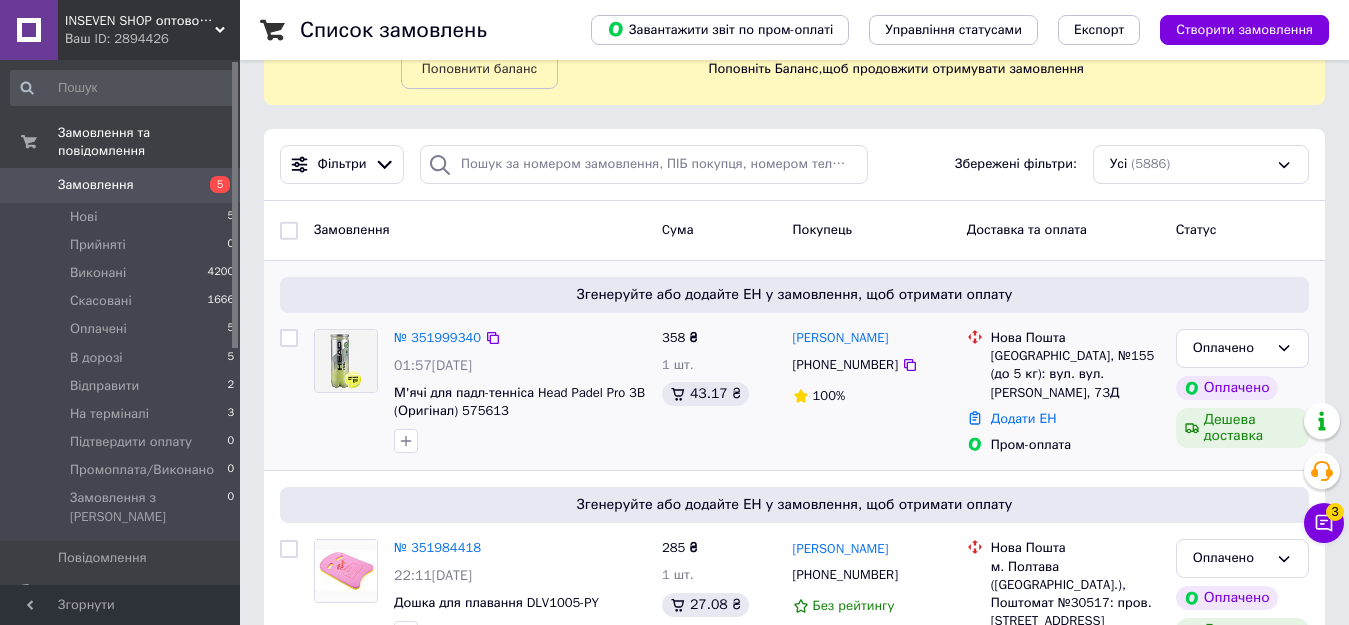 scroll, scrollTop: 200, scrollLeft: 0, axis: vertical 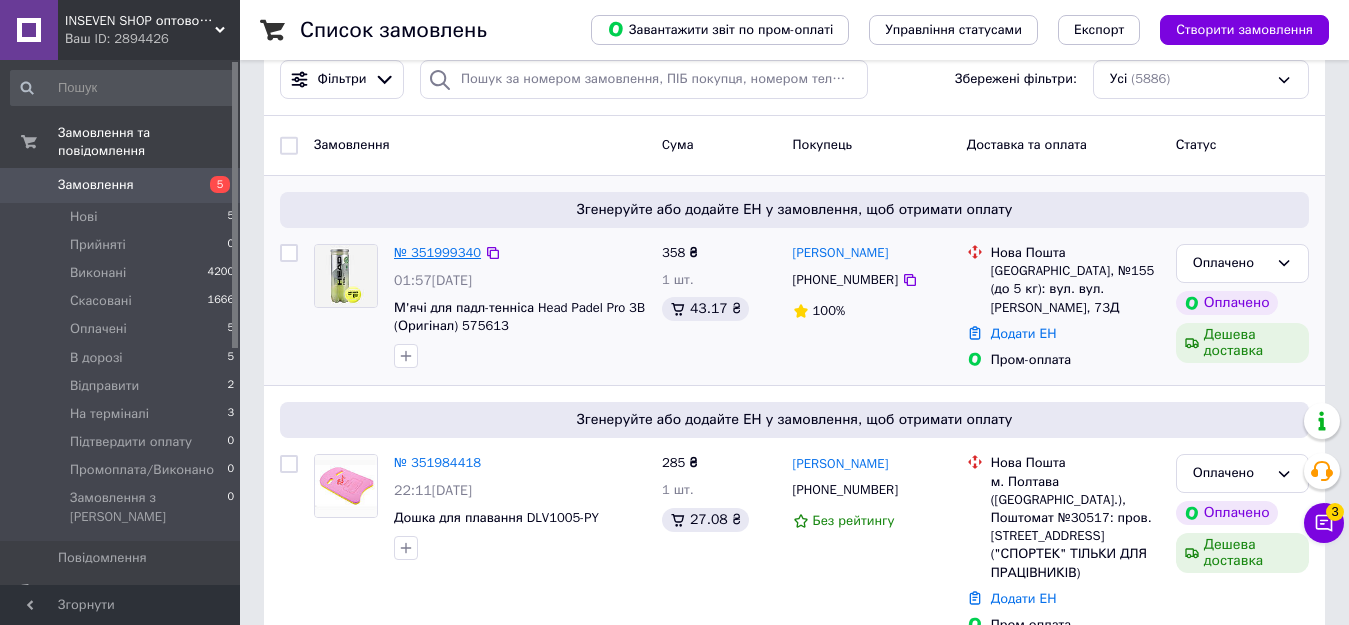 click on "№ 351999340" at bounding box center [437, 252] 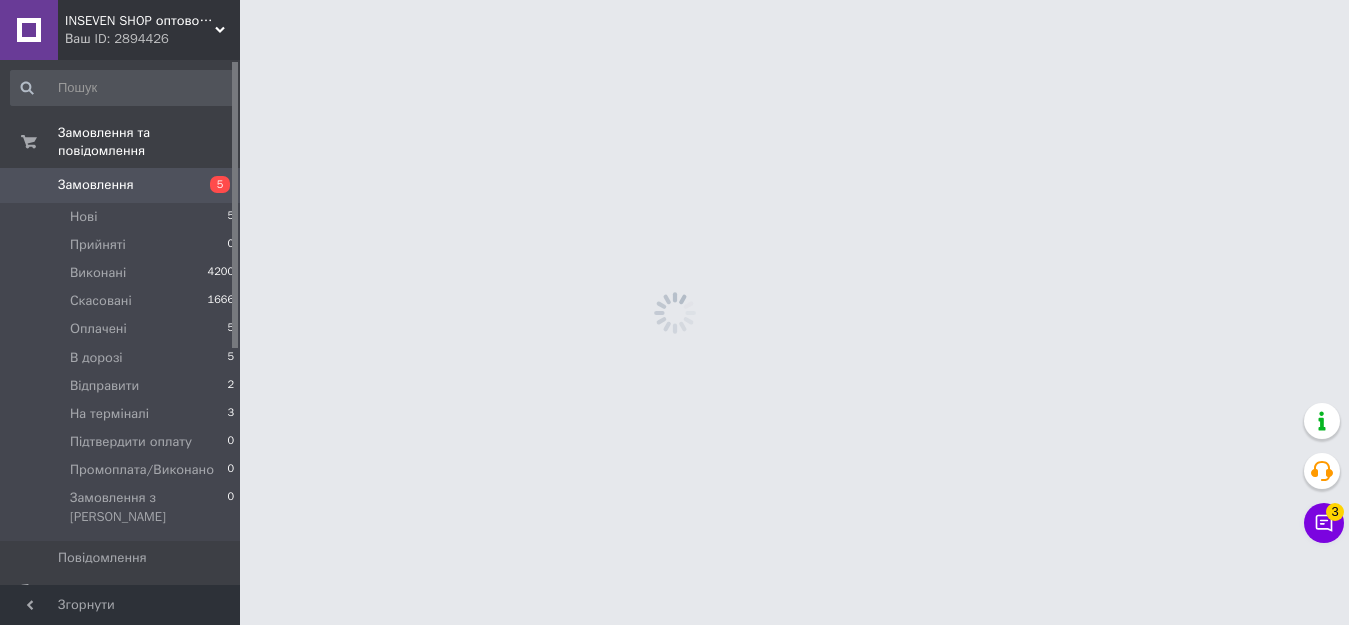 scroll, scrollTop: 0, scrollLeft: 0, axis: both 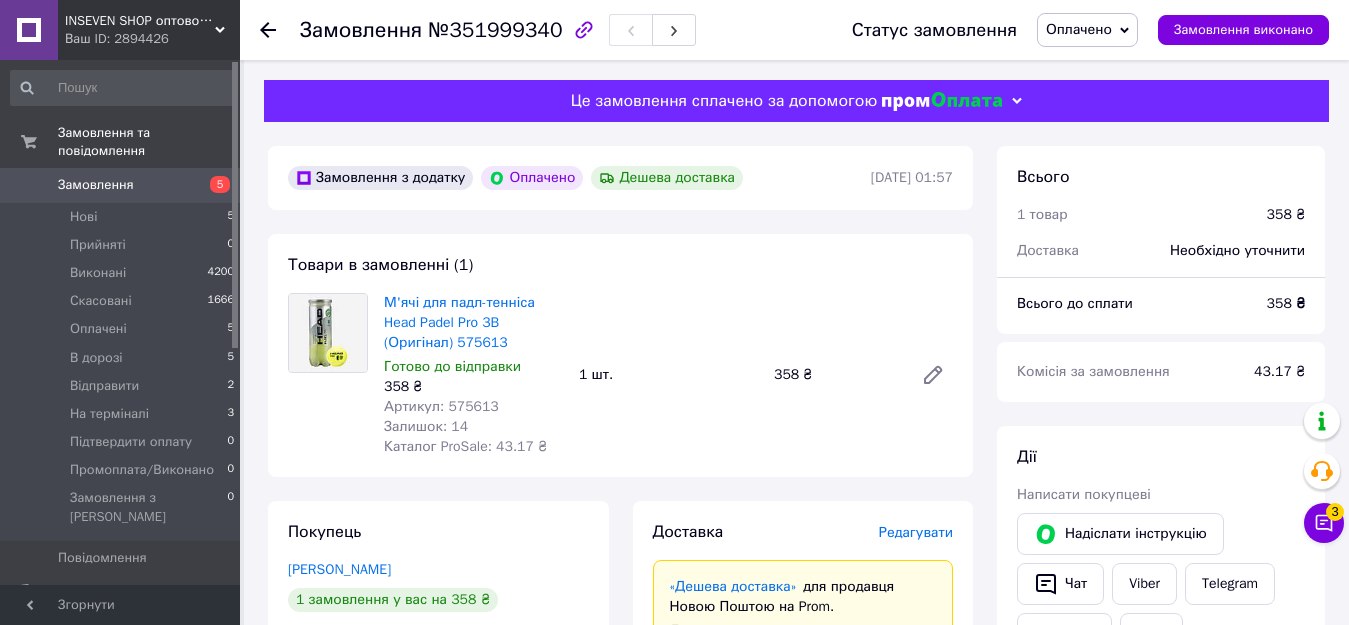 click on "Артикул: 575613" at bounding box center [441, 406] 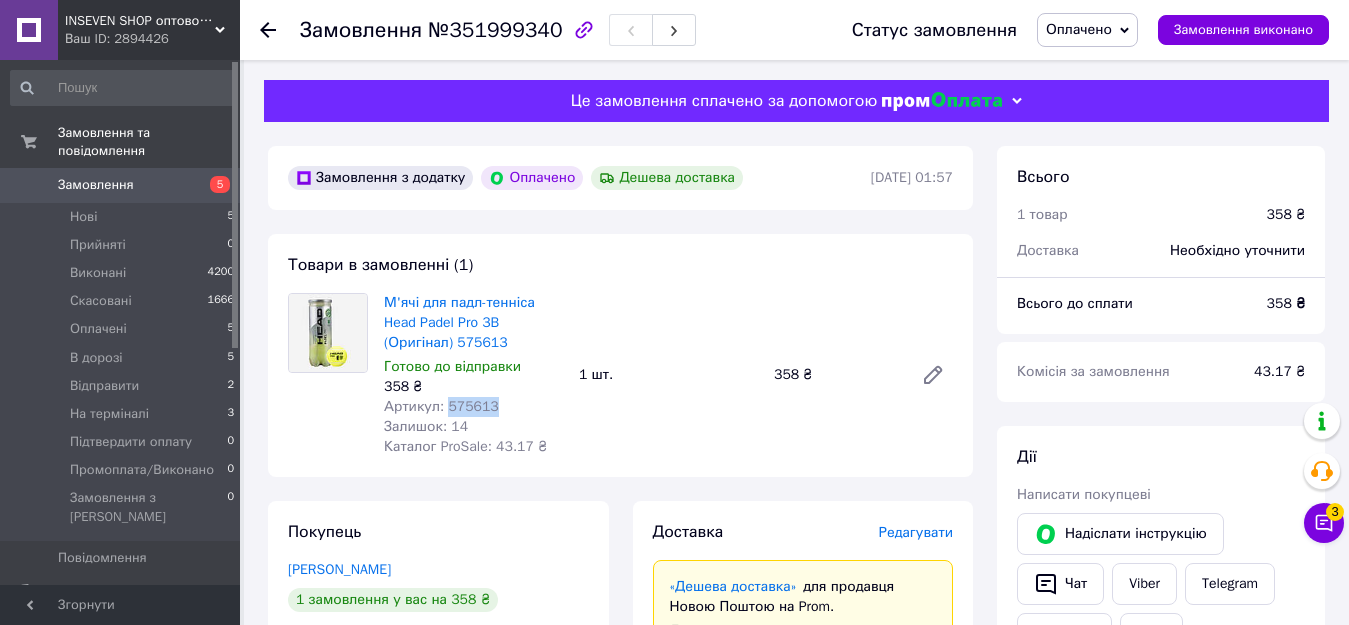 click on "Артикул: 575613" at bounding box center [441, 406] 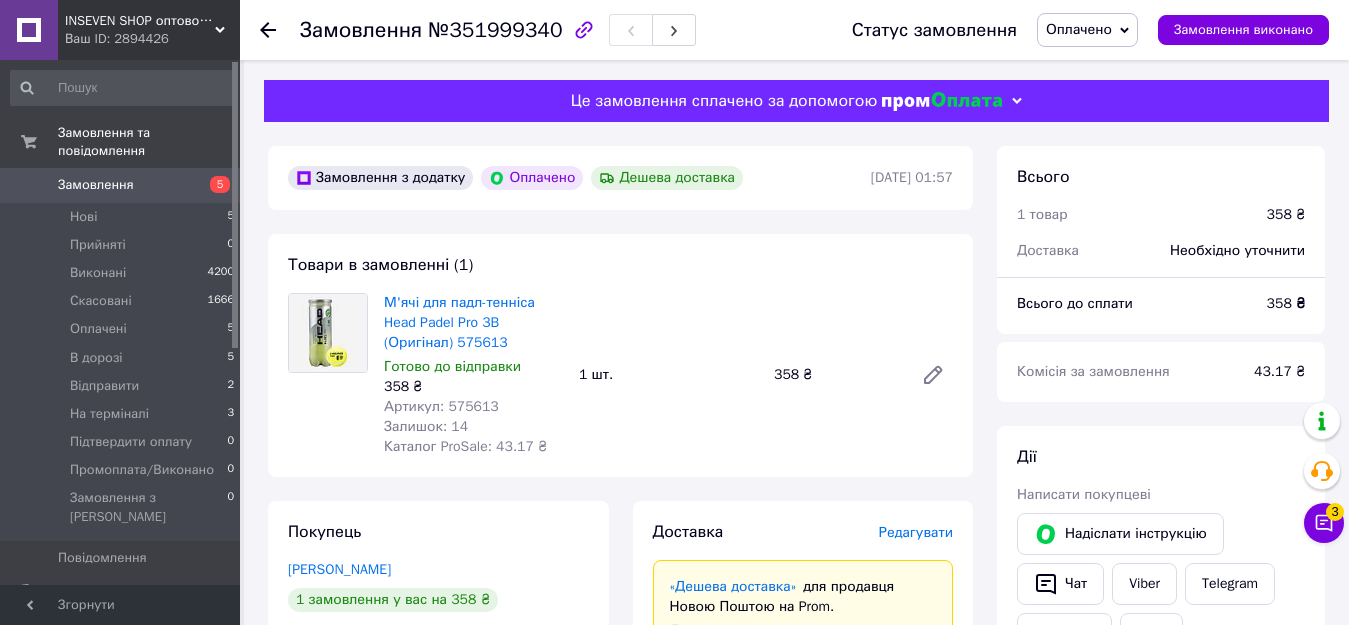 click 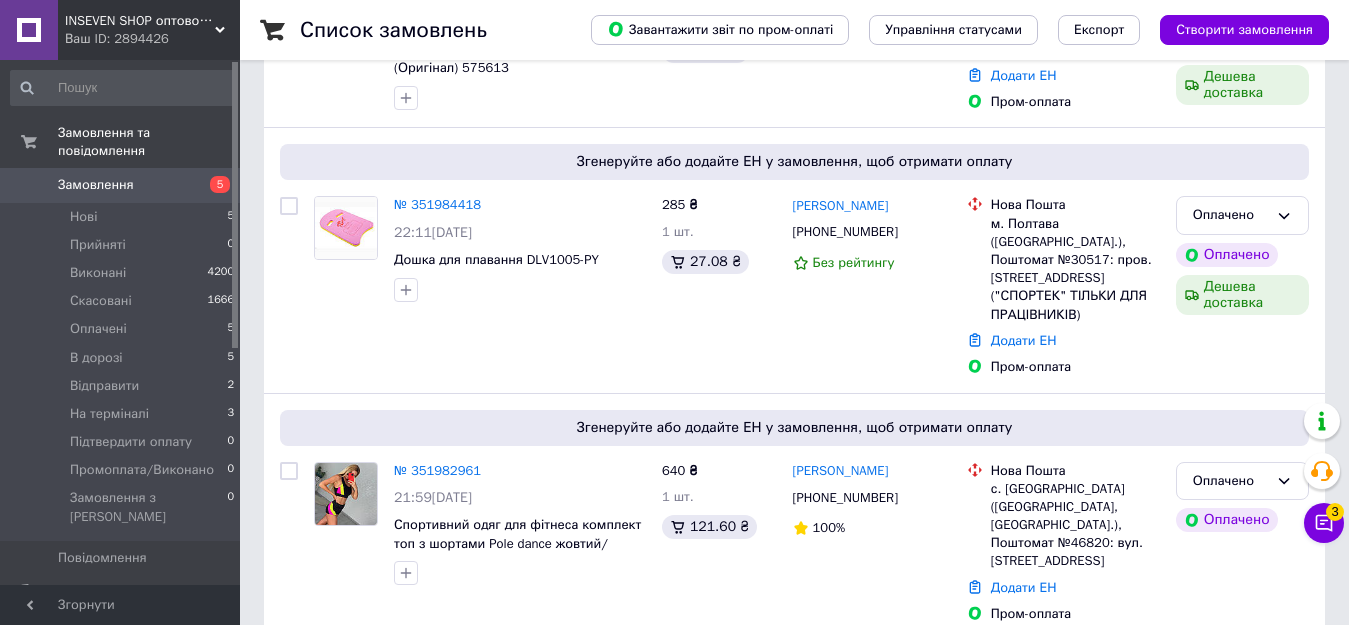 scroll, scrollTop: 500, scrollLeft: 0, axis: vertical 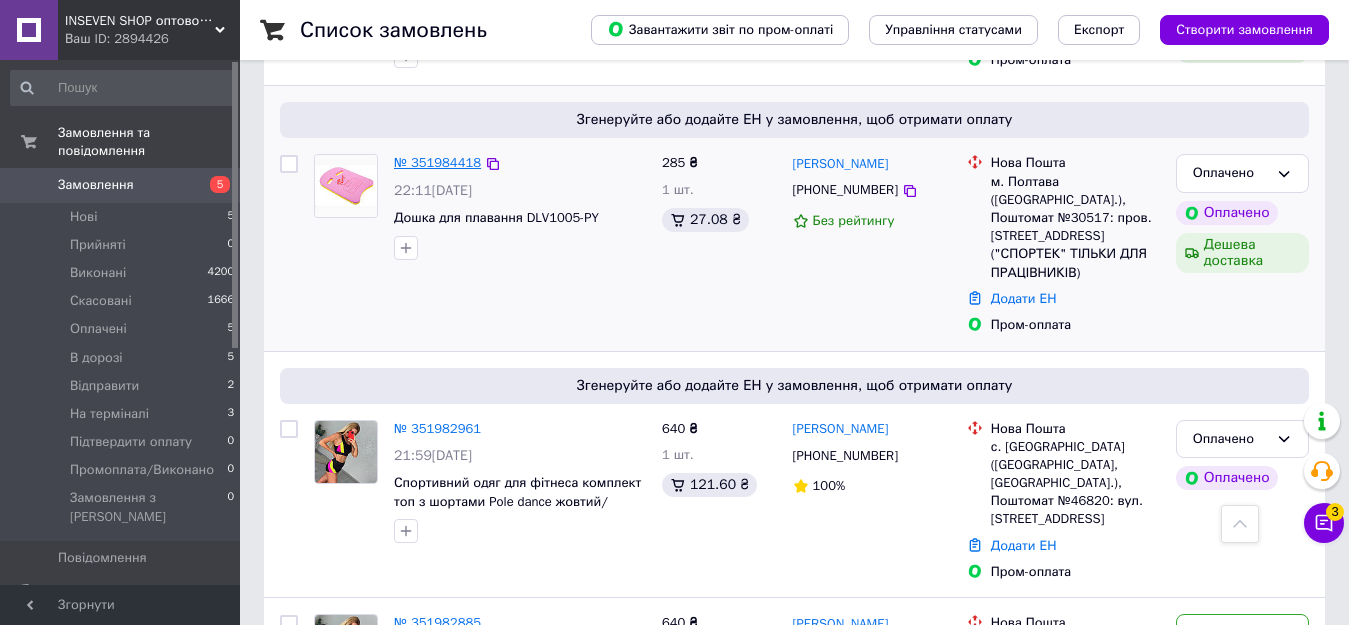click on "№ 351984418" at bounding box center [437, 162] 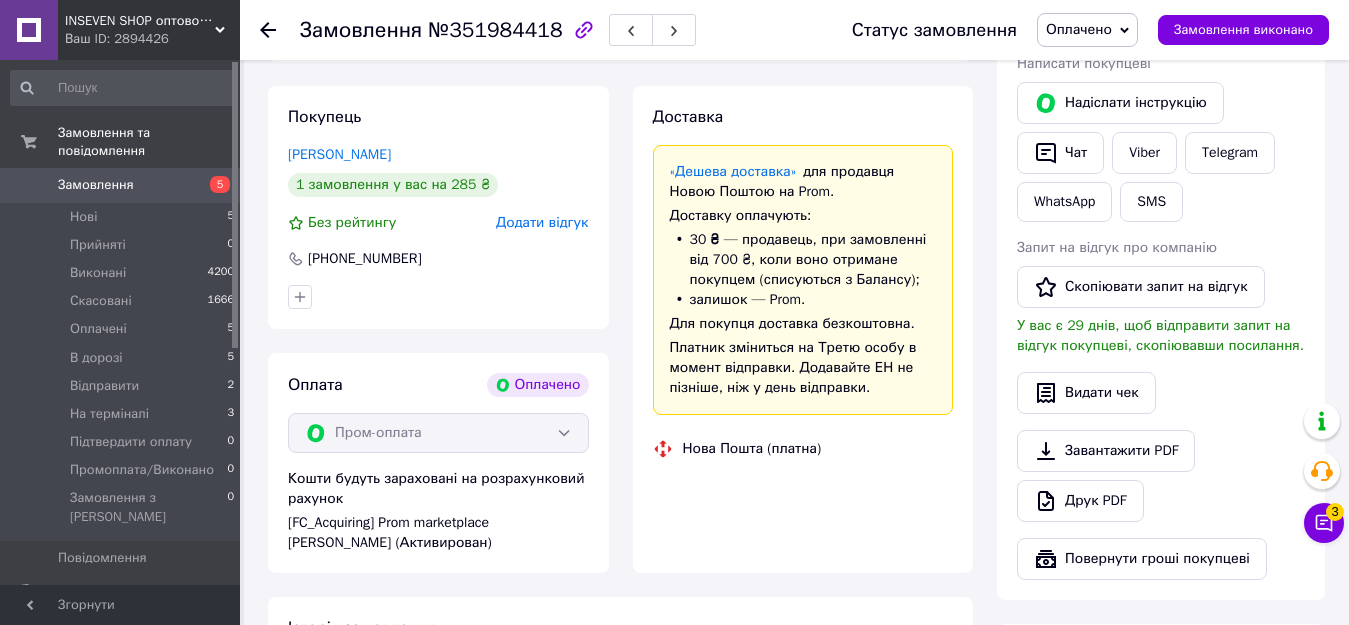 scroll, scrollTop: 500, scrollLeft: 0, axis: vertical 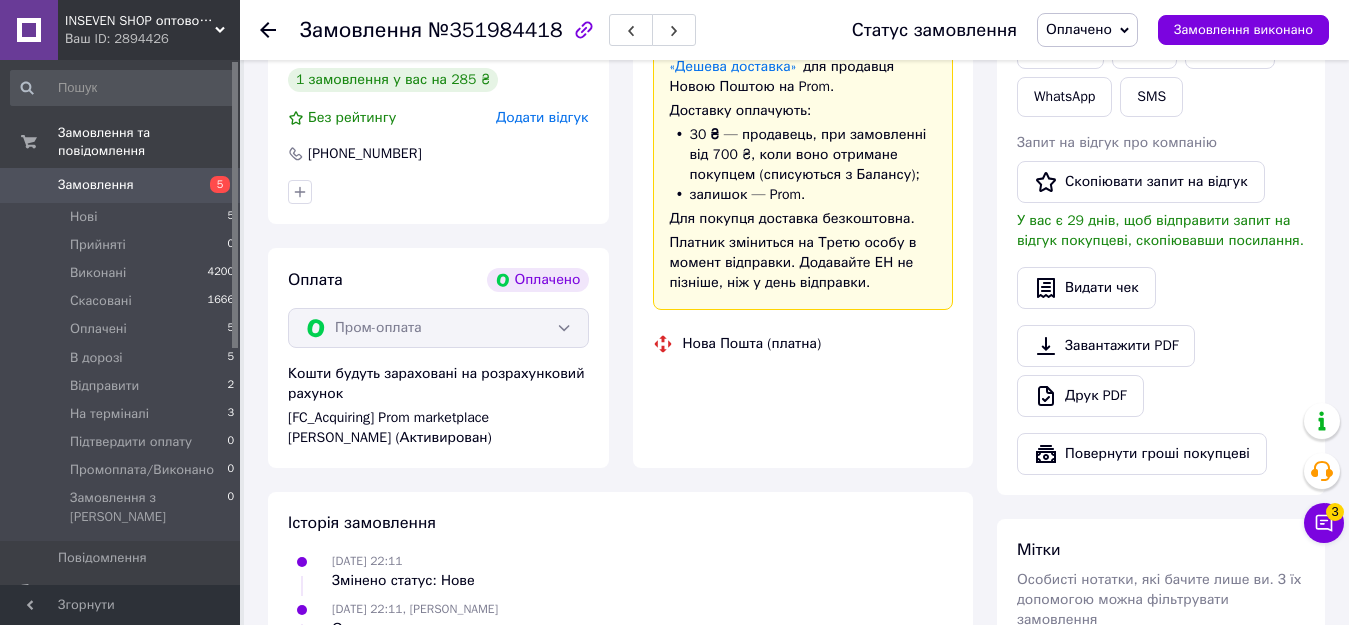 click on "Оплачено" at bounding box center (1087, 30) 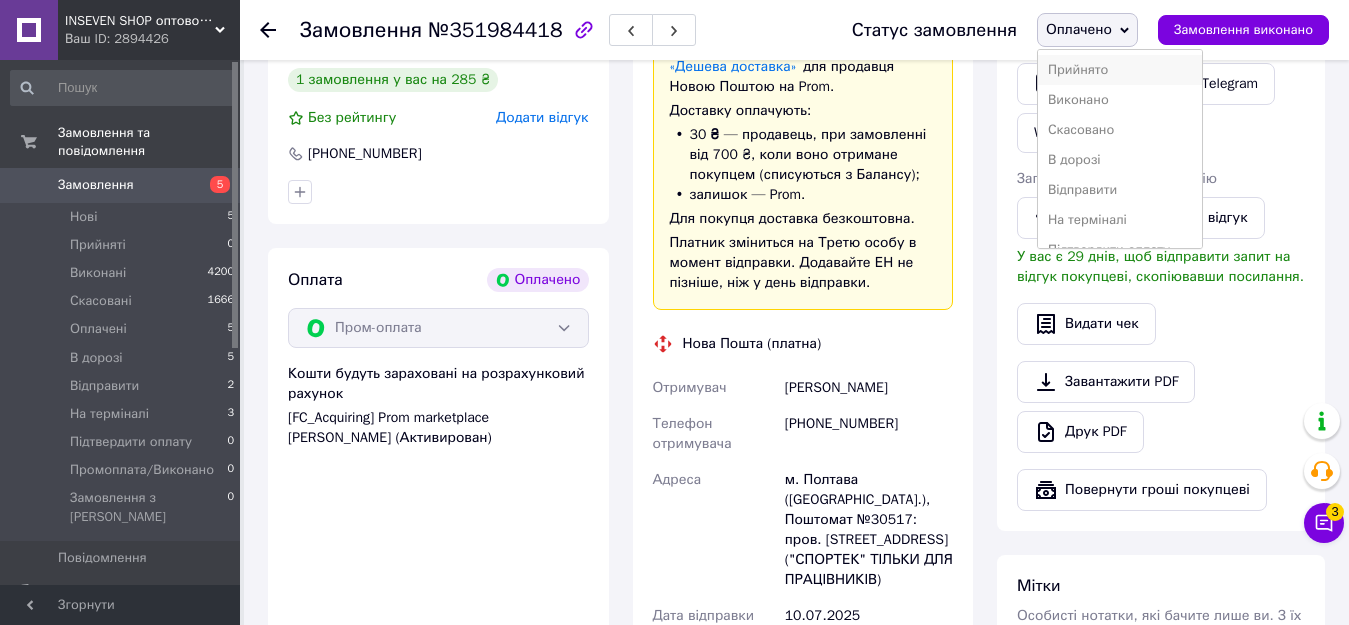 click on "Прийнято" at bounding box center [1120, 70] 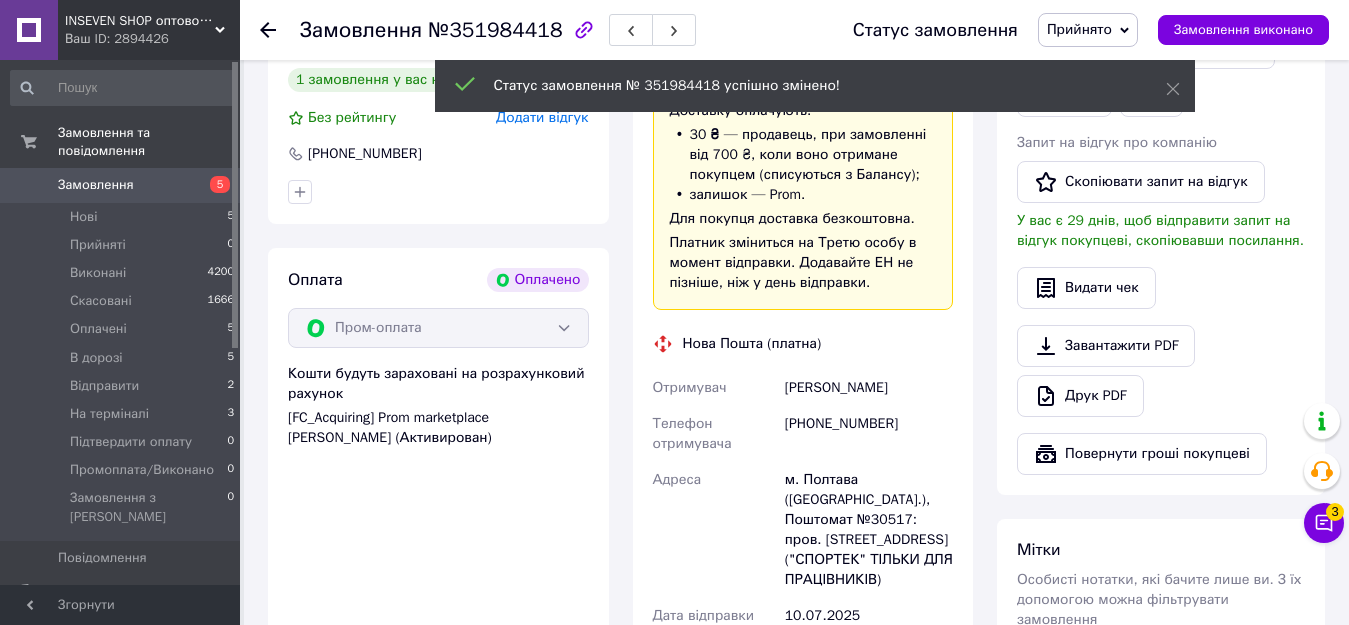 click 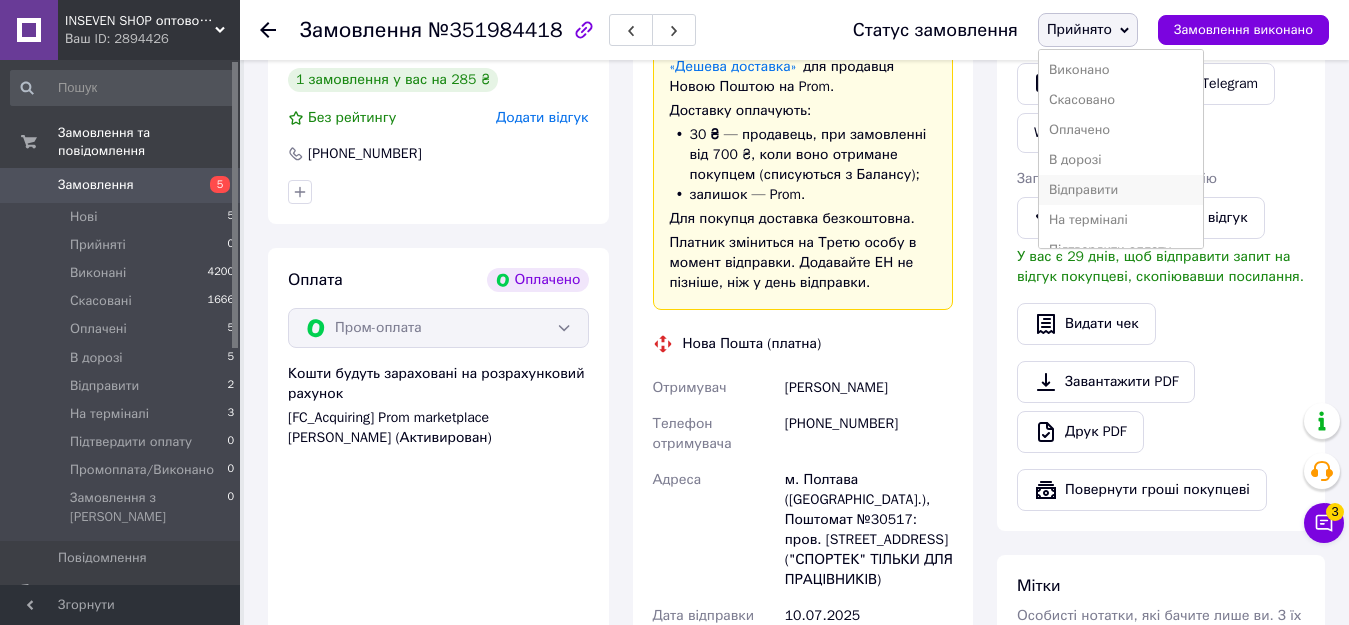click on "Відправити" at bounding box center (1121, 190) 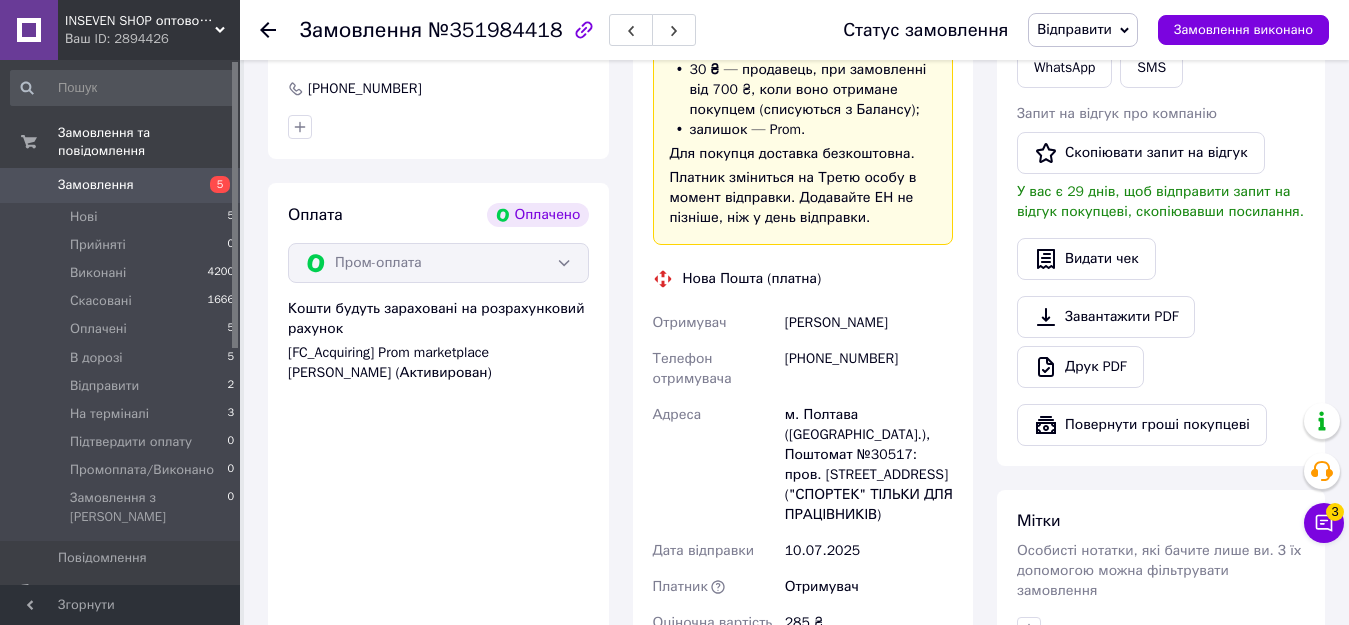 scroll, scrollTop: 600, scrollLeft: 0, axis: vertical 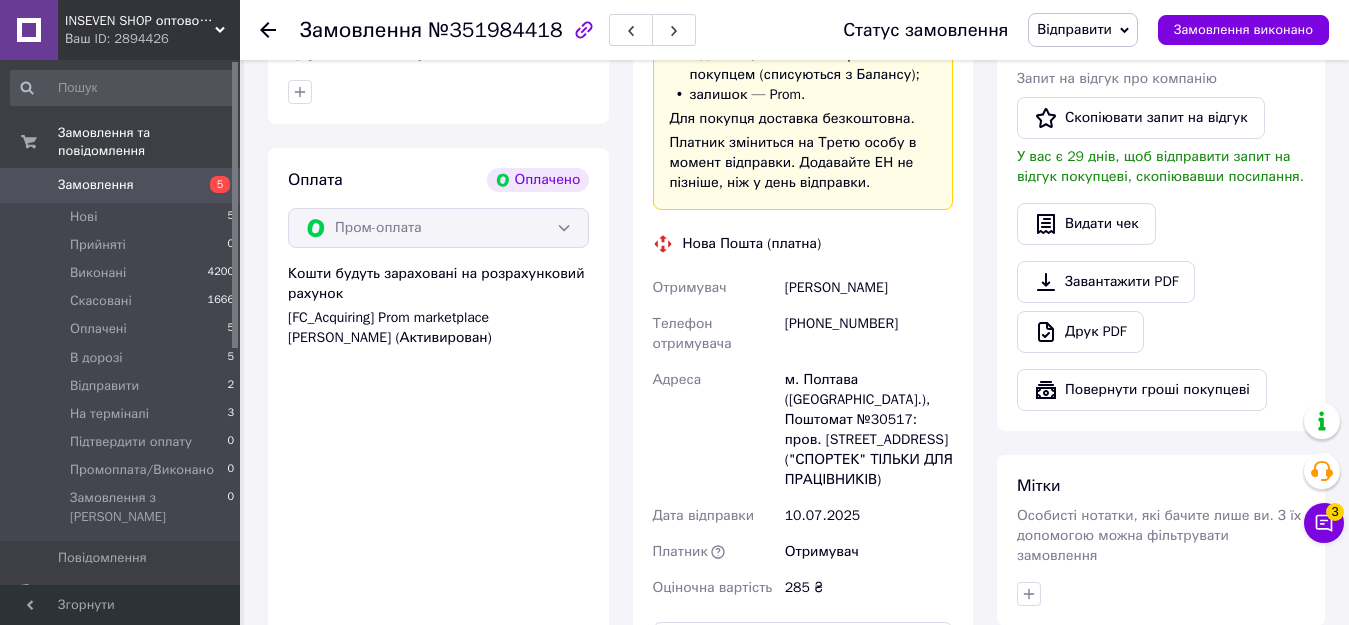 drag, startPoint x: 784, startPoint y: 289, endPoint x: 905, endPoint y: 289, distance: 121 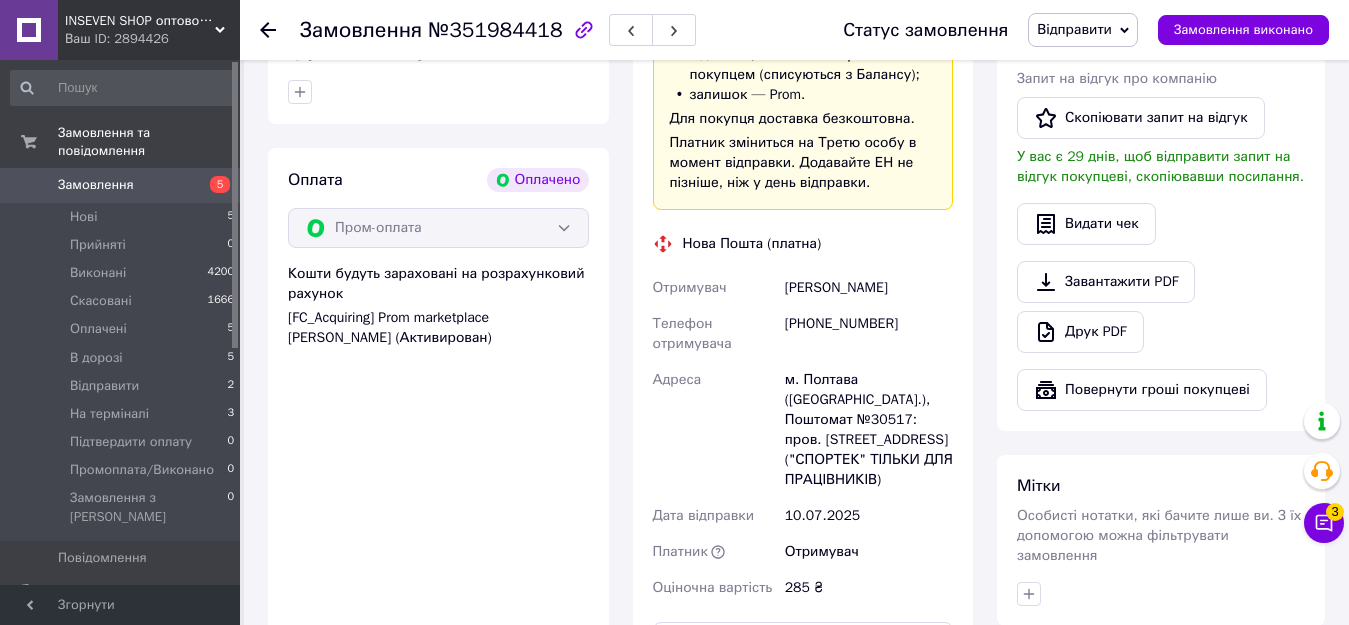click on "[PHONE_NUMBER]" at bounding box center (869, 334) 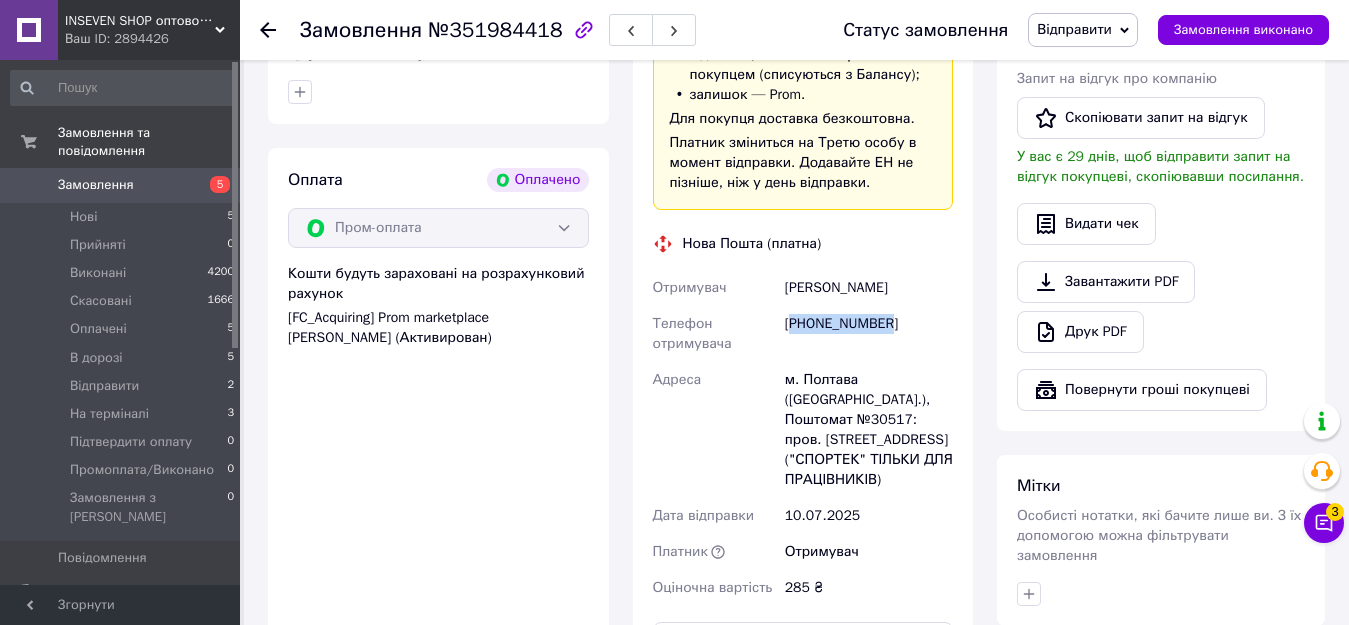 click on "[PHONE_NUMBER]" at bounding box center (869, 334) 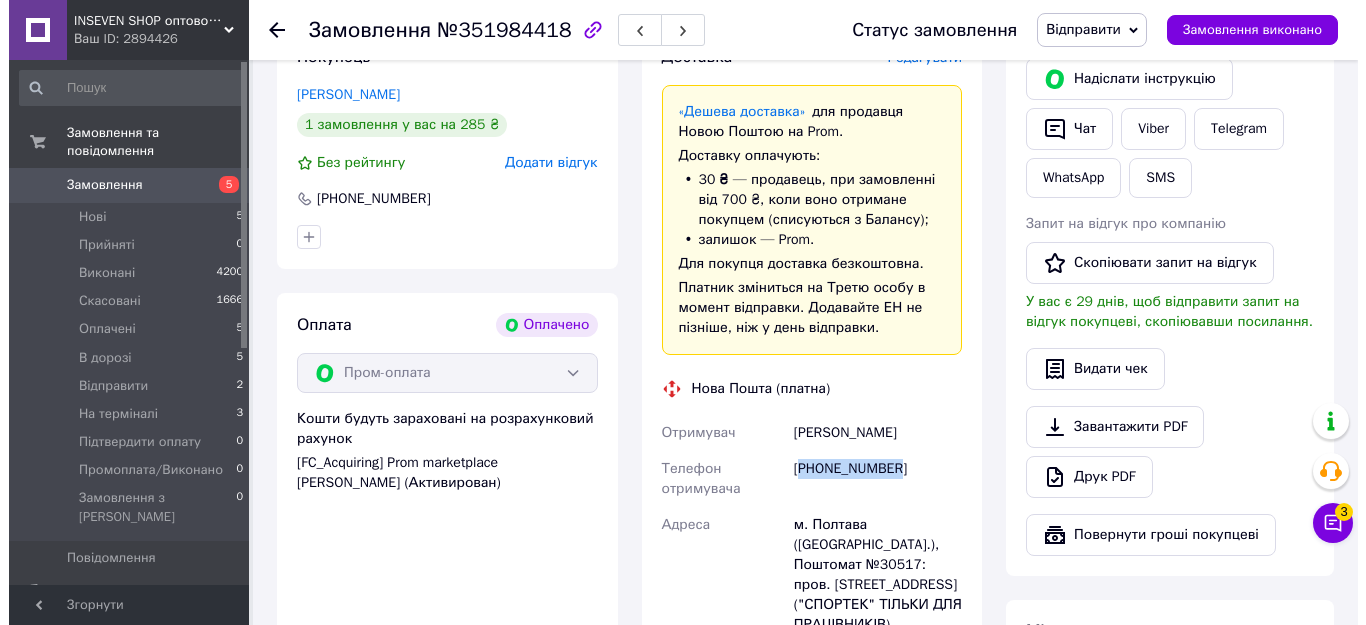 scroll, scrollTop: 400, scrollLeft: 0, axis: vertical 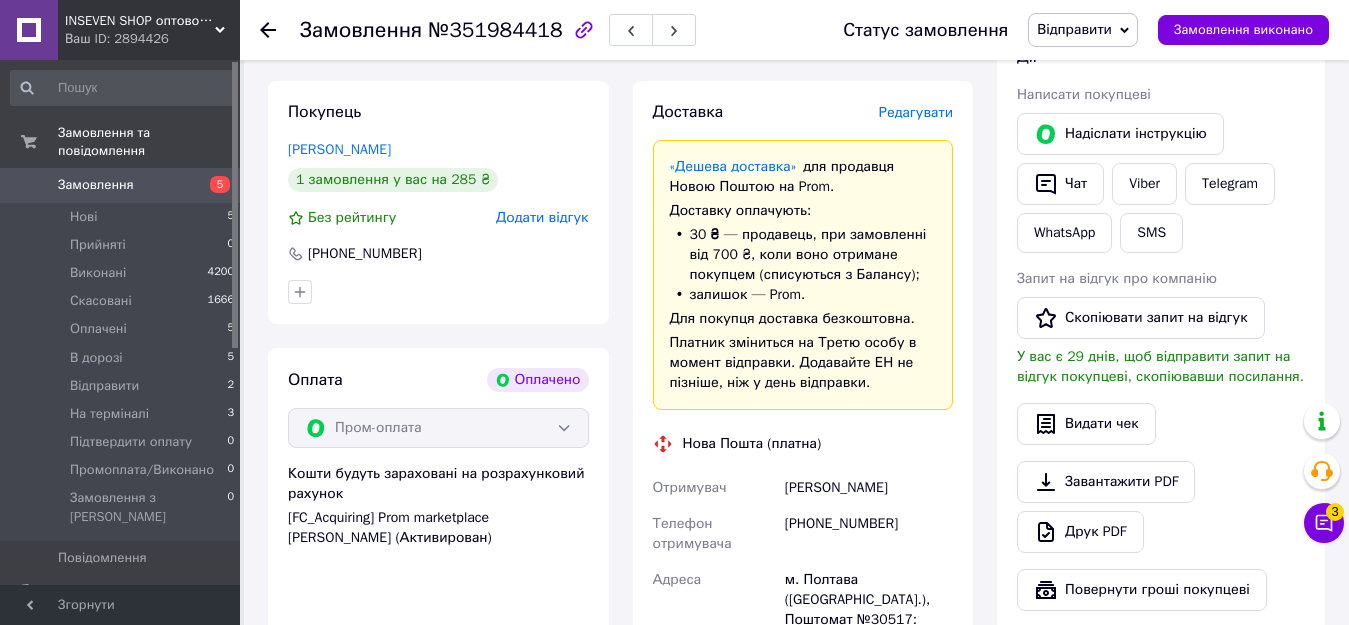 click on "Редагувати" at bounding box center (916, 112) 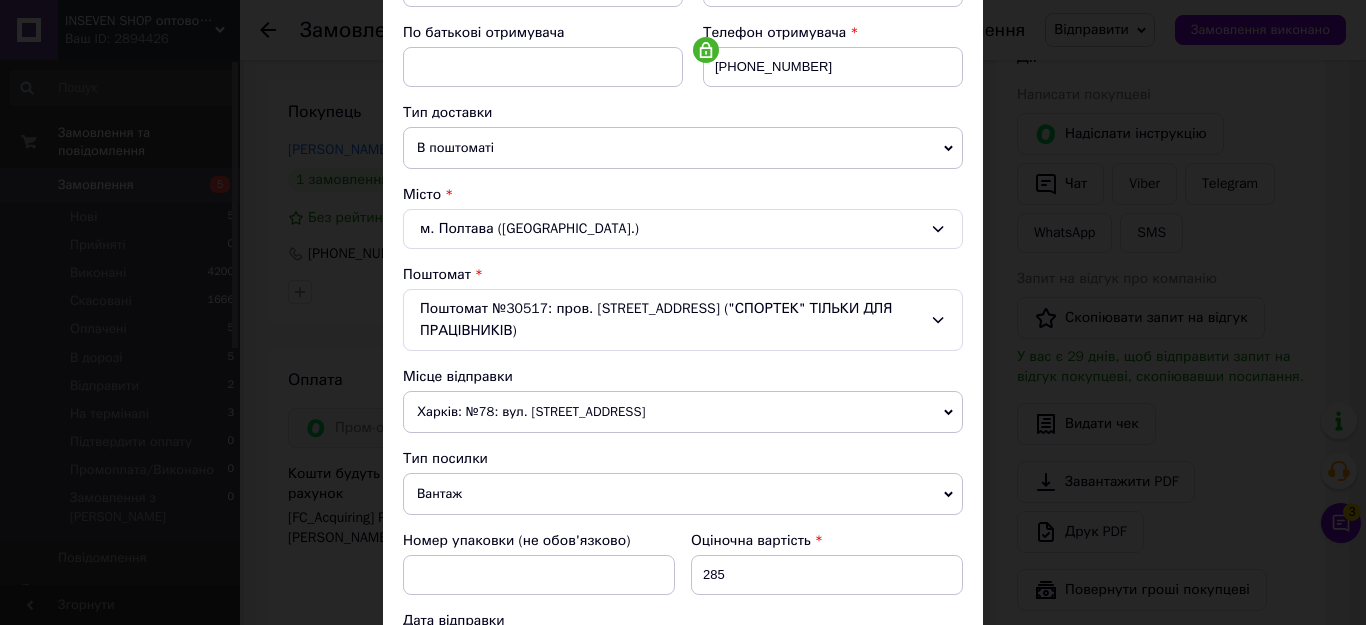 scroll, scrollTop: 500, scrollLeft: 0, axis: vertical 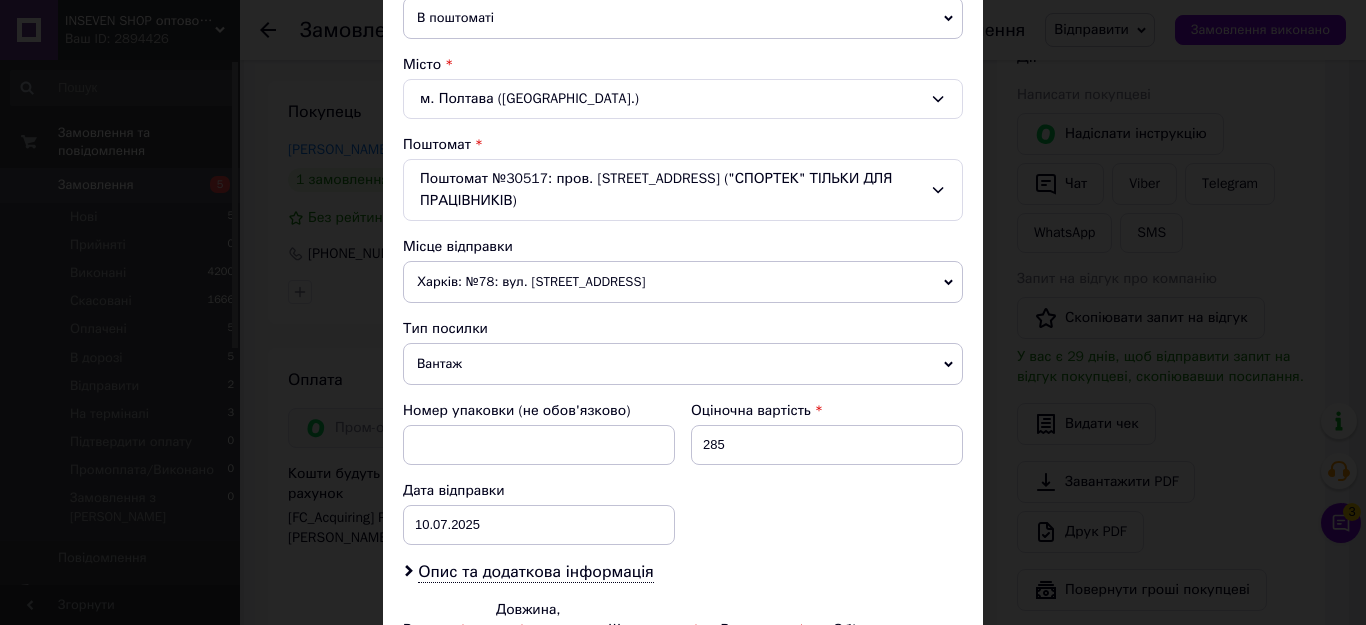 click on "Харків: №78: вул. [STREET_ADDRESS]" at bounding box center [683, 282] 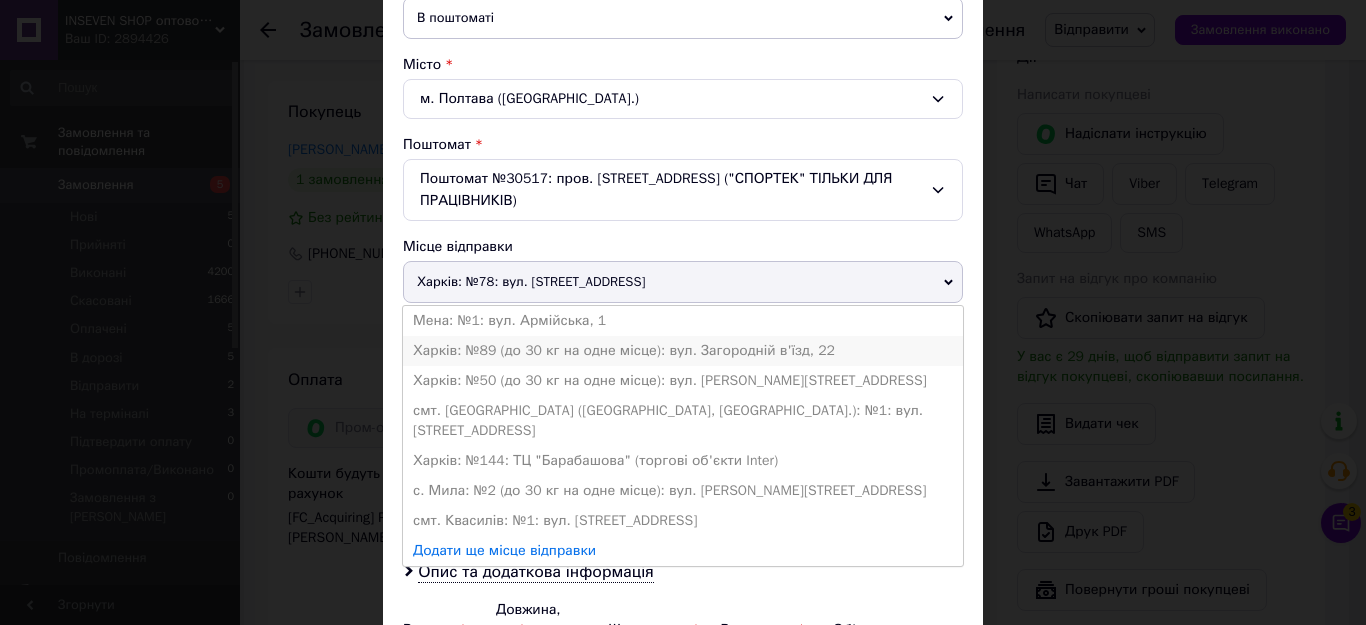 click on "Харків: №89 (до 30 кг на одне місце): вул. Загородній в'їзд, 22" at bounding box center (683, 351) 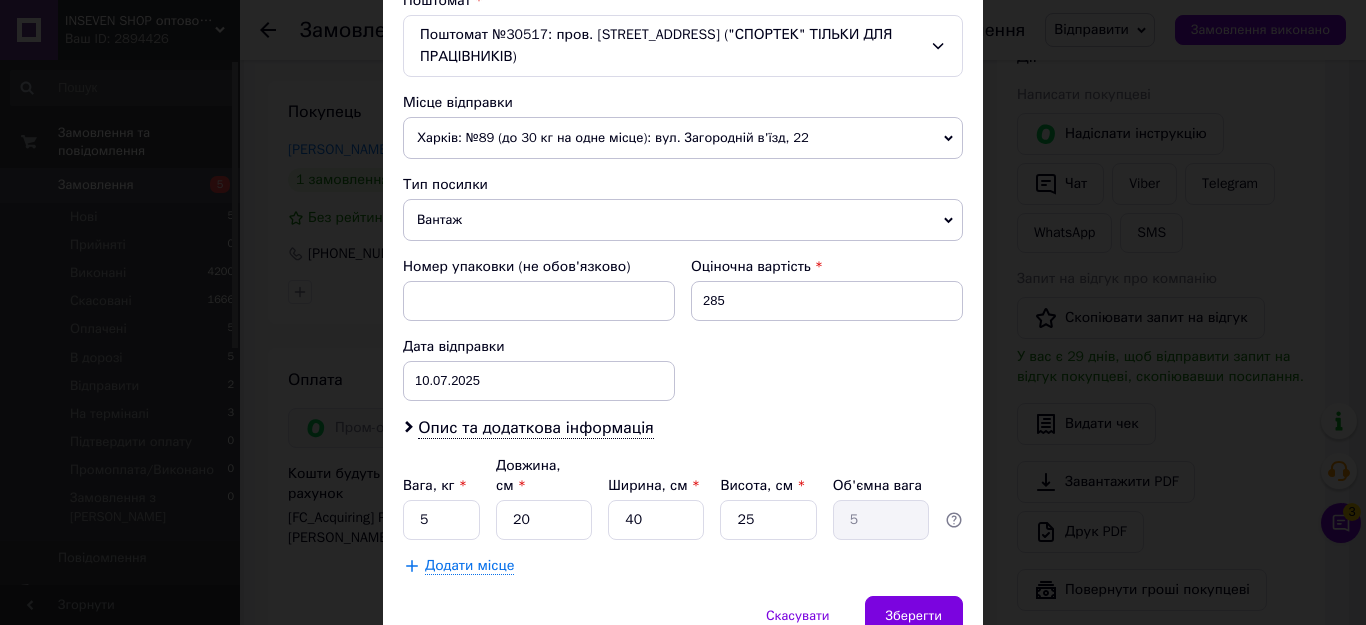 scroll, scrollTop: 700, scrollLeft: 0, axis: vertical 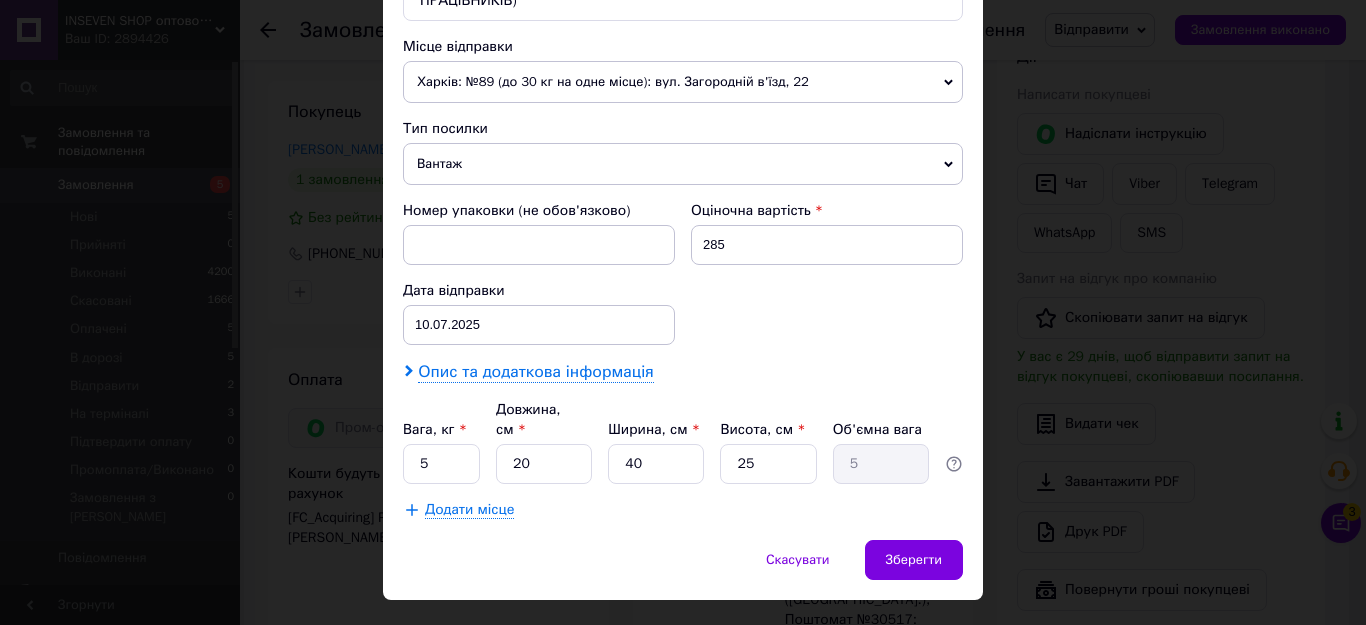 click on "Опис та додаткова інформація" at bounding box center (535, 372) 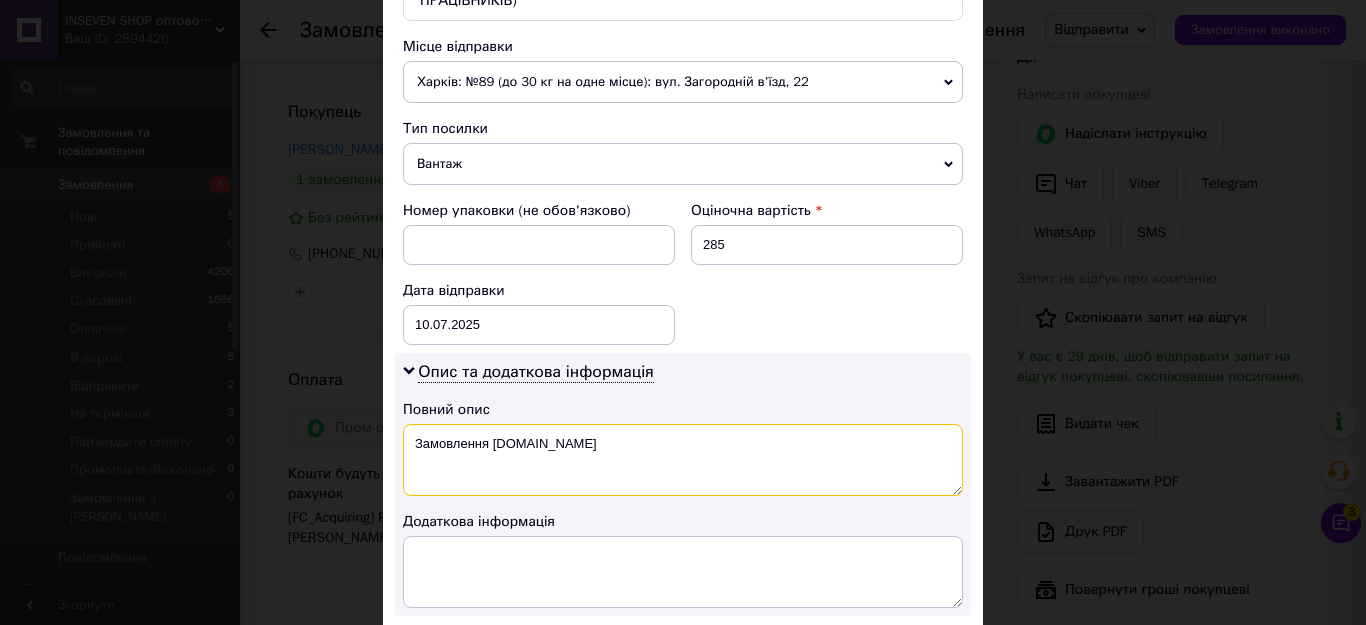 drag, startPoint x: 580, startPoint y: 437, endPoint x: 410, endPoint y: 424, distance: 170.49634 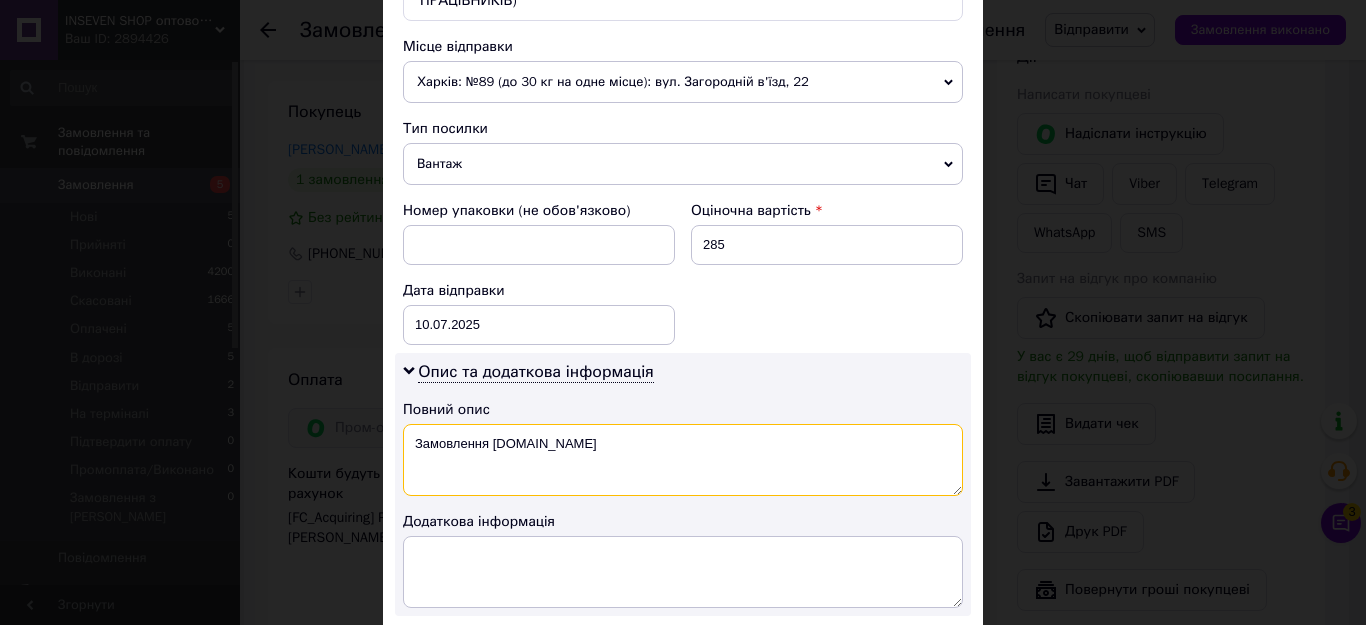 click on "Замовлення [DOMAIN_NAME]" at bounding box center [683, 460] 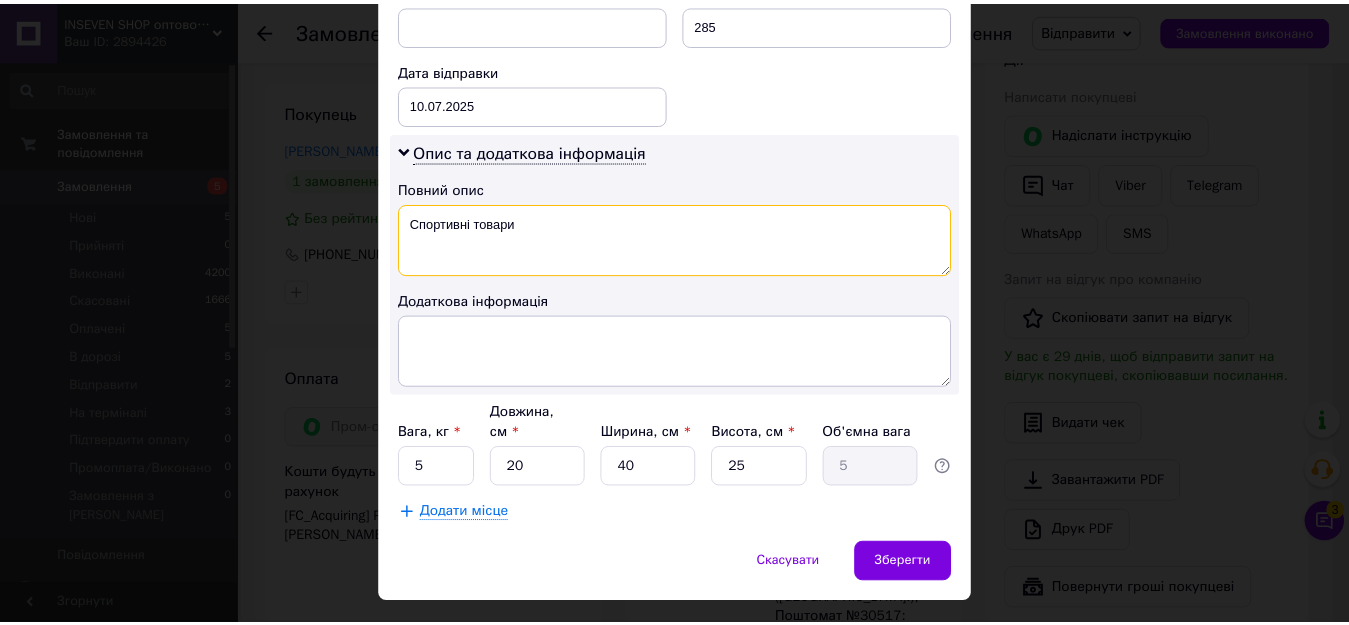 scroll, scrollTop: 949, scrollLeft: 0, axis: vertical 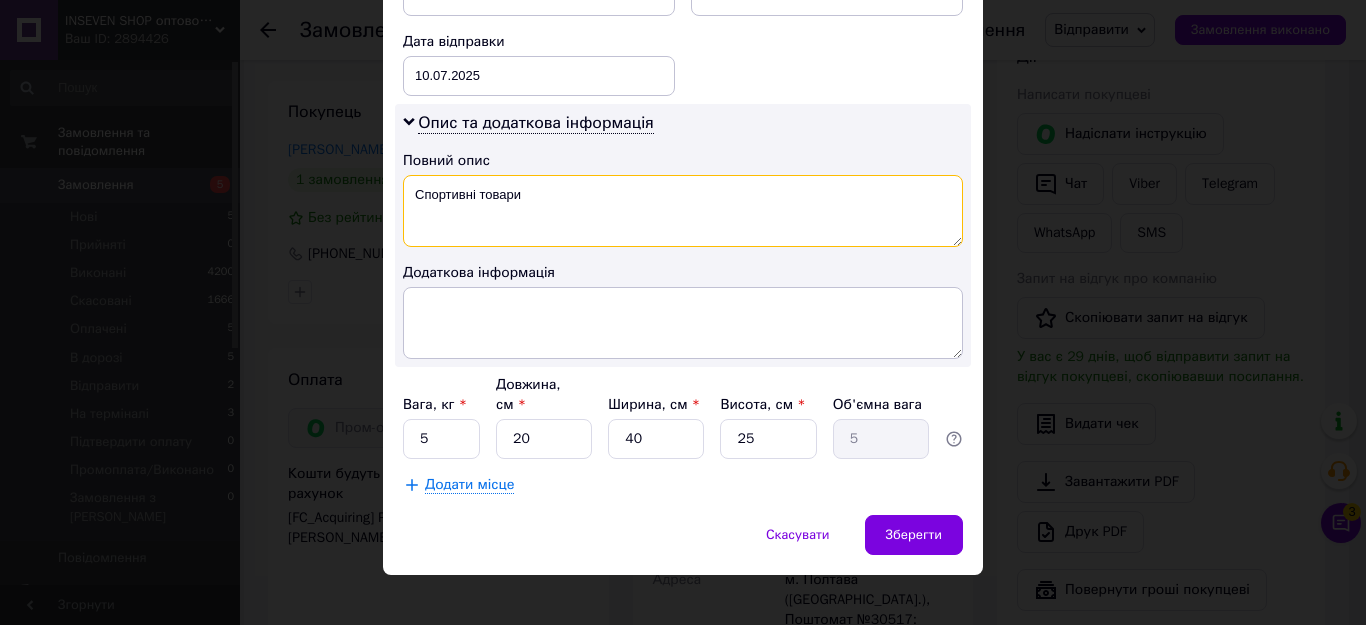 type on "Спортивні товари" 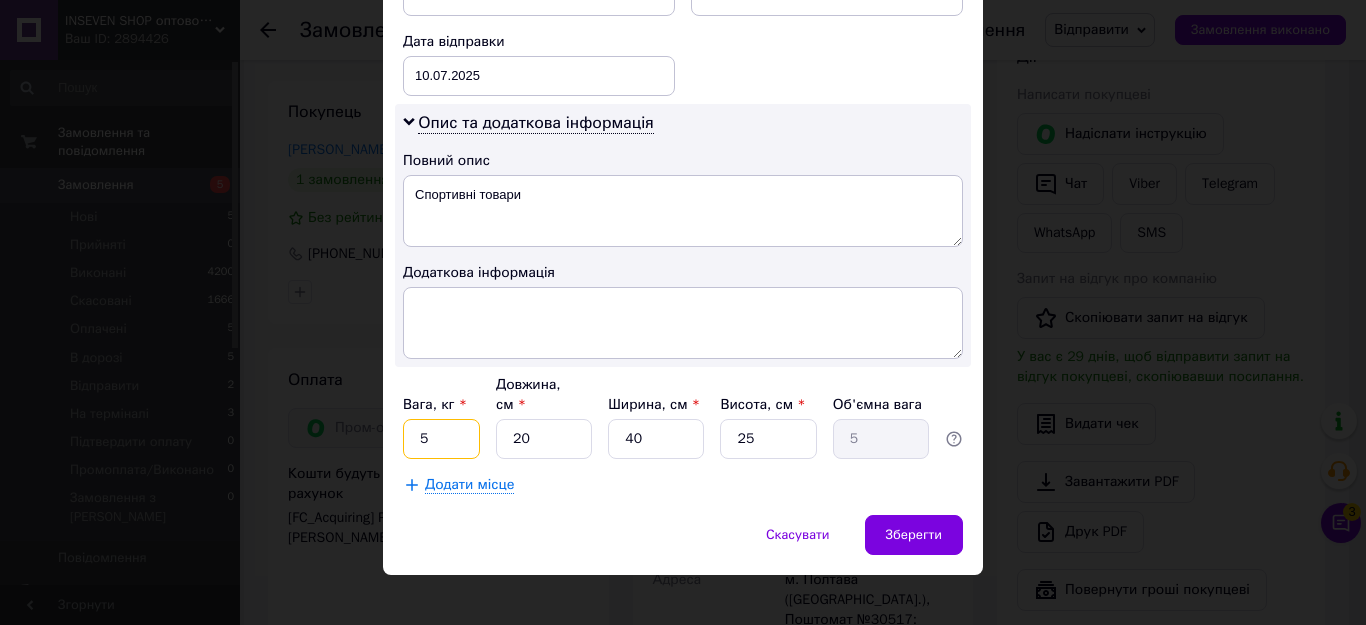 drag, startPoint x: 454, startPoint y: 428, endPoint x: 405, endPoint y: 428, distance: 49 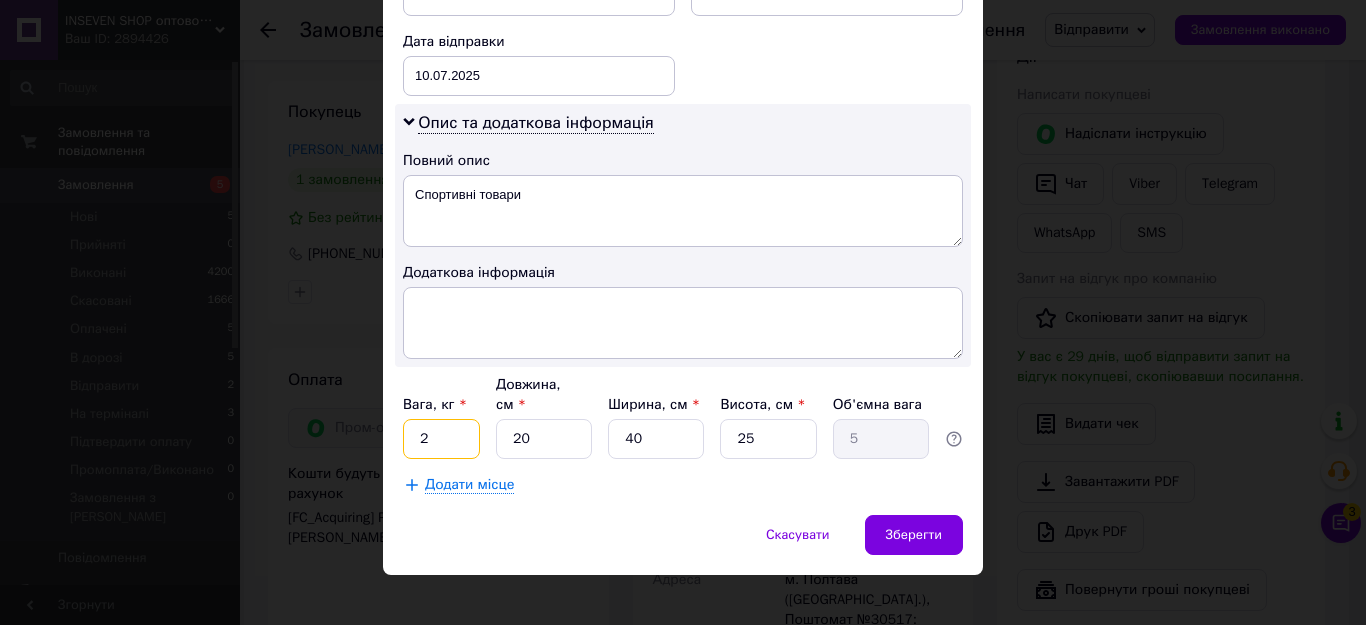 type on "2" 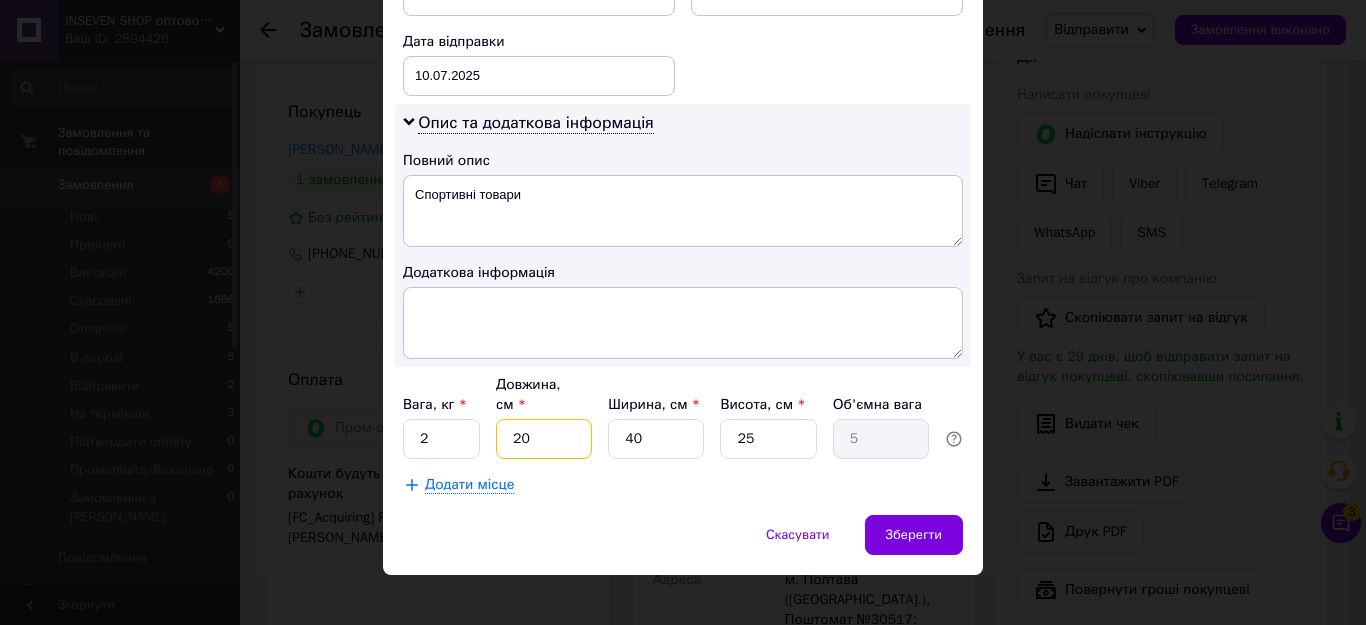 drag, startPoint x: 552, startPoint y: 421, endPoint x: 490, endPoint y: 421, distance: 62 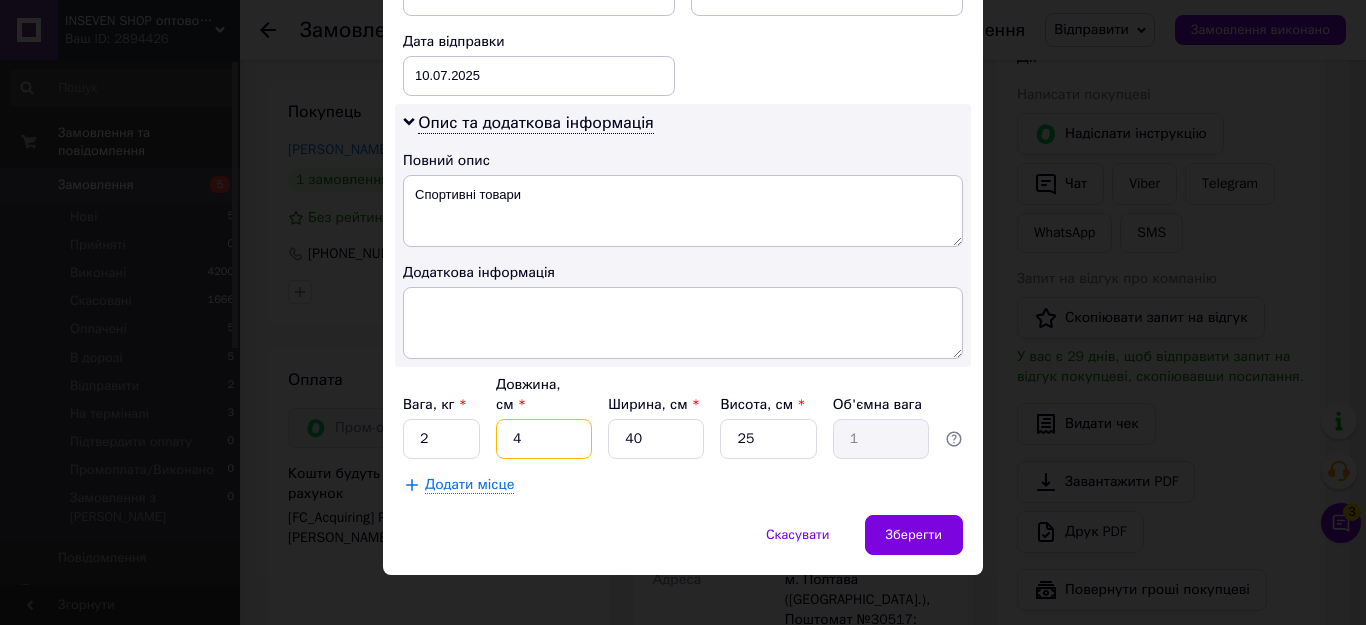 type on "43" 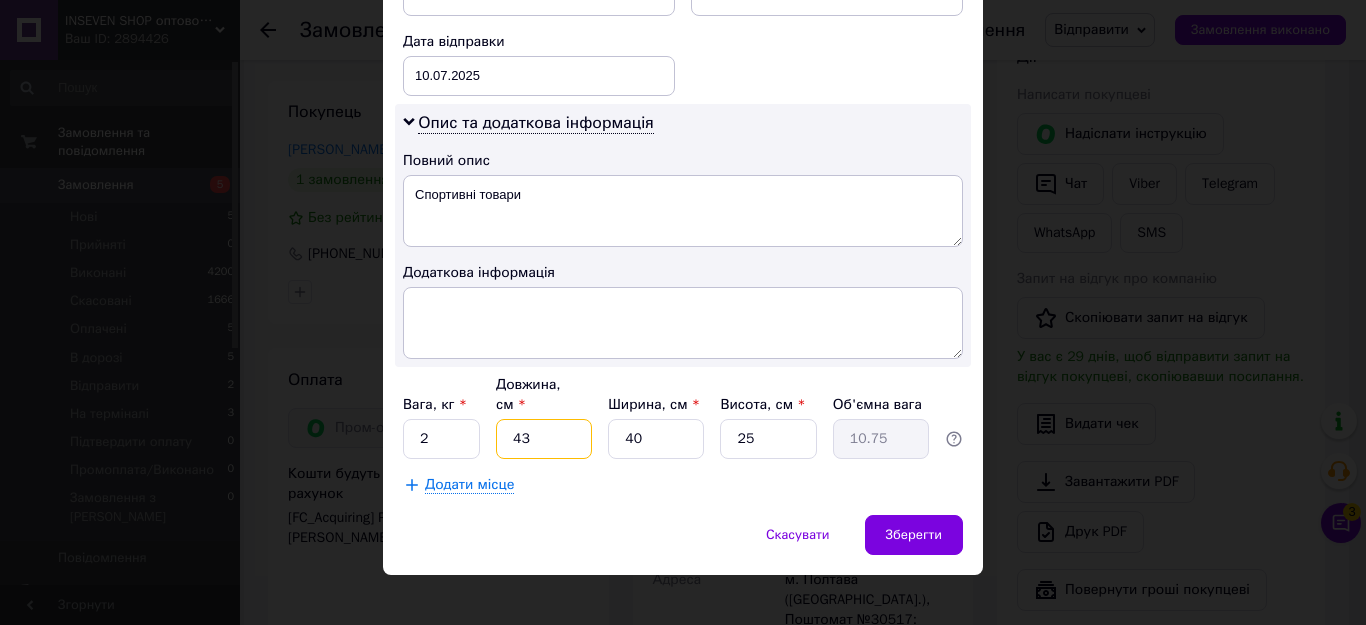 type on "43" 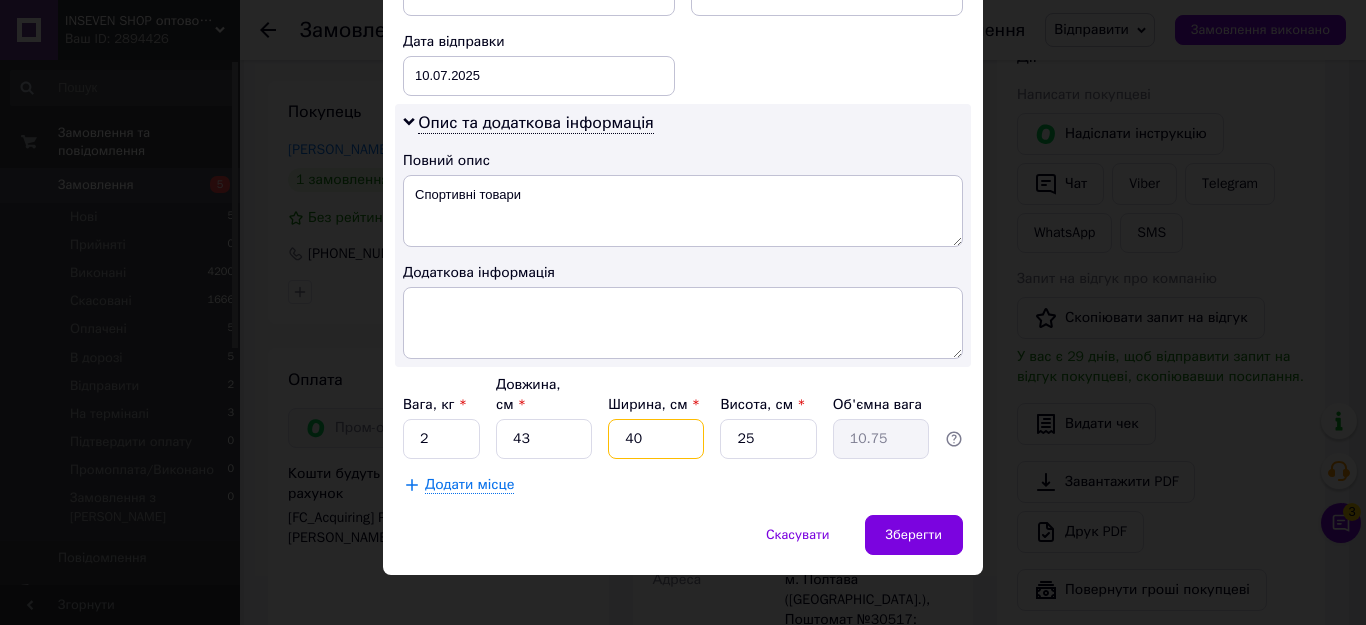 drag, startPoint x: 659, startPoint y: 421, endPoint x: 587, endPoint y: 421, distance: 72 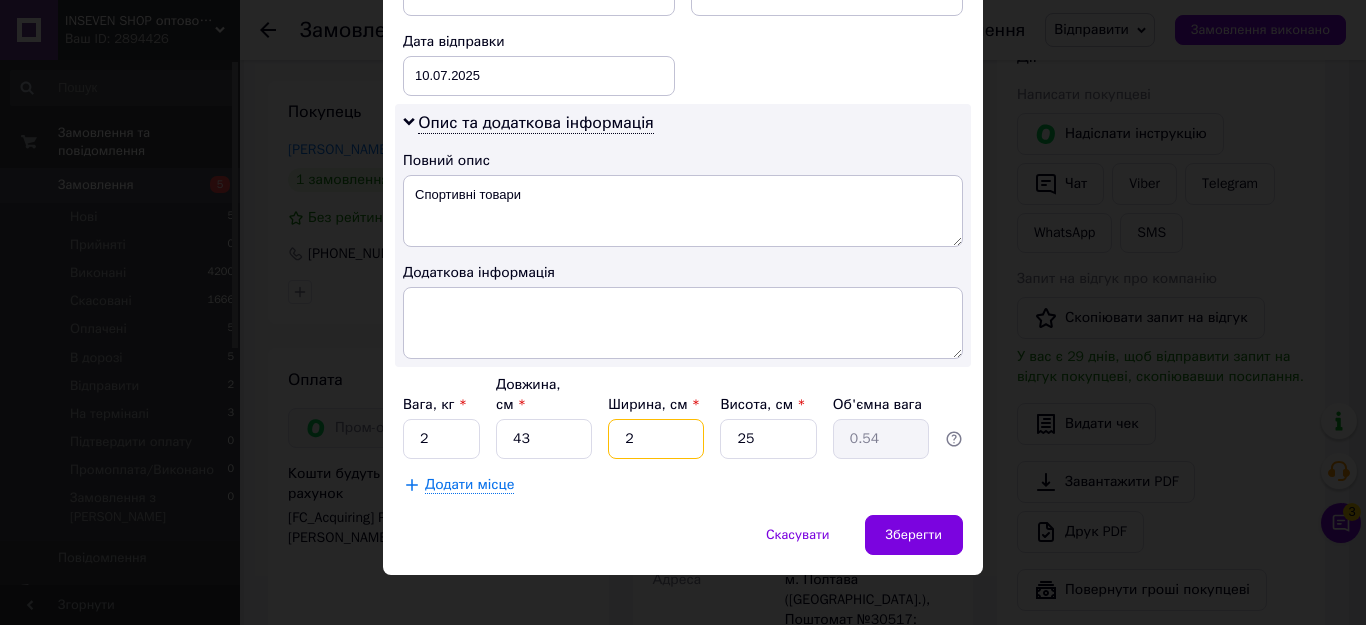 type on "29" 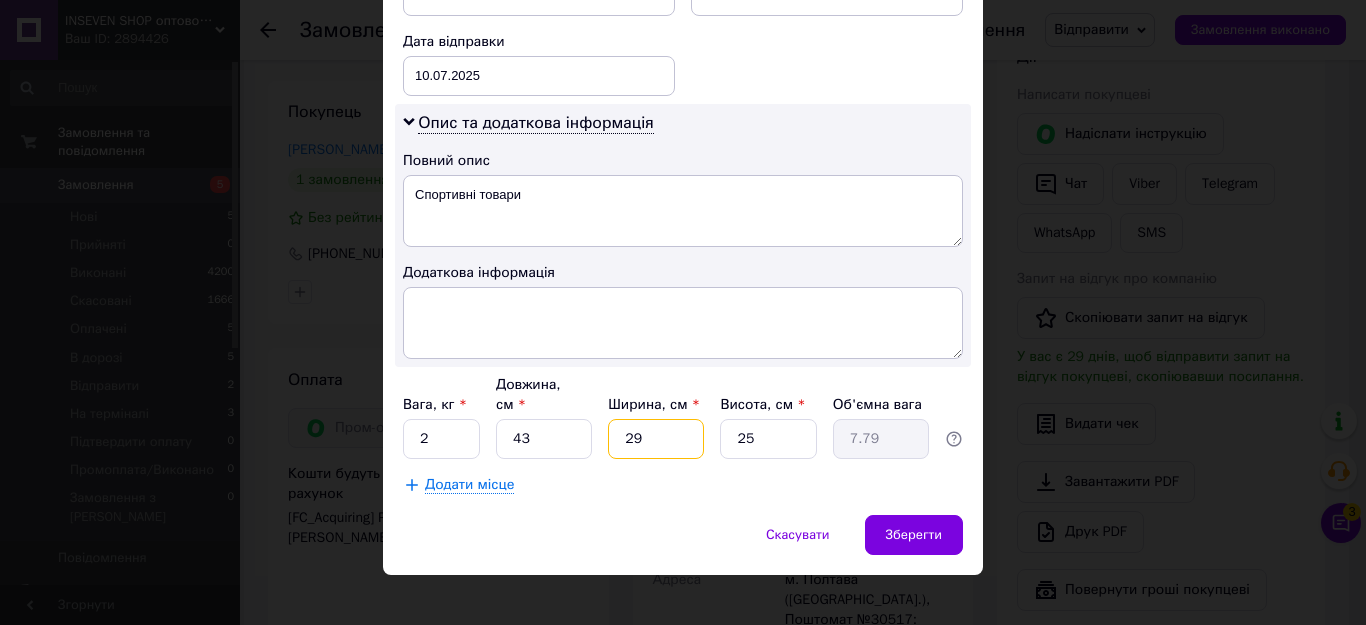 type on "29" 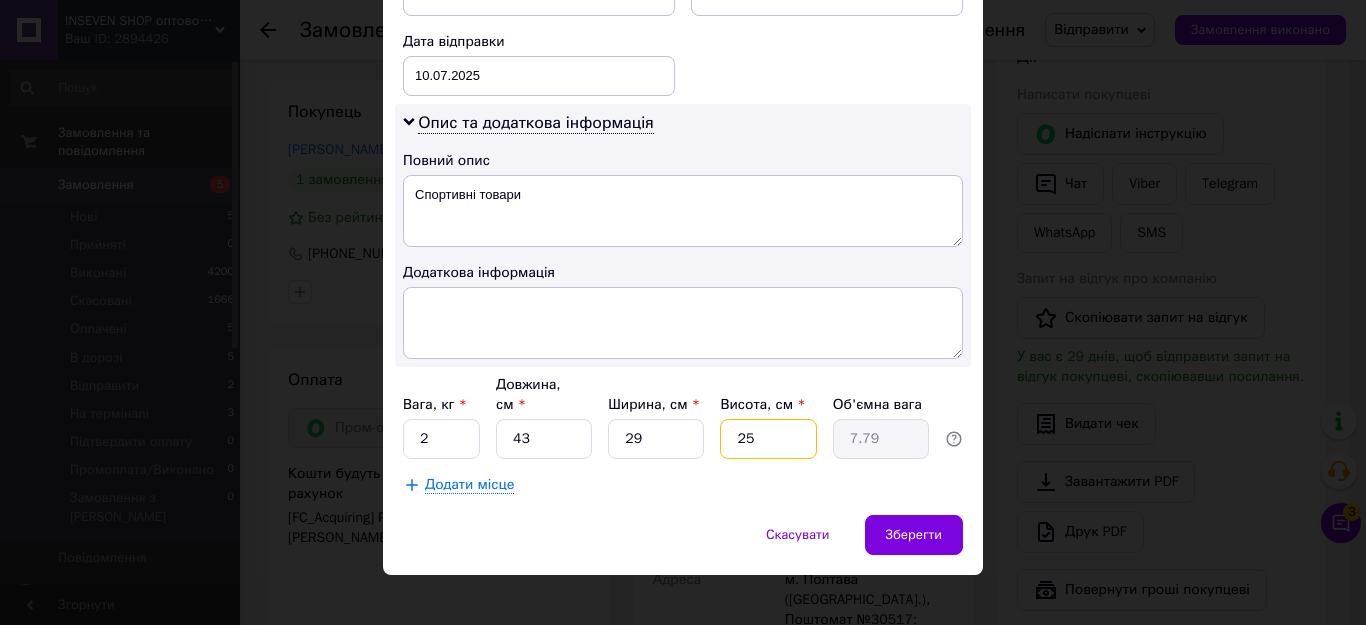 drag, startPoint x: 777, startPoint y: 423, endPoint x: 700, endPoint y: 425, distance: 77.02597 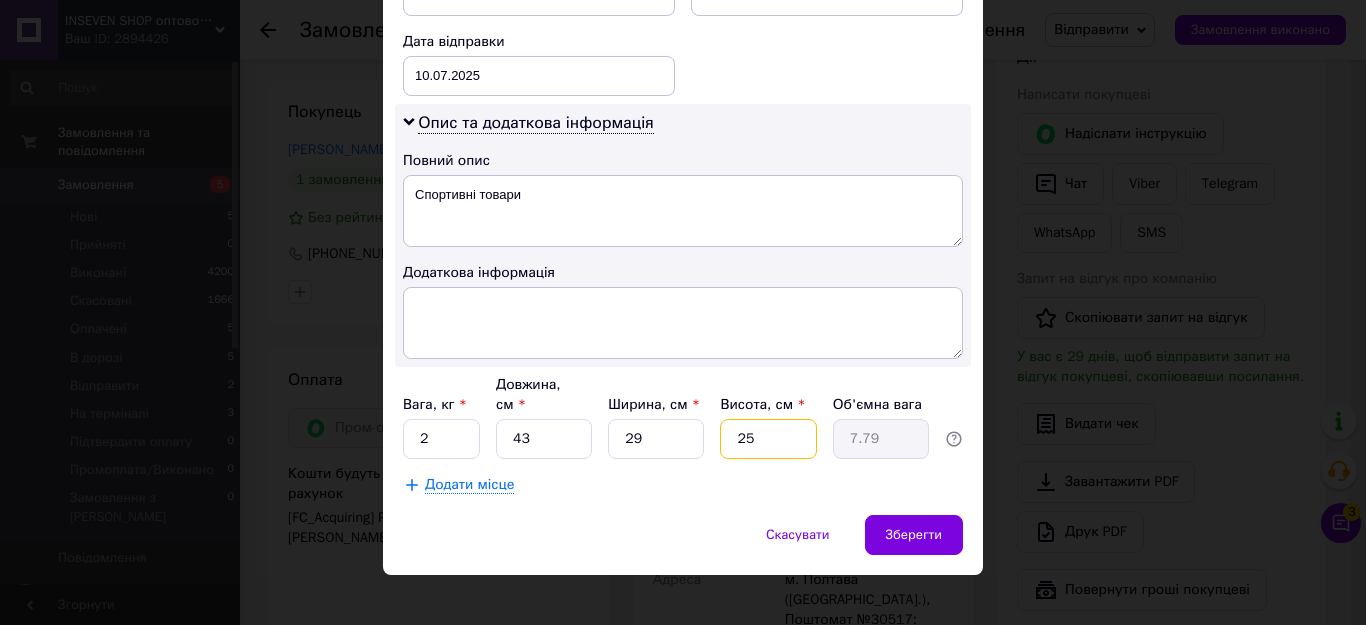type on "2" 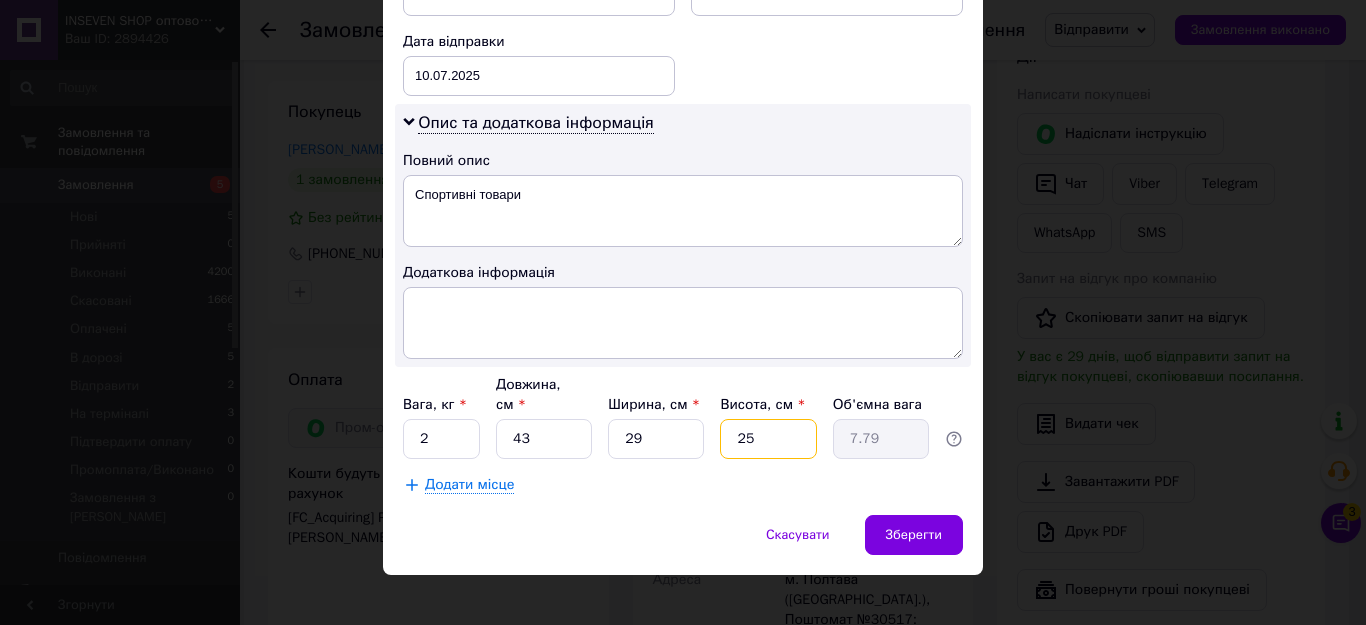 type on "0.62" 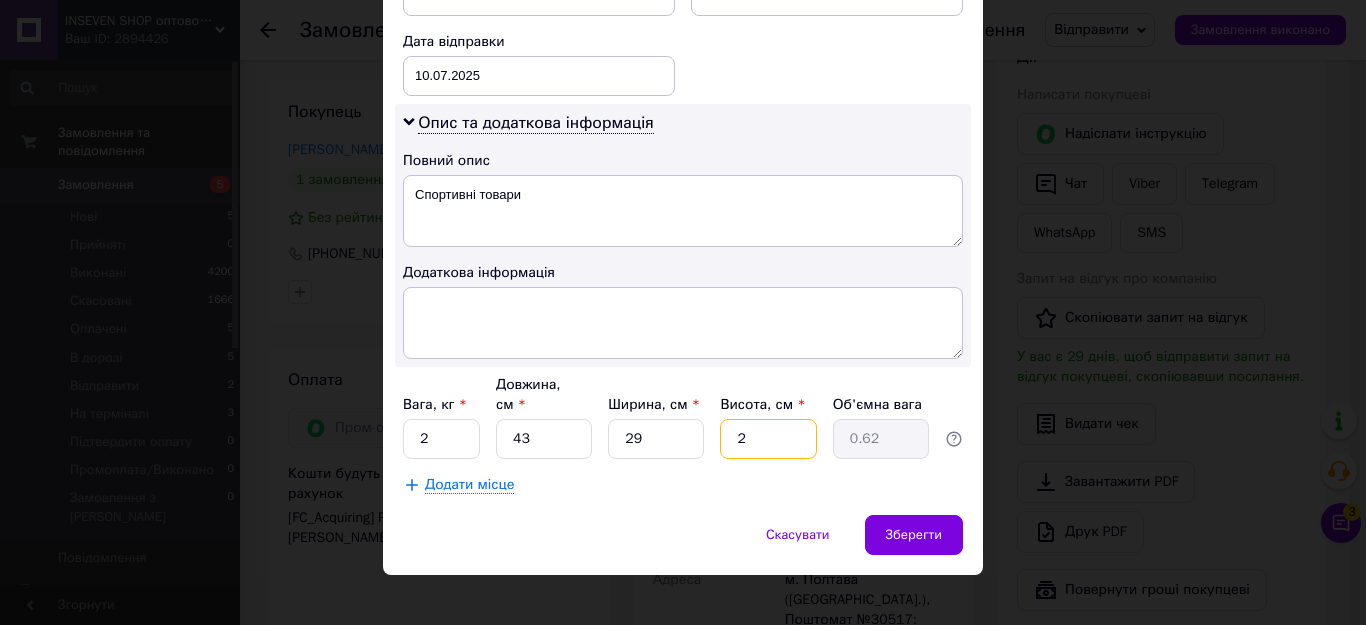 type 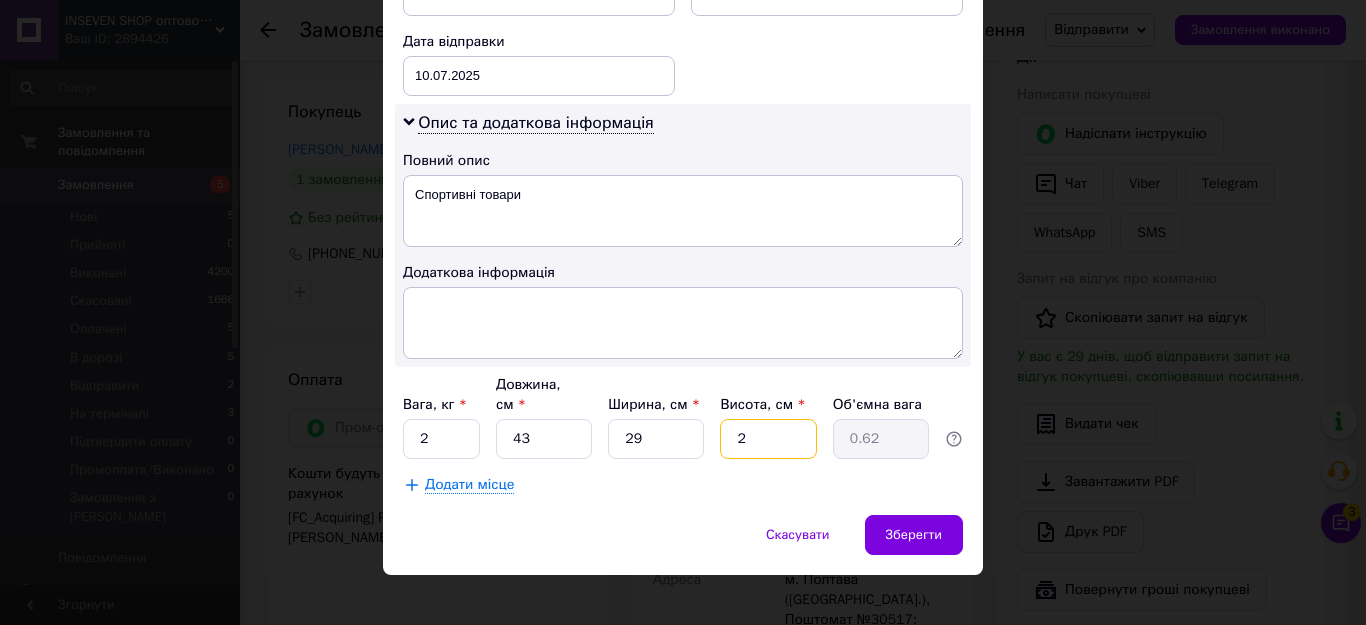 type 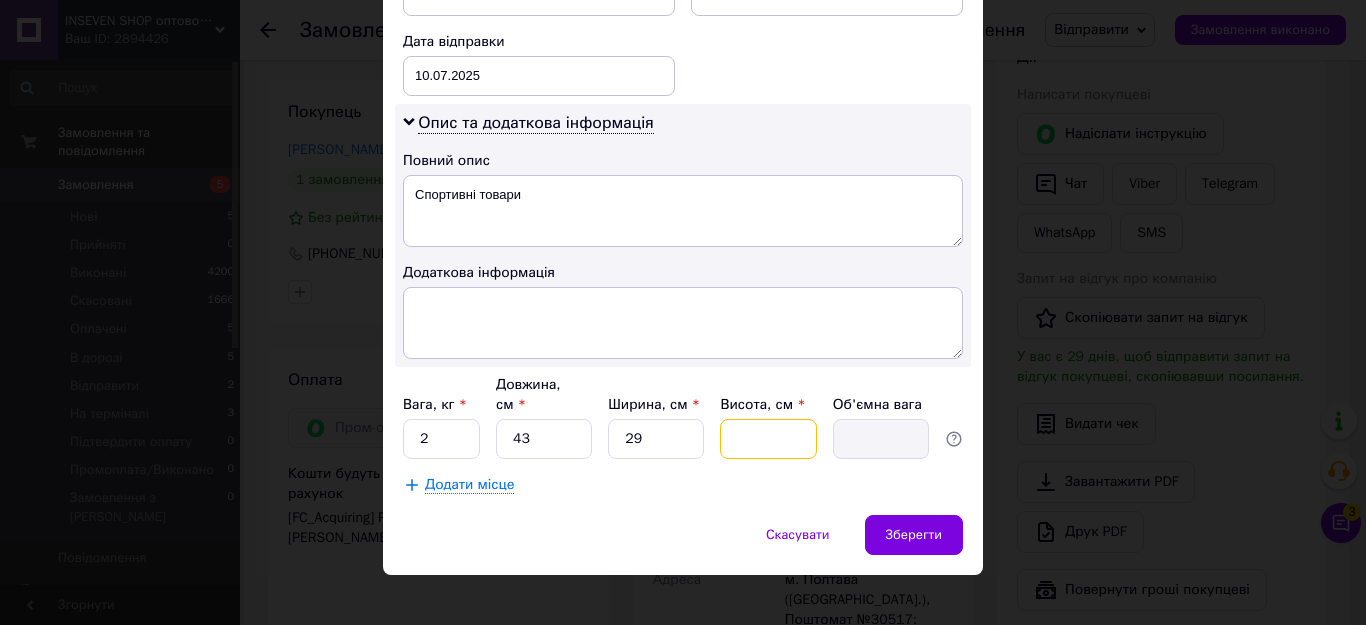 type on "3" 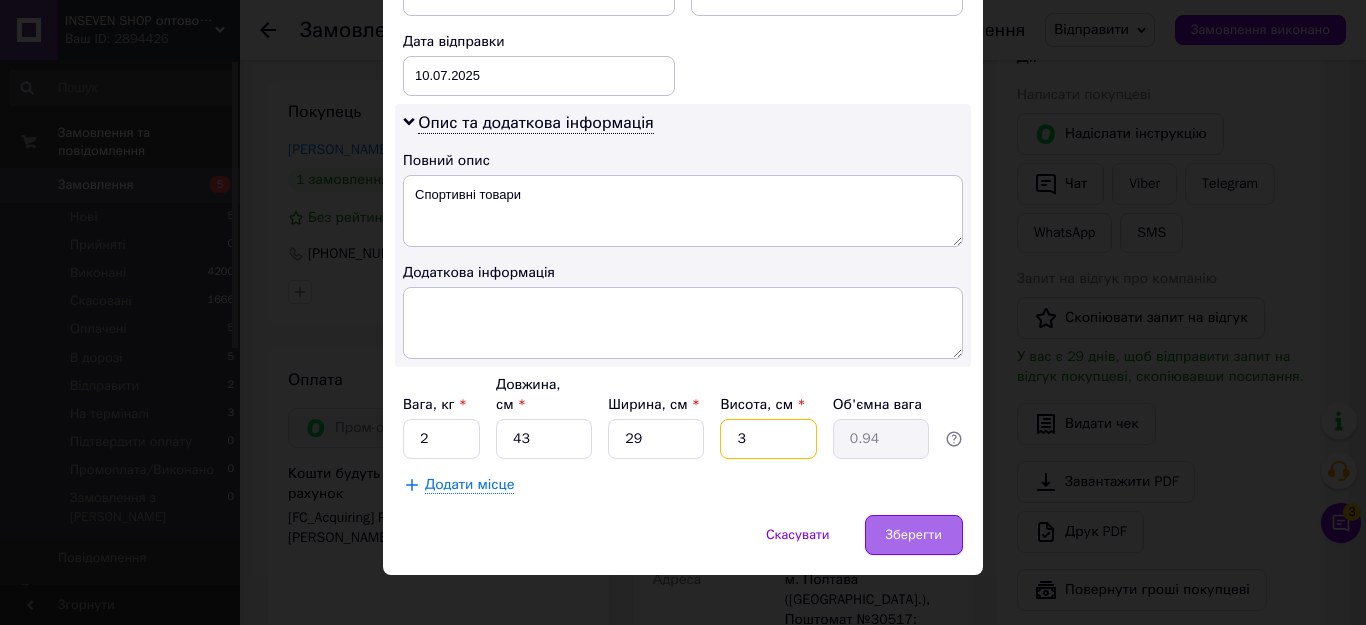 type on "3" 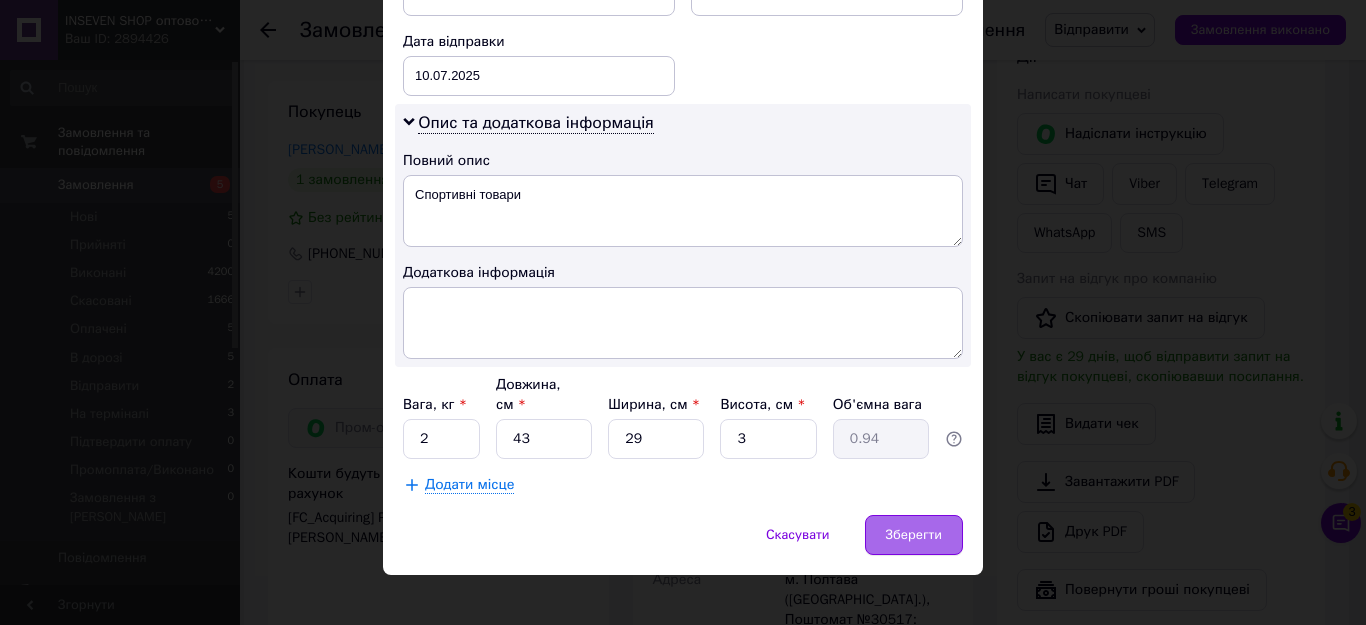 click on "Зберегти" at bounding box center (914, 535) 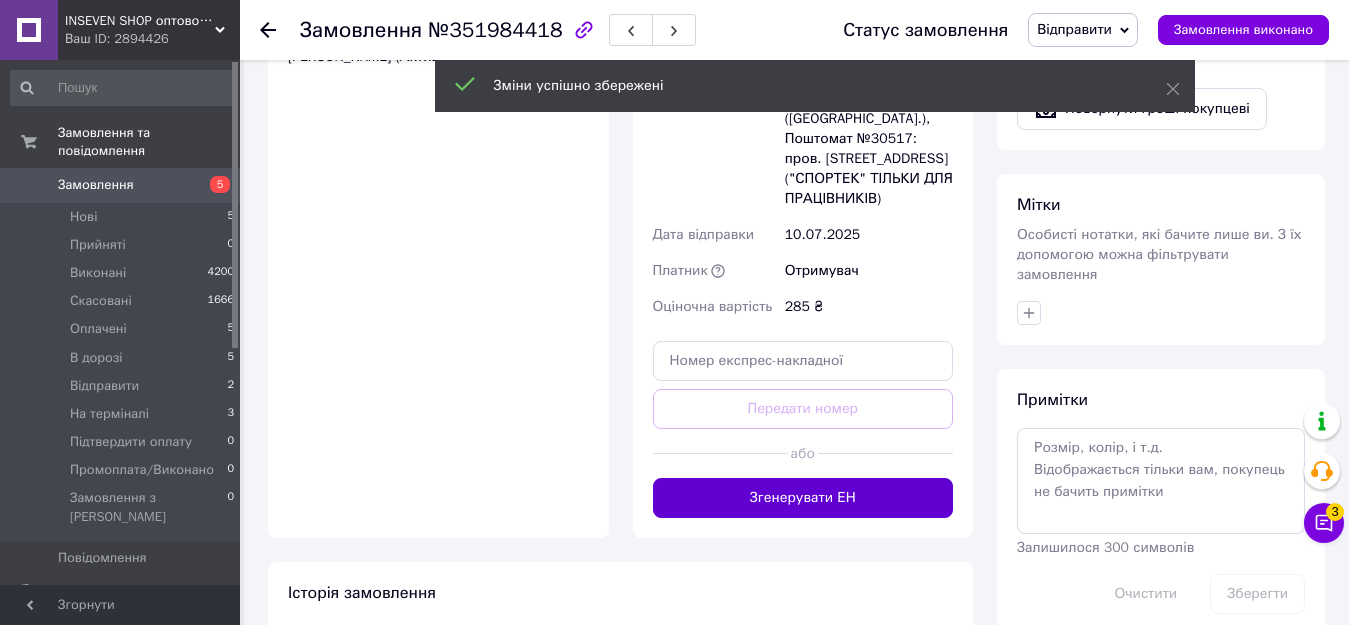 scroll, scrollTop: 1000, scrollLeft: 0, axis: vertical 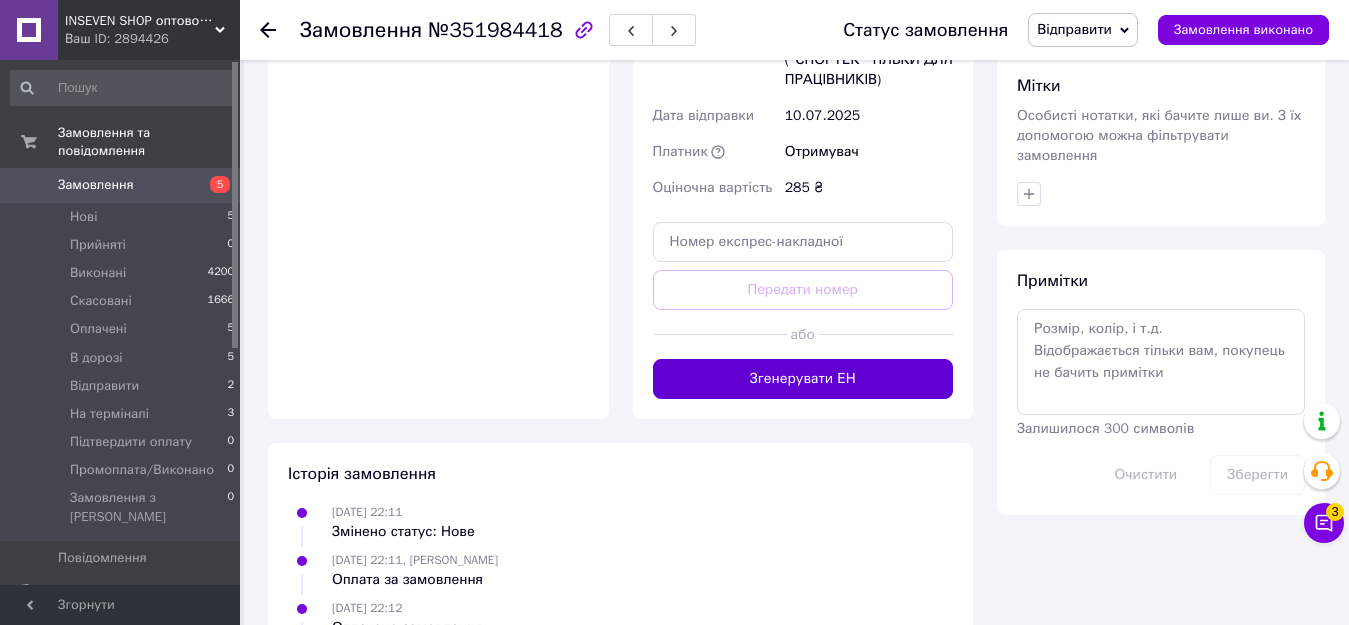 click on "Згенерувати ЕН" at bounding box center [803, 379] 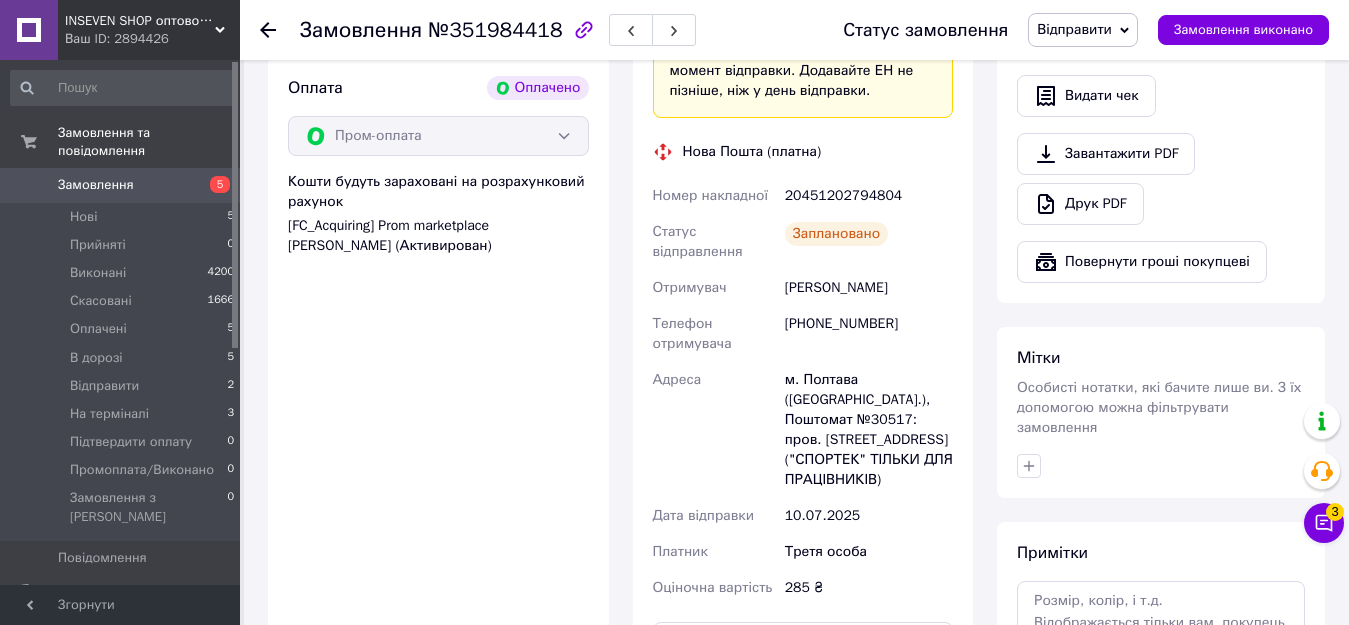scroll, scrollTop: 700, scrollLeft: 0, axis: vertical 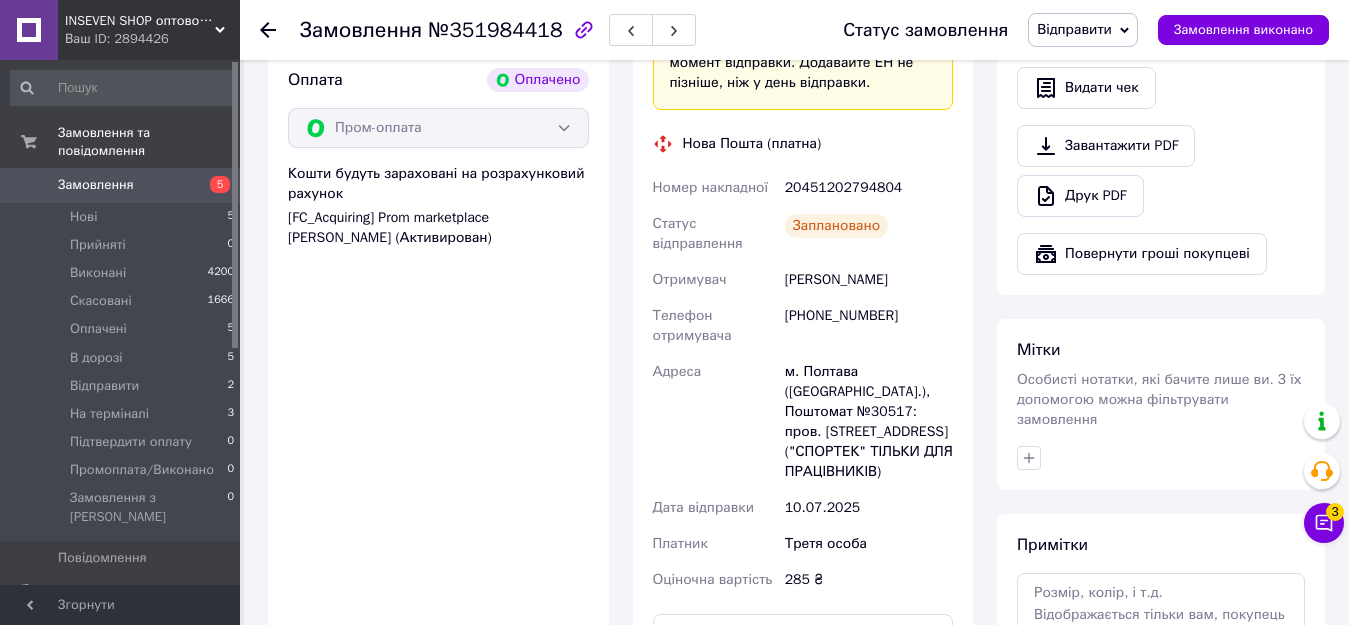 click on "[PHONE_NUMBER]" at bounding box center (869, 326) 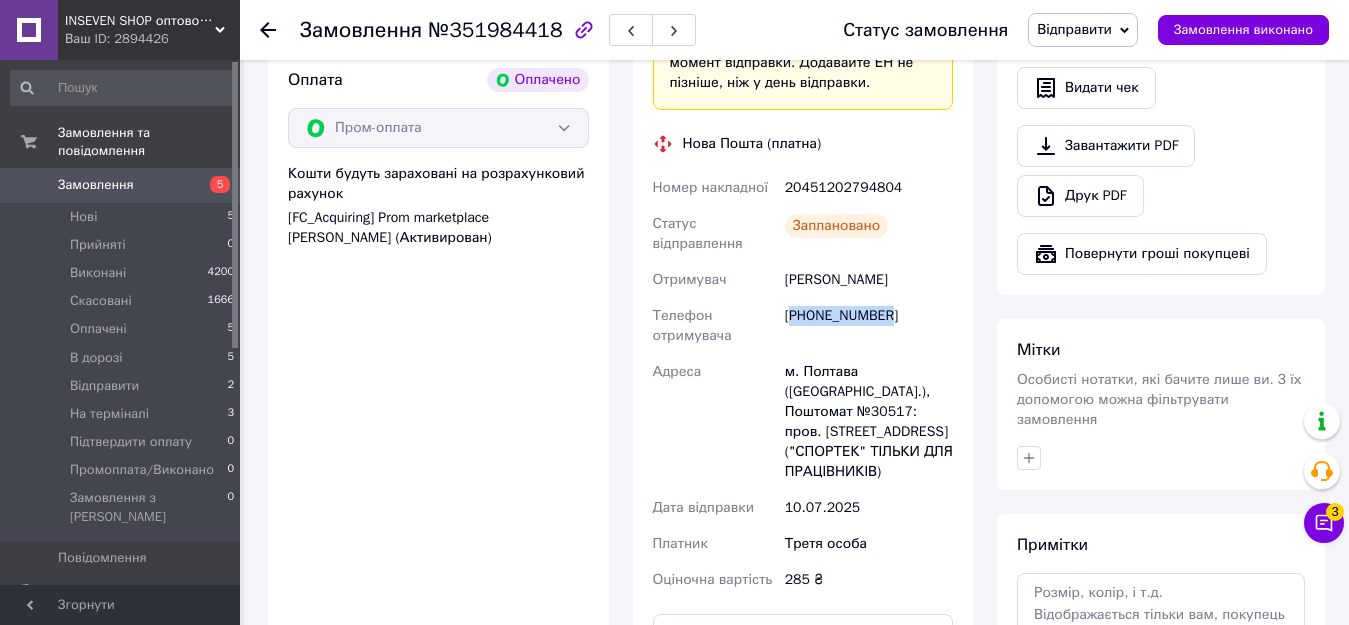 click on "[PHONE_NUMBER]" at bounding box center [869, 326] 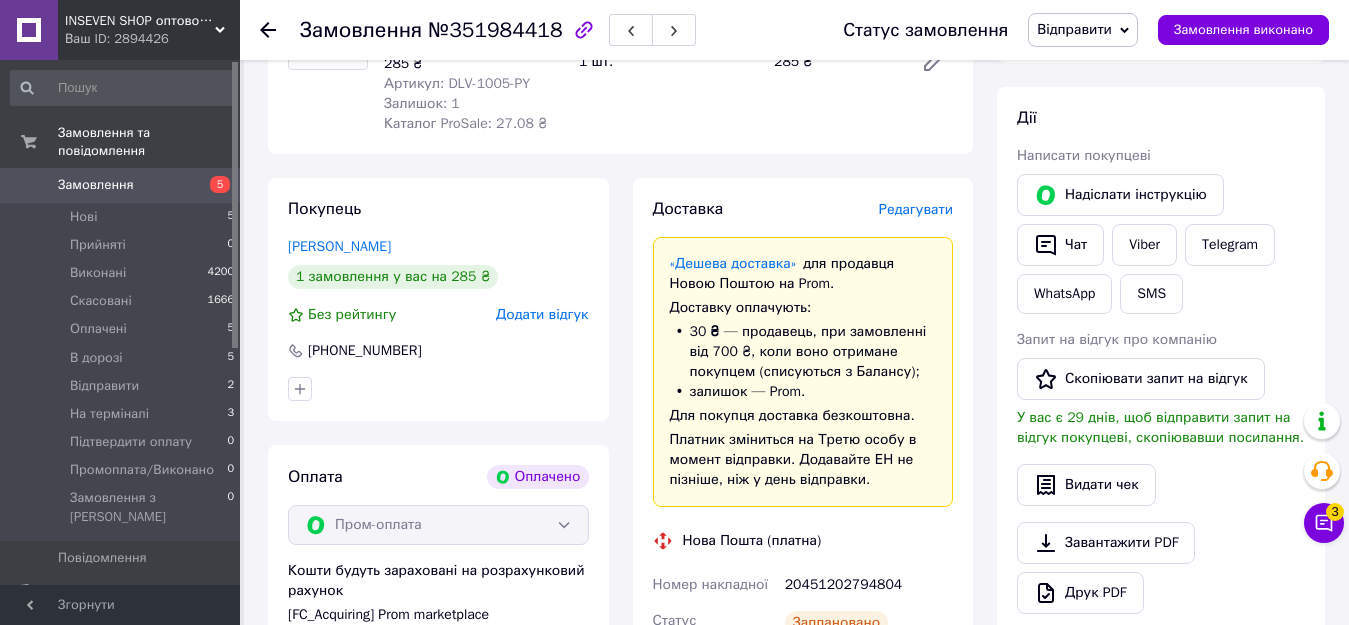 scroll, scrollTop: 400, scrollLeft: 0, axis: vertical 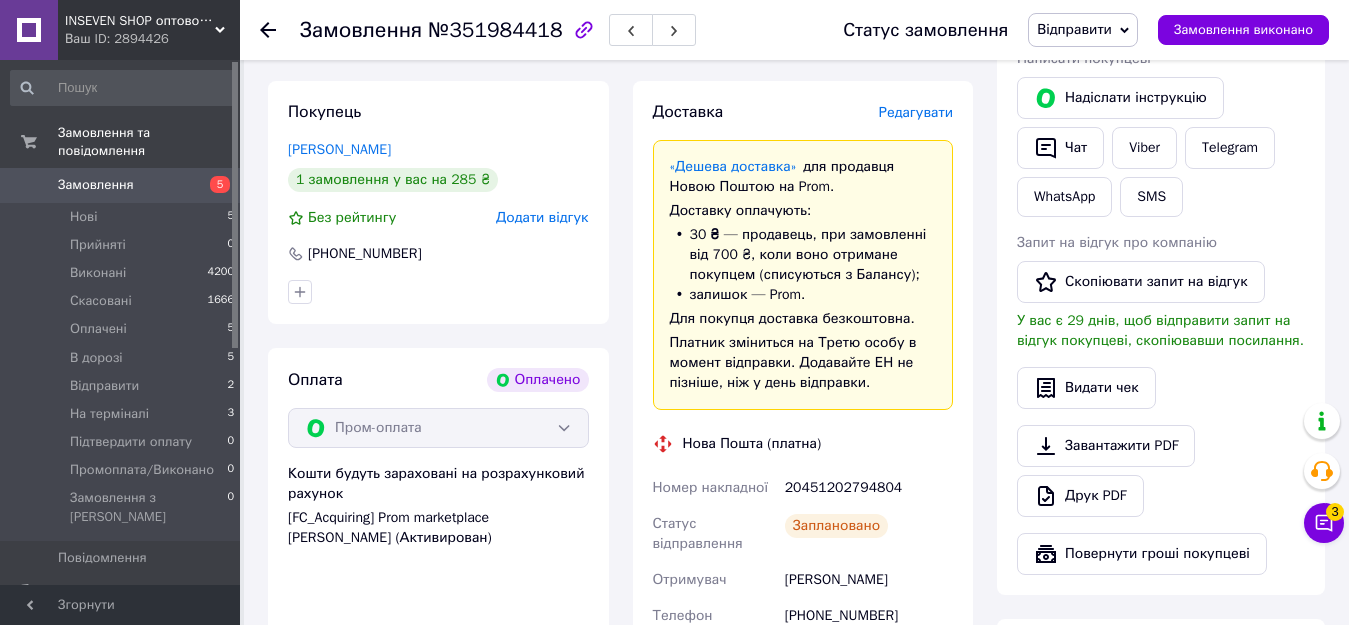 click on "20451202794804" at bounding box center [869, 488] 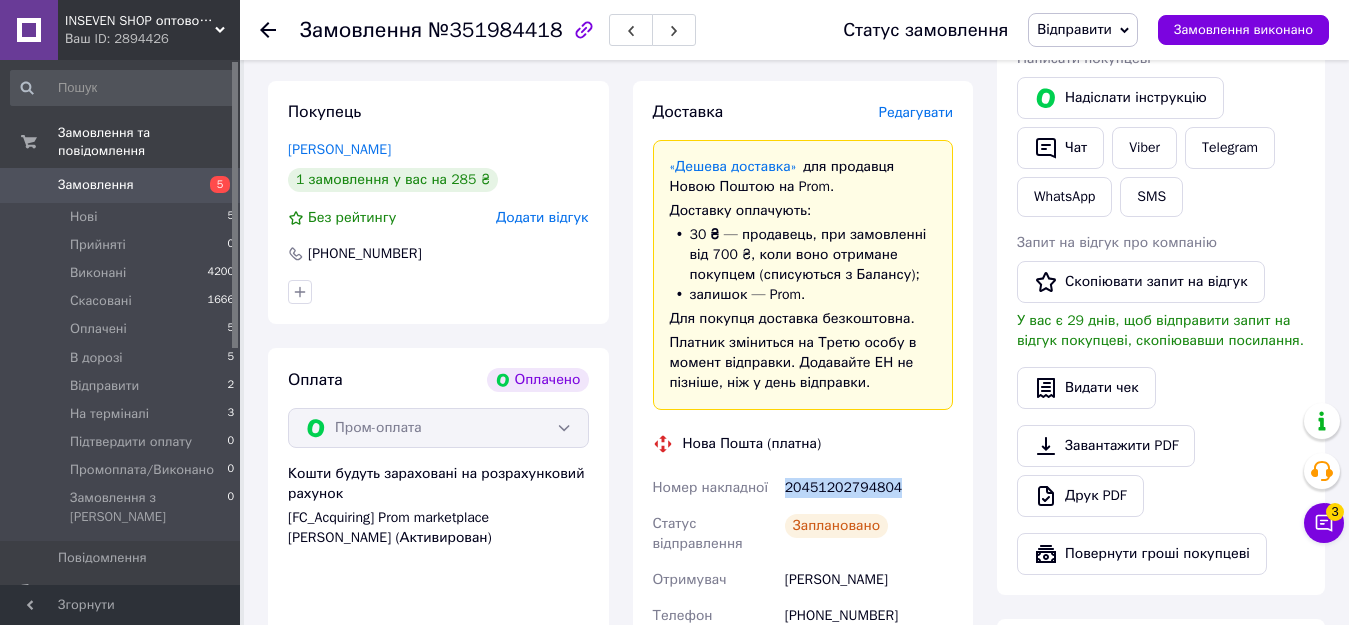 click on "20451202794804" at bounding box center [869, 488] 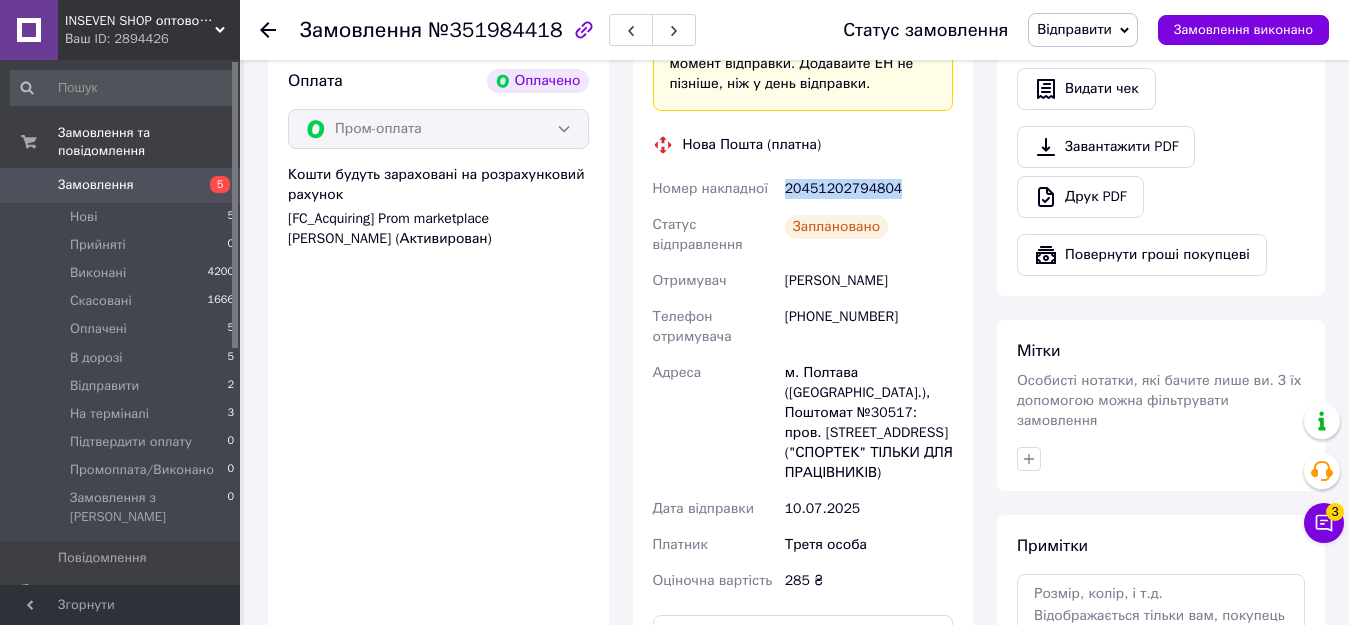scroll, scrollTop: 700, scrollLeft: 0, axis: vertical 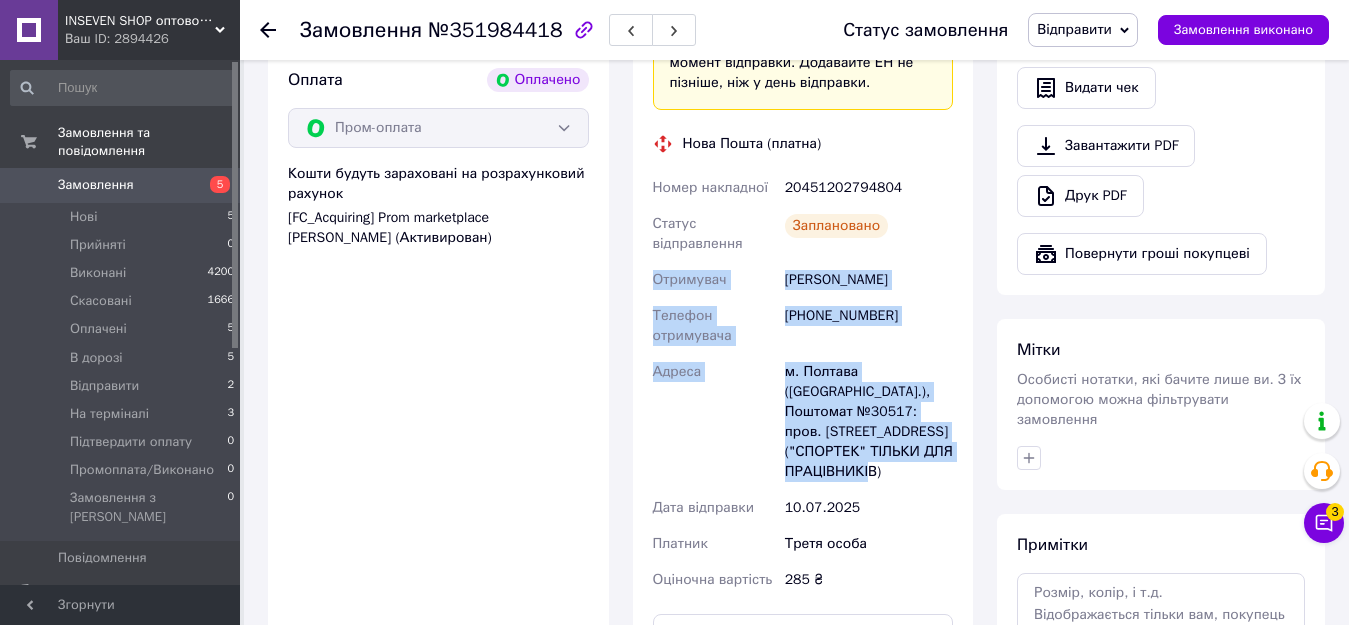 drag, startPoint x: 652, startPoint y: 282, endPoint x: 899, endPoint y: 444, distance: 295.3862 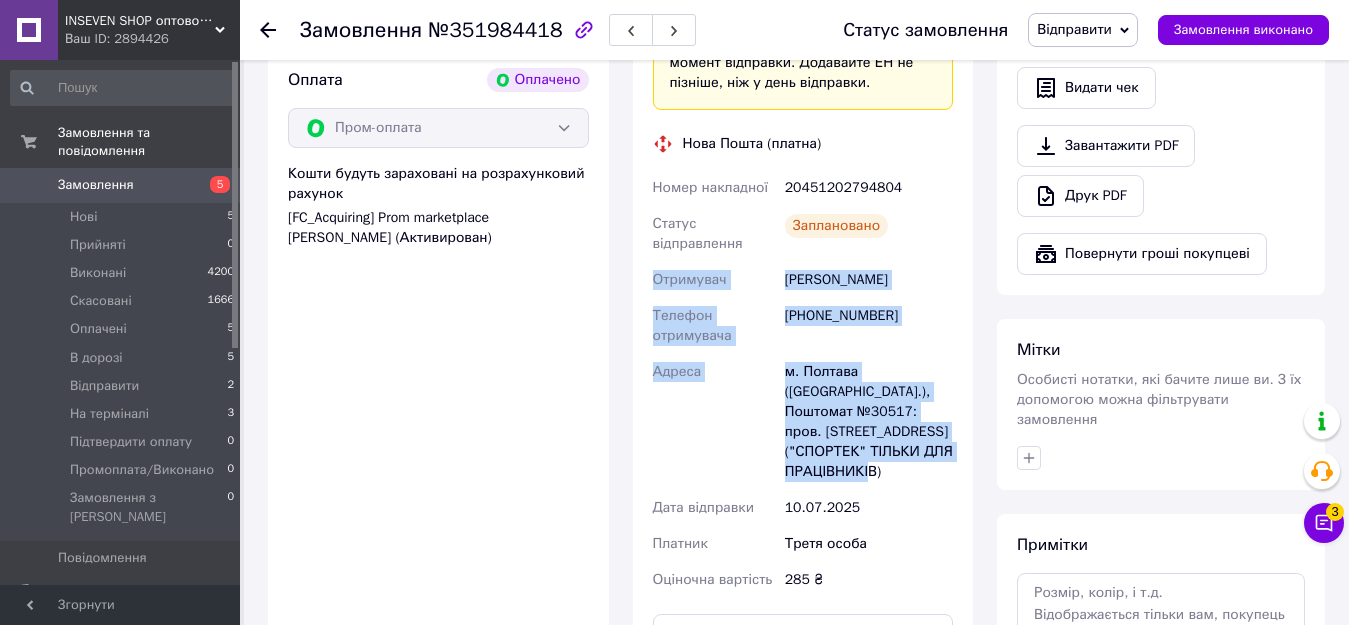 click on "Номер накладної 20451202794804 Статус відправлення Заплановано Отримувач [PERSON_NAME] Телефон отримувача [PHONE_NUMBER] [GEOGRAPHIC_DATA] м. [GEOGRAPHIC_DATA] ([GEOGRAPHIC_DATA].), Поштомат №30517: пров. Перспективний, 10 ("СПОРТЕК" ТІЛЬКИ ДЛЯ ПРАЦІВНИКІВ) Дата відправки [DATE] Платник Третя особа Оціночна вартість 285 ₴" at bounding box center (803, 384) 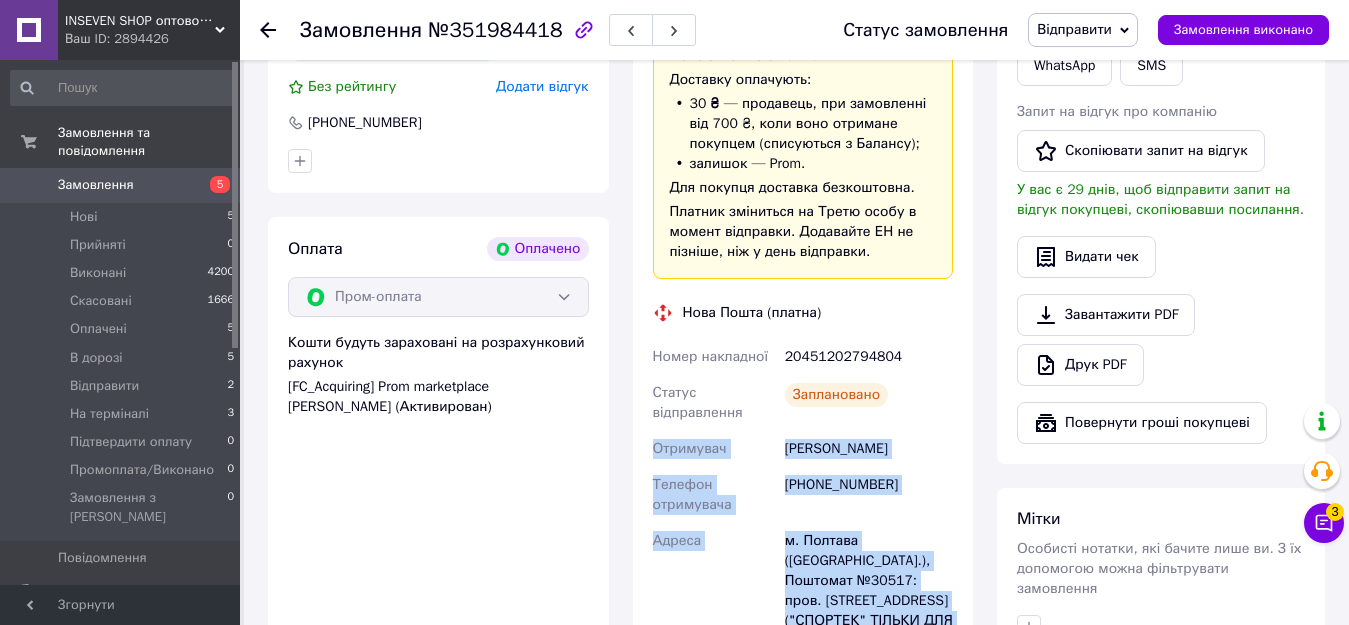 scroll, scrollTop: 600, scrollLeft: 0, axis: vertical 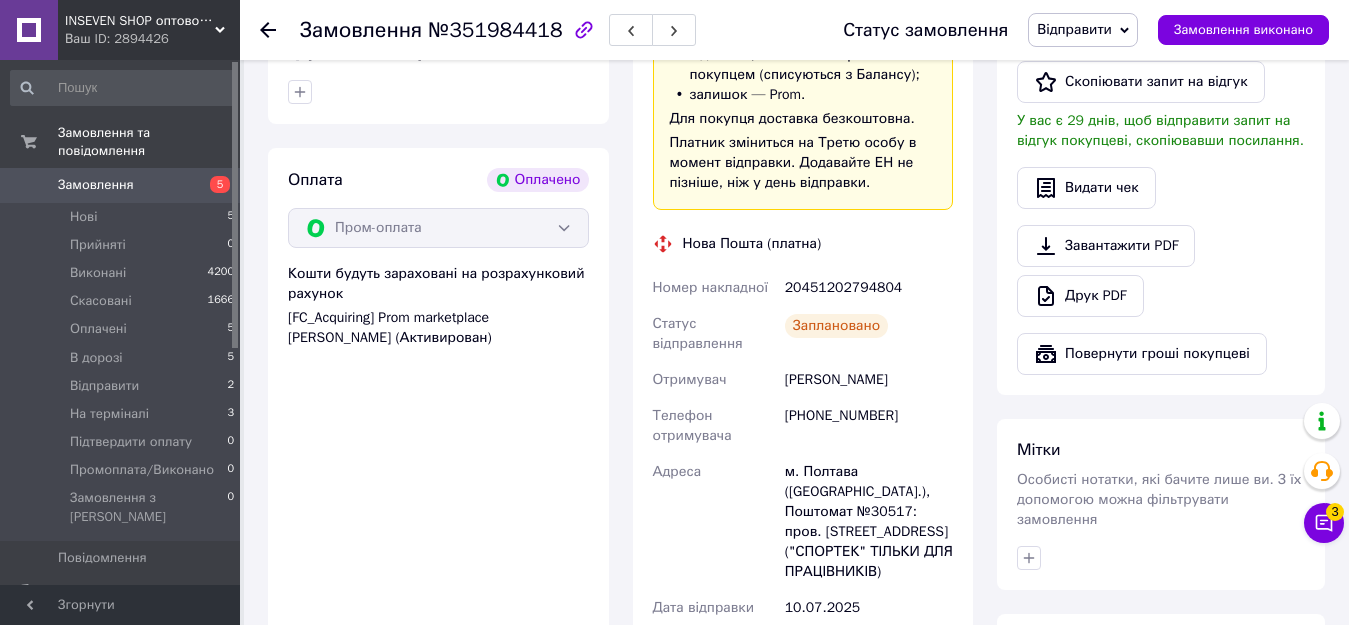 click on "20451202794804" at bounding box center [869, 288] 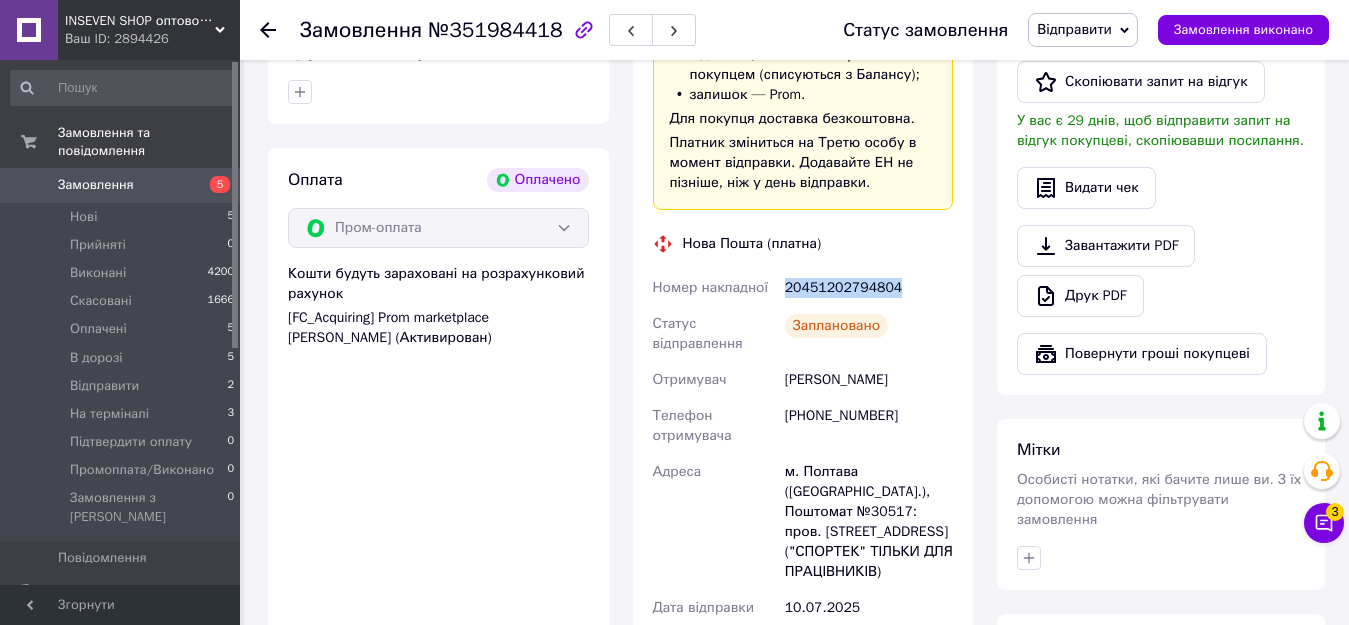 click on "20451202794804" at bounding box center [869, 288] 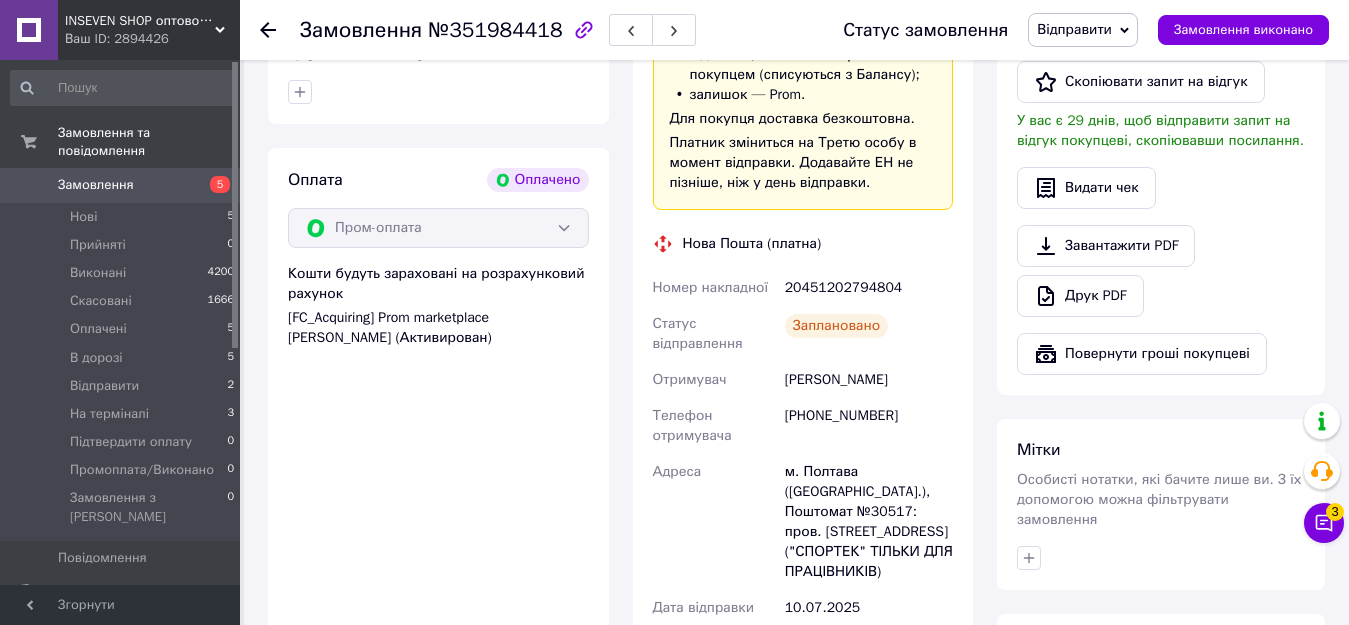 click on "Заплановано" at bounding box center [869, 334] 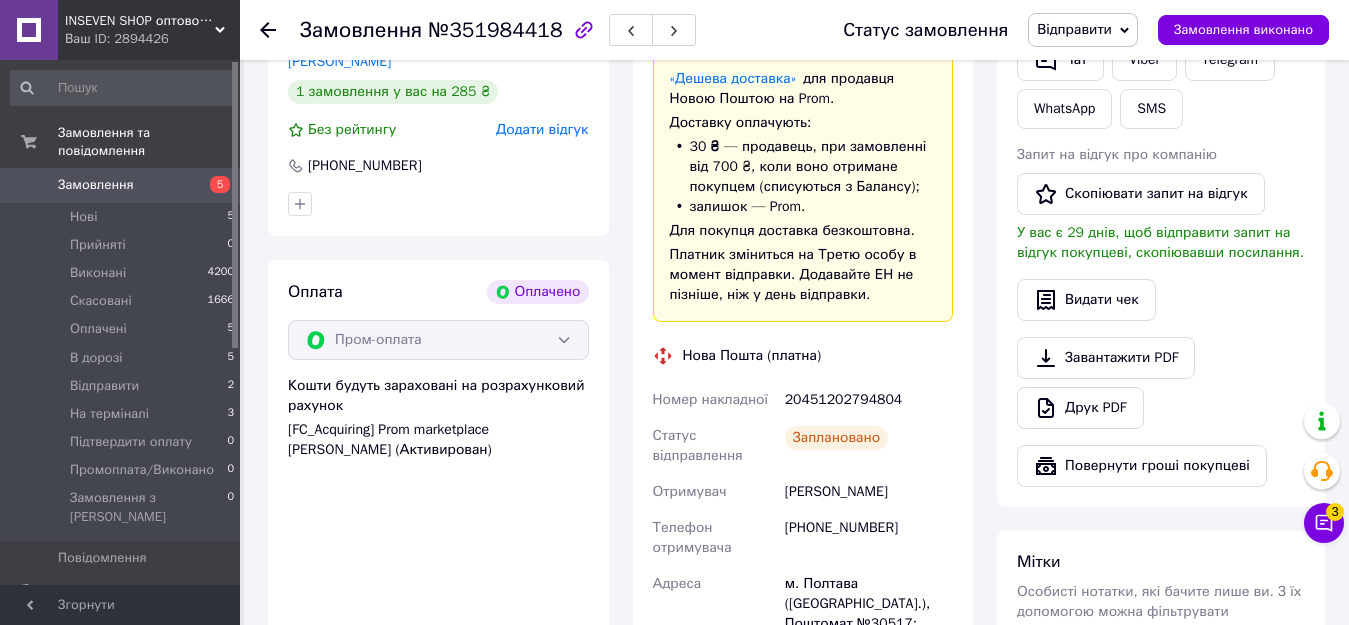 scroll, scrollTop: 600, scrollLeft: 0, axis: vertical 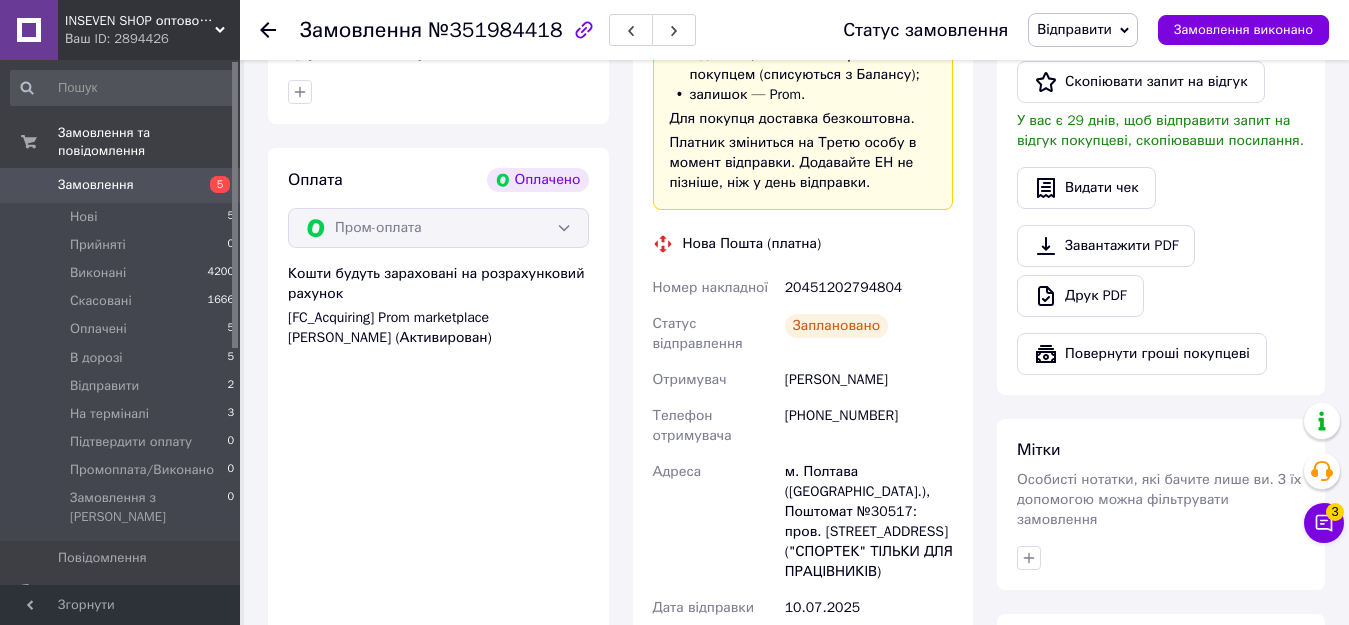 click on "20451202794804" at bounding box center (869, 288) 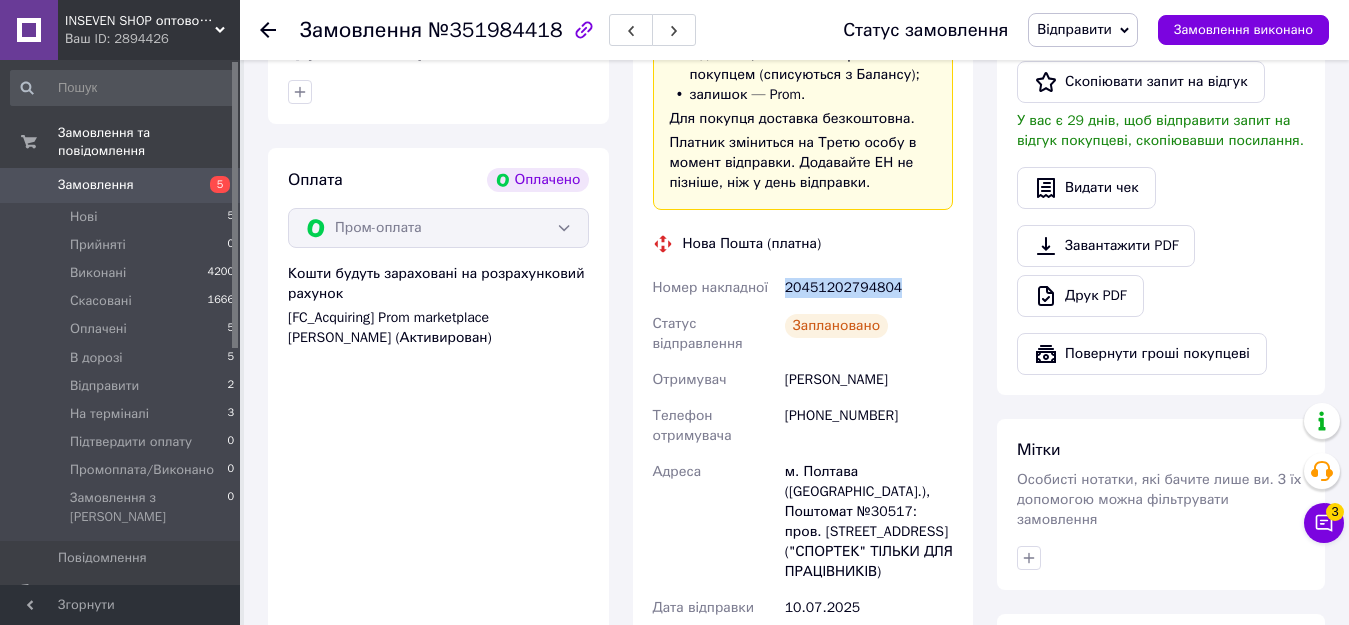 click on "20451202794804" at bounding box center (869, 288) 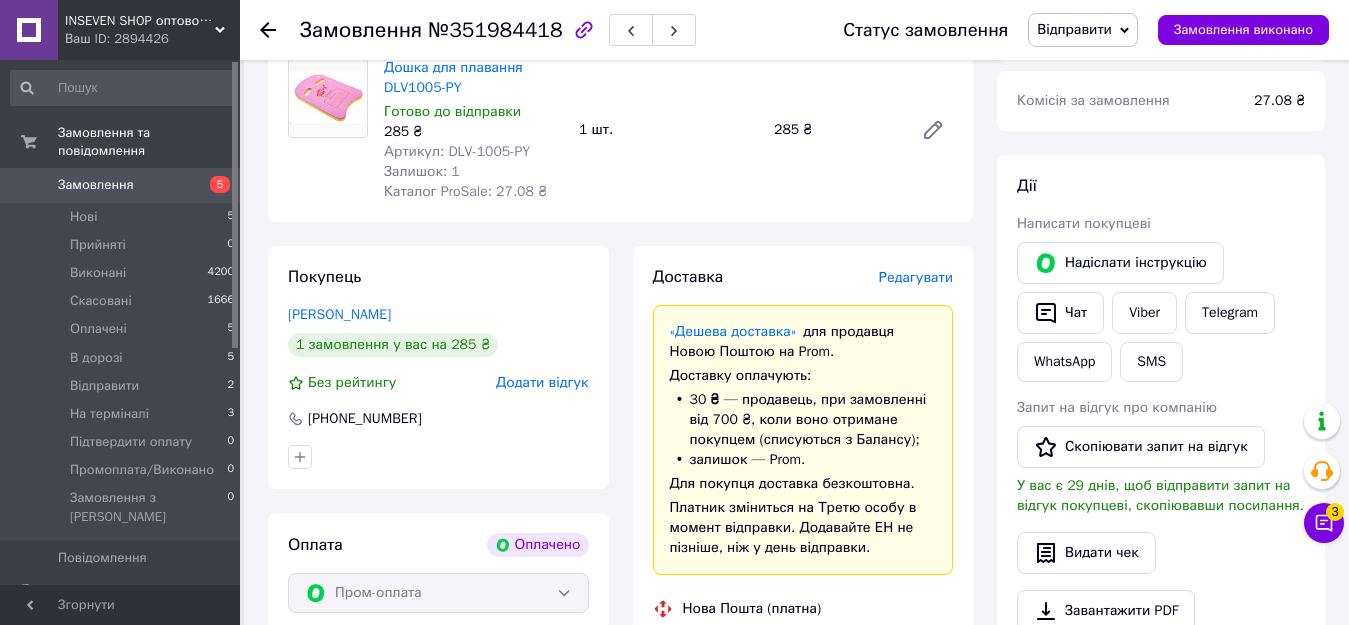 scroll, scrollTop: 200, scrollLeft: 0, axis: vertical 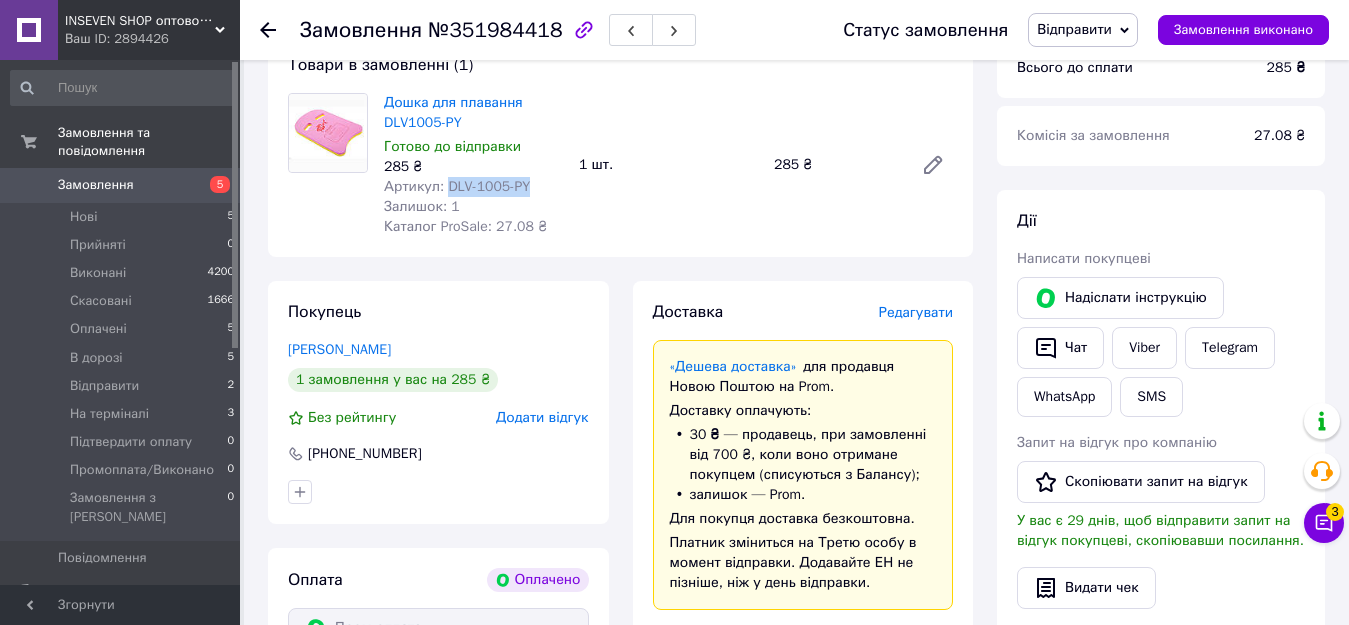drag, startPoint x: 442, startPoint y: 188, endPoint x: 532, endPoint y: 183, distance: 90.13878 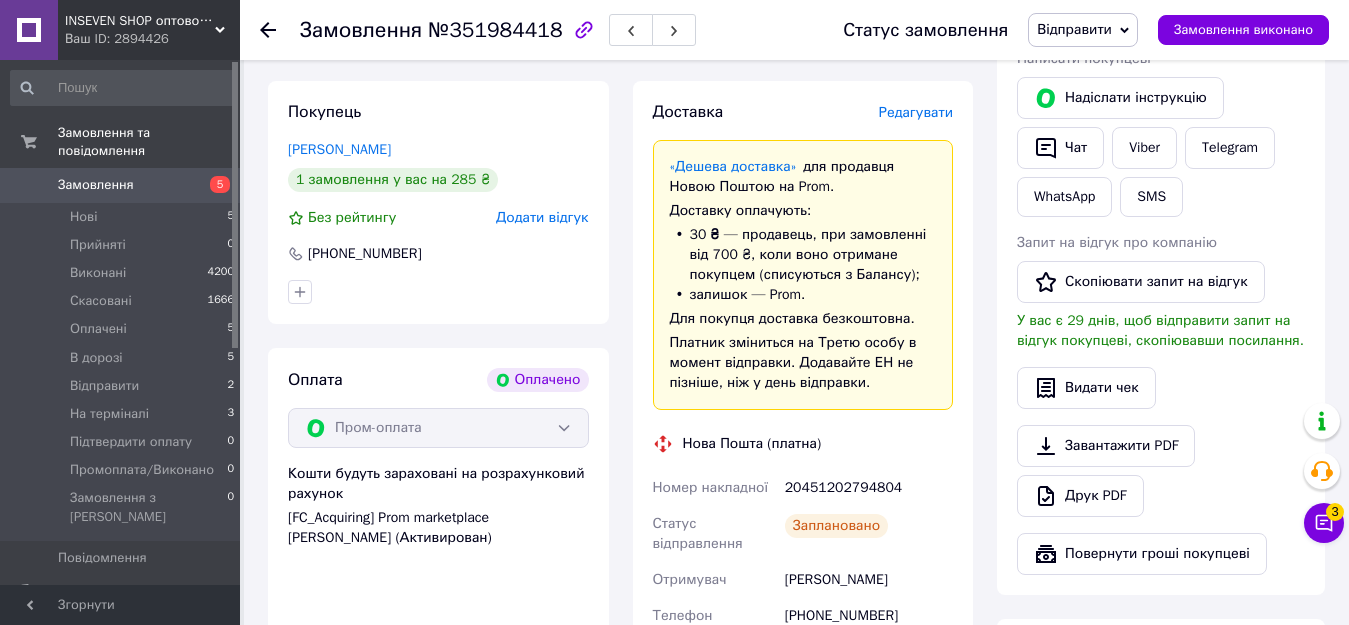 scroll, scrollTop: 0, scrollLeft: 0, axis: both 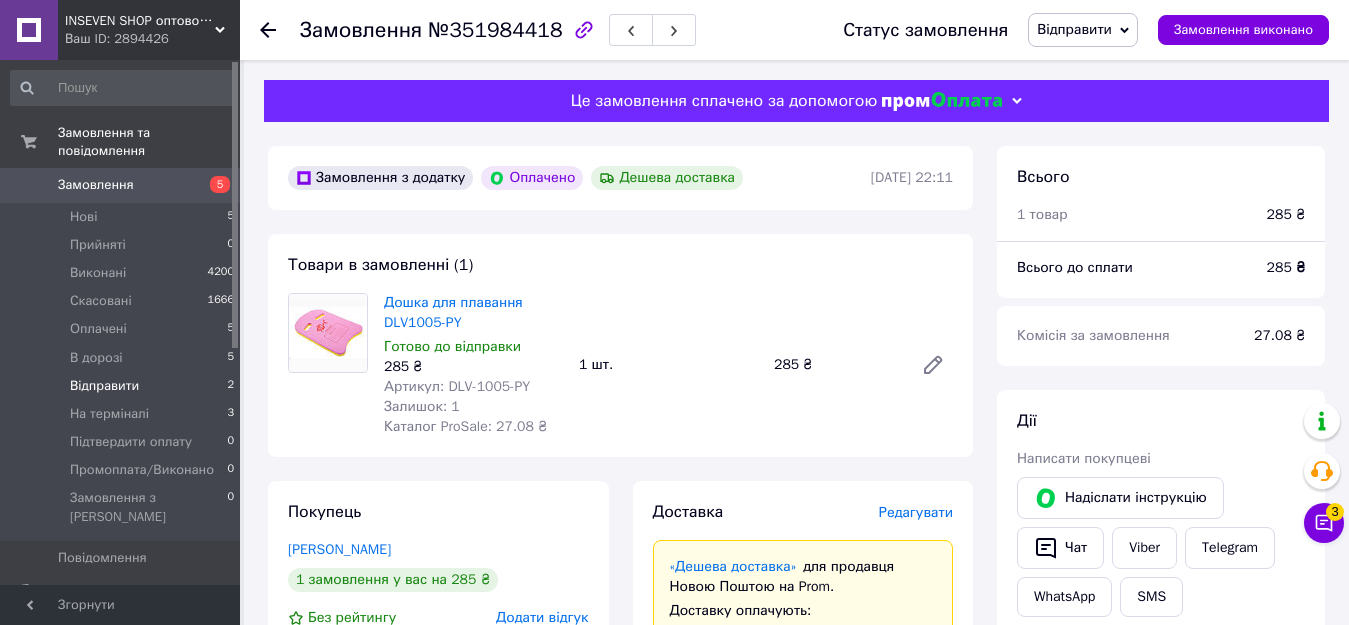 click on "Відправити" at bounding box center (104, 386) 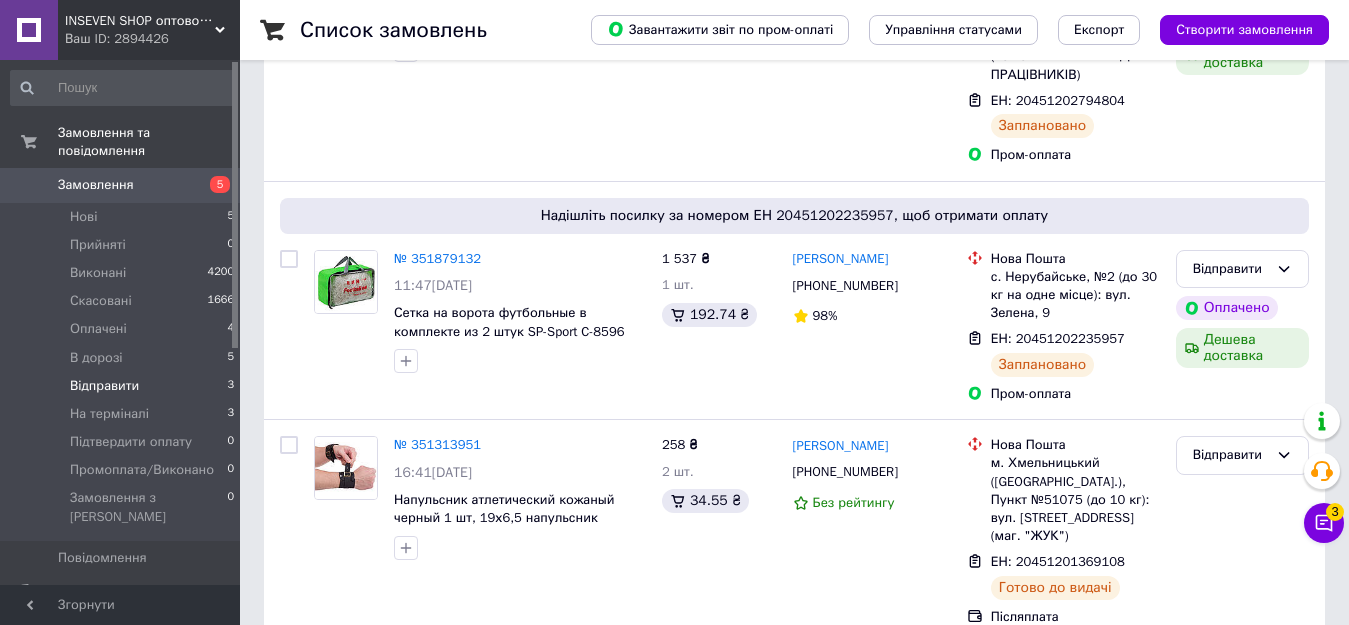 scroll, scrollTop: 564, scrollLeft: 0, axis: vertical 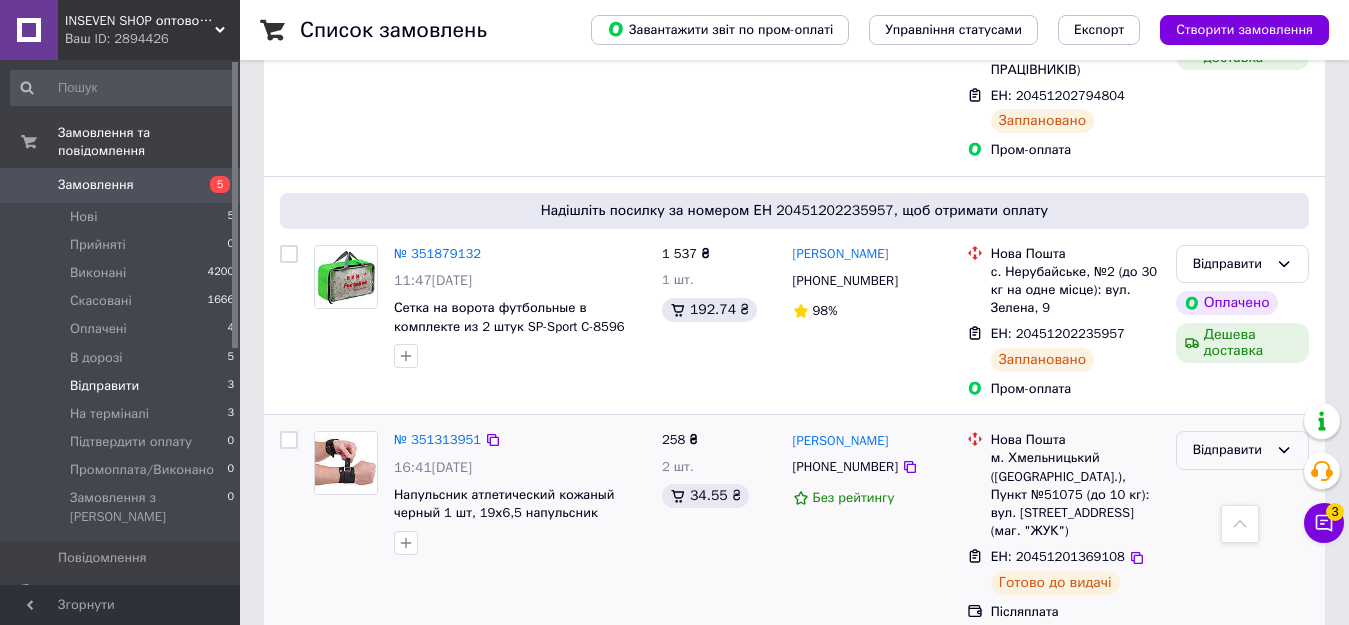 click on "Відправити" at bounding box center [1230, 450] 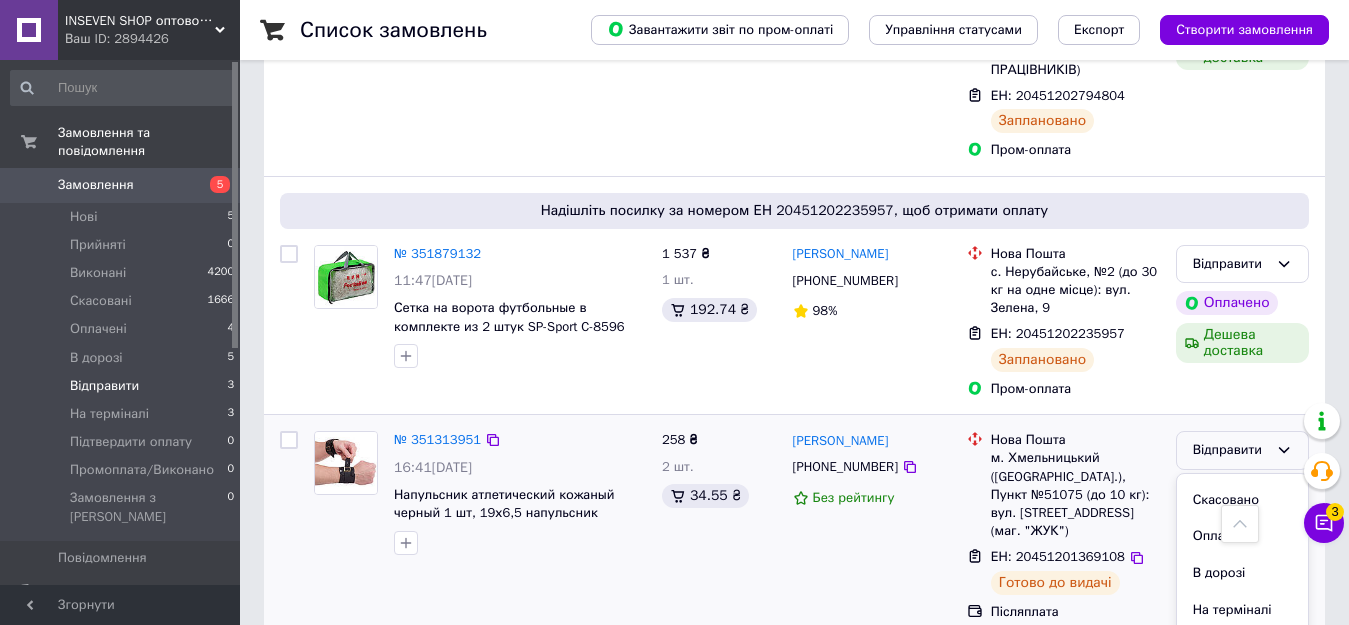 scroll, scrollTop: 100, scrollLeft: 0, axis: vertical 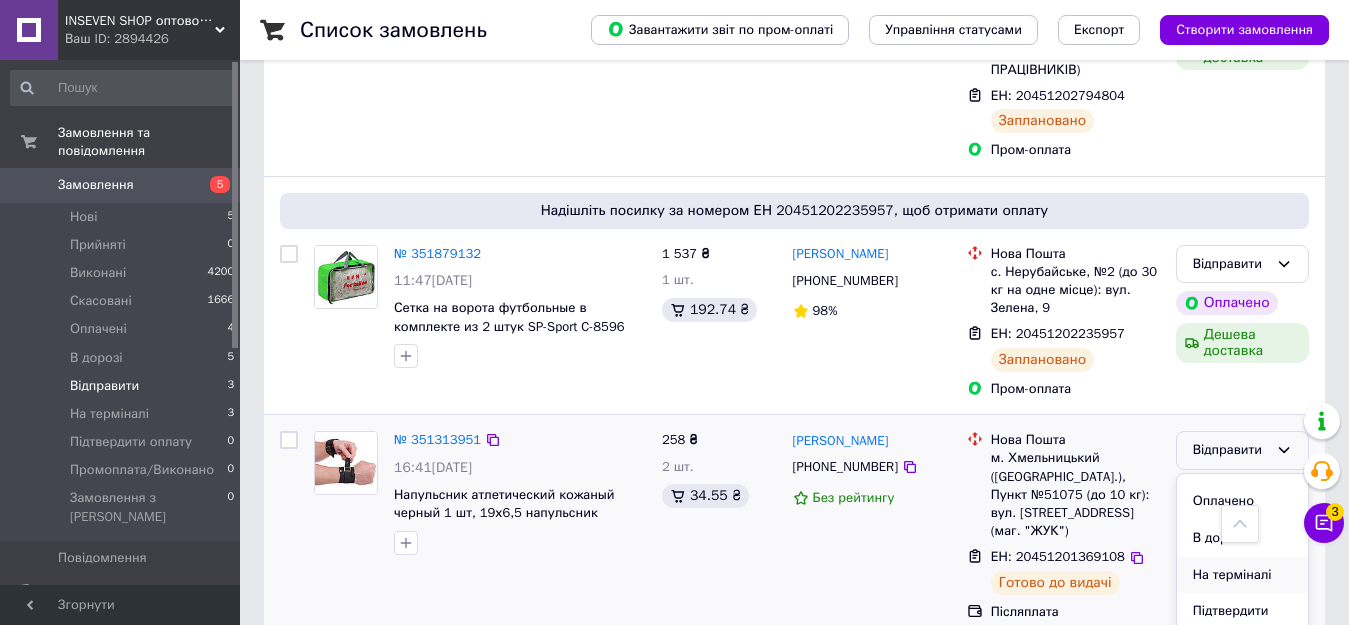 click on "На терміналі" at bounding box center (1242, 575) 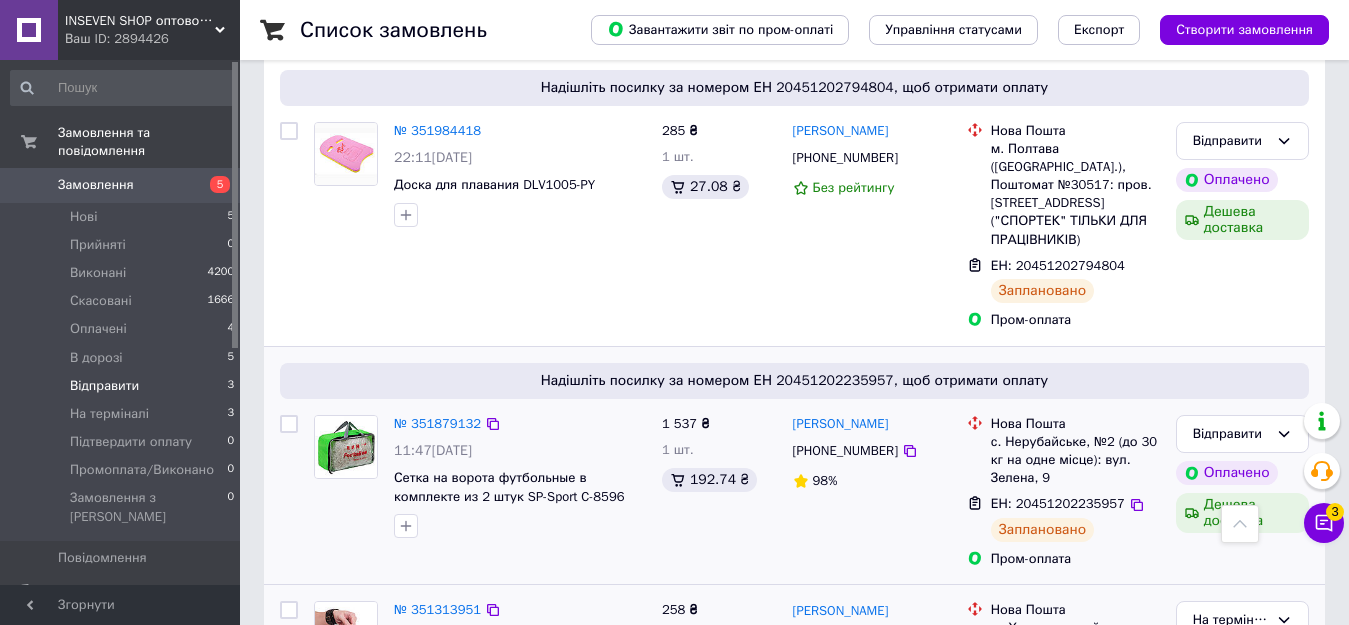 scroll, scrollTop: 364, scrollLeft: 0, axis: vertical 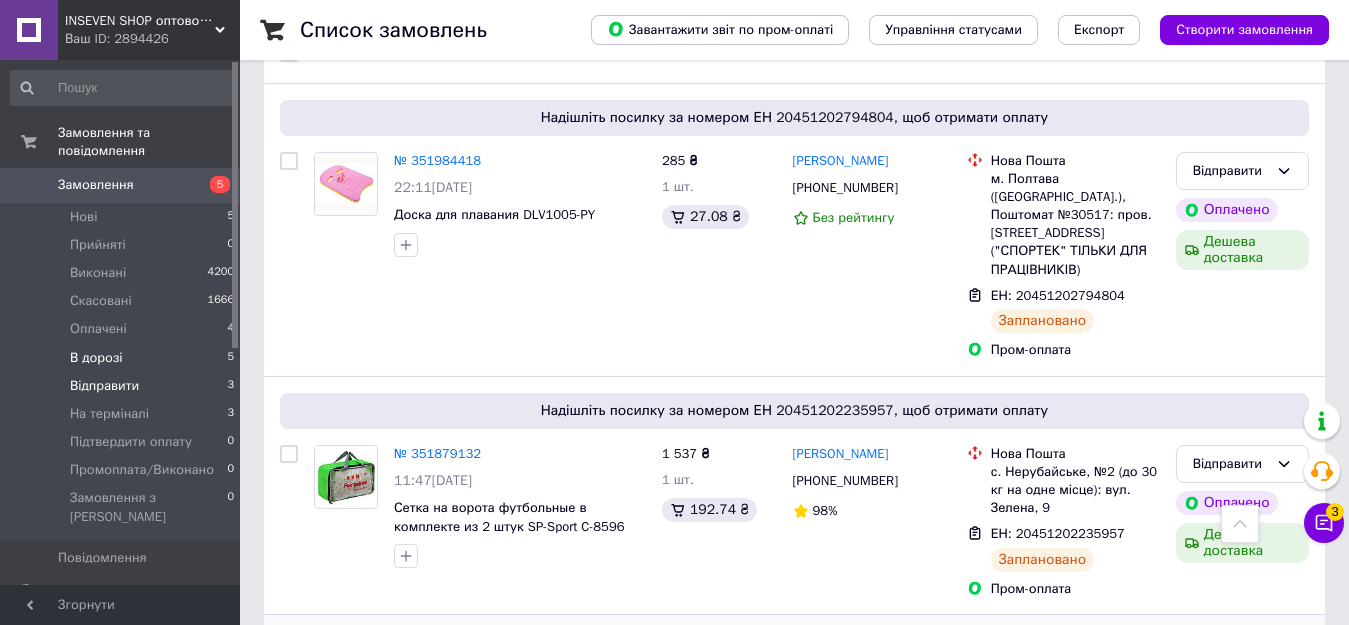 click on "В дорозі" at bounding box center (96, 358) 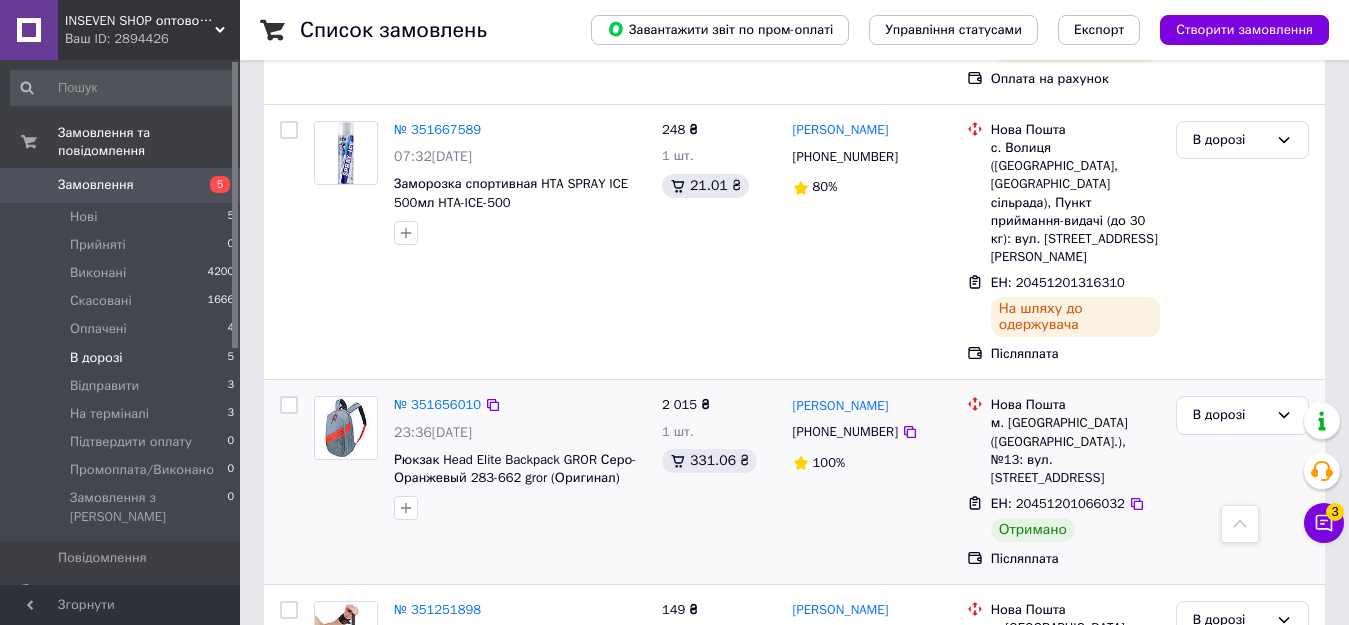 scroll, scrollTop: 900, scrollLeft: 0, axis: vertical 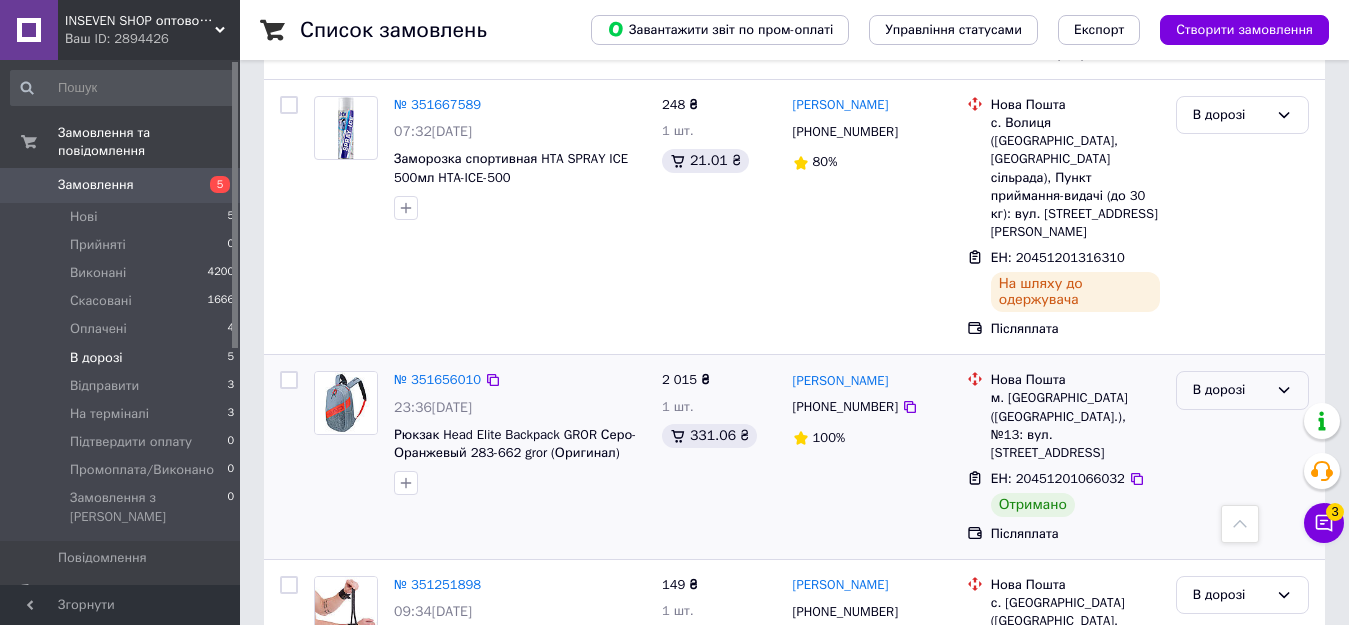 click on "В дорозі" at bounding box center [1230, 390] 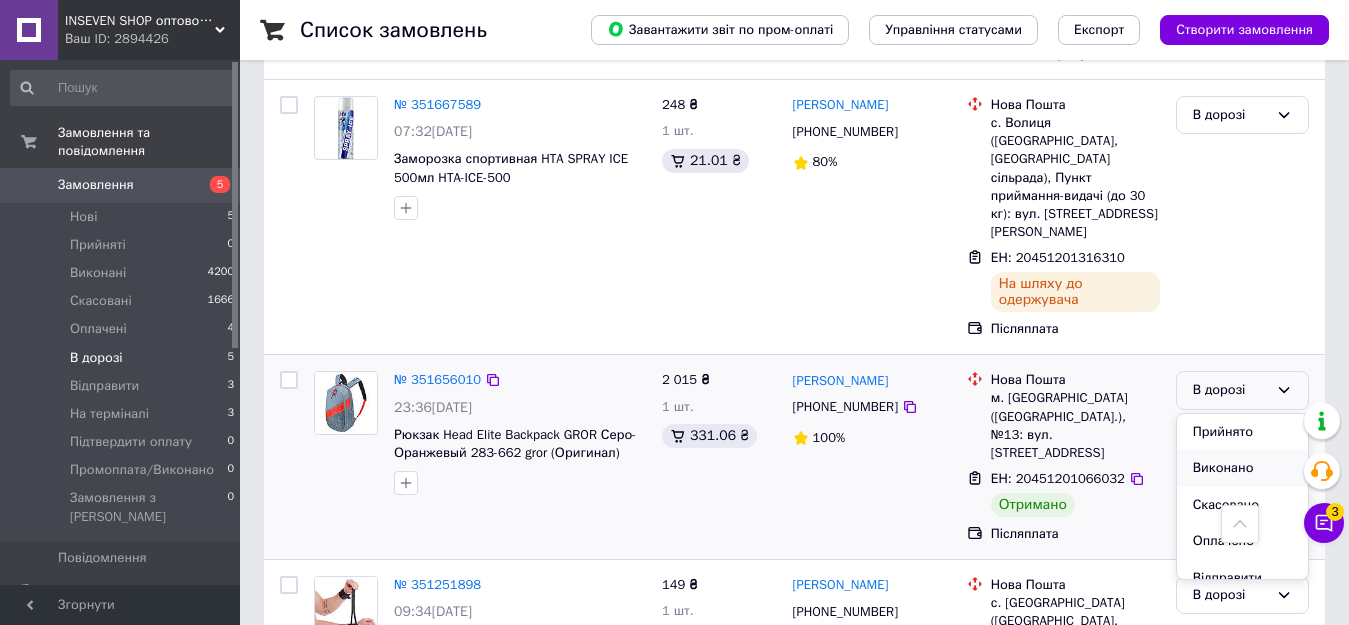 click on "Виконано" at bounding box center (1242, 468) 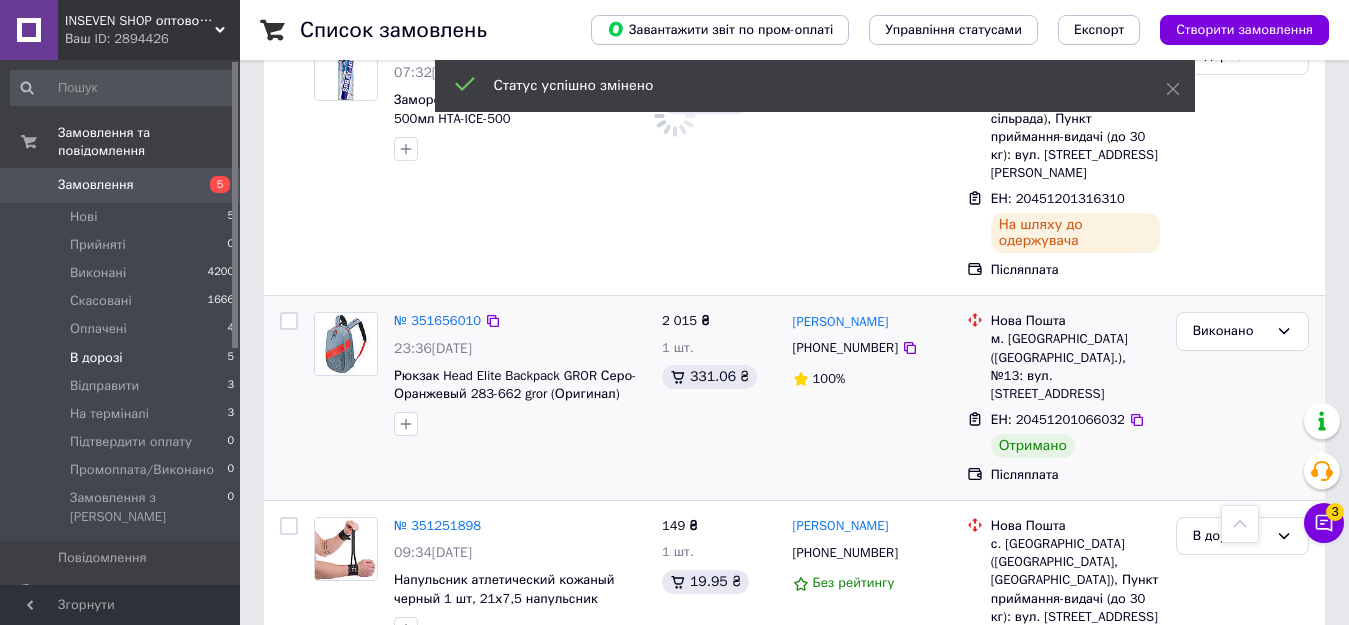 scroll, scrollTop: 990, scrollLeft: 0, axis: vertical 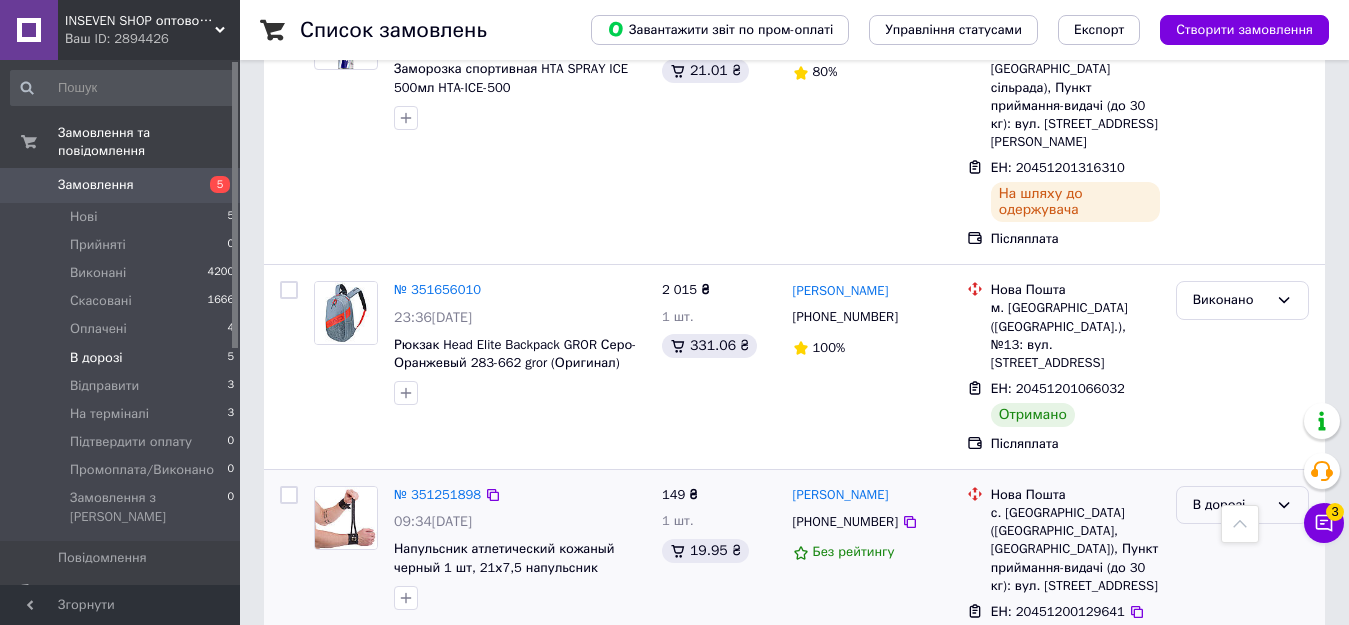 click on "В дорозі" at bounding box center [1230, 505] 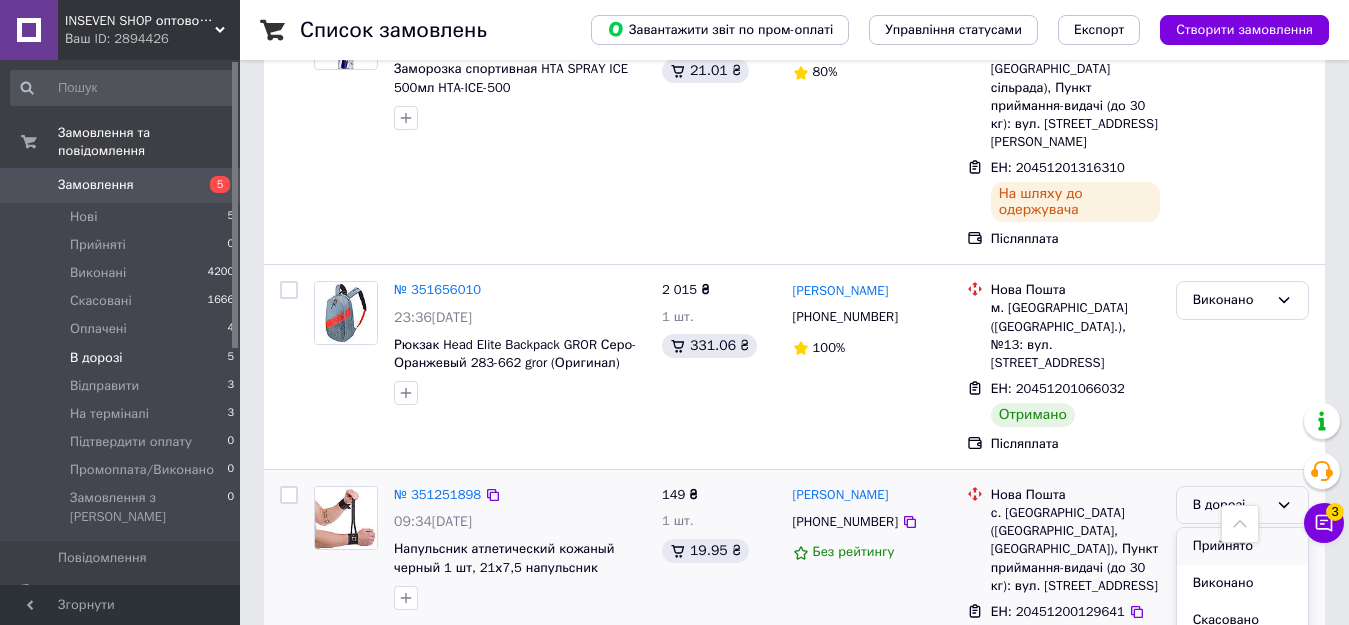 scroll, scrollTop: 100, scrollLeft: 0, axis: vertical 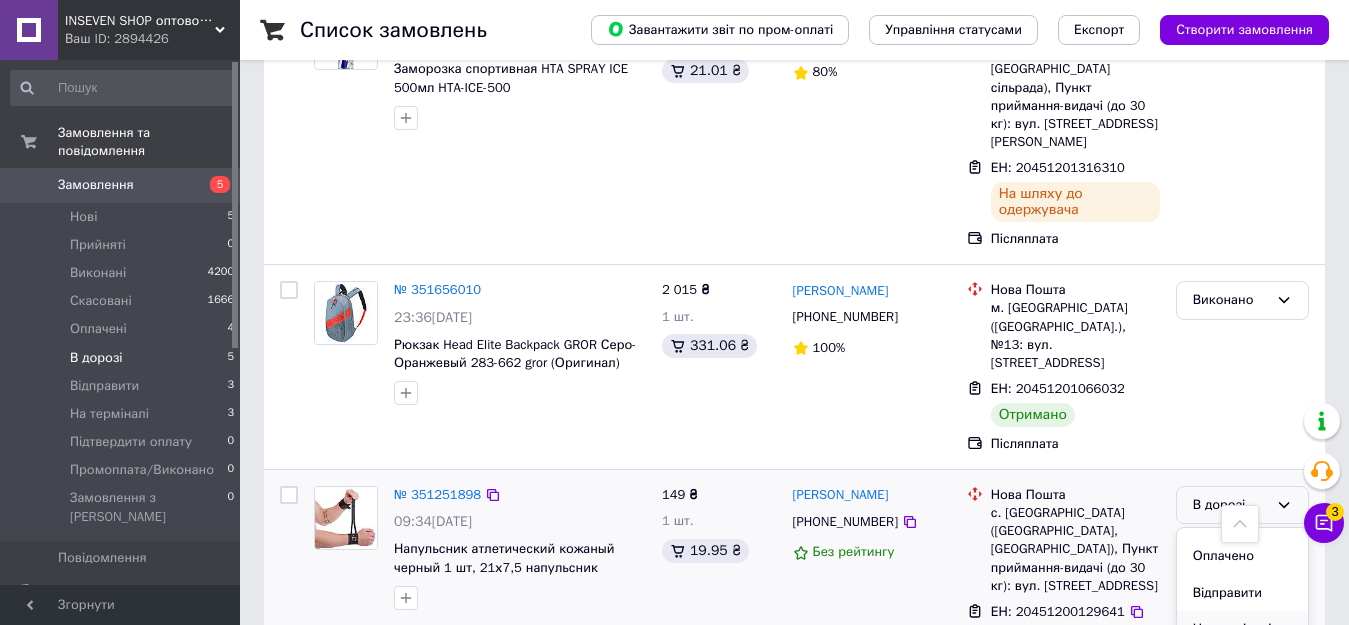 click on "На терміналі" at bounding box center (1242, 629) 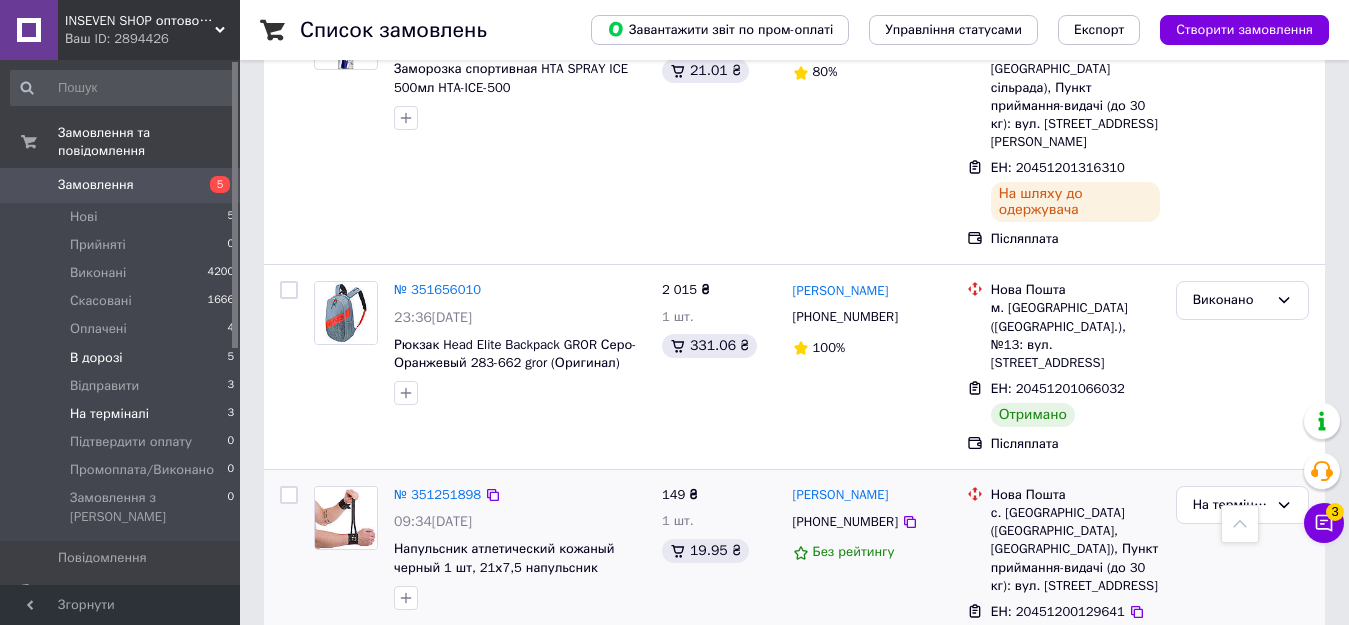 click on "На терміналі" at bounding box center (109, 414) 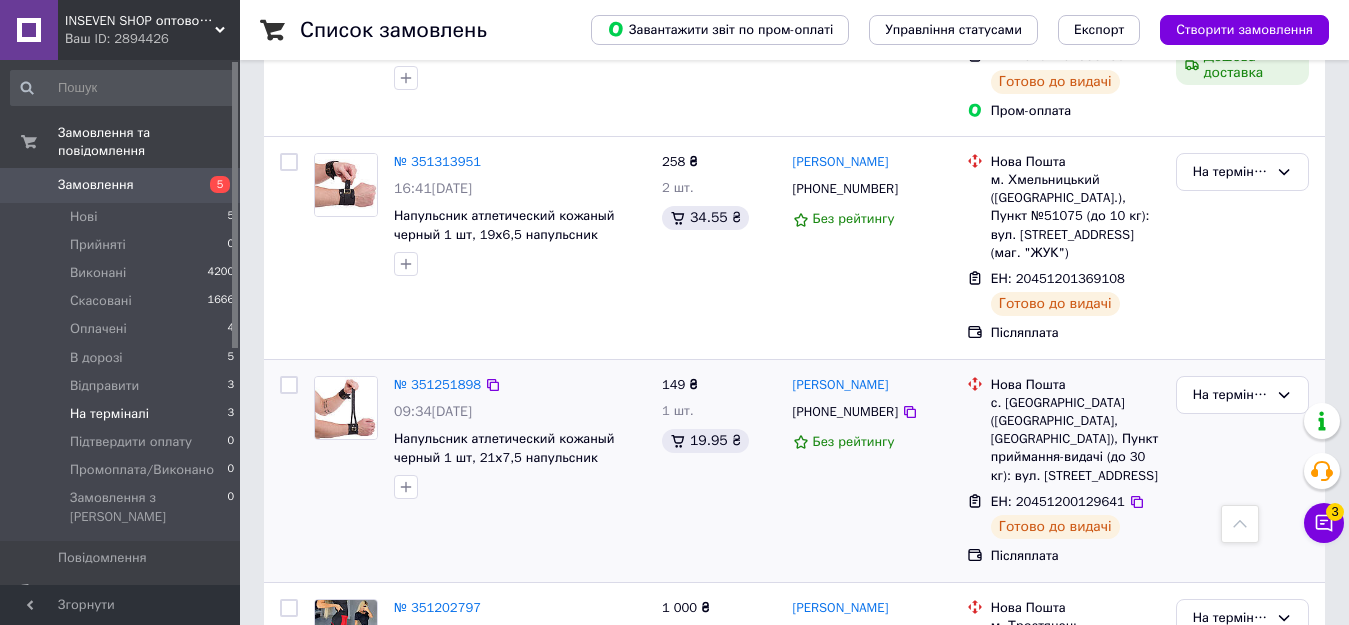 scroll, scrollTop: 851, scrollLeft: 0, axis: vertical 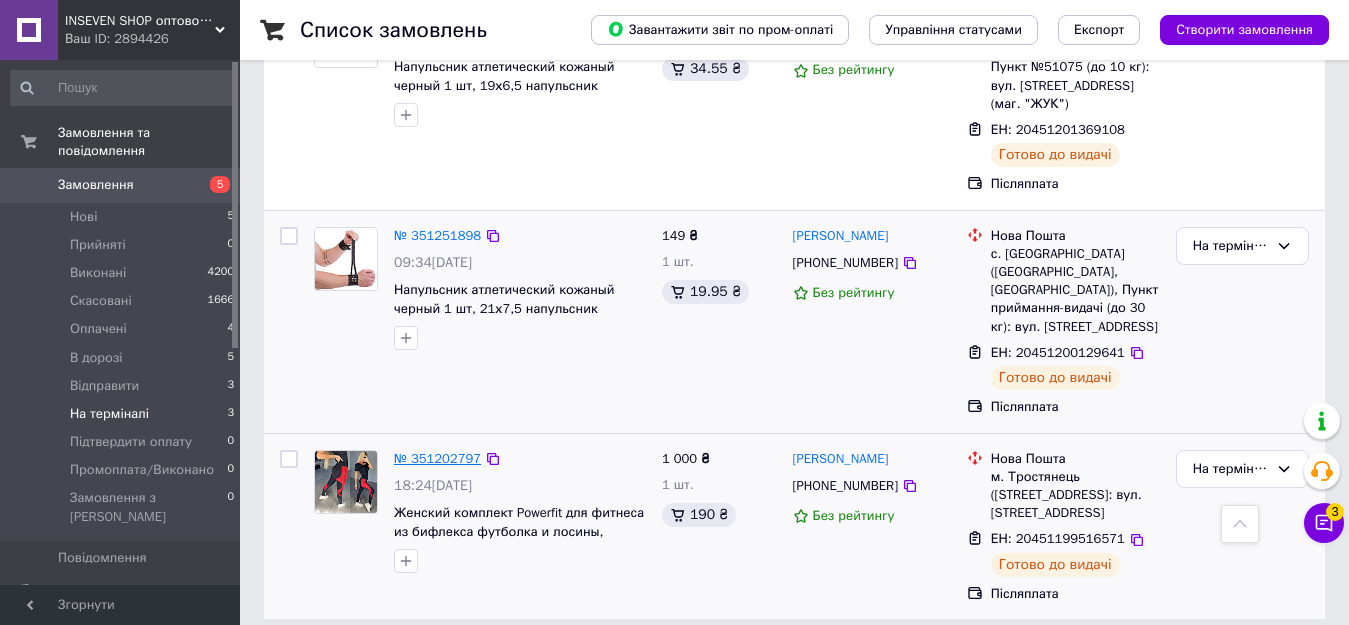 click on "№ 351202797" at bounding box center (437, 458) 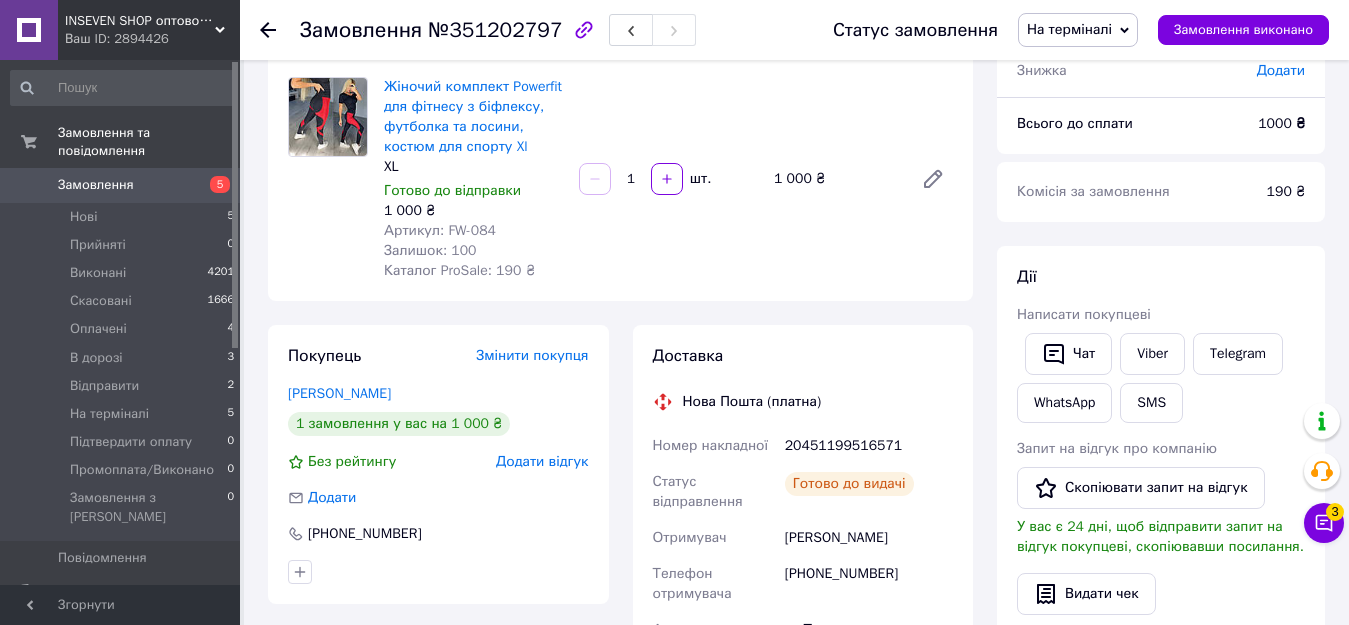 scroll, scrollTop: 151, scrollLeft: 0, axis: vertical 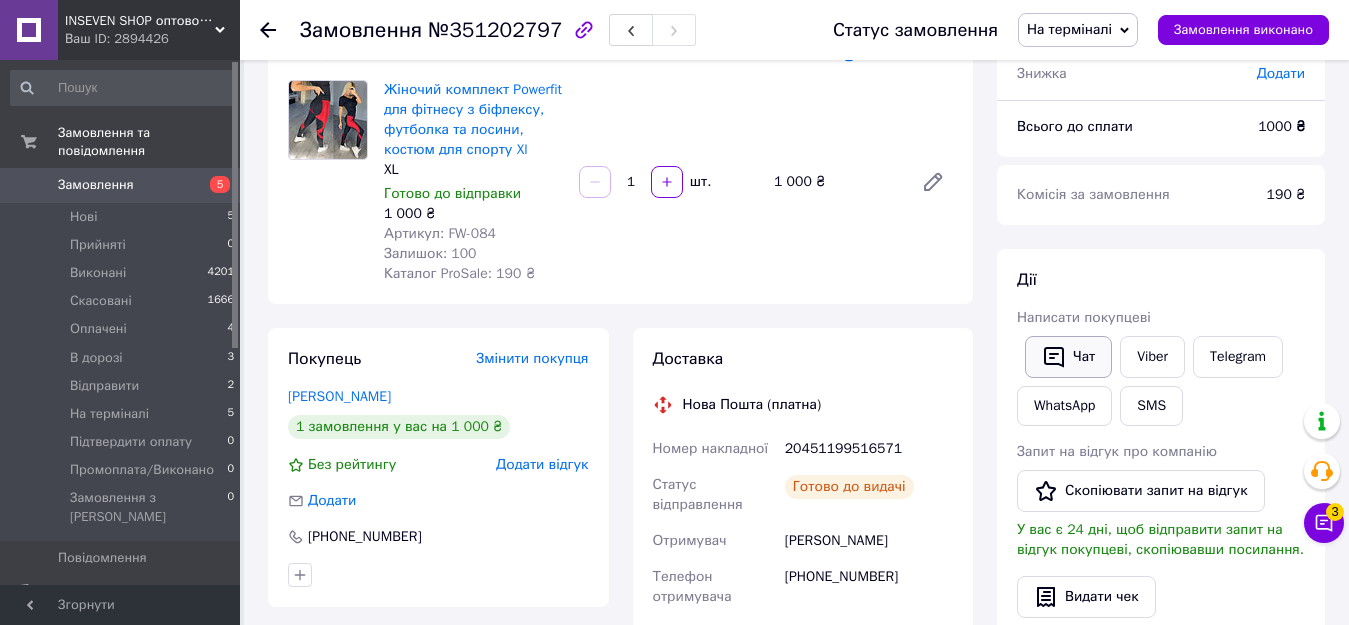 click 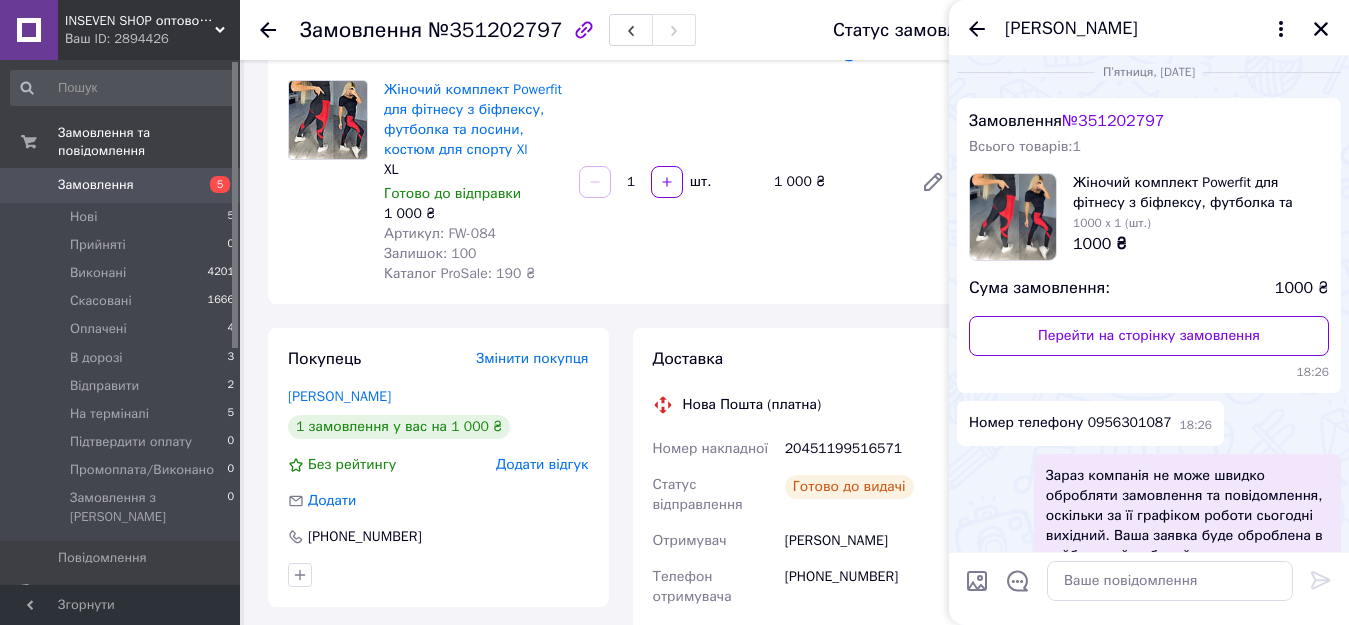 scroll, scrollTop: 0, scrollLeft: 0, axis: both 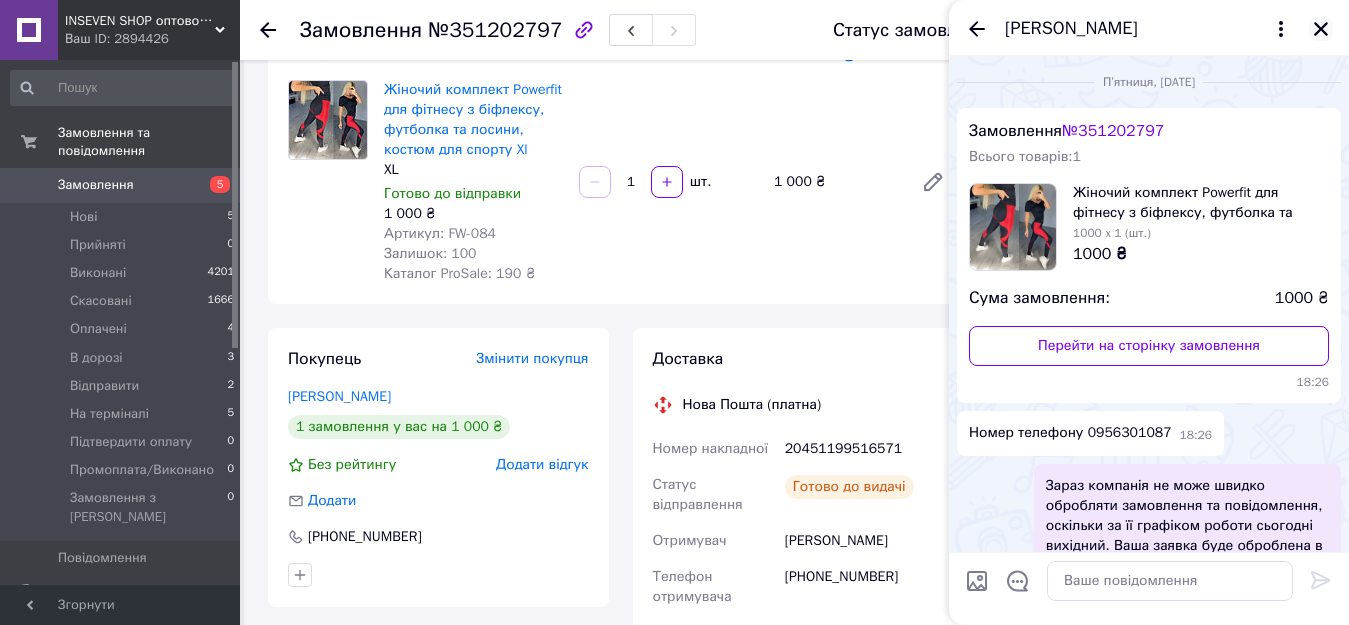 click 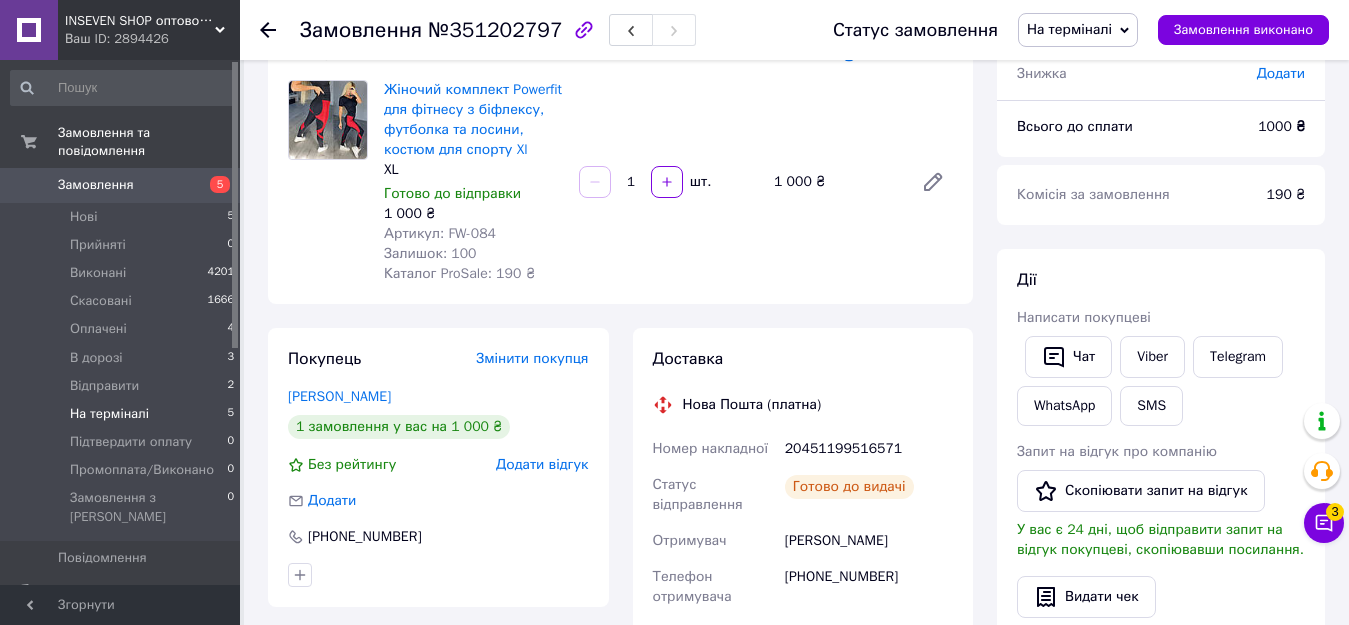 click on "На терміналі" at bounding box center (109, 414) 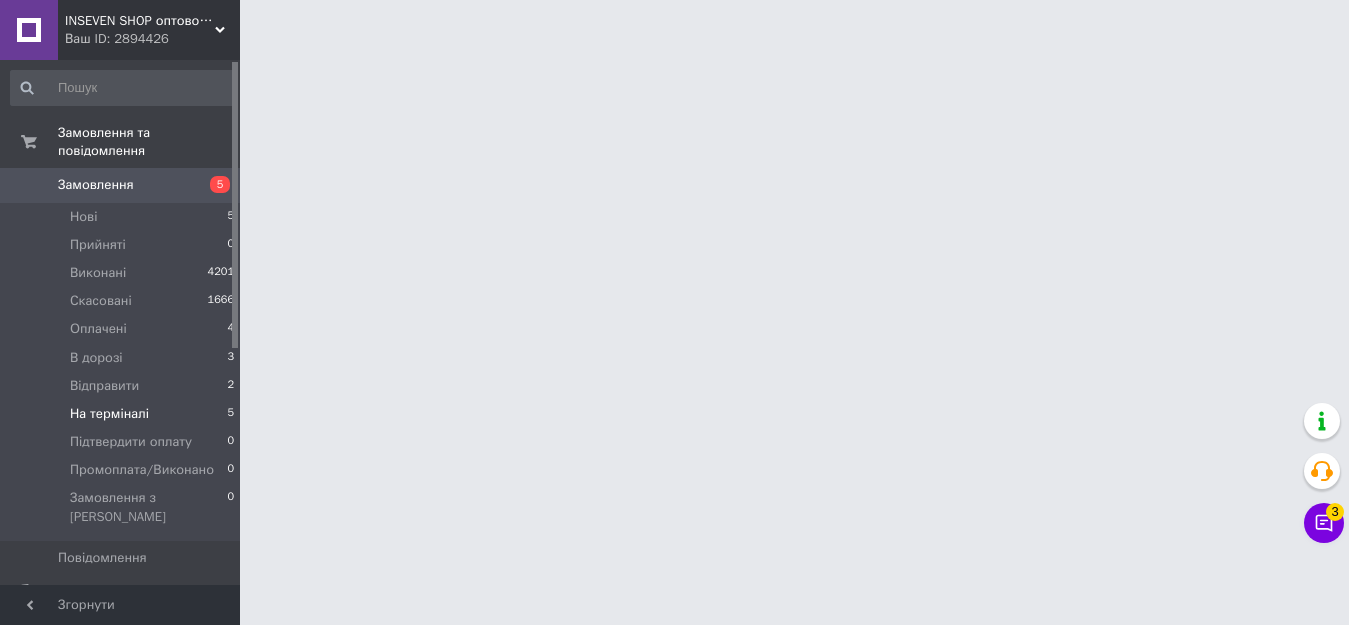 scroll, scrollTop: 0, scrollLeft: 0, axis: both 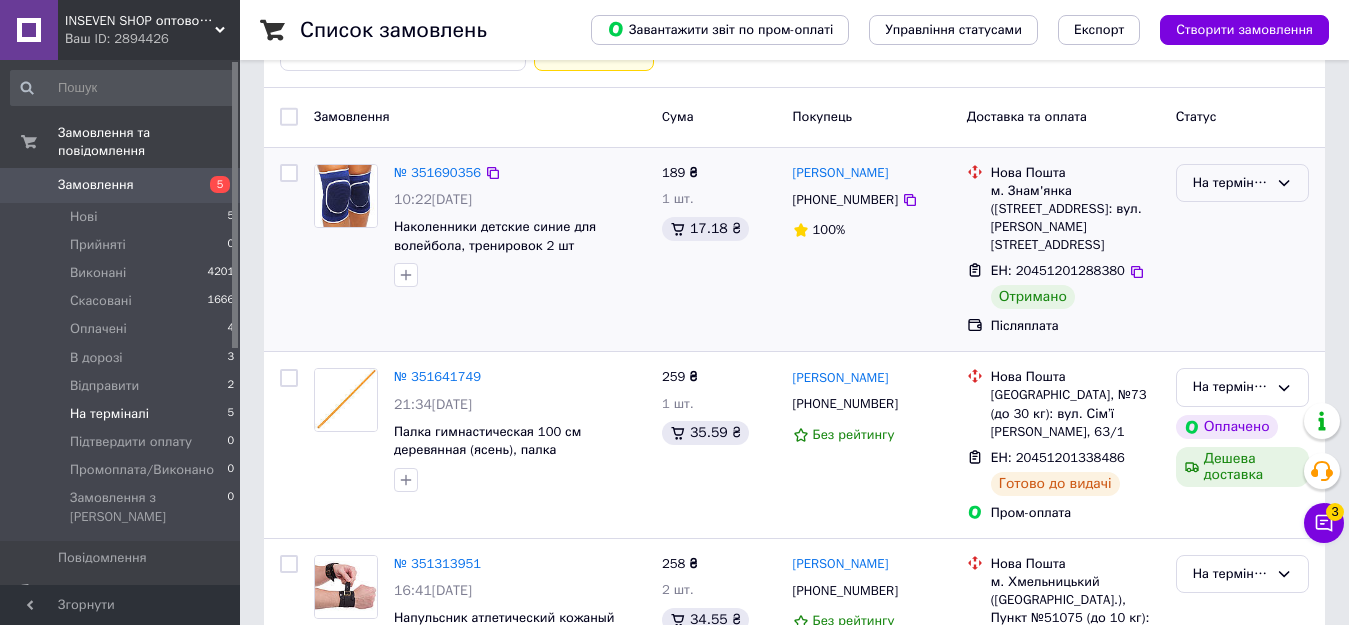 click 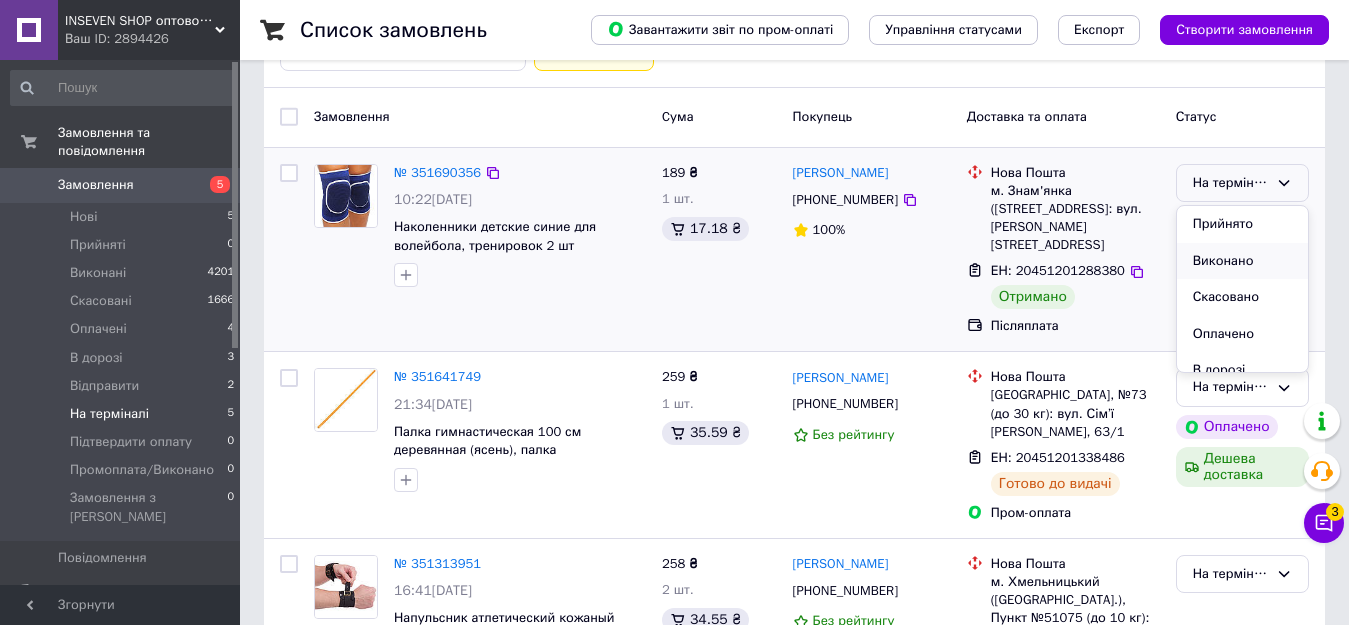 click on "Виконано" at bounding box center [1242, 261] 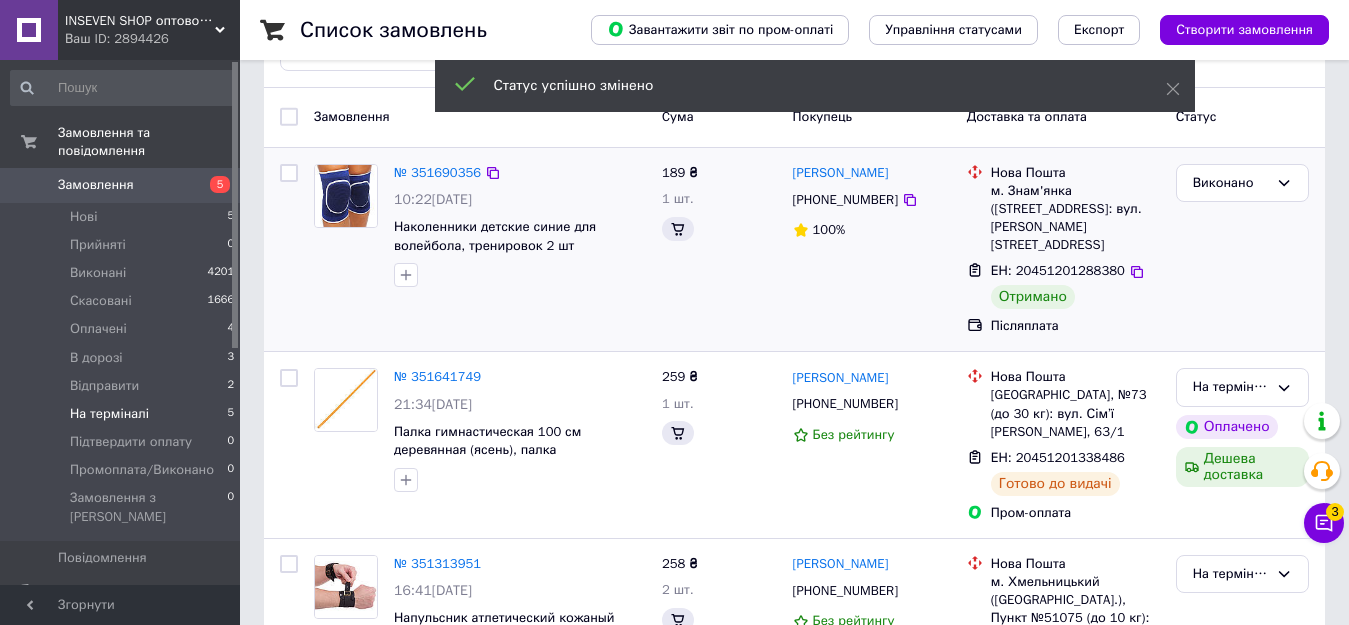 click on "№ 351690356" at bounding box center [437, 172] 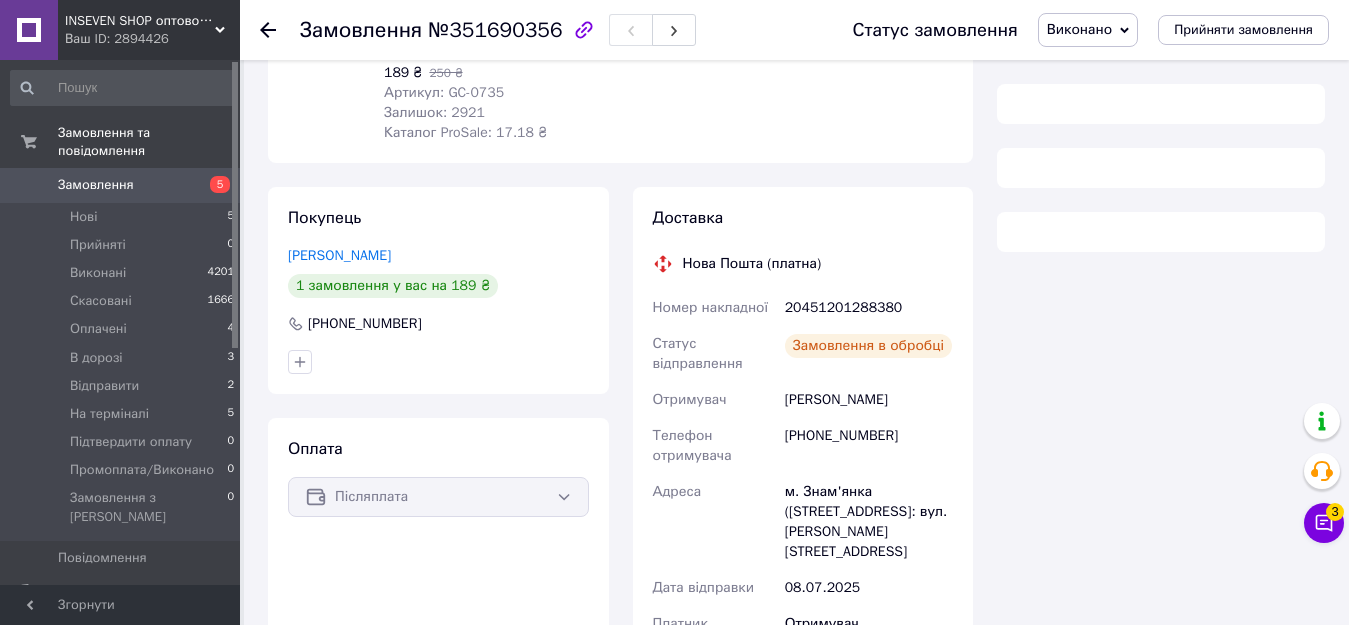 scroll, scrollTop: 300, scrollLeft: 0, axis: vertical 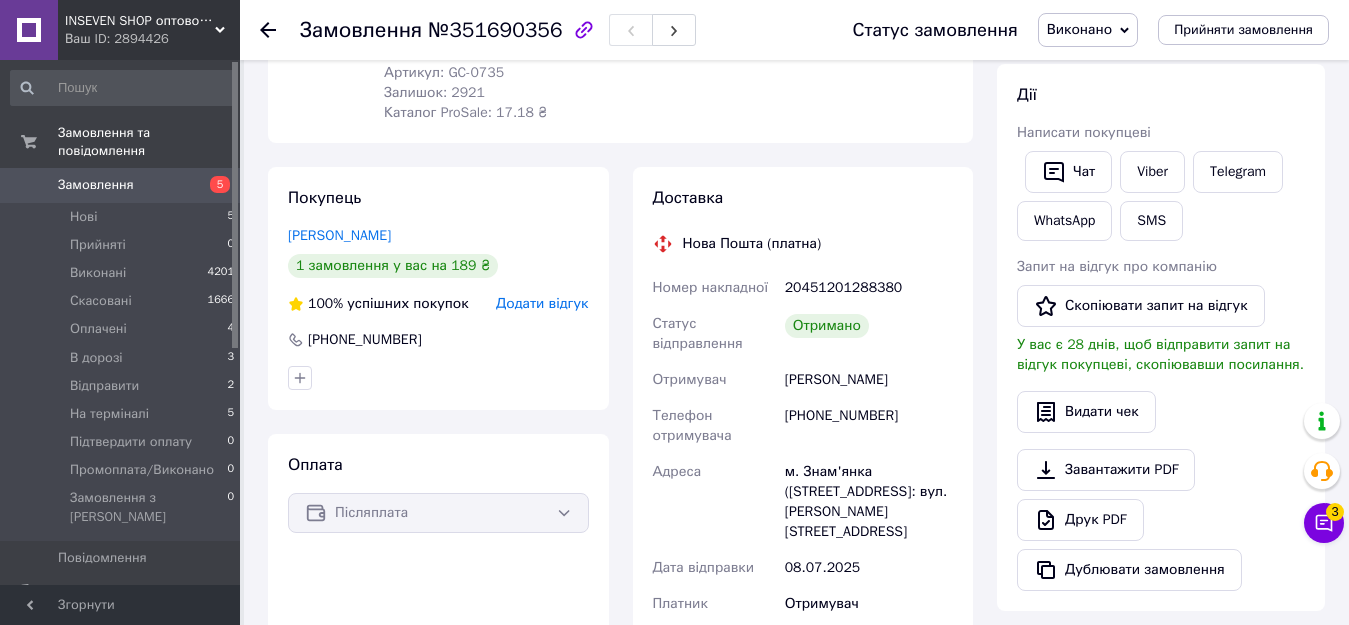 click on "Додати відгук" at bounding box center (542, 303) 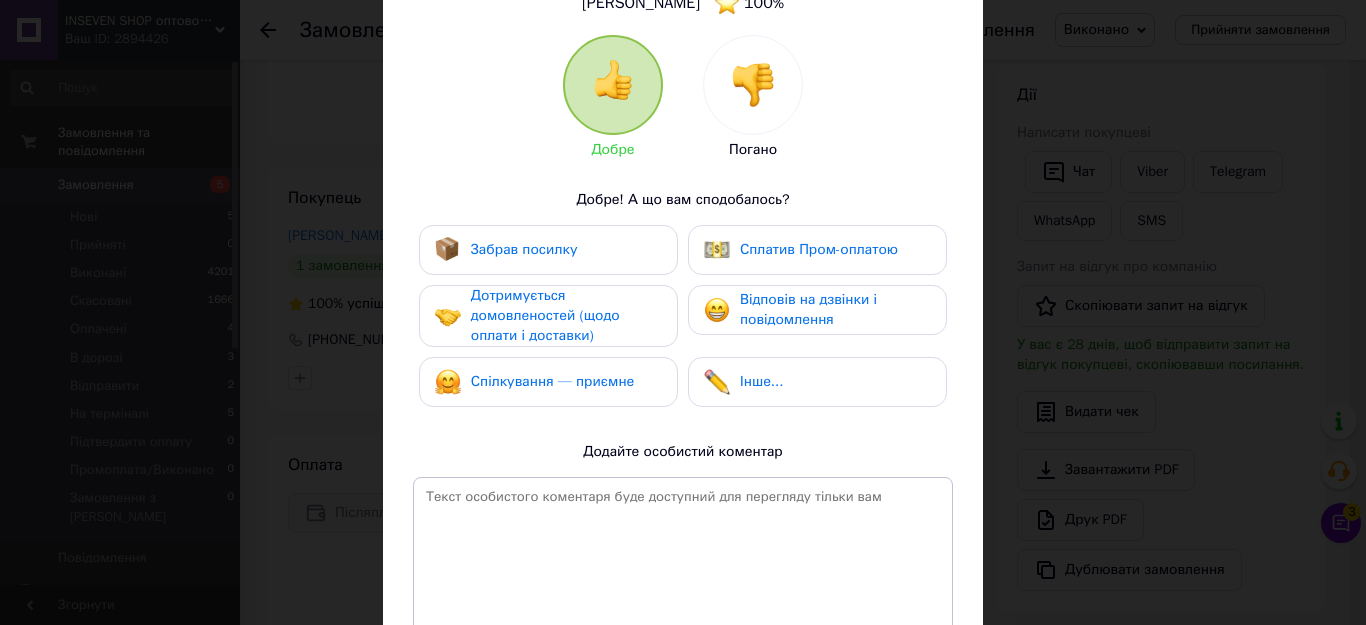 scroll, scrollTop: 200, scrollLeft: 0, axis: vertical 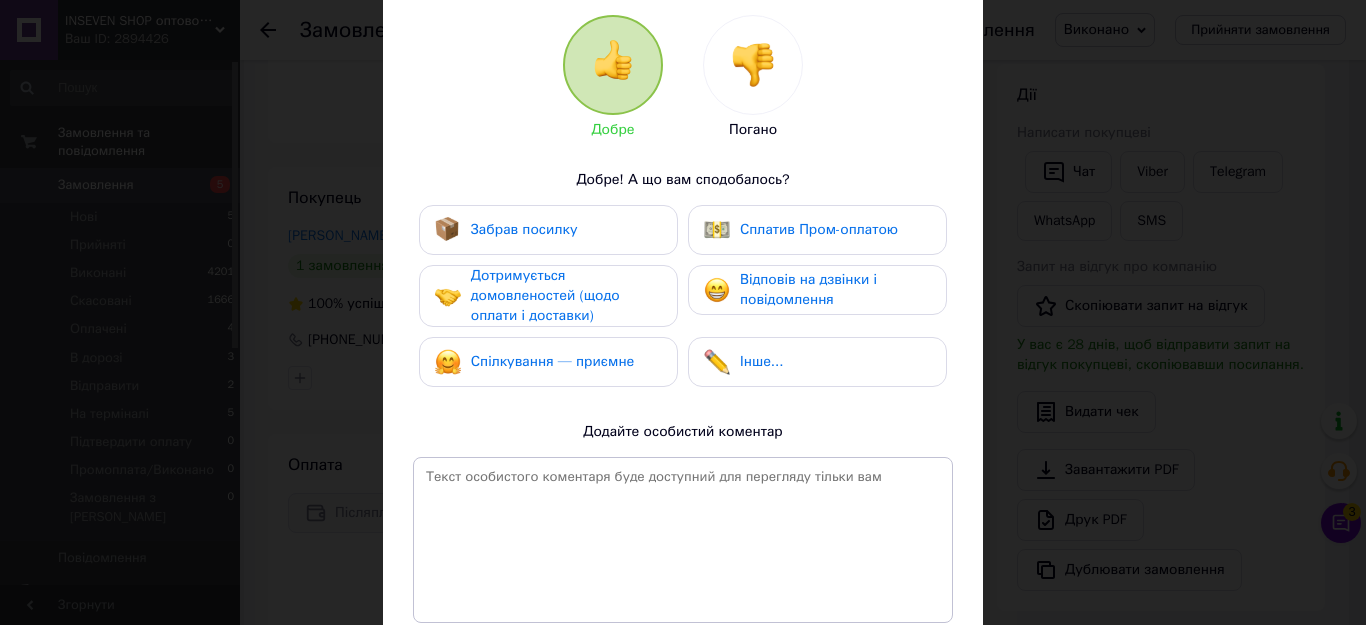 click on "Забрав посилку" at bounding box center [524, 229] 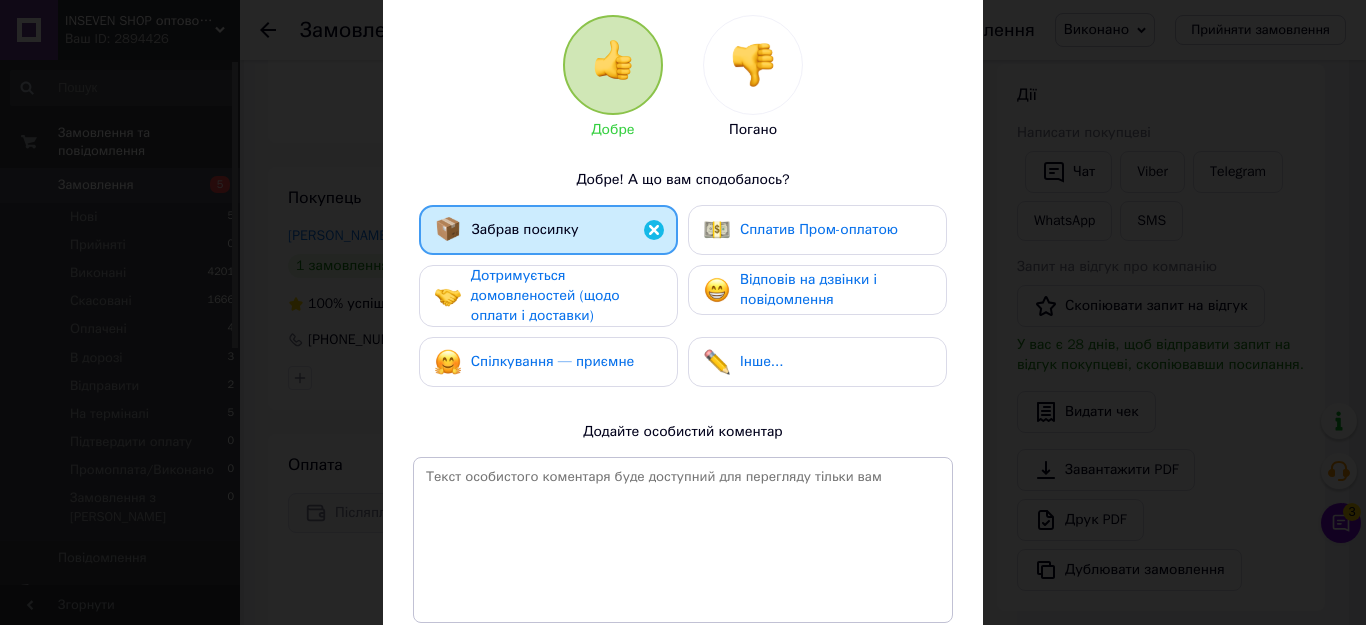 click on "Дотримується домовленостей (щодо оплати і доставки)" at bounding box center [545, 295] 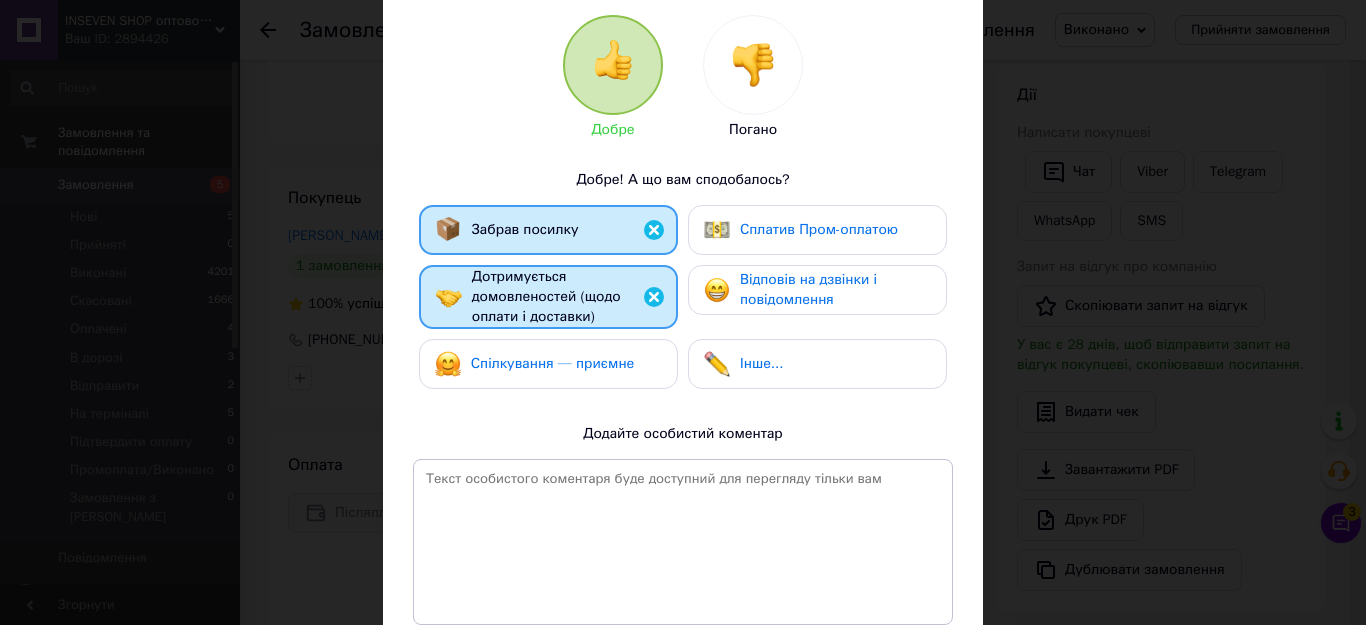click on "Спілкування — приємне" at bounding box center (553, 363) 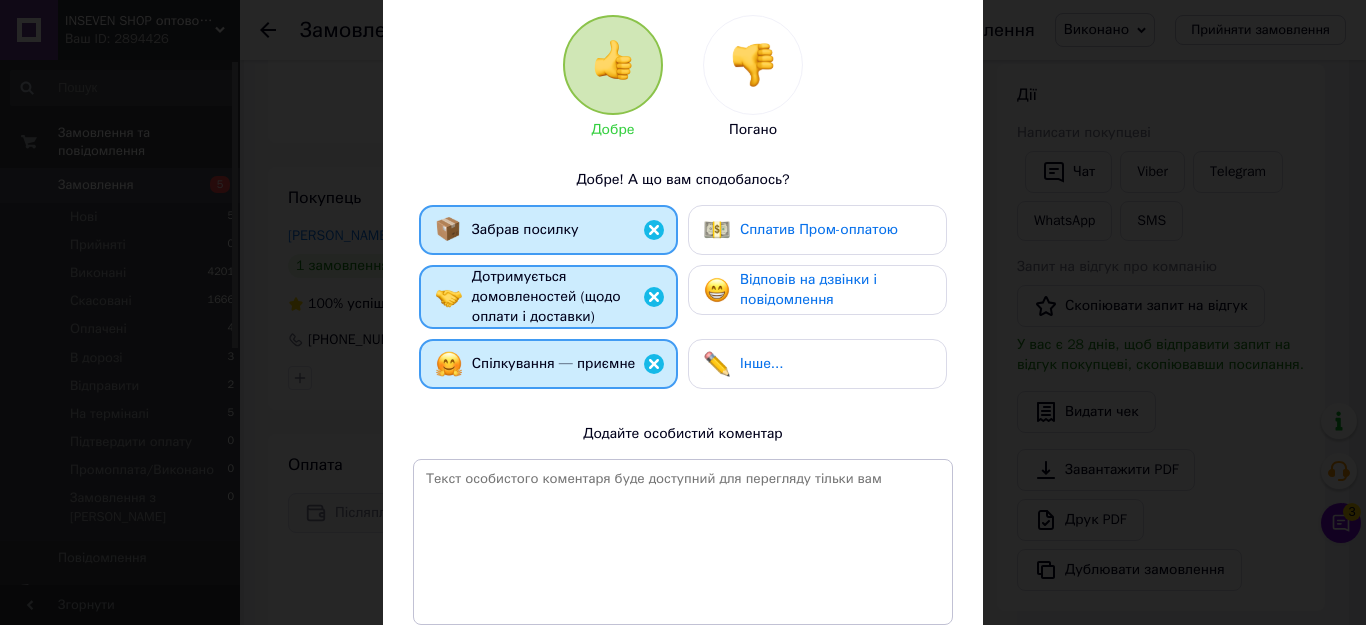 click on "Відповів на дзвінки і повідомлення" at bounding box center [817, 290] 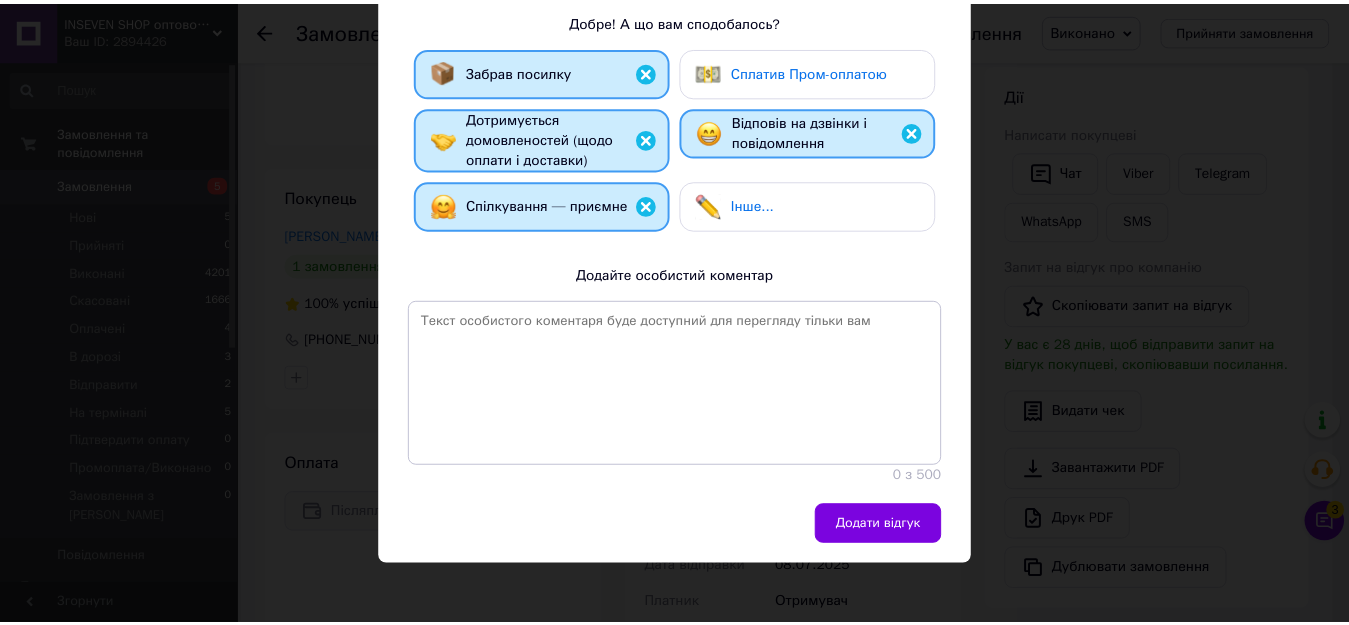 scroll, scrollTop: 361, scrollLeft: 0, axis: vertical 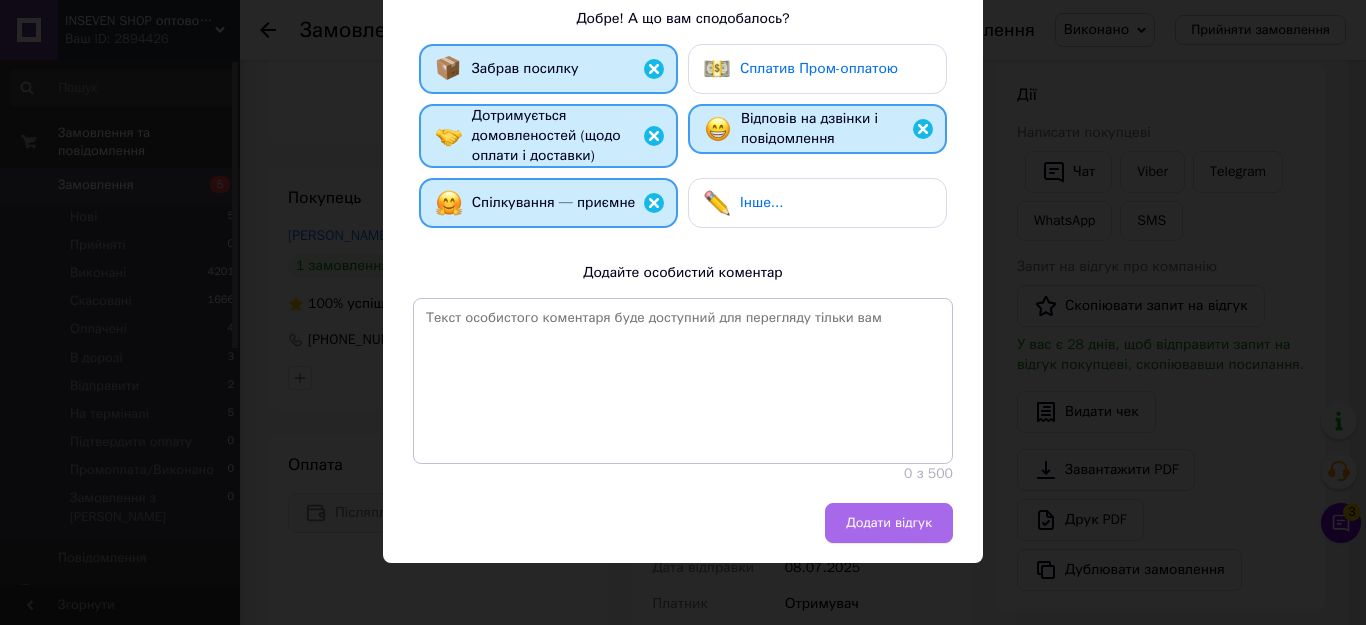 click on "Додати відгук" at bounding box center (889, 523) 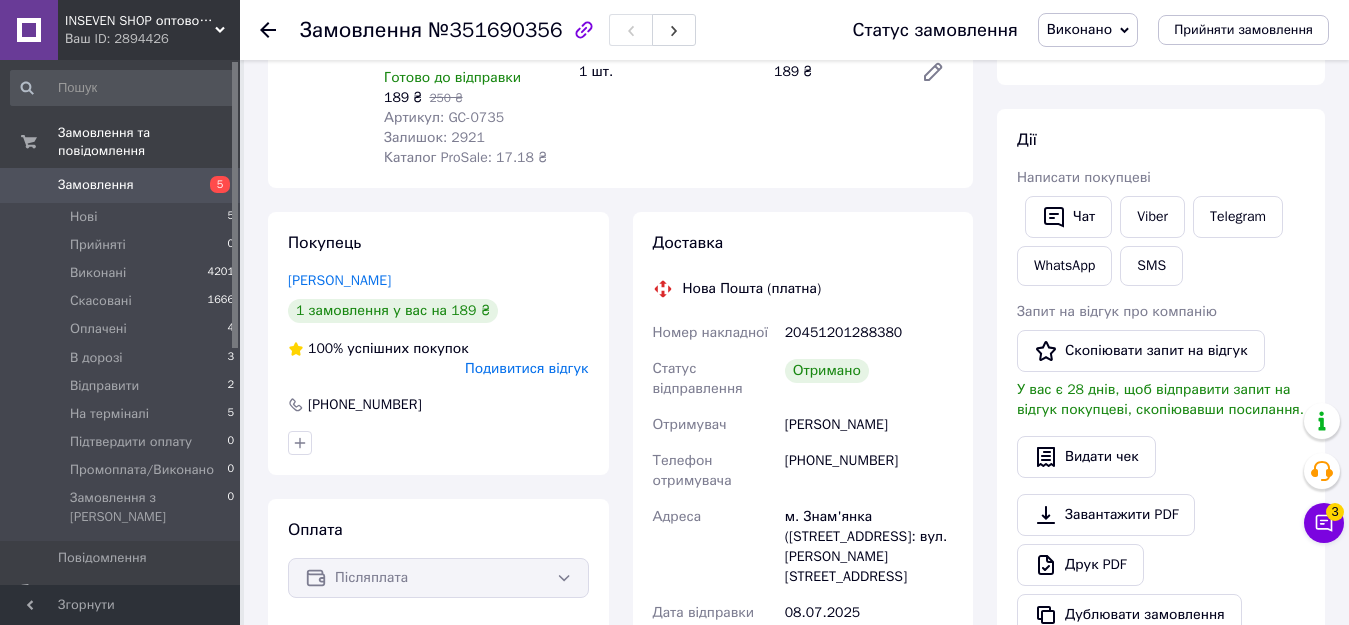 scroll, scrollTop: 0, scrollLeft: 0, axis: both 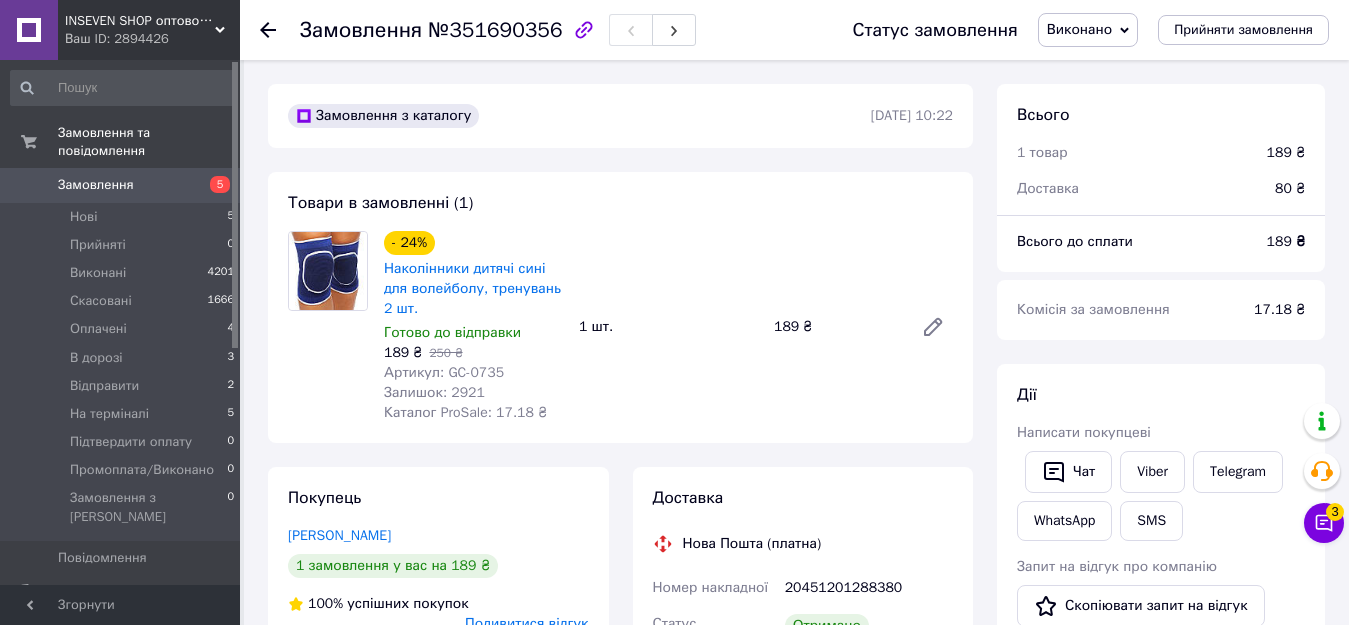 click 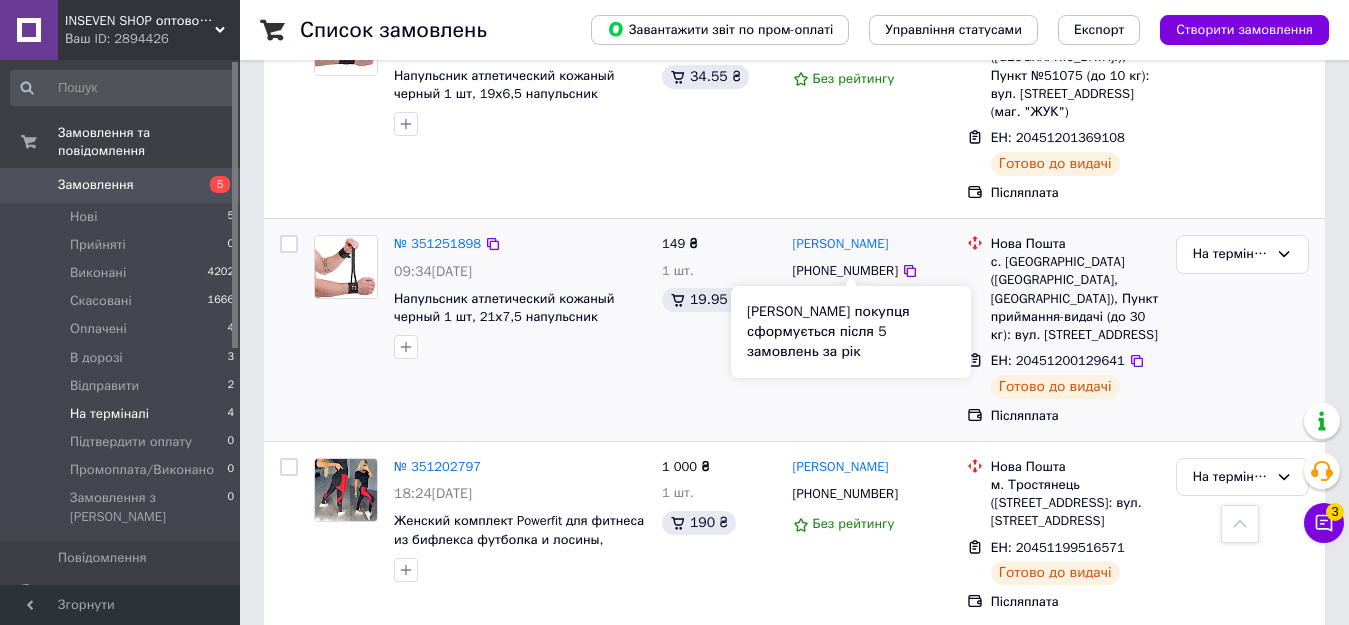 scroll, scrollTop: 646, scrollLeft: 0, axis: vertical 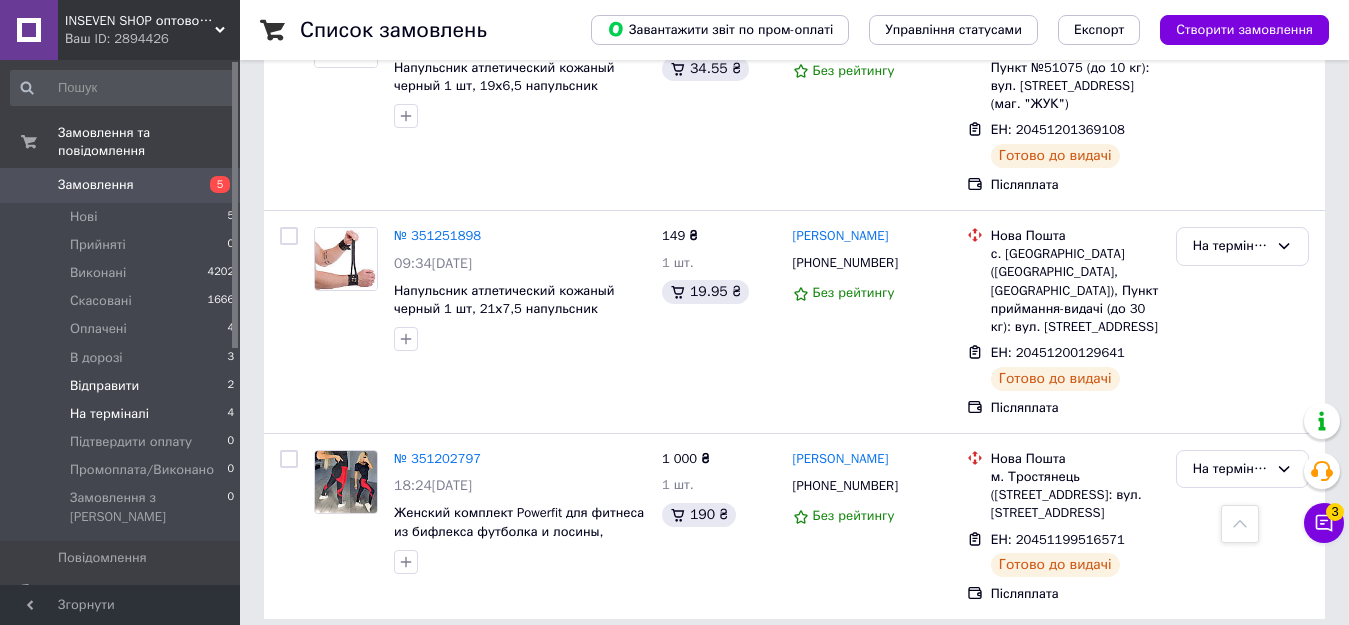 click on "Відправити" at bounding box center (104, 386) 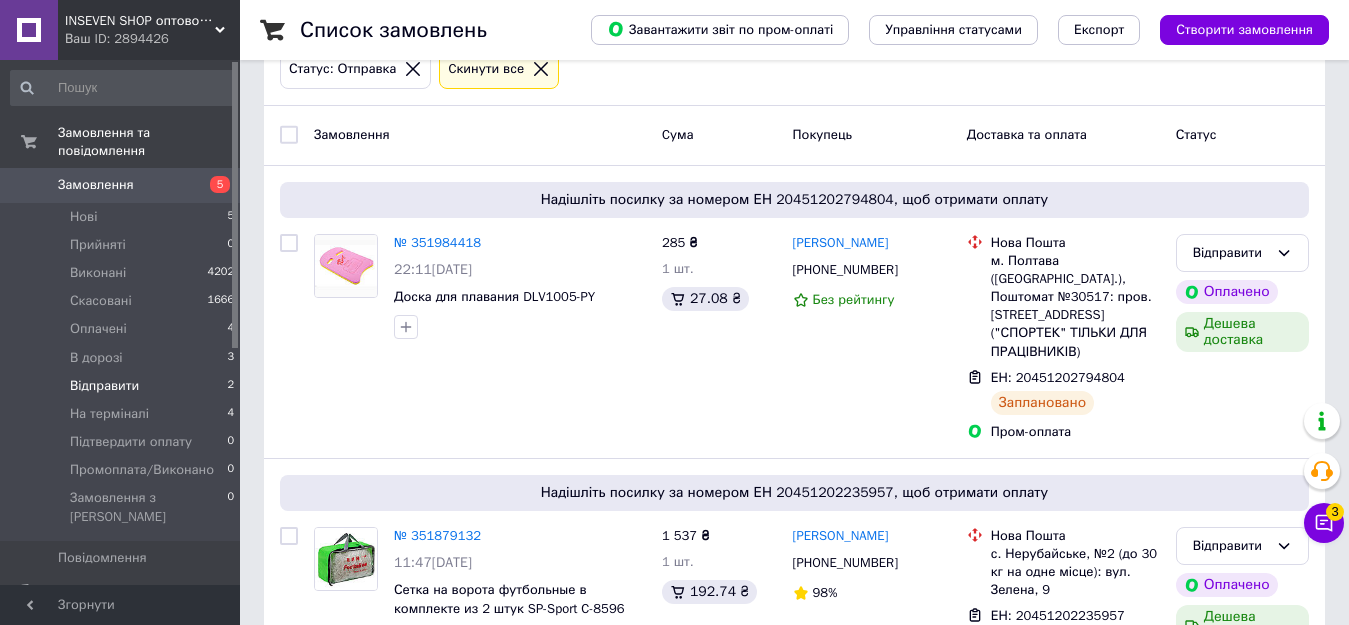 scroll, scrollTop: 359, scrollLeft: 0, axis: vertical 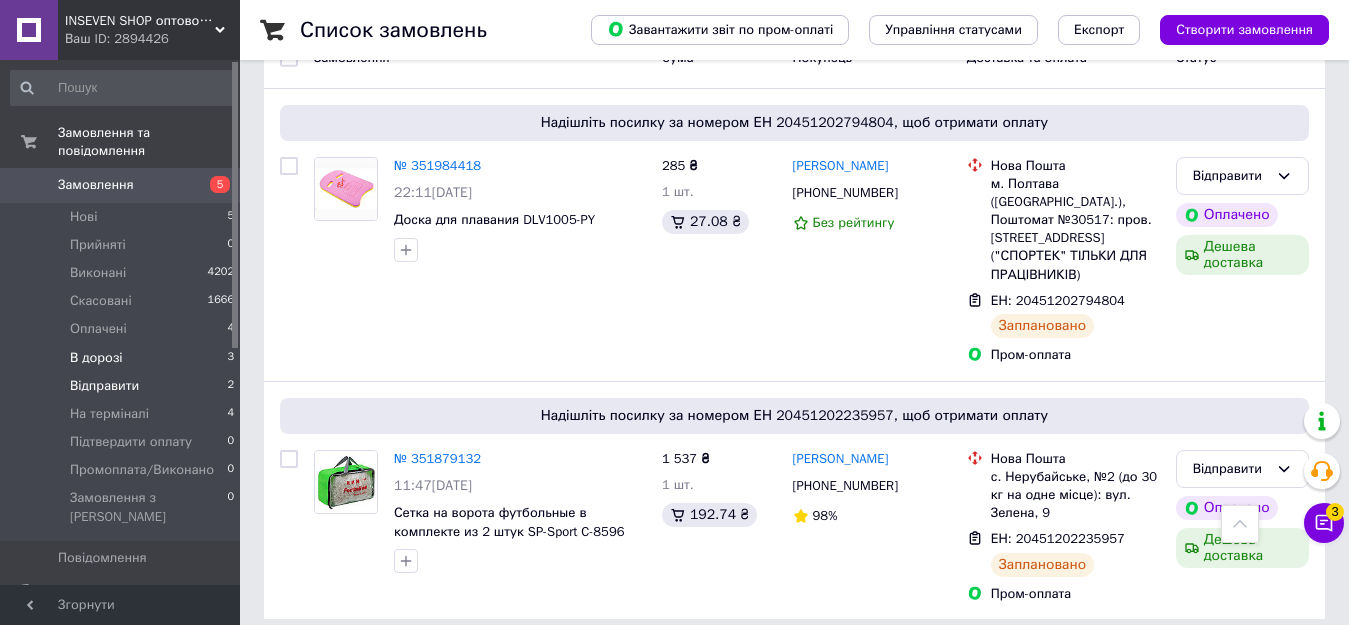click on "В дорозі 3" at bounding box center [123, 358] 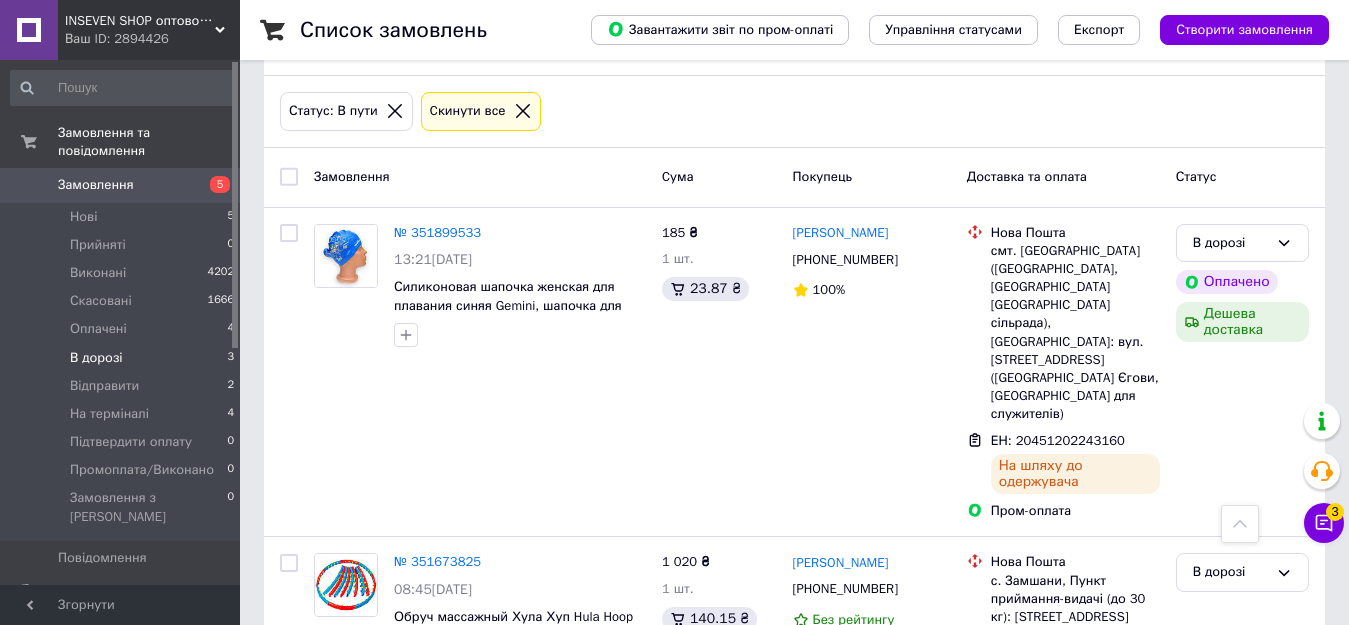scroll, scrollTop: 180, scrollLeft: 0, axis: vertical 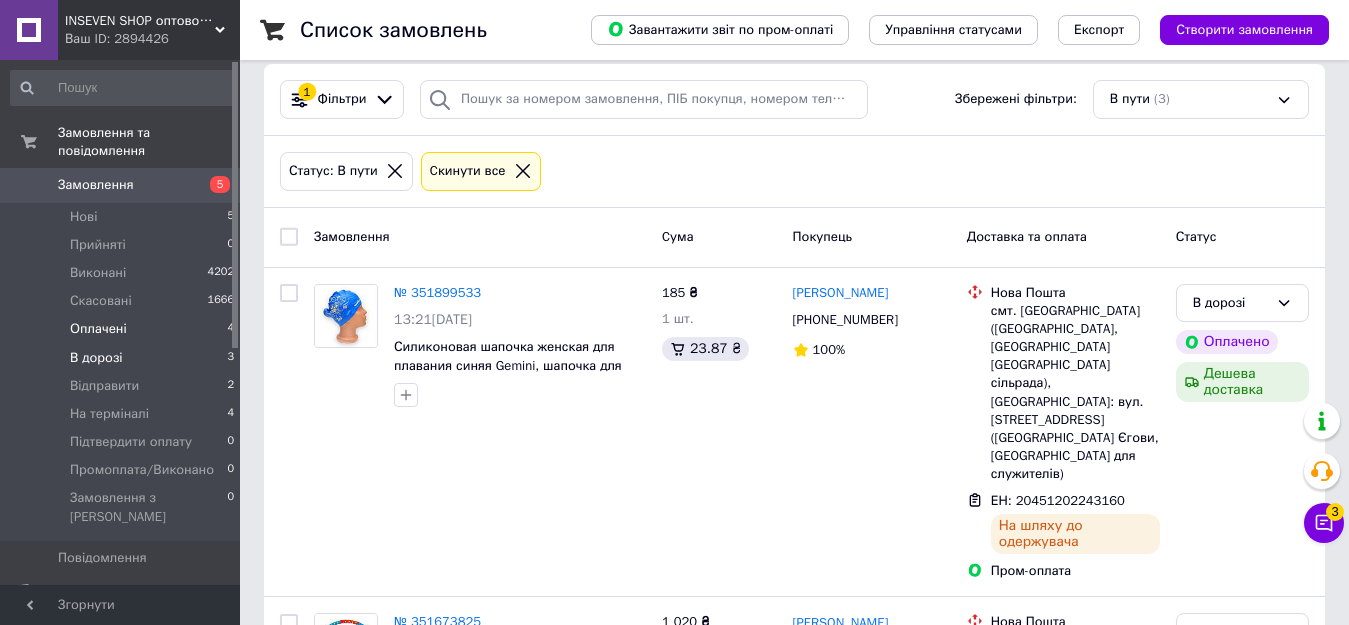 click on "Оплачені 4" at bounding box center (123, 329) 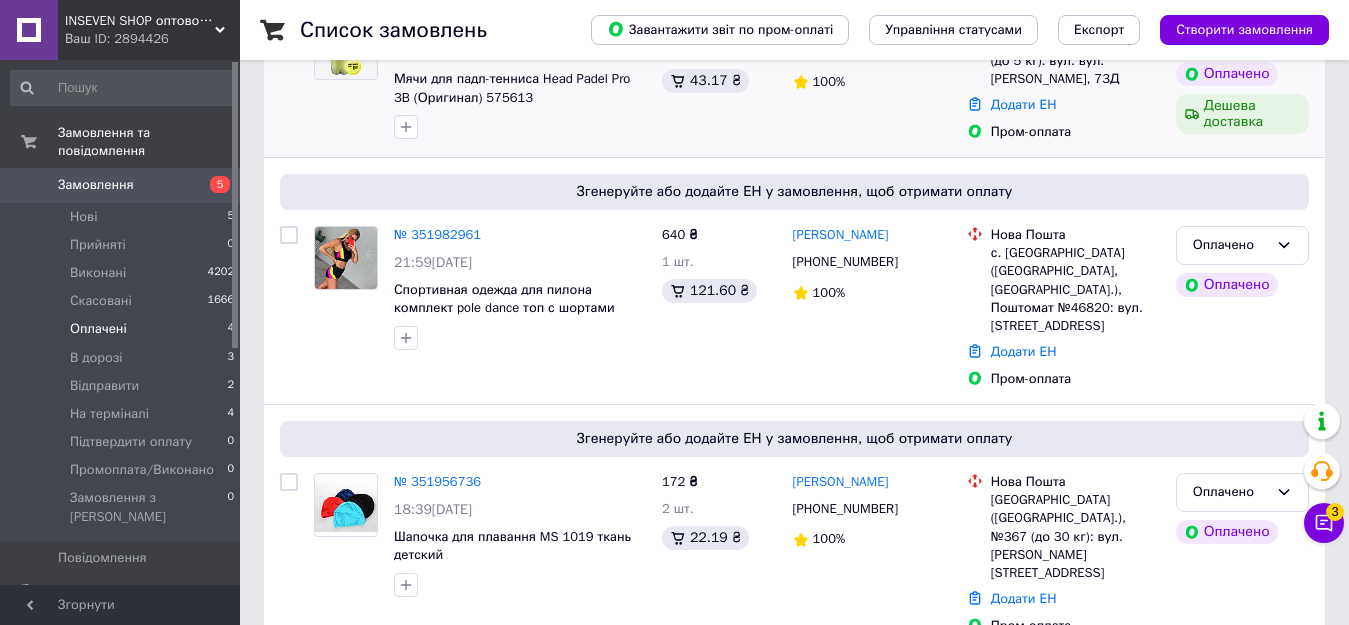 scroll, scrollTop: 722, scrollLeft: 0, axis: vertical 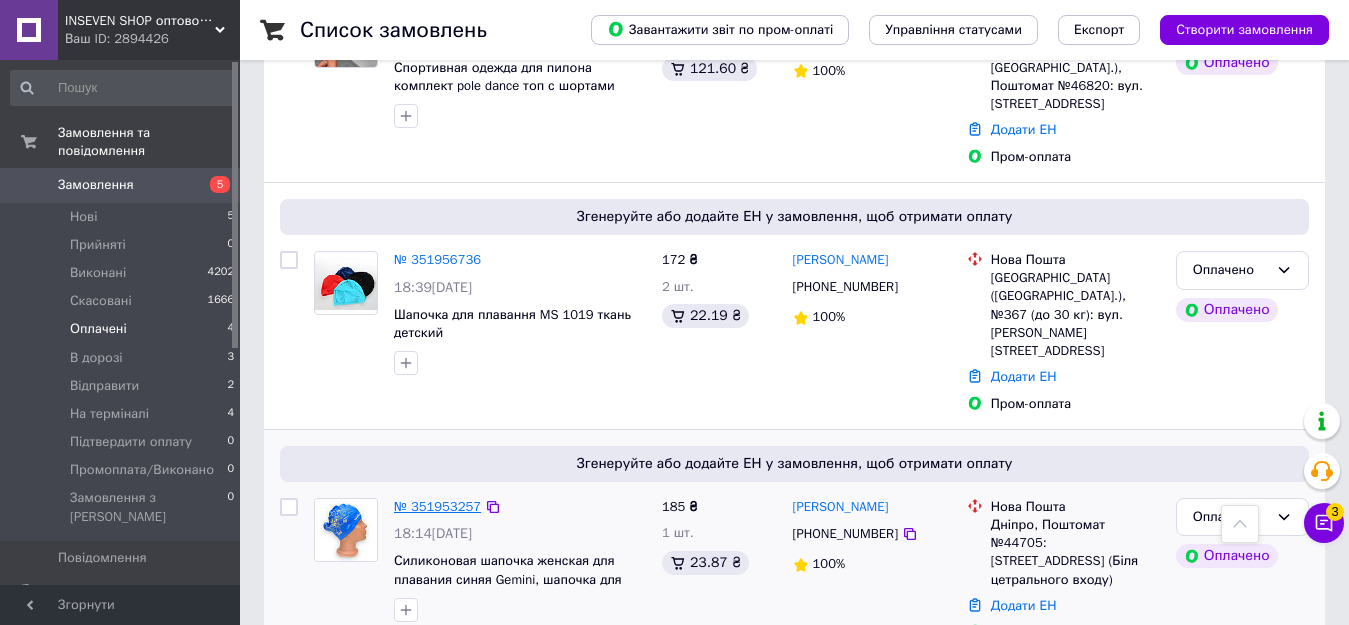 click on "№ 351953257" at bounding box center (437, 506) 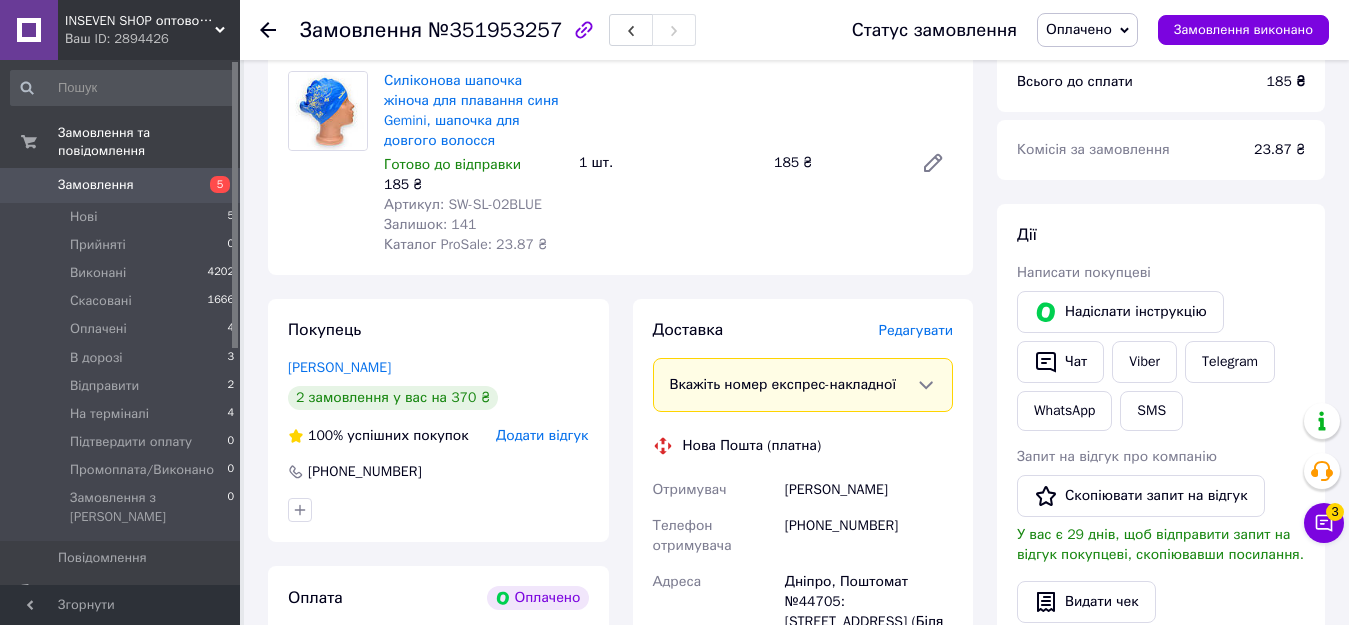 scroll, scrollTop: 122, scrollLeft: 0, axis: vertical 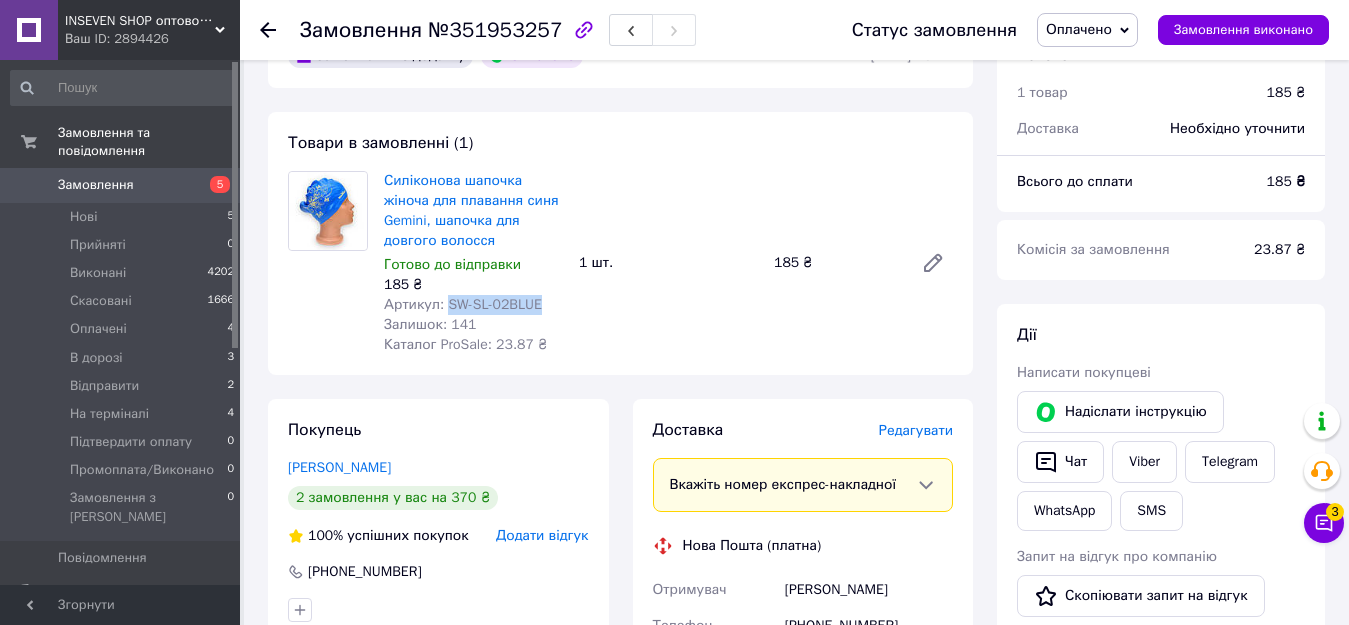 drag, startPoint x: 442, startPoint y: 306, endPoint x: 542, endPoint y: 306, distance: 100 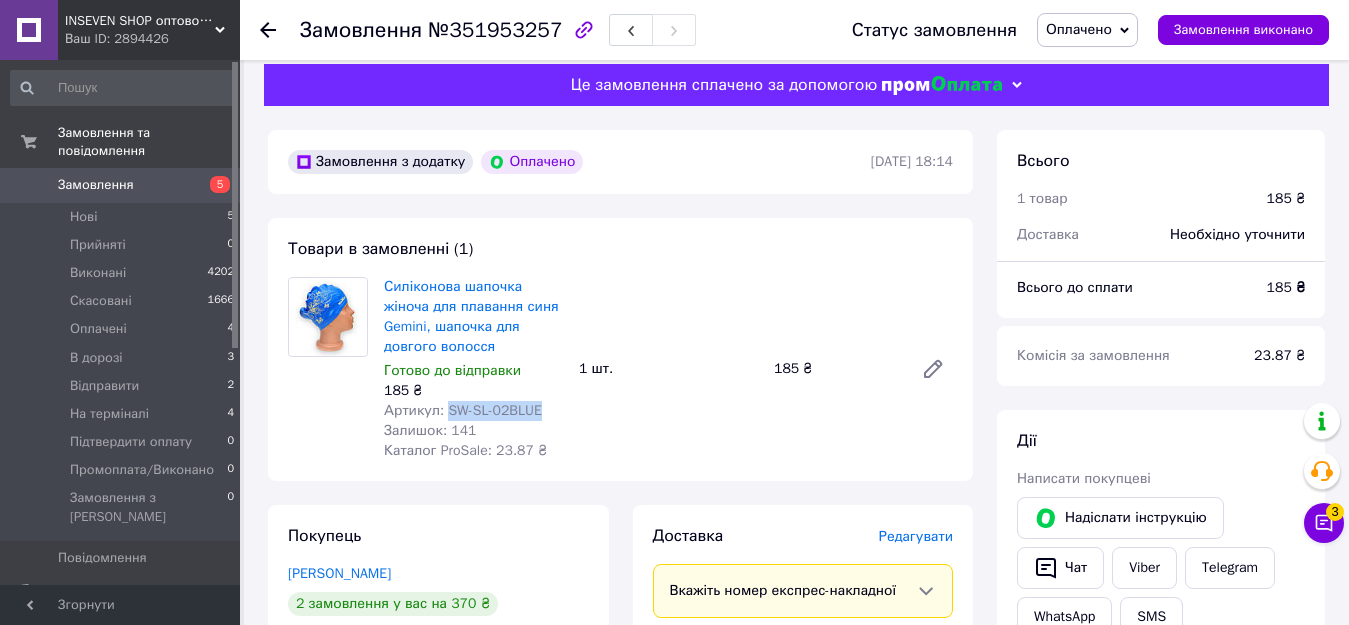 scroll, scrollTop: 0, scrollLeft: 0, axis: both 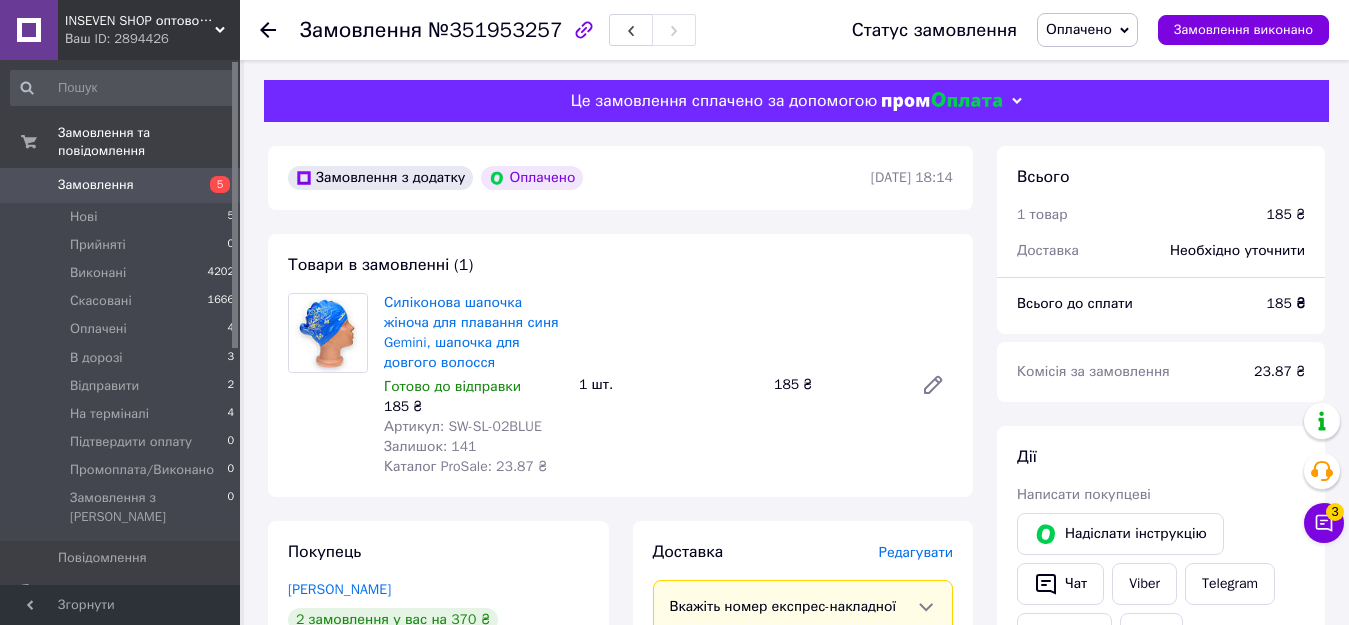 click 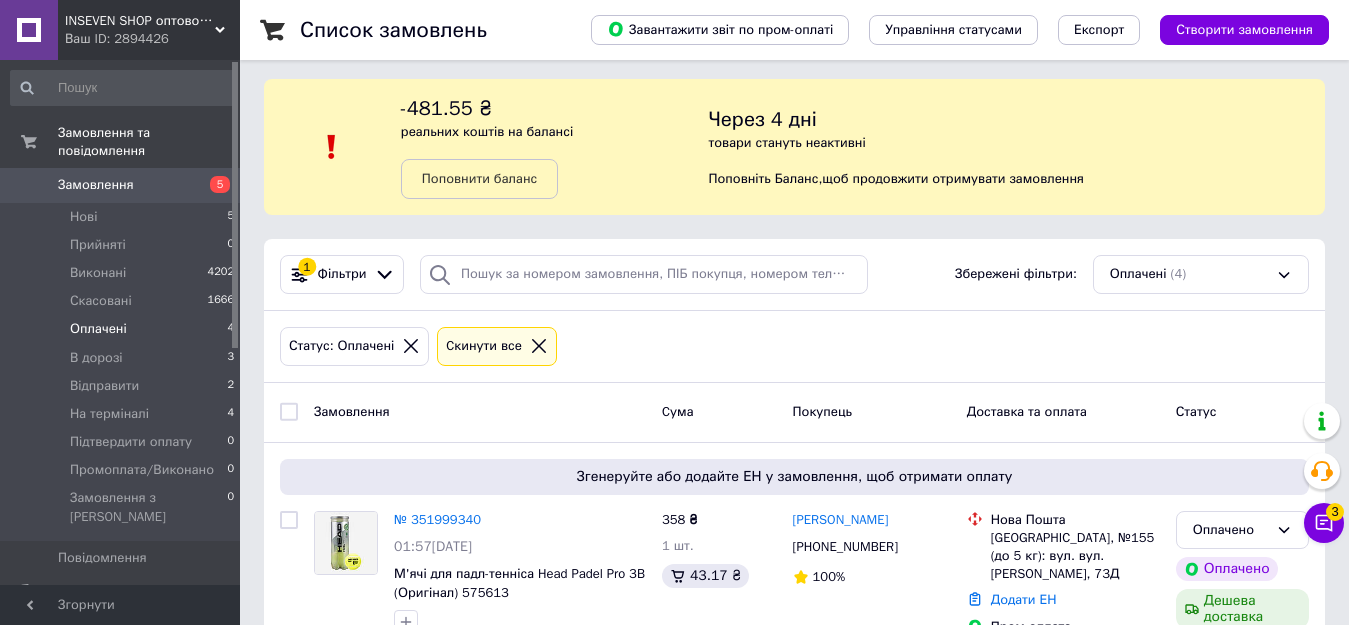 scroll, scrollTop: 0, scrollLeft: 0, axis: both 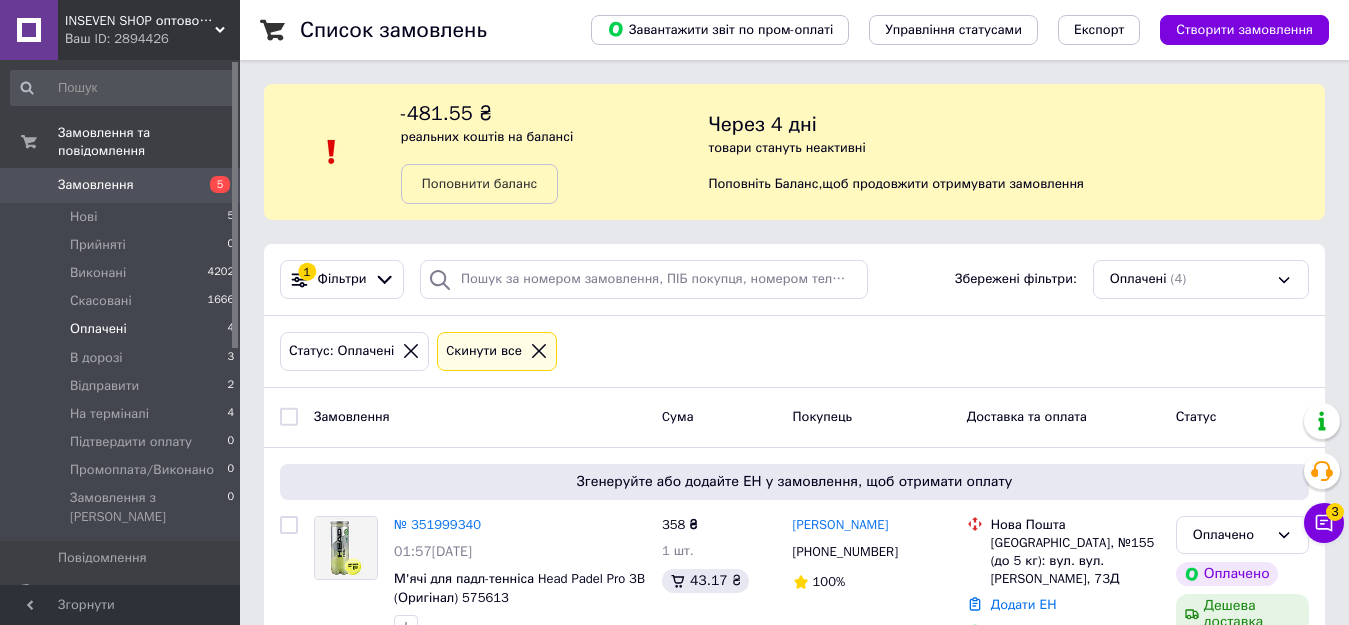 click on "Cкинути все" at bounding box center (497, 351) 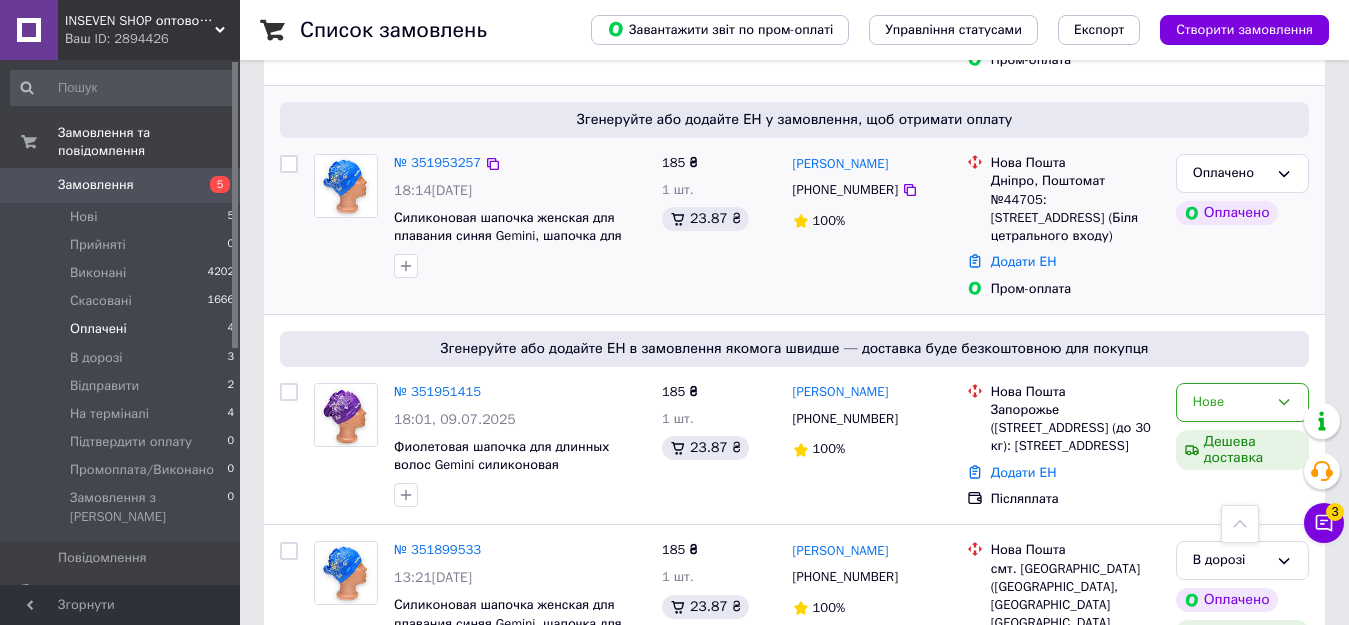 scroll, scrollTop: 1500, scrollLeft: 0, axis: vertical 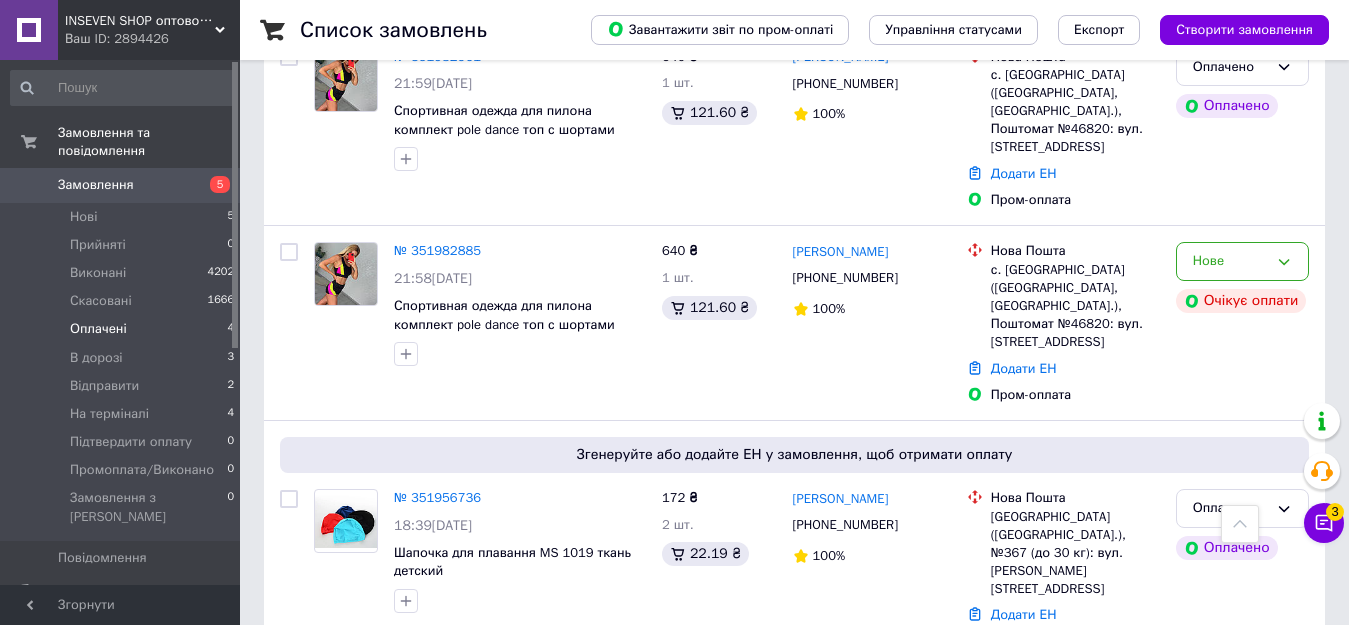 click on "Оплачені" at bounding box center (98, 329) 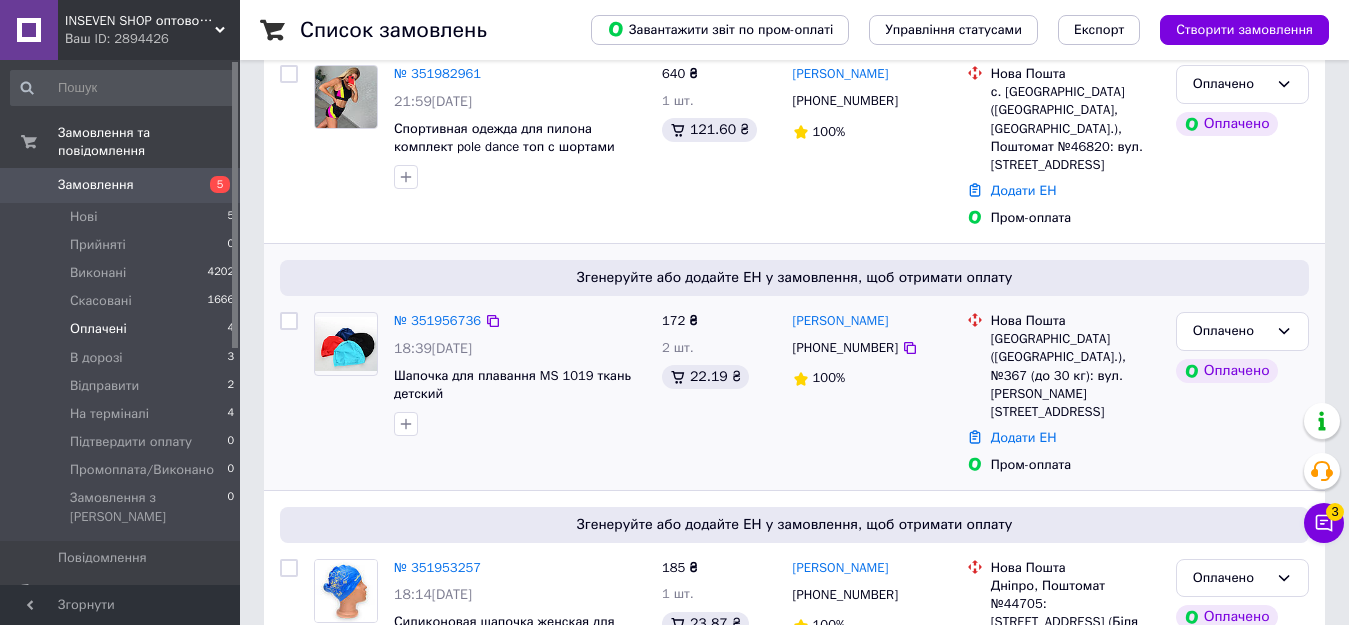 scroll, scrollTop: 722, scrollLeft: 0, axis: vertical 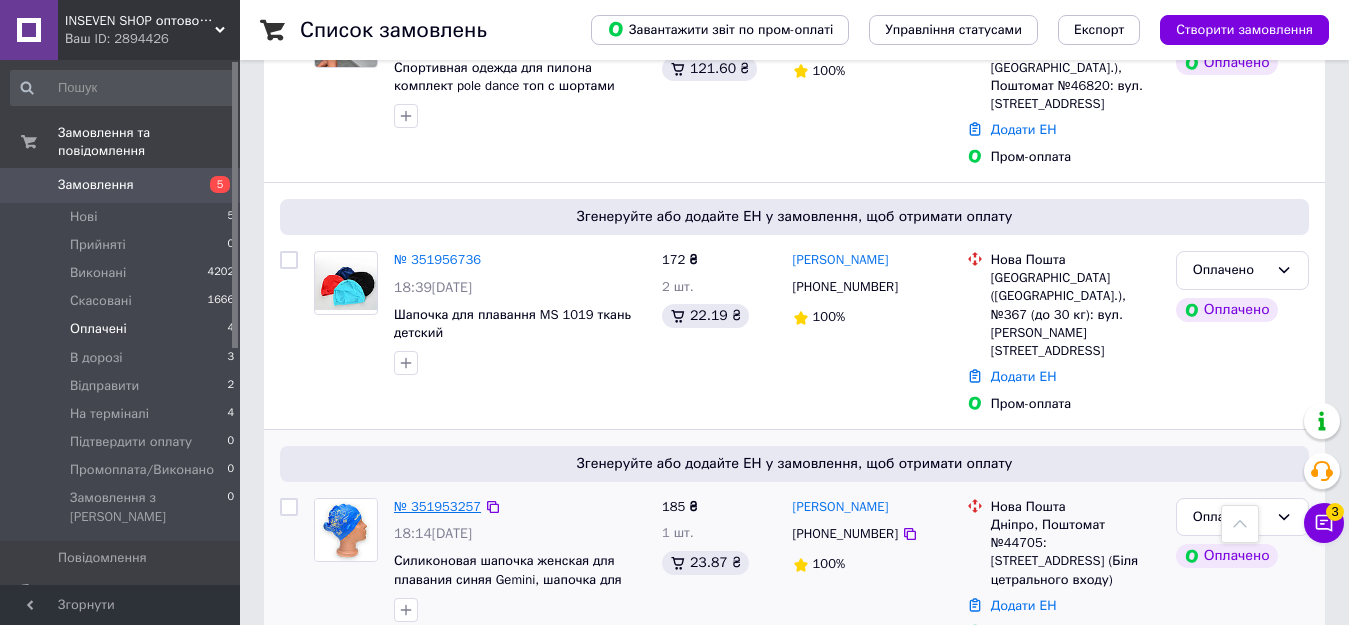 click on "№ 351953257" at bounding box center (437, 506) 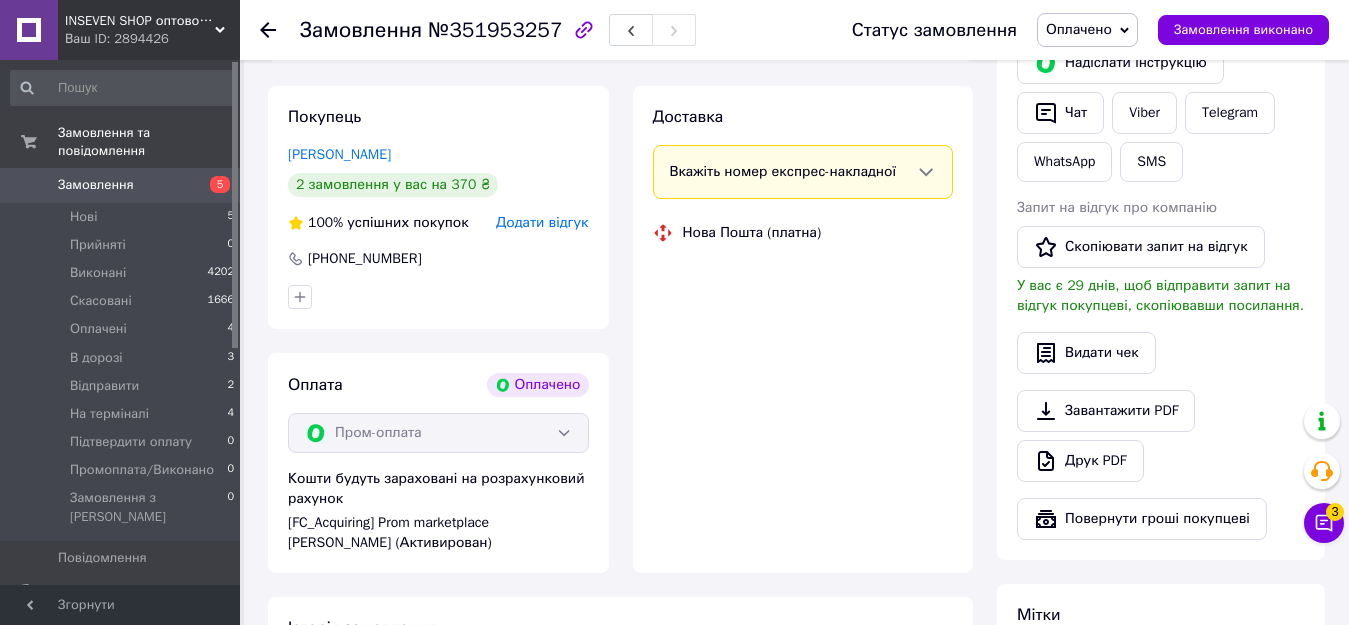 scroll, scrollTop: 722, scrollLeft: 0, axis: vertical 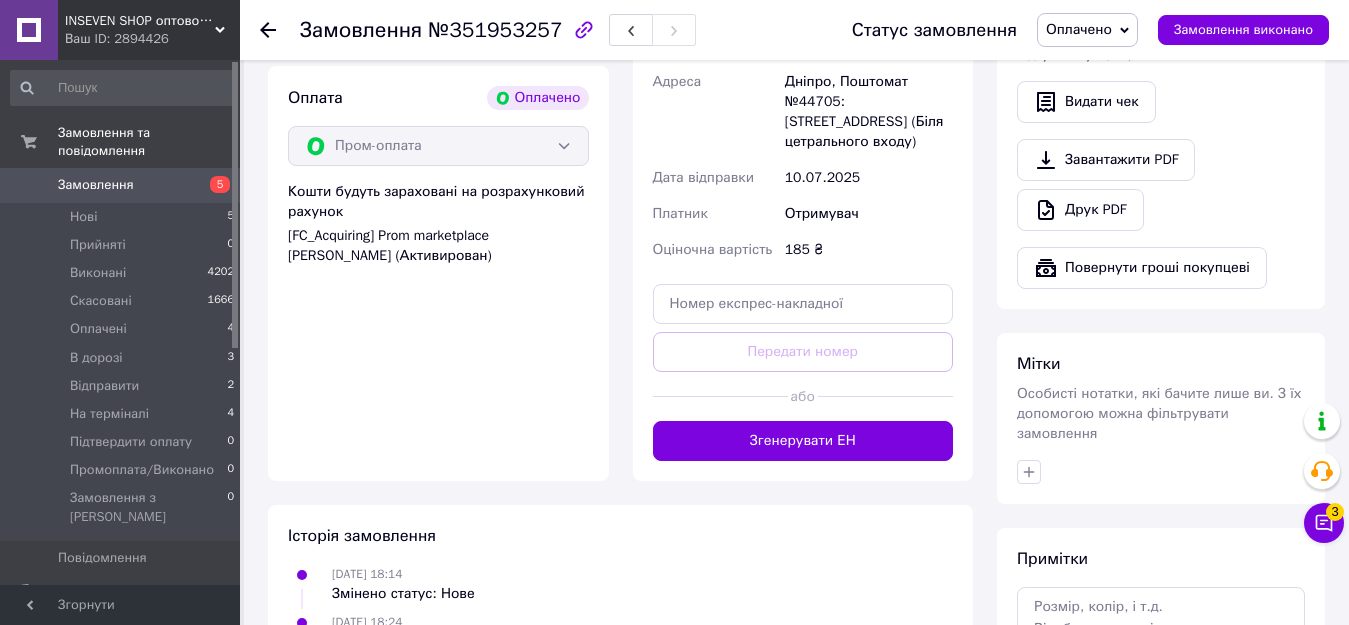 click on "Оплачено" at bounding box center [1087, 30] 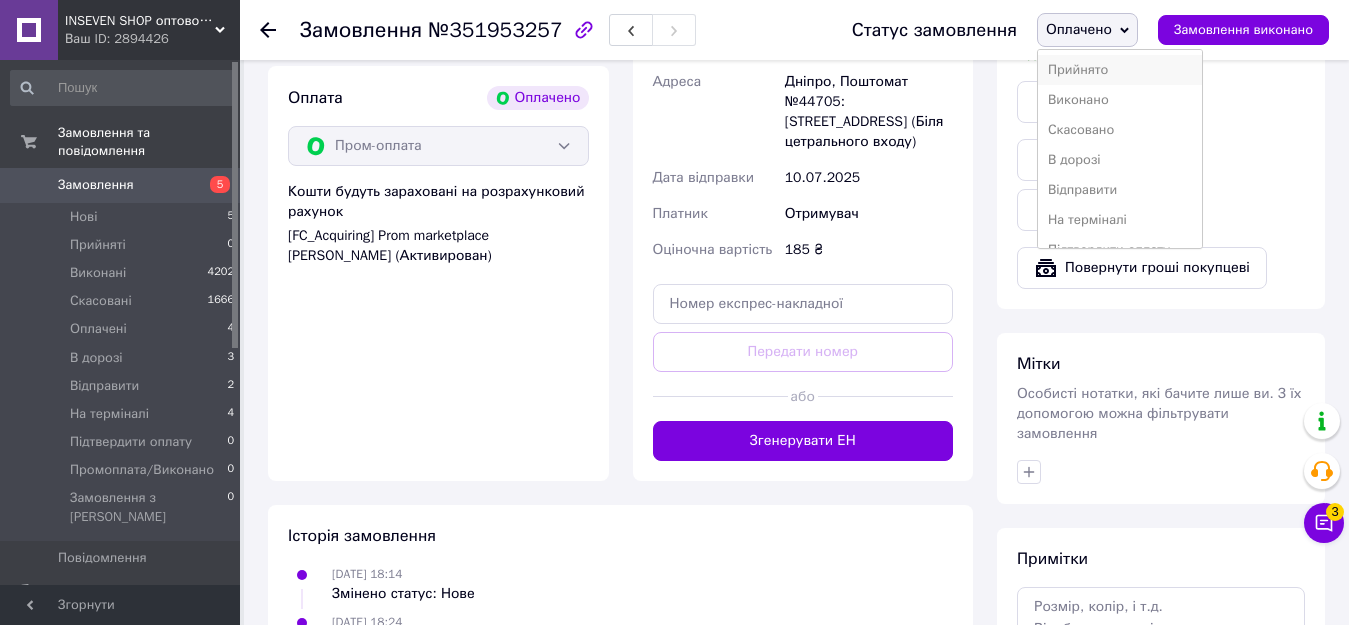 click on "Прийнято" at bounding box center (1120, 70) 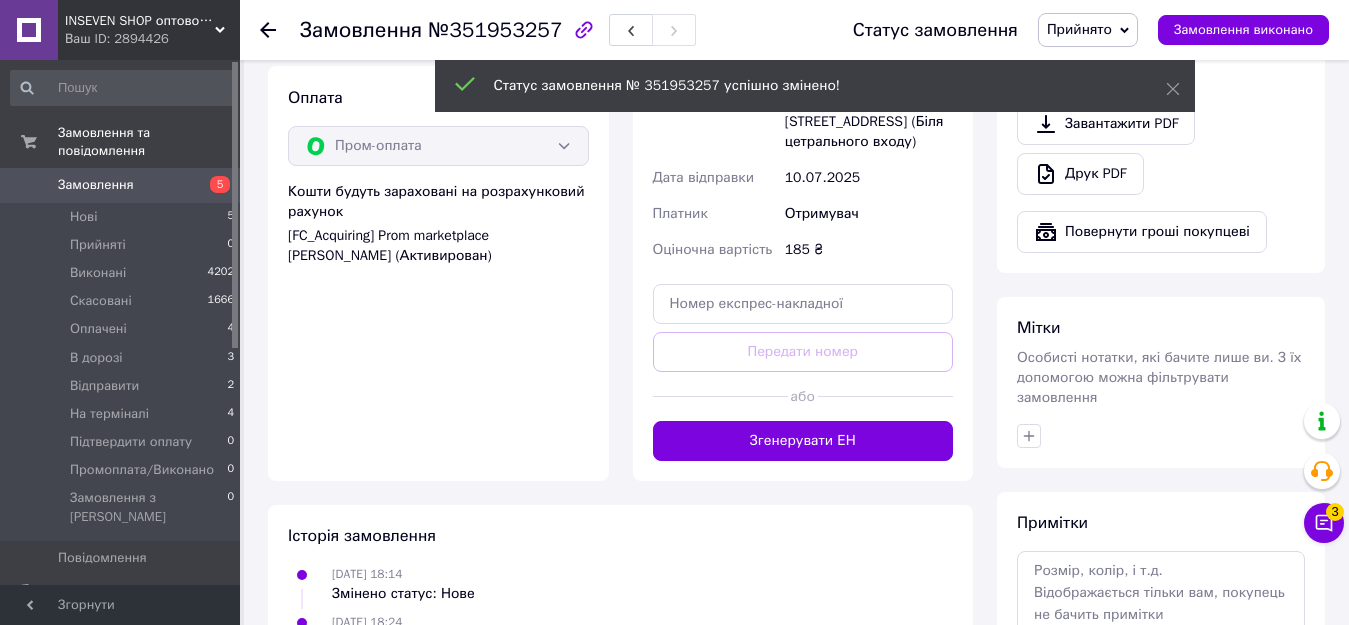click on "Прийнято" at bounding box center (1088, 30) 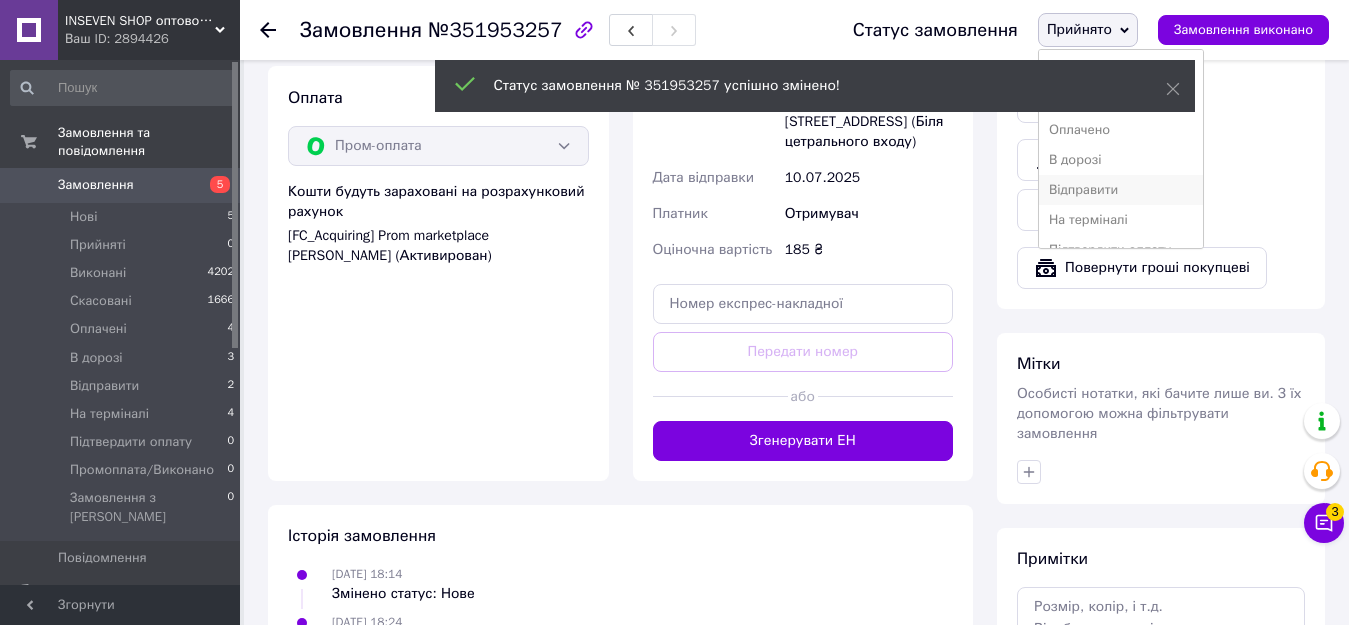 click on "Відправити" at bounding box center (1121, 190) 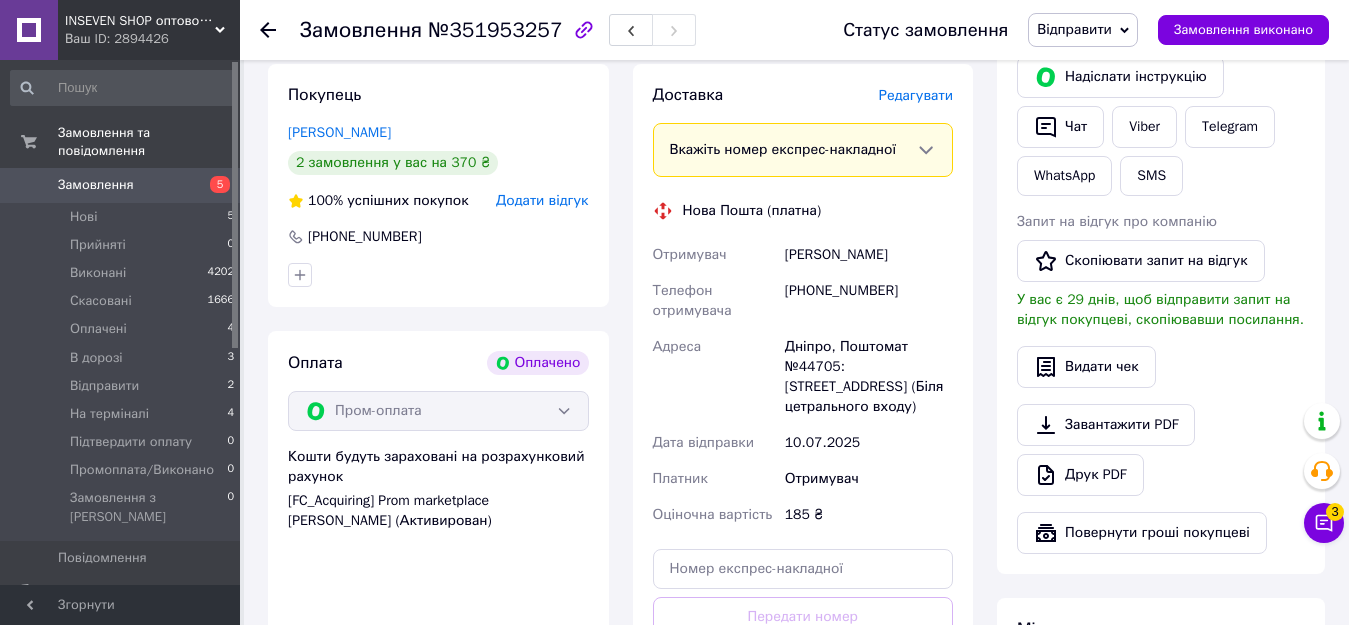 scroll, scrollTop: 422, scrollLeft: 0, axis: vertical 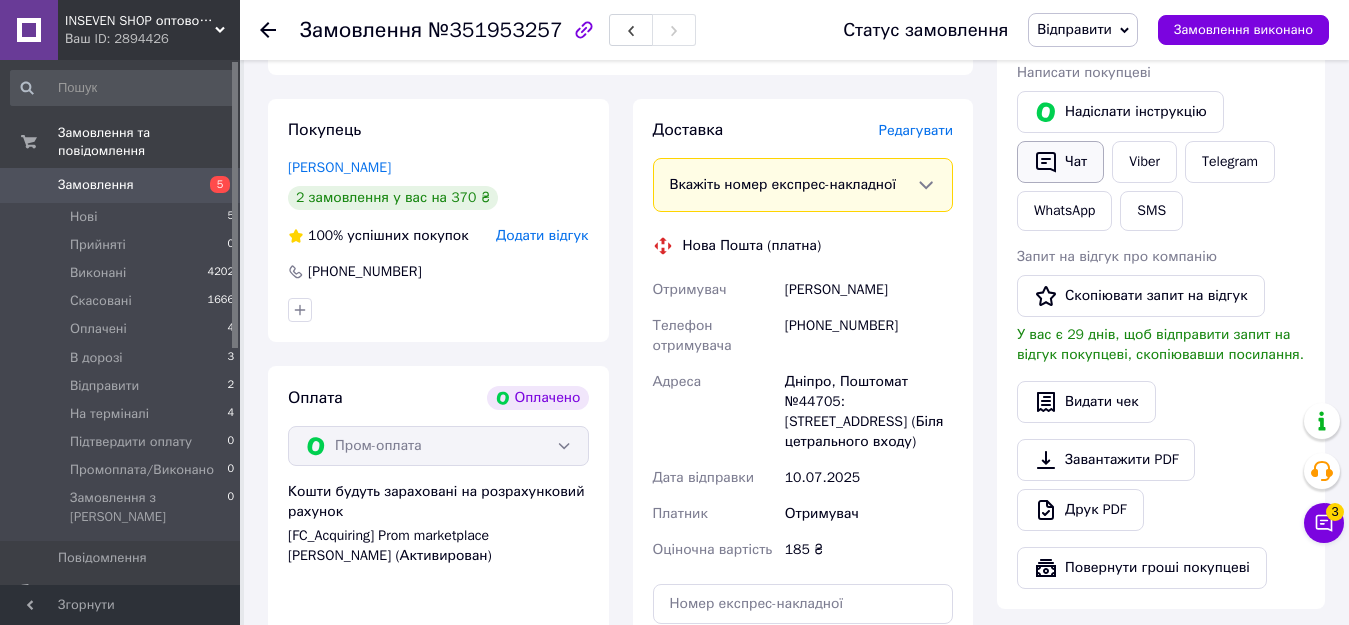 click on "Чат" at bounding box center [1060, 162] 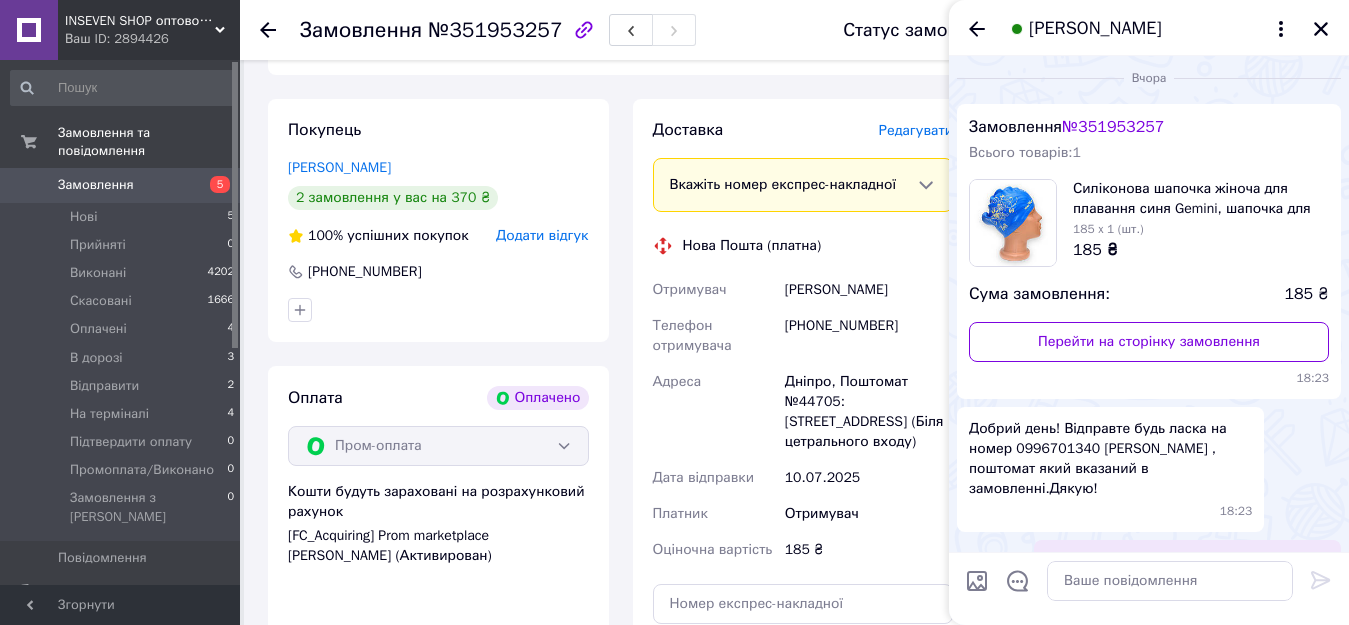 scroll, scrollTop: 0, scrollLeft: 0, axis: both 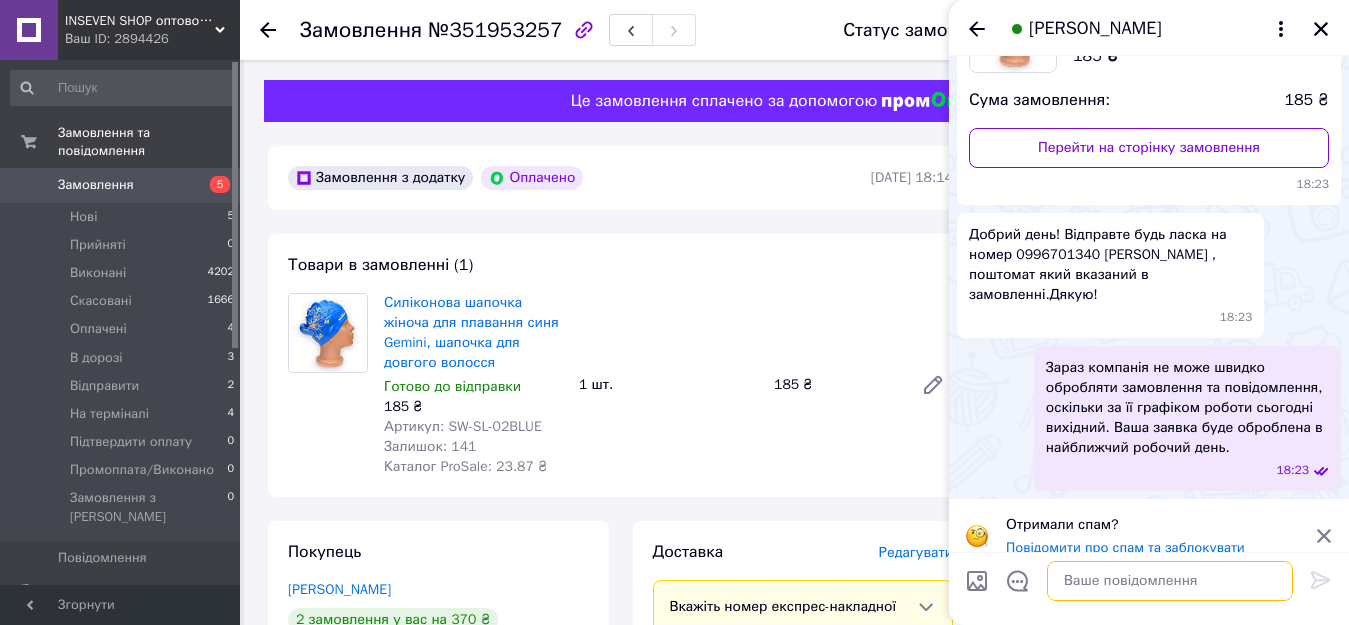 click at bounding box center (1170, 581) 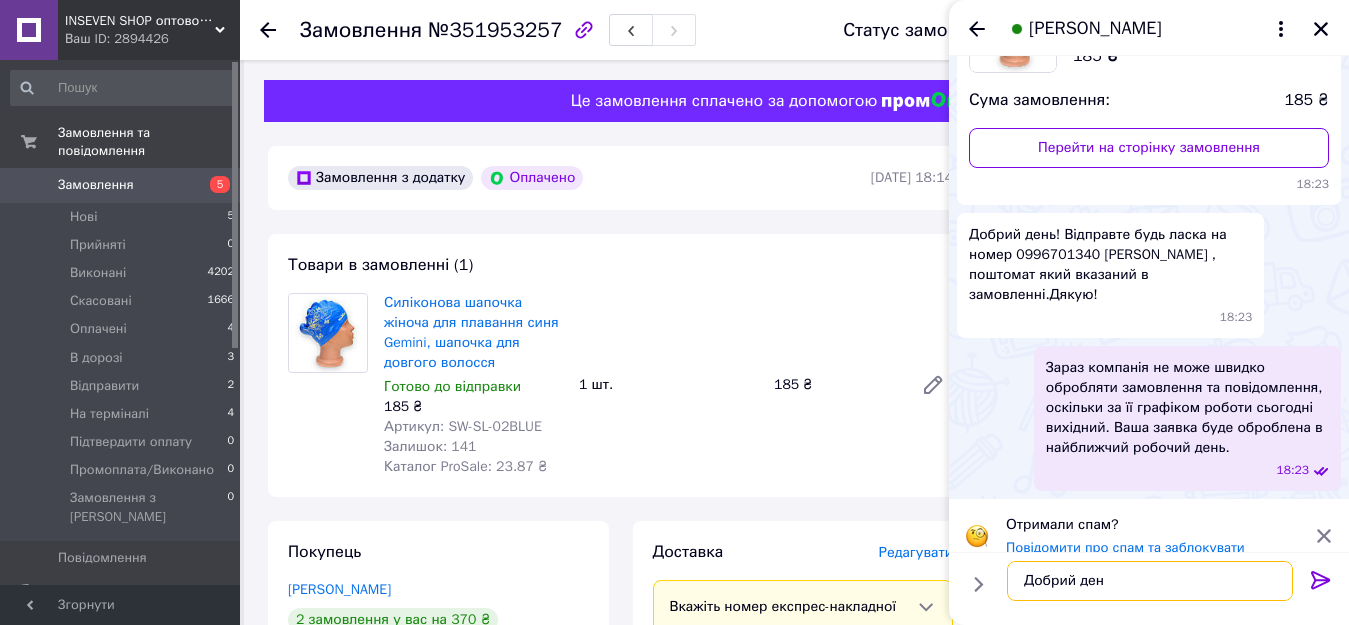 type on "Добрий день" 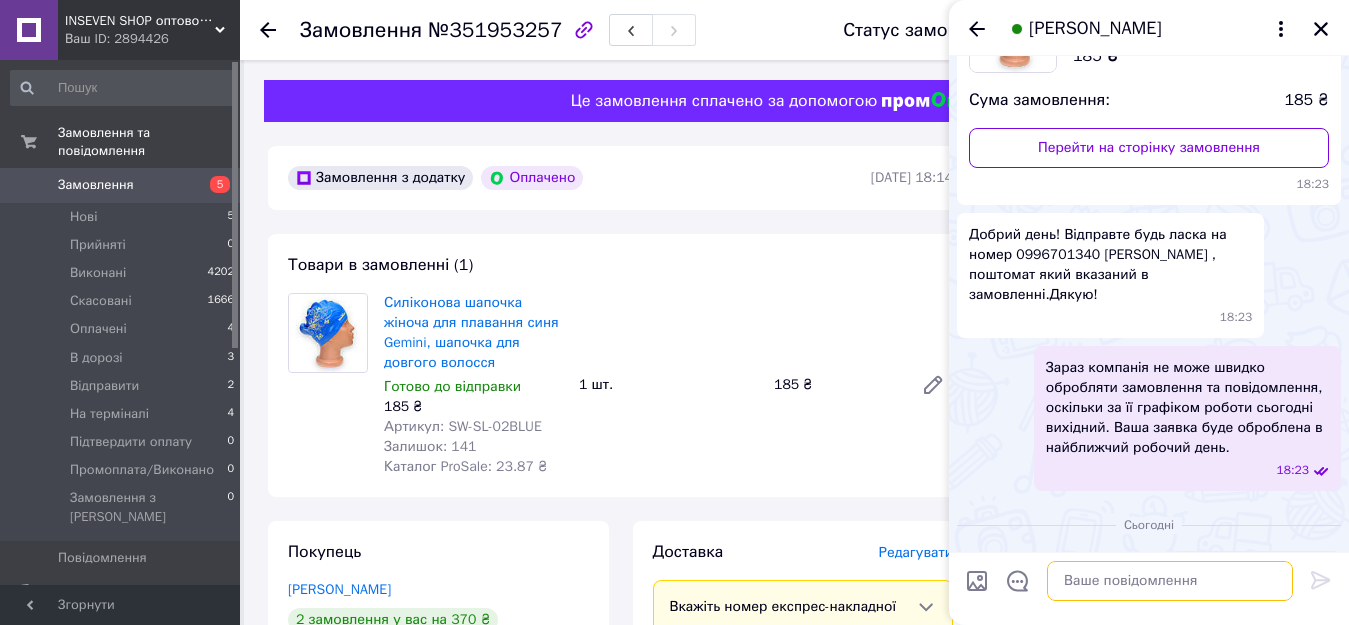 scroll, scrollTop: 230, scrollLeft: 0, axis: vertical 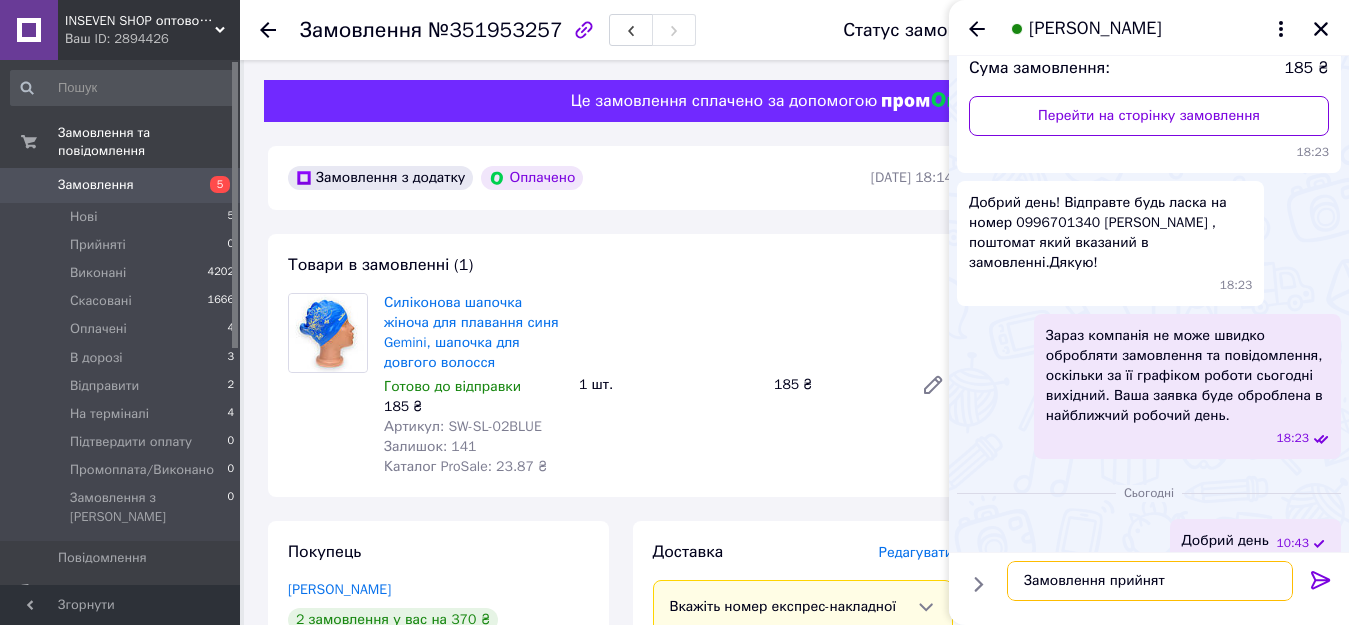 type on "Замовлення прийнято" 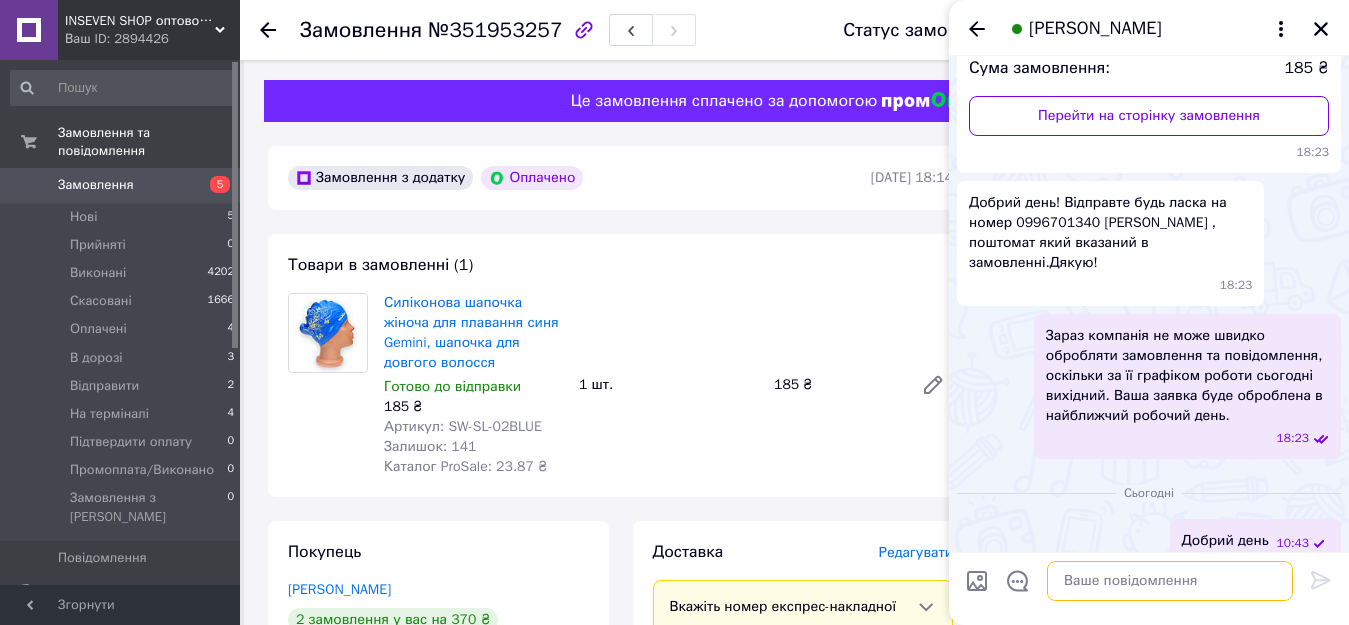 scroll, scrollTop: 283, scrollLeft: 0, axis: vertical 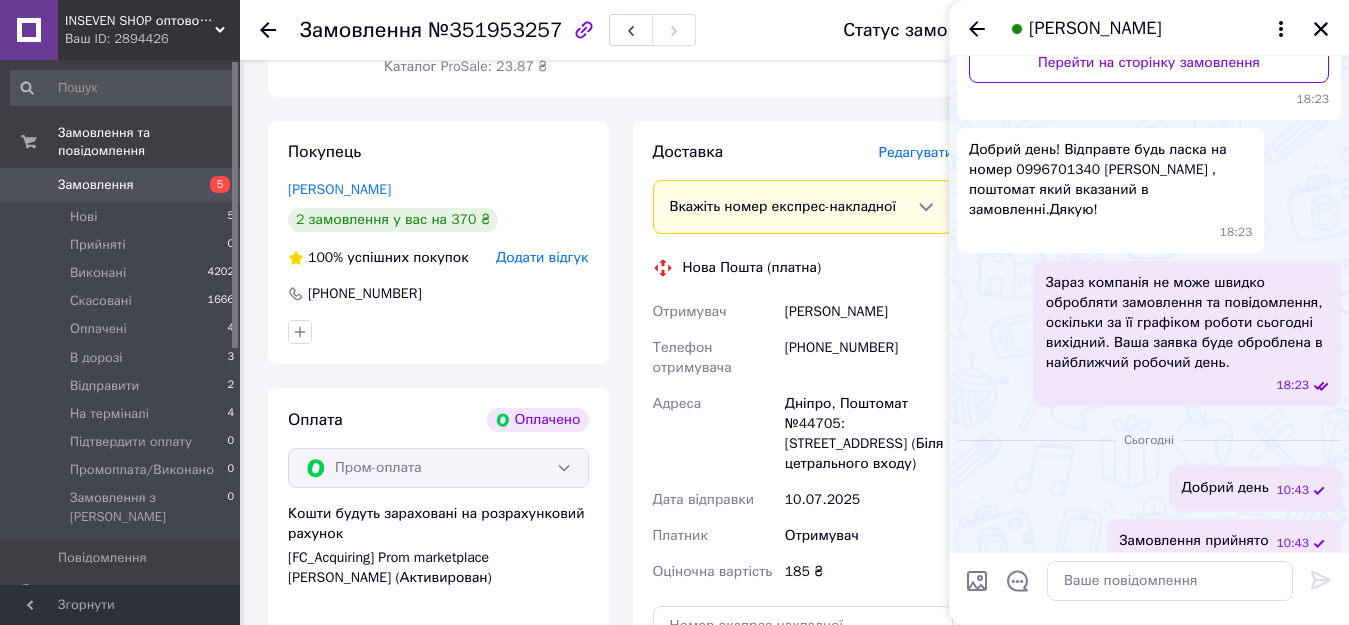 click on "Редагувати" at bounding box center [916, 152] 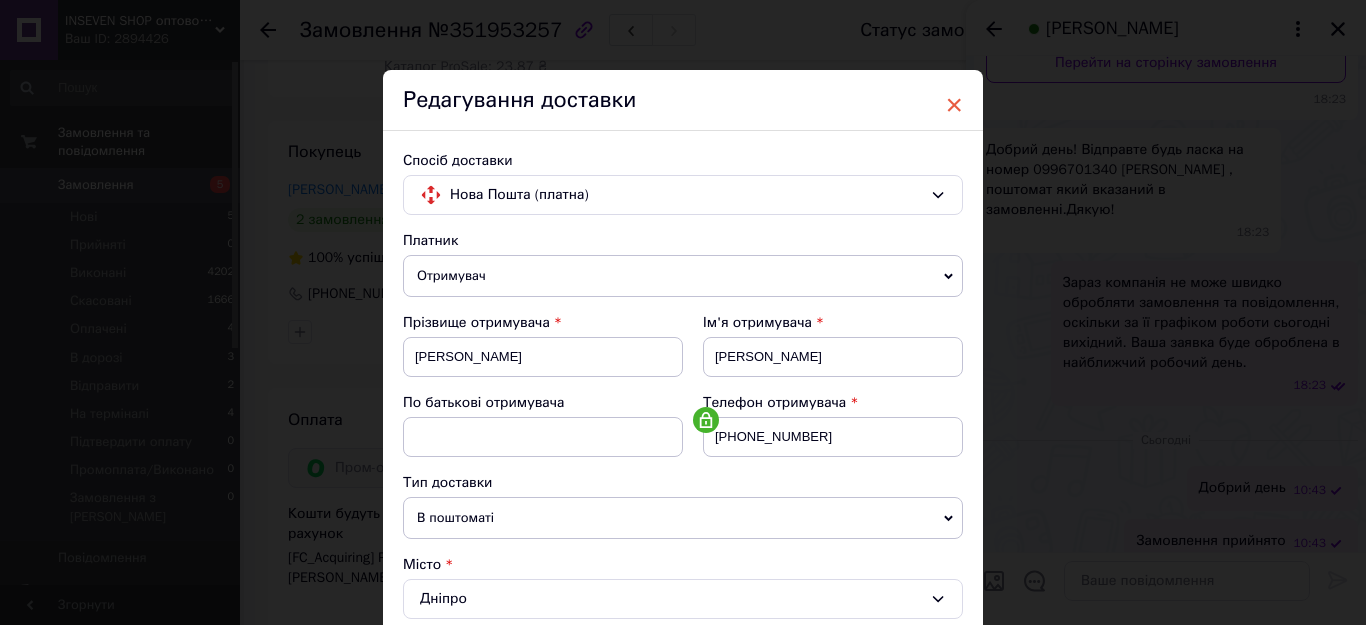 click on "×" at bounding box center (954, 105) 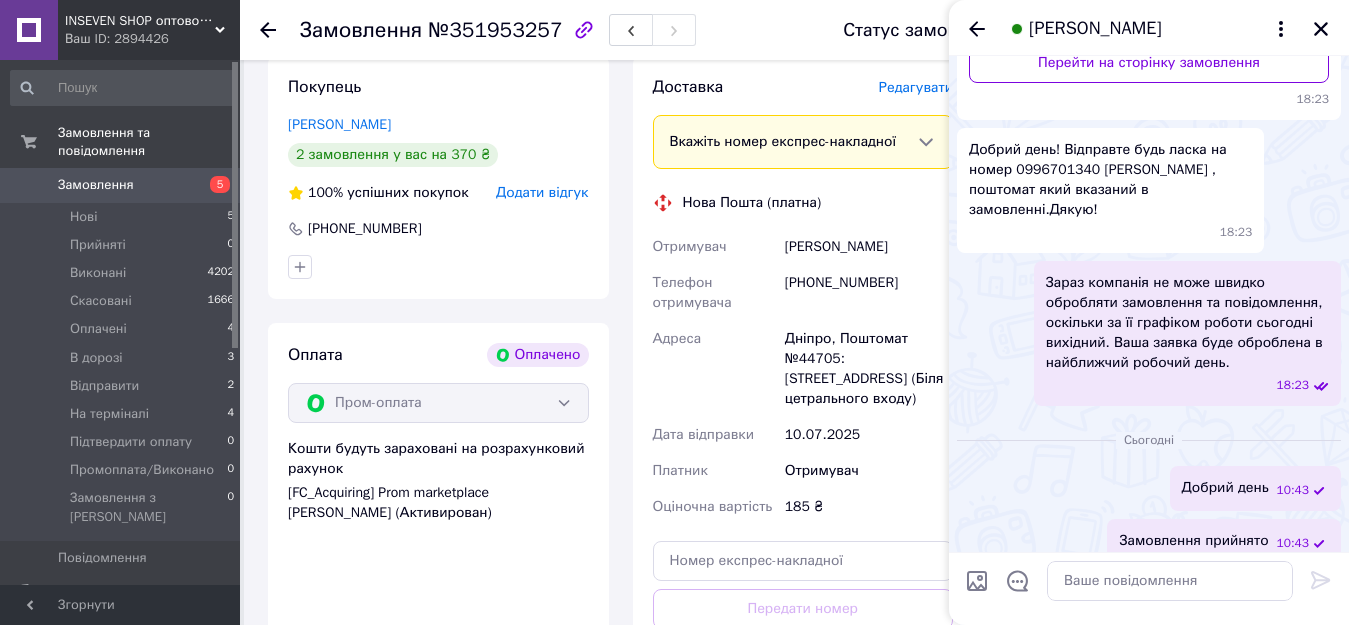 scroll, scrollTop: 500, scrollLeft: 0, axis: vertical 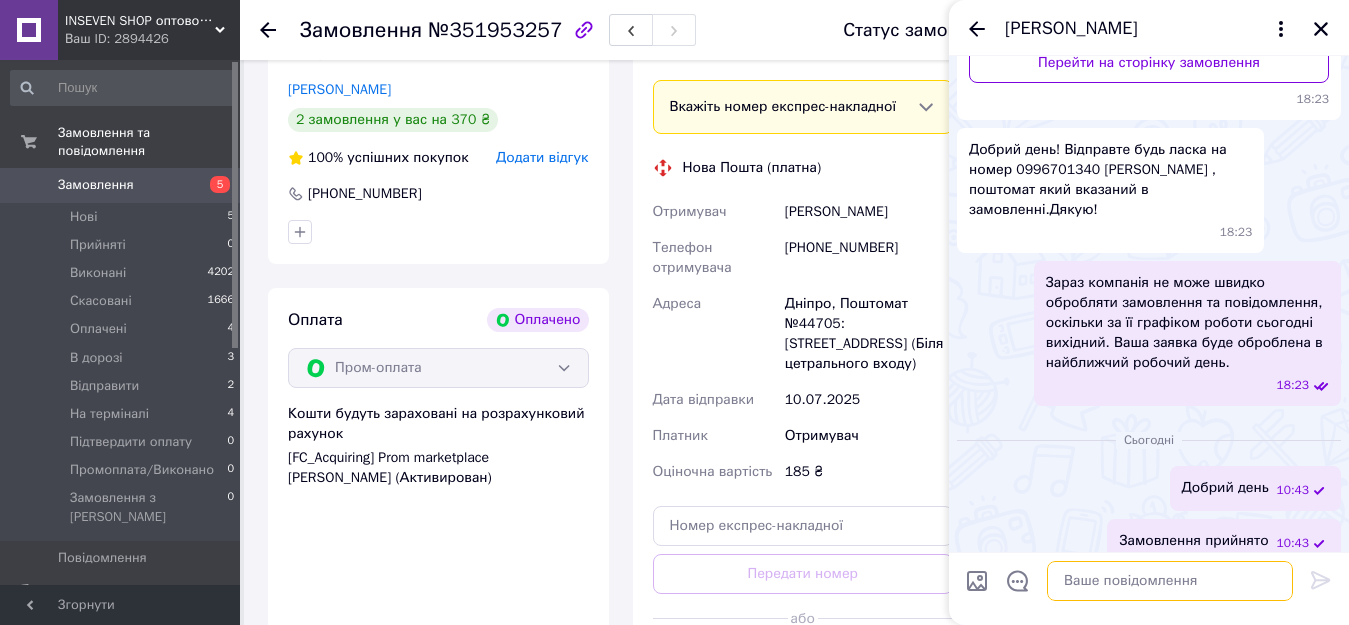 click at bounding box center (1170, 581) 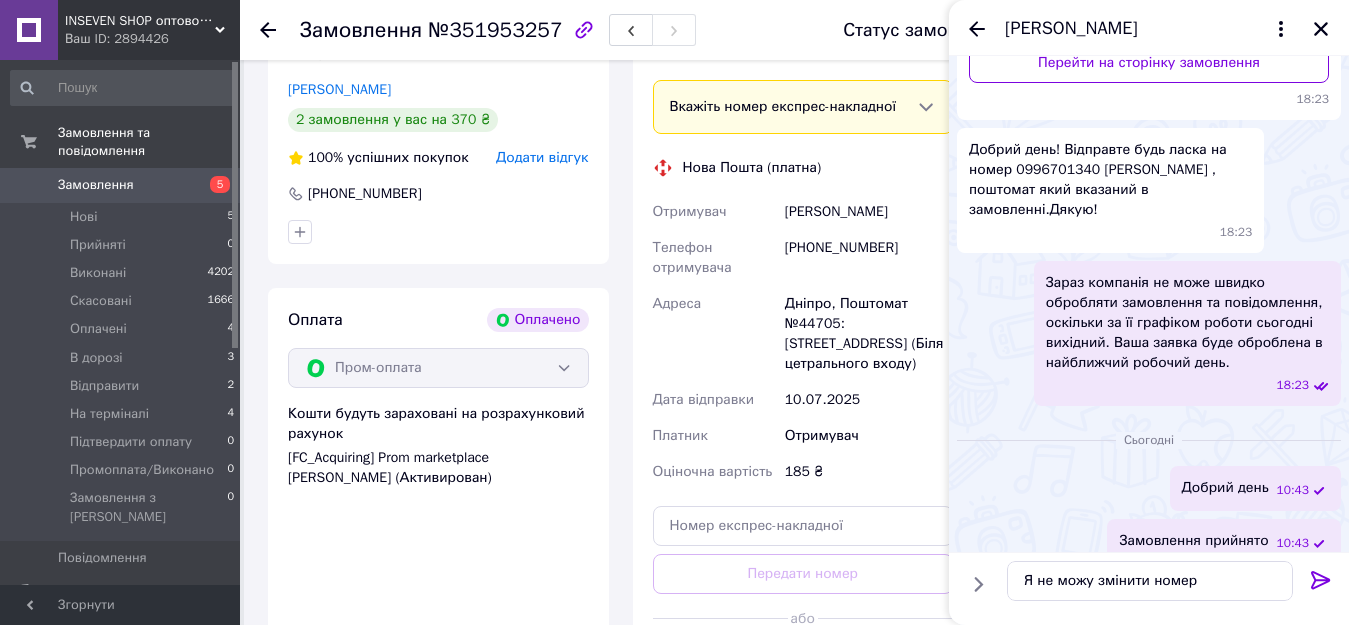 click on "[PHONE_NUMBER]" at bounding box center (869, 258) 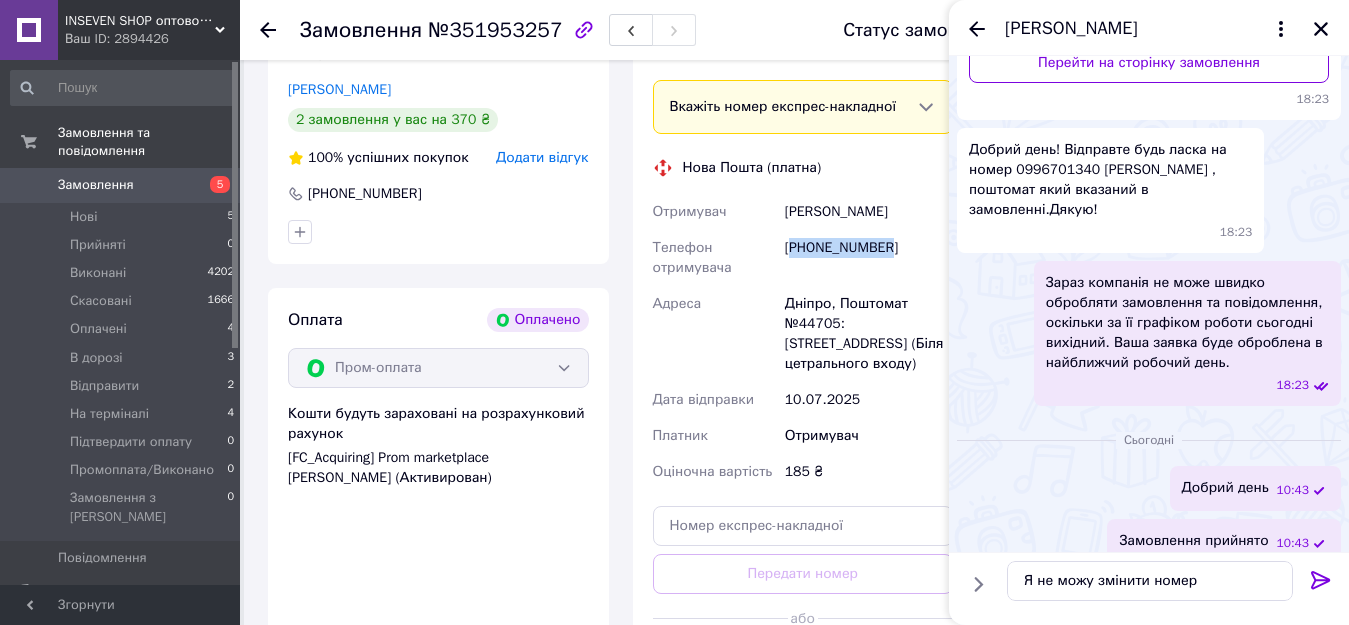click on "[PHONE_NUMBER]" at bounding box center (869, 258) 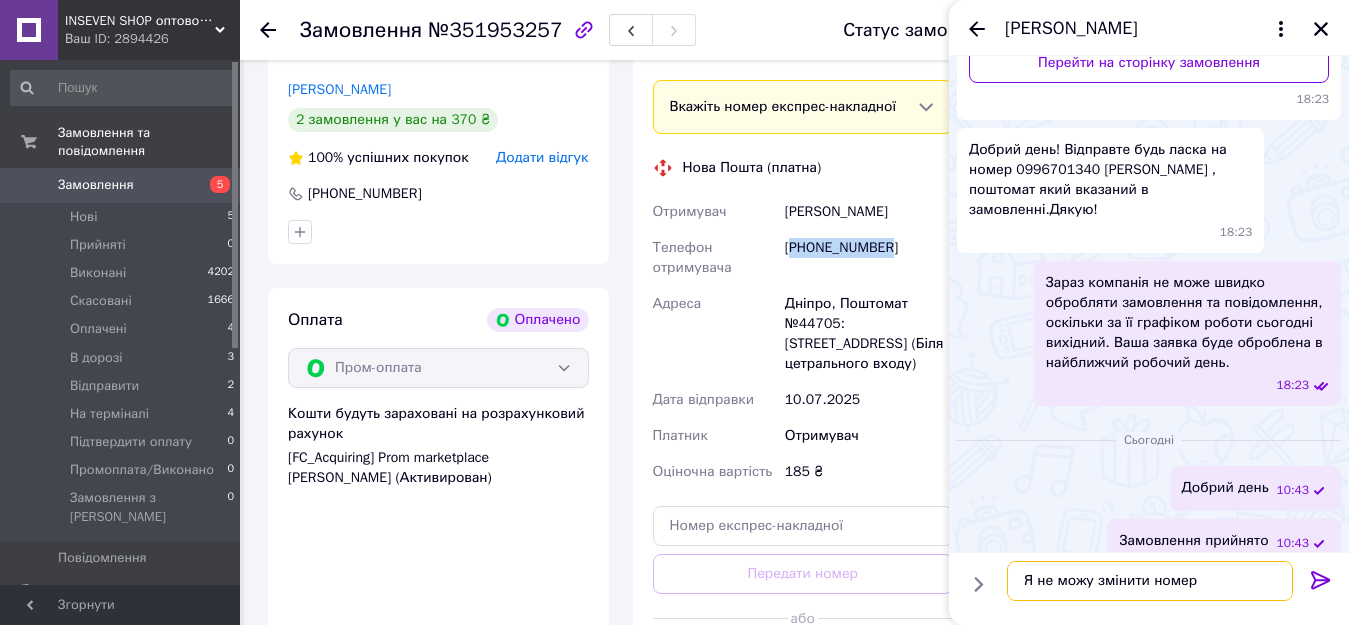 click on "Я не можу змінити номер" at bounding box center (1150, 581) 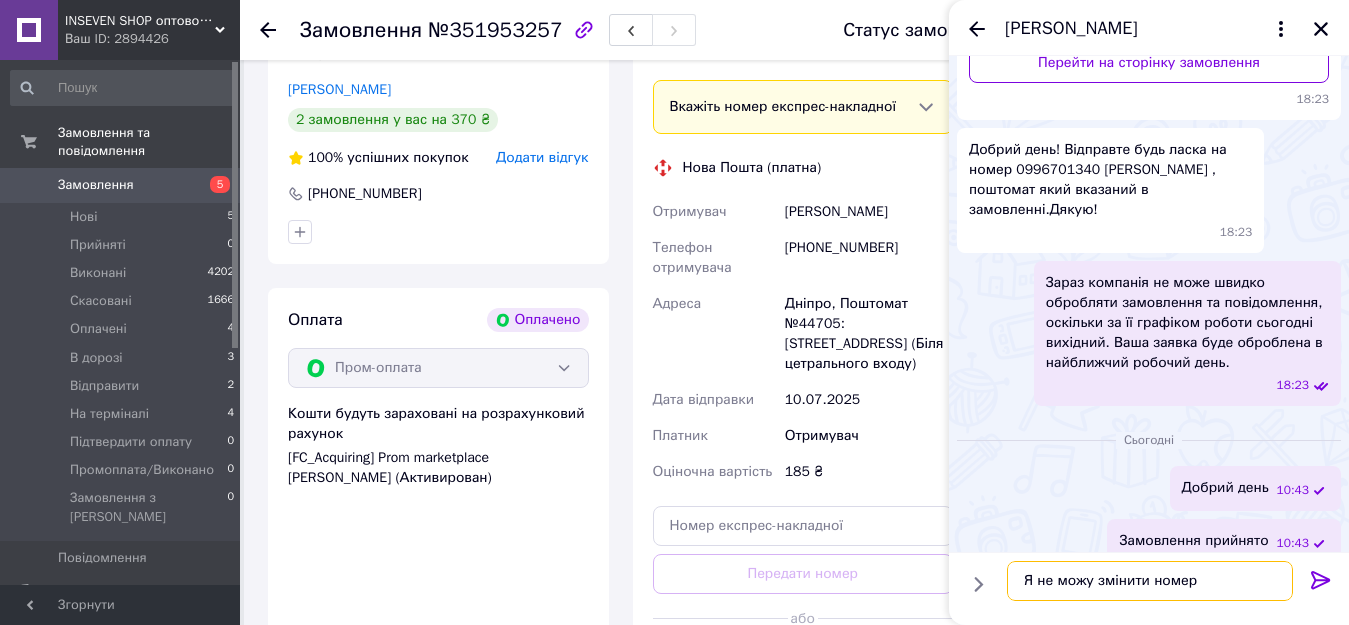paste on "380997971311" 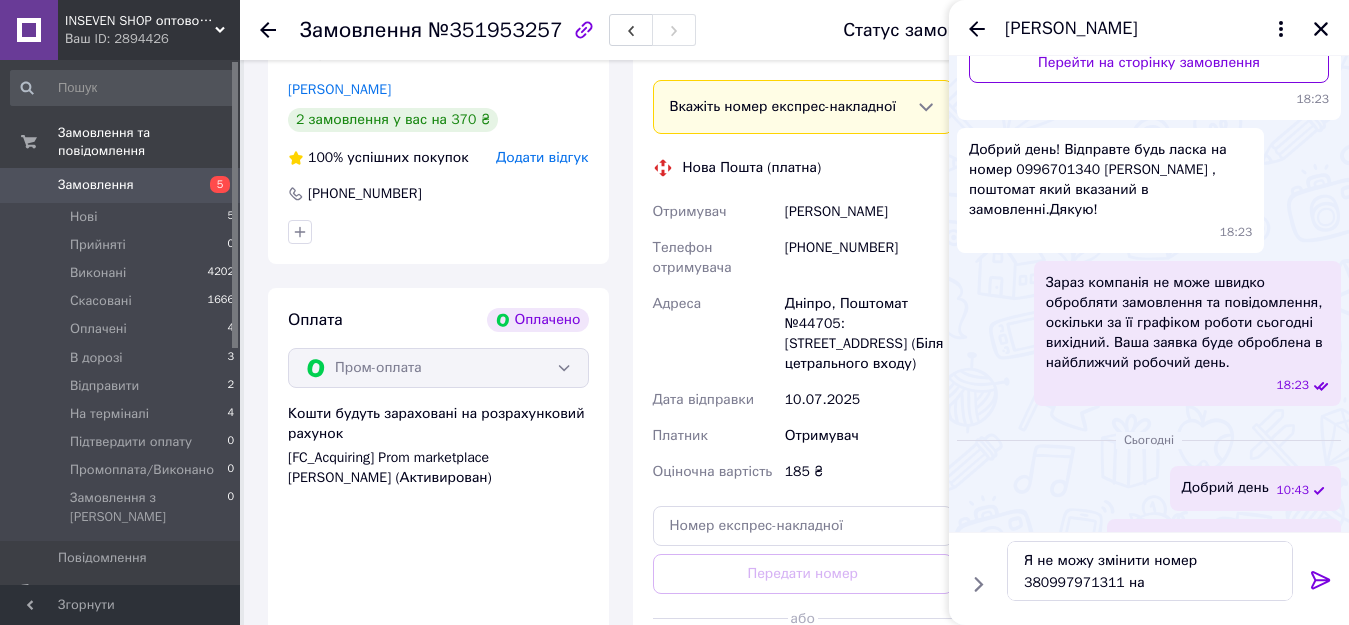 click on "Добрий день! Відправте будь ласка на номер  0996701340 [PERSON_NAME] , поштомат який вказаний в замовленні.Дякую!" at bounding box center (1110, 180) 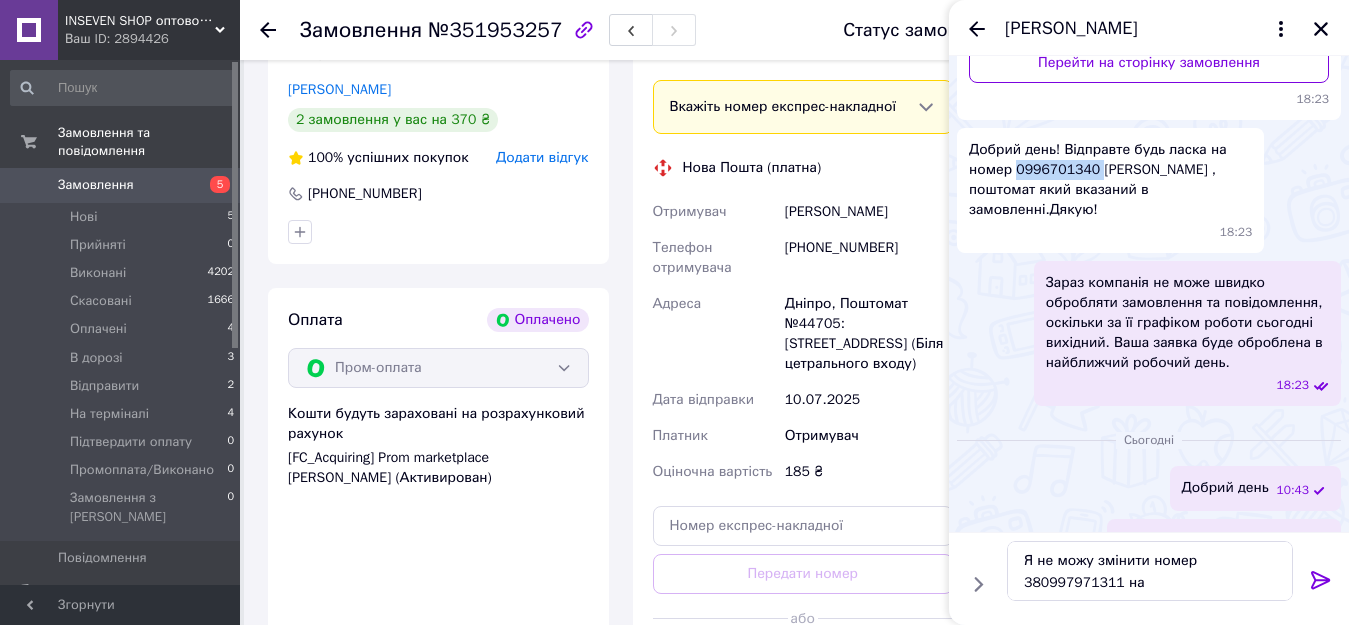 click on "Добрий день! Відправте будь ласка на номер  0996701340 [PERSON_NAME] , поштомат який вказаний в замовленні.Дякую!" at bounding box center (1110, 180) 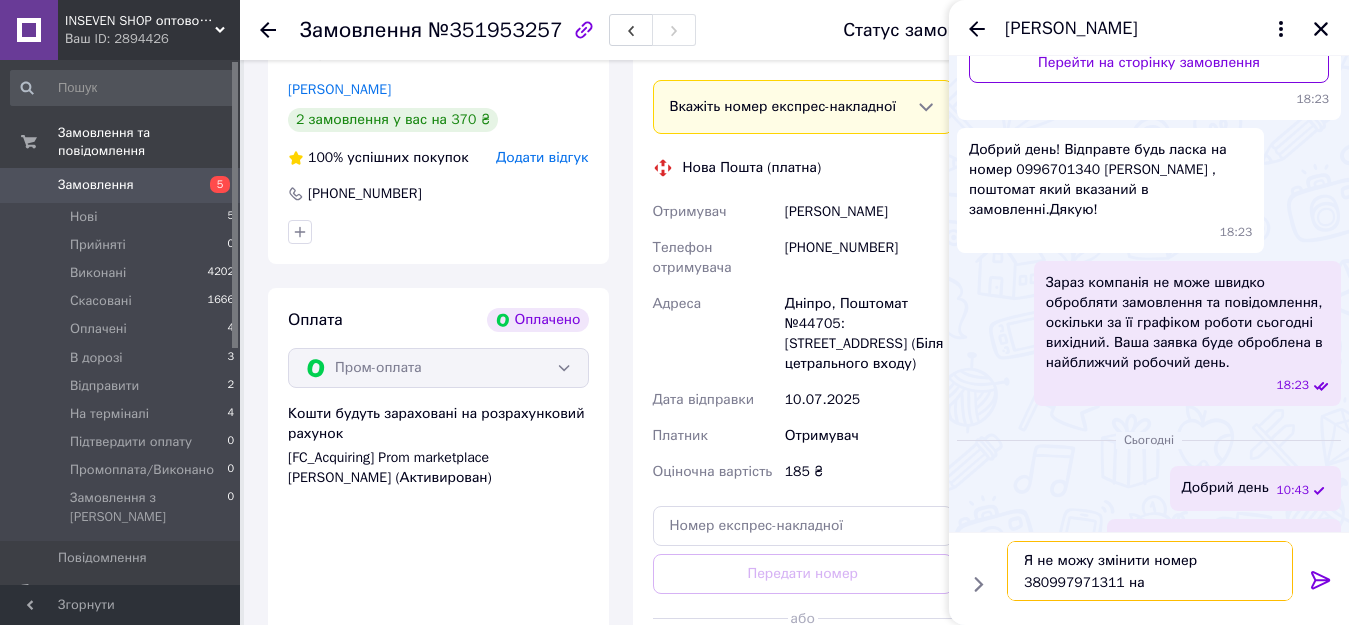 click on "Я не можу змінити номер 380997971311 на" at bounding box center (1150, 571) 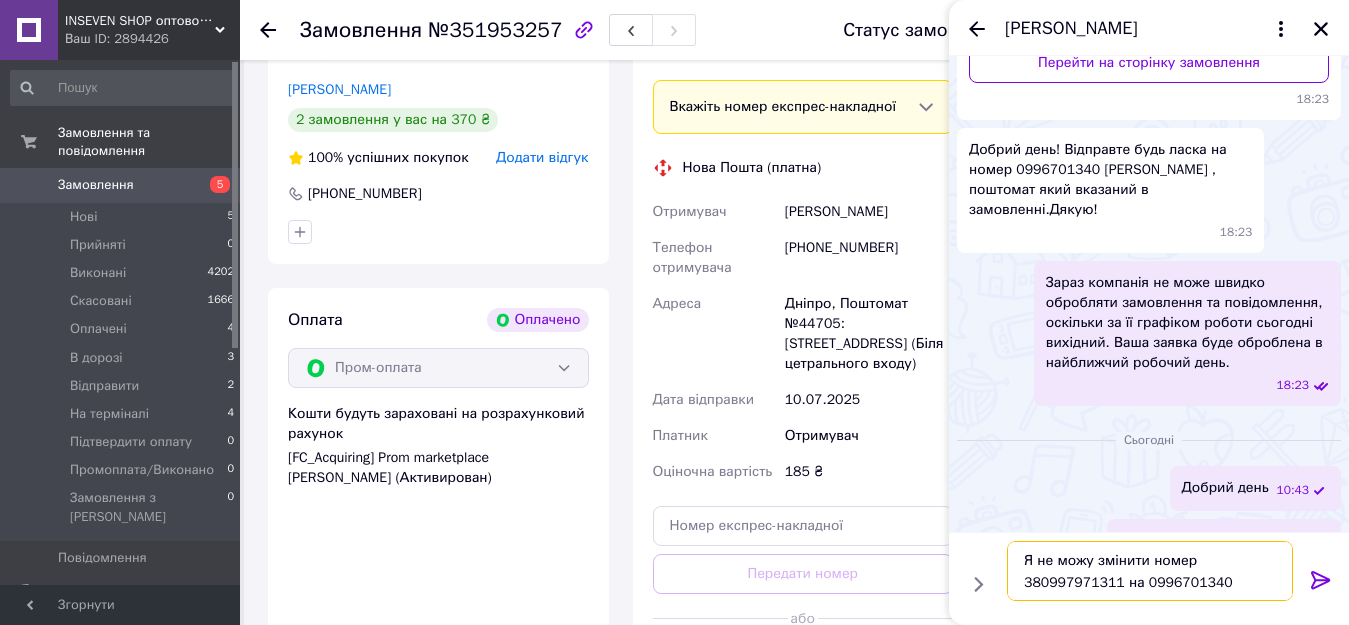 type on "Я не можу змінити номер 380997971311 на 0996701340" 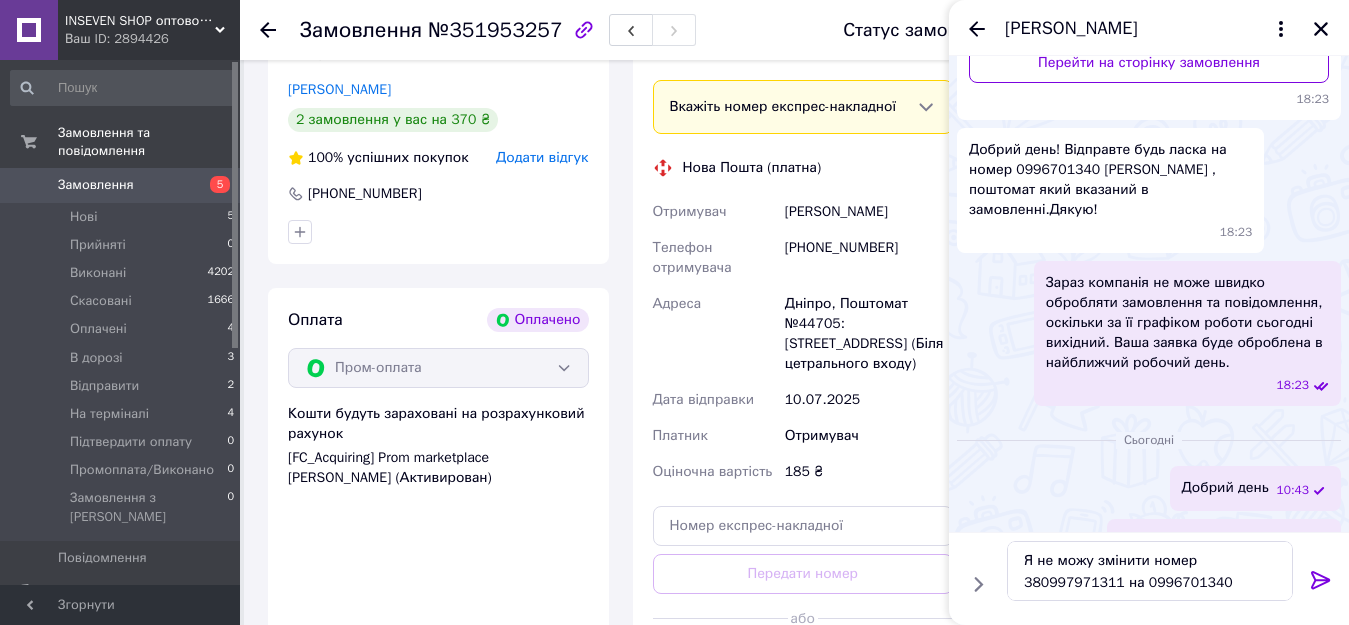 click 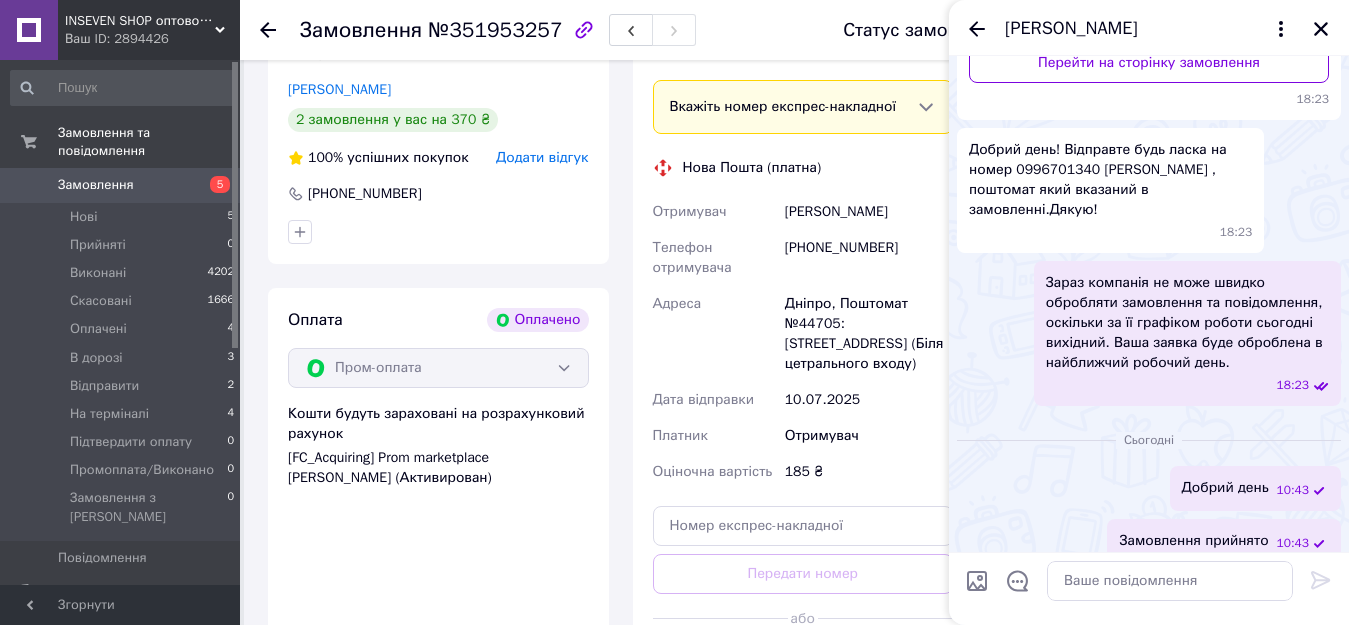 scroll, scrollTop: 377, scrollLeft: 0, axis: vertical 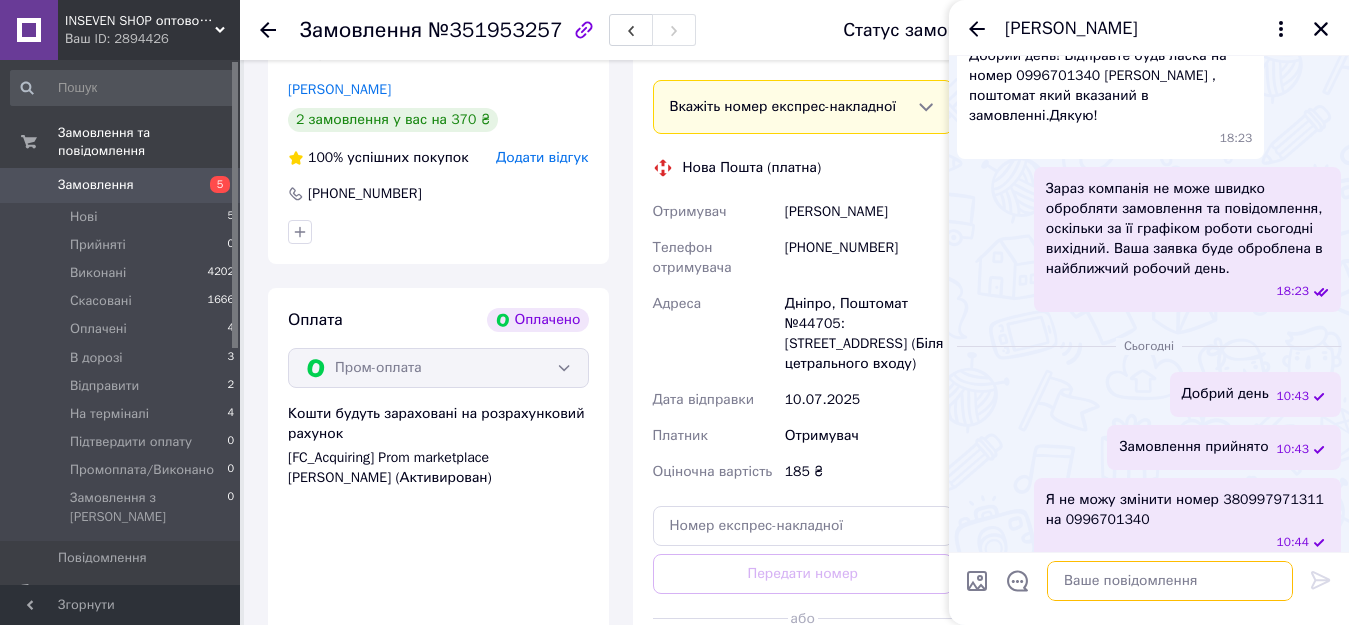 click at bounding box center (1170, 581) 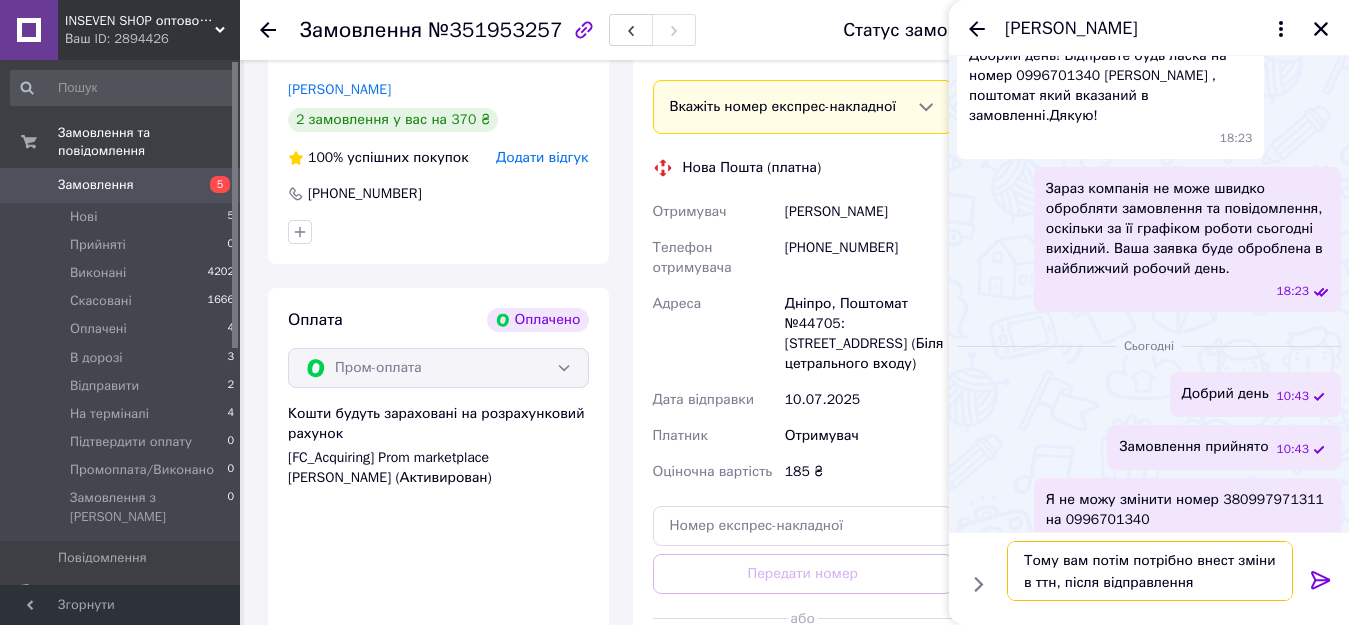 type on "Тому вам потім потрібно внести зміни в ттн, після відправлення" 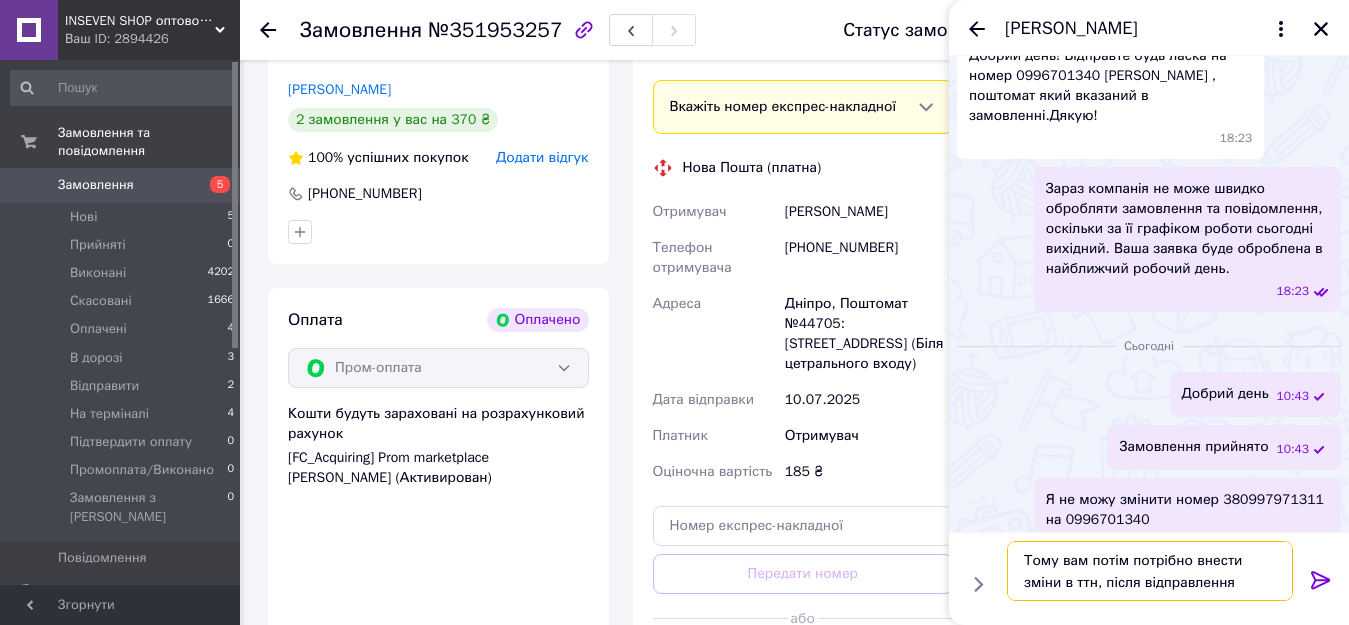 type 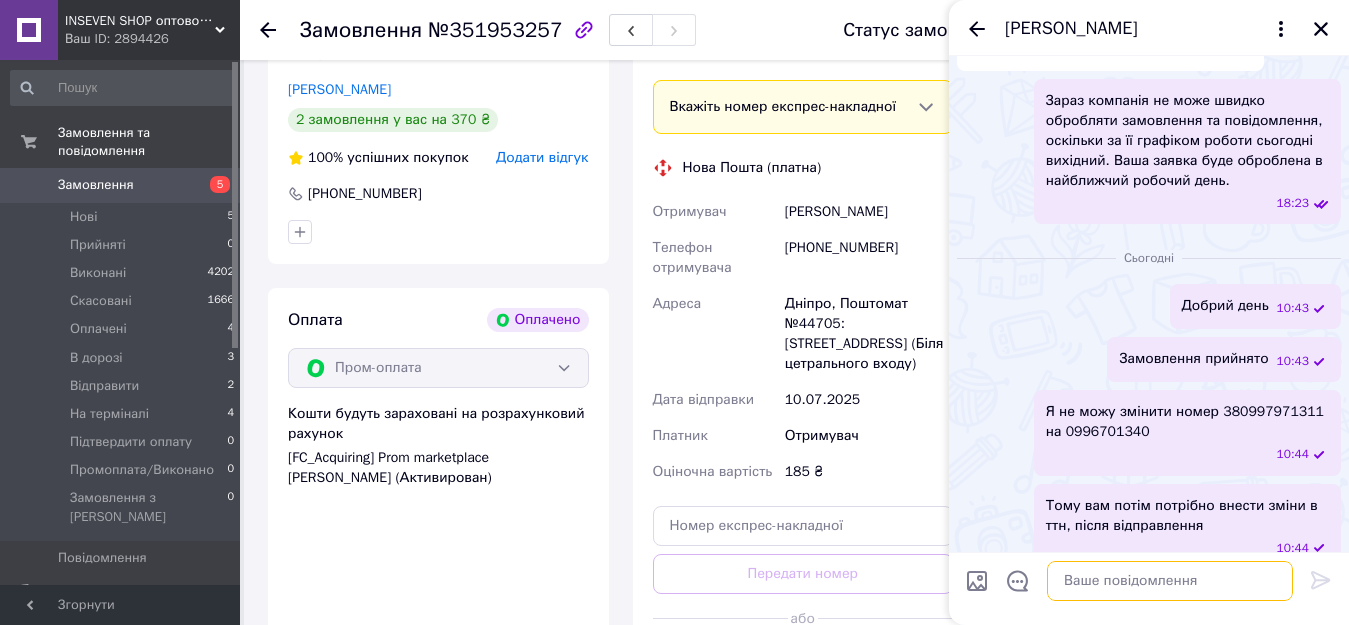 scroll, scrollTop: 470, scrollLeft: 0, axis: vertical 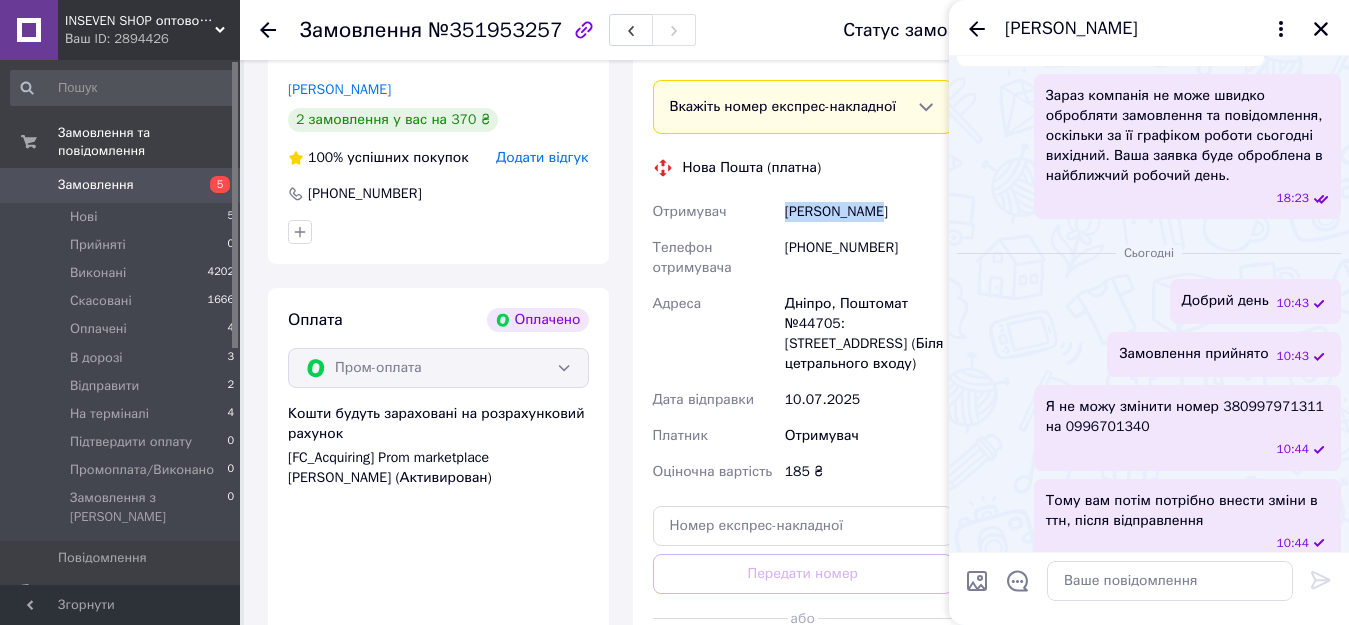 drag, startPoint x: 788, startPoint y: 213, endPoint x: 893, endPoint y: 213, distance: 105 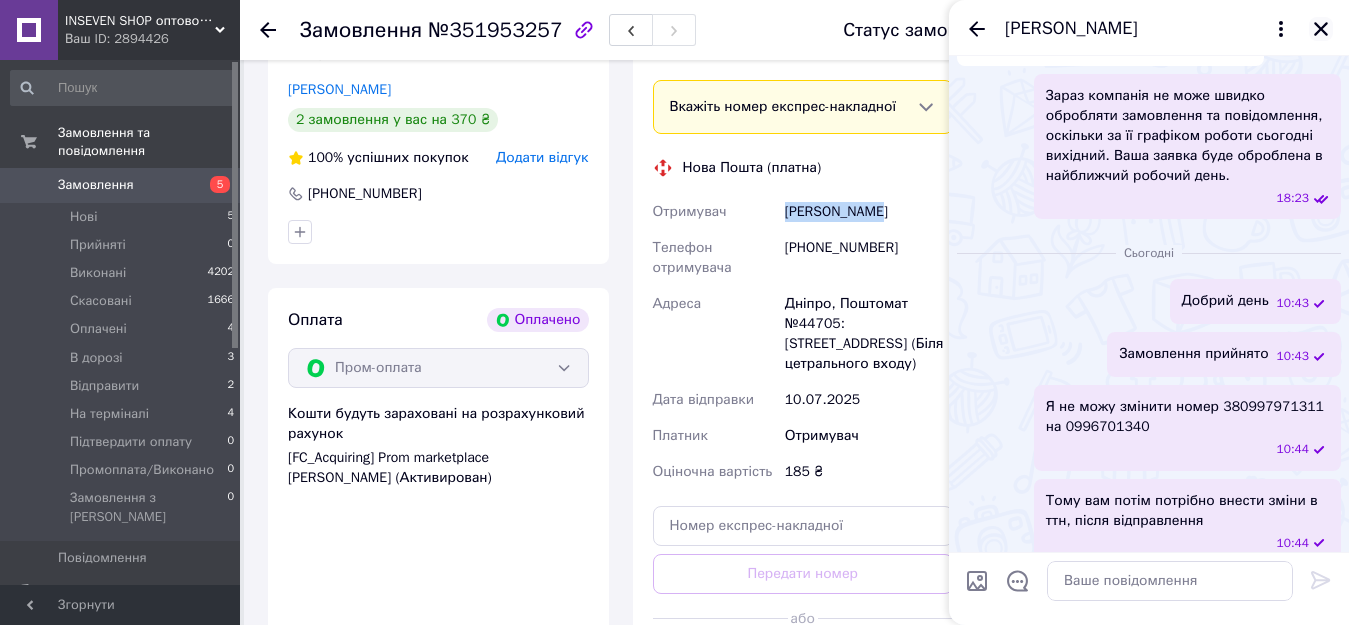 click 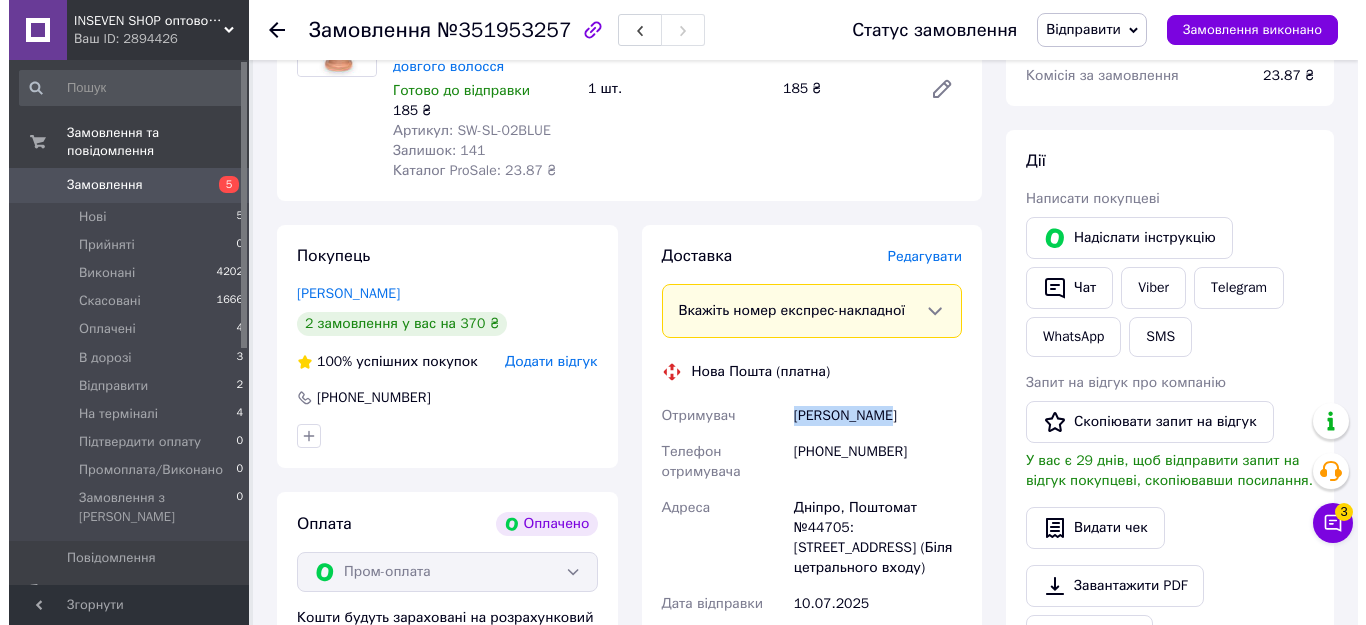 scroll, scrollTop: 300, scrollLeft: 0, axis: vertical 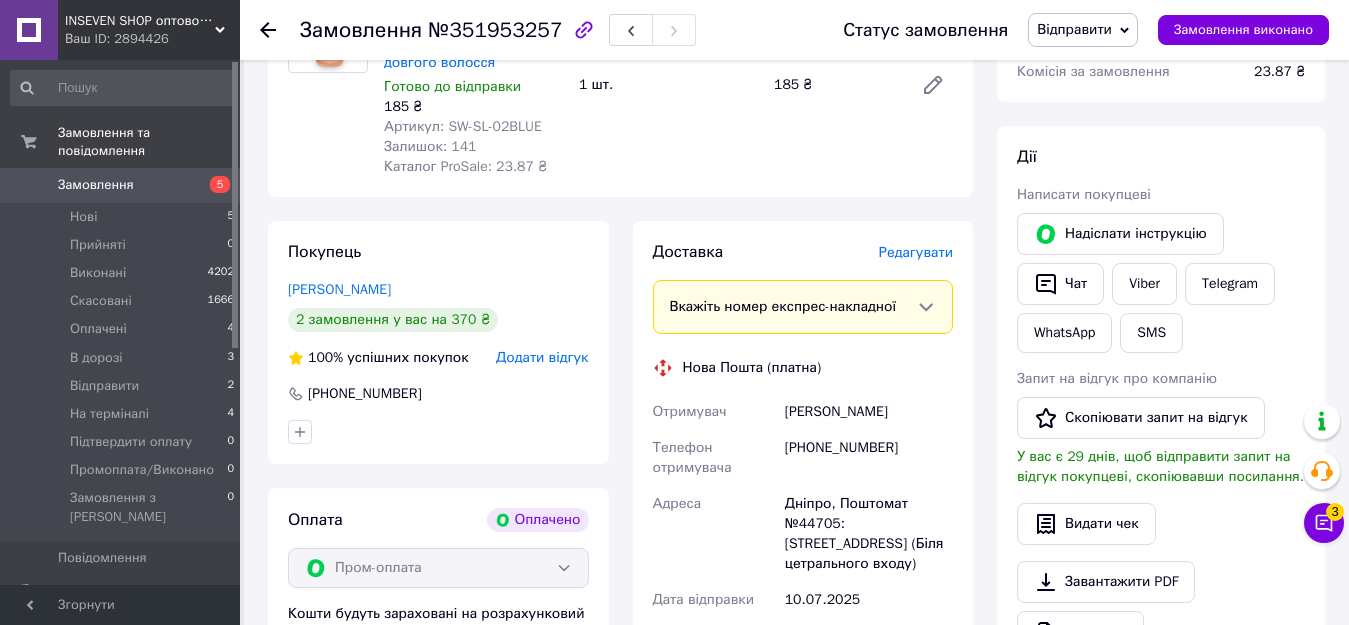 click on "Редагувати" at bounding box center (916, 252) 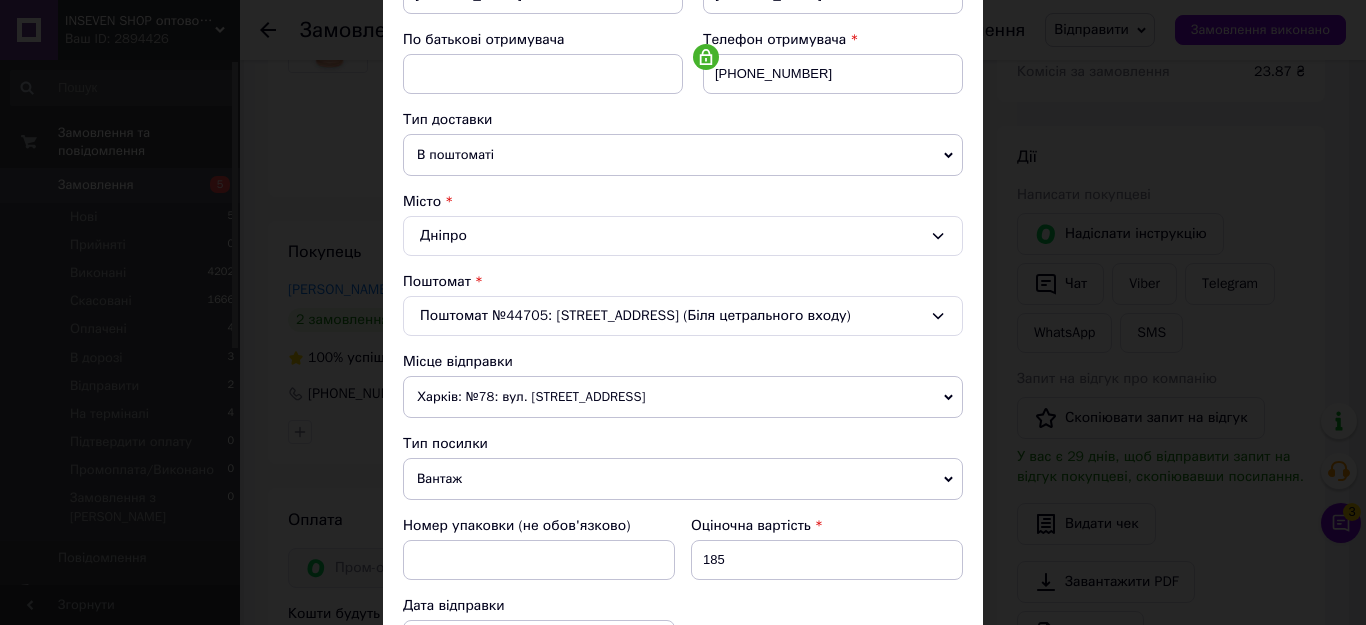 scroll, scrollTop: 400, scrollLeft: 0, axis: vertical 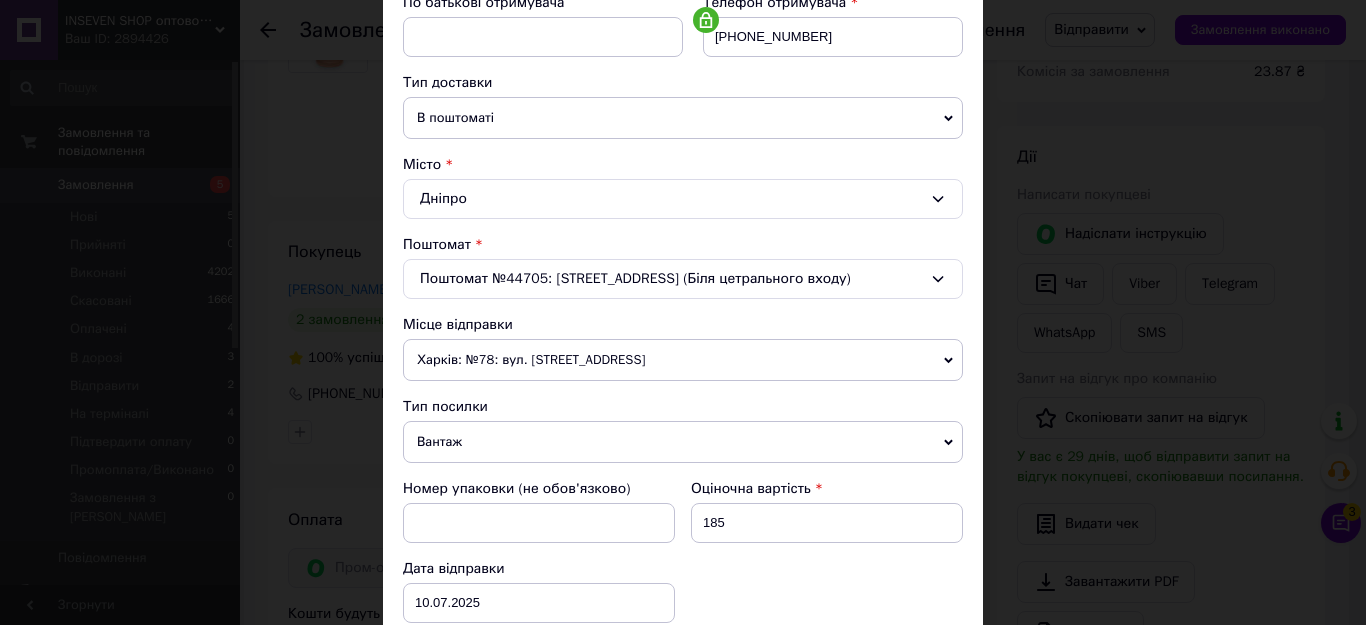 click on "Харків: №78: вул. [STREET_ADDRESS]" at bounding box center [683, 360] 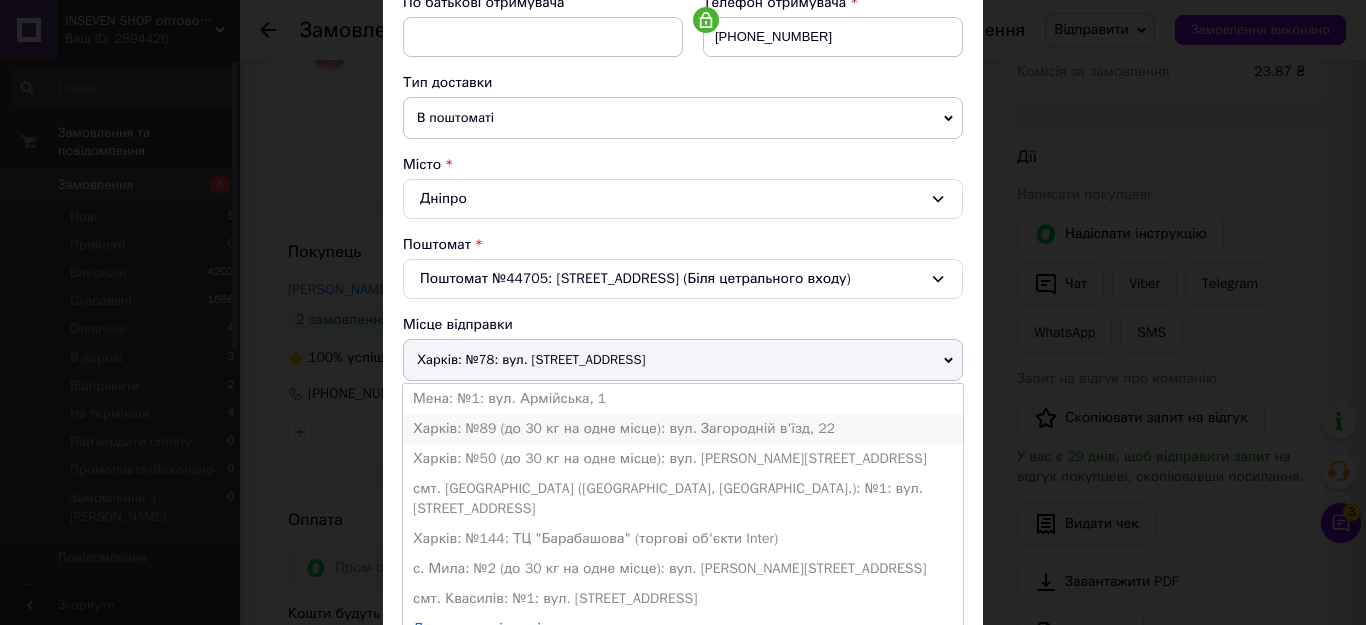 click on "Харків: №89 (до 30 кг на одне місце): вул. Загородній в'їзд, 22" at bounding box center [683, 429] 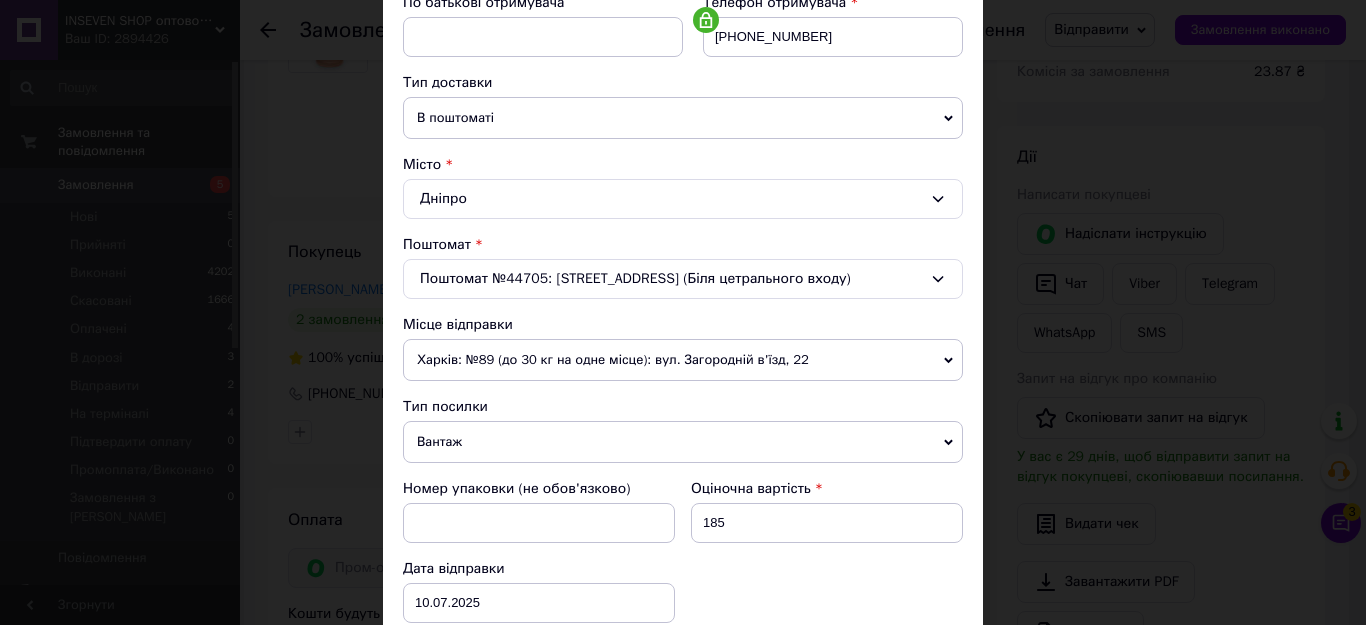 scroll, scrollTop: 700, scrollLeft: 0, axis: vertical 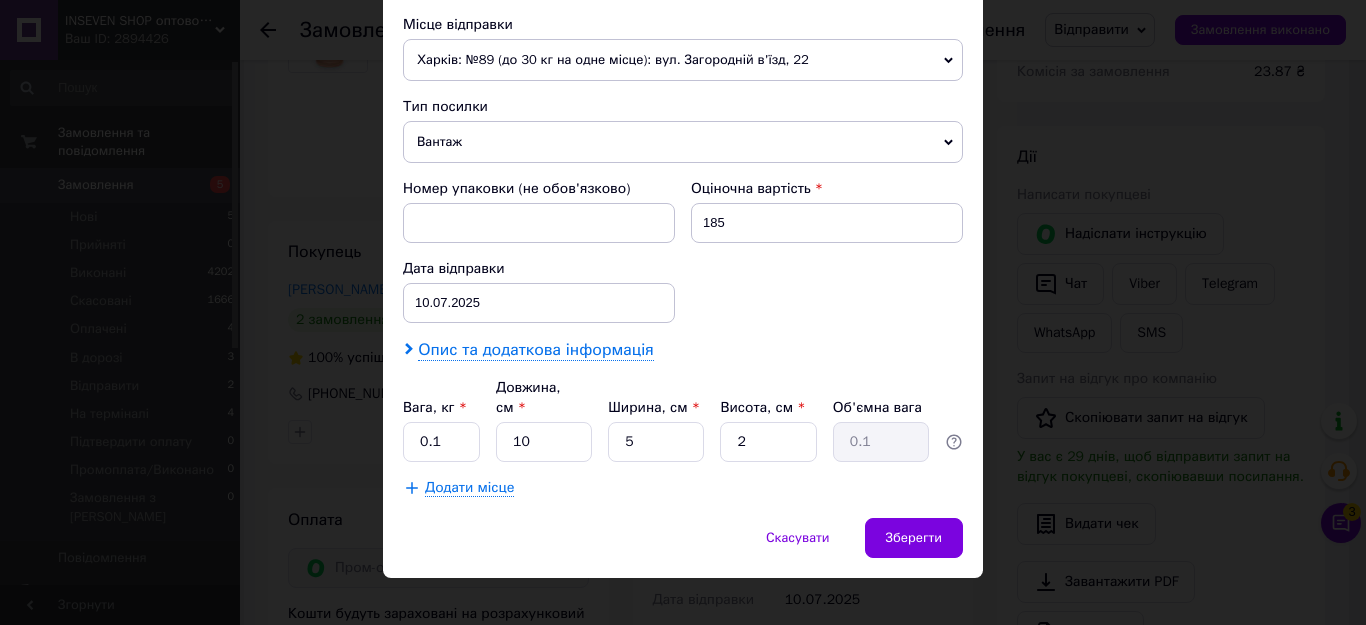 click on "Опис та додаткова інформація" at bounding box center [535, 350] 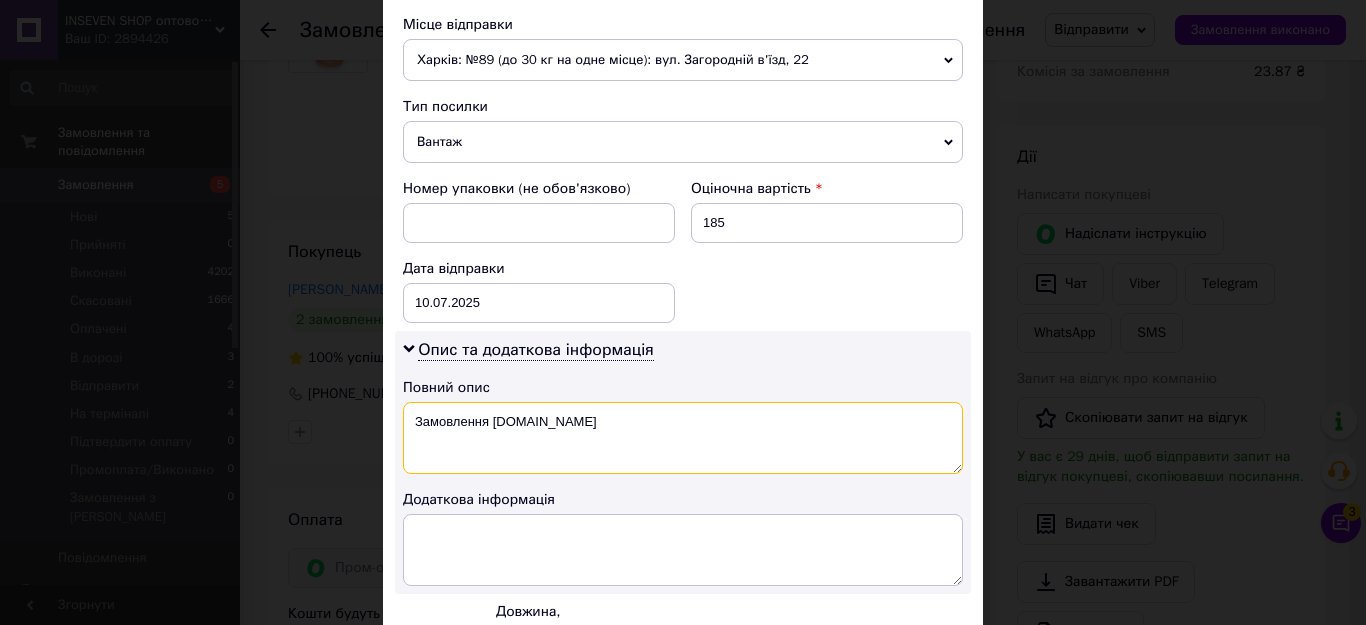drag, startPoint x: 413, startPoint y: 419, endPoint x: 595, endPoint y: 410, distance: 182.2224 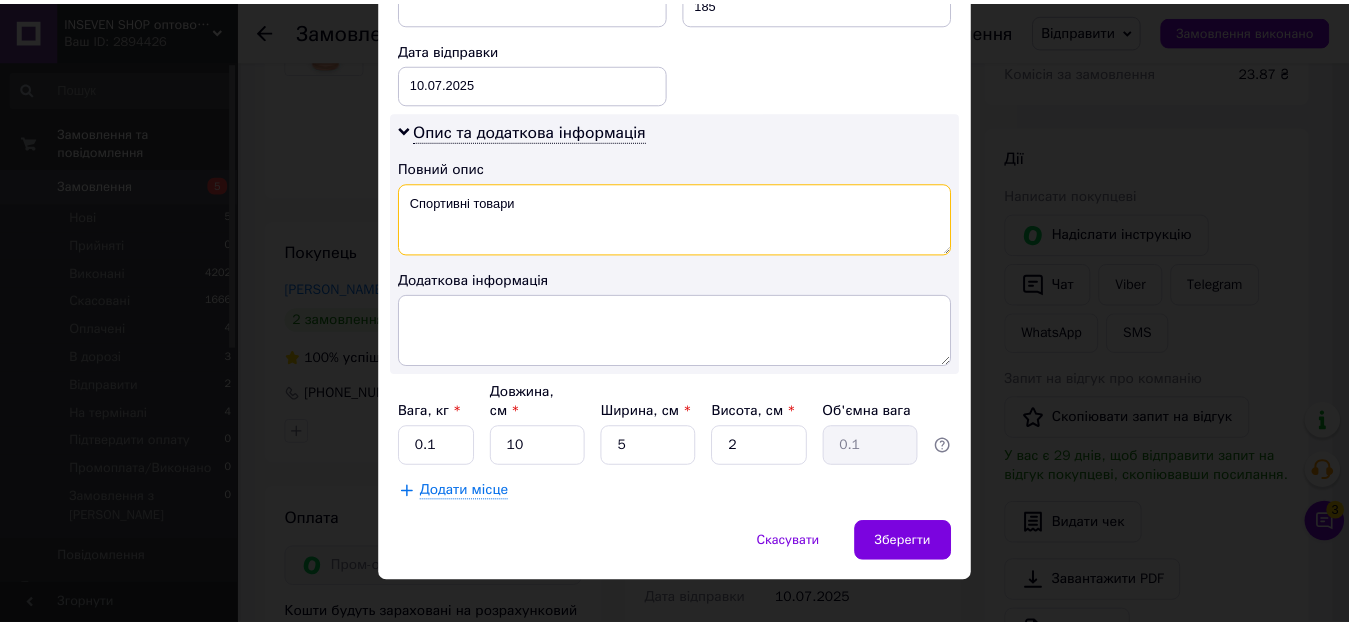 scroll, scrollTop: 927, scrollLeft: 0, axis: vertical 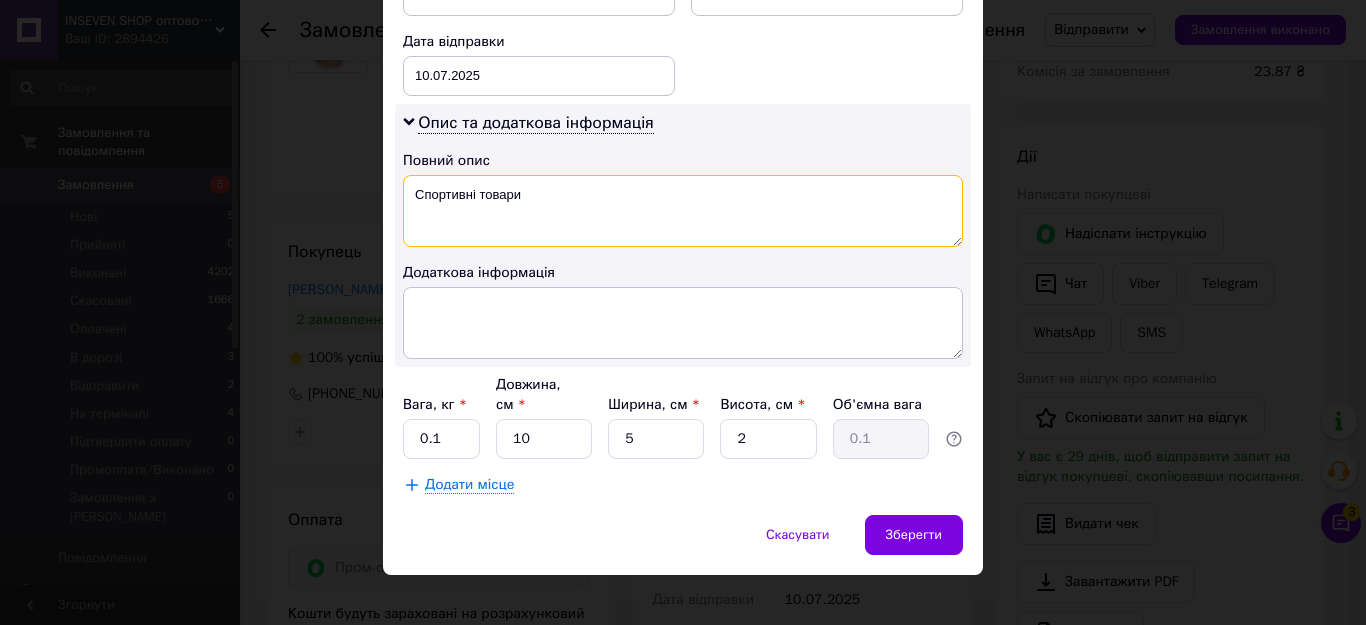 type on "Спортивні товари" 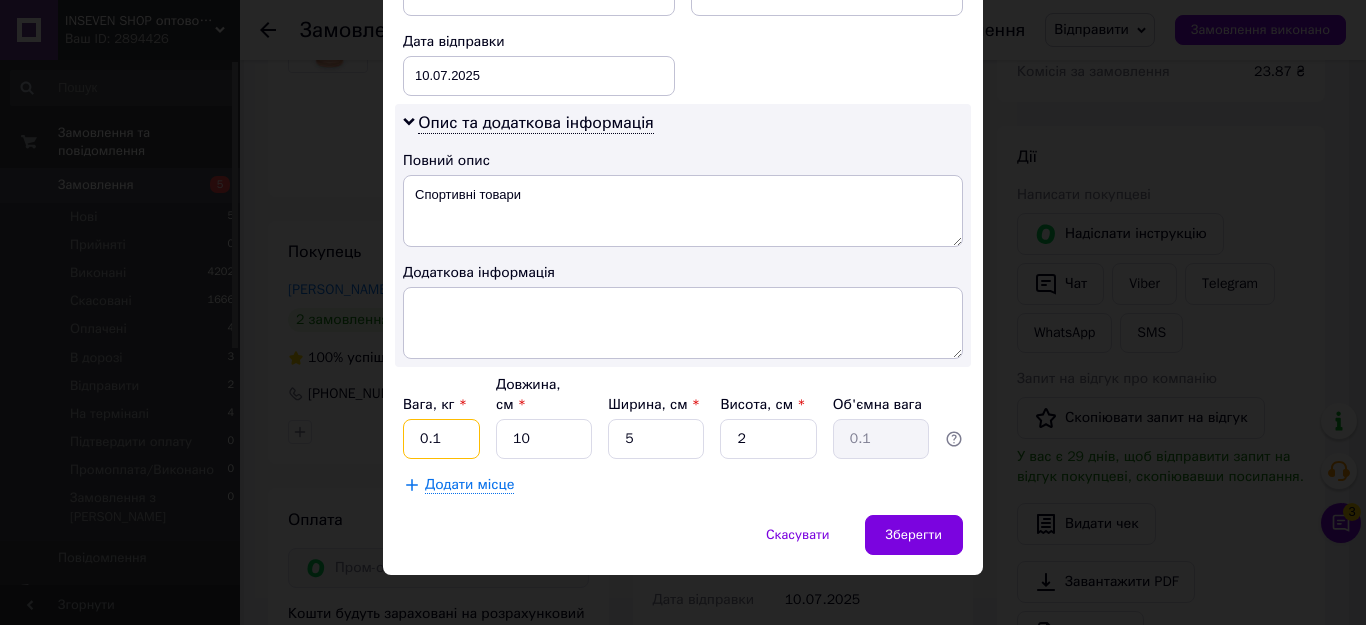 click on "0.1" at bounding box center (441, 439) 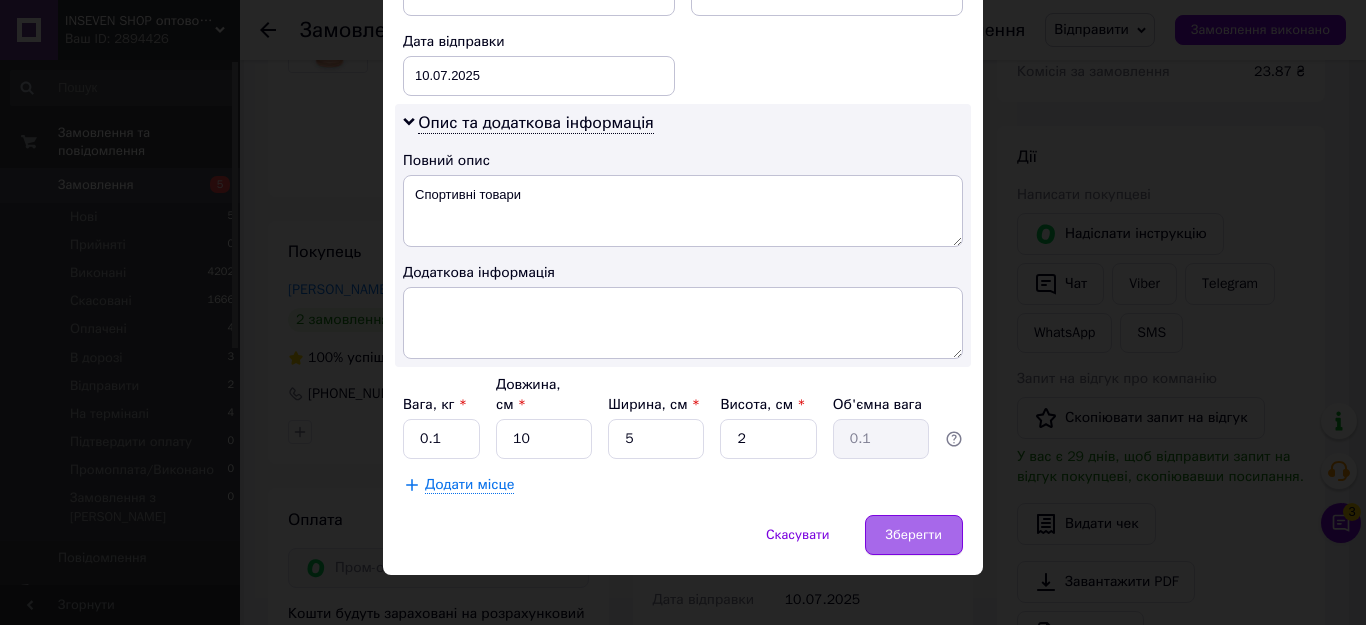 click on "Зберегти" at bounding box center (914, 535) 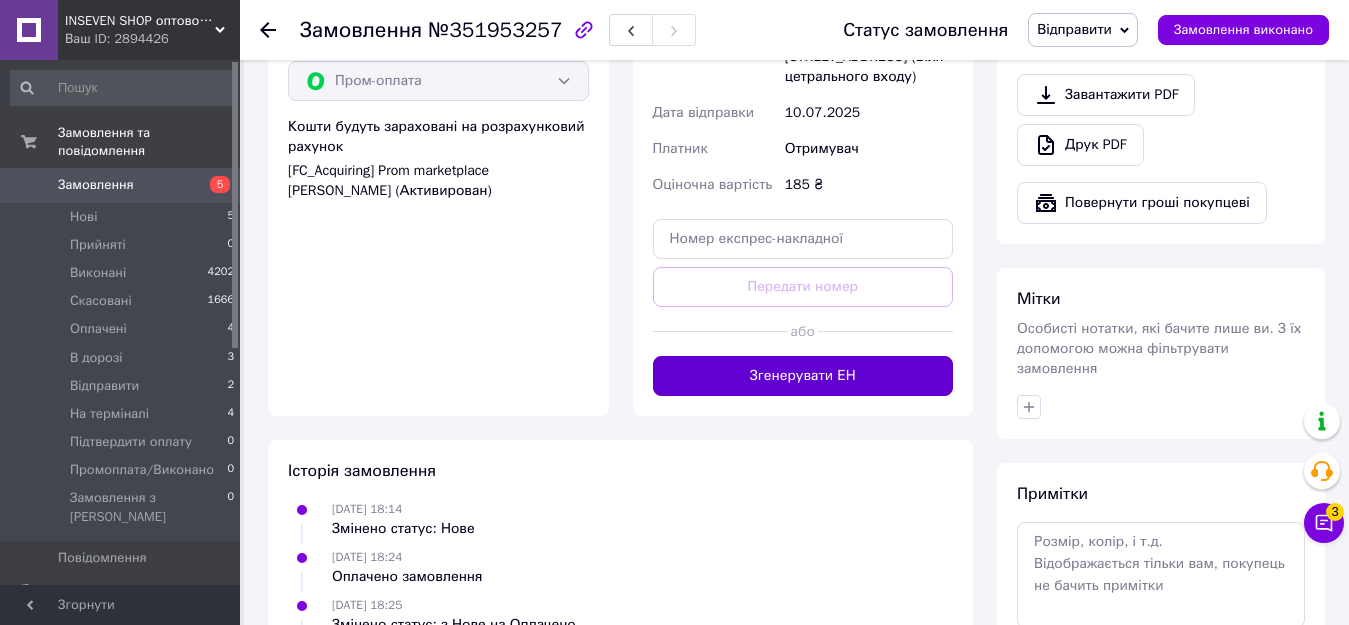 scroll, scrollTop: 800, scrollLeft: 0, axis: vertical 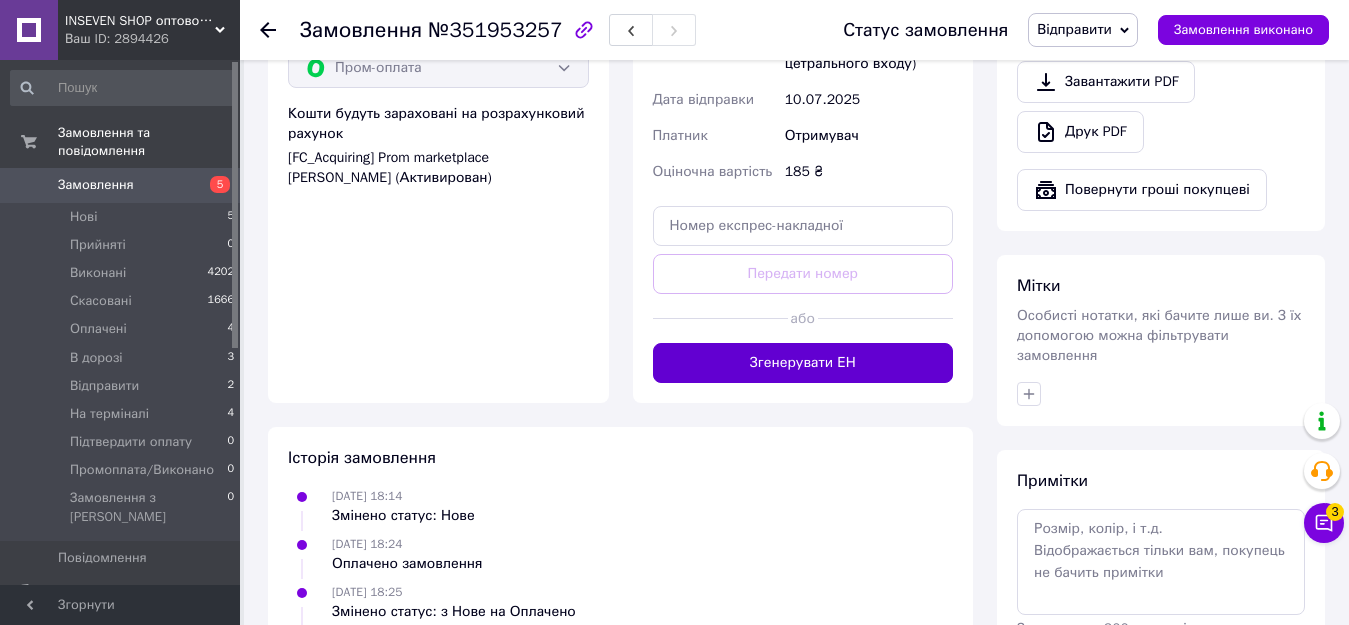 click on "Згенерувати ЕН" at bounding box center [803, 363] 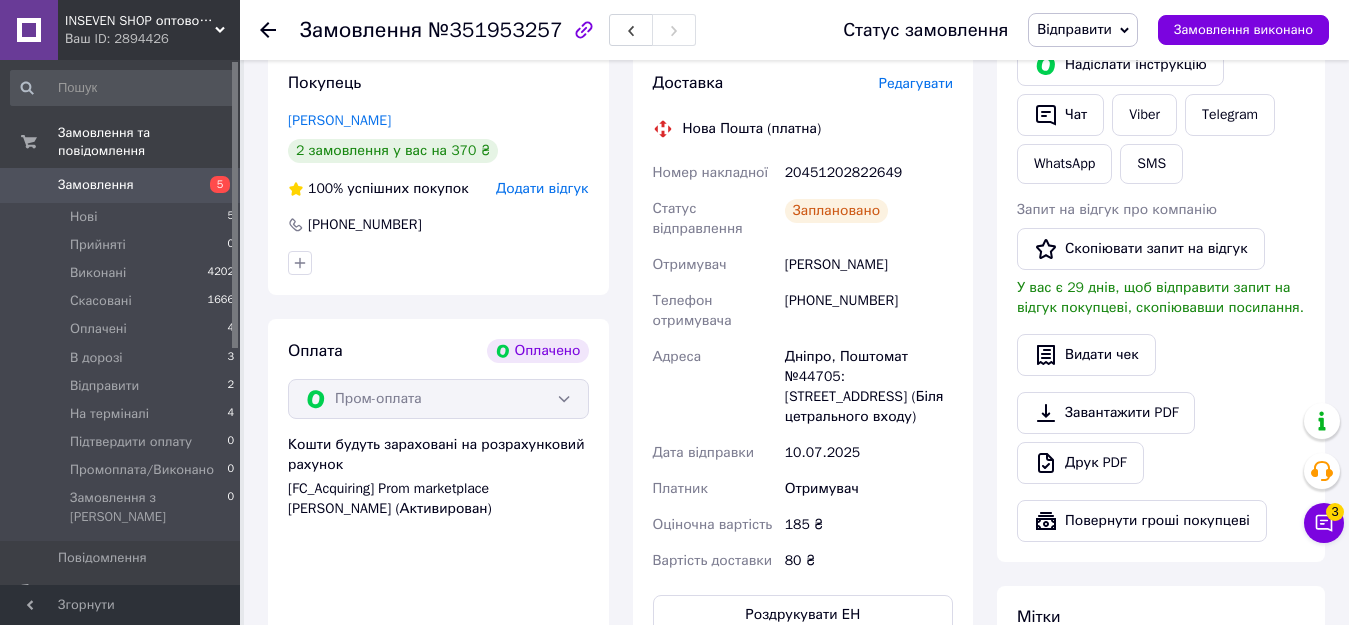 scroll, scrollTop: 400, scrollLeft: 0, axis: vertical 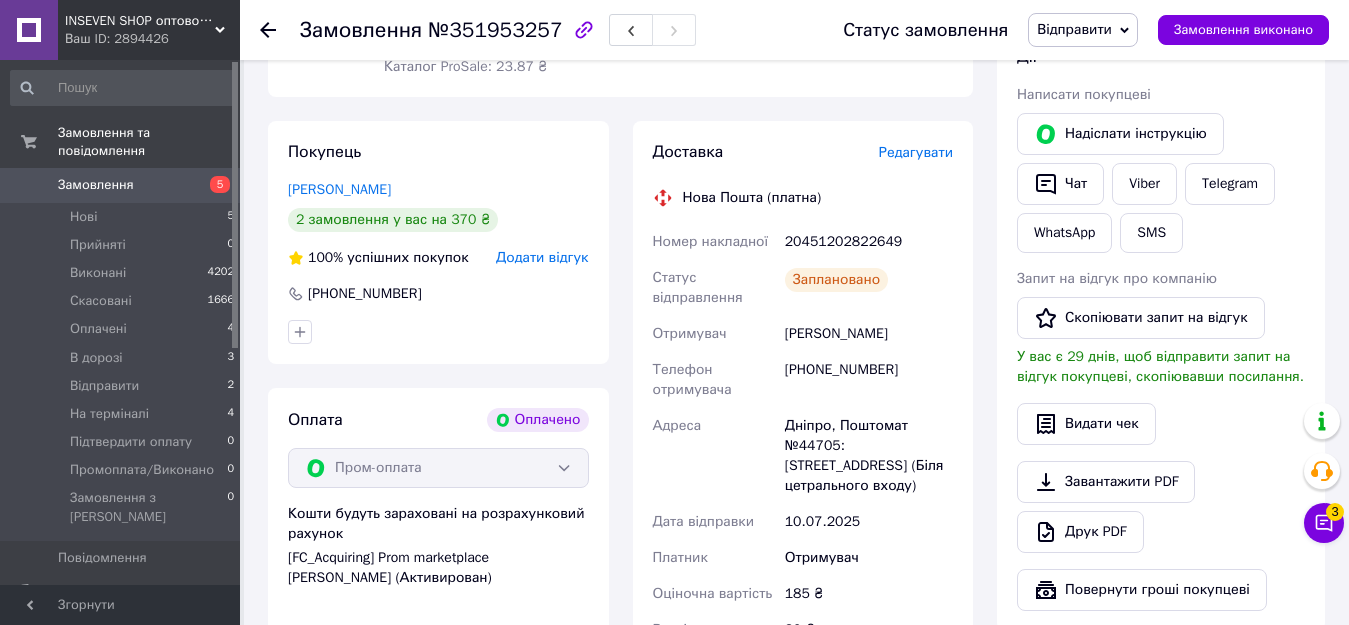 click on "20451202822649" at bounding box center [869, 242] 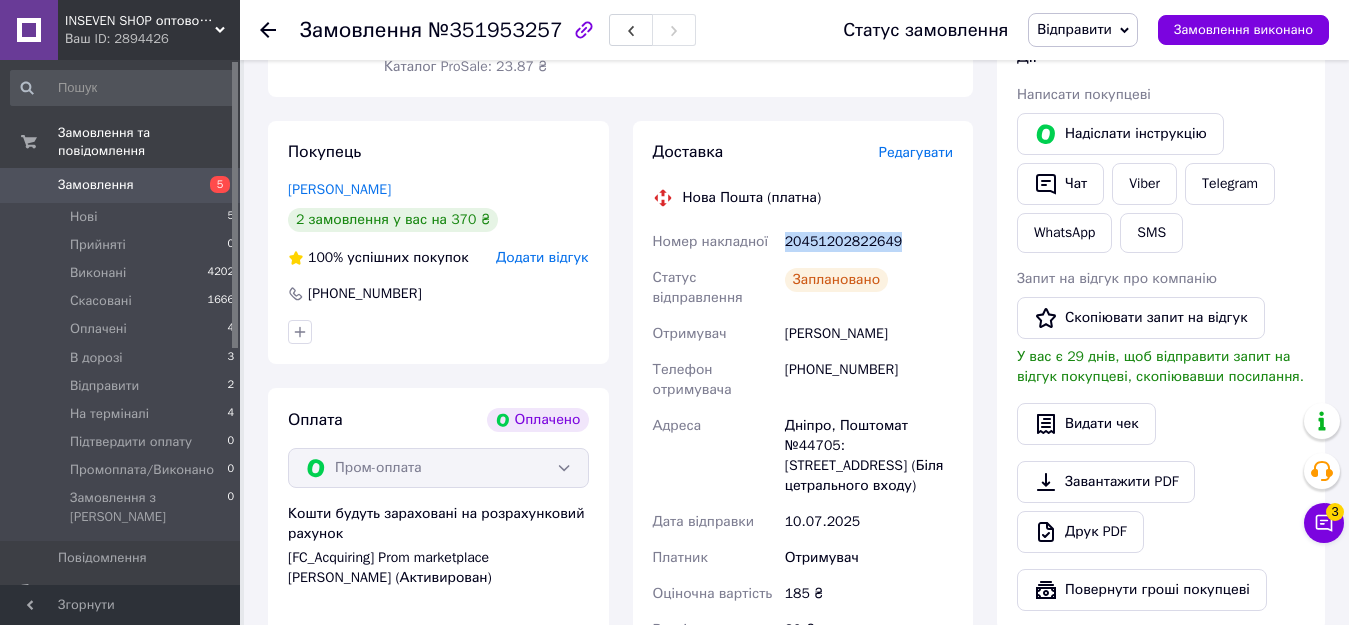 click on "20451202822649" at bounding box center [869, 242] 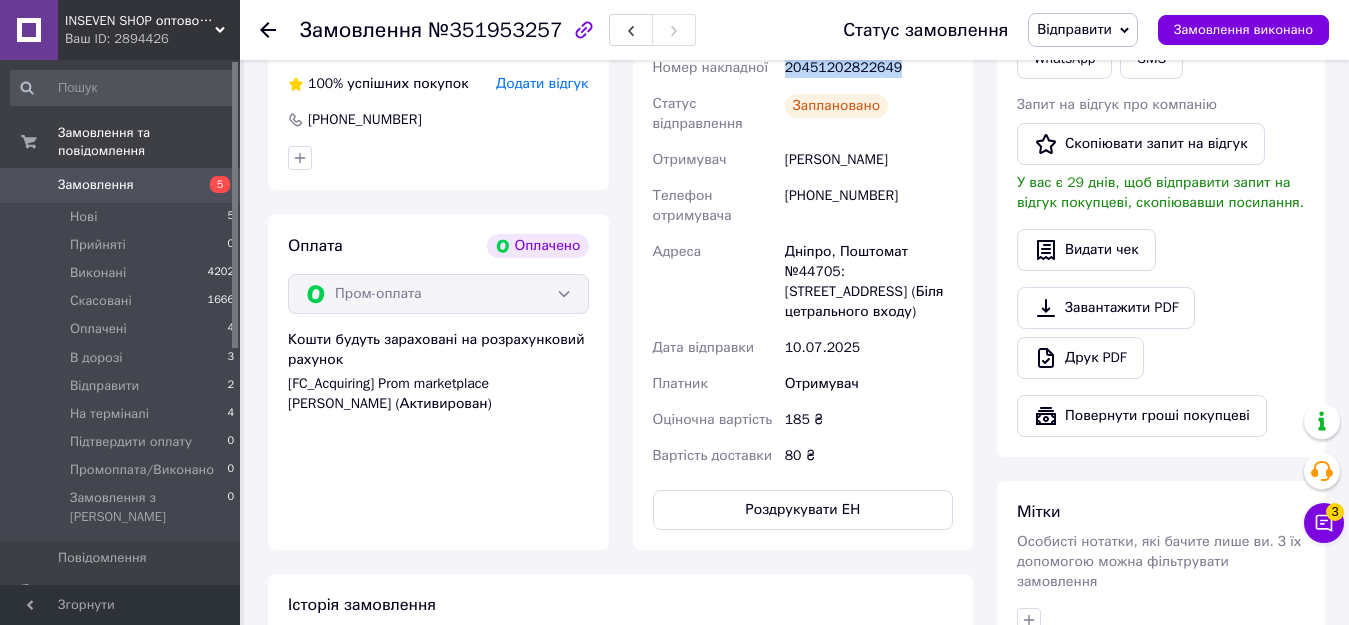 scroll, scrollTop: 600, scrollLeft: 0, axis: vertical 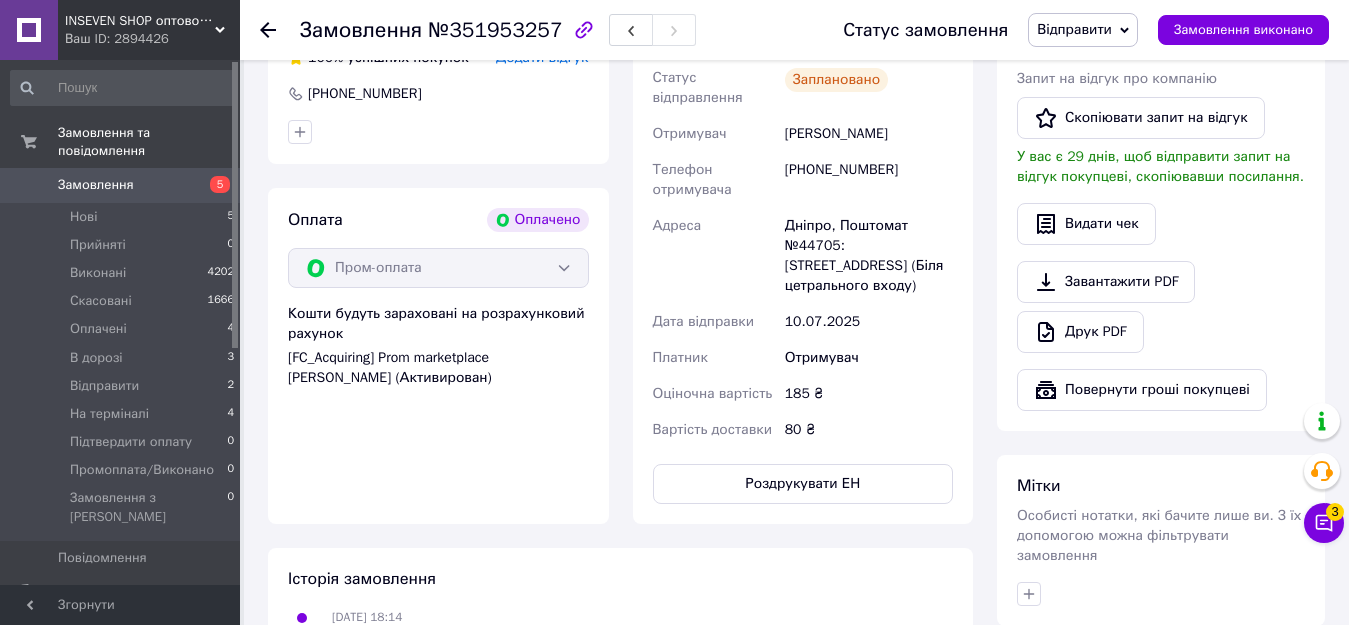 drag, startPoint x: 656, startPoint y: 130, endPoint x: 855, endPoint y: 280, distance: 249.20073 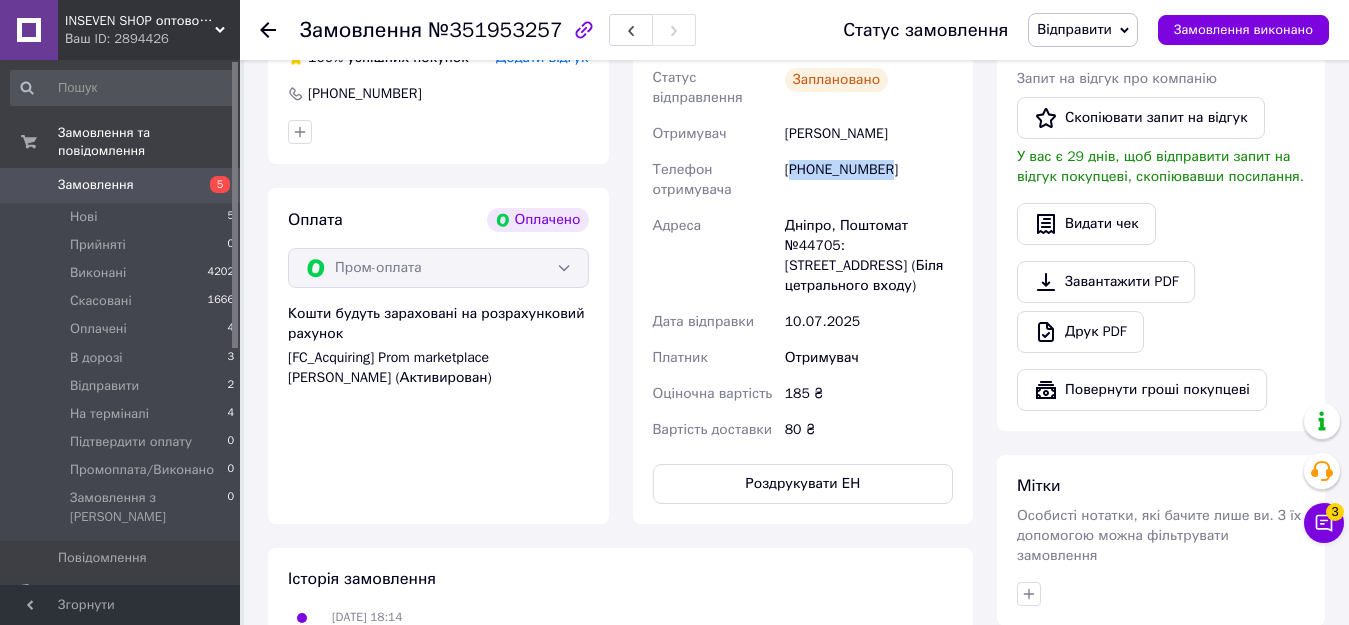 click on "[PHONE_NUMBER]" at bounding box center (869, 180) 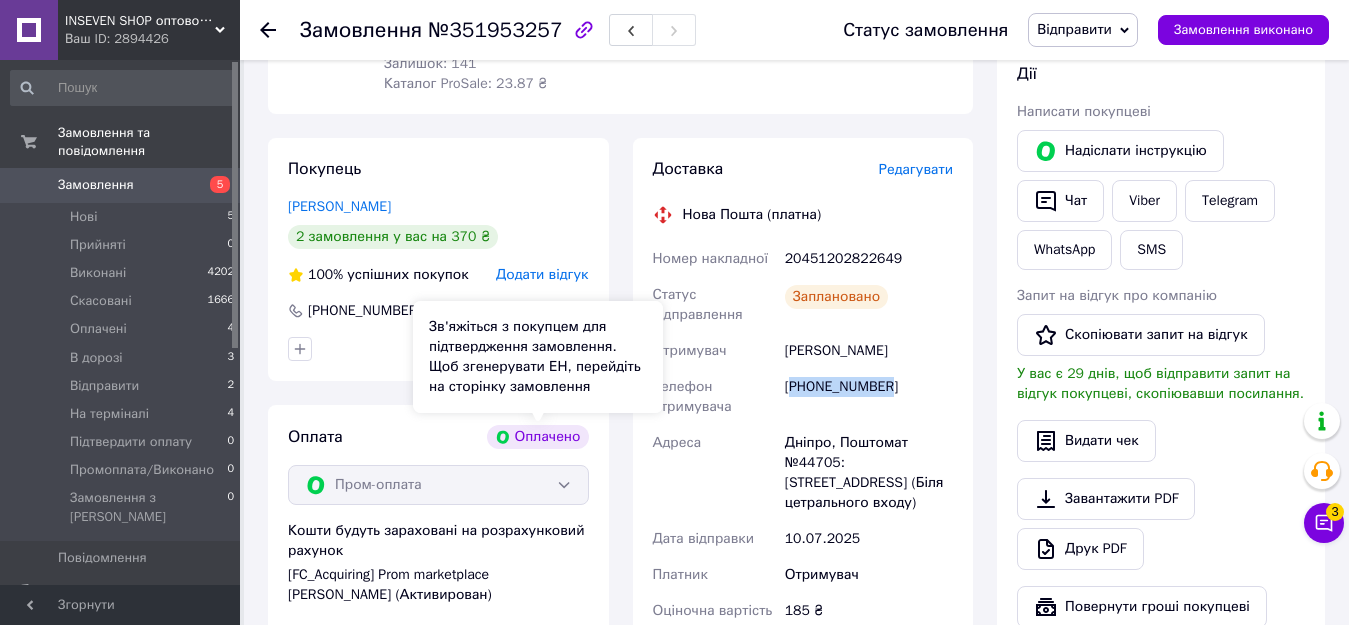 scroll, scrollTop: 200, scrollLeft: 0, axis: vertical 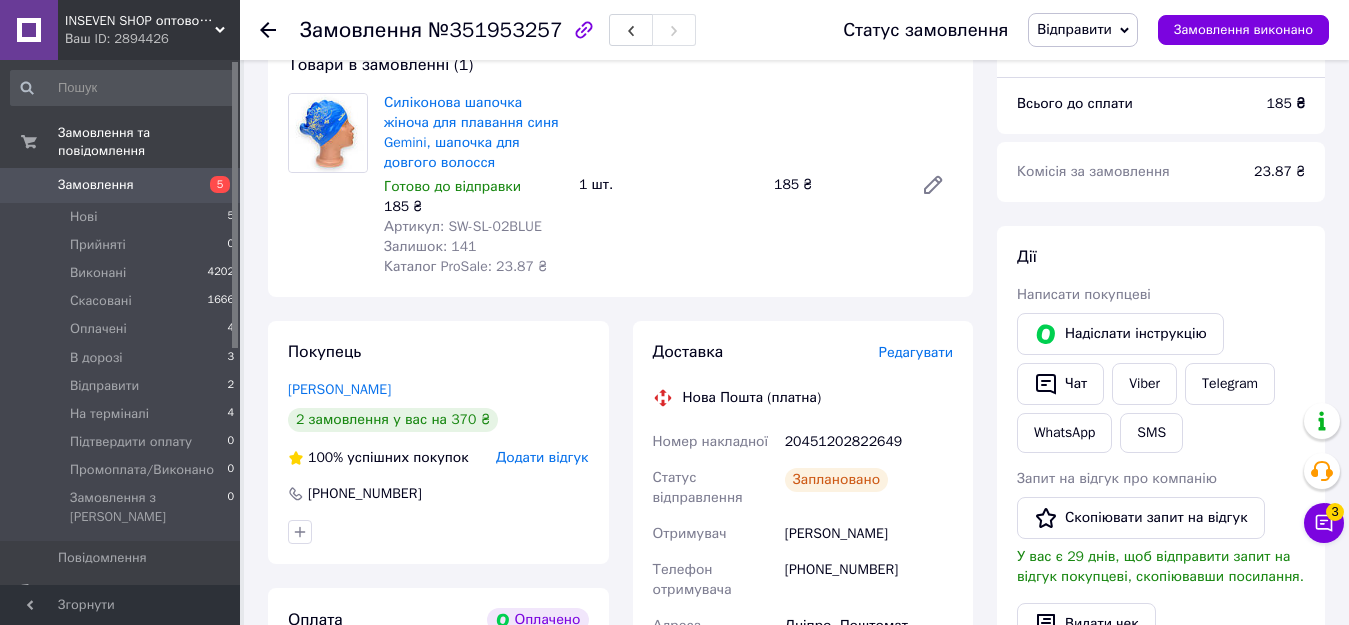 click 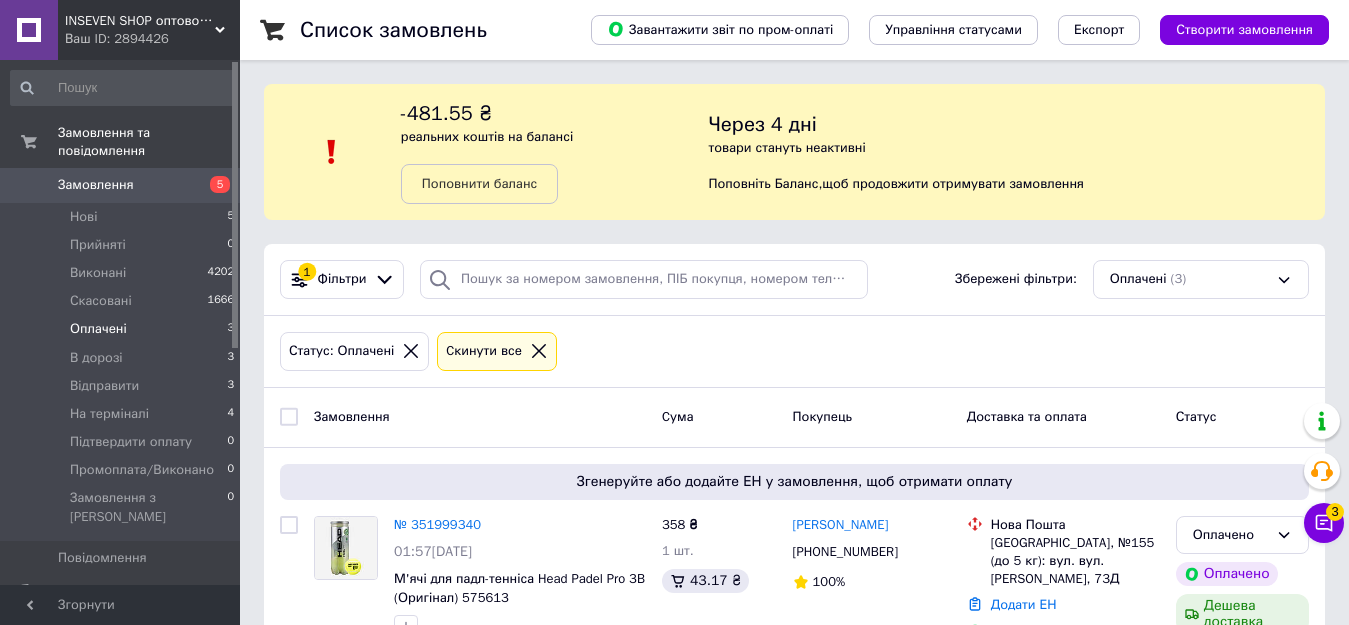 scroll, scrollTop: 512, scrollLeft: 0, axis: vertical 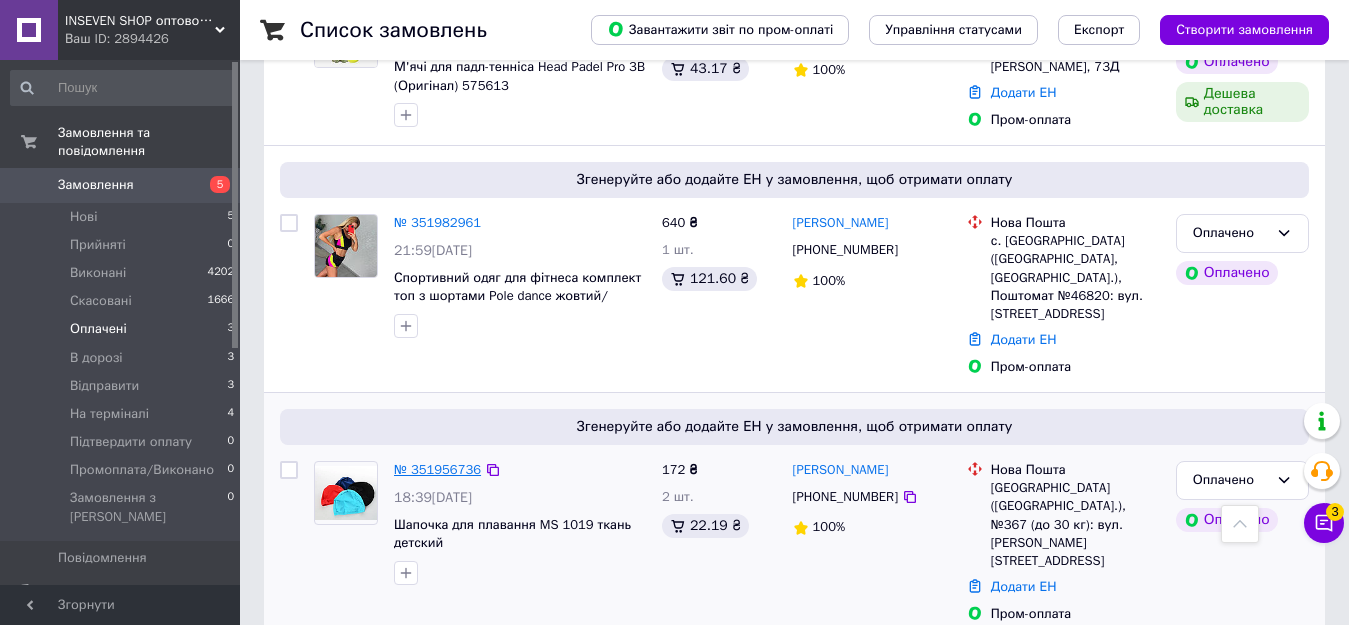 click on "№ 351956736" at bounding box center (437, 469) 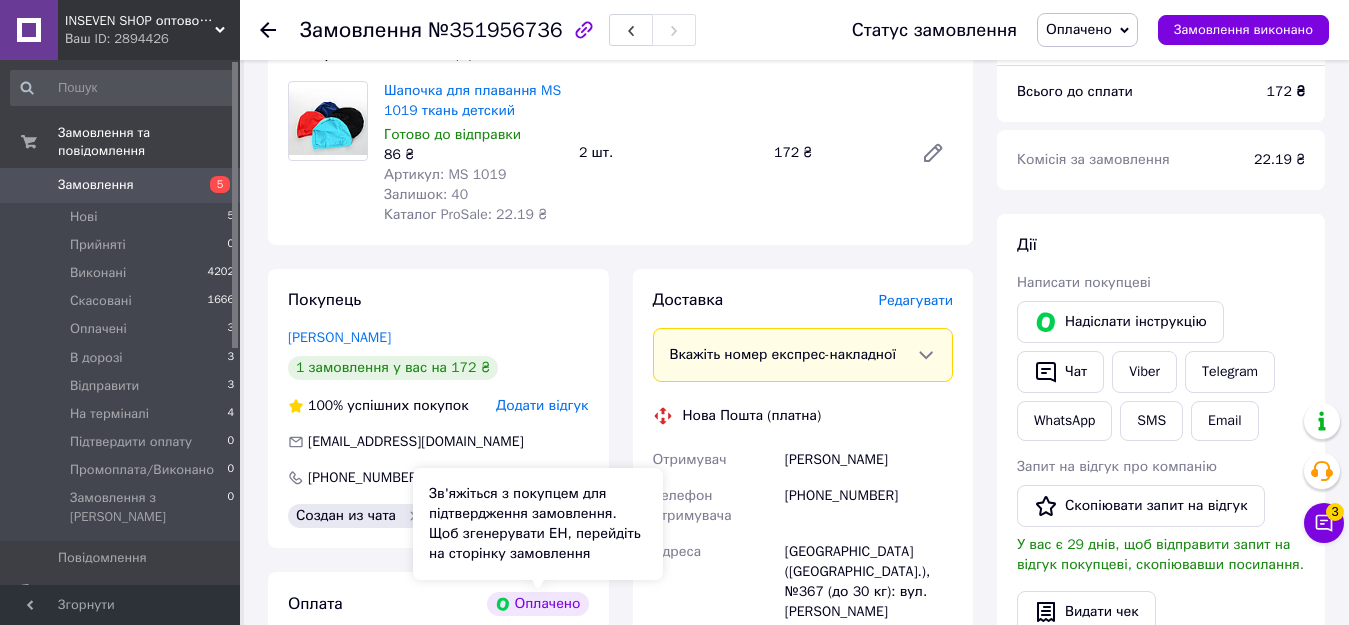 scroll, scrollTop: 112, scrollLeft: 0, axis: vertical 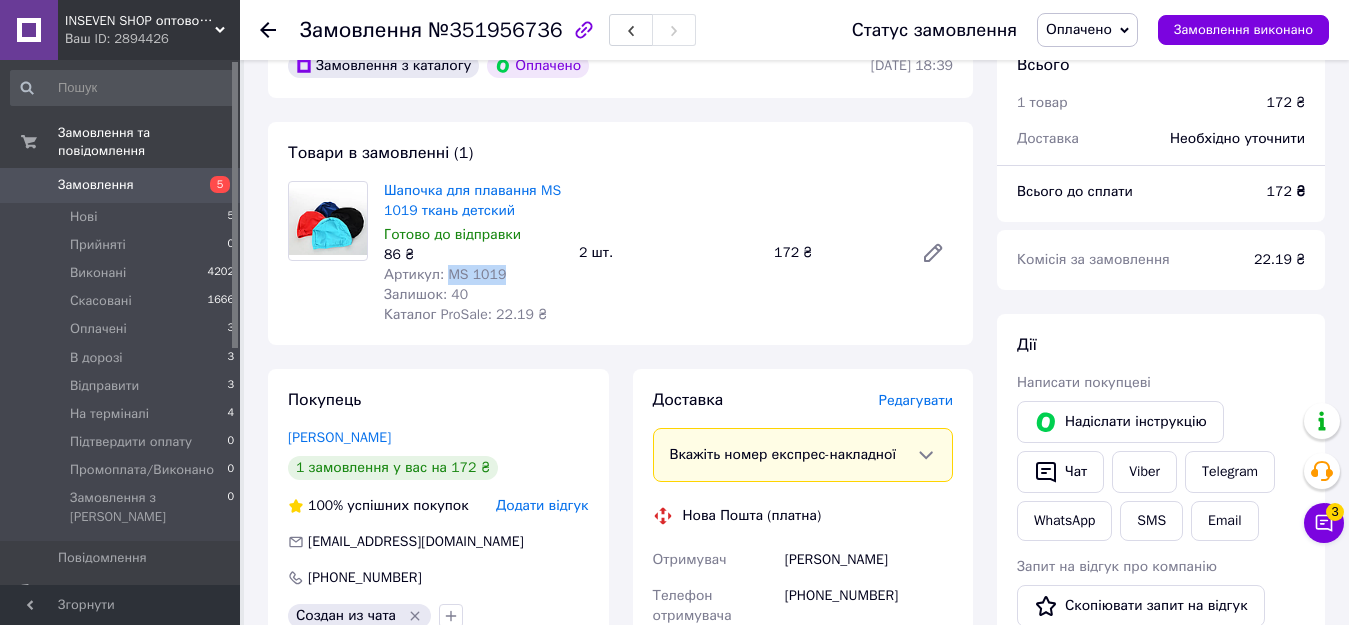 drag, startPoint x: 443, startPoint y: 273, endPoint x: 503, endPoint y: 274, distance: 60.00833 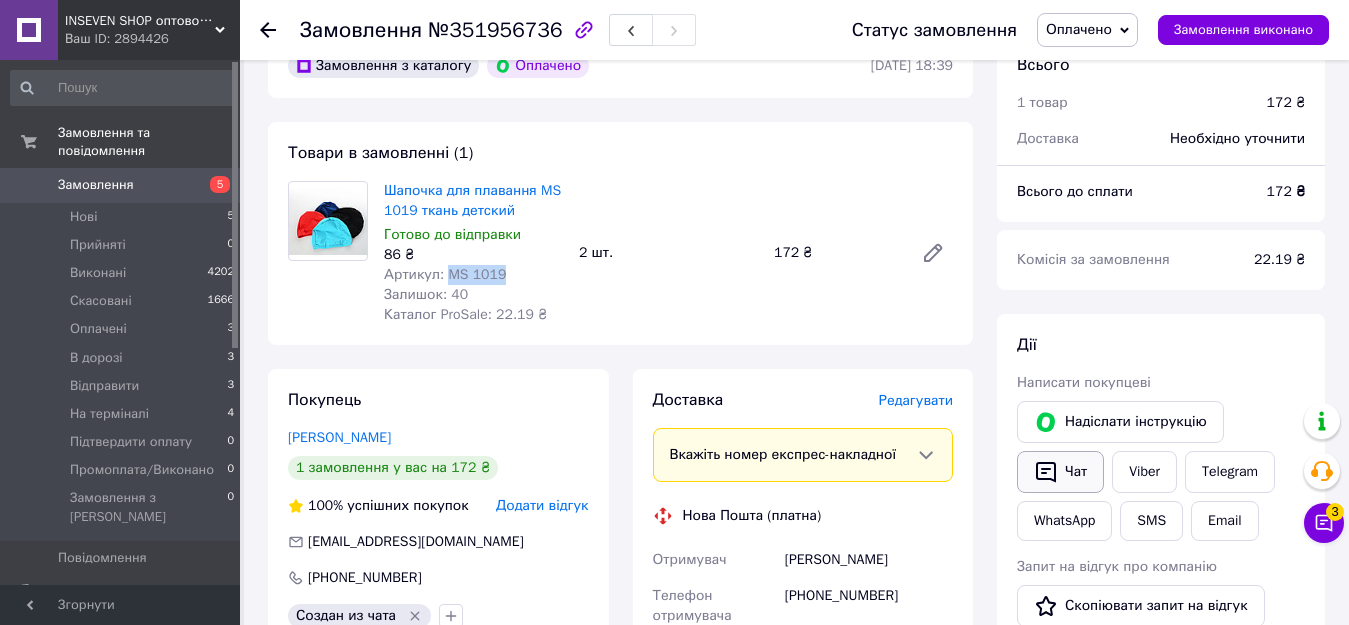 click on "Чат" at bounding box center [1060, 472] 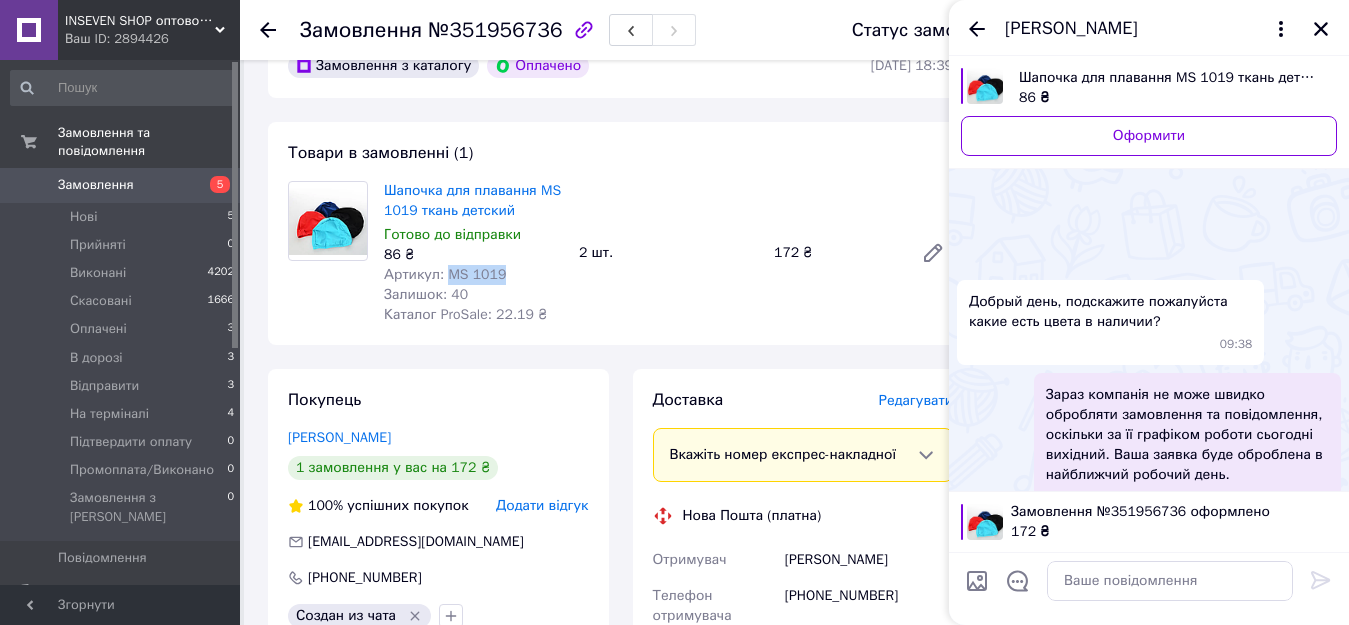 scroll, scrollTop: 259, scrollLeft: 0, axis: vertical 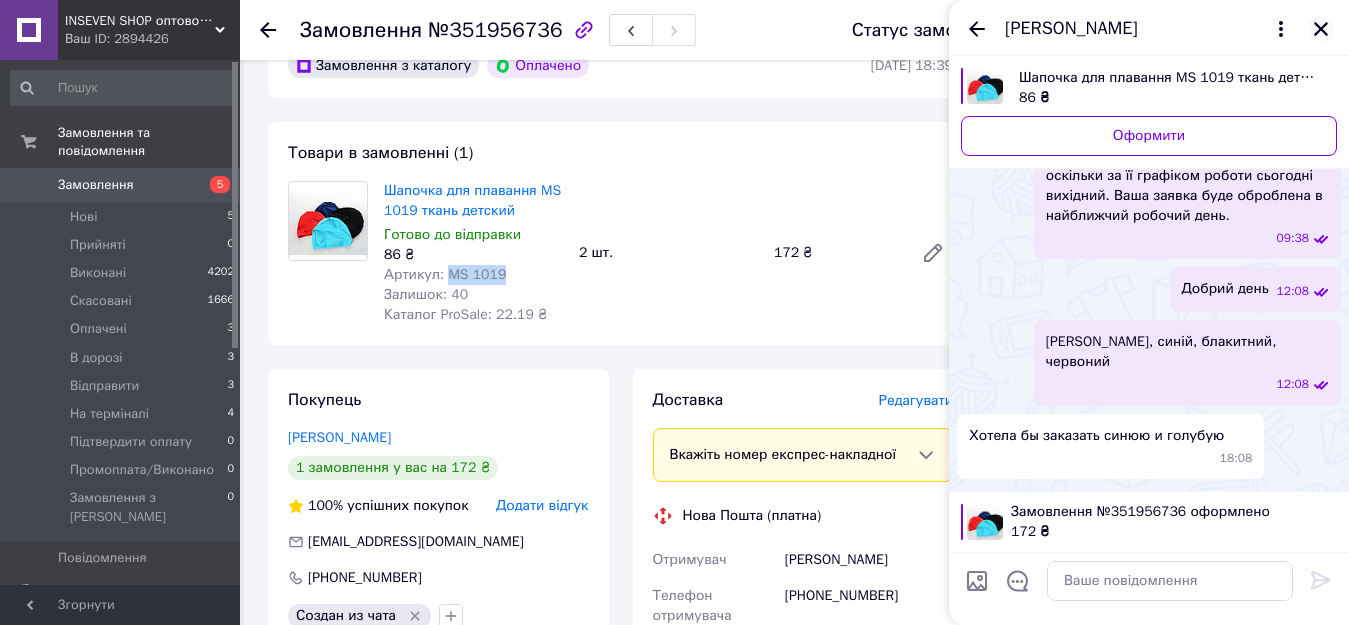 click 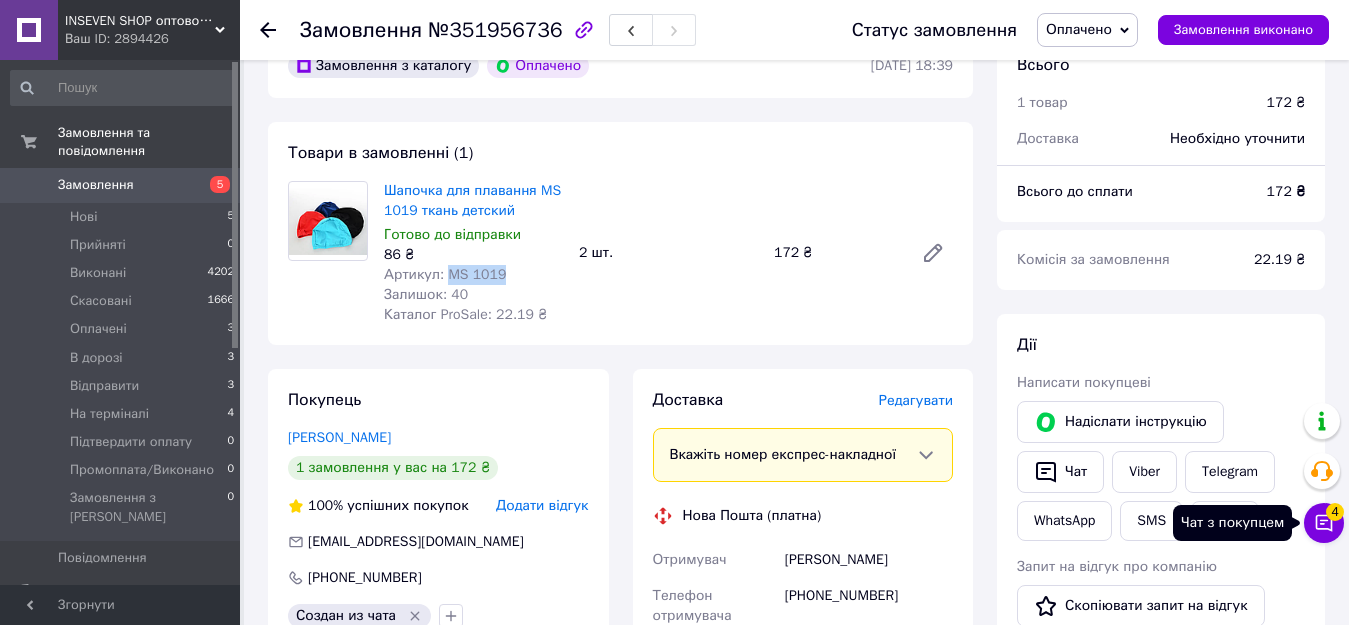 click on "Чат з покупцем 4" at bounding box center [1324, 523] 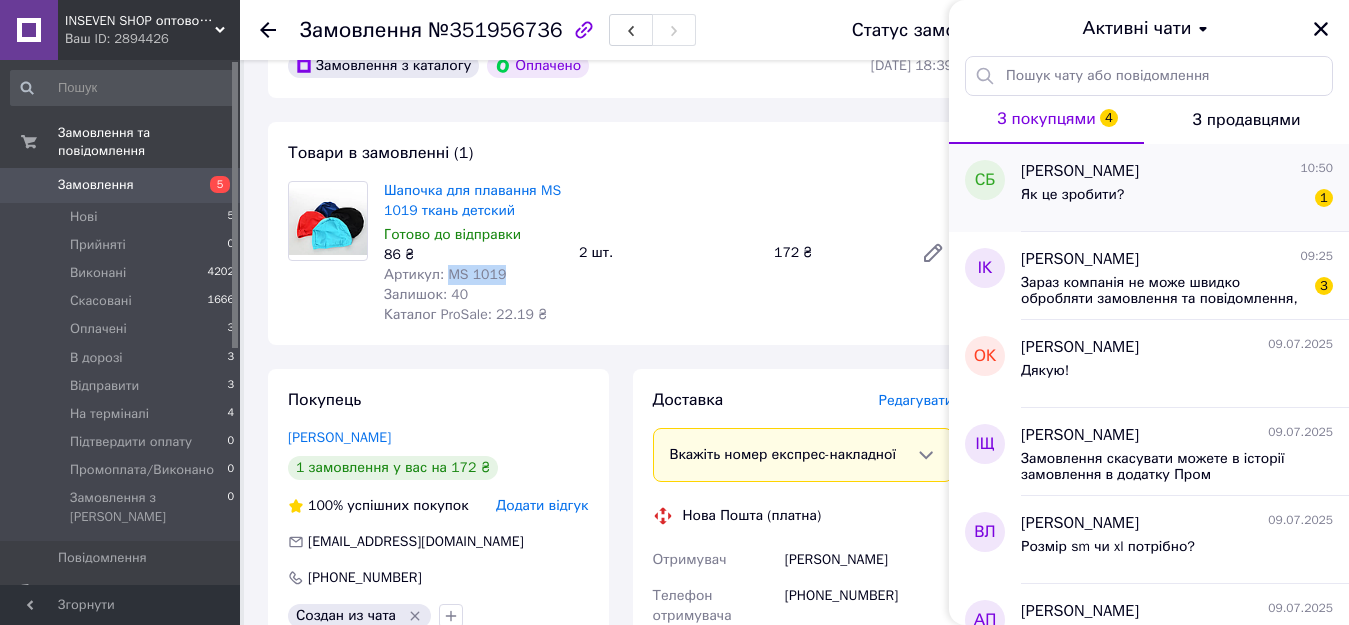 click on "[PERSON_NAME]" at bounding box center [1080, 171] 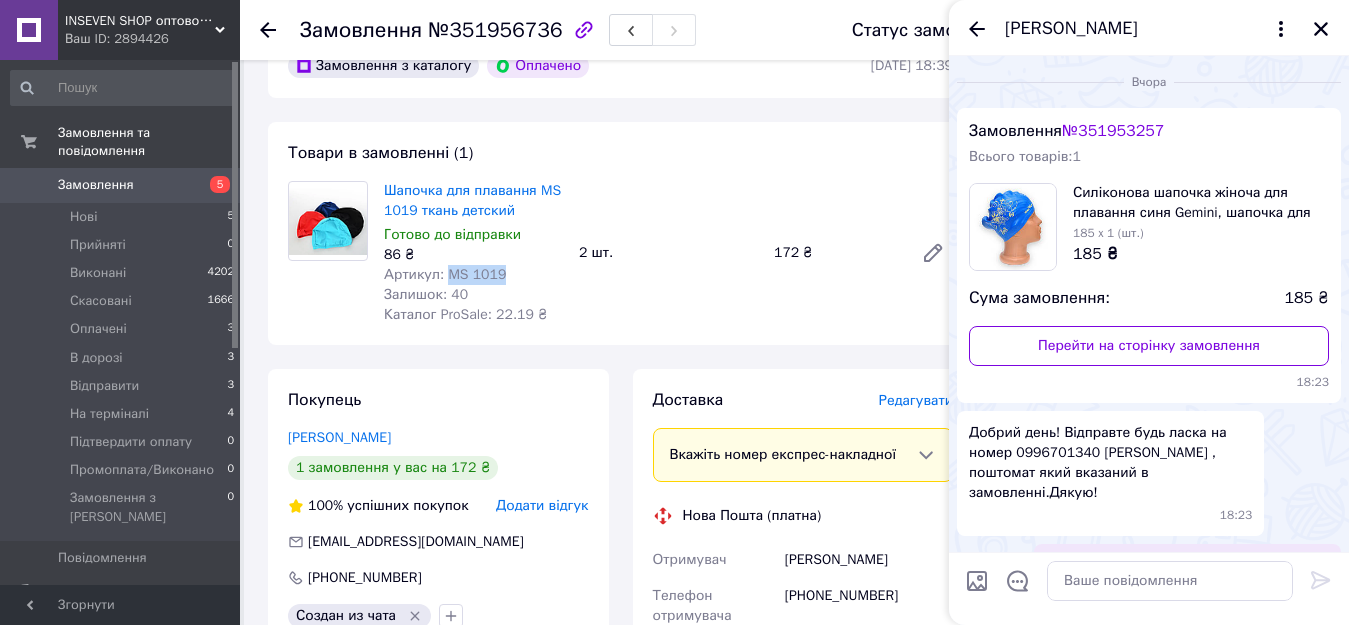 scroll, scrollTop: 559, scrollLeft: 0, axis: vertical 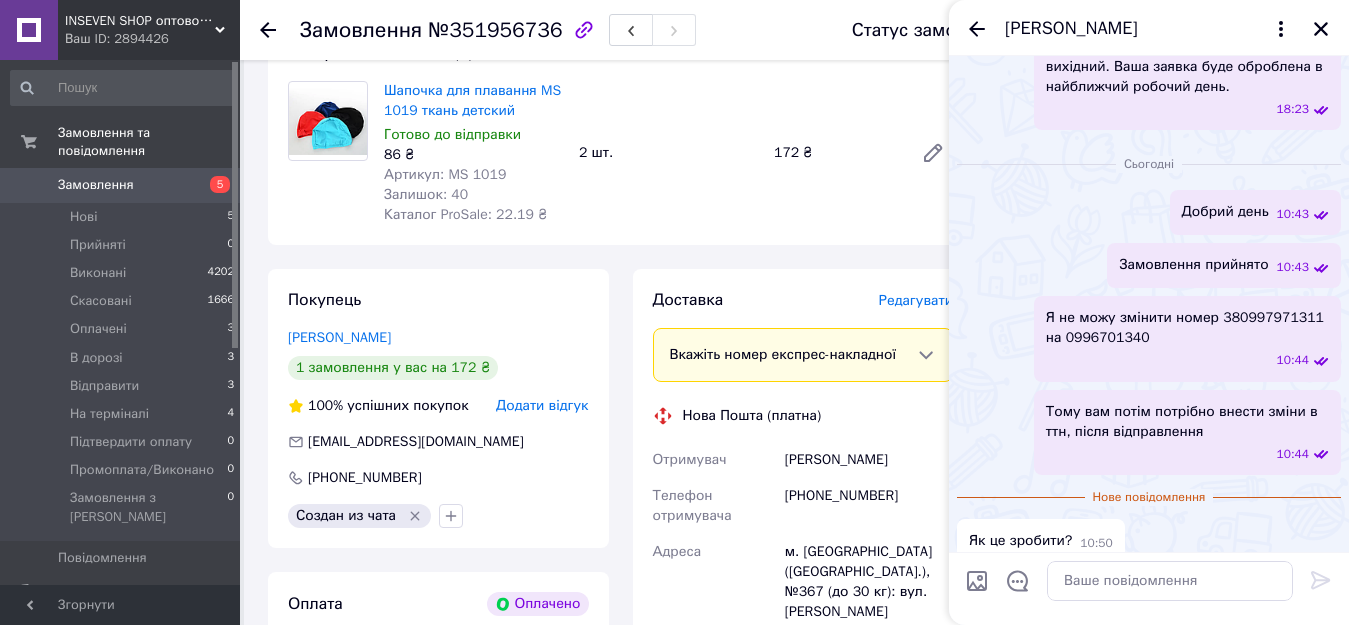 click at bounding box center [280, 30] 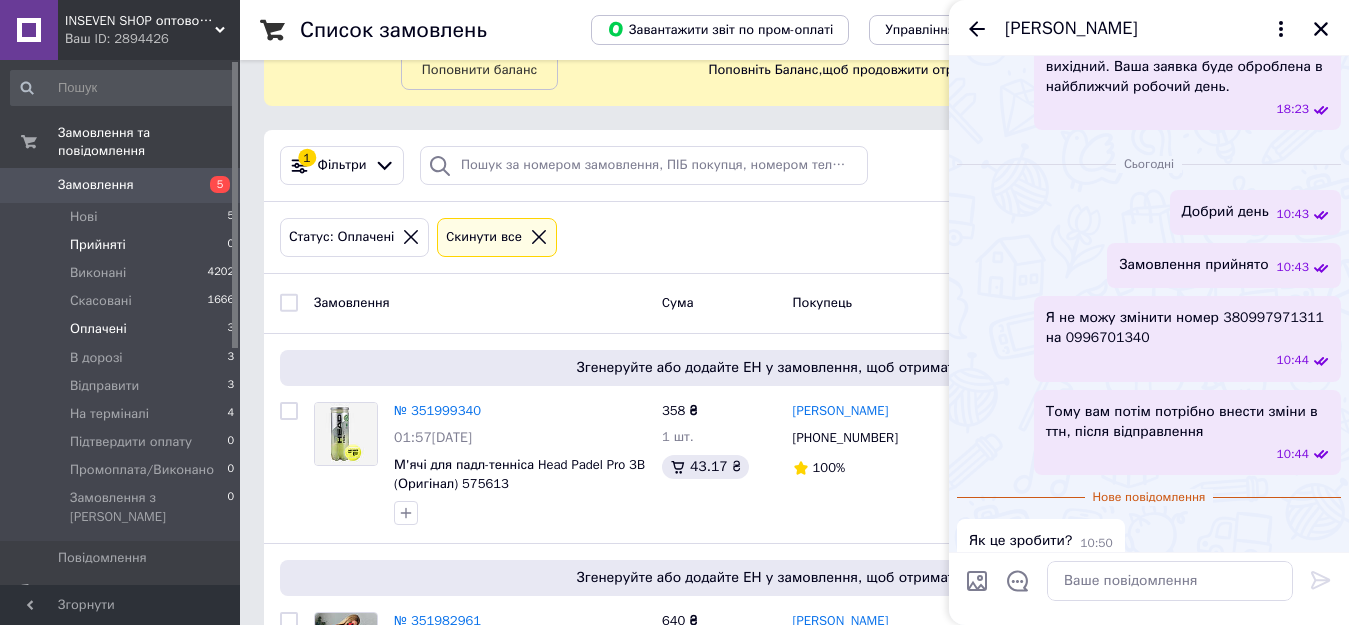 scroll, scrollTop: 112, scrollLeft: 0, axis: vertical 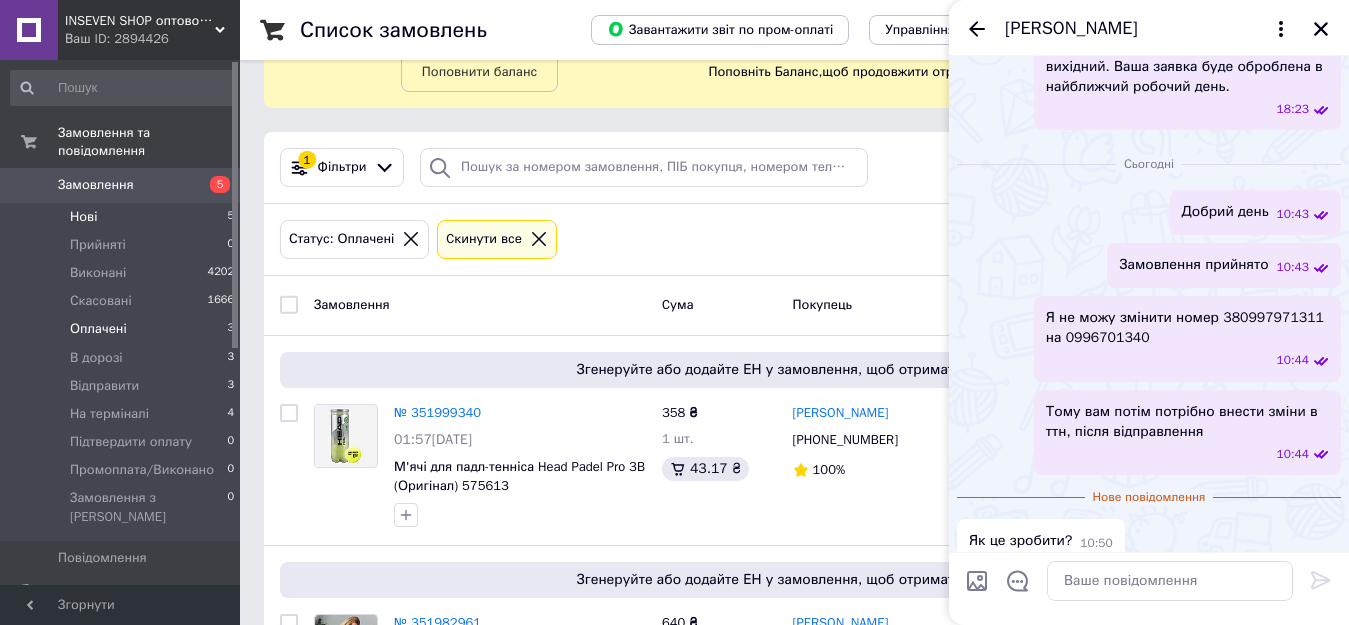 click on "Нові" at bounding box center [83, 217] 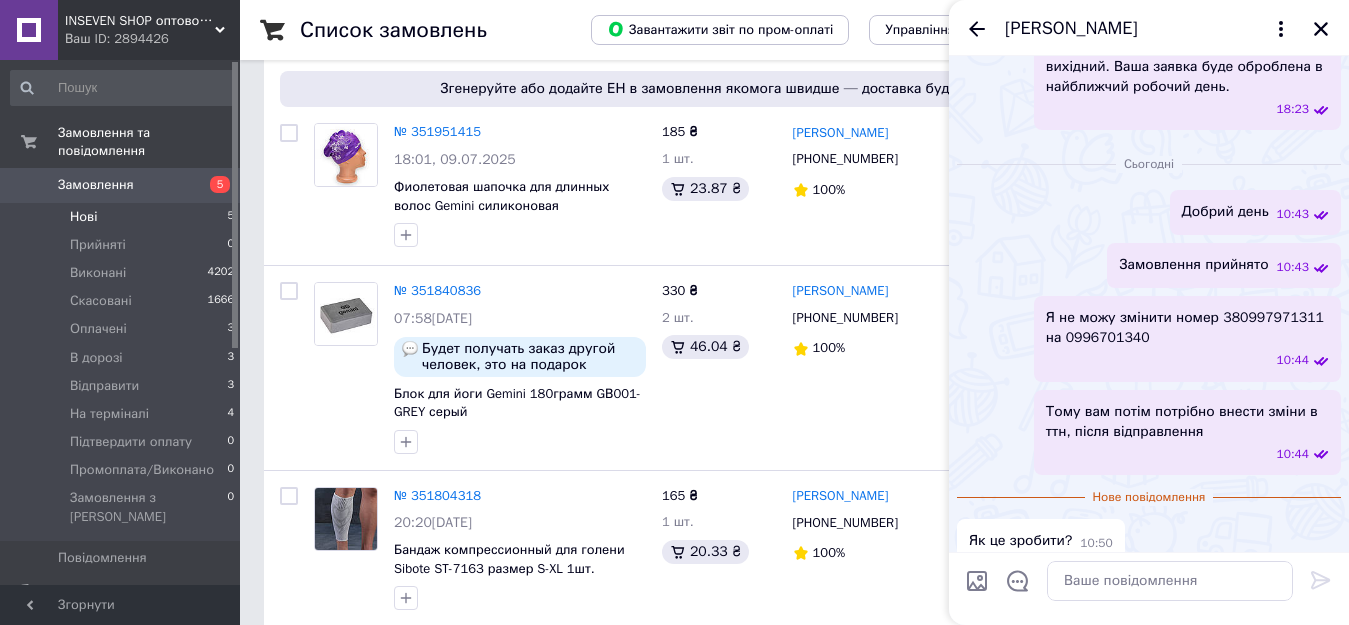 scroll, scrollTop: 600, scrollLeft: 0, axis: vertical 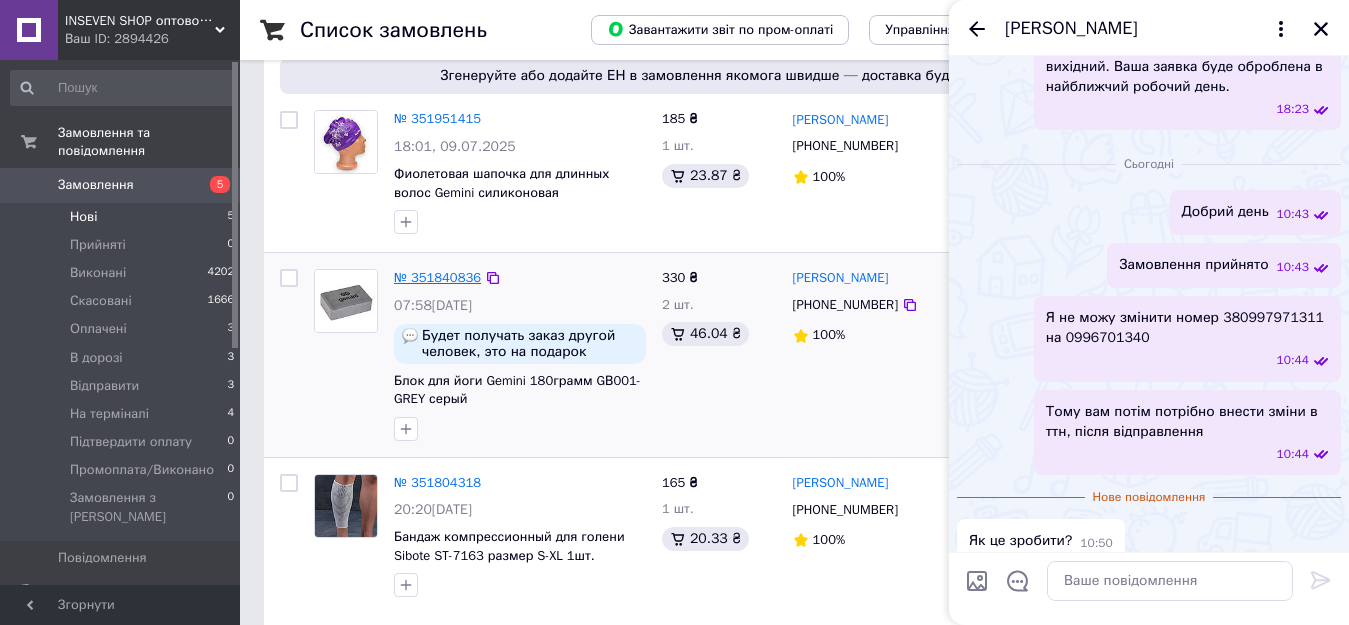 click on "№ 351840836" at bounding box center (437, 277) 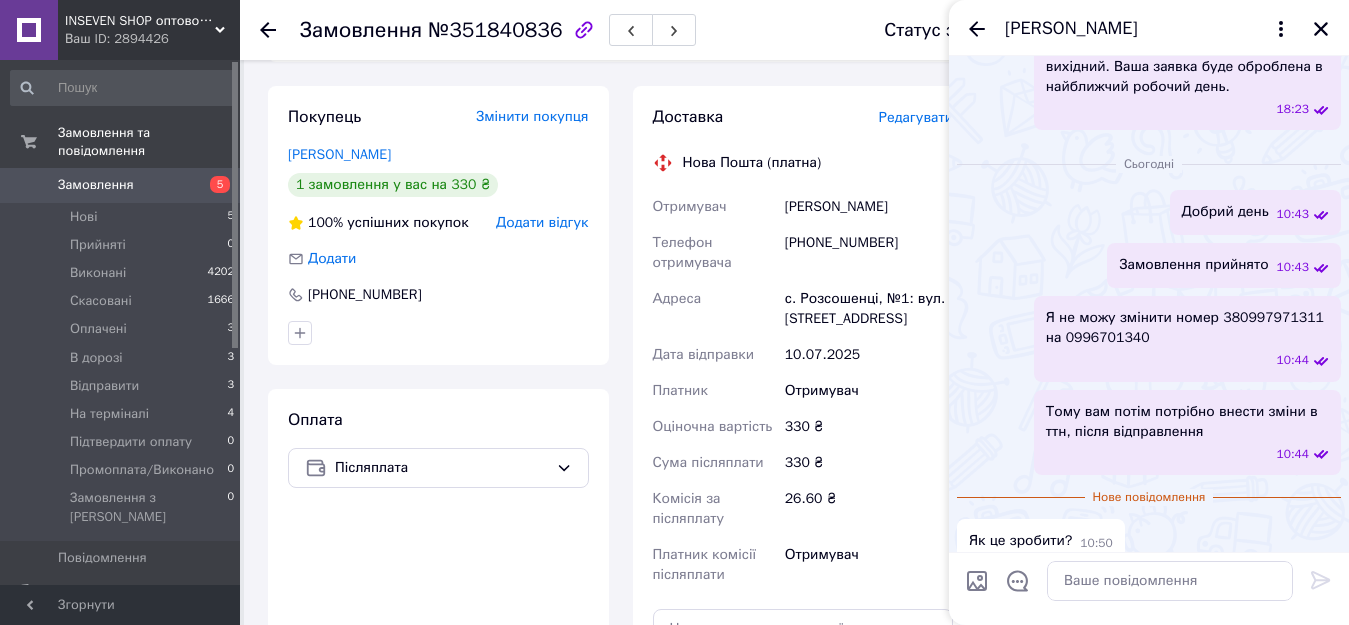 scroll, scrollTop: 400, scrollLeft: 0, axis: vertical 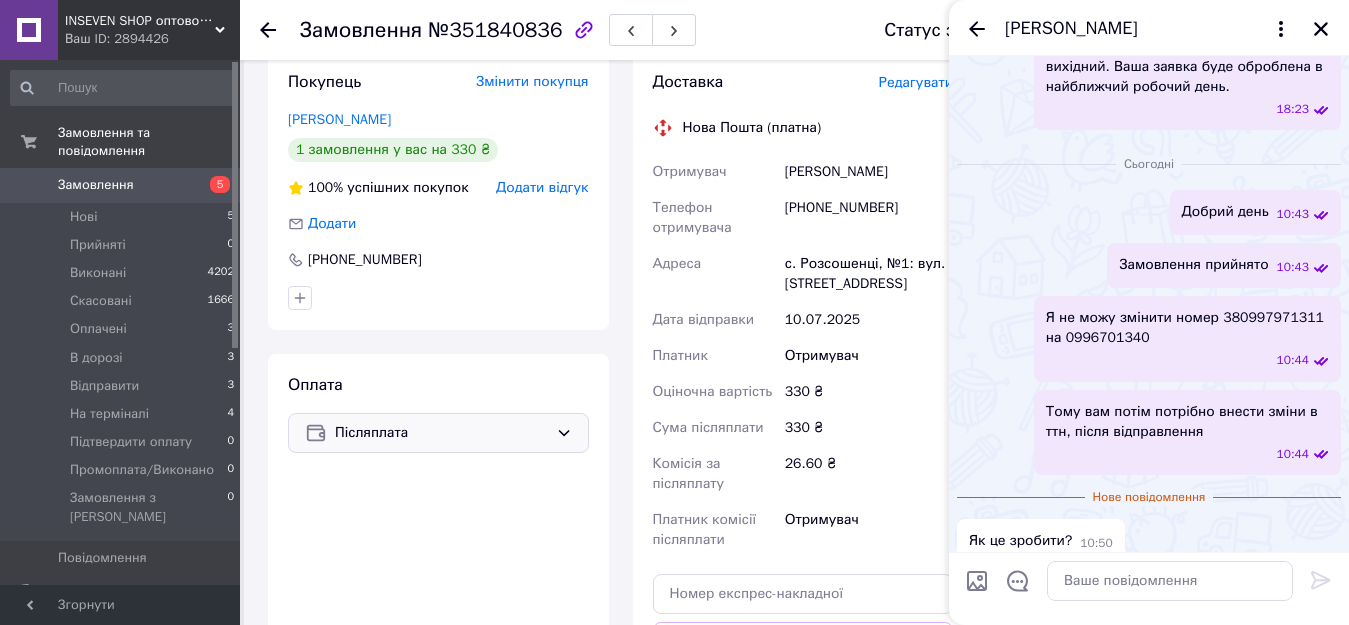 click 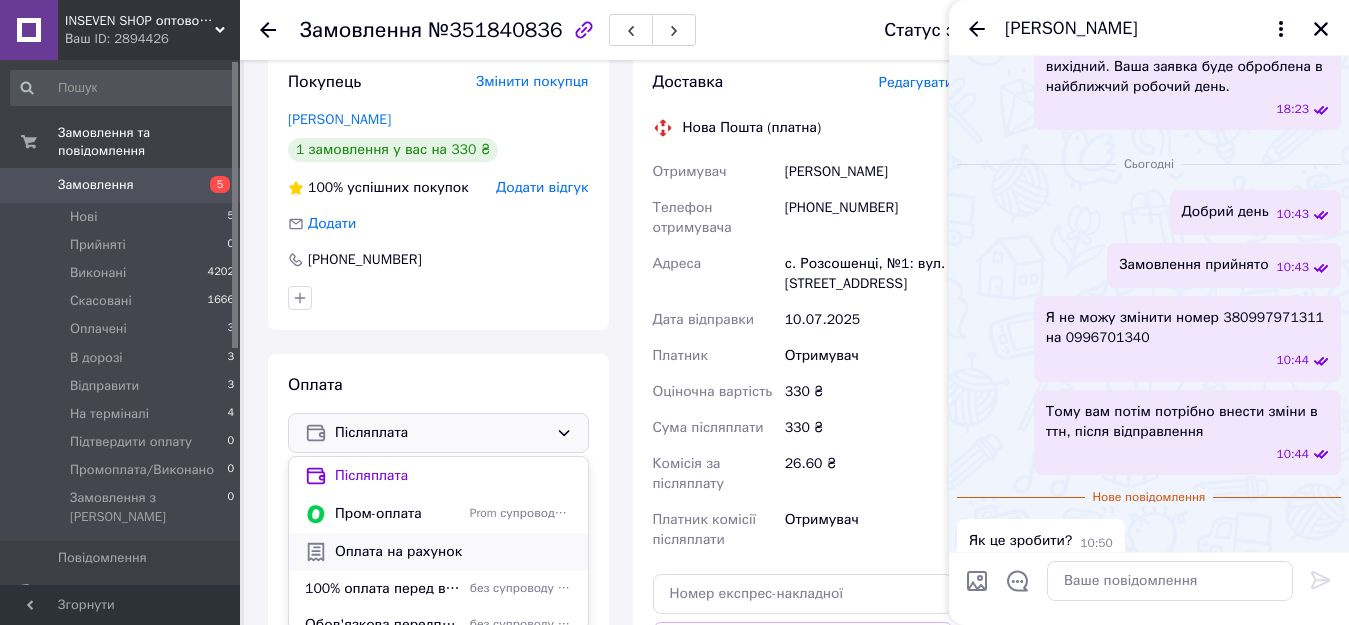 click on "Оплата на рахунок" at bounding box center [453, 552] 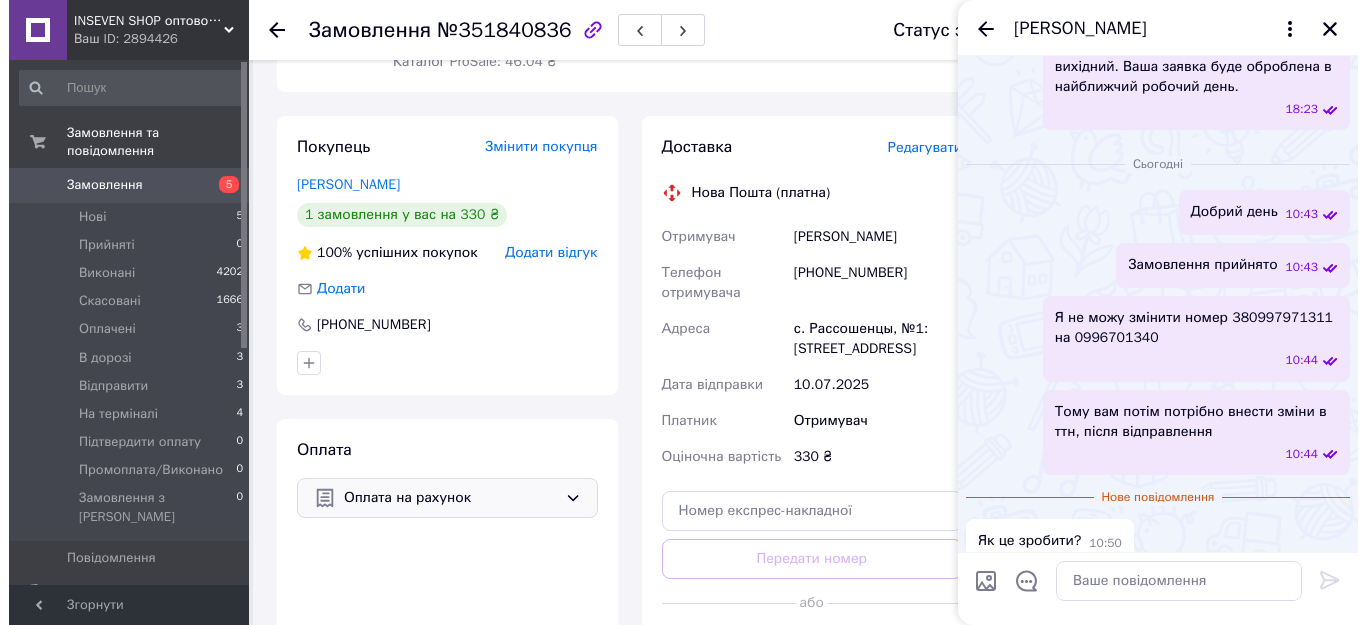scroll, scrollTop: 300, scrollLeft: 0, axis: vertical 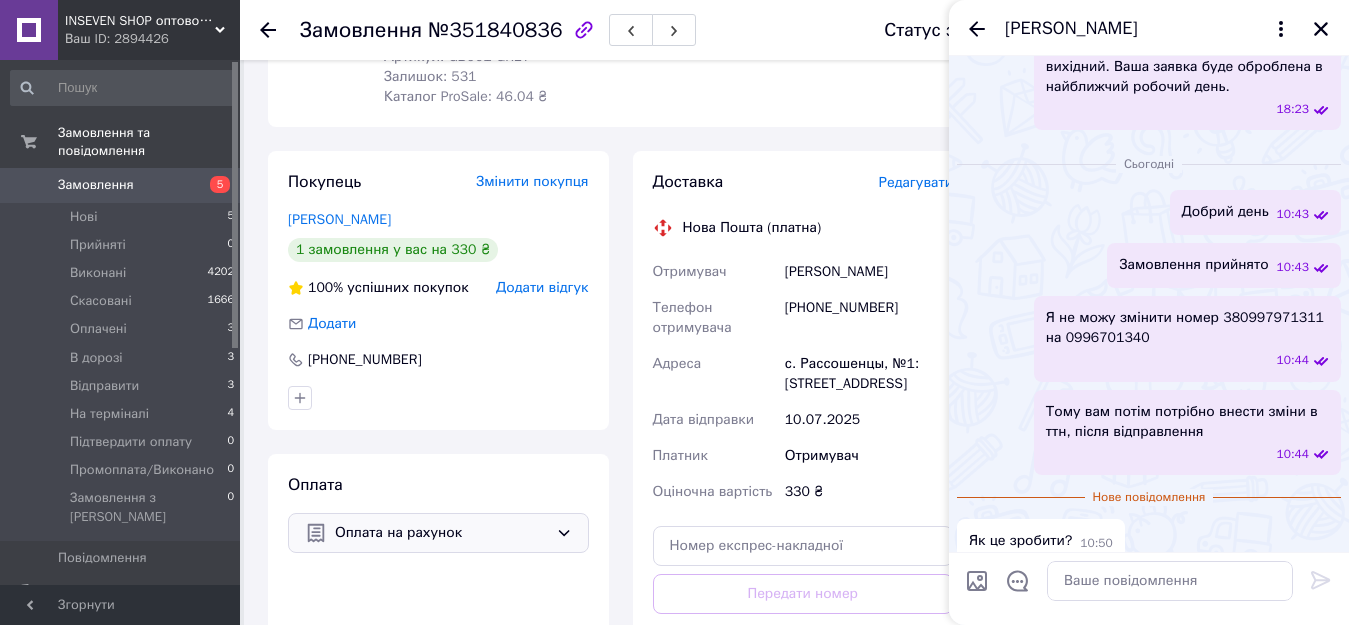 click on "Редагувати" at bounding box center [916, 182] 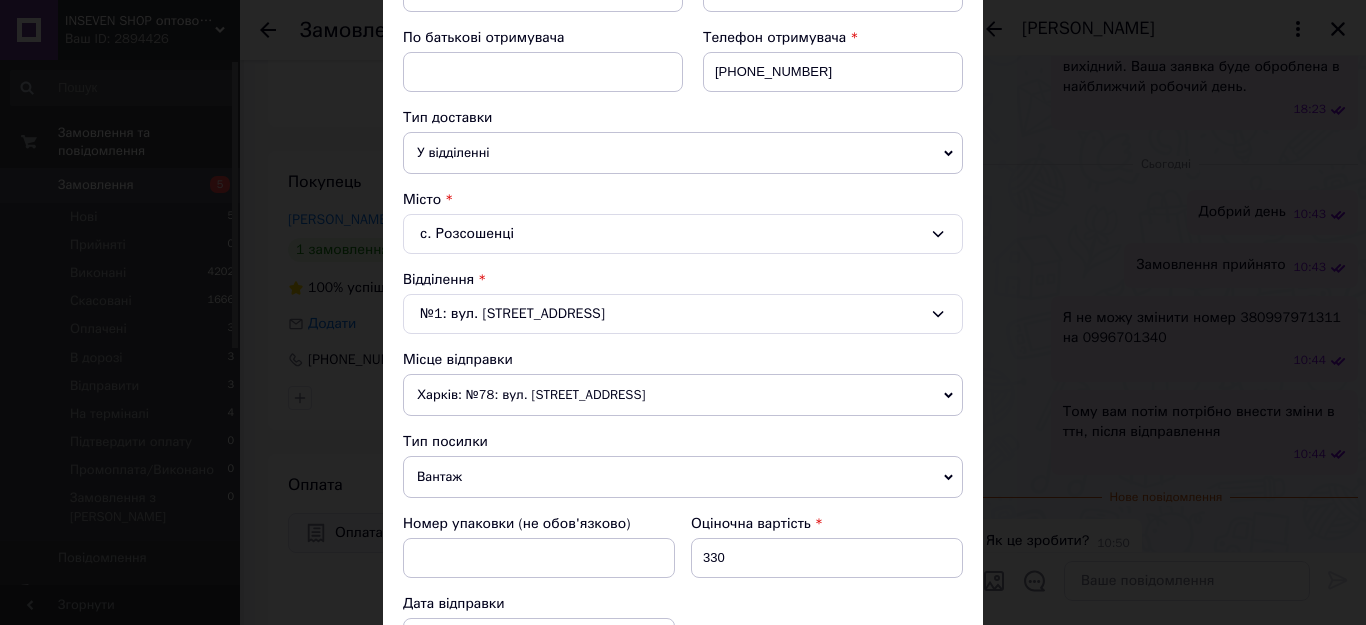 scroll, scrollTop: 400, scrollLeft: 0, axis: vertical 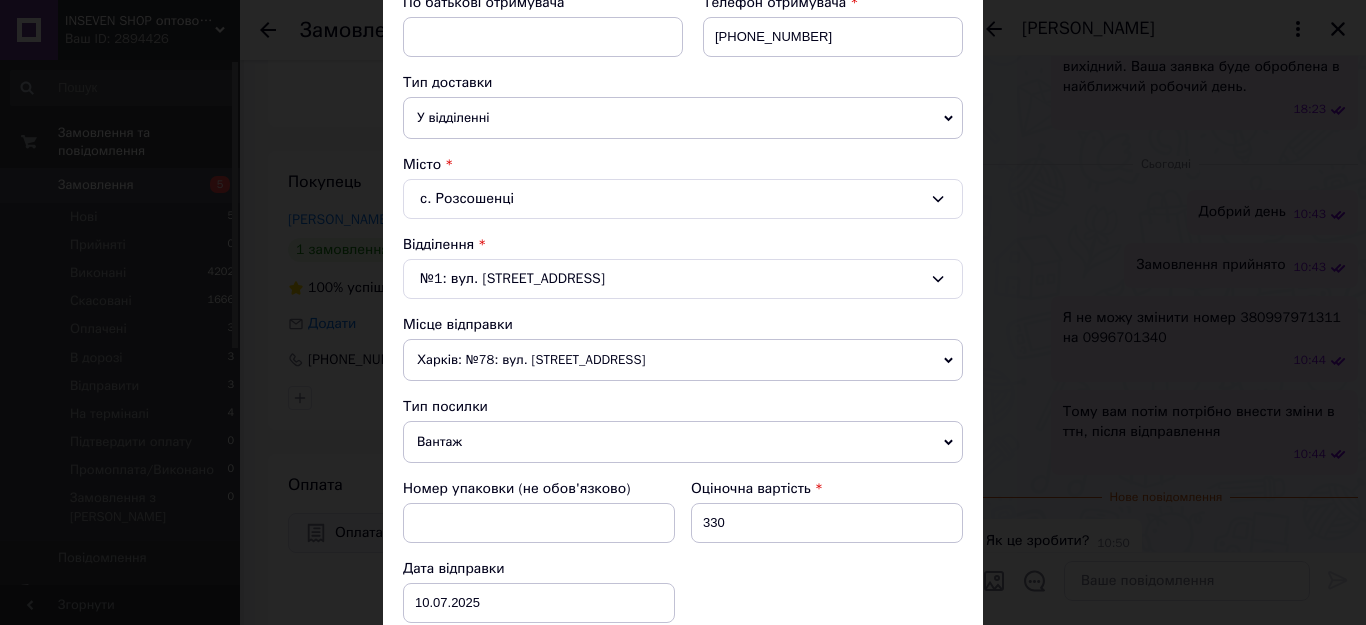 click on "Харків: №78: вул. [STREET_ADDRESS]" at bounding box center [683, 360] 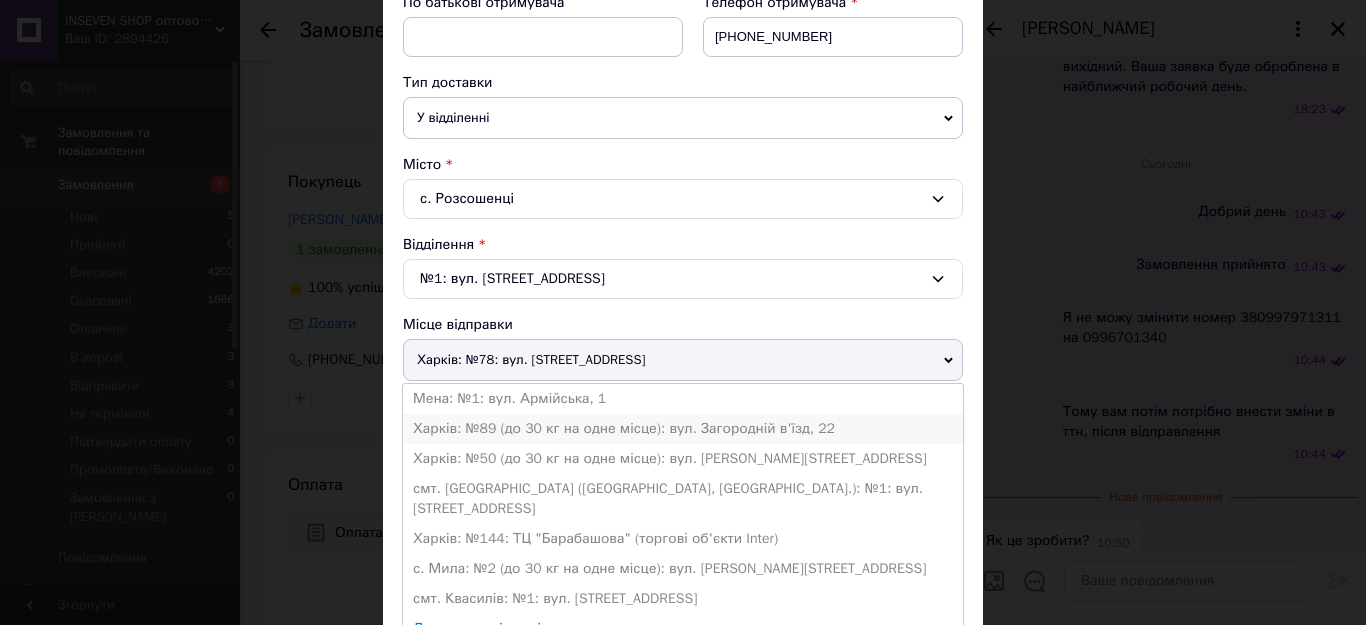 click on "Харків: №89 (до 30 кг на одне місце): вул. Загородній в'їзд, 22" at bounding box center [683, 429] 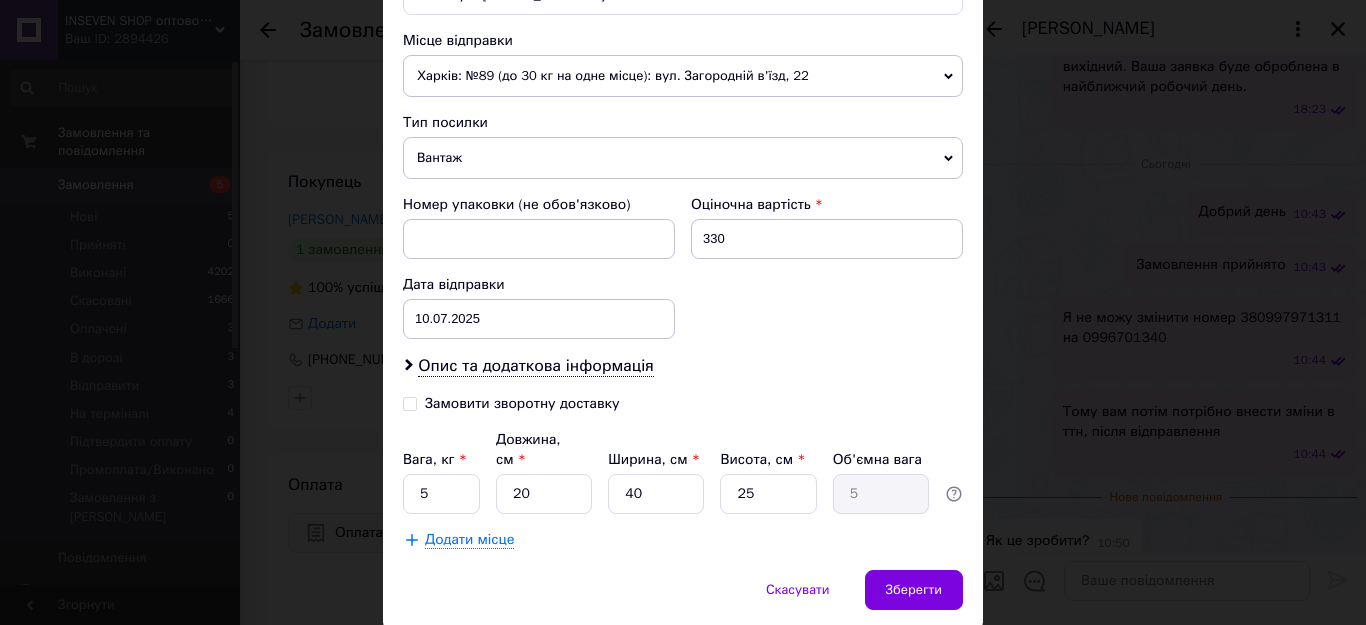 scroll, scrollTop: 700, scrollLeft: 0, axis: vertical 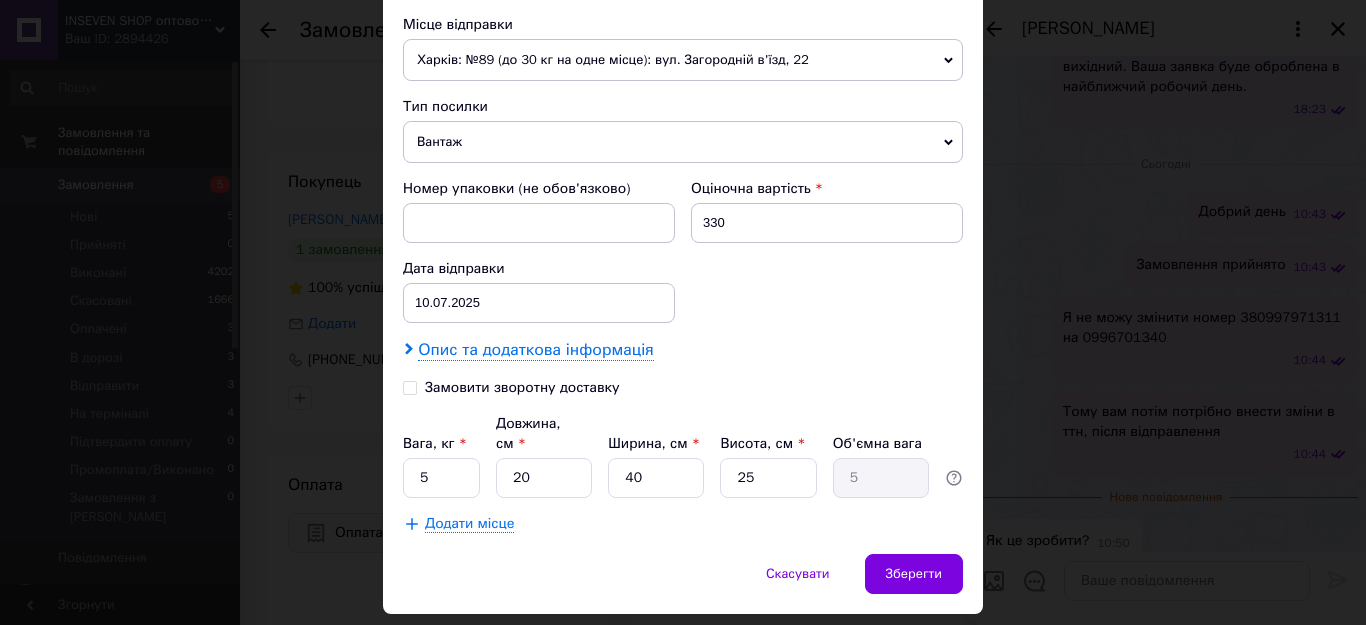 click on "Опис та додаткова інформація" at bounding box center (535, 350) 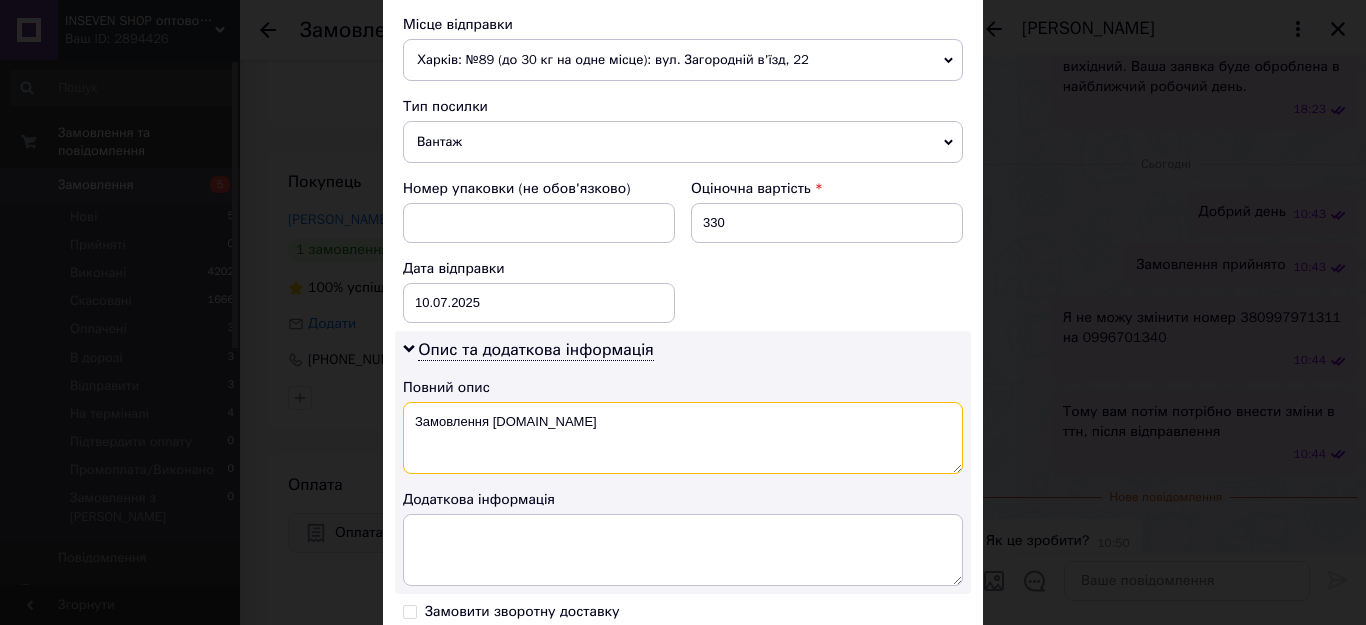 drag, startPoint x: 410, startPoint y: 420, endPoint x: 594, endPoint y: 433, distance: 184.45866 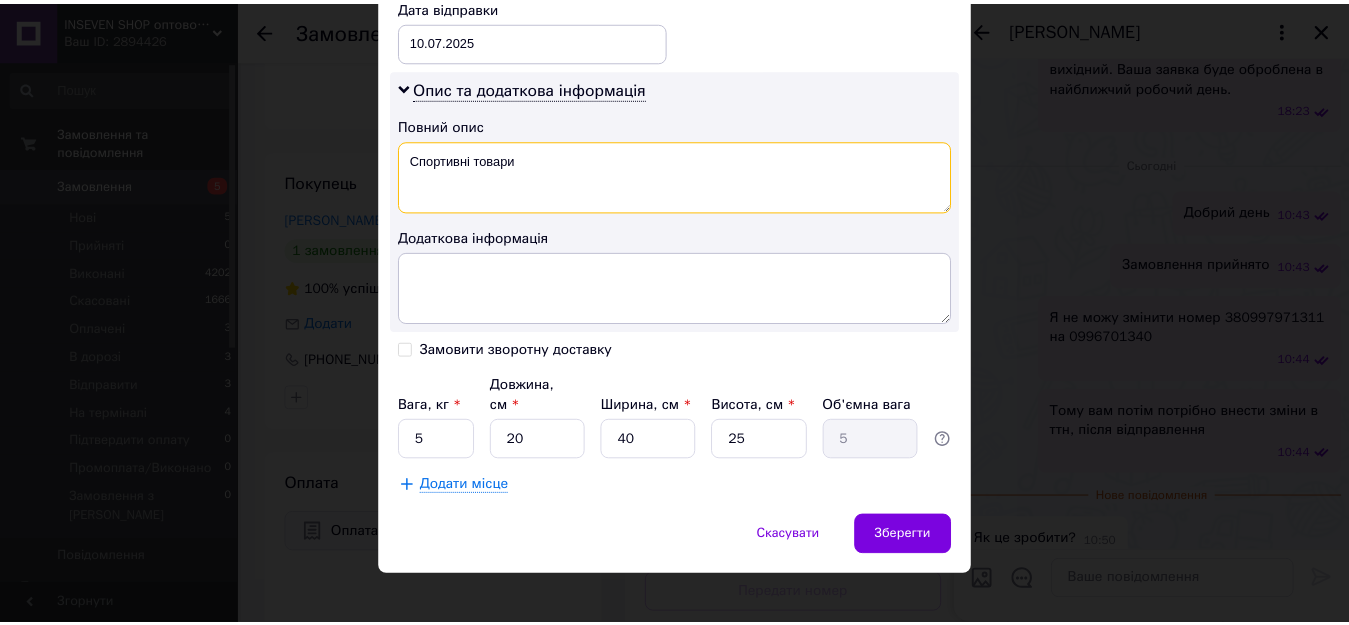 scroll, scrollTop: 963, scrollLeft: 0, axis: vertical 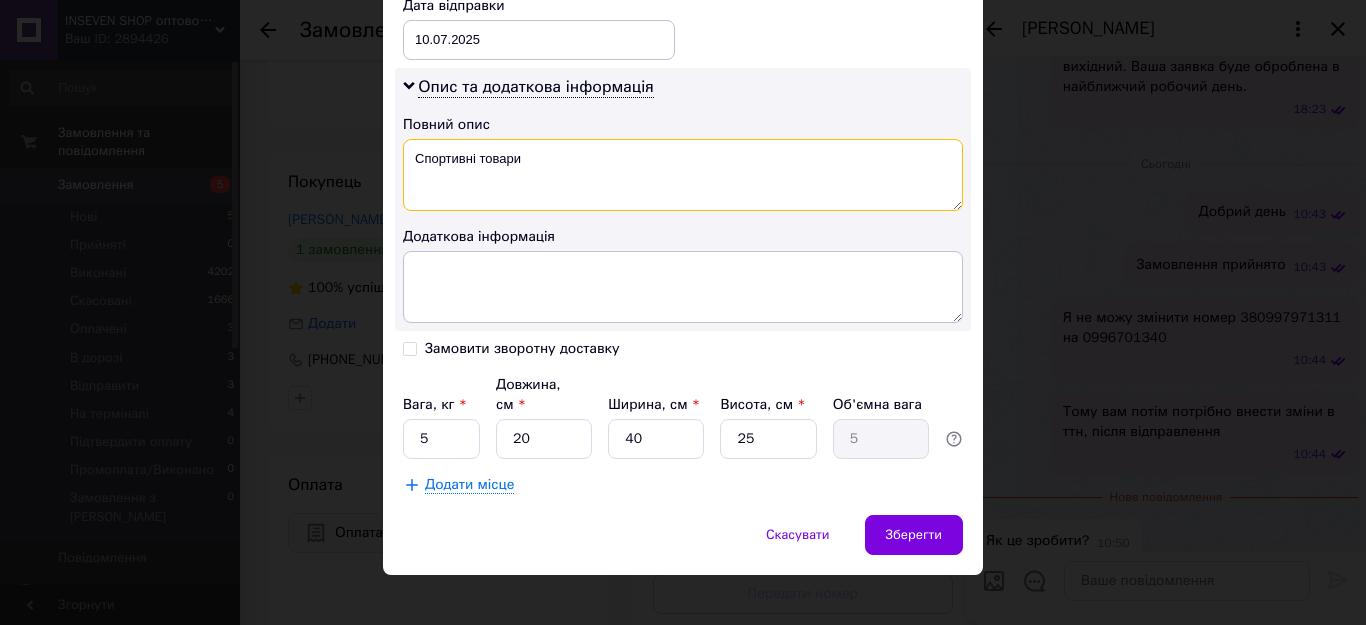 type on "Спортивні товари" 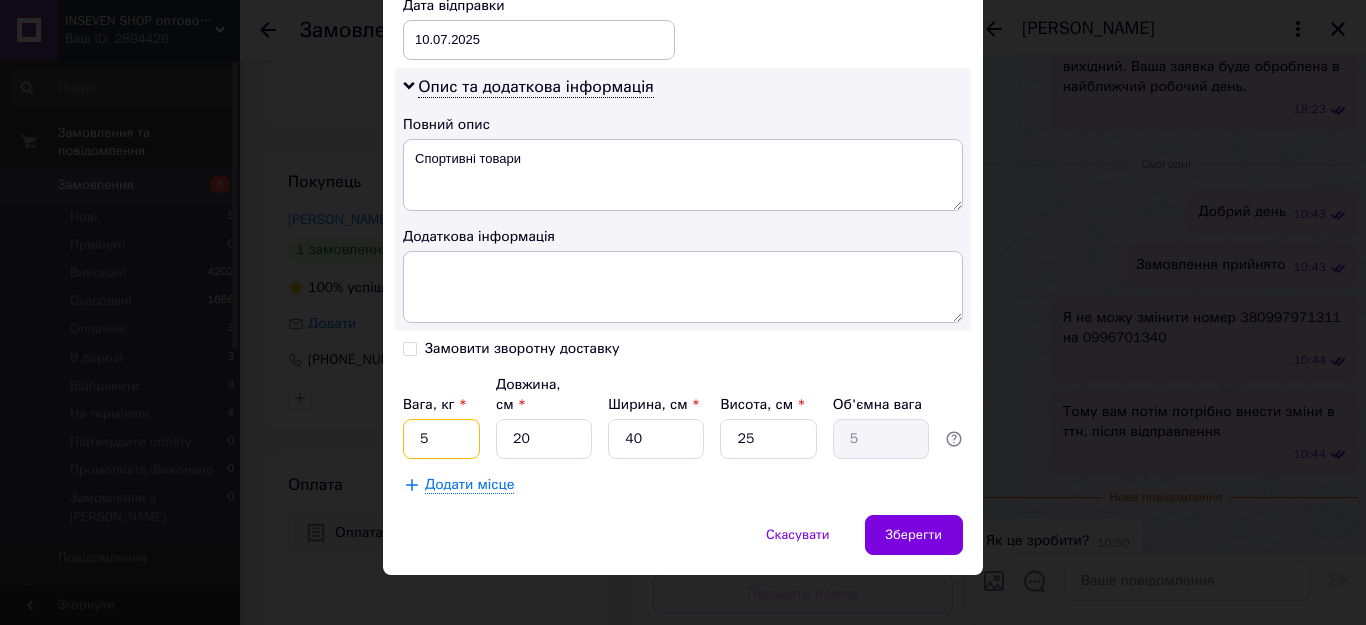 drag, startPoint x: 425, startPoint y: 419, endPoint x: 381, endPoint y: 419, distance: 44 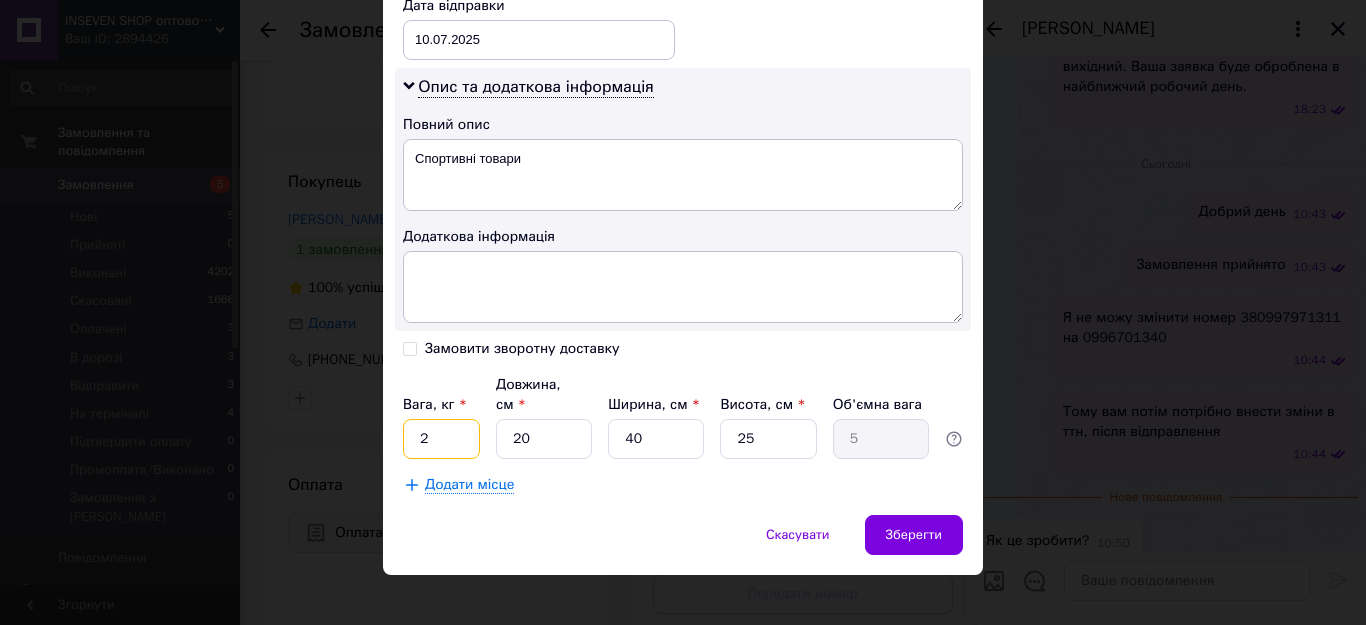 type on "2" 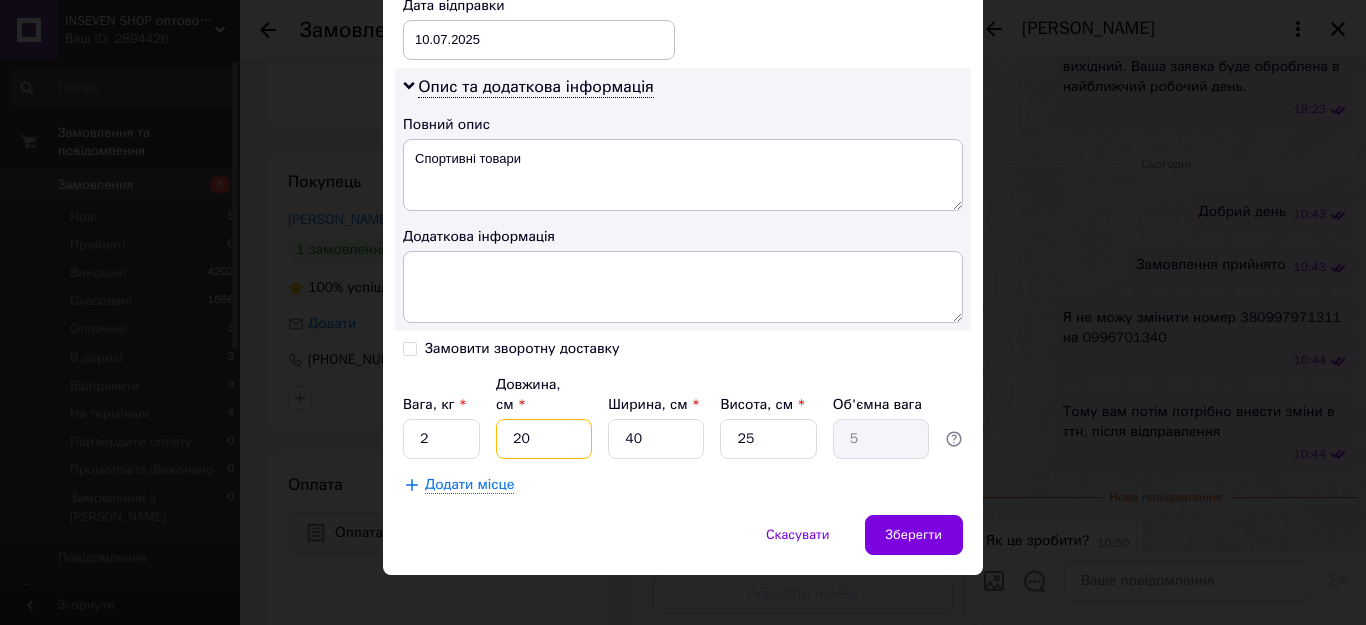 drag, startPoint x: 518, startPoint y: 426, endPoint x: 493, endPoint y: 425, distance: 25.019993 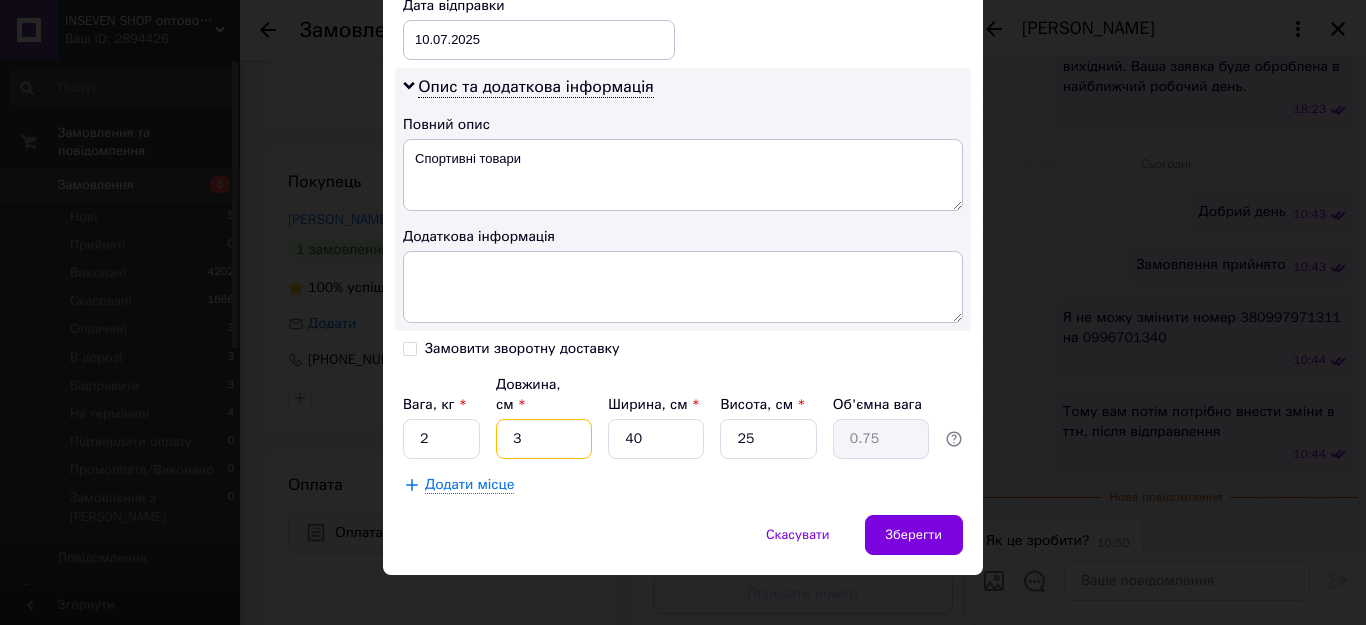 type on "30" 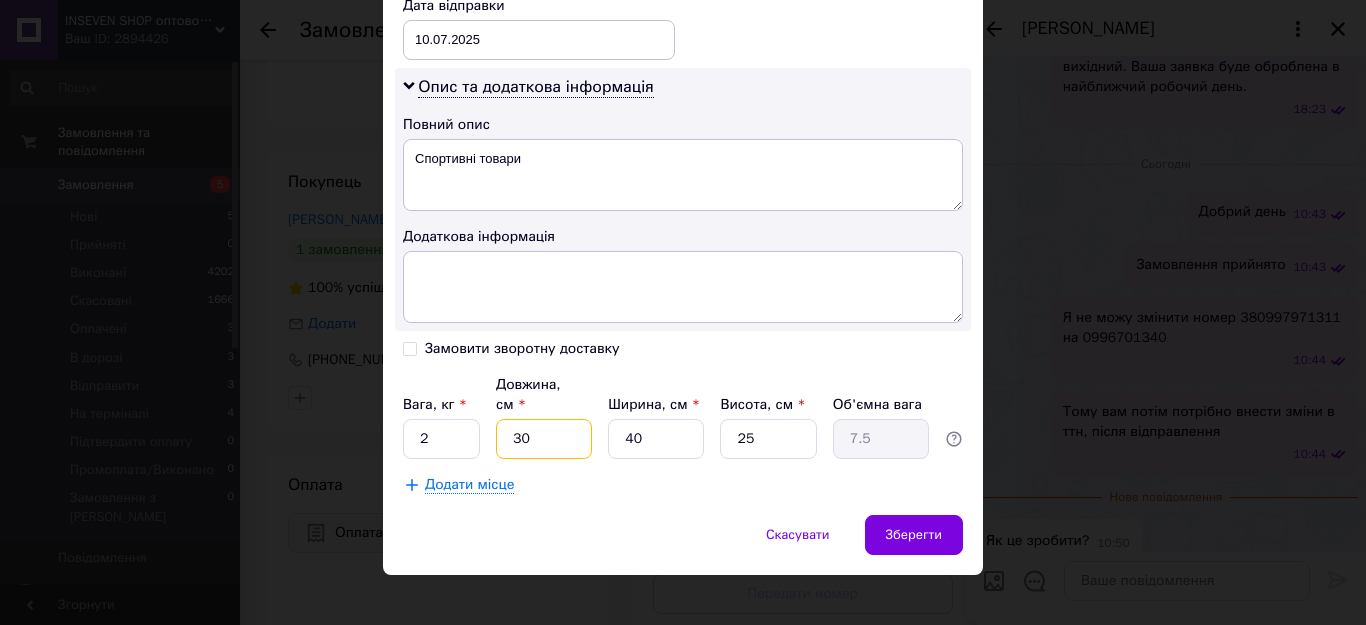type on "30" 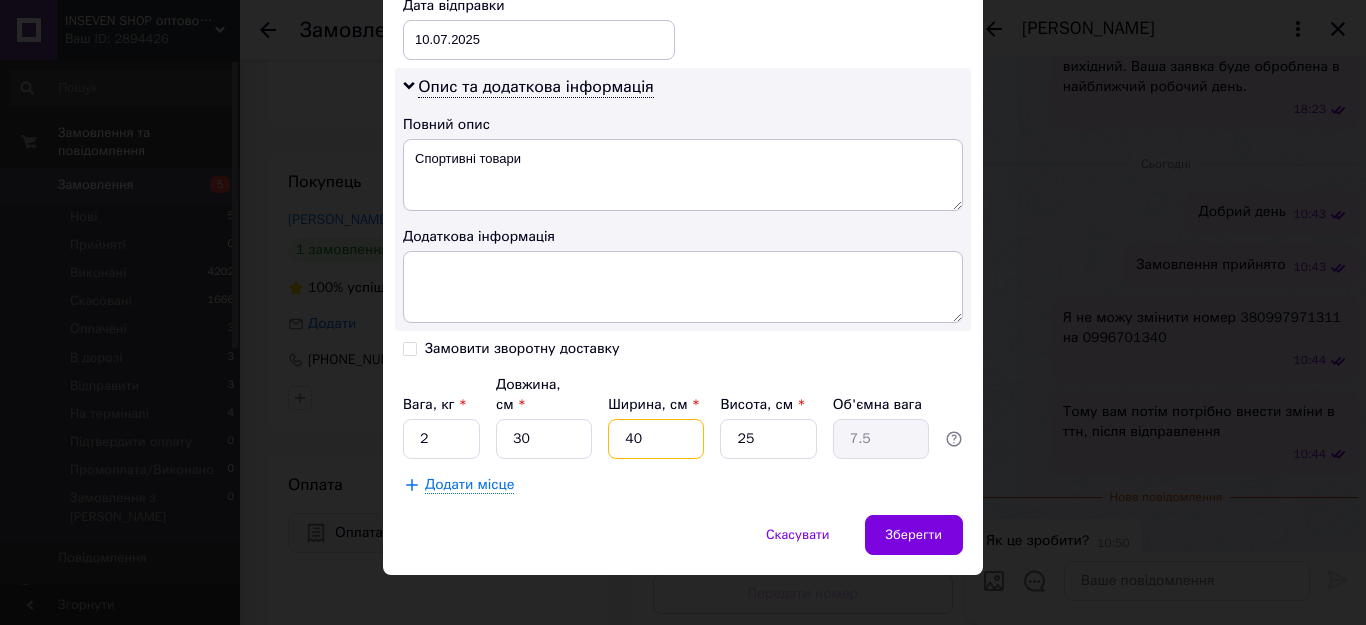 drag, startPoint x: 671, startPoint y: 426, endPoint x: 585, endPoint y: 421, distance: 86.145226 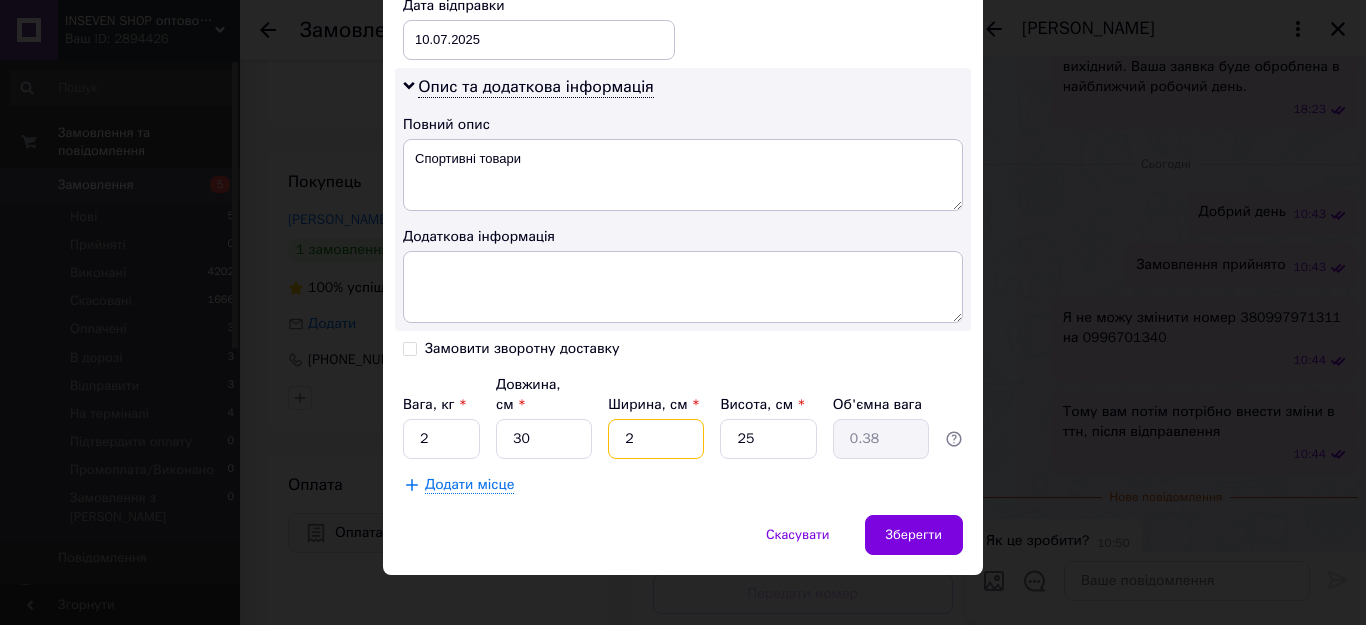 type on "20" 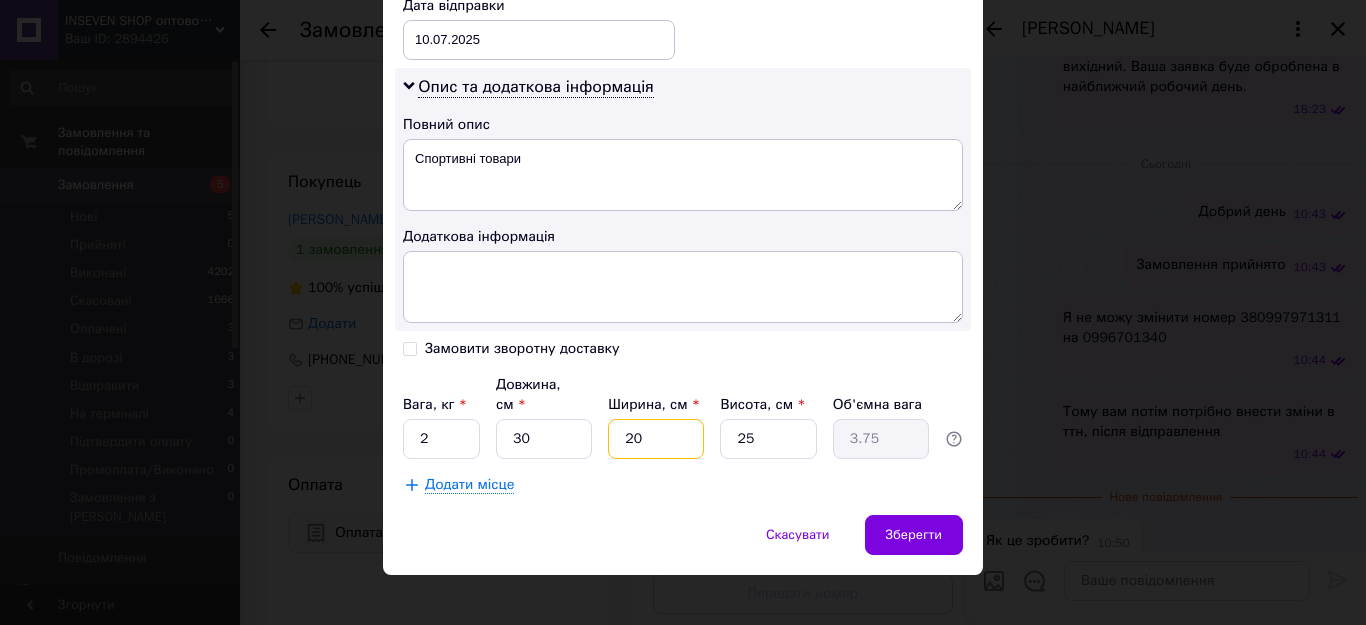 type on "20" 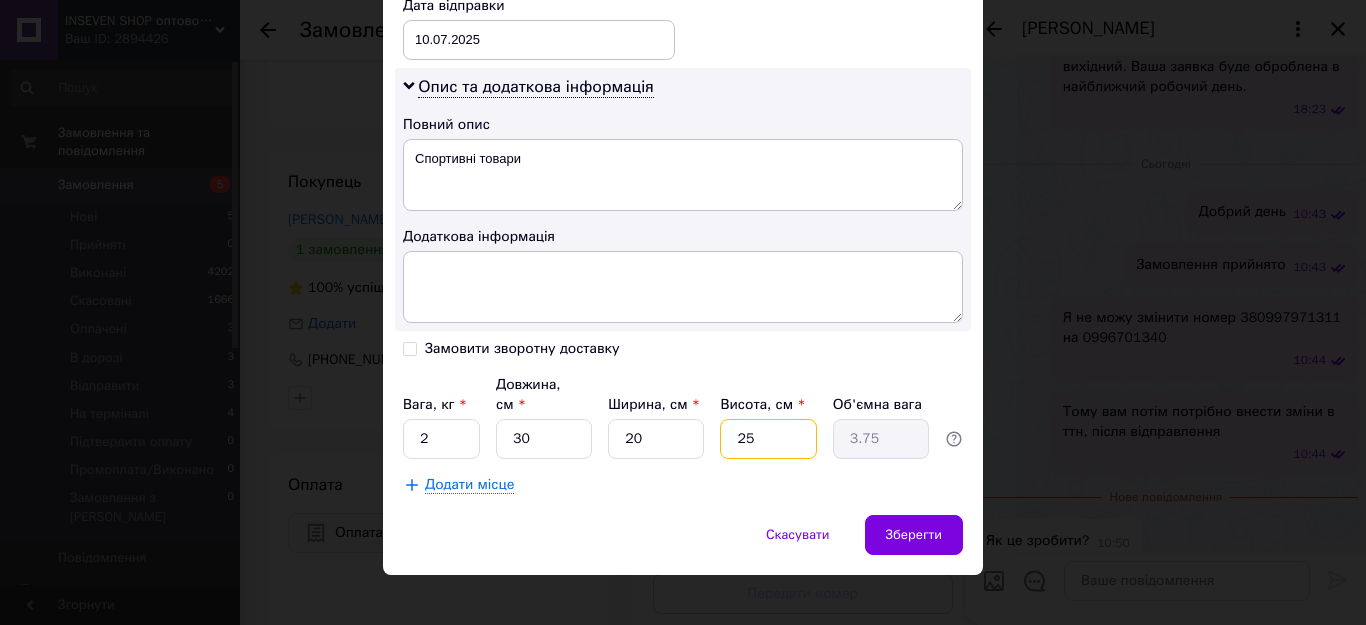 drag, startPoint x: 774, startPoint y: 423, endPoint x: 707, endPoint y: 418, distance: 67.18631 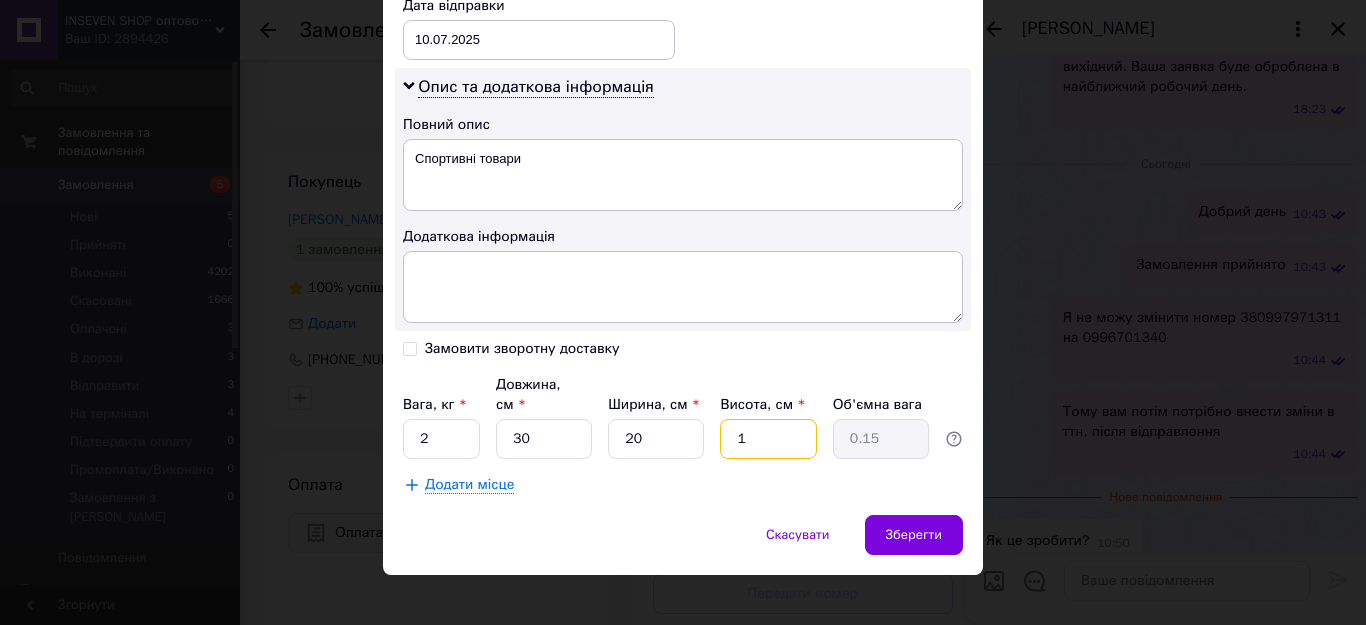 type on "10" 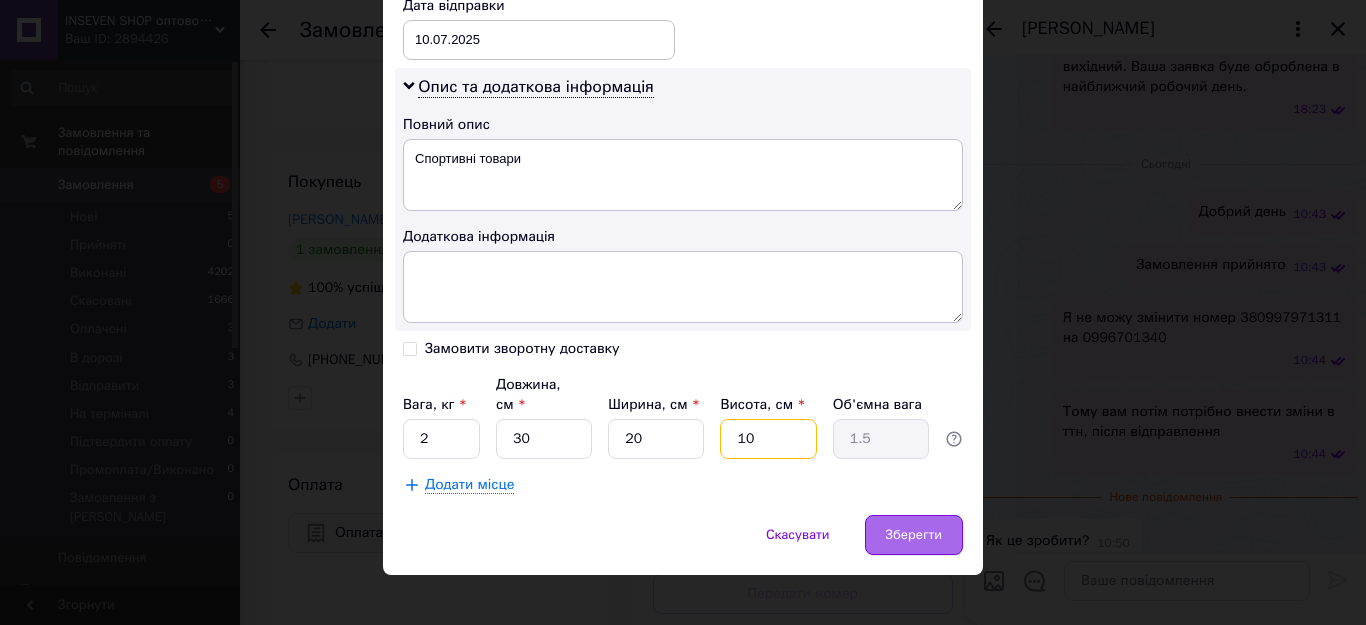 type on "10" 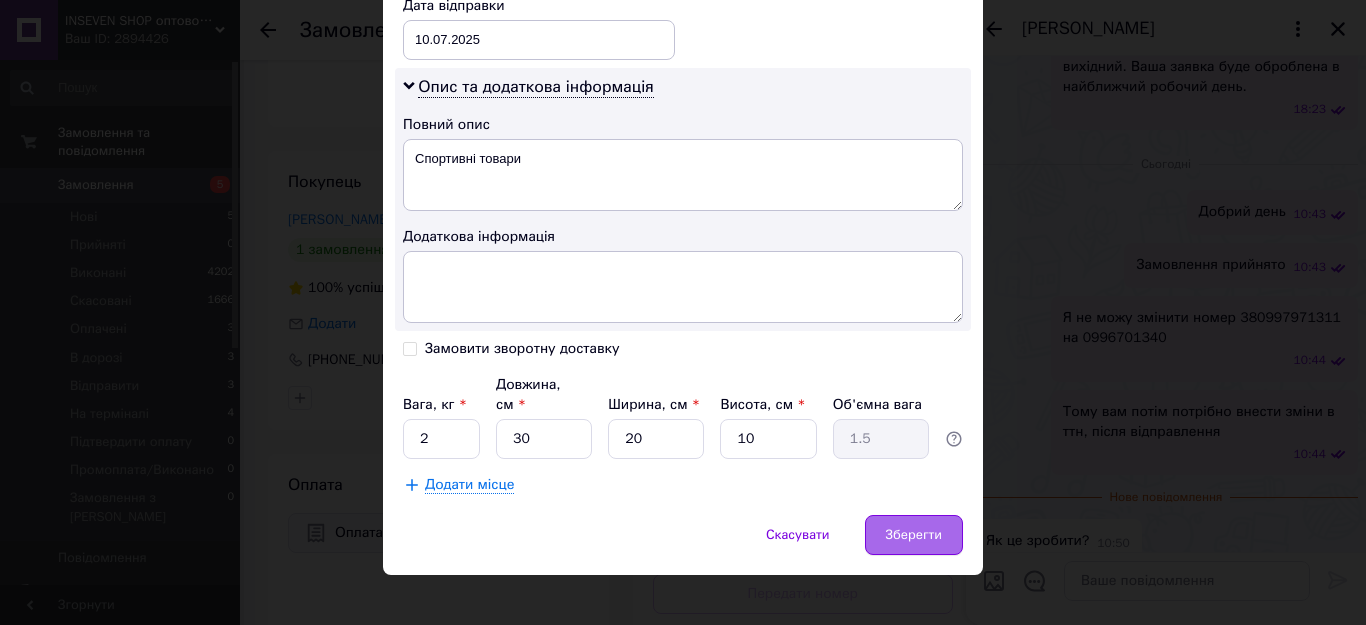 click on "Зберегти" at bounding box center (914, 535) 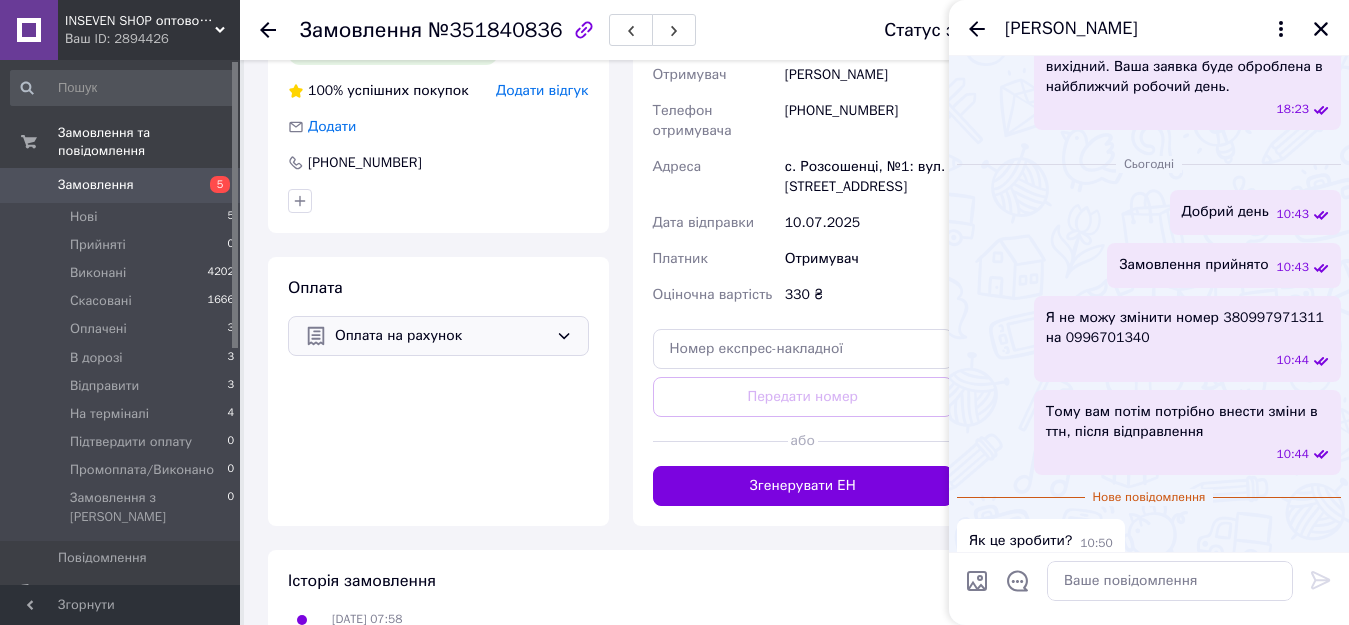 scroll, scrollTop: 500, scrollLeft: 0, axis: vertical 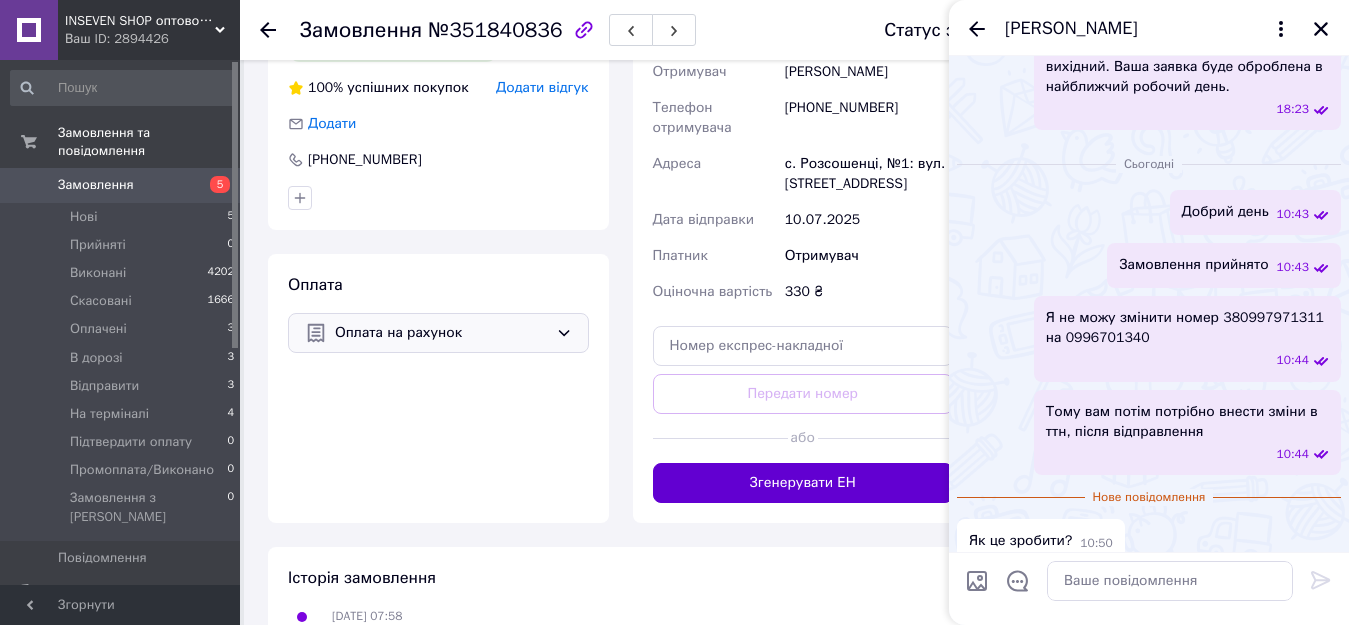 click on "Згенерувати ЕН" at bounding box center [803, 483] 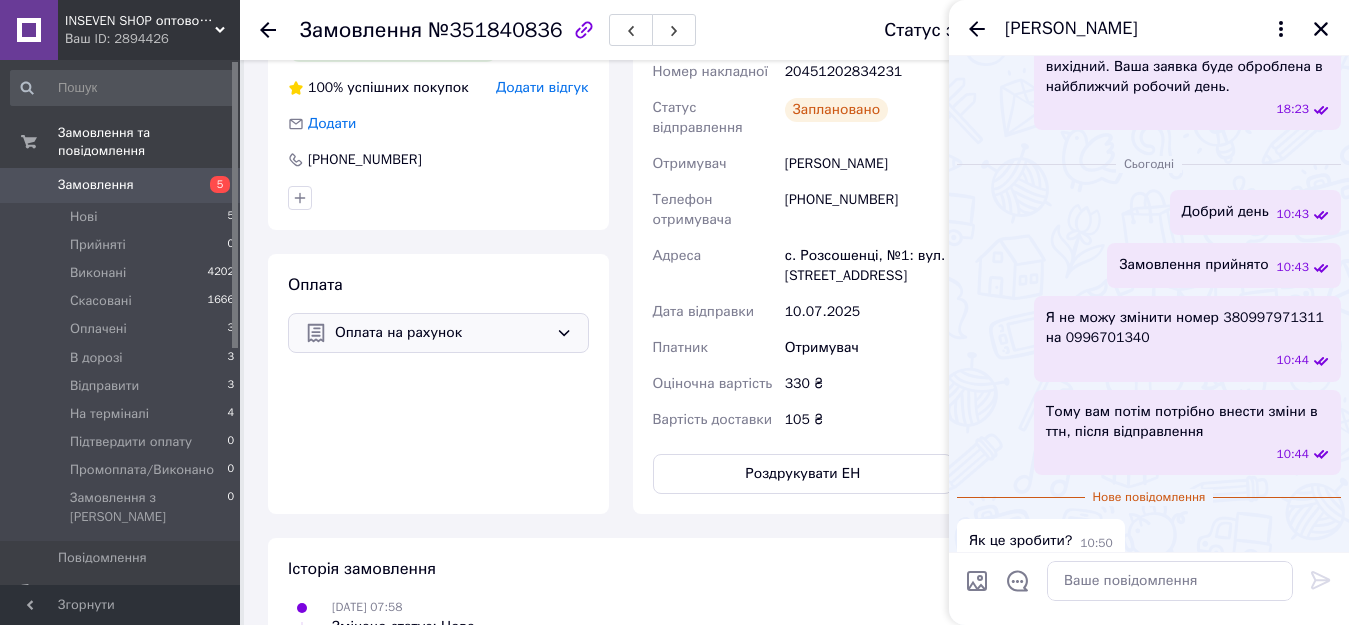 click on "Оплата Оплата на рахунок" at bounding box center [438, 384] 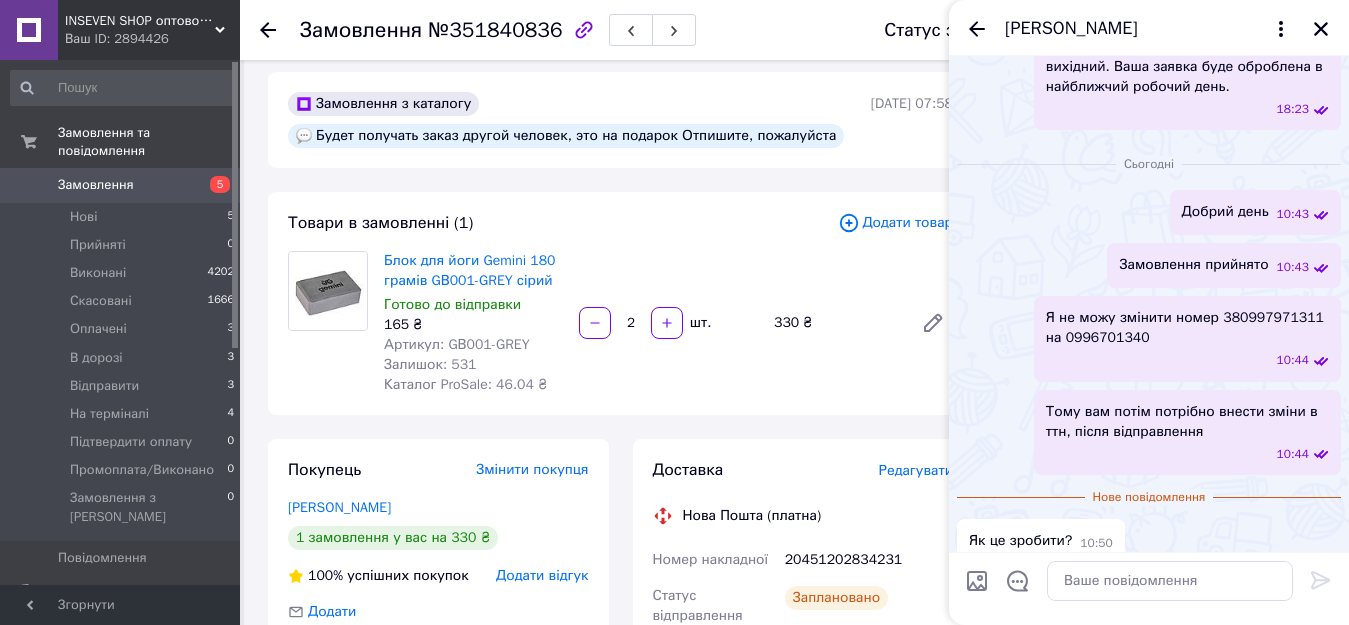 scroll, scrollTop: 0, scrollLeft: 0, axis: both 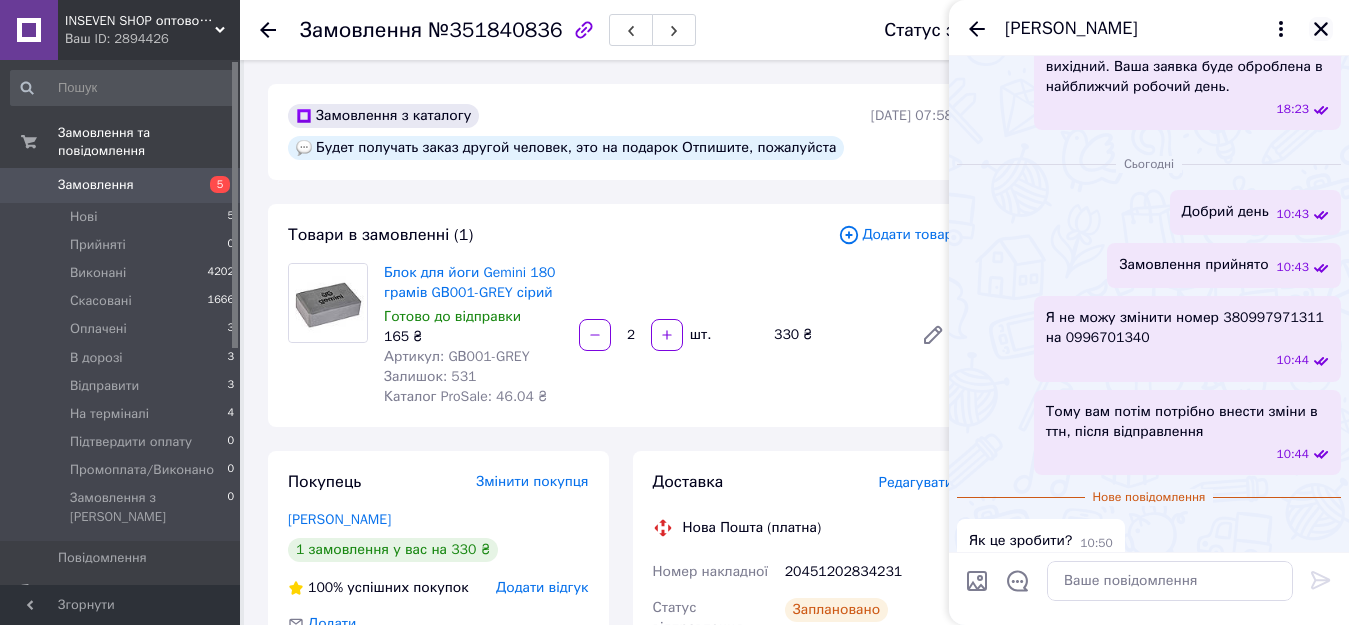 click 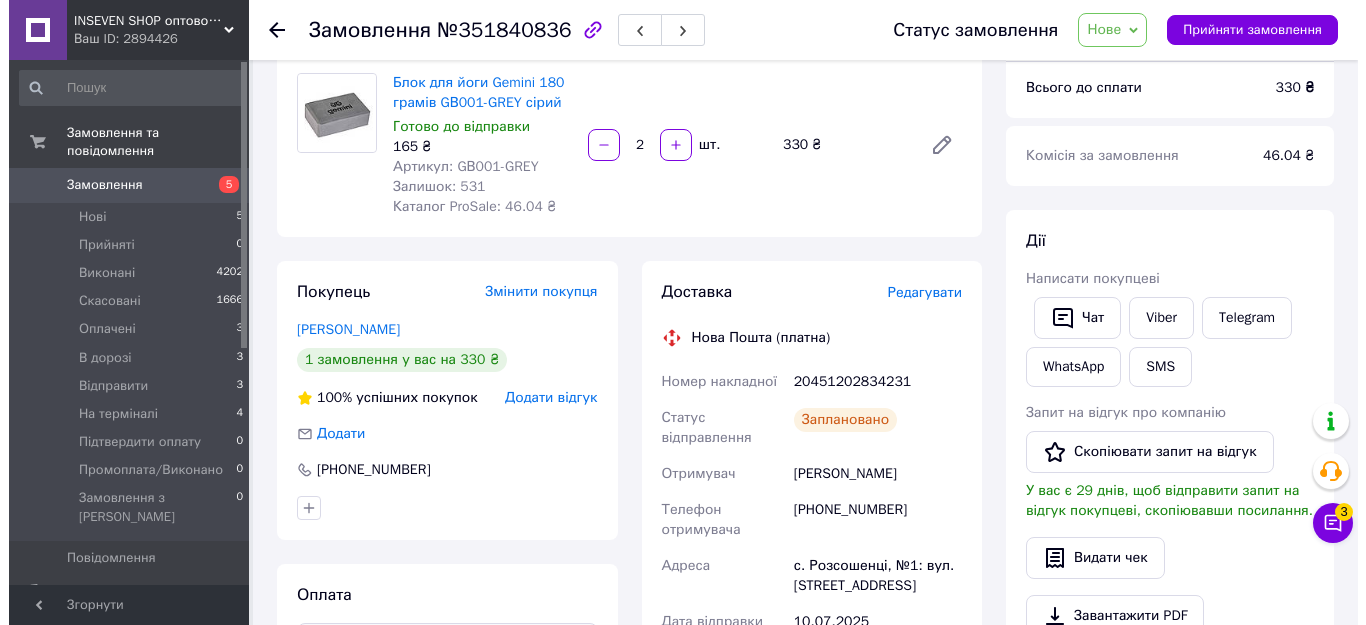 scroll, scrollTop: 200, scrollLeft: 0, axis: vertical 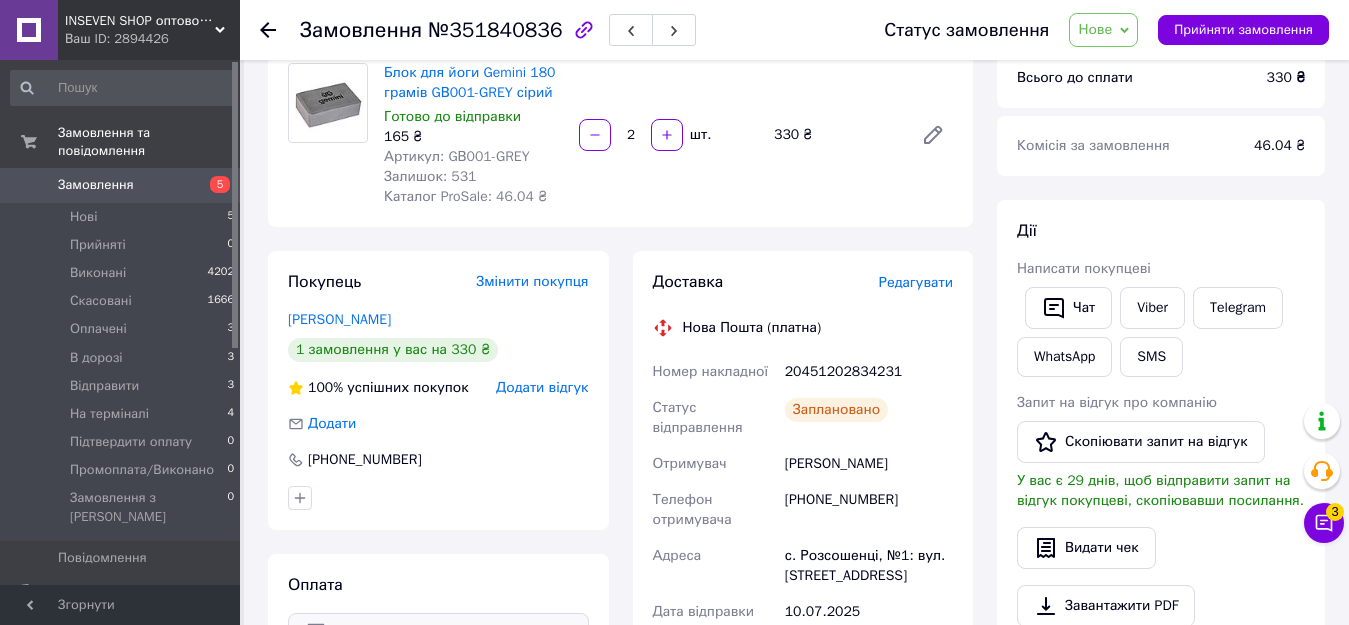 click on "Редагувати" at bounding box center [916, 282] 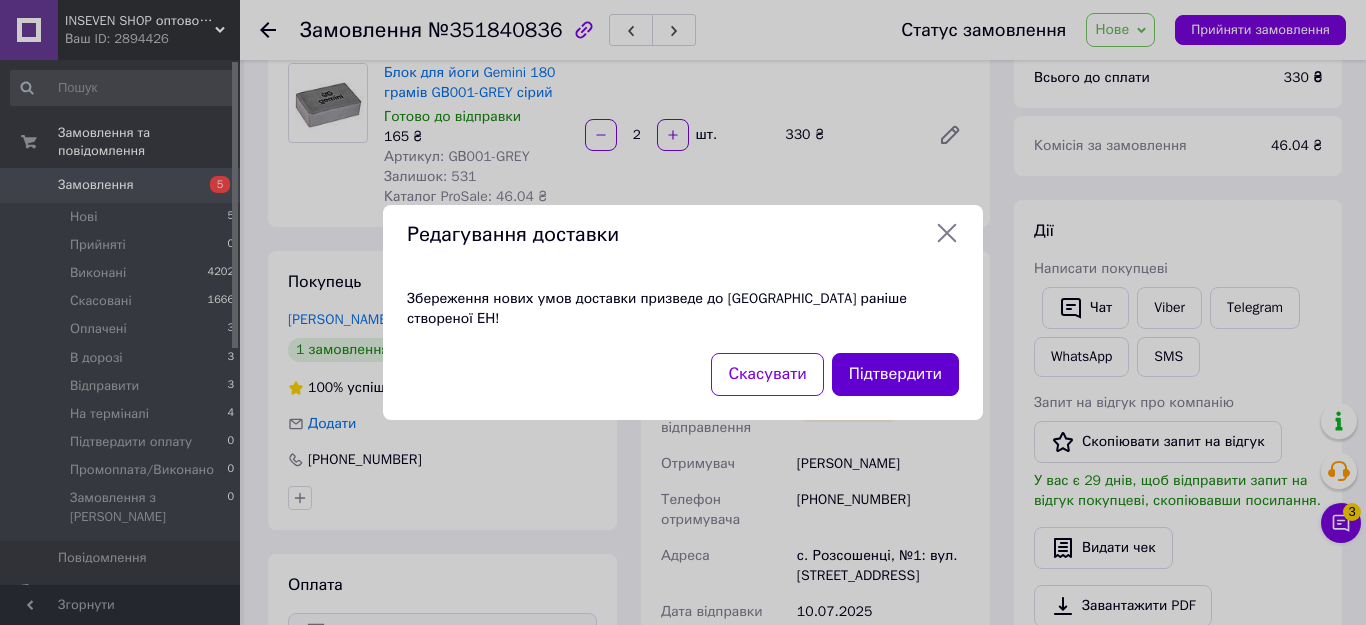 click on "Підтвердити" at bounding box center (895, 374) 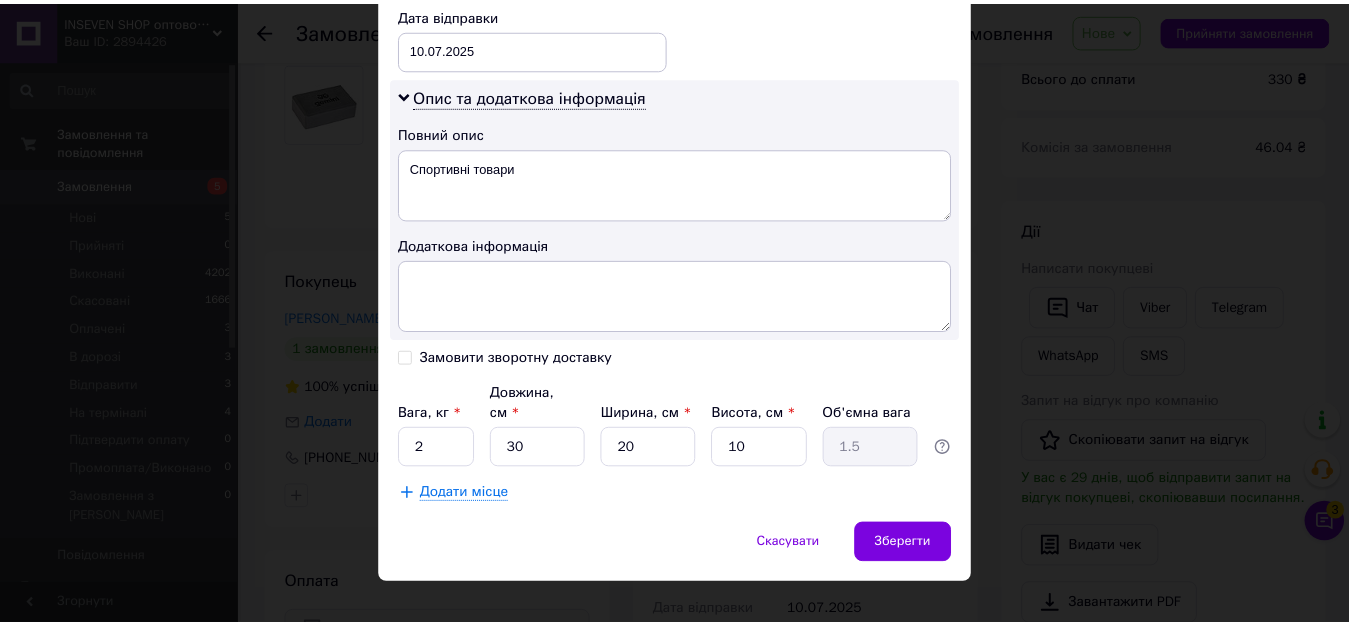 scroll, scrollTop: 963, scrollLeft: 0, axis: vertical 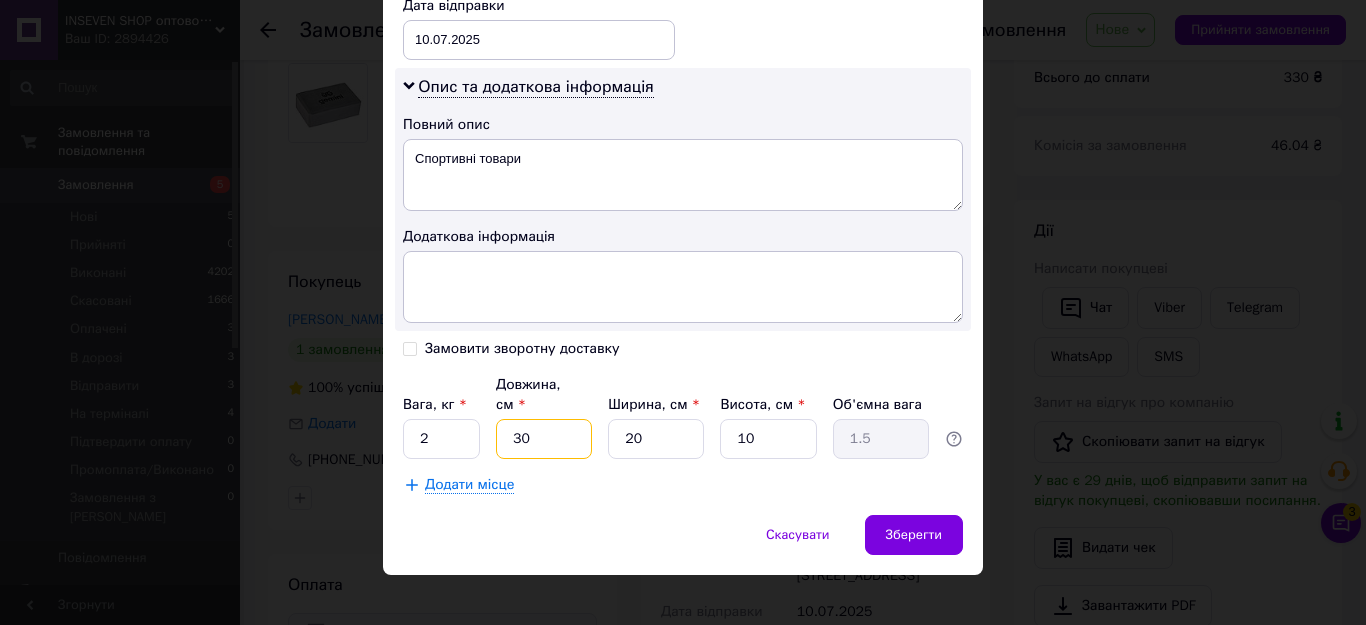 drag, startPoint x: 529, startPoint y: 422, endPoint x: 512, endPoint y: 422, distance: 17 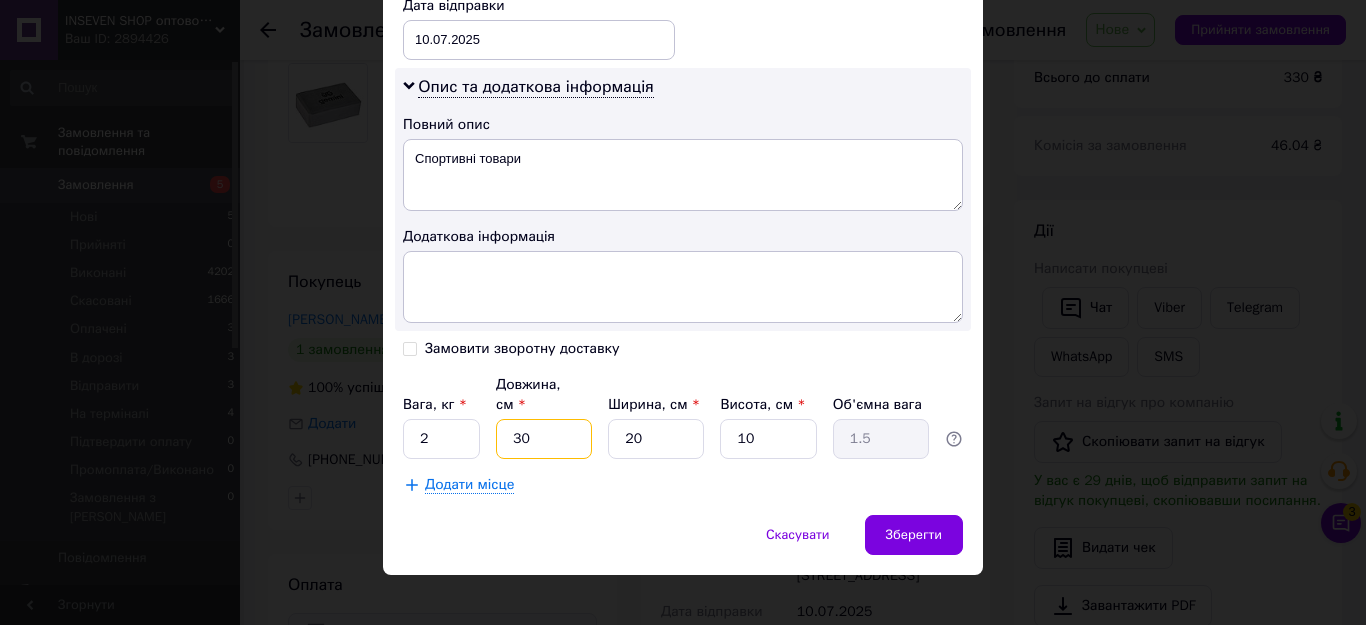 type on "3" 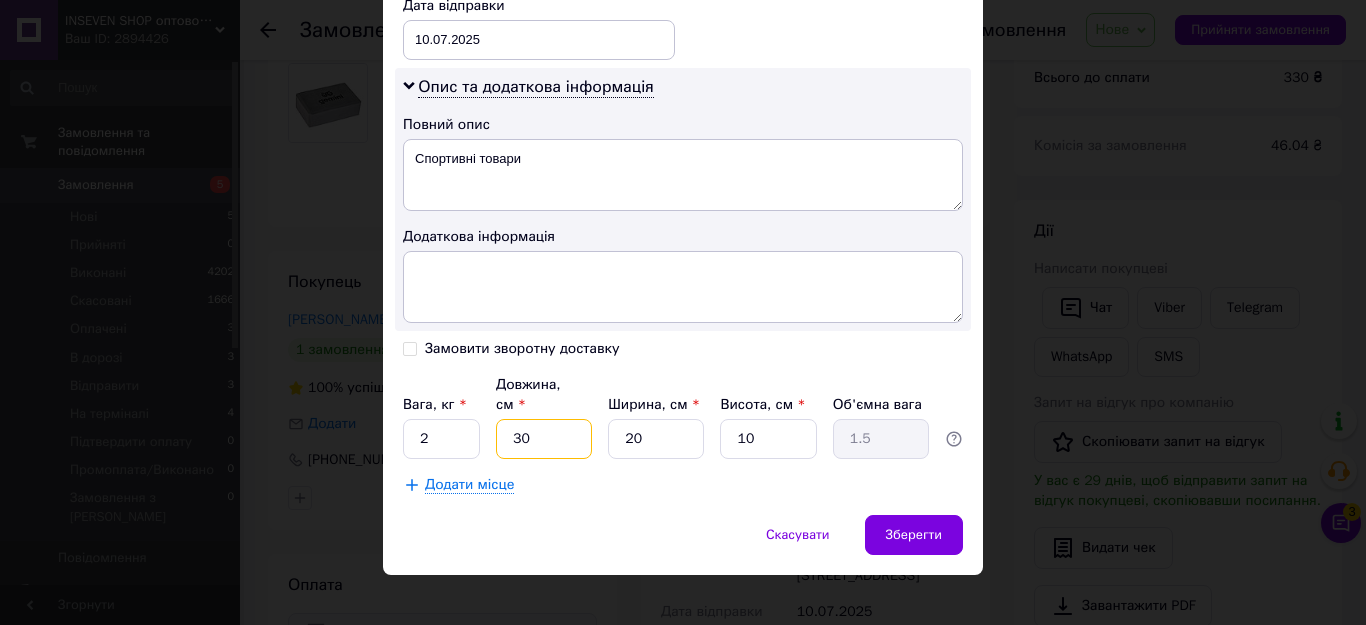 type on "0.15" 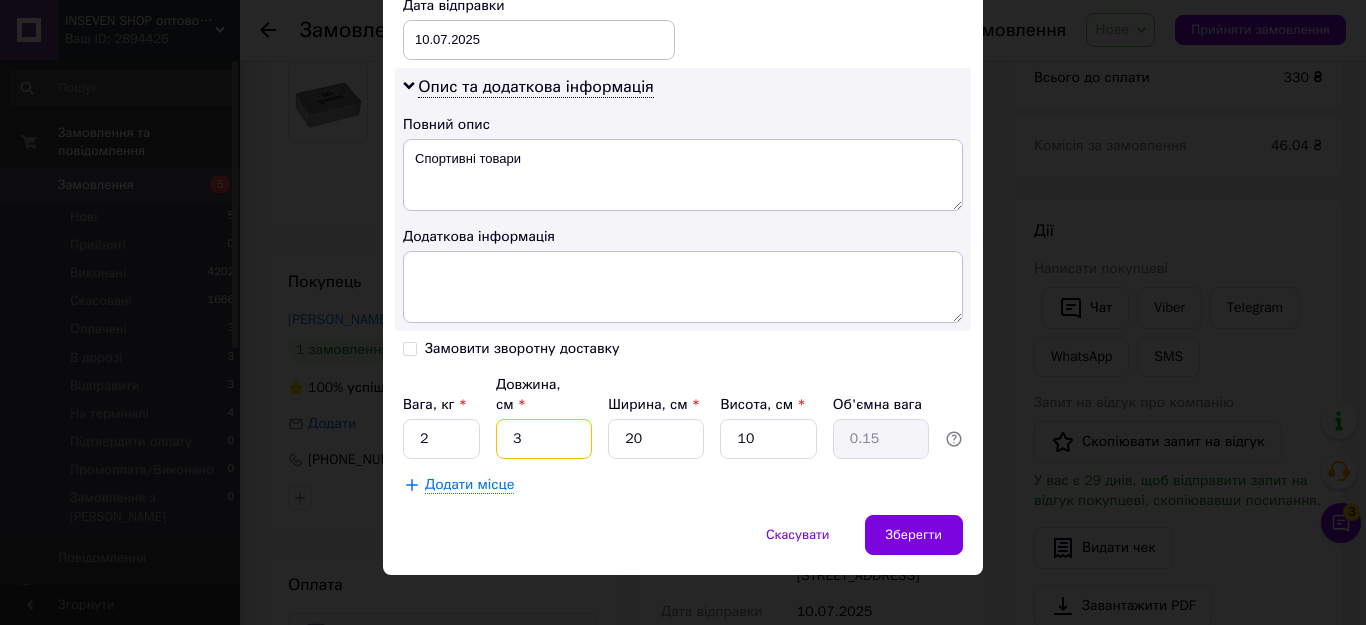 type on "35" 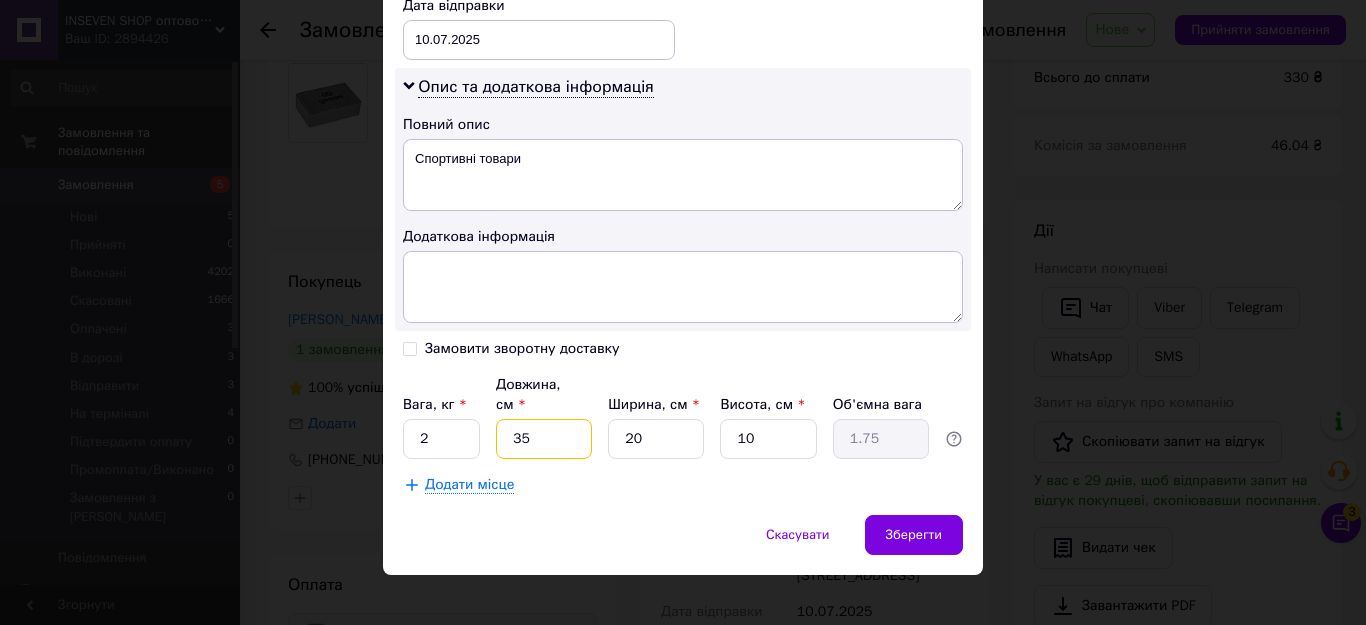 drag, startPoint x: 534, startPoint y: 424, endPoint x: 508, endPoint y: 424, distance: 26 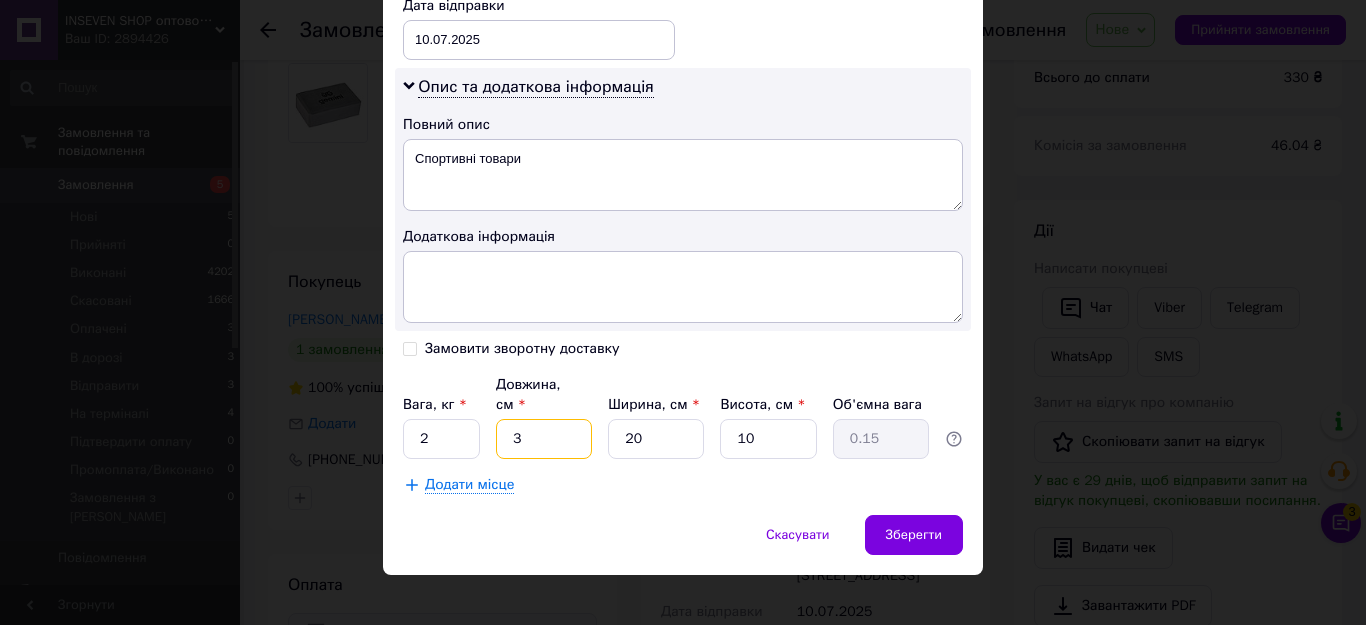 type on "30" 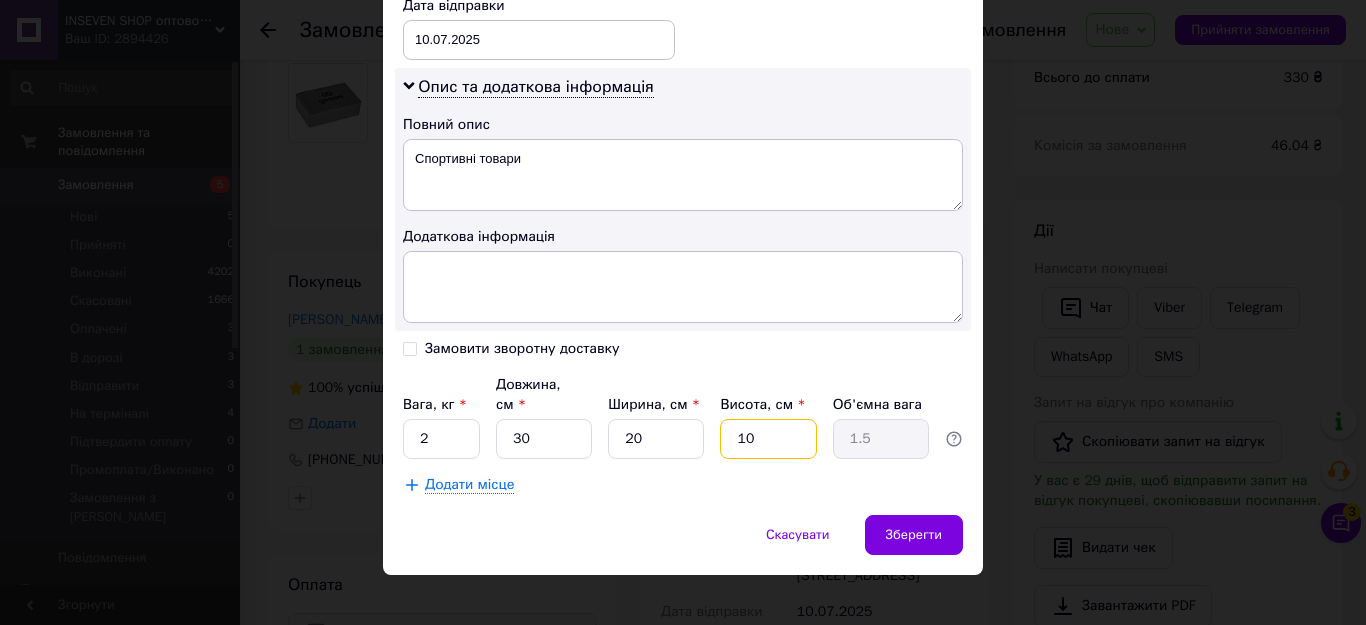 drag, startPoint x: 767, startPoint y: 424, endPoint x: 697, endPoint y: 422, distance: 70.028564 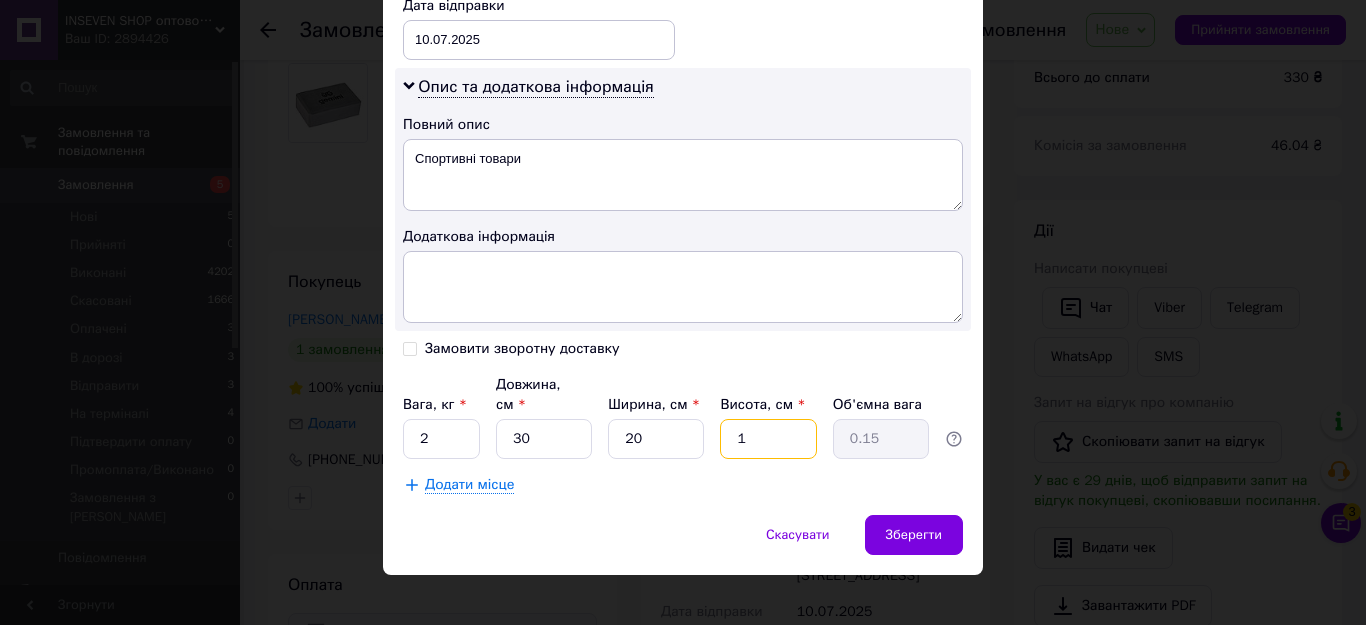 type on "15" 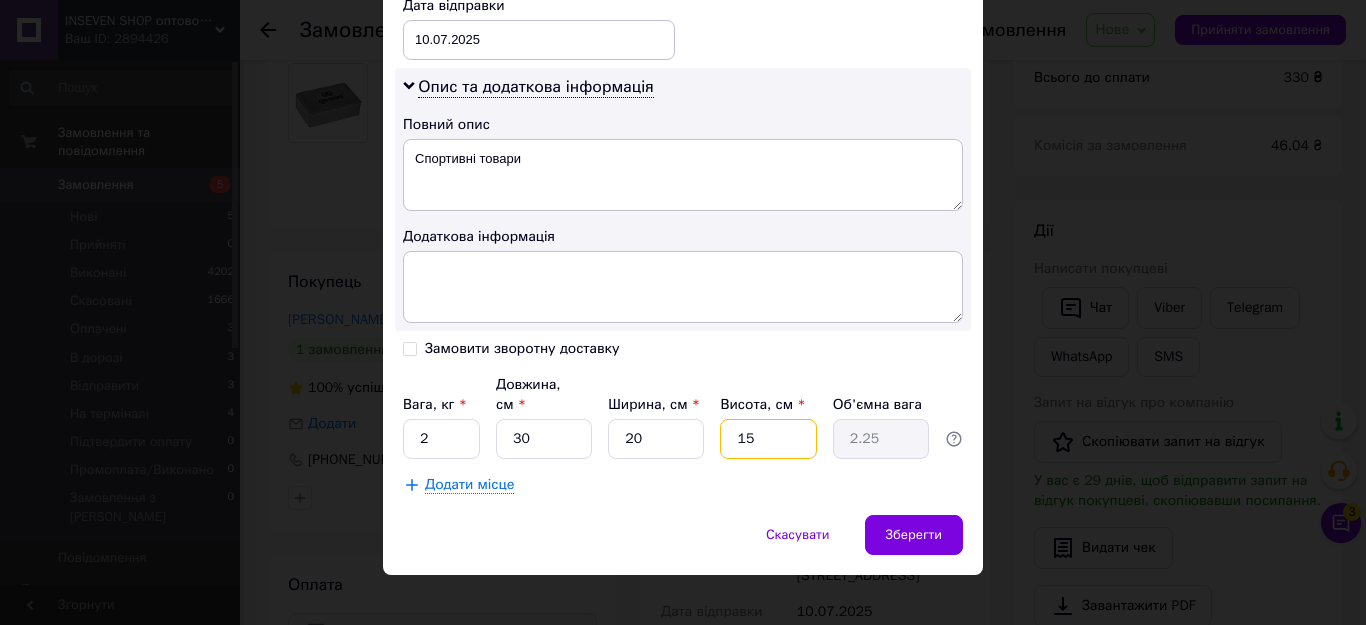 drag, startPoint x: 761, startPoint y: 425, endPoint x: 705, endPoint y: 425, distance: 56 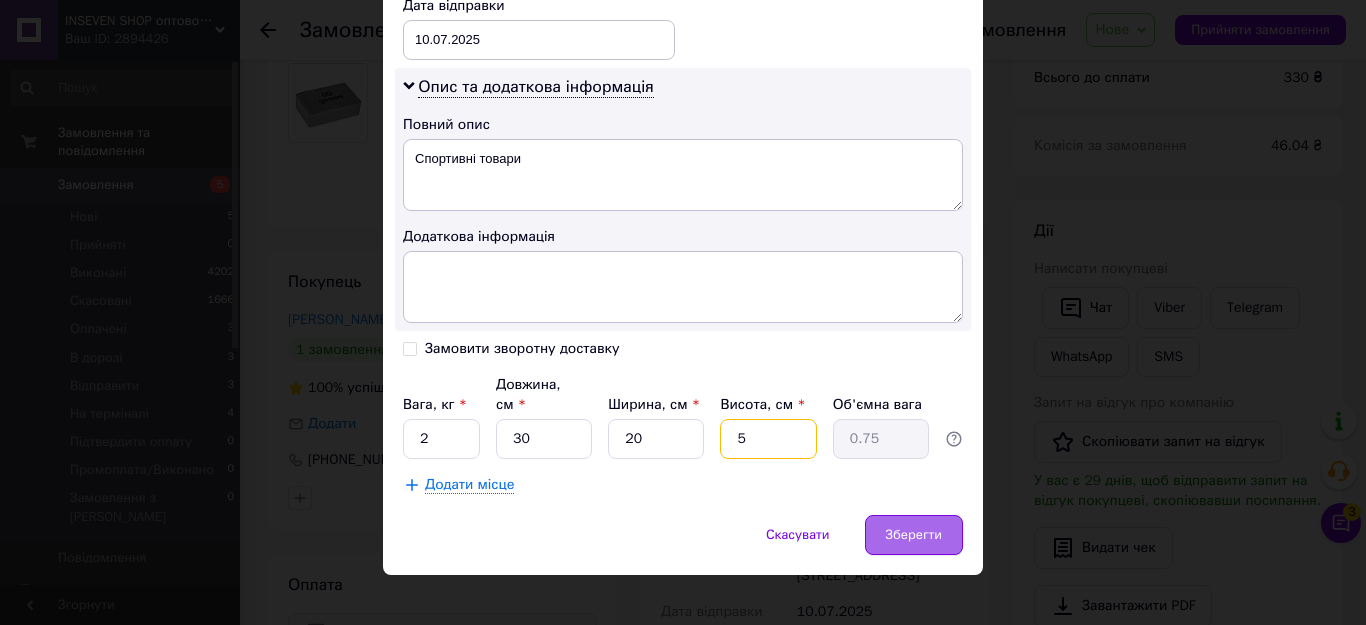 type on "5" 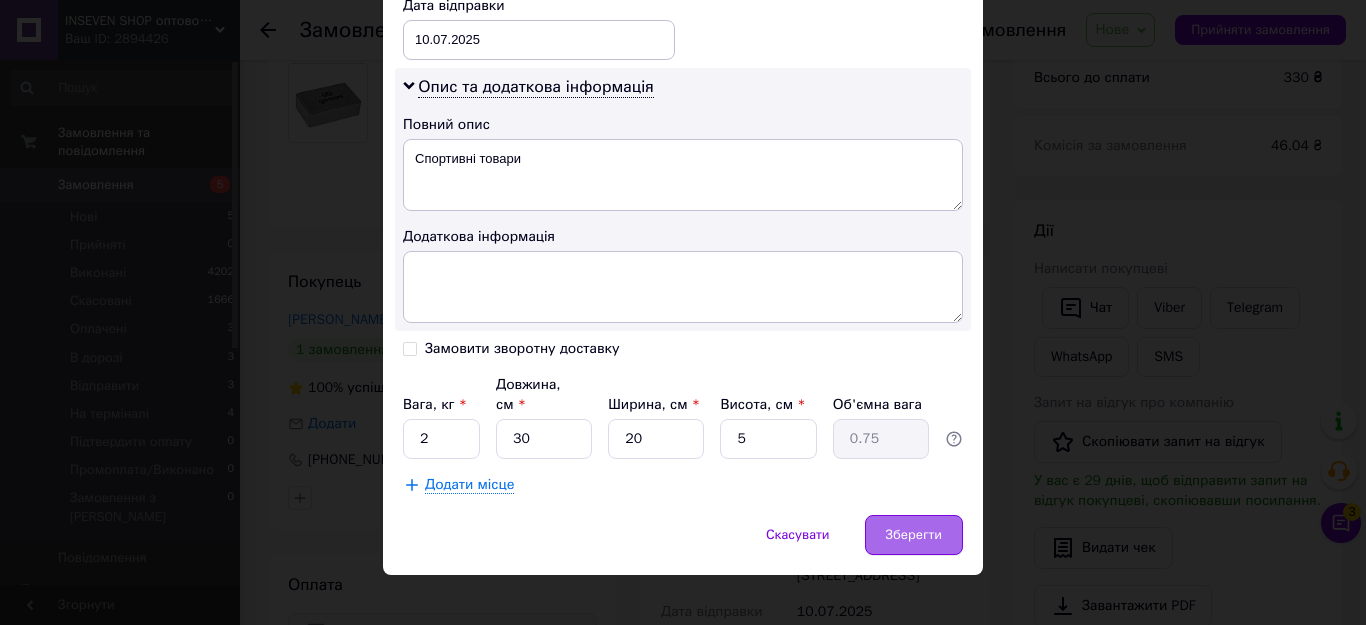 click on "Зберегти" at bounding box center [914, 535] 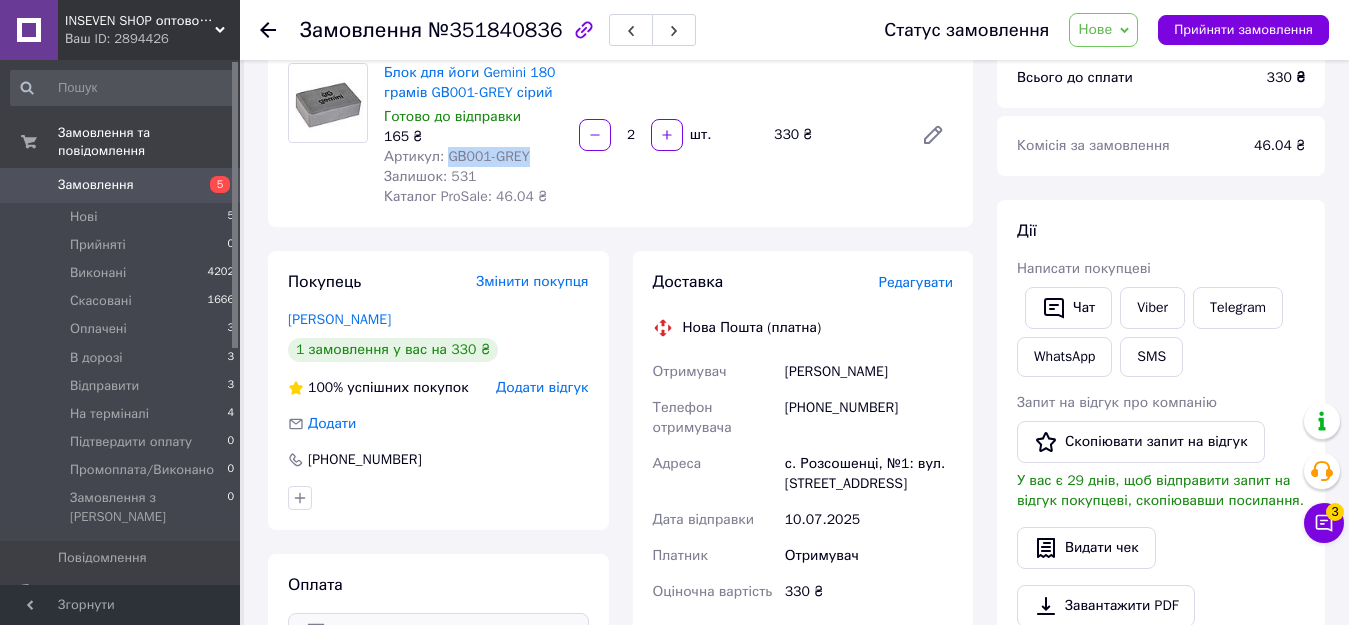 drag, startPoint x: 446, startPoint y: 155, endPoint x: 529, endPoint y: 155, distance: 83 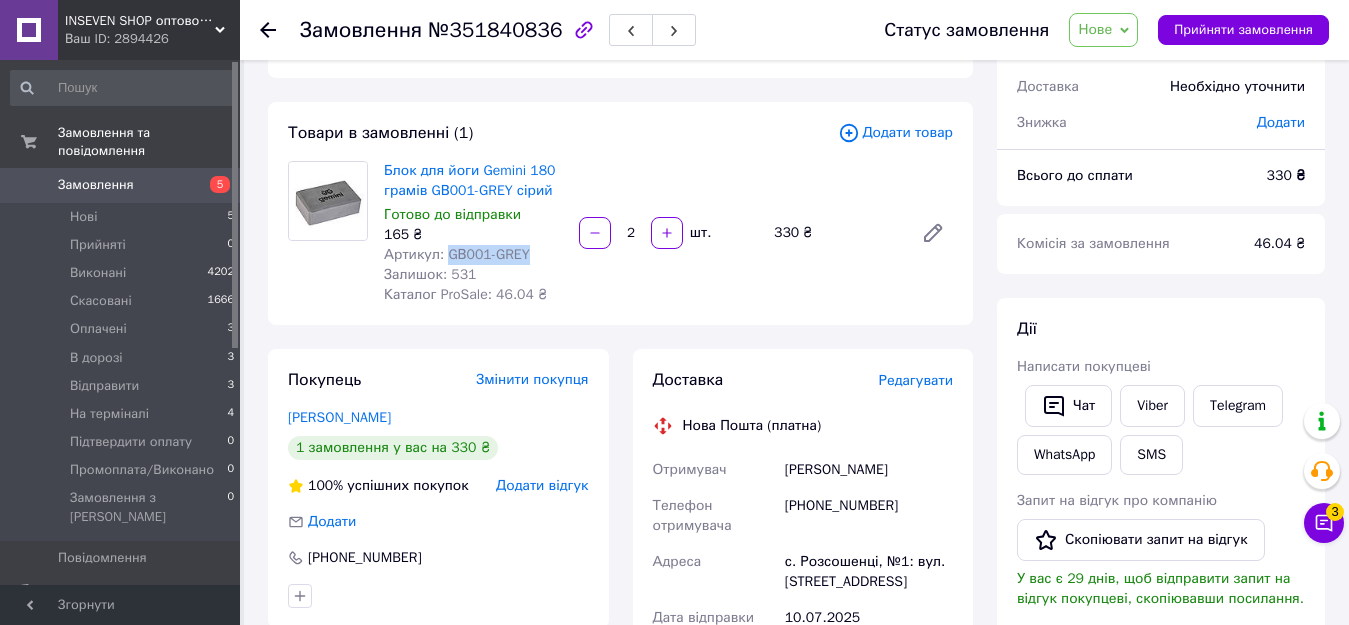 scroll, scrollTop: 100, scrollLeft: 0, axis: vertical 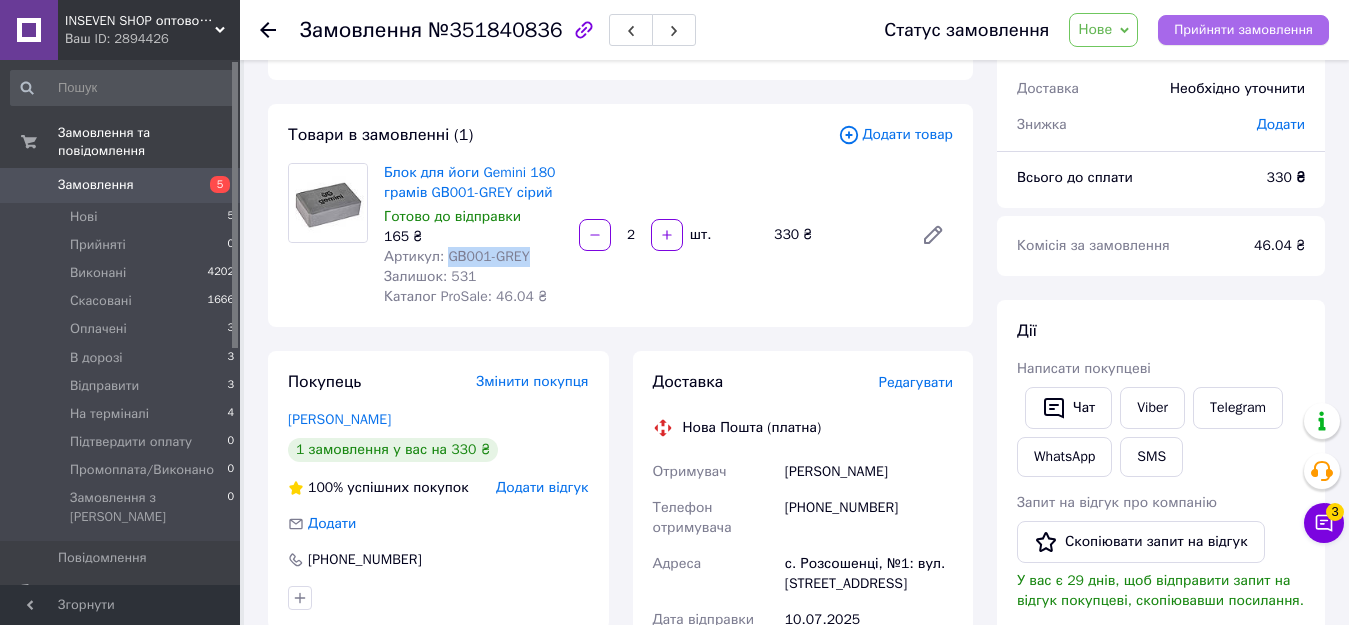 click on "Прийняти замовлення" at bounding box center [1243, 30] 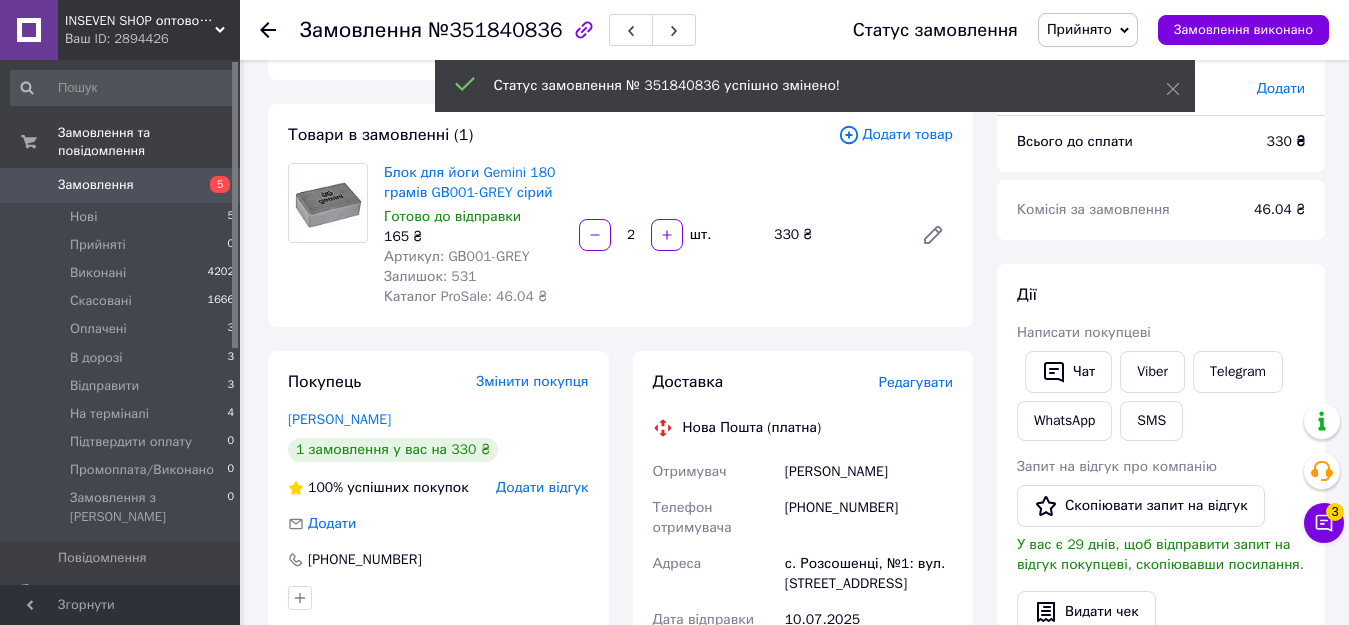 click 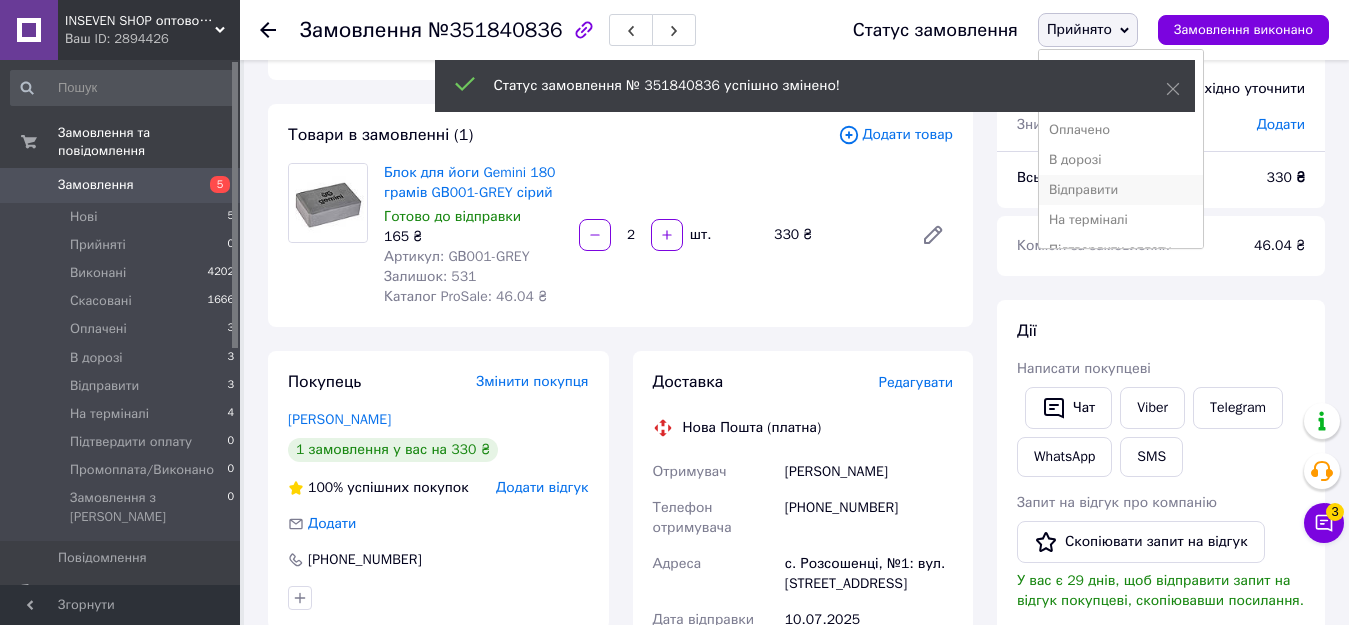 click on "Відправити" at bounding box center [1121, 190] 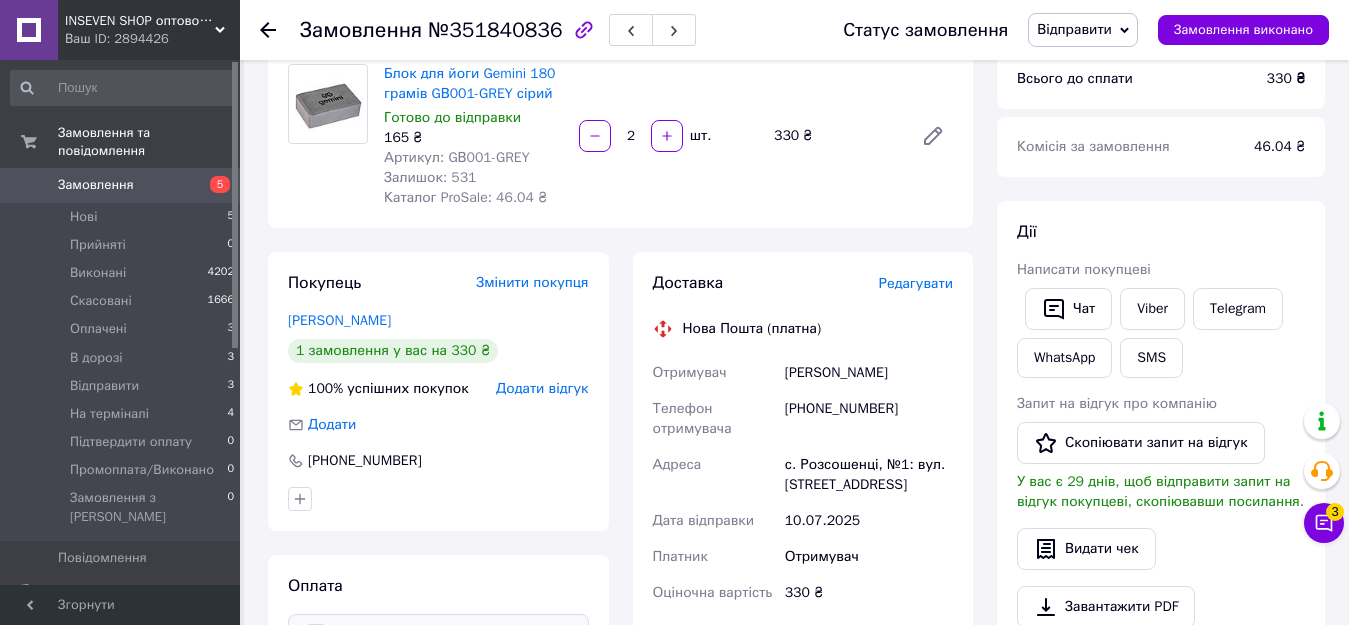 scroll, scrollTop: 200, scrollLeft: 0, axis: vertical 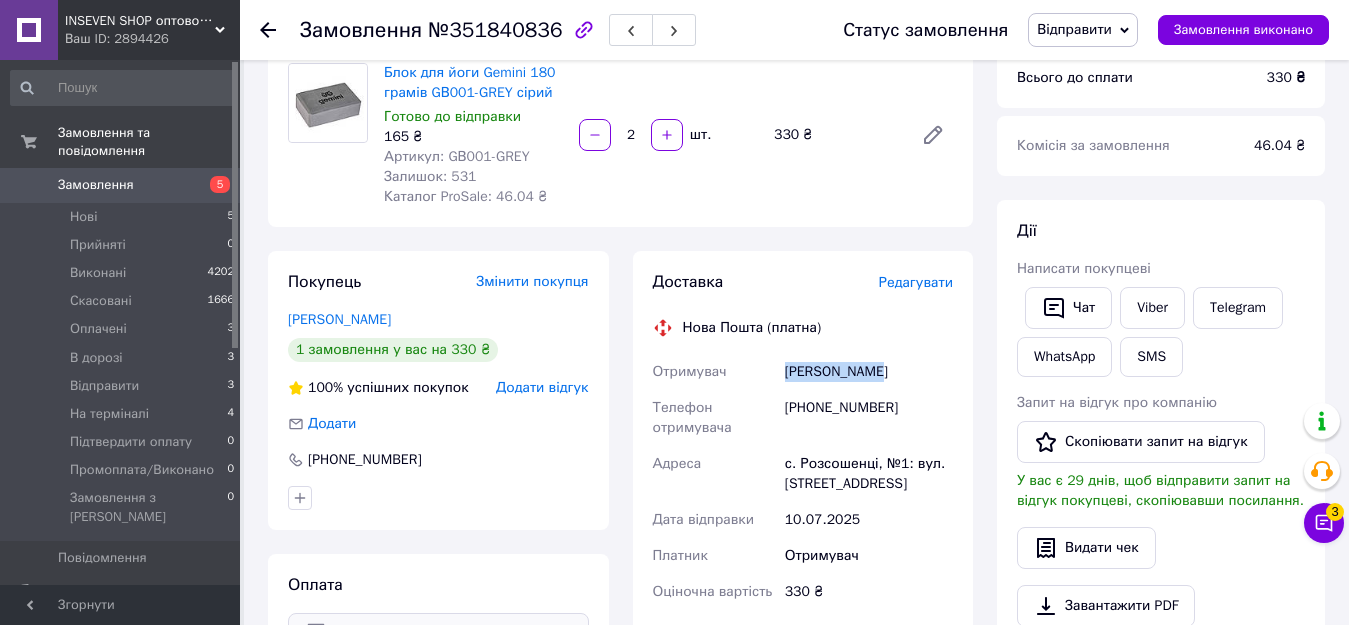 drag, startPoint x: 787, startPoint y: 374, endPoint x: 935, endPoint y: 373, distance: 148.00337 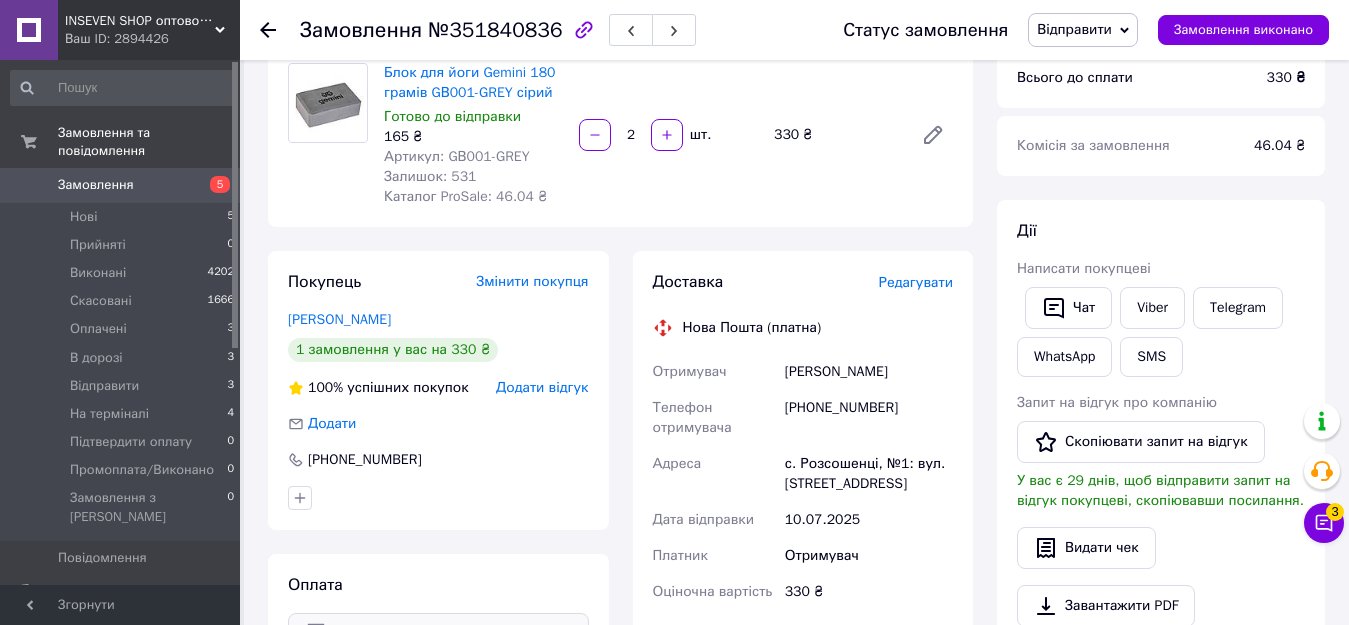 click on "[PHONE_NUMBER]" at bounding box center (869, 418) 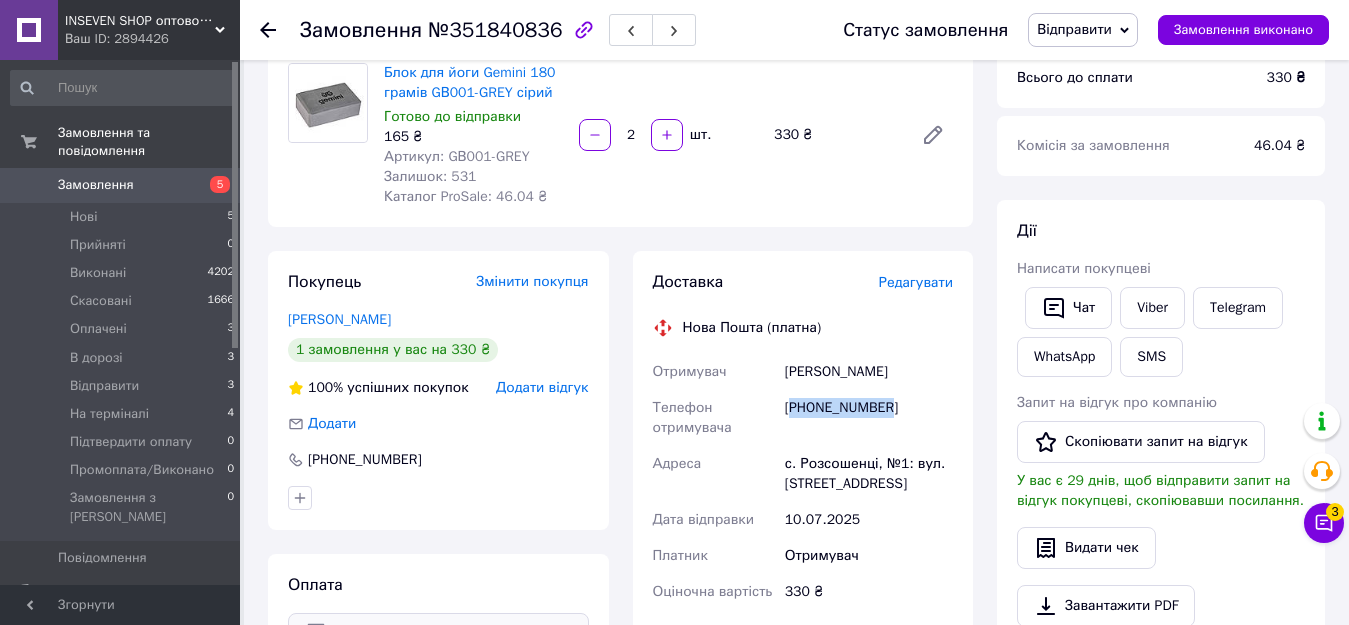 click on "[PHONE_NUMBER]" at bounding box center [869, 418] 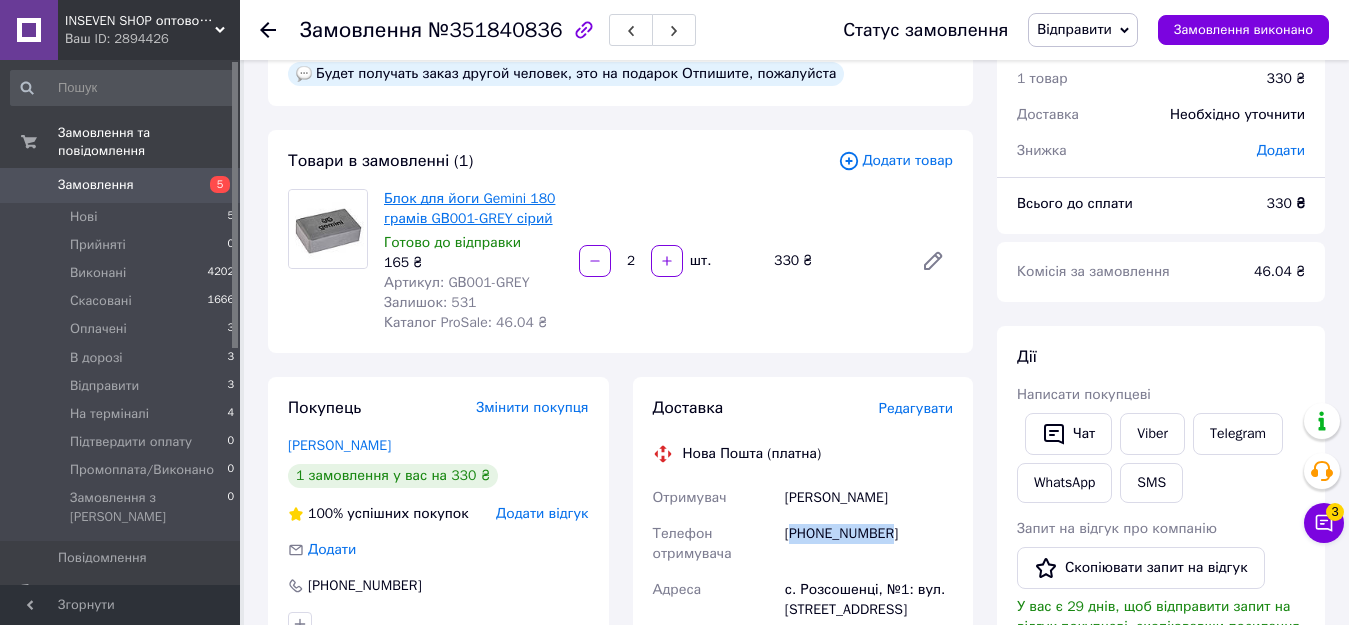 scroll, scrollTop: 0, scrollLeft: 0, axis: both 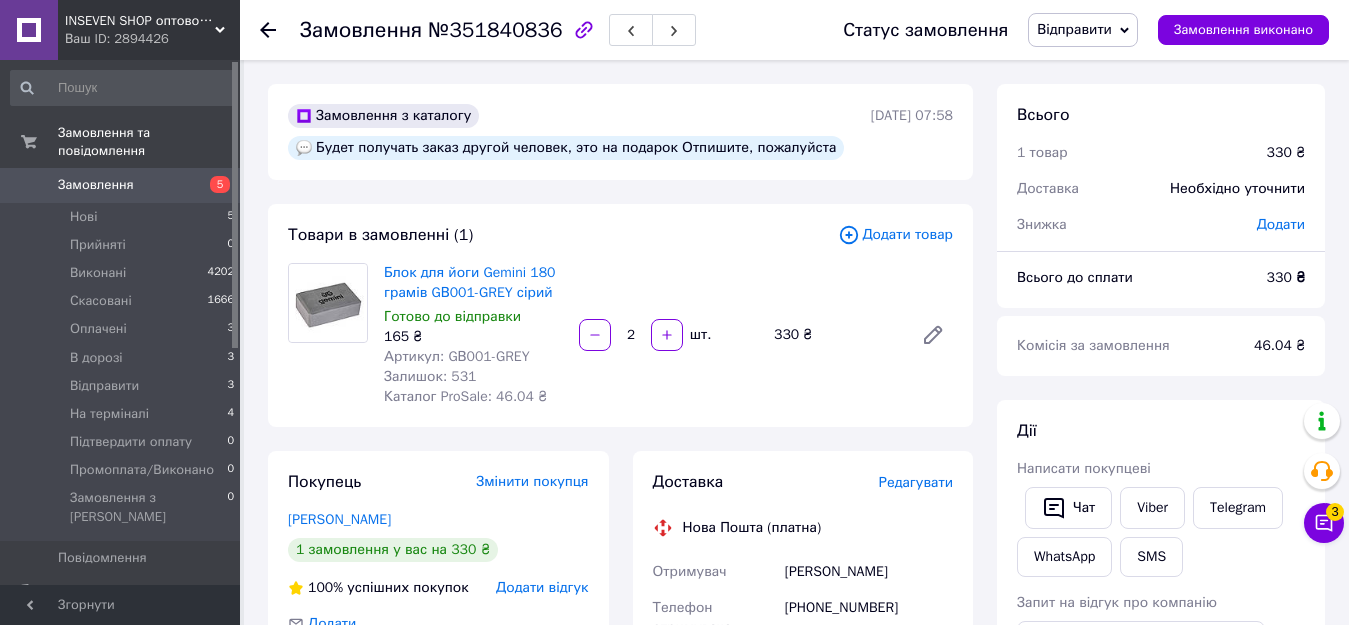 click 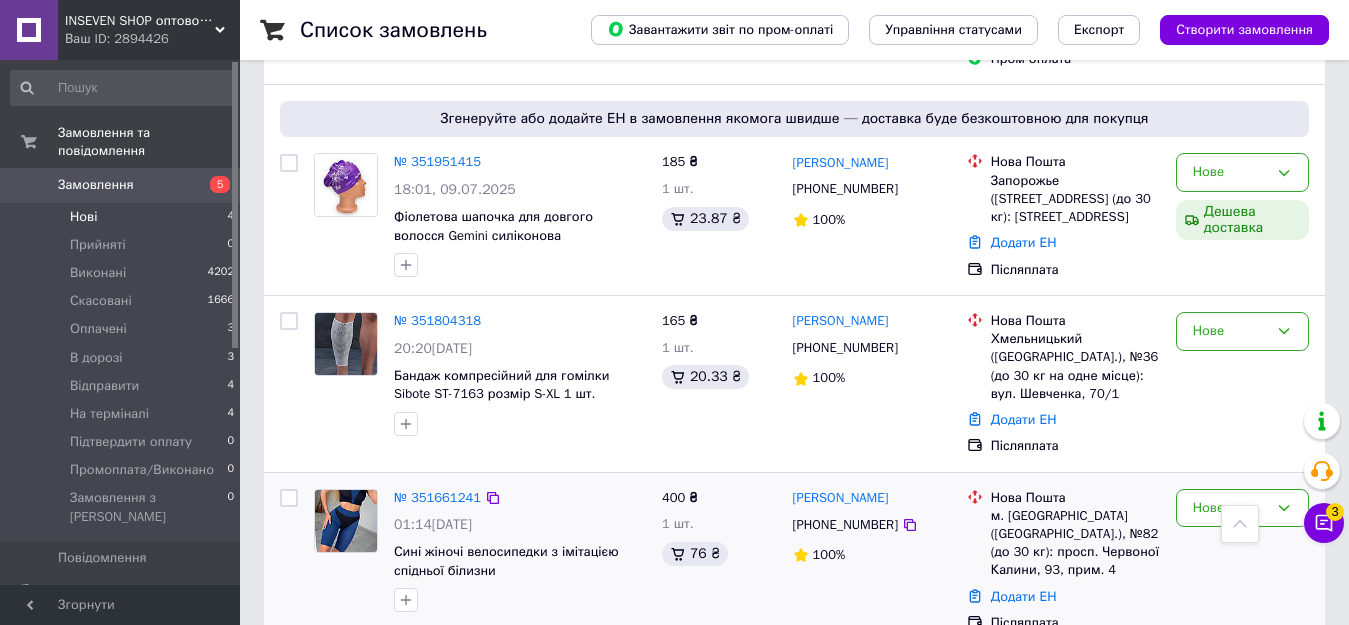 scroll, scrollTop: 522, scrollLeft: 0, axis: vertical 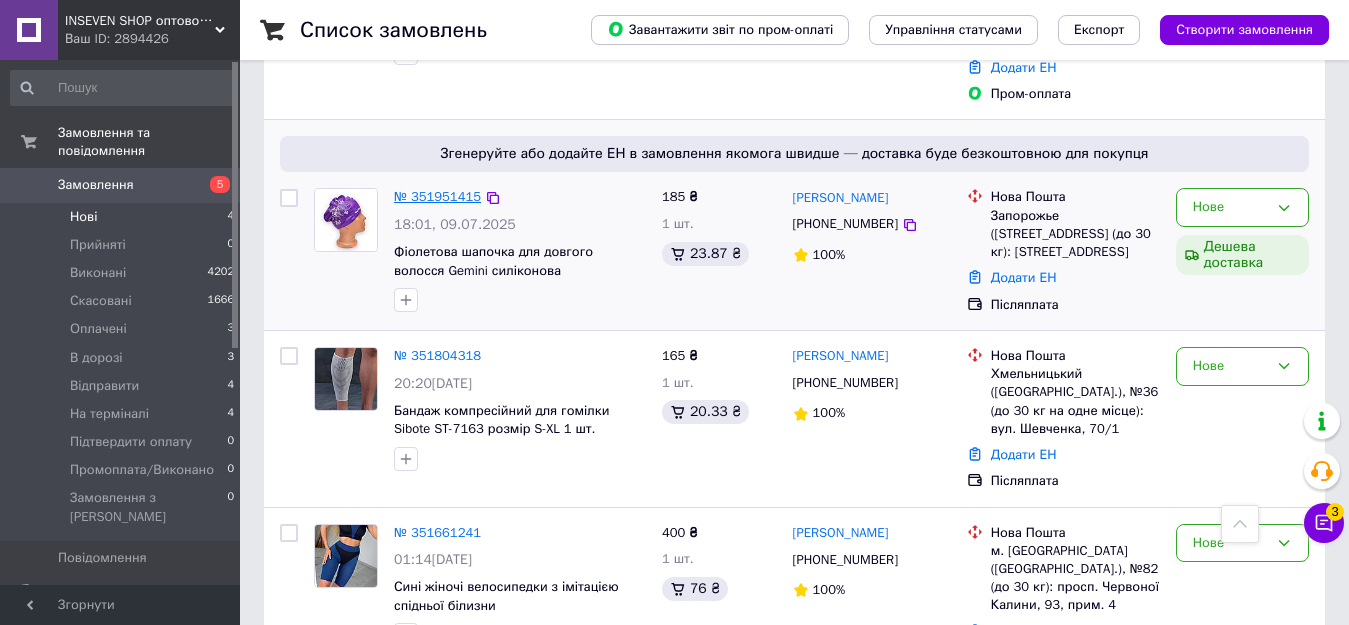 click on "№ 351951415" at bounding box center (437, 196) 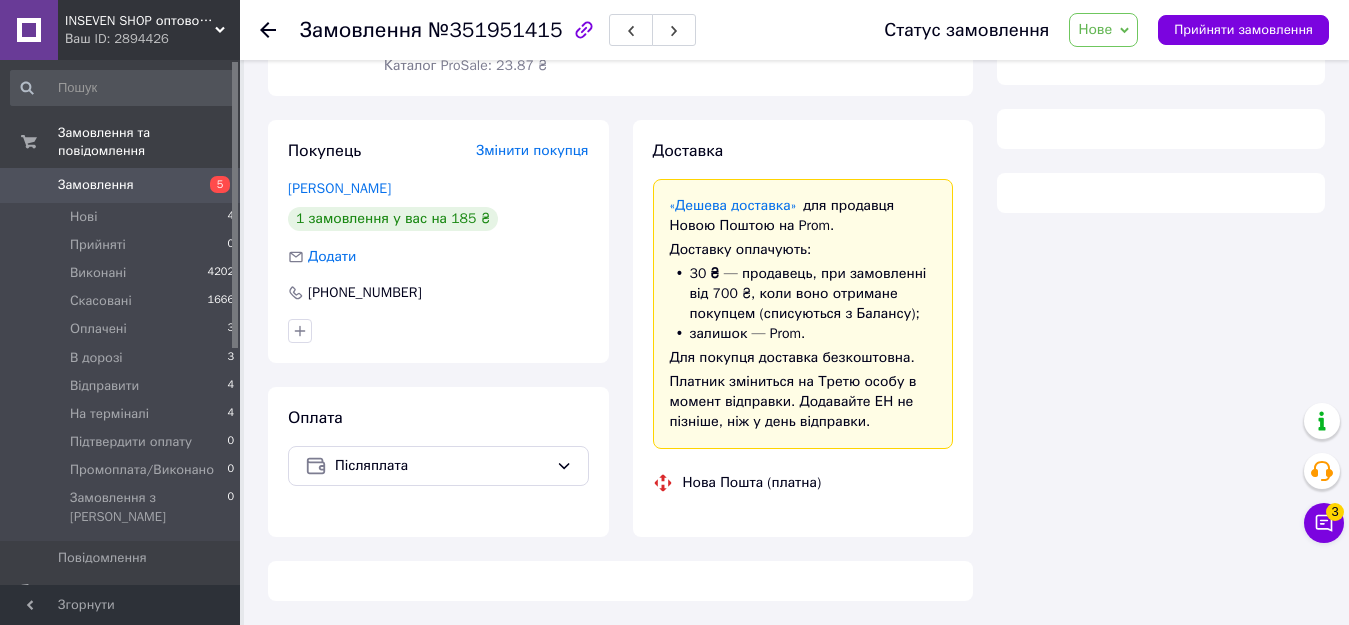 scroll, scrollTop: 522, scrollLeft: 0, axis: vertical 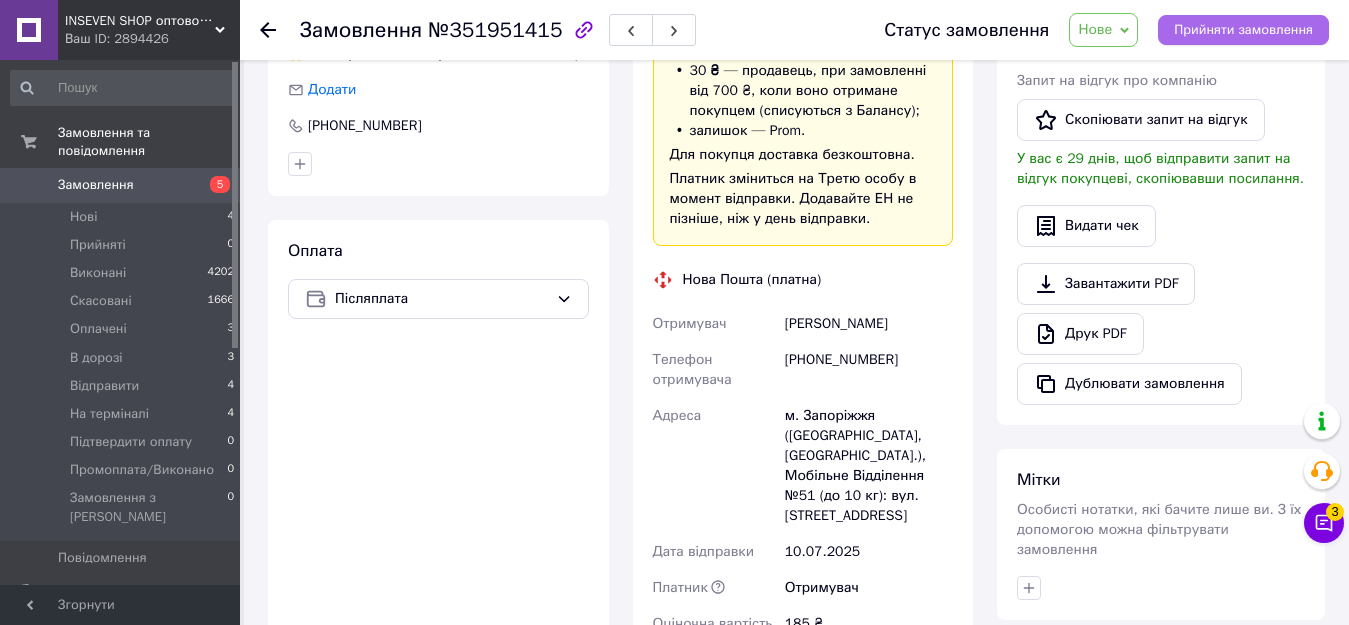 click on "Прийняти замовлення" at bounding box center [1243, 30] 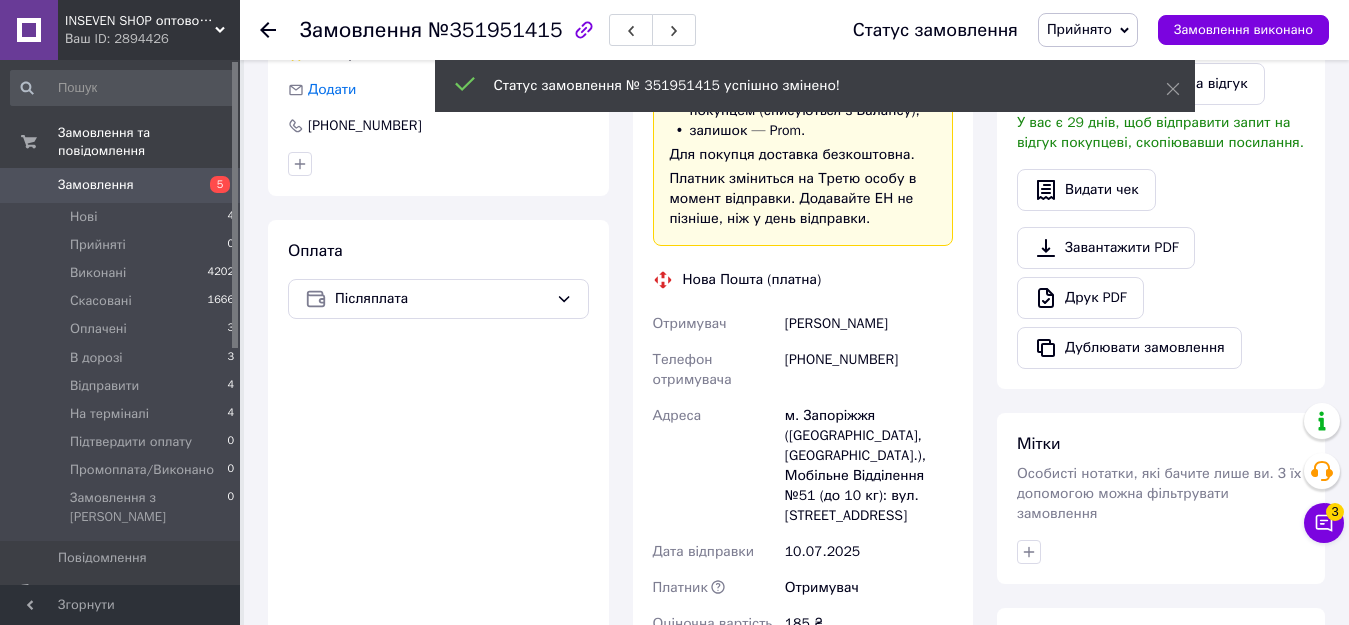 click 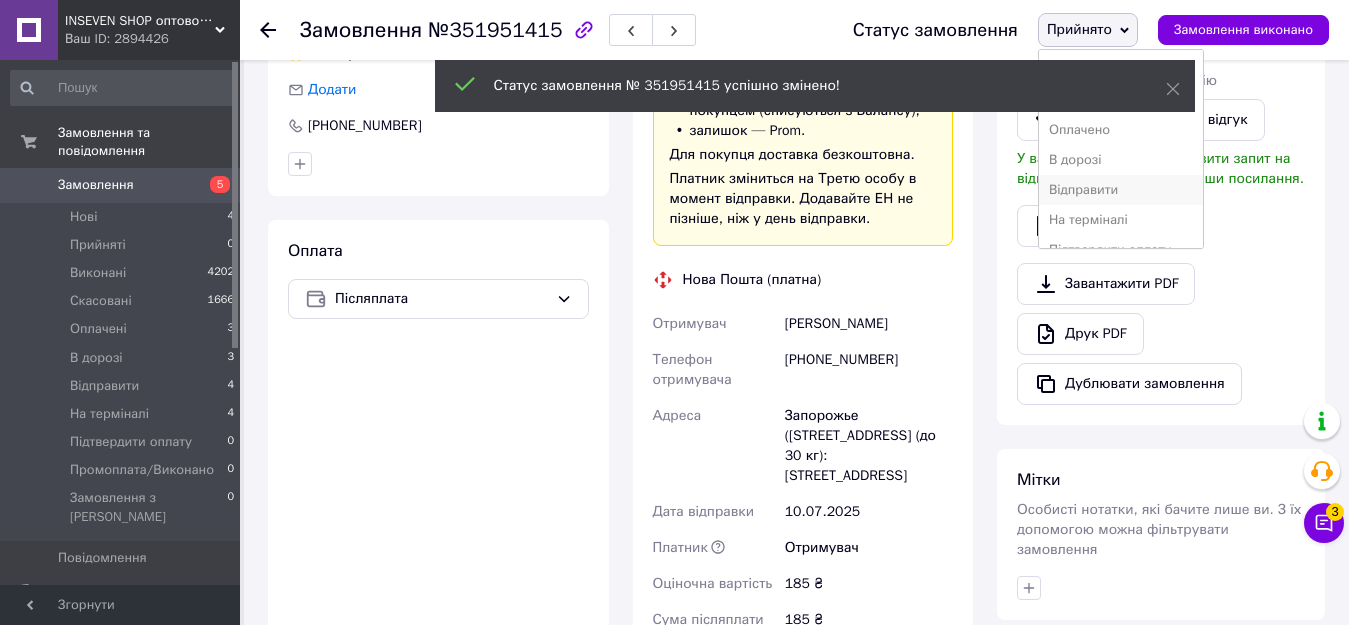 click on "Відправити" at bounding box center (1121, 190) 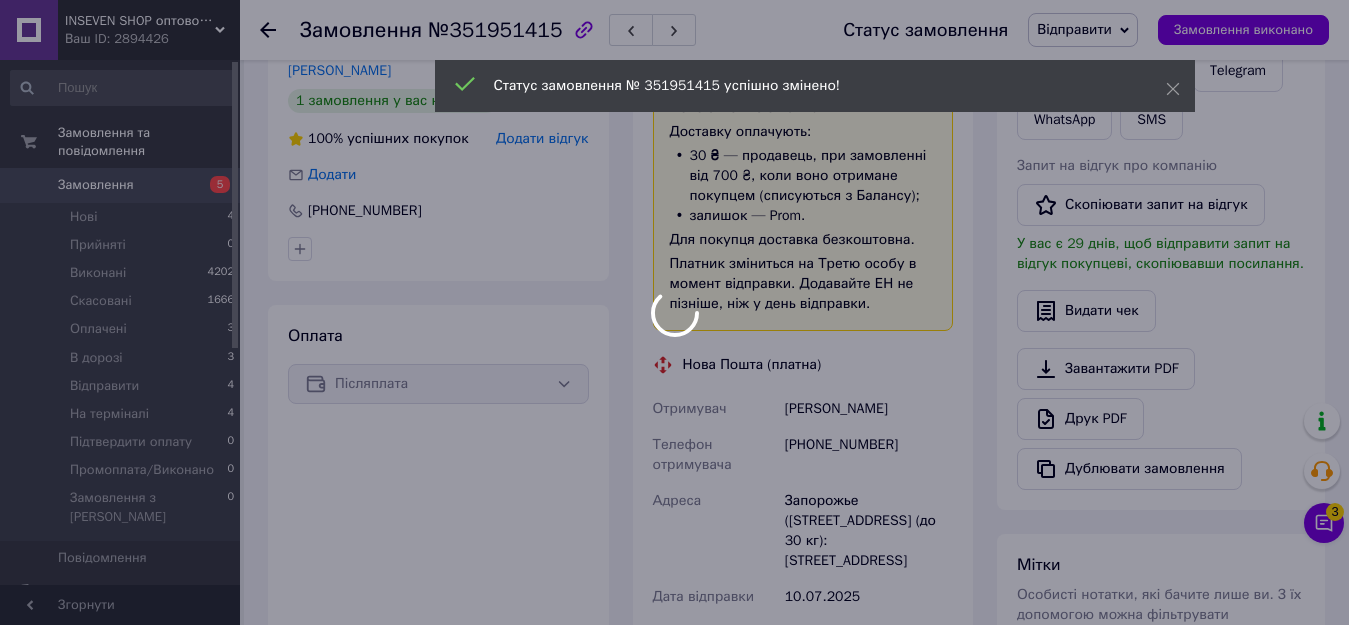 scroll, scrollTop: 322, scrollLeft: 0, axis: vertical 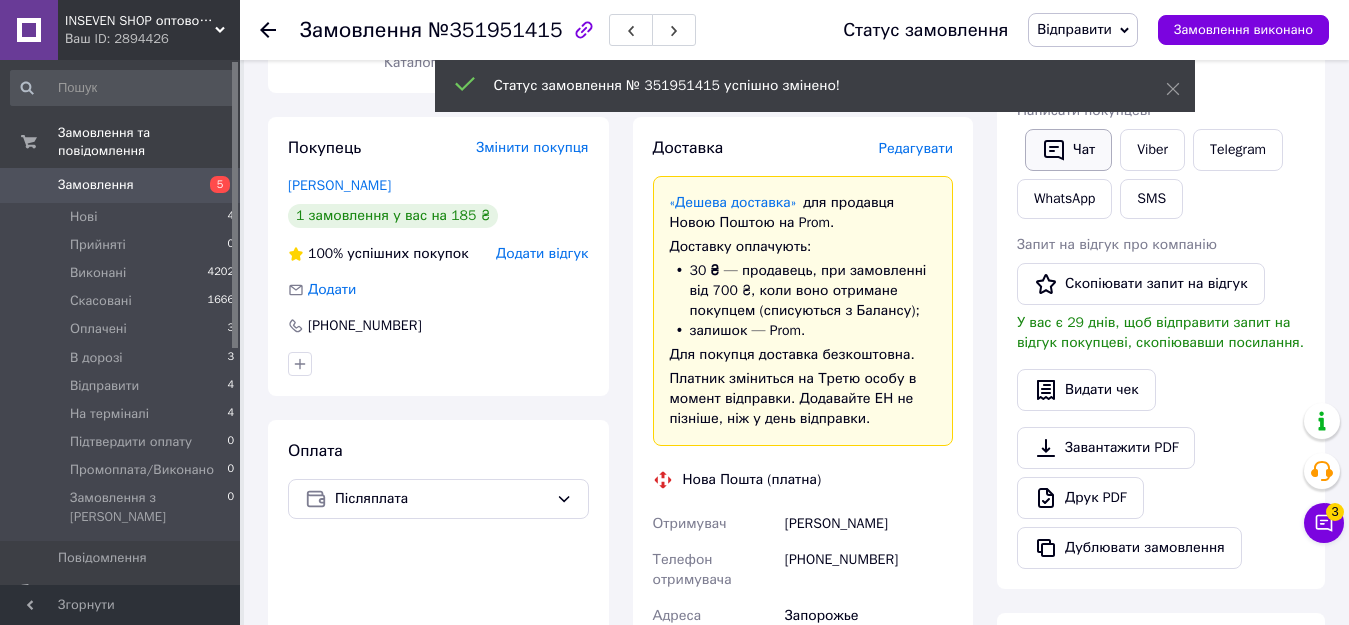 click on "[PERSON_NAME] покупцеві   Чат Viber Telegram WhatsApp SMS Запит на відгук про компанію   Скопіювати запит на відгук У вас є 29 днів, щоб відправити запит на відгук покупцеві, скопіювавши посилання.   Видати чек   Завантажити PDF   Друк PDF   Дублювати замовлення" at bounding box center [1161, 315] 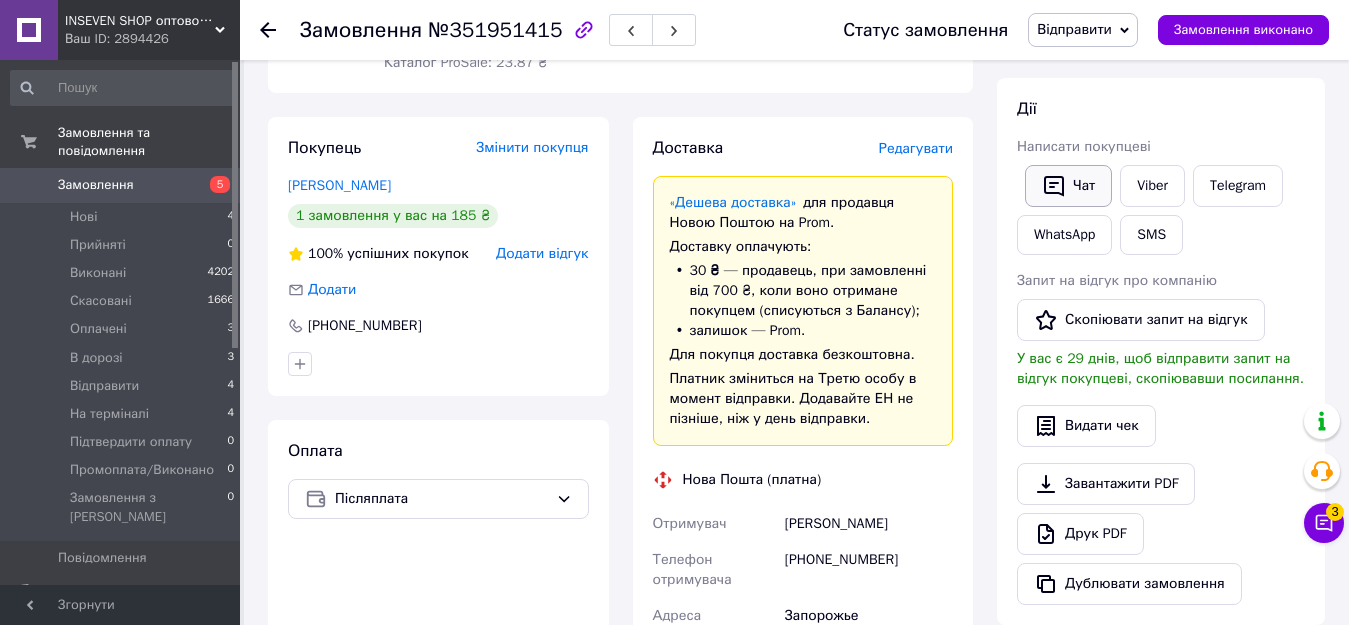 click on "Чат" at bounding box center [1068, 186] 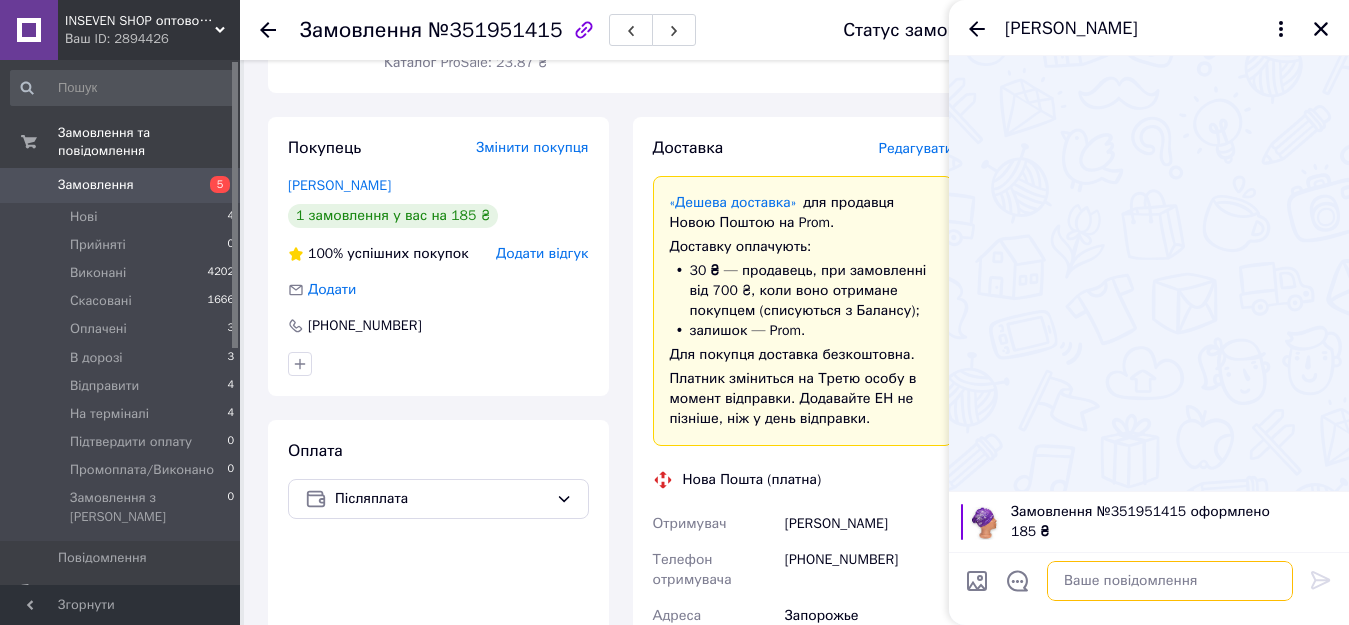 click at bounding box center [1170, 581] 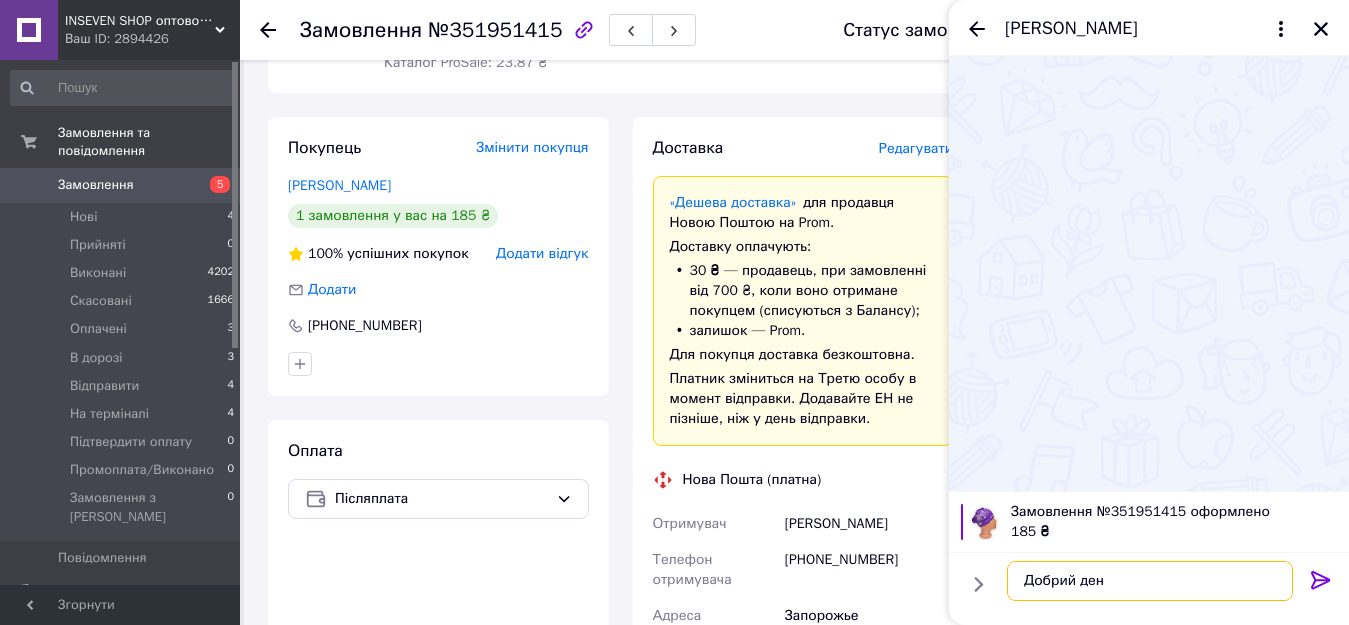 type on "Добрий день" 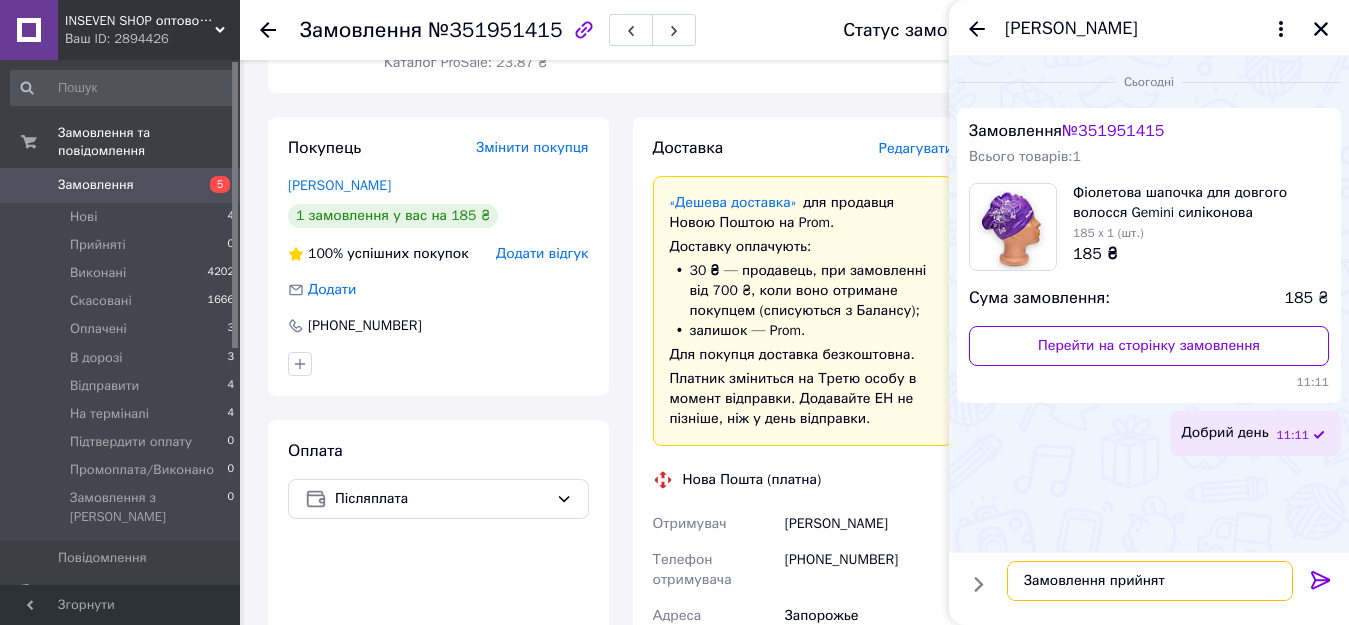 type on "Замовлення прийнято" 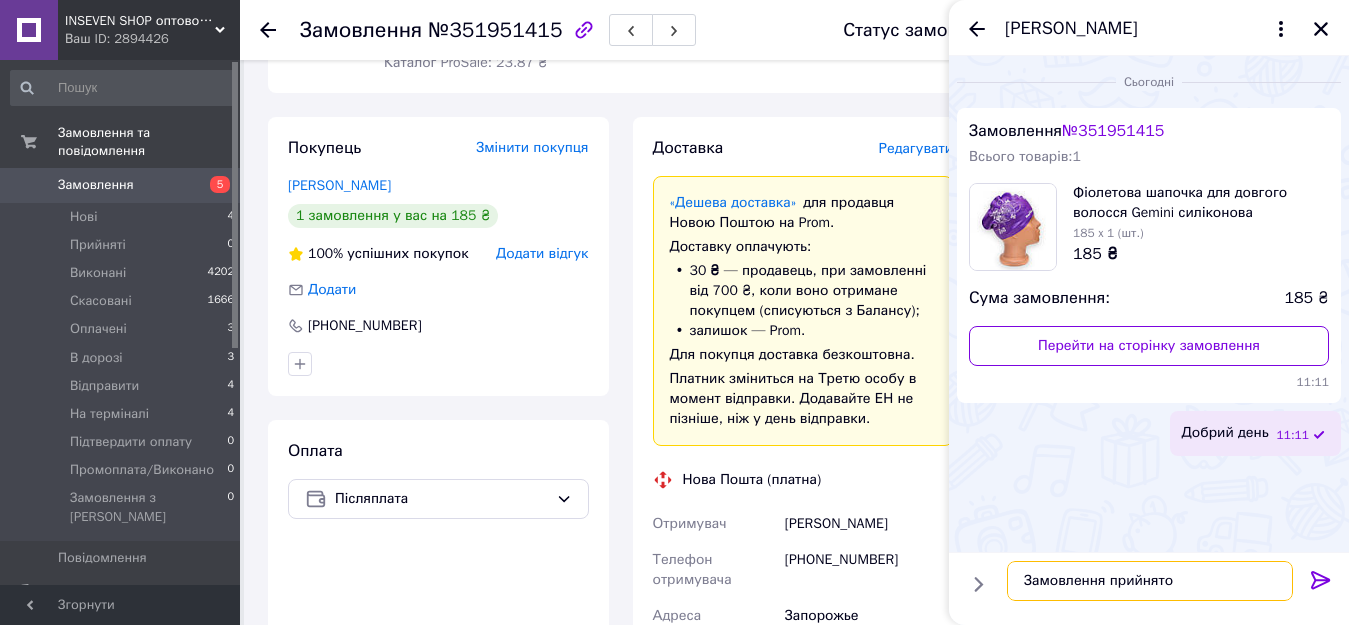 type 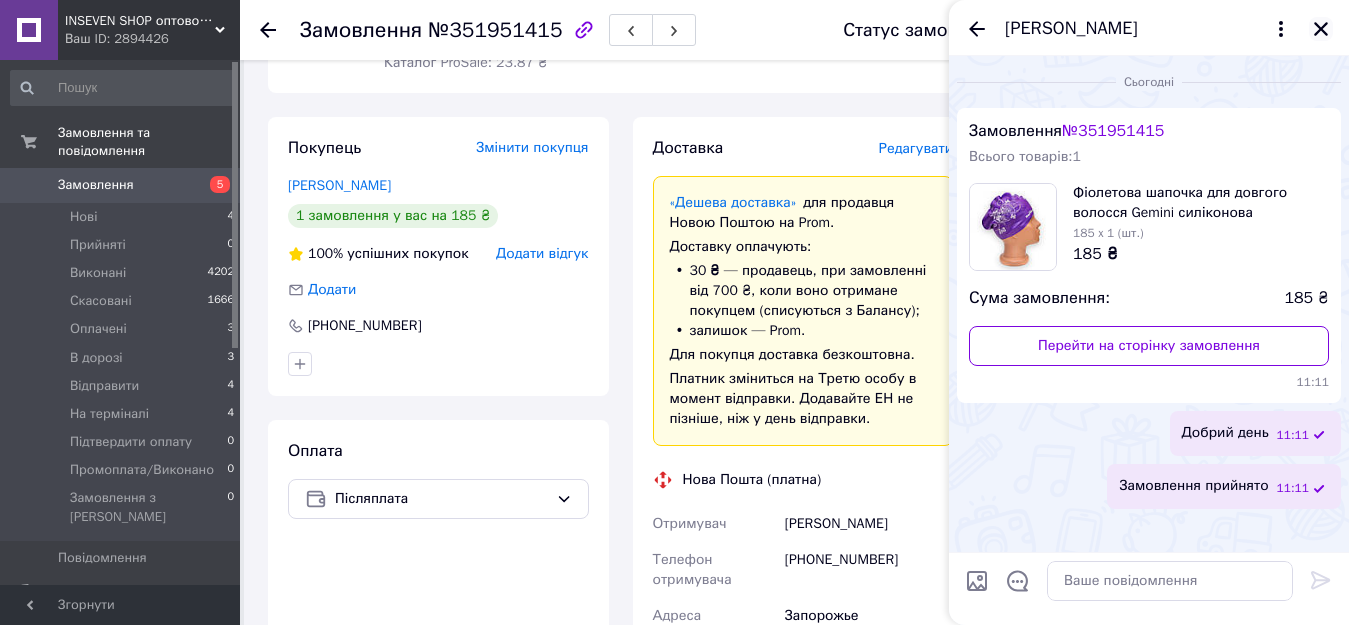 click 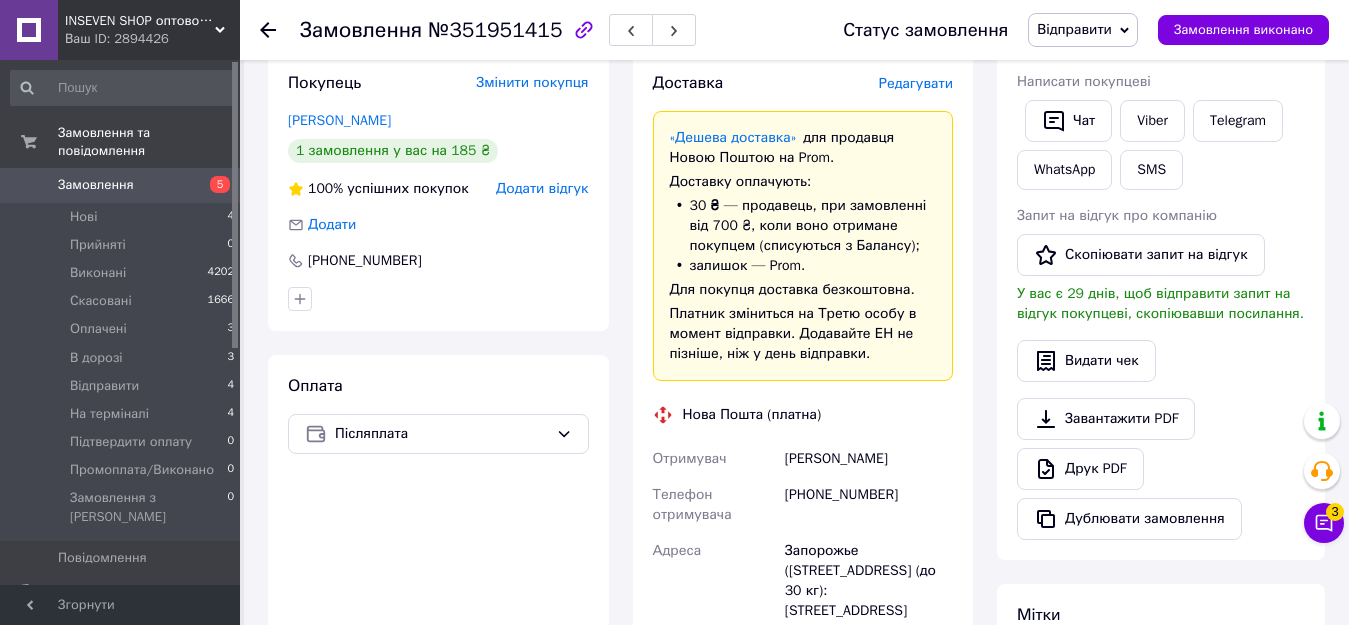 scroll, scrollTop: 422, scrollLeft: 0, axis: vertical 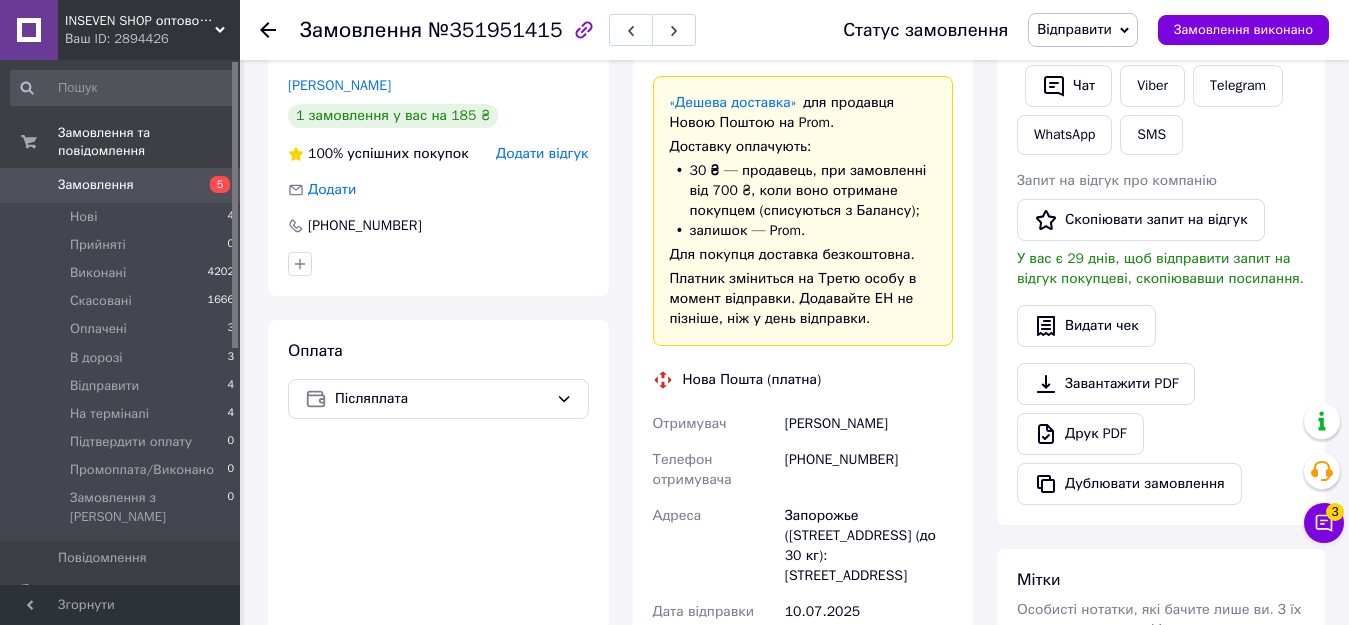 drag, startPoint x: 786, startPoint y: 425, endPoint x: 923, endPoint y: 423, distance: 137.0146 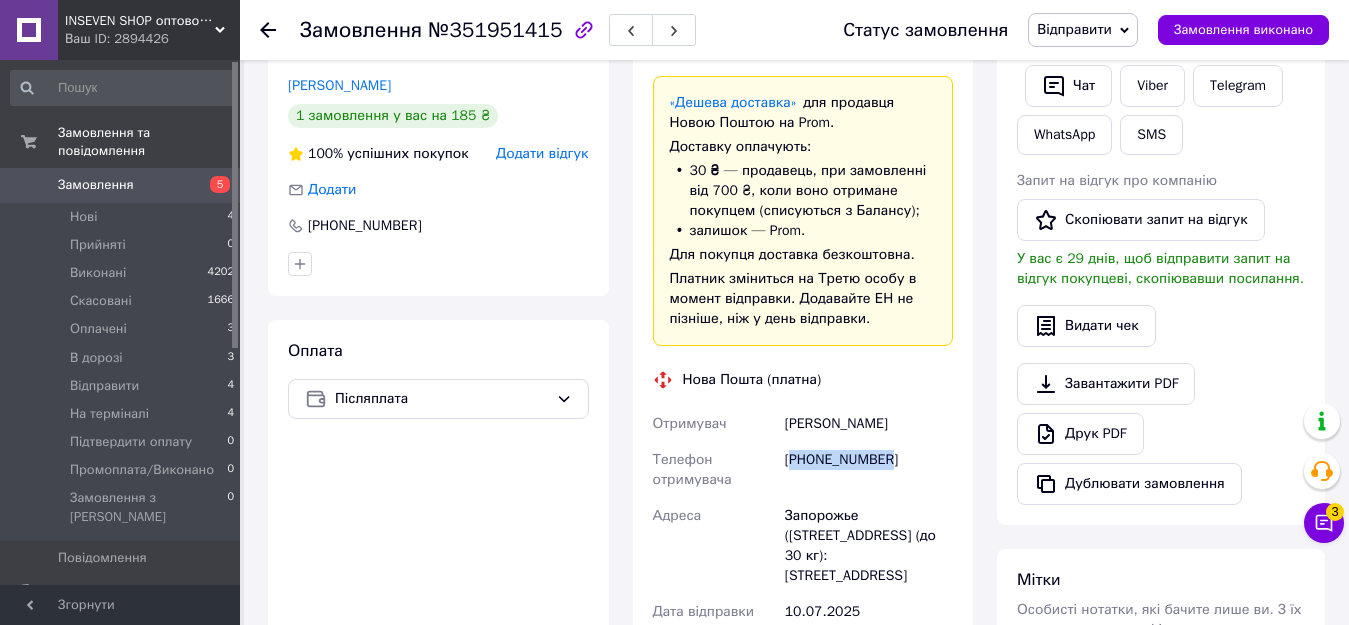 click on "[PHONE_NUMBER]" at bounding box center [869, 470] 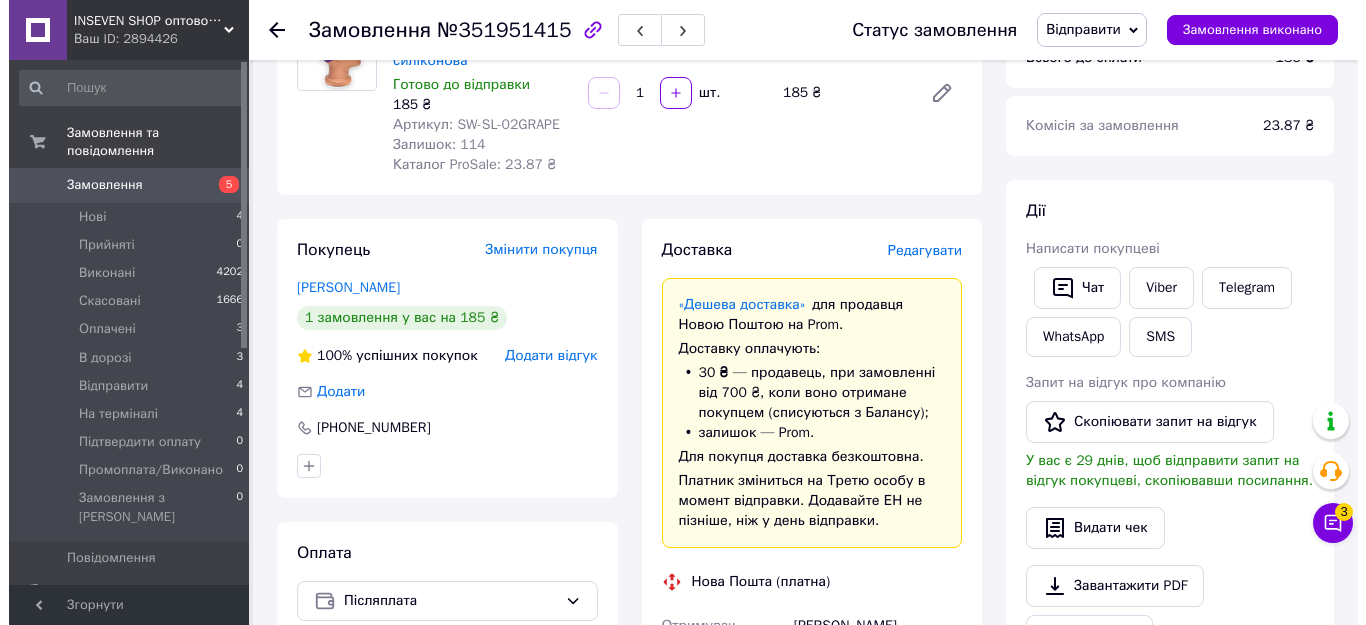 scroll, scrollTop: 122, scrollLeft: 0, axis: vertical 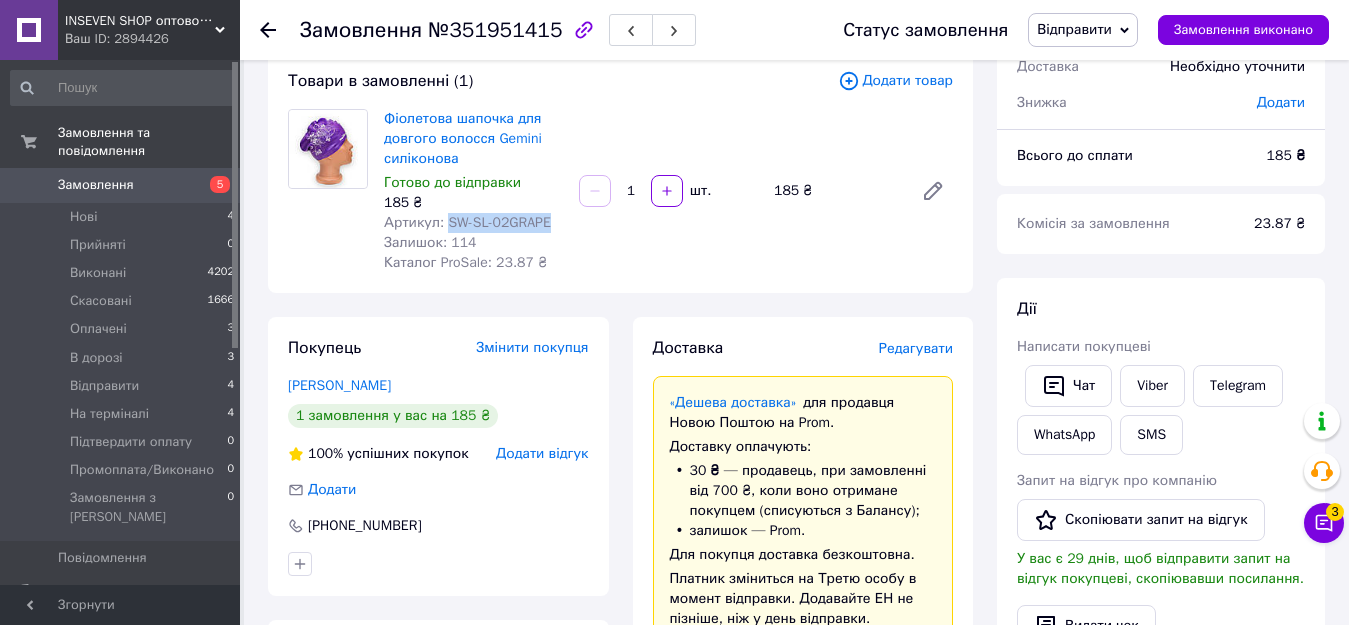 drag, startPoint x: 444, startPoint y: 223, endPoint x: 552, endPoint y: 221, distance: 108.01852 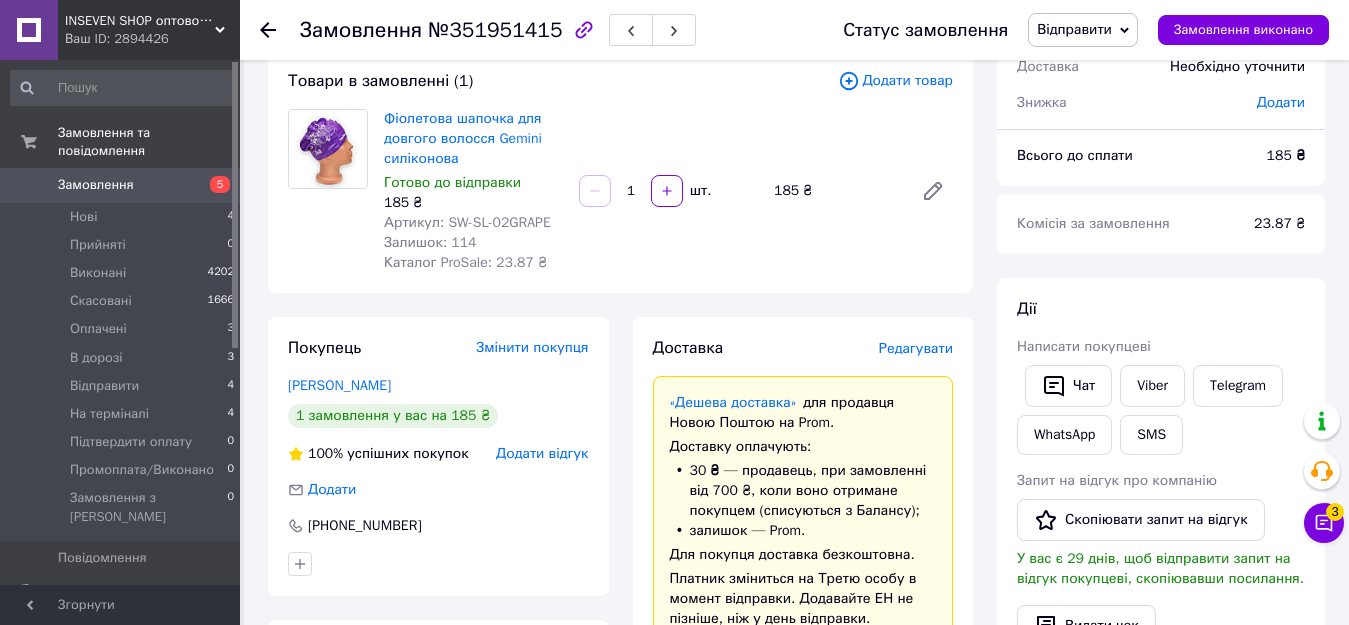 click on "Редагувати" at bounding box center (916, 348) 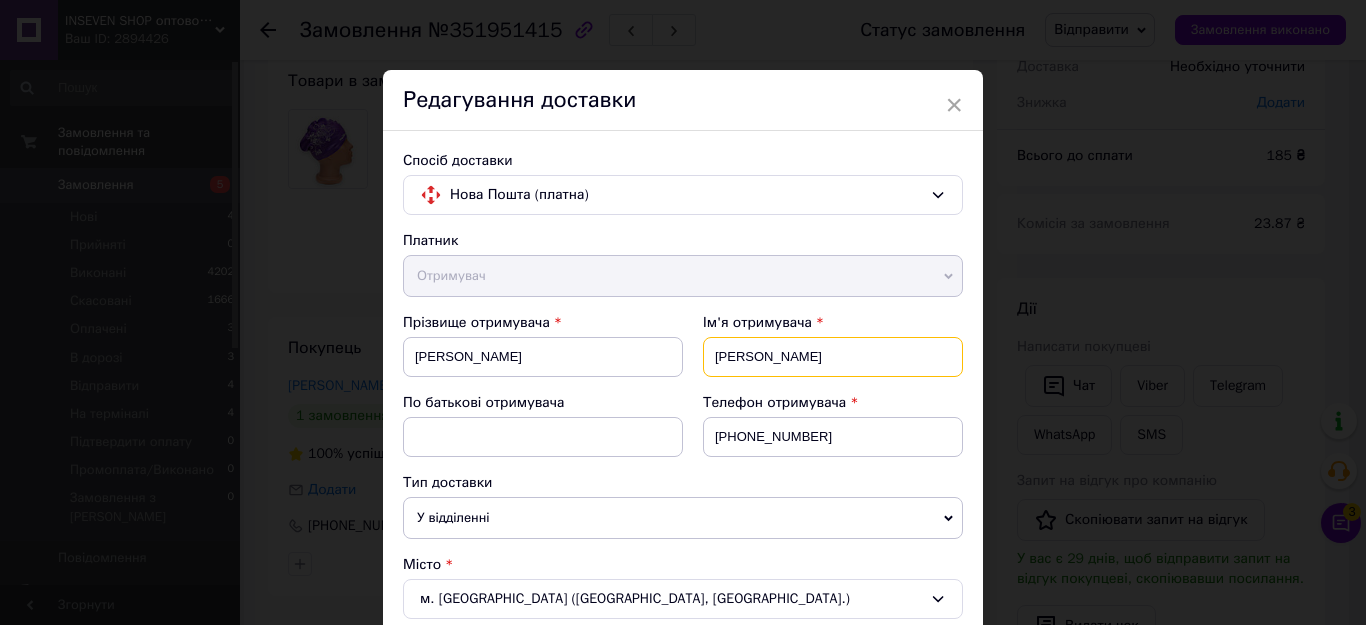 click on "[PERSON_NAME]" at bounding box center (833, 357) 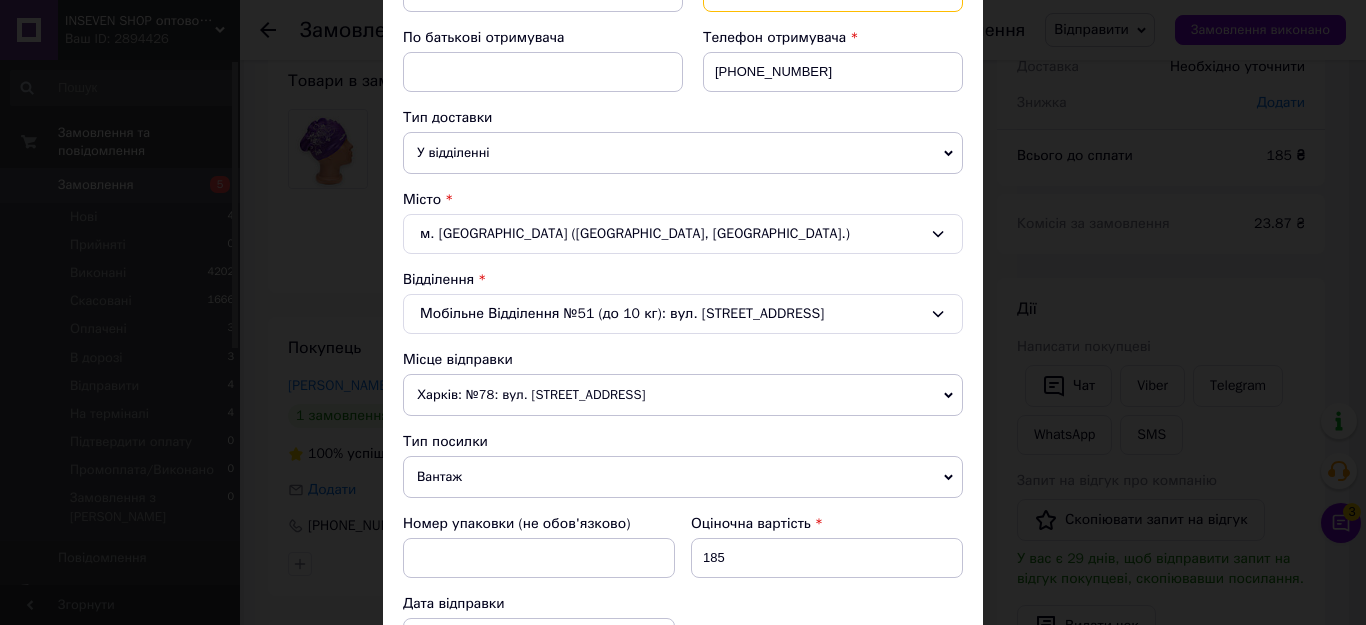 scroll, scrollTop: 400, scrollLeft: 0, axis: vertical 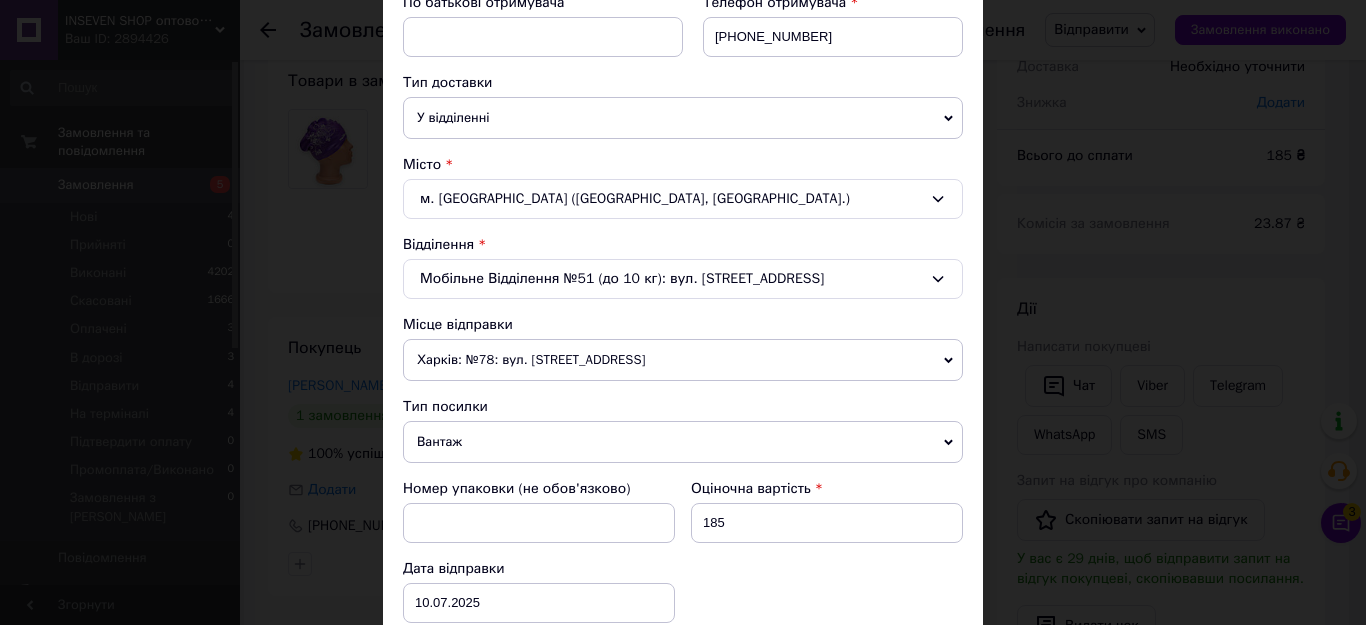 type on "Світлана" 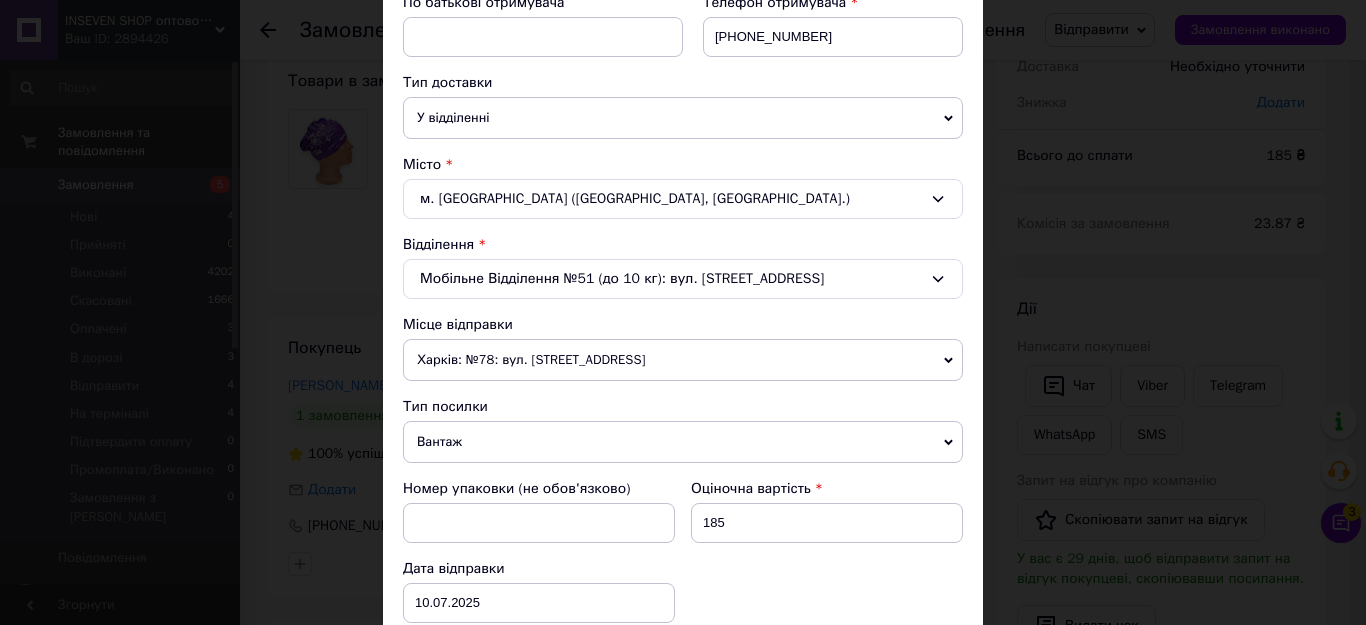 click on "Харків: №78: вул. [STREET_ADDRESS]" at bounding box center (683, 360) 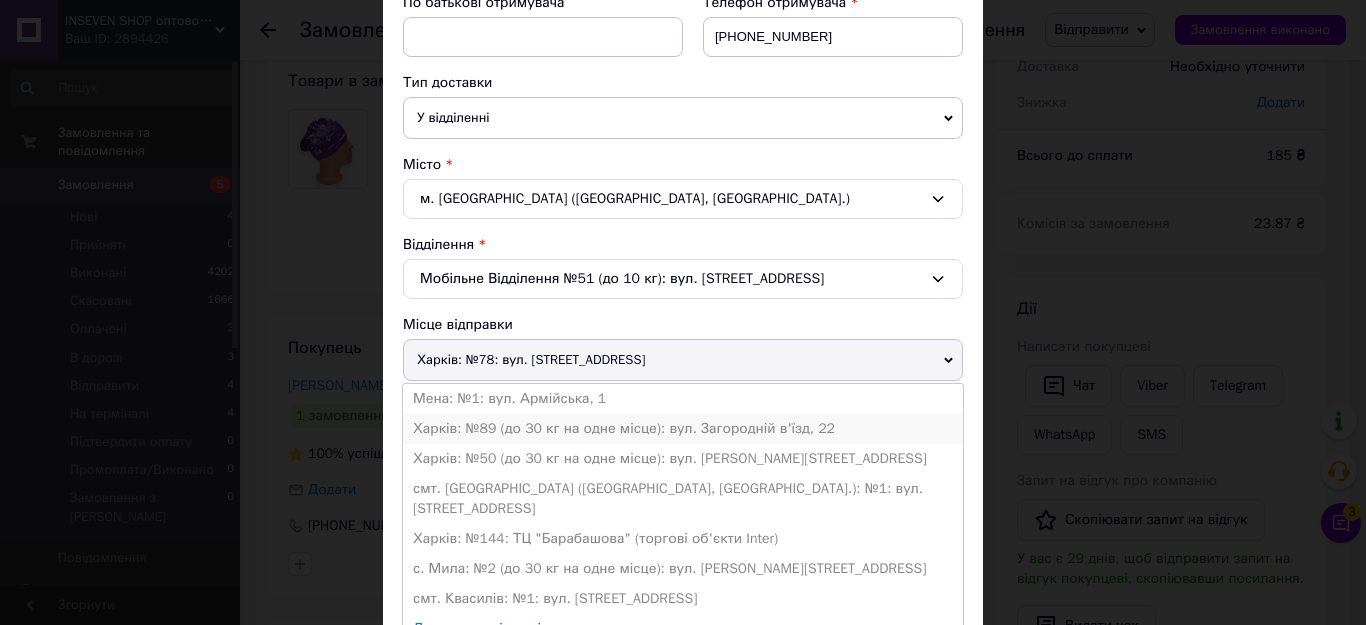 click on "Харків: №89 (до 30 кг на одне місце): вул. Загородній в'їзд, 22" at bounding box center [683, 429] 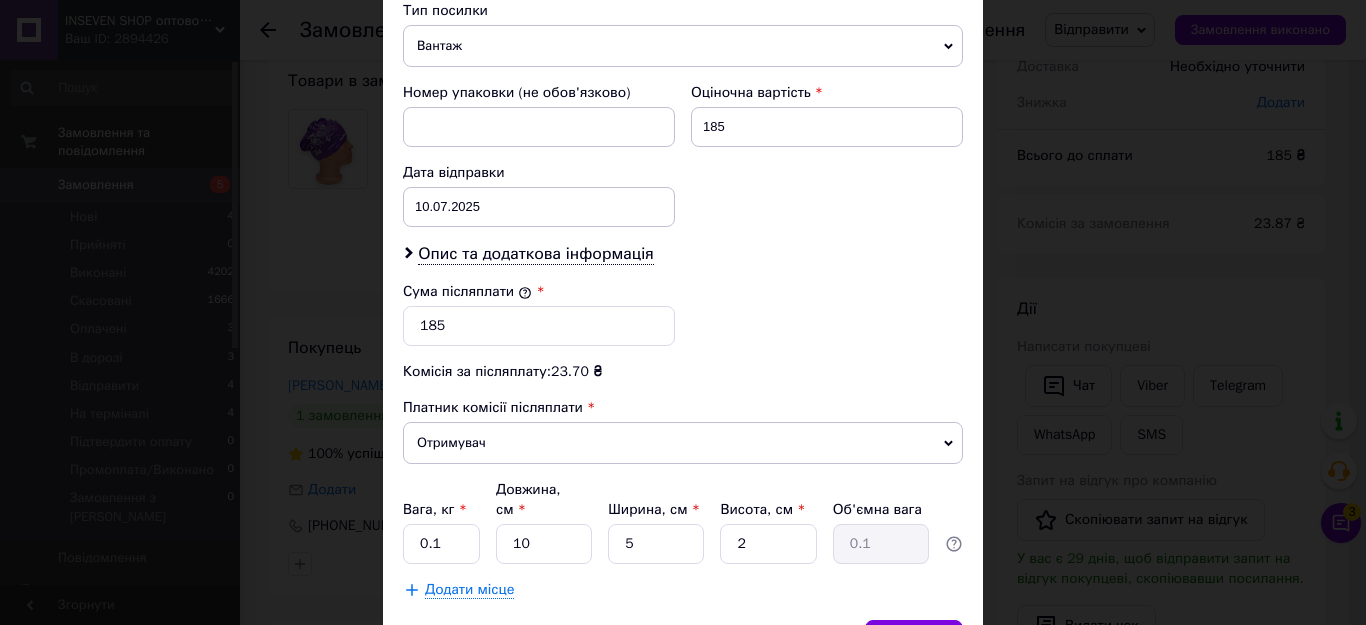 scroll, scrollTop: 800, scrollLeft: 0, axis: vertical 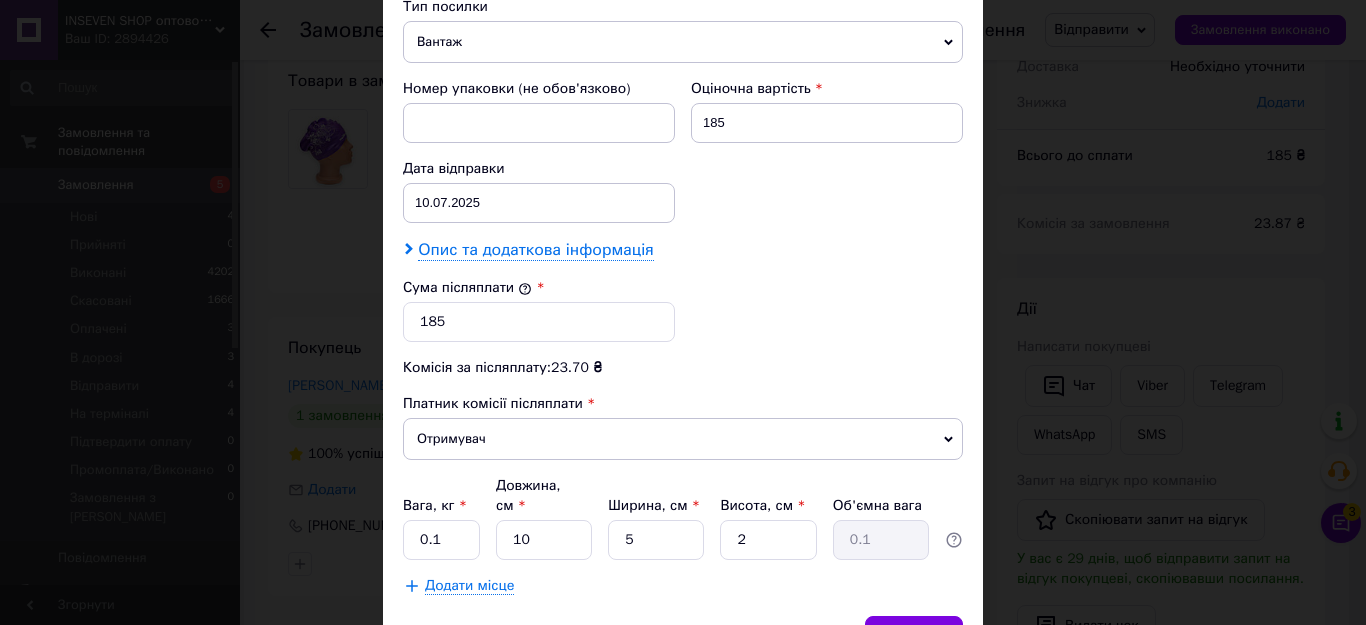 click on "Опис та додаткова інформація" at bounding box center (535, 250) 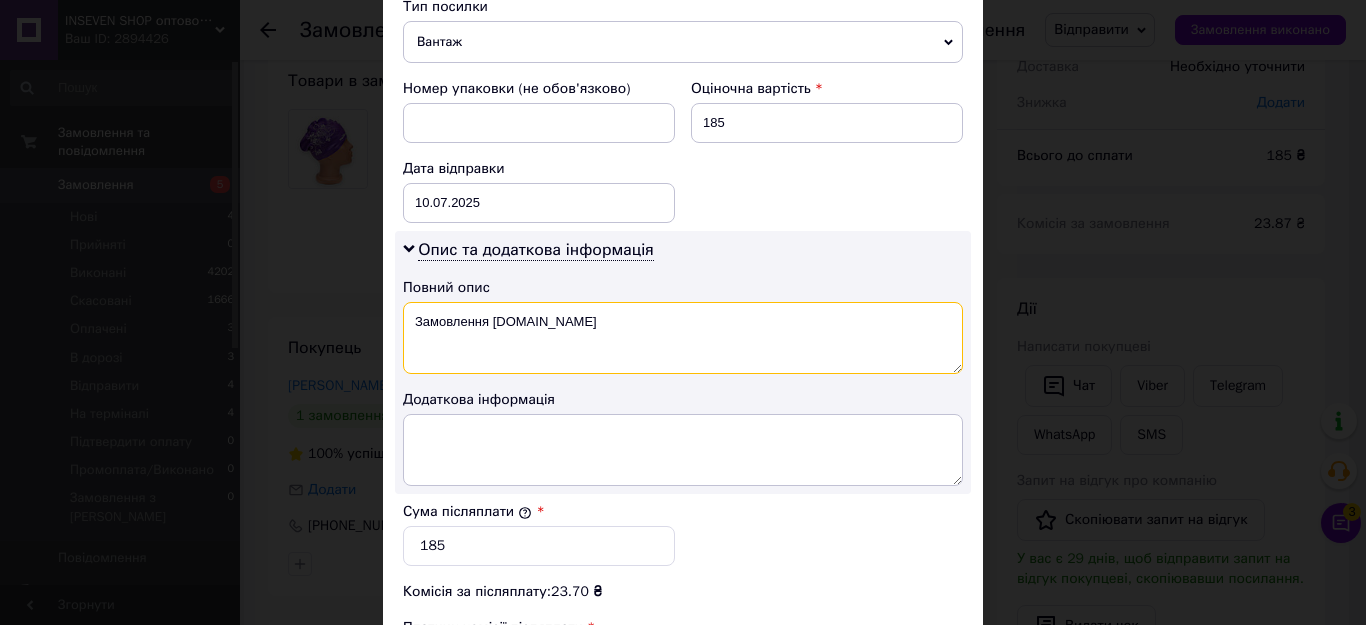 drag, startPoint x: 409, startPoint y: 330, endPoint x: 585, endPoint y: 327, distance: 176.02557 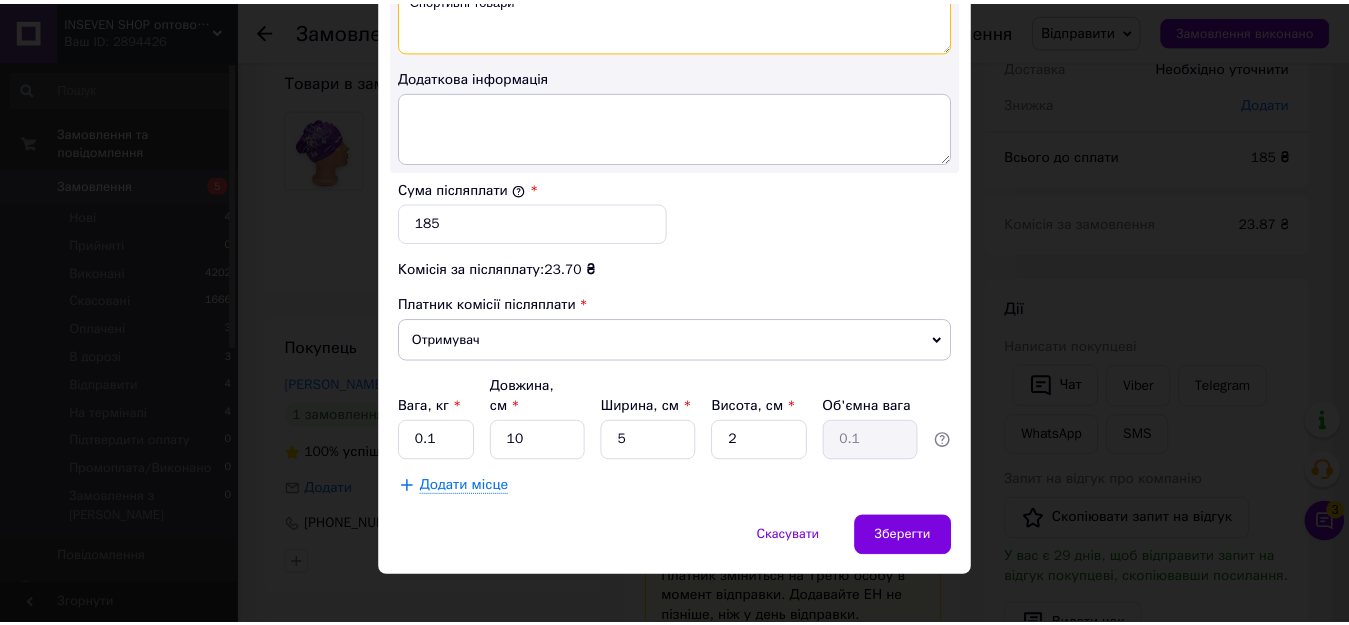 scroll, scrollTop: 1125, scrollLeft: 0, axis: vertical 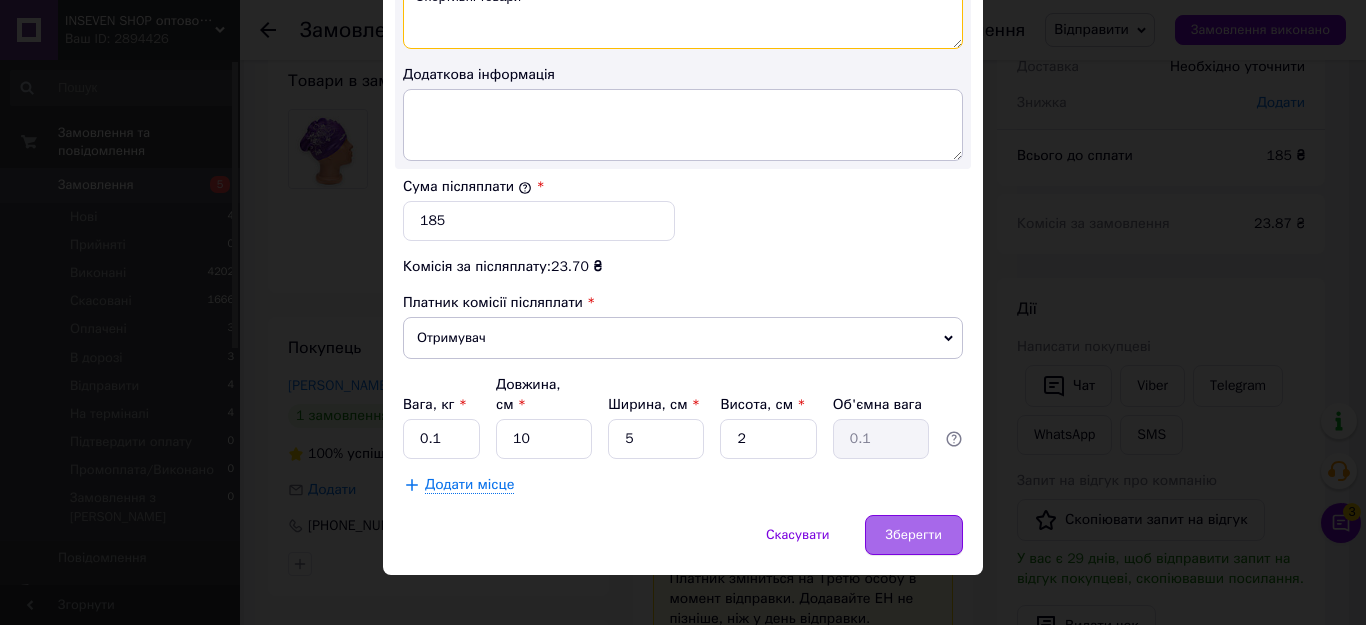 type on "Спортивні товари" 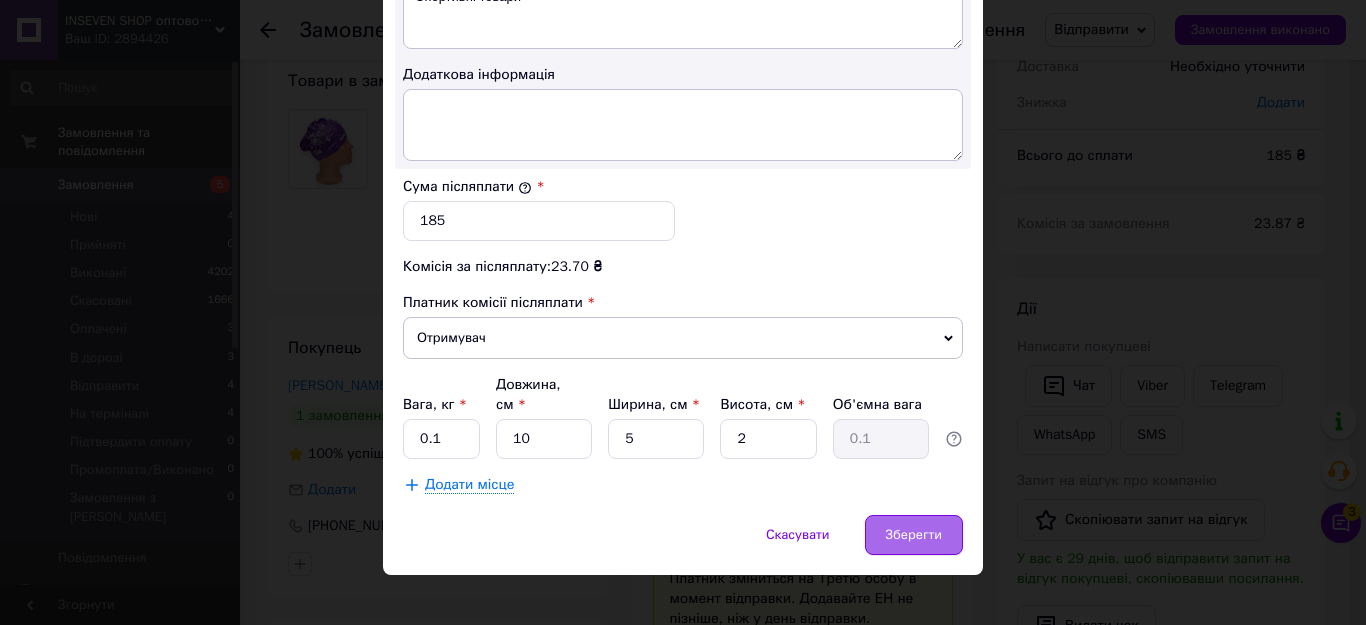 click on "Зберегти" at bounding box center (914, 535) 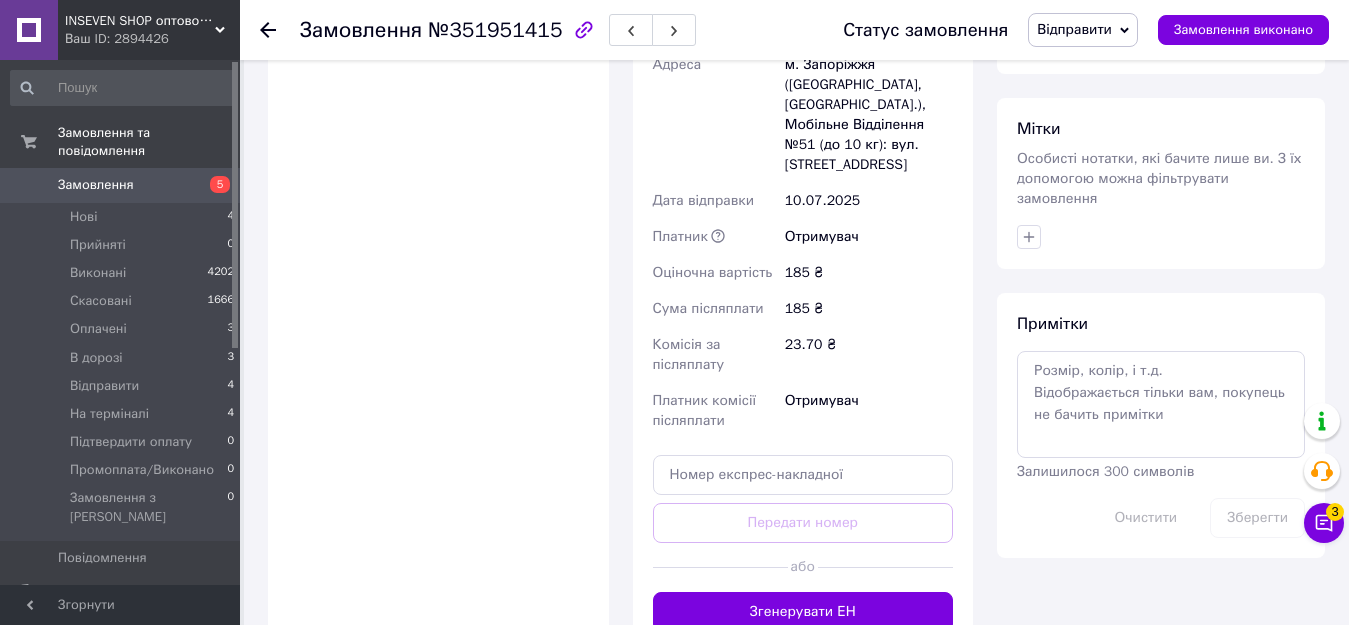 scroll, scrollTop: 922, scrollLeft: 0, axis: vertical 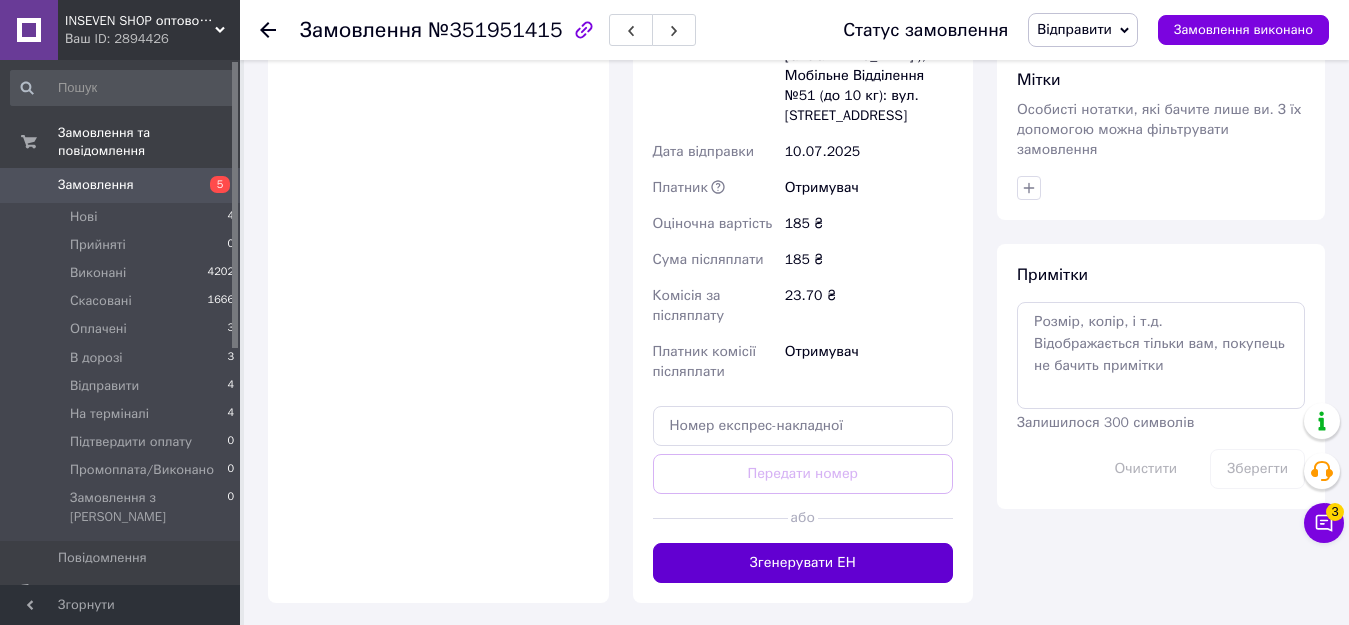click on "Згенерувати ЕН" at bounding box center [803, 563] 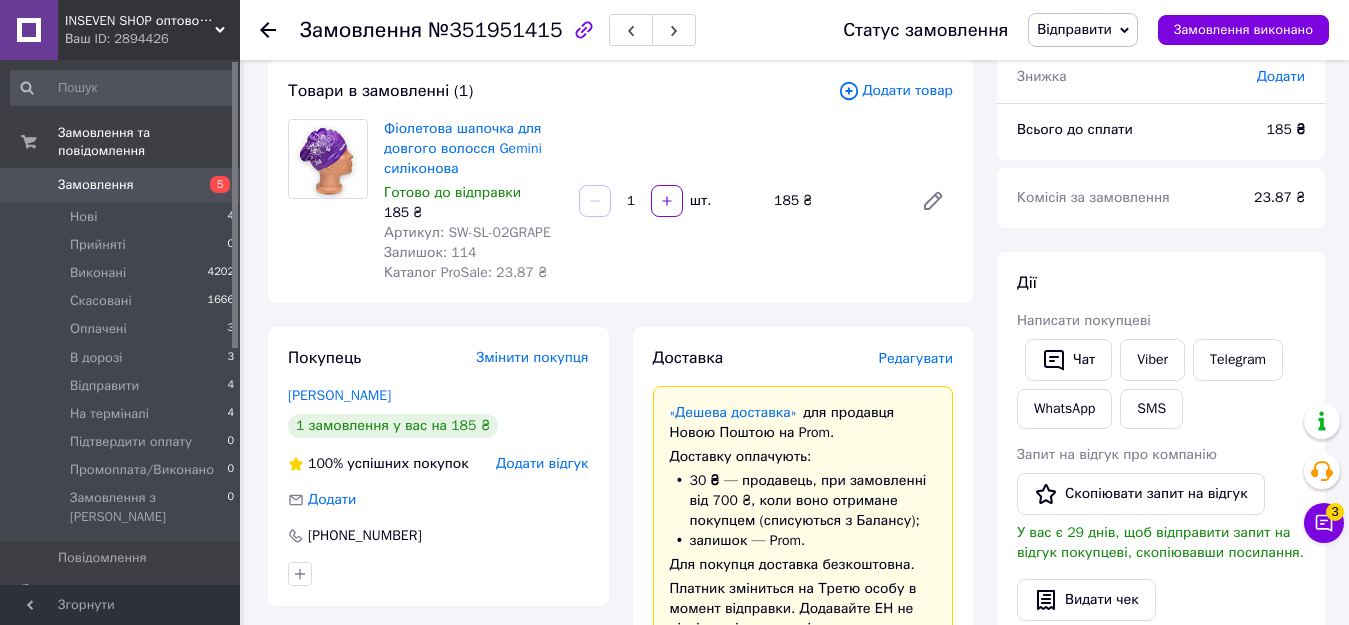scroll, scrollTop: 500, scrollLeft: 0, axis: vertical 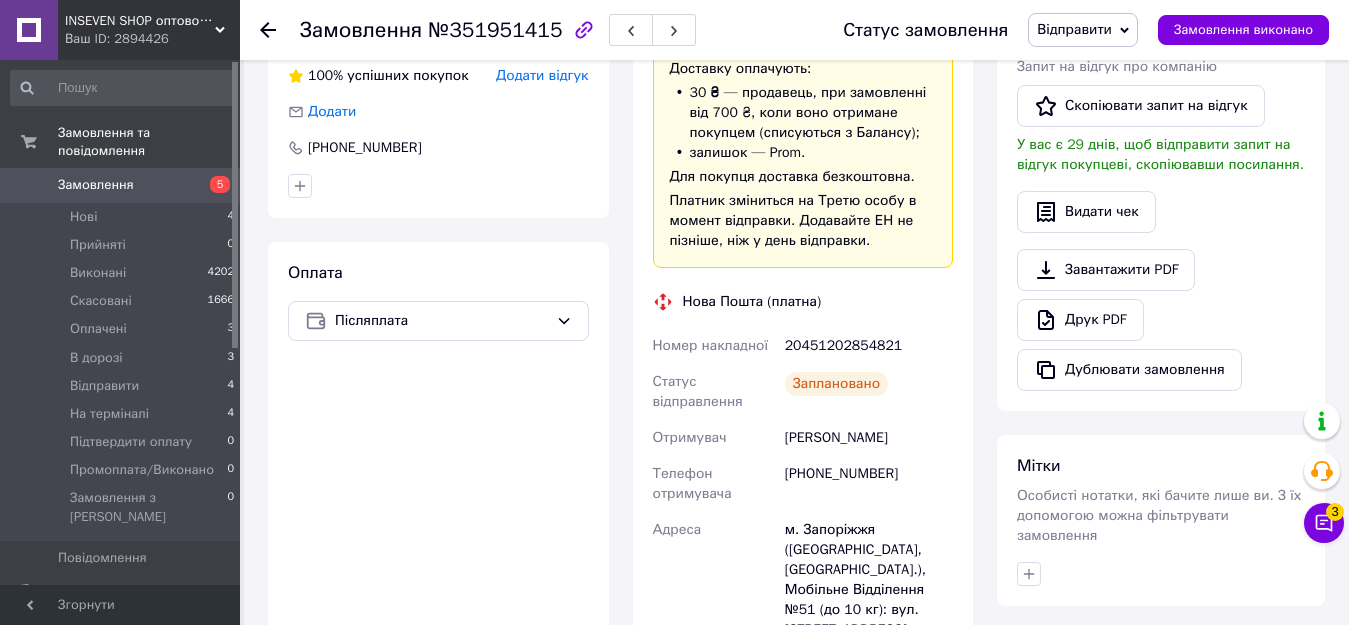 click on "20451202854821" at bounding box center (869, 346) 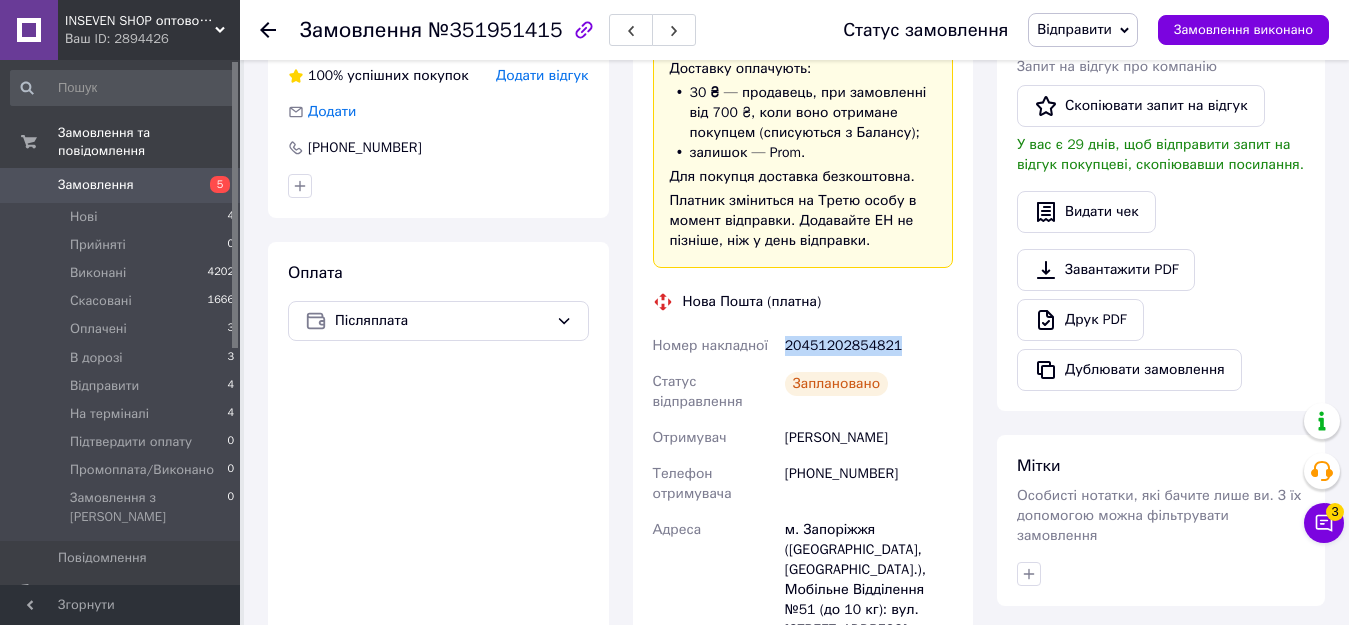 click on "20451202854821" at bounding box center (869, 346) 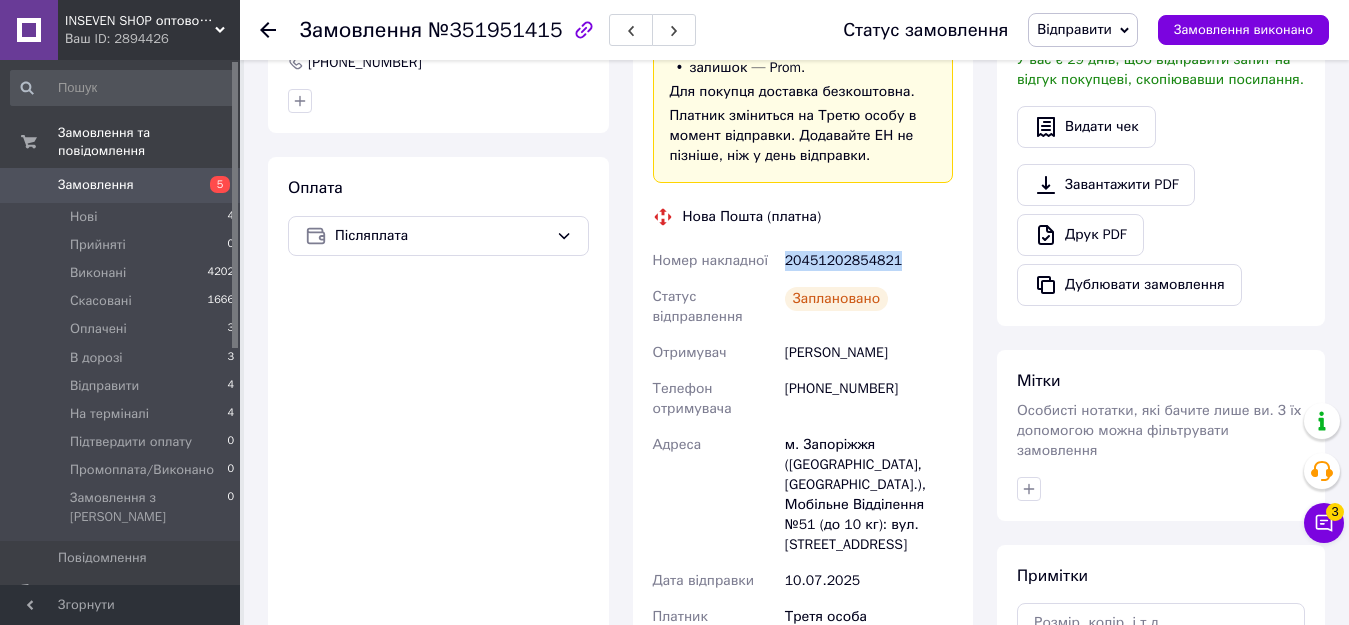 scroll, scrollTop: 700, scrollLeft: 0, axis: vertical 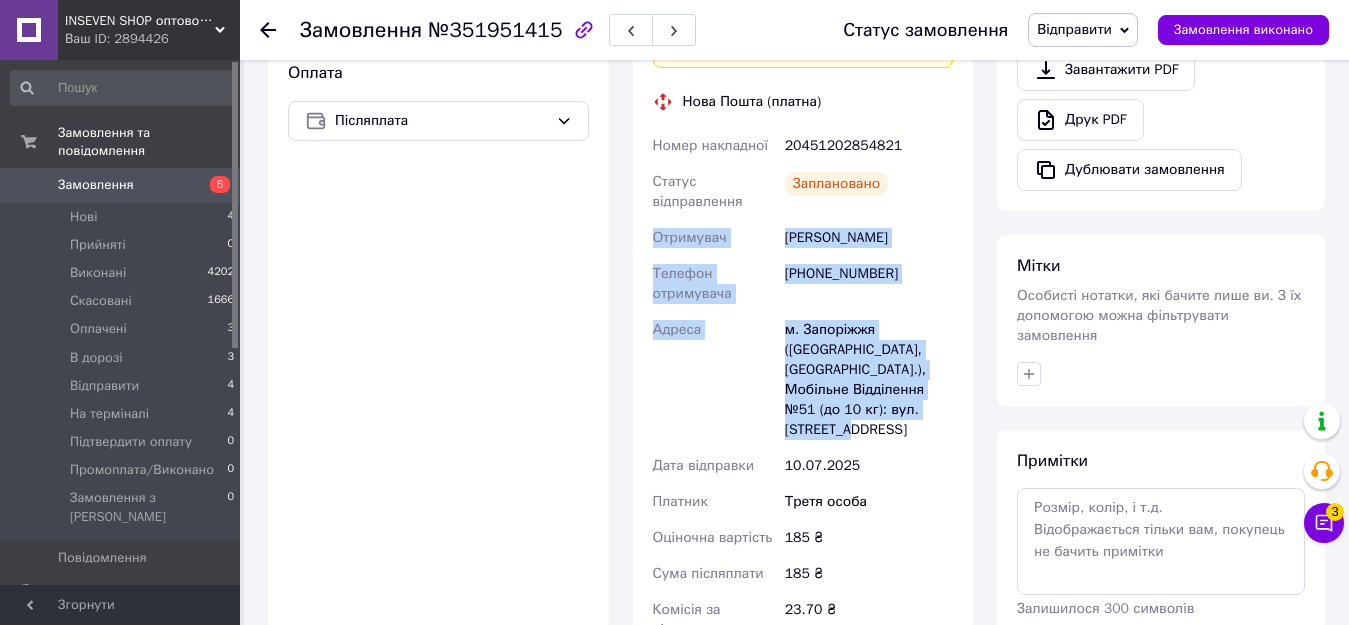 drag, startPoint x: 653, startPoint y: 242, endPoint x: 886, endPoint y: 410, distance: 287.25076 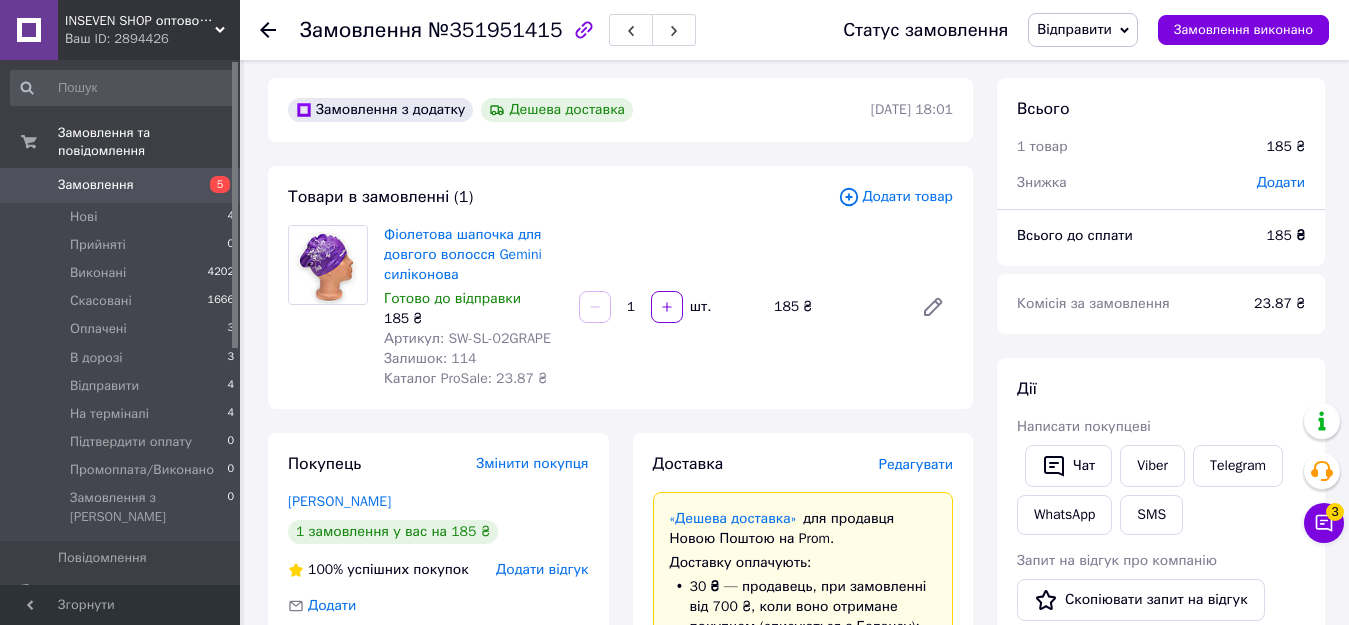 scroll, scrollTop: 0, scrollLeft: 0, axis: both 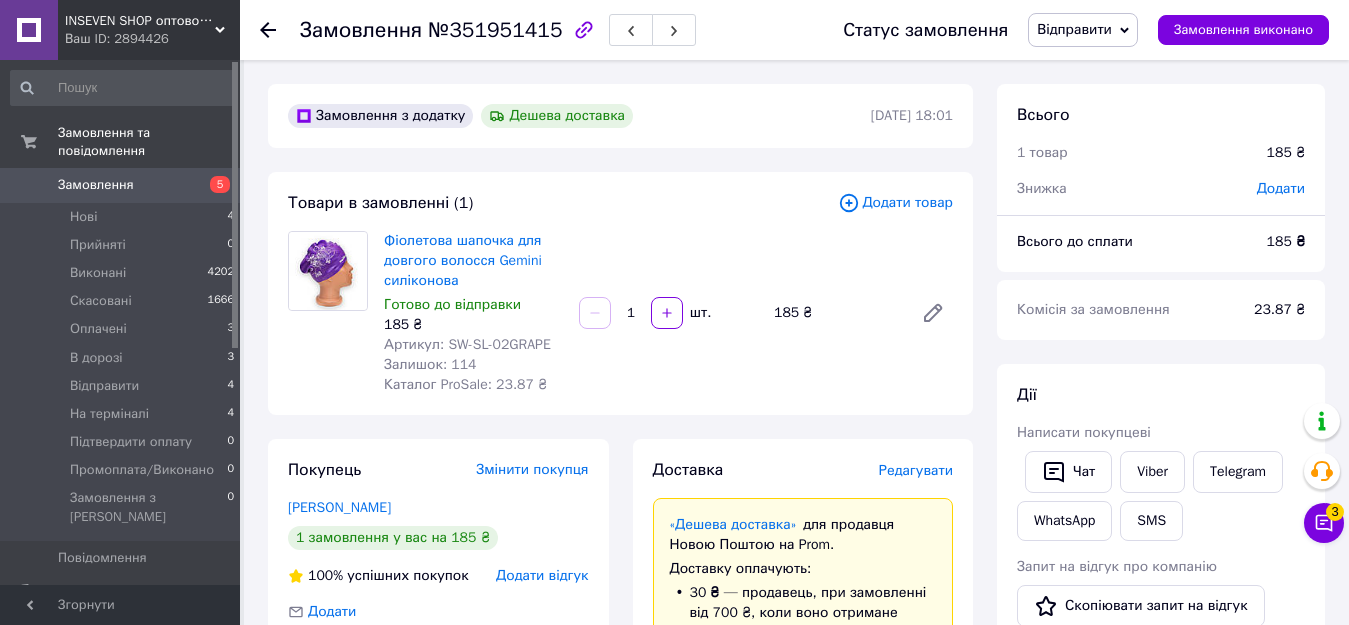 click 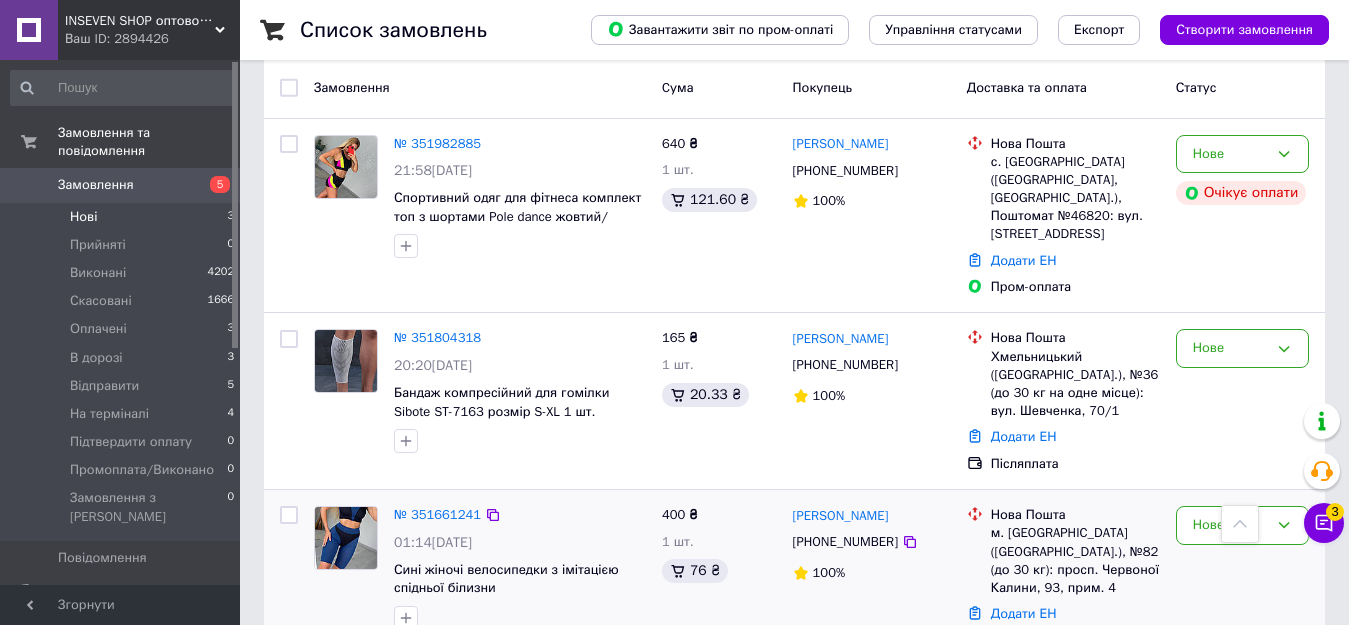 scroll, scrollTop: 294, scrollLeft: 0, axis: vertical 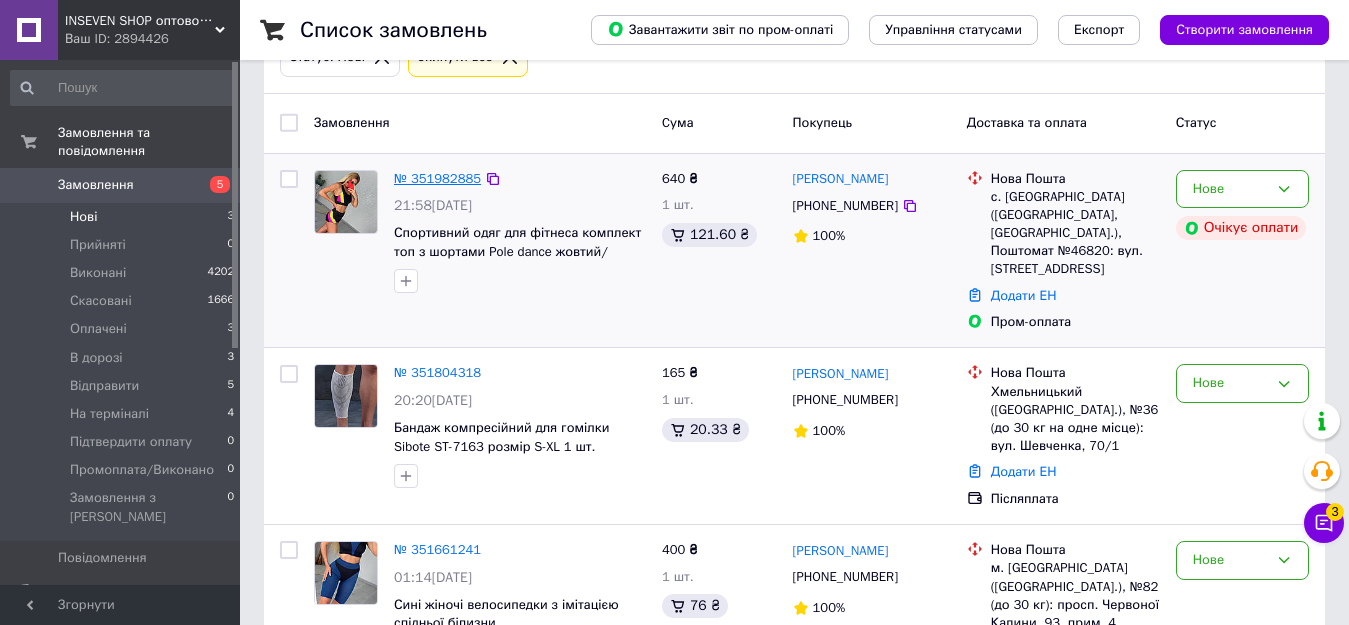 click on "№ 351982885" at bounding box center [437, 178] 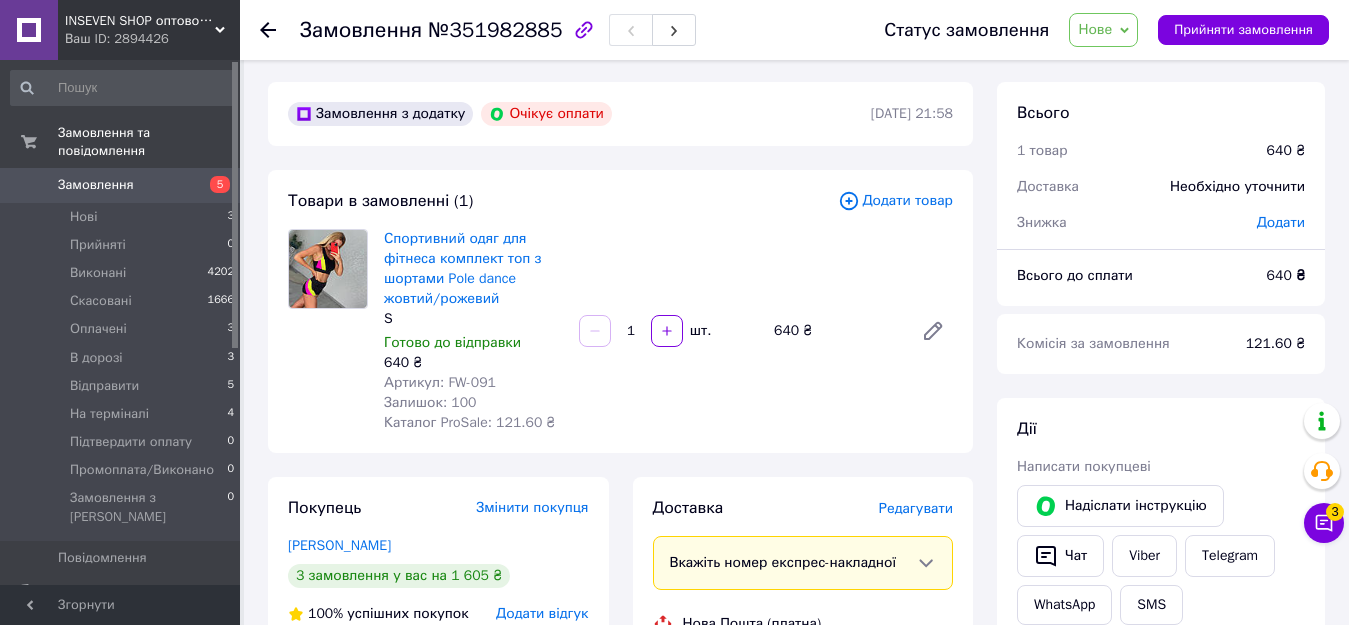 scroll, scrollTop: 0, scrollLeft: 0, axis: both 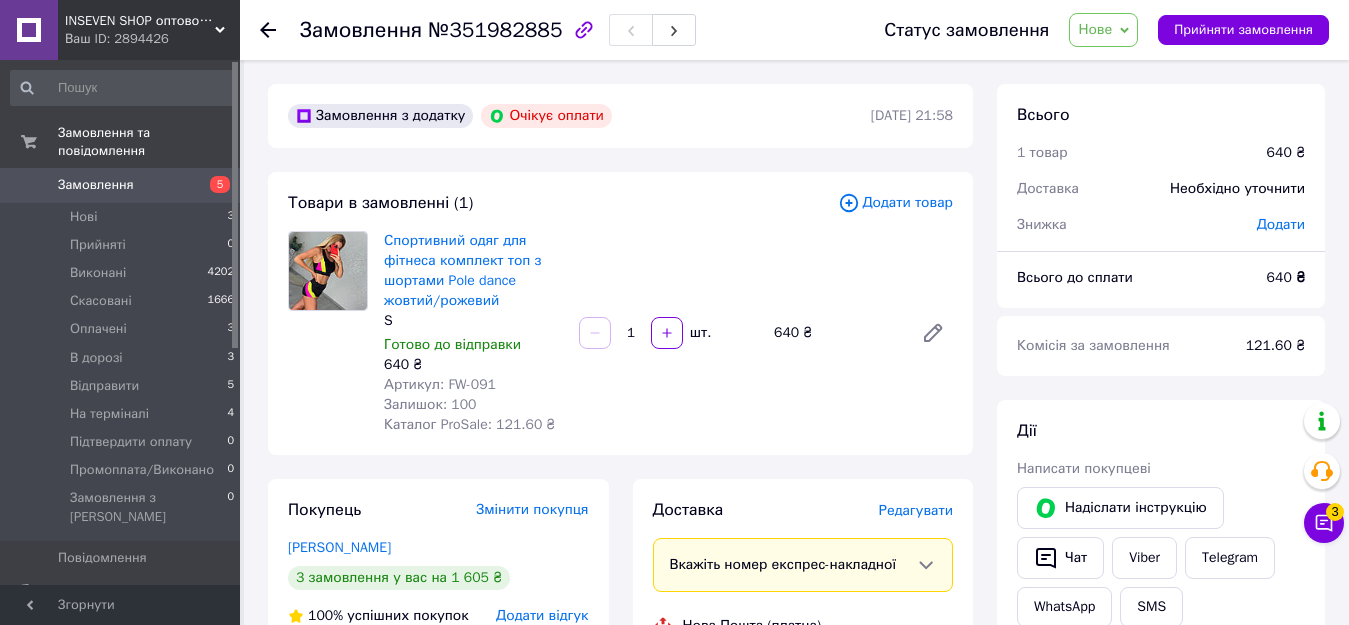 click on "Нове" at bounding box center (1095, 29) 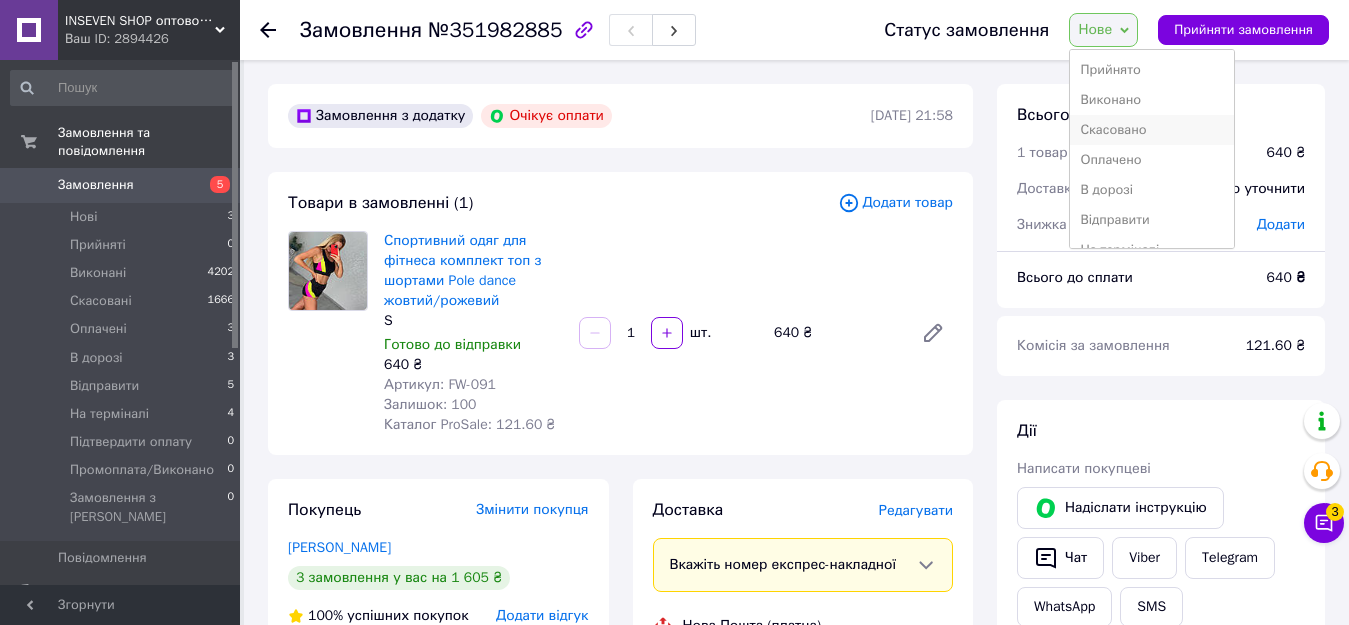 click on "Скасовано" at bounding box center [1152, 130] 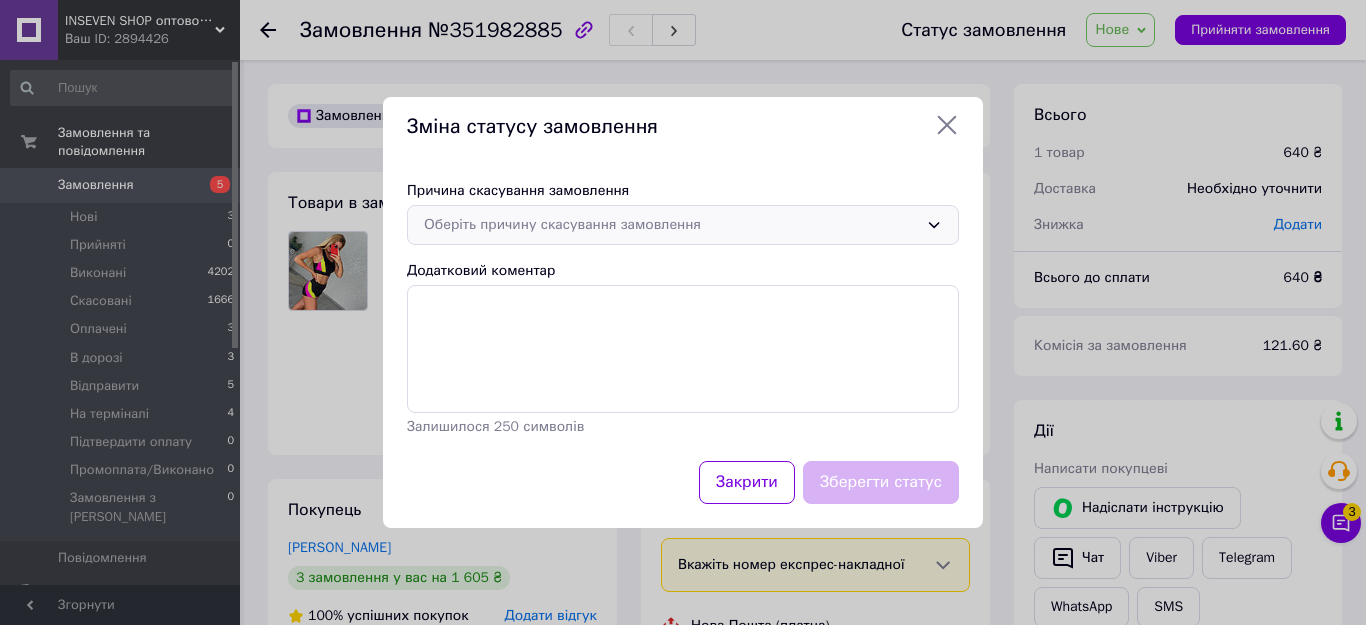 click on "Оберіть причину скасування замовлення" at bounding box center (671, 225) 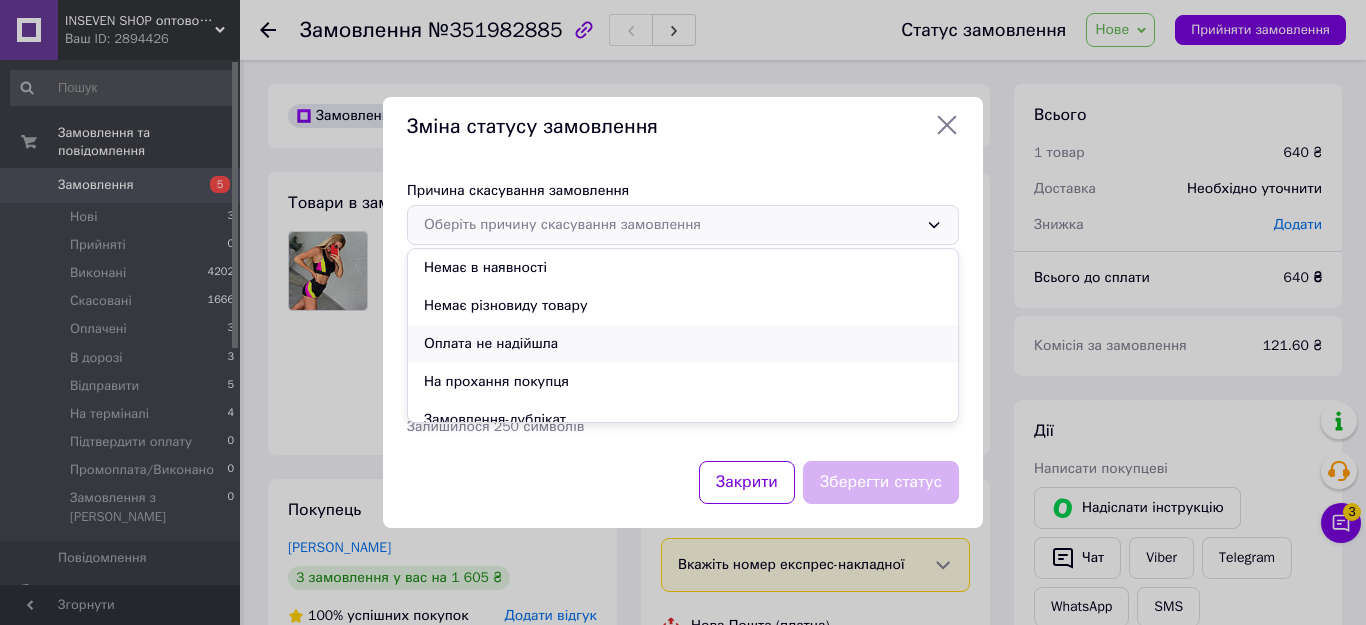 click on "Оплата не надійшла" at bounding box center (683, 344) 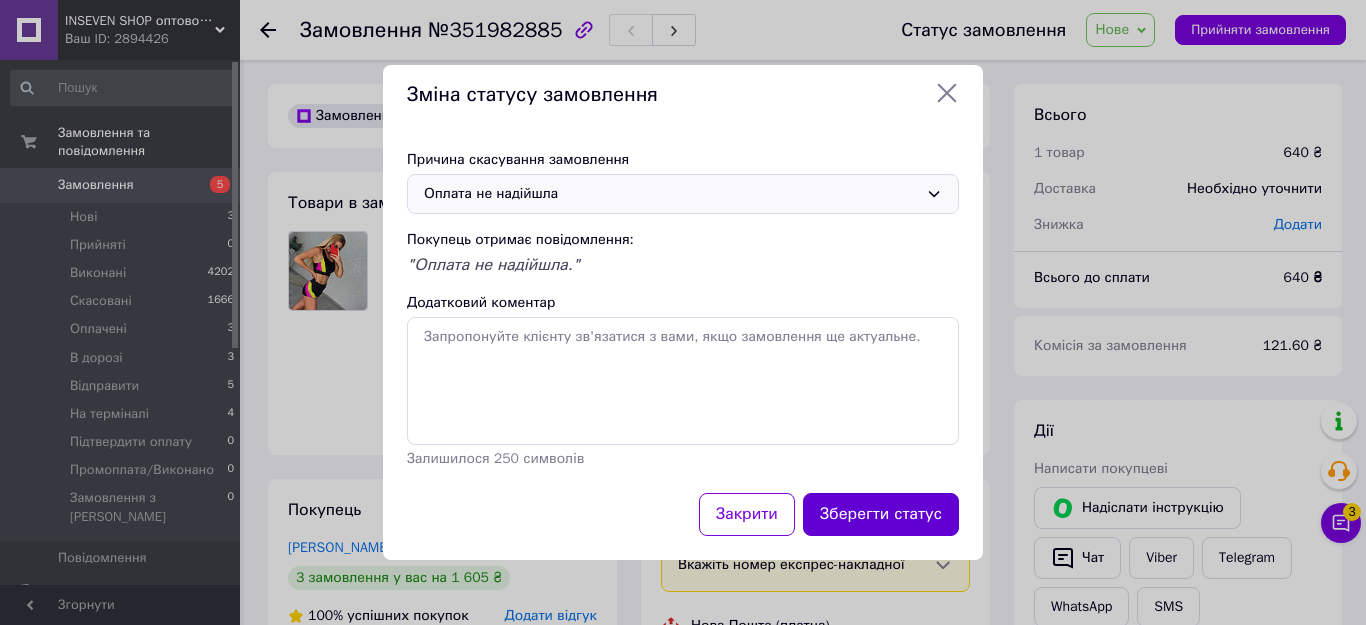 click on "Зберегти статус" at bounding box center (881, 514) 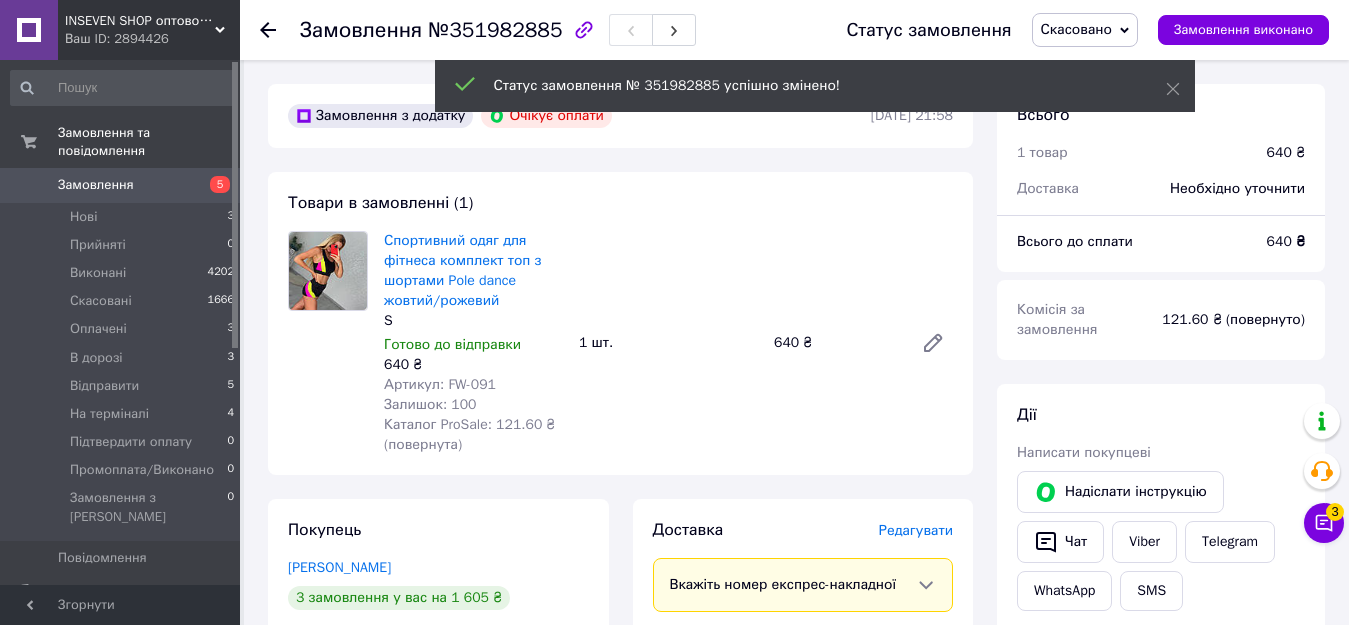 click 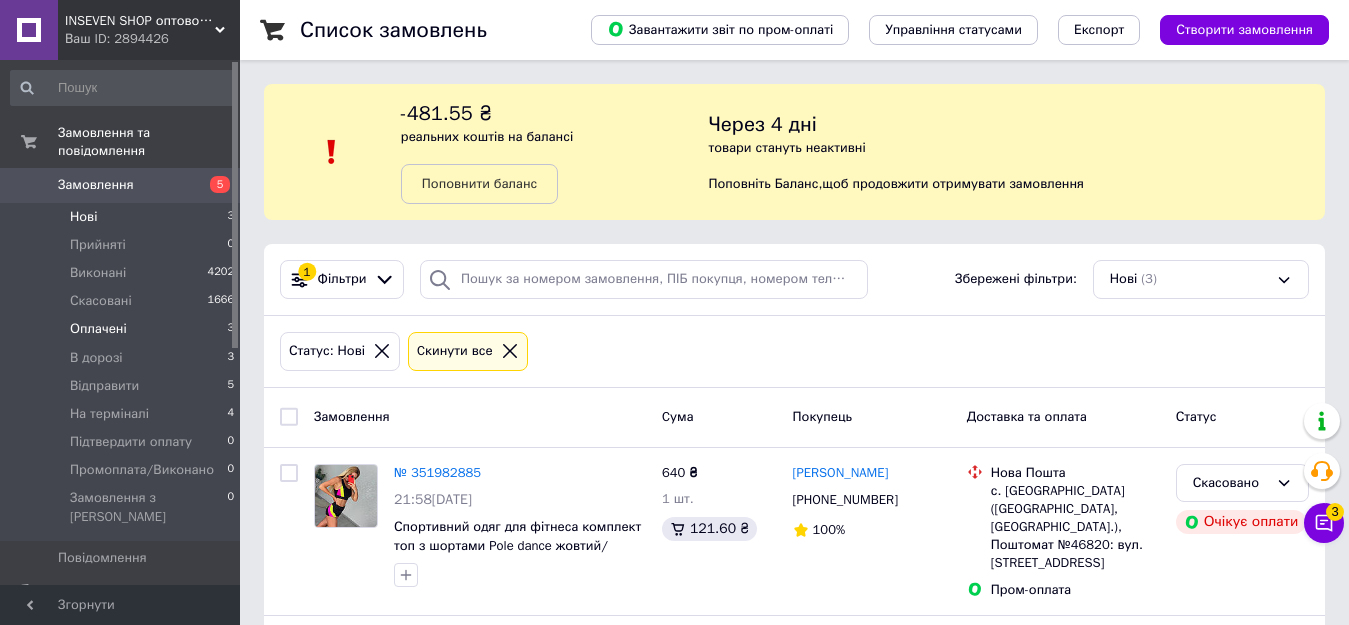click on "Оплачені" at bounding box center (98, 329) 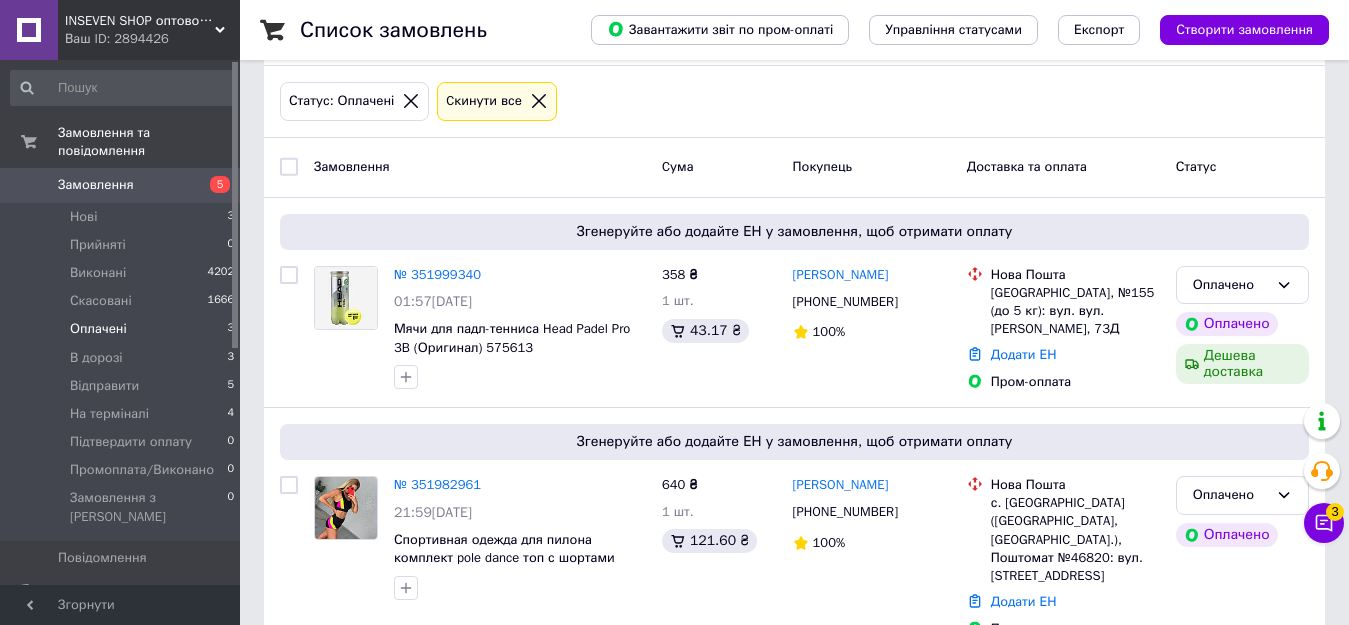 scroll, scrollTop: 400, scrollLeft: 0, axis: vertical 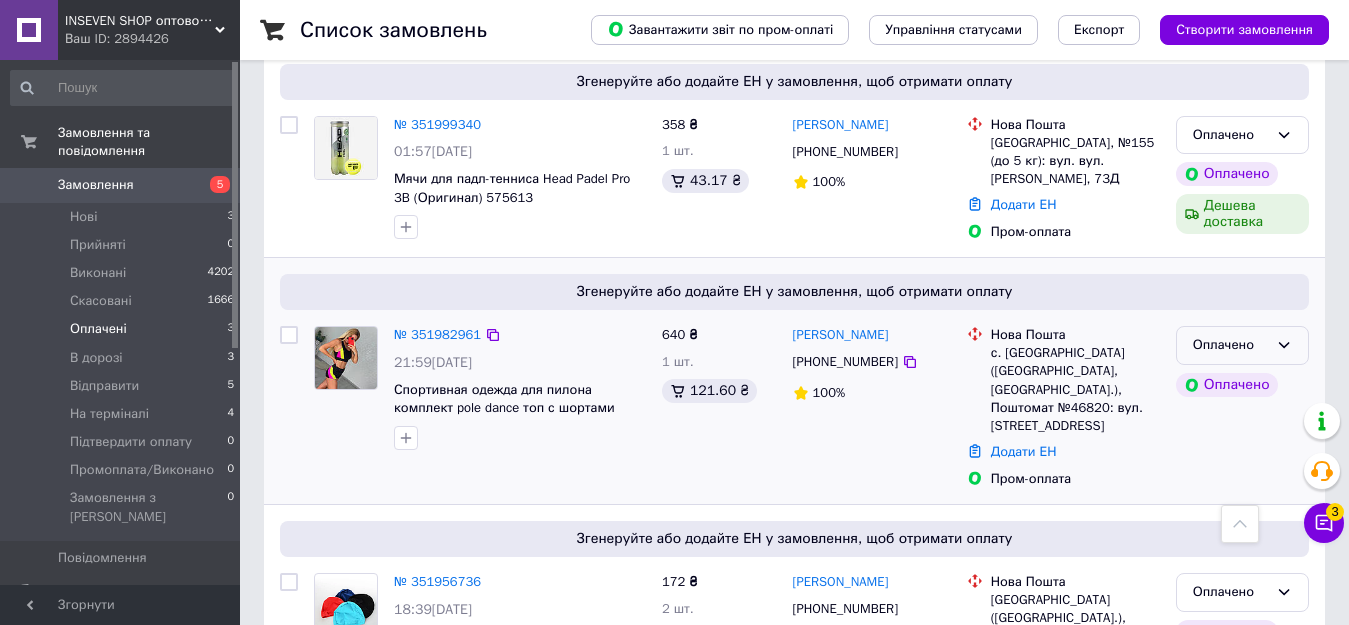 click on "Оплачено" at bounding box center [1230, 345] 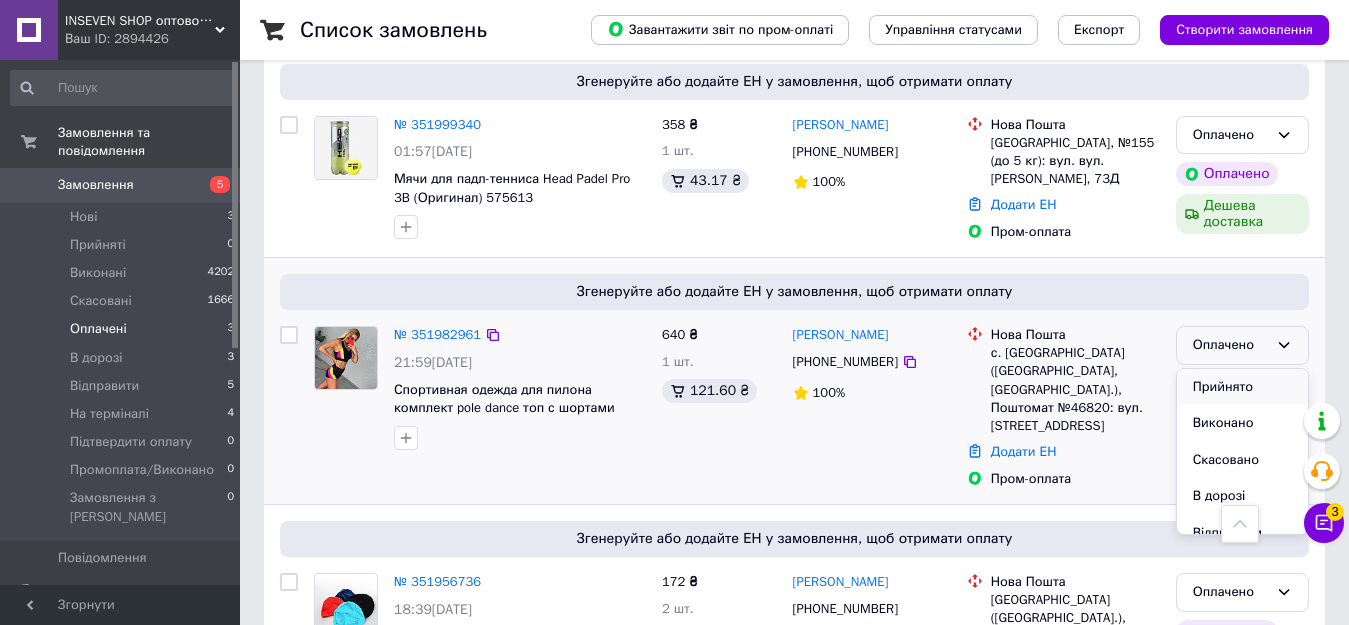 click on "Прийнято" at bounding box center (1242, 387) 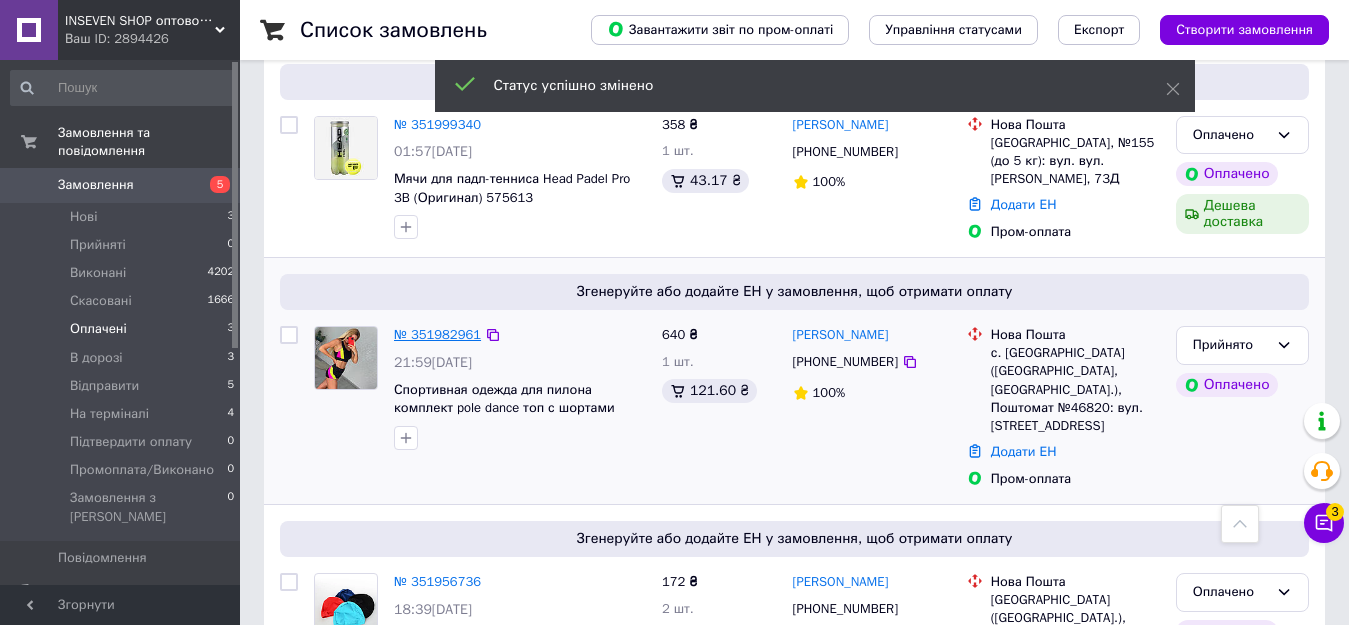 click on "№ 351982961" at bounding box center (437, 334) 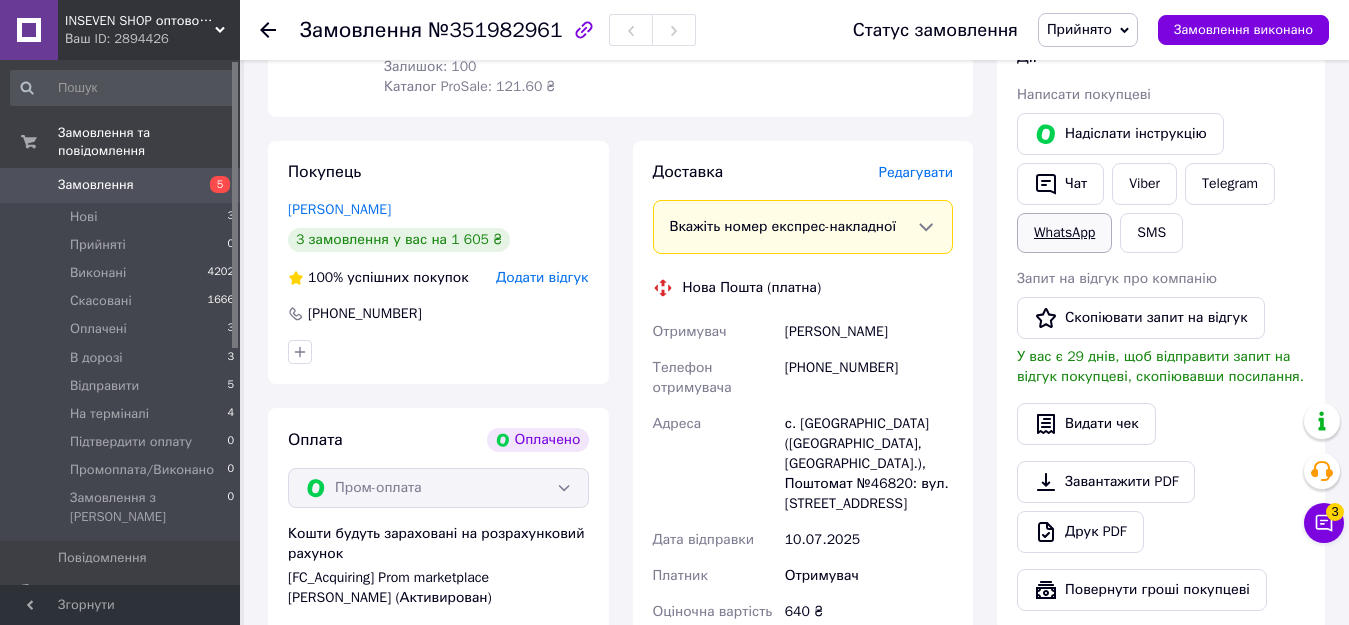 scroll, scrollTop: 300, scrollLeft: 0, axis: vertical 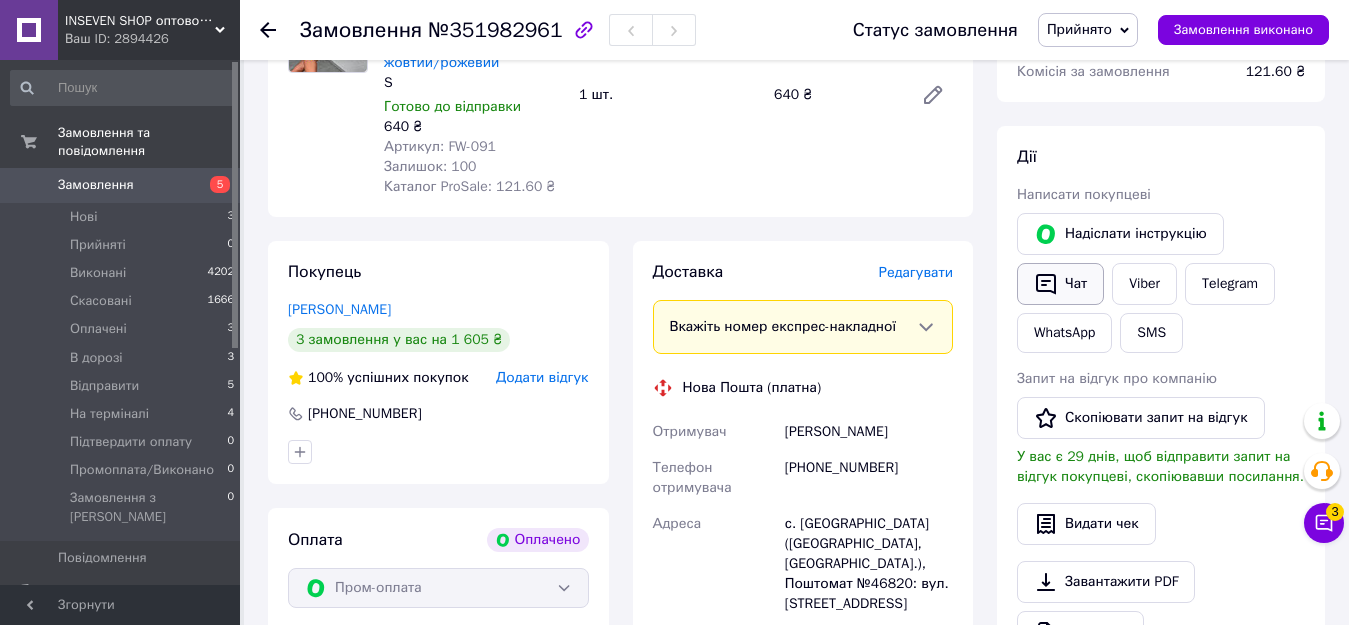 click on "Чат" at bounding box center [1060, 284] 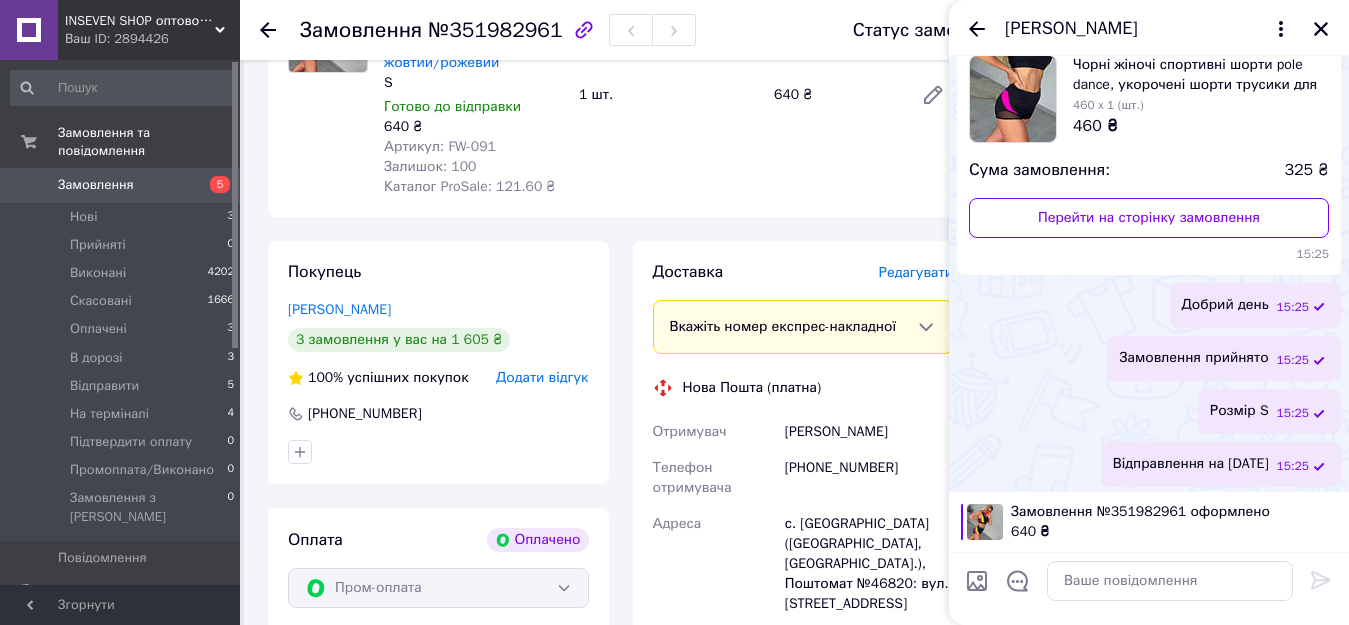 scroll, scrollTop: 132, scrollLeft: 0, axis: vertical 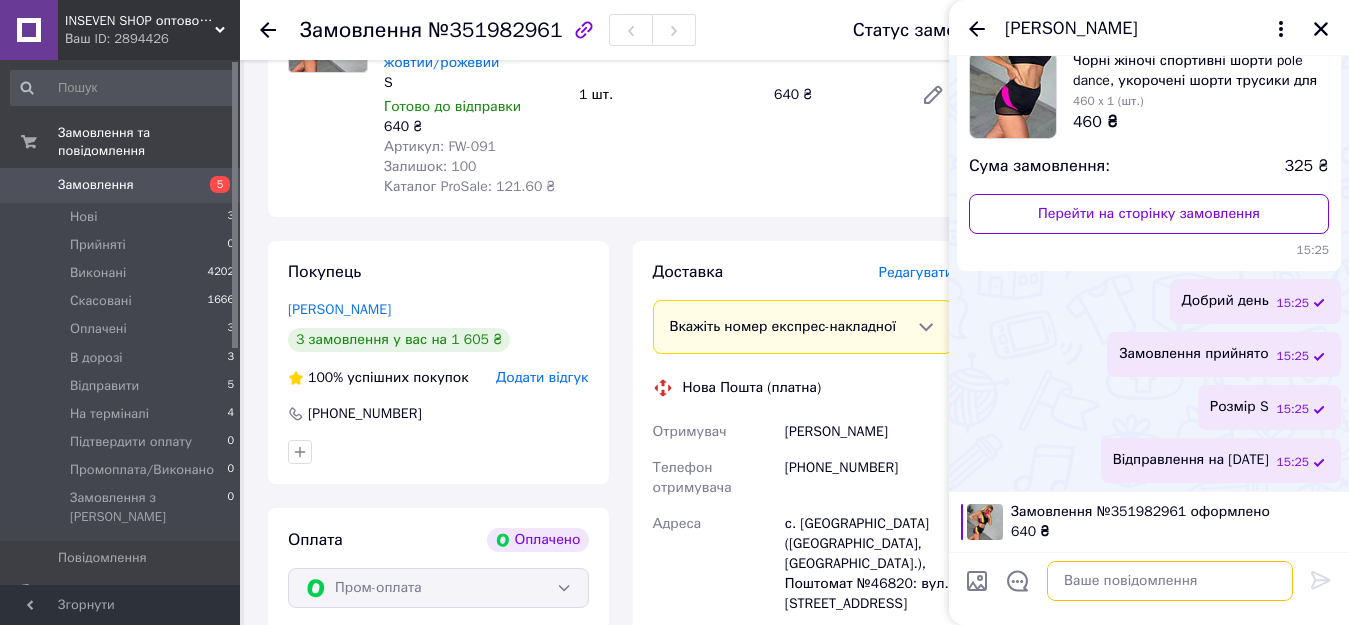 click at bounding box center (1170, 581) 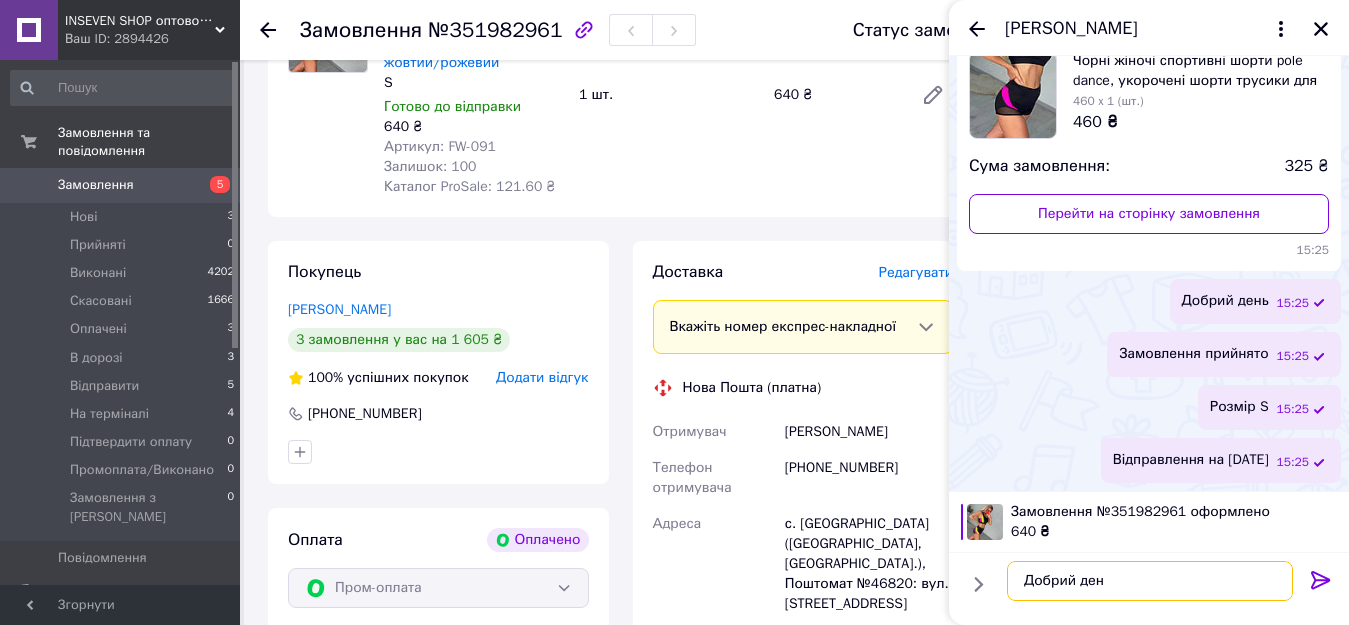 type on "Добрий день" 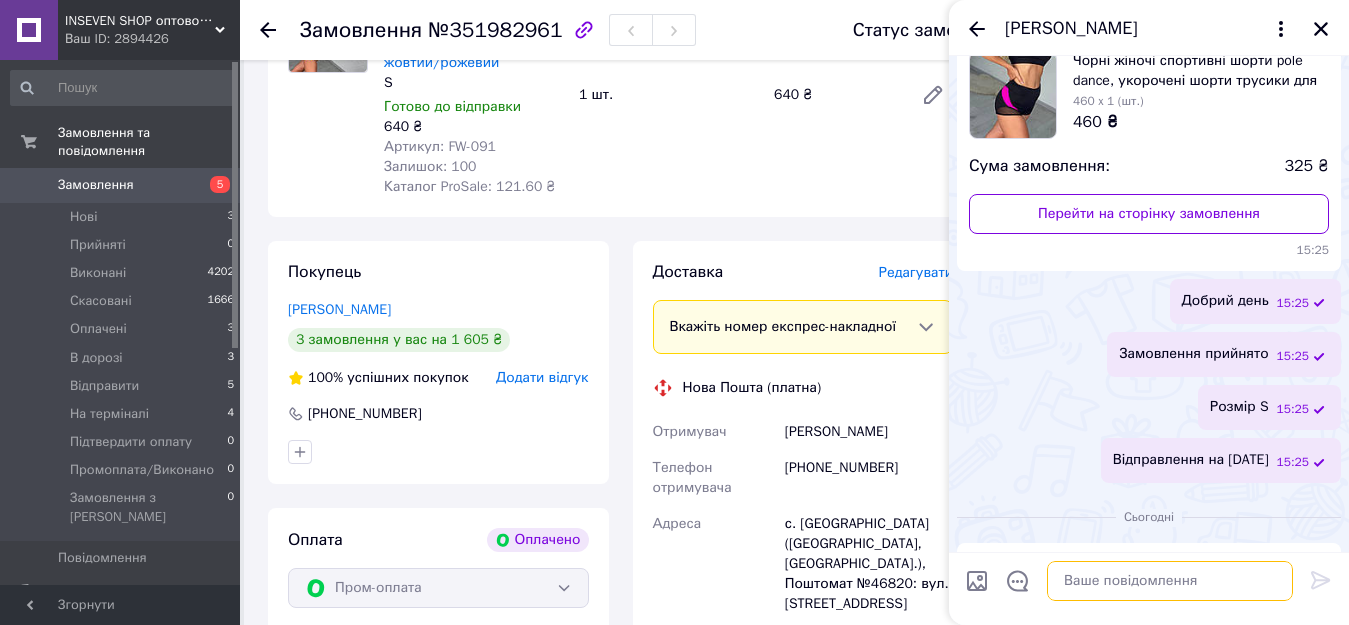 scroll, scrollTop: 479, scrollLeft: 0, axis: vertical 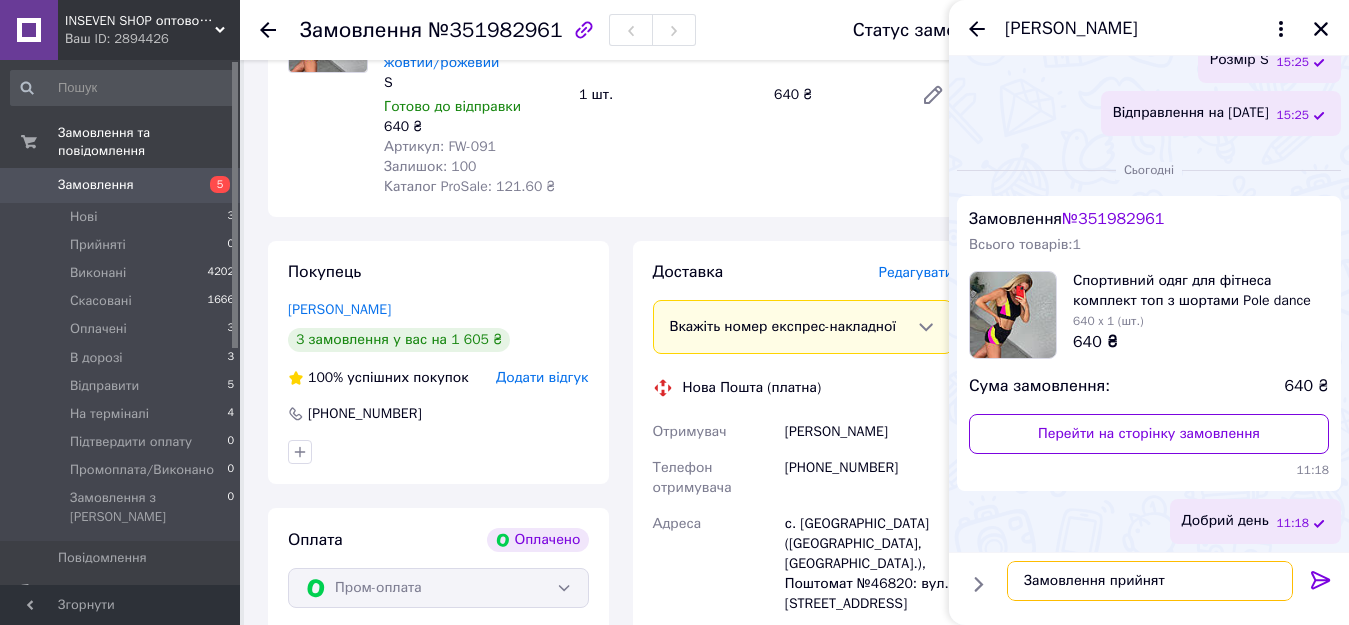 type on "Замовлення прийнято" 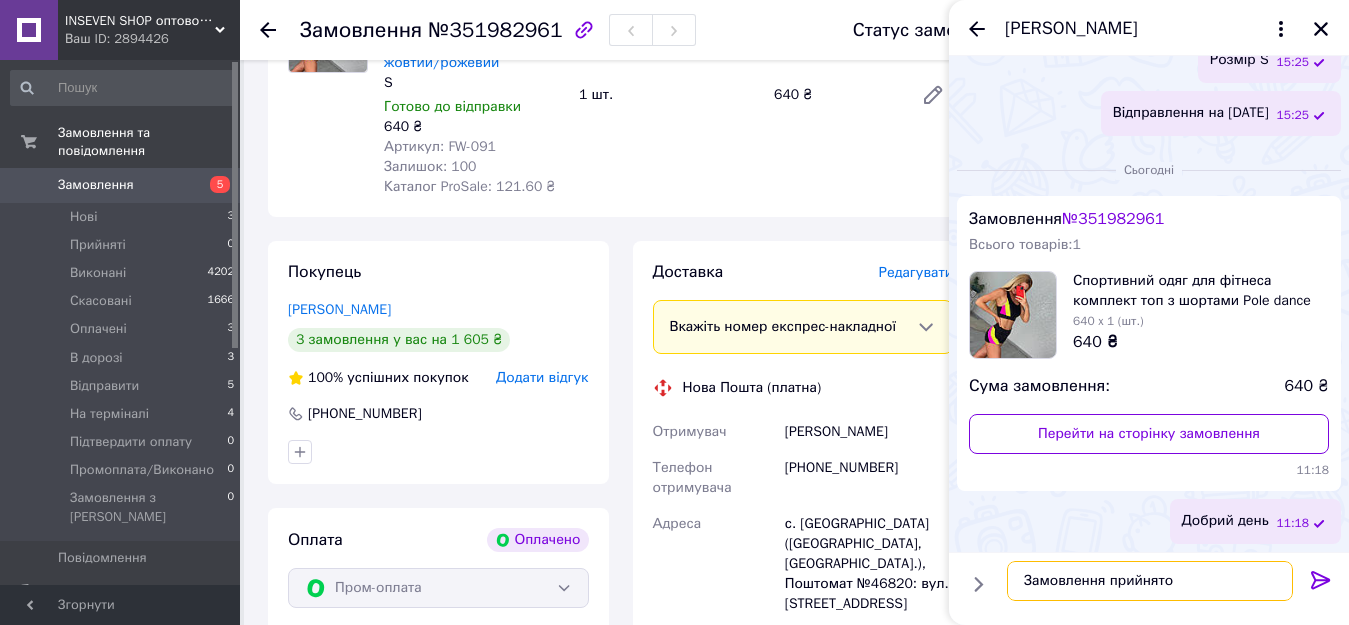 type 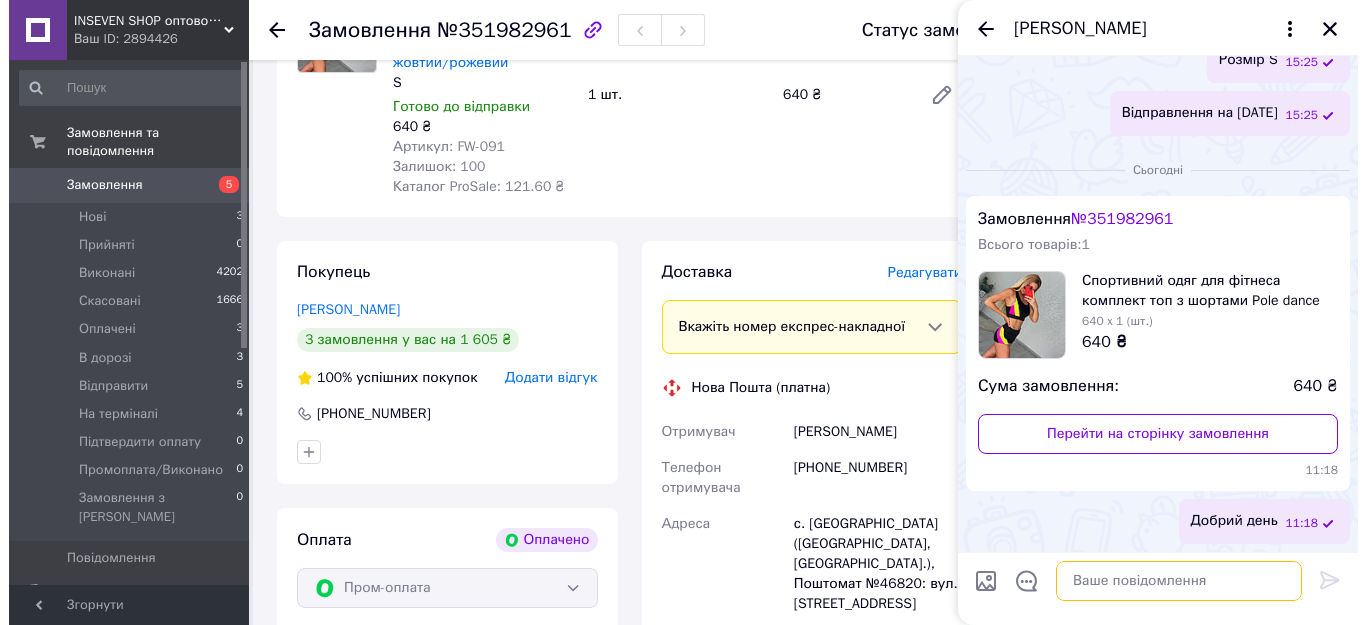 scroll, scrollTop: 533, scrollLeft: 0, axis: vertical 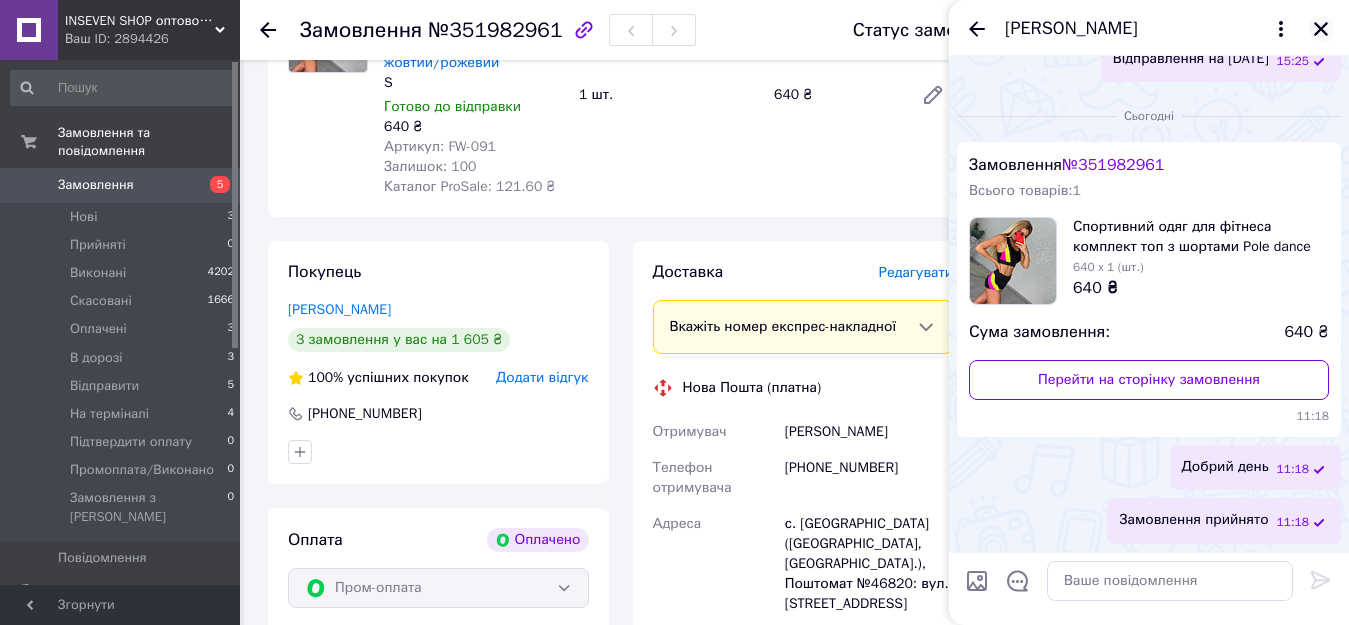 click 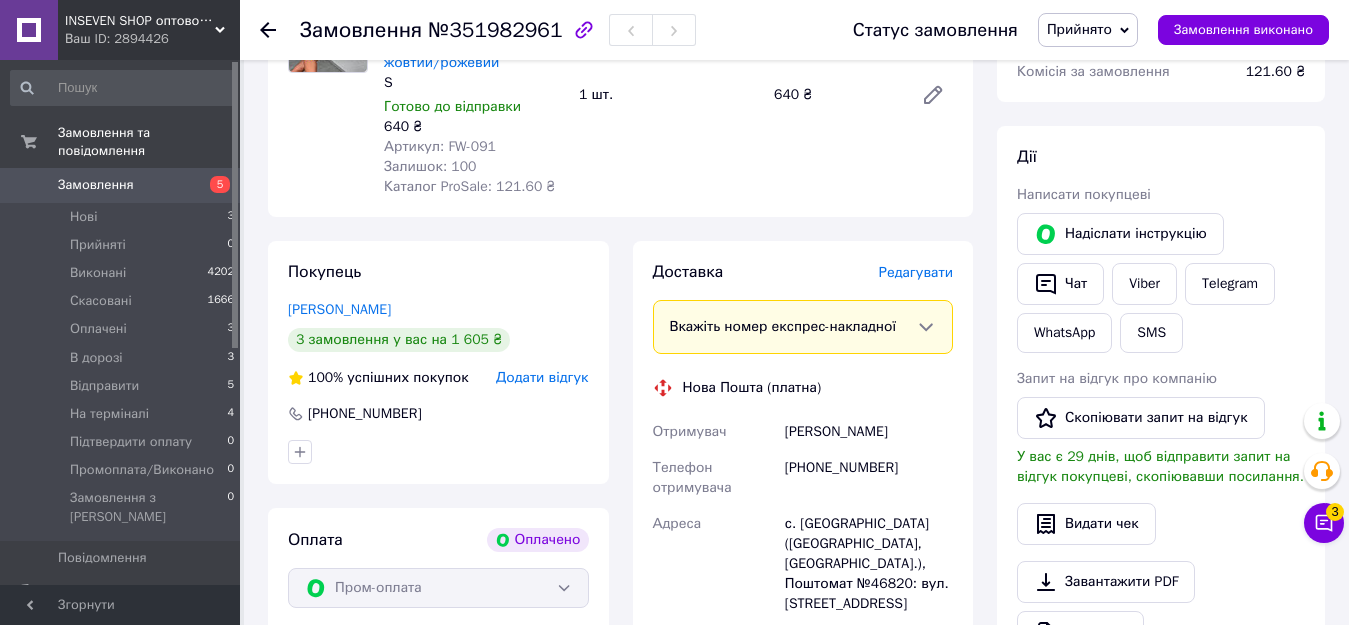 click on "Прийнято" at bounding box center (1079, 29) 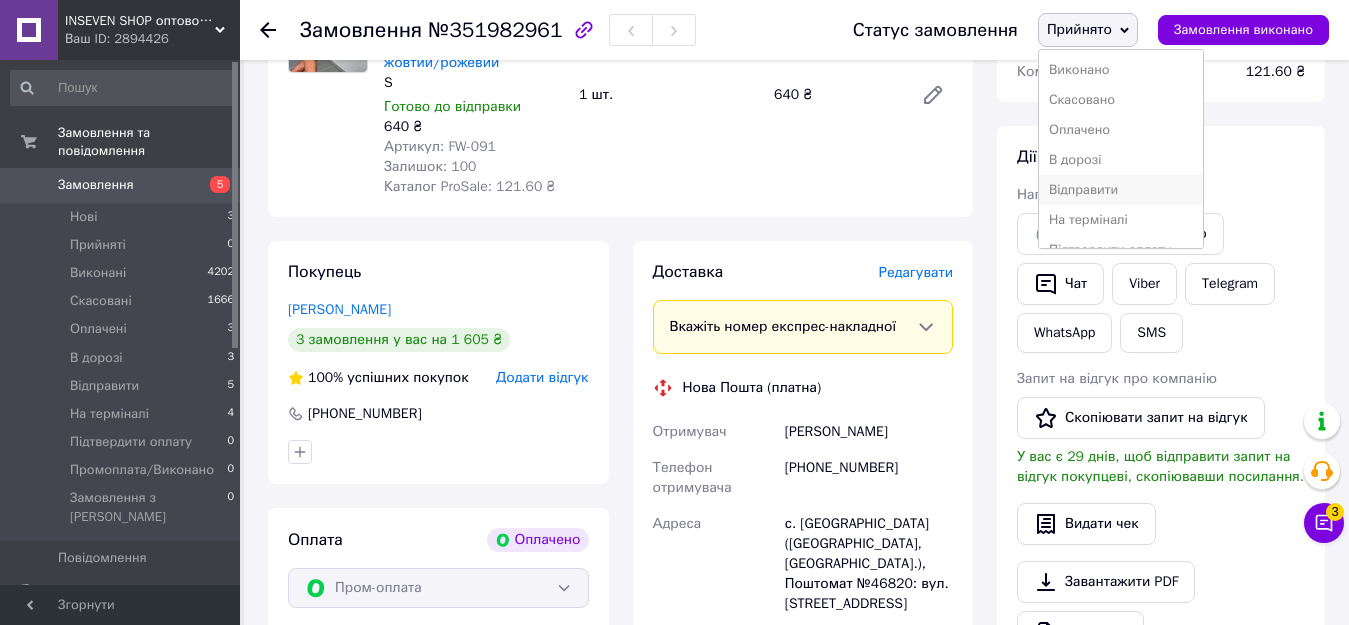 click on "Відправити" at bounding box center [1121, 190] 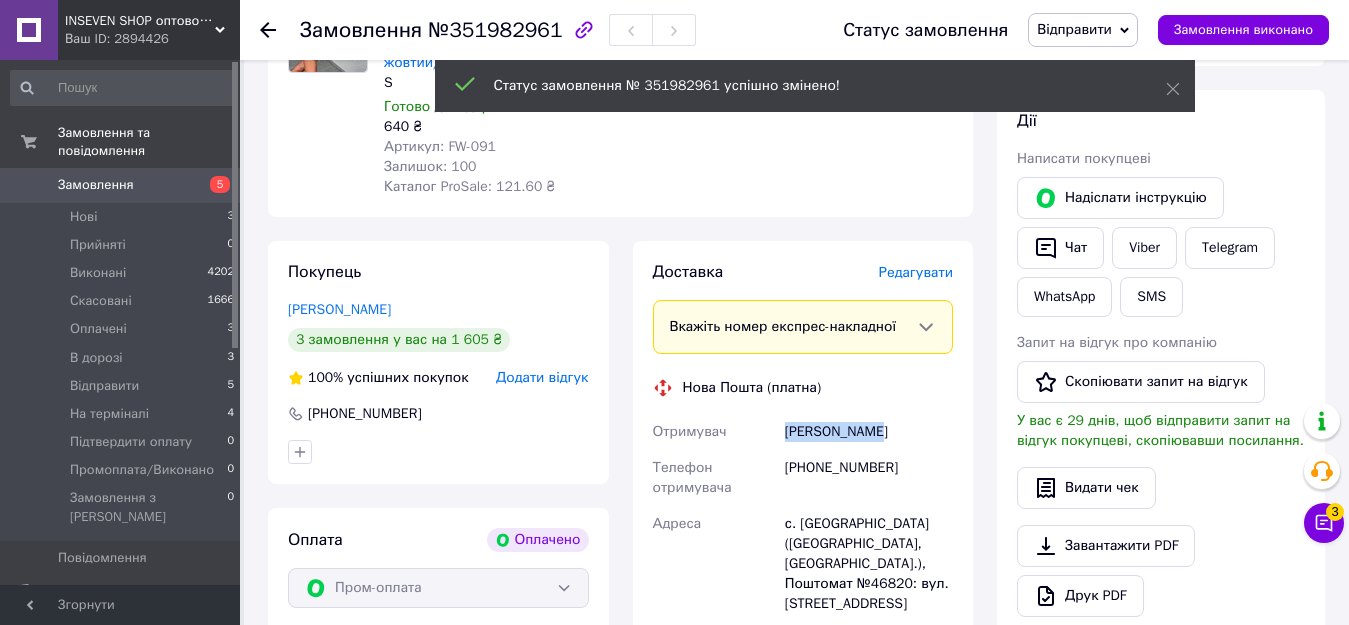 drag, startPoint x: 788, startPoint y: 438, endPoint x: 898, endPoint y: 436, distance: 110.01818 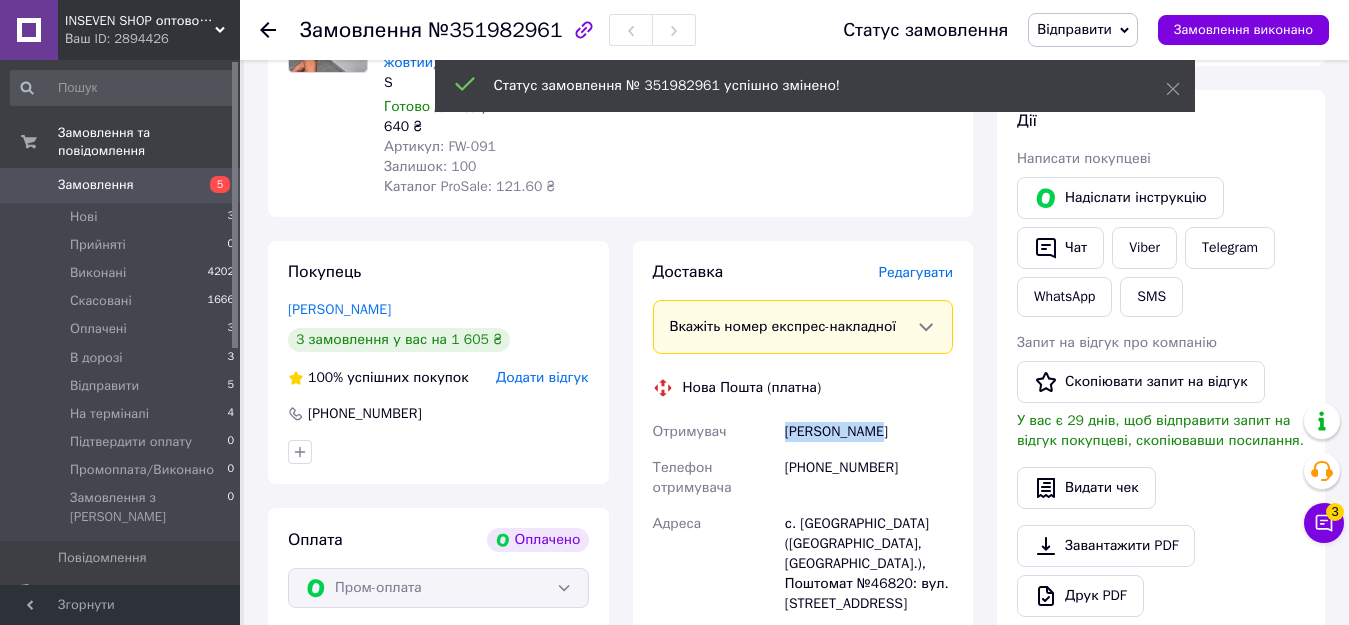 click on "[PERSON_NAME]" at bounding box center [869, 432] 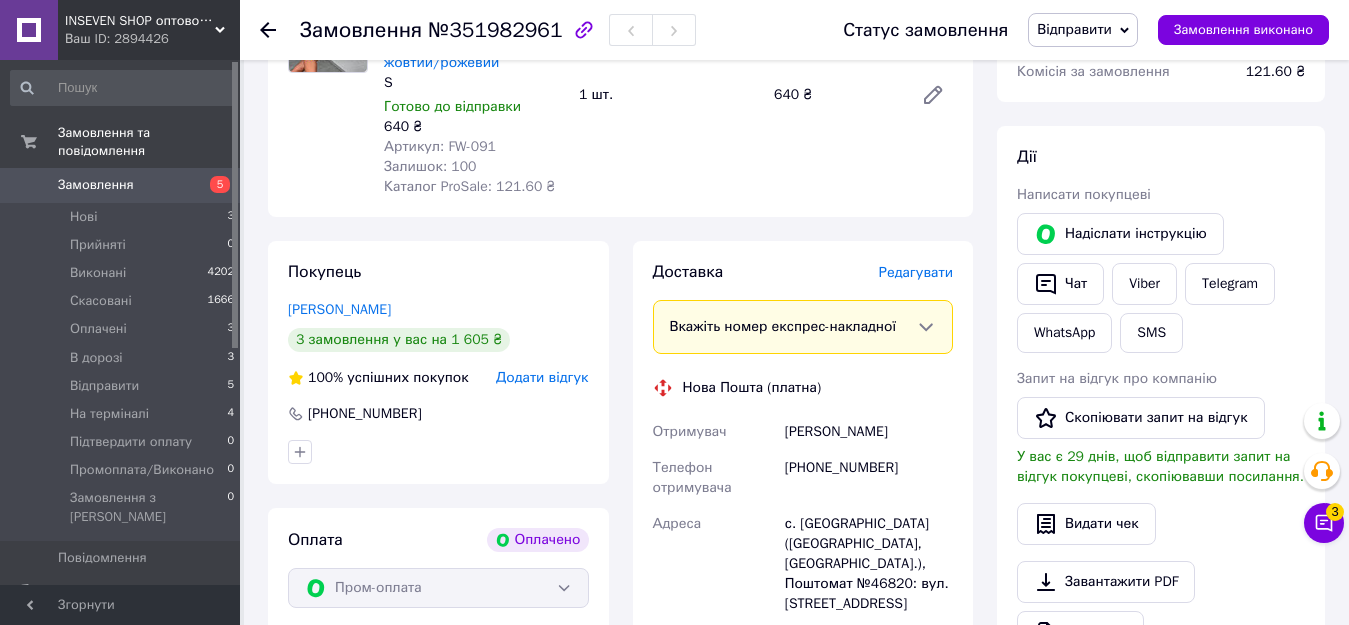 click on "[PHONE_NUMBER]" at bounding box center (869, 478) 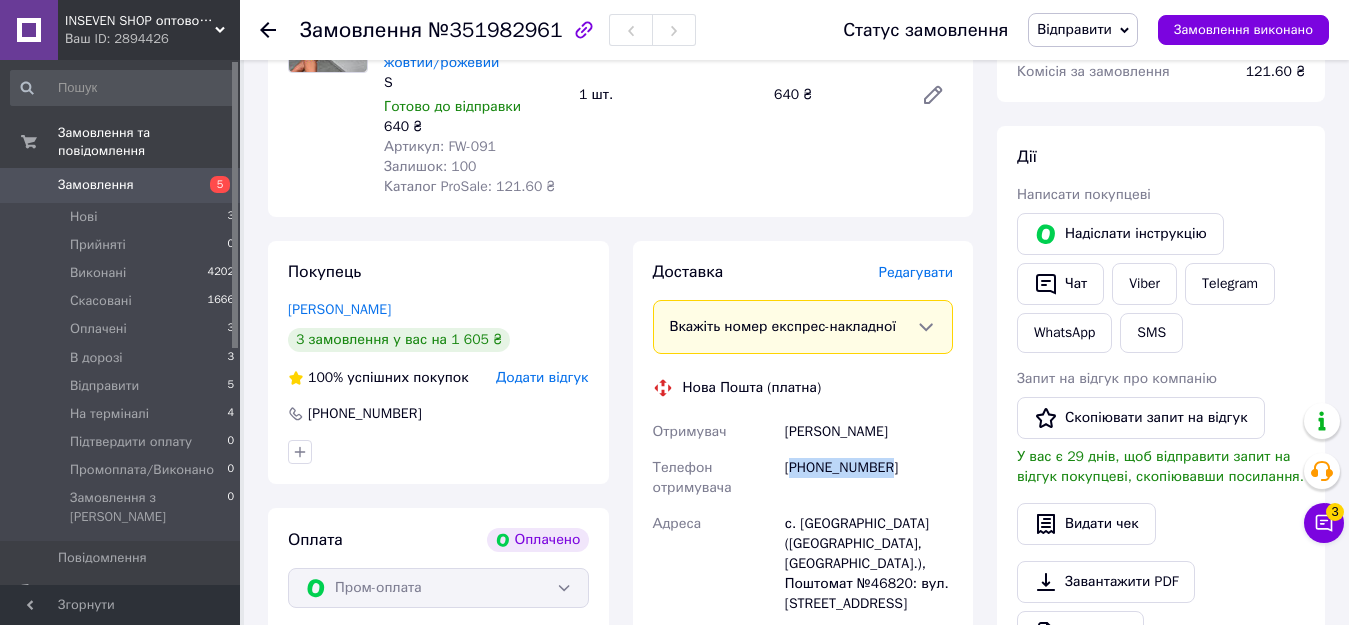 click on "[PHONE_NUMBER]" at bounding box center [869, 478] 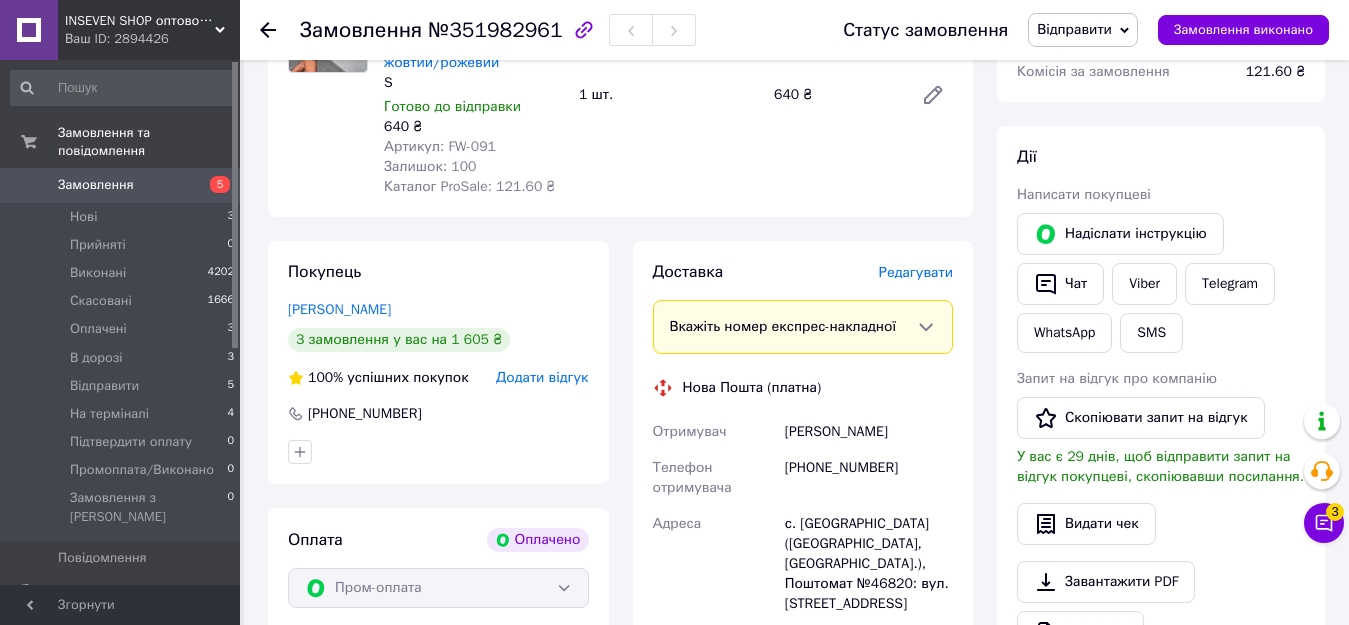 click on "Редагувати" at bounding box center [916, 272] 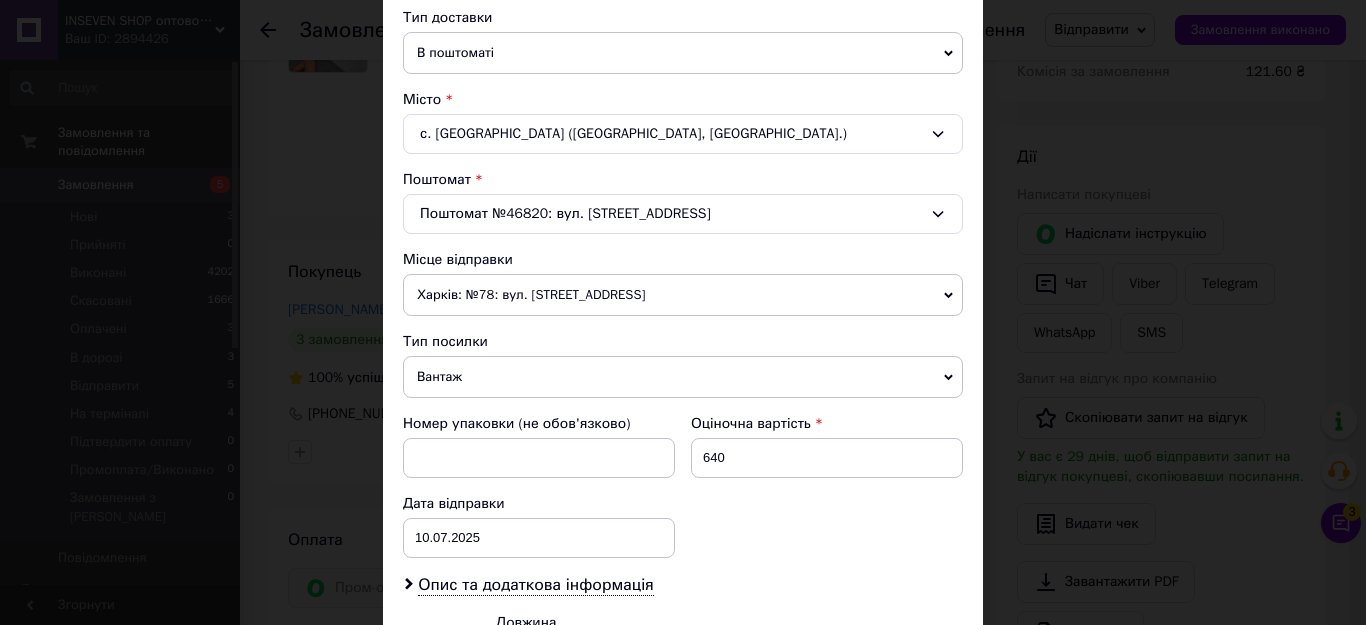 scroll, scrollTop: 500, scrollLeft: 0, axis: vertical 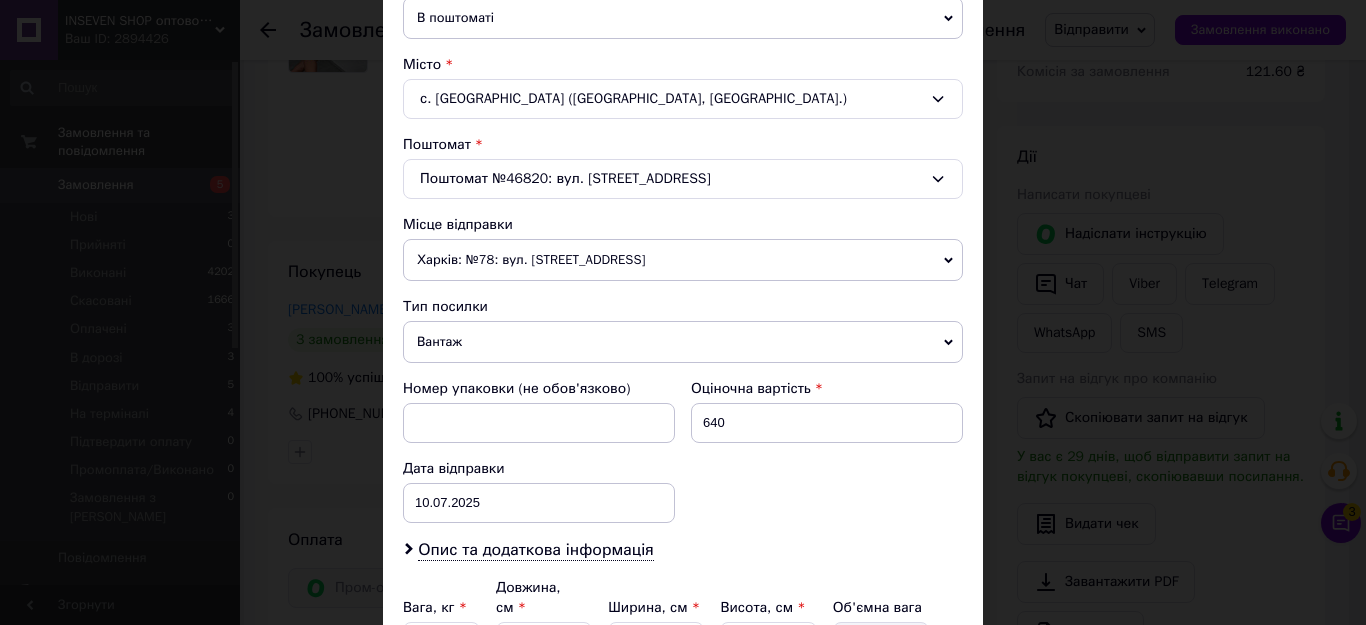 click on "Харків: №78: вул. [STREET_ADDRESS]" at bounding box center [683, 260] 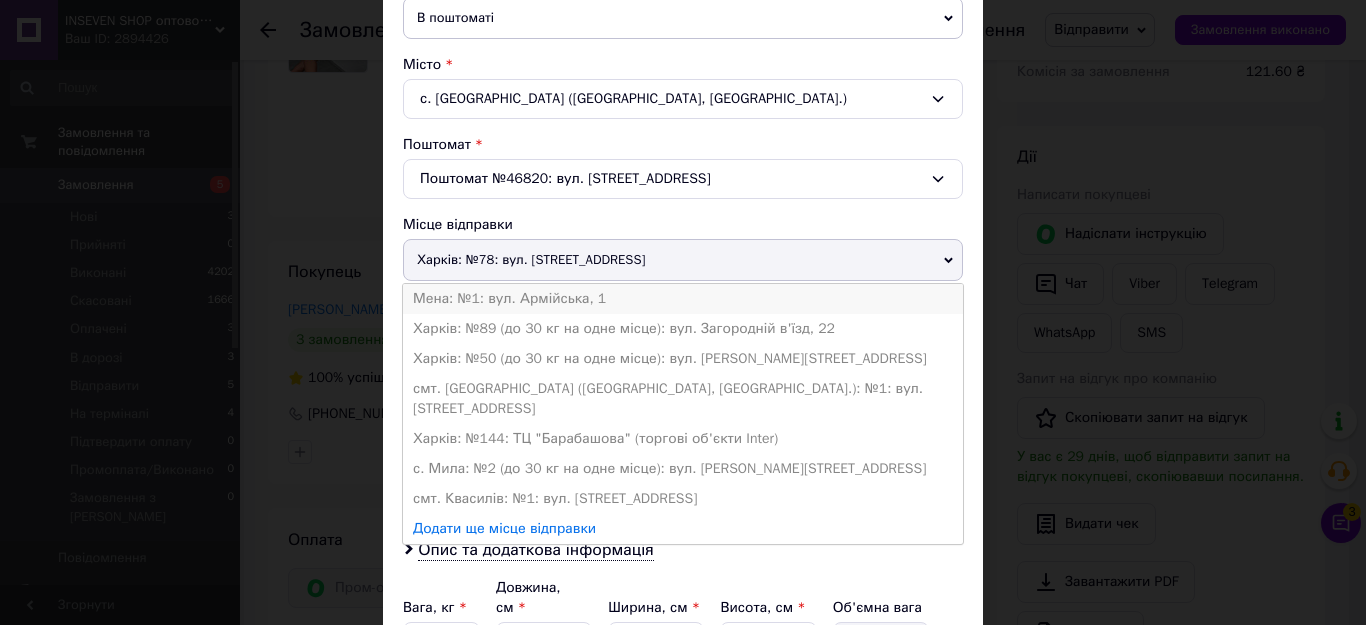 click on "Мена: №1: вул. Армійська, 1" at bounding box center (683, 299) 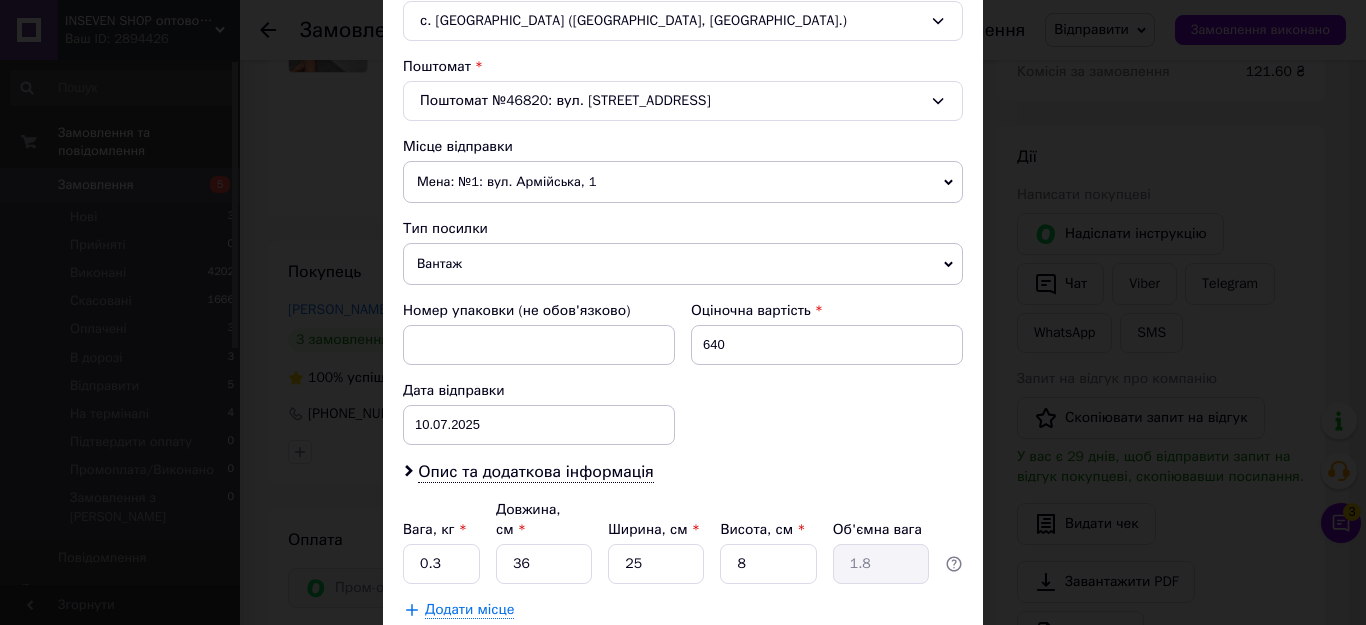 scroll, scrollTop: 700, scrollLeft: 0, axis: vertical 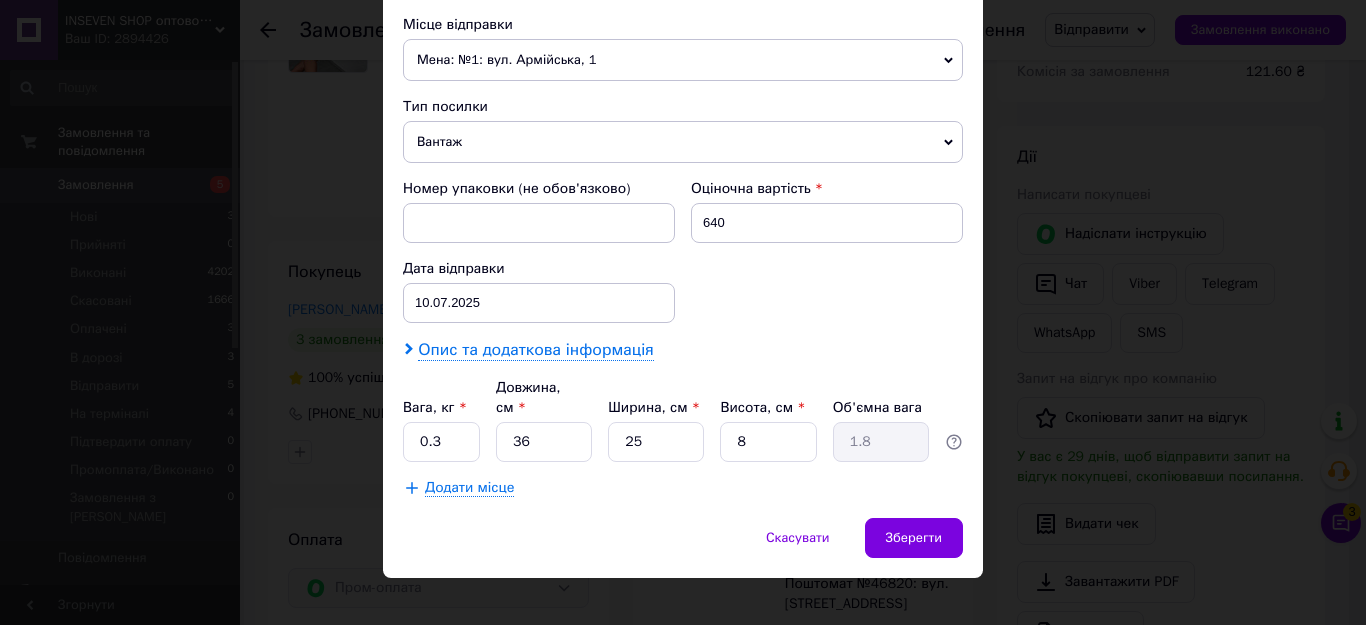 click on "Опис та додаткова інформація" at bounding box center [535, 350] 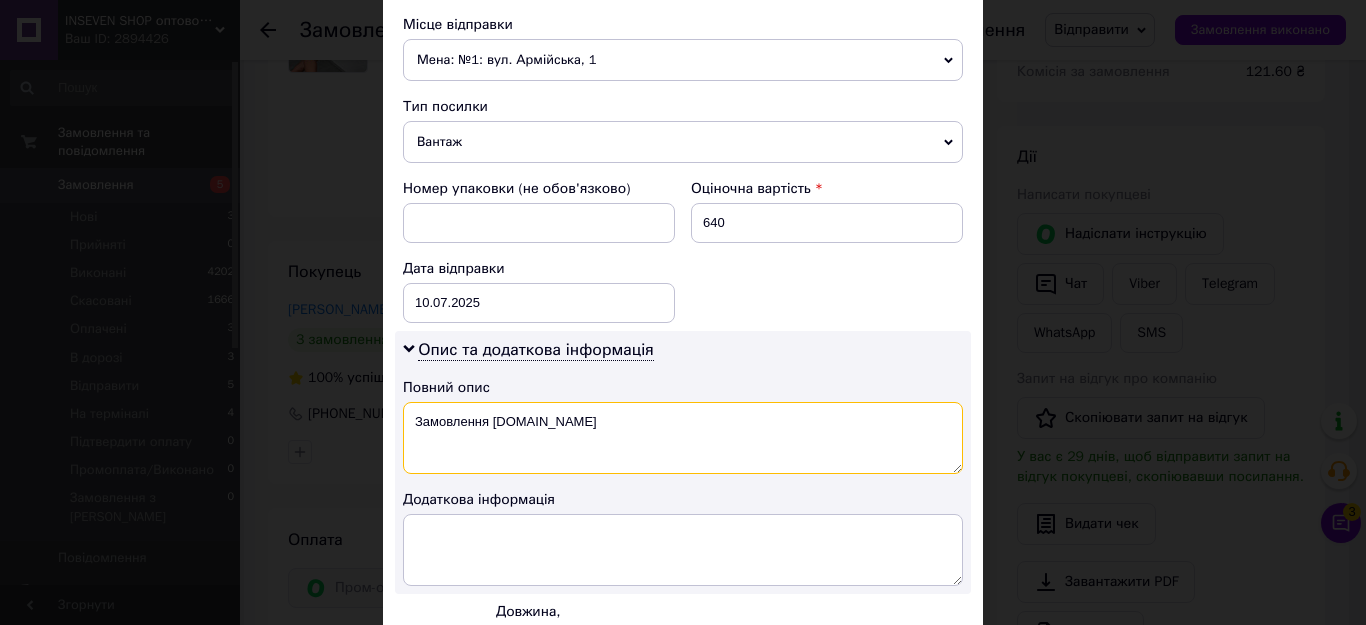 drag, startPoint x: 412, startPoint y: 422, endPoint x: 616, endPoint y: 412, distance: 204.24495 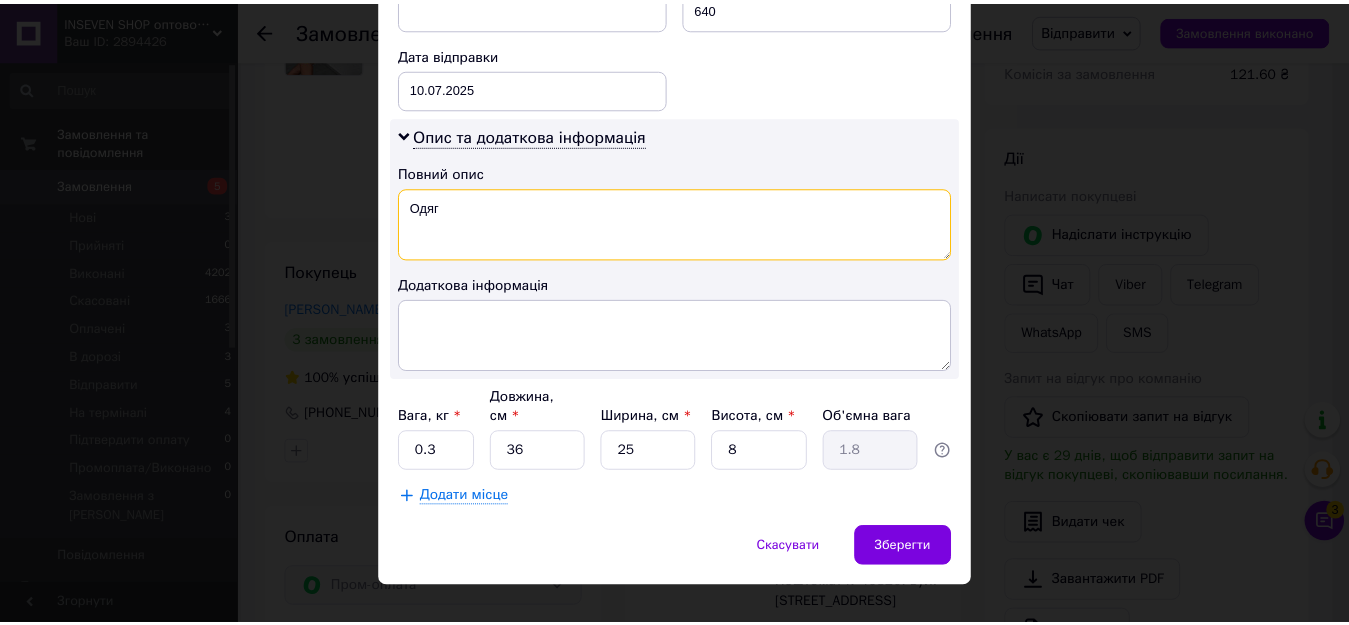 scroll, scrollTop: 927, scrollLeft: 0, axis: vertical 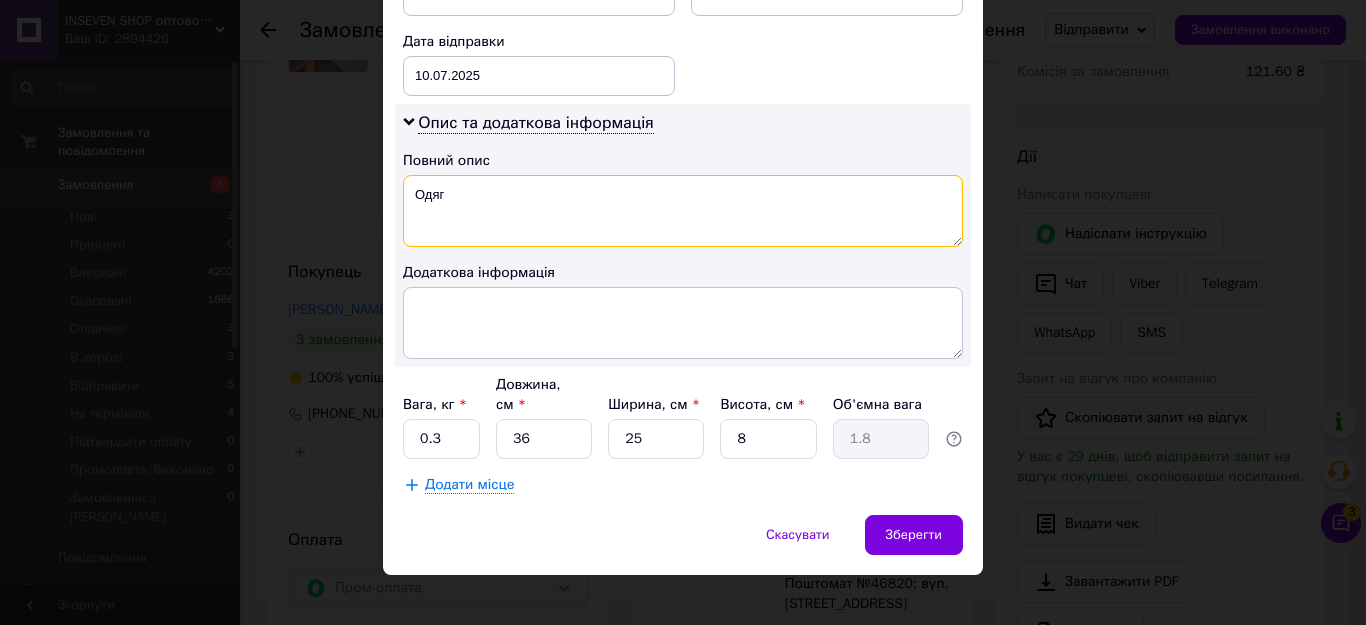 type on "Одяг" 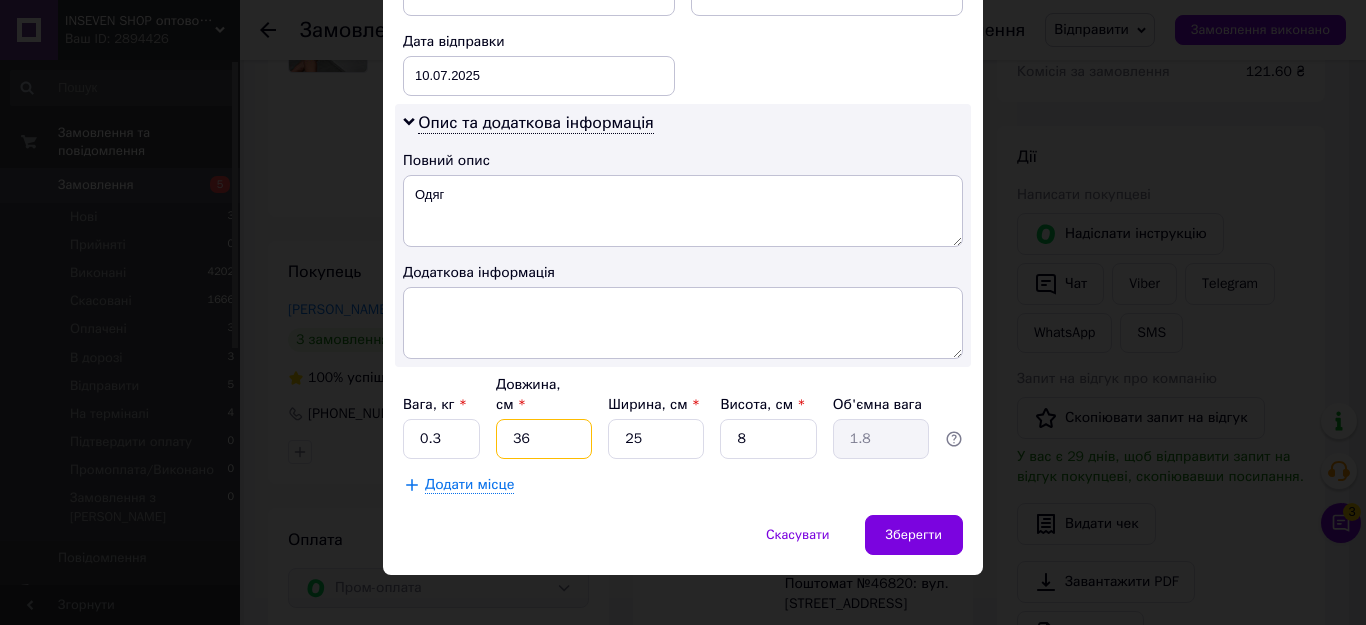drag, startPoint x: 536, startPoint y: 419, endPoint x: 497, endPoint y: 419, distance: 39 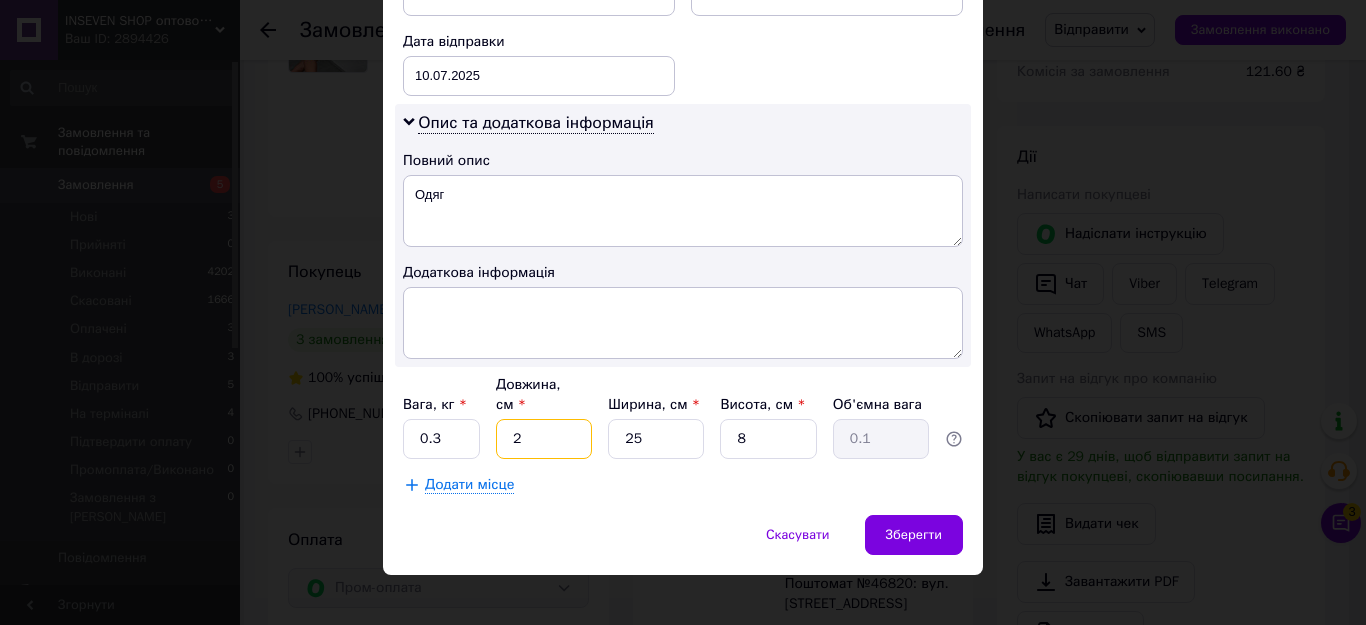 type on "20" 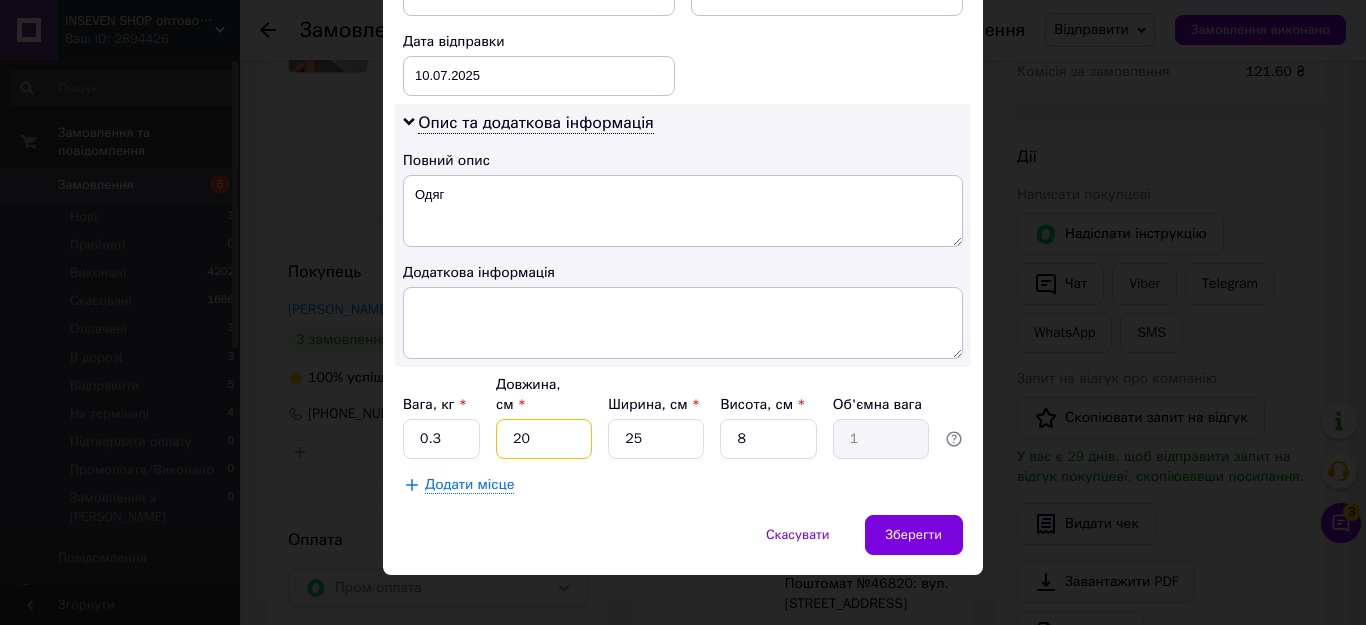 type on "20" 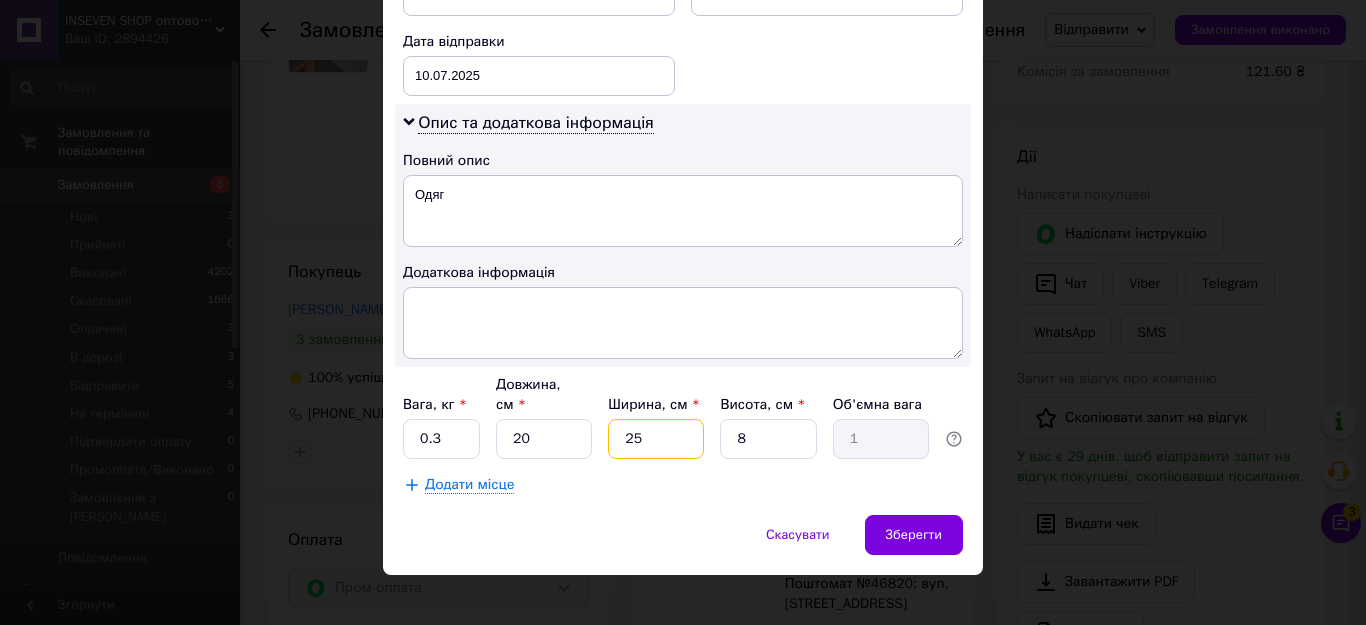 drag, startPoint x: 637, startPoint y: 425, endPoint x: 586, endPoint y: 425, distance: 51 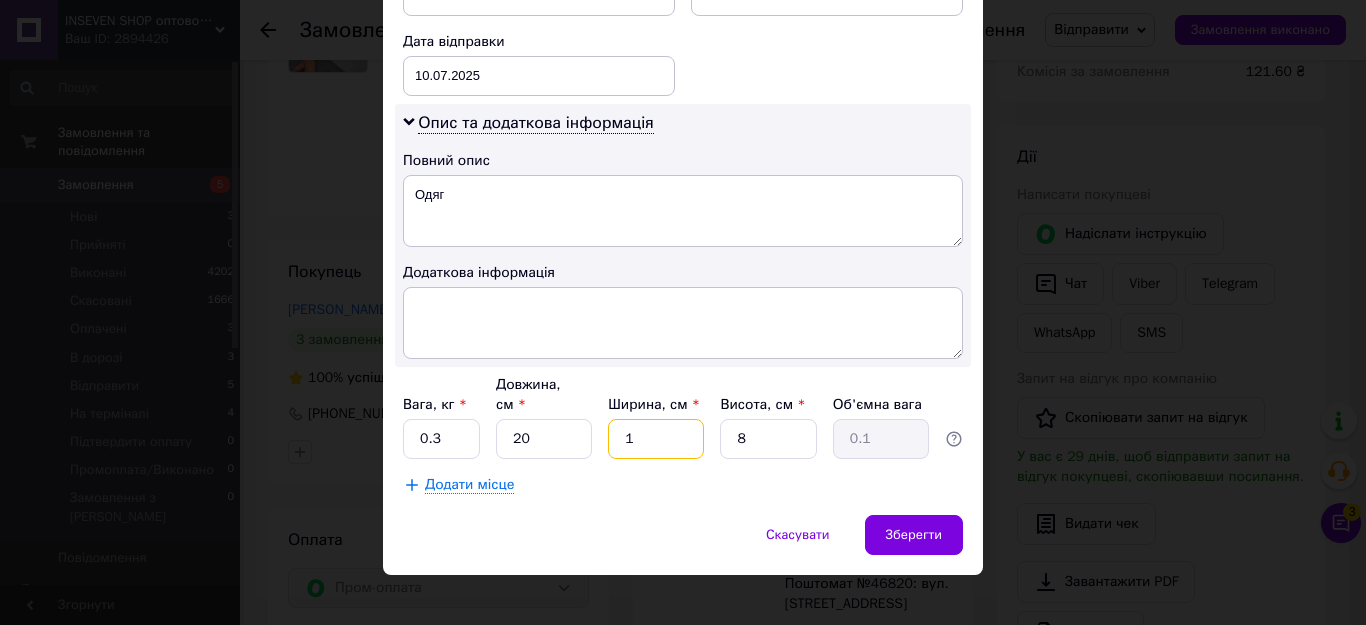 type on "10" 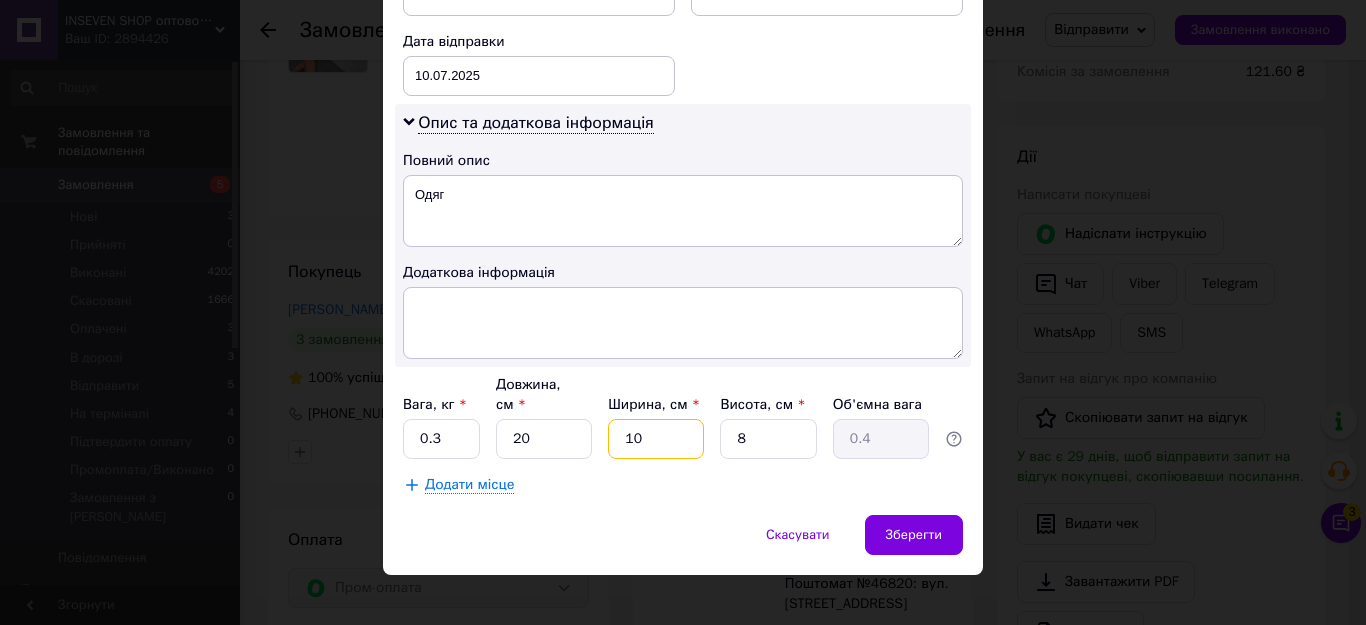 type on "10" 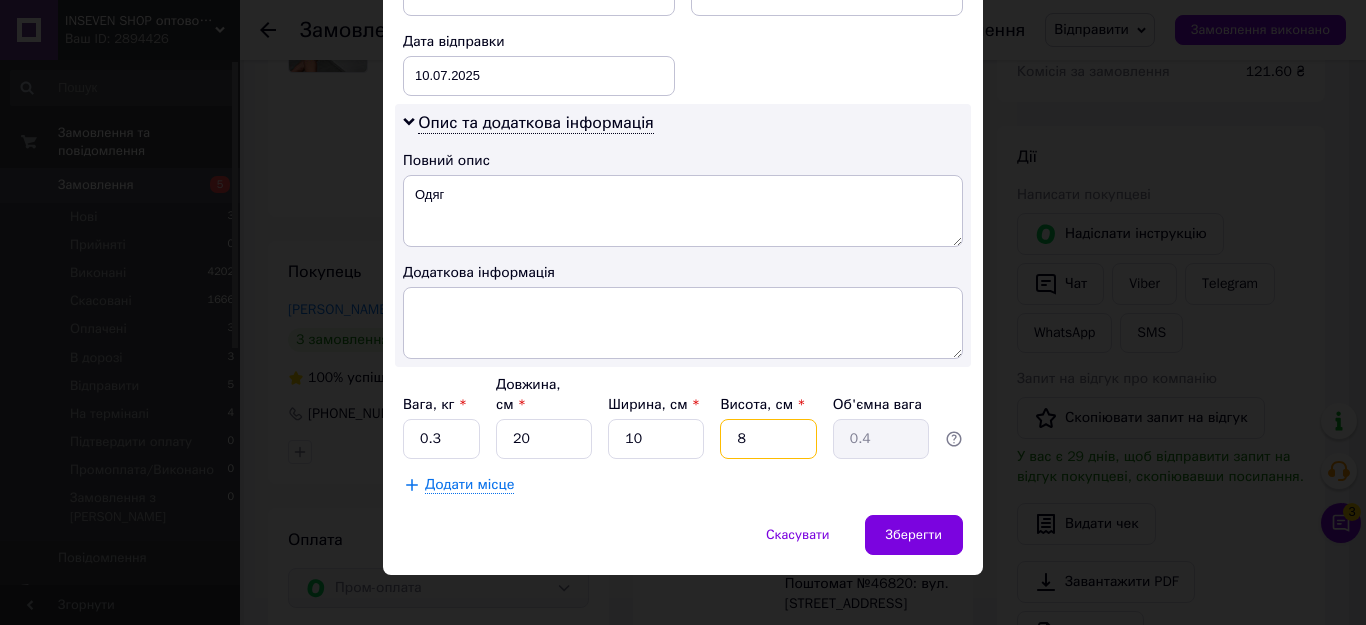 click on "Вага, кг   * 0.3 Довжина, см   * 20 Ширина, см   * 10 Висота, см   * 8 Об'ємна вага 0.4" at bounding box center [683, 417] 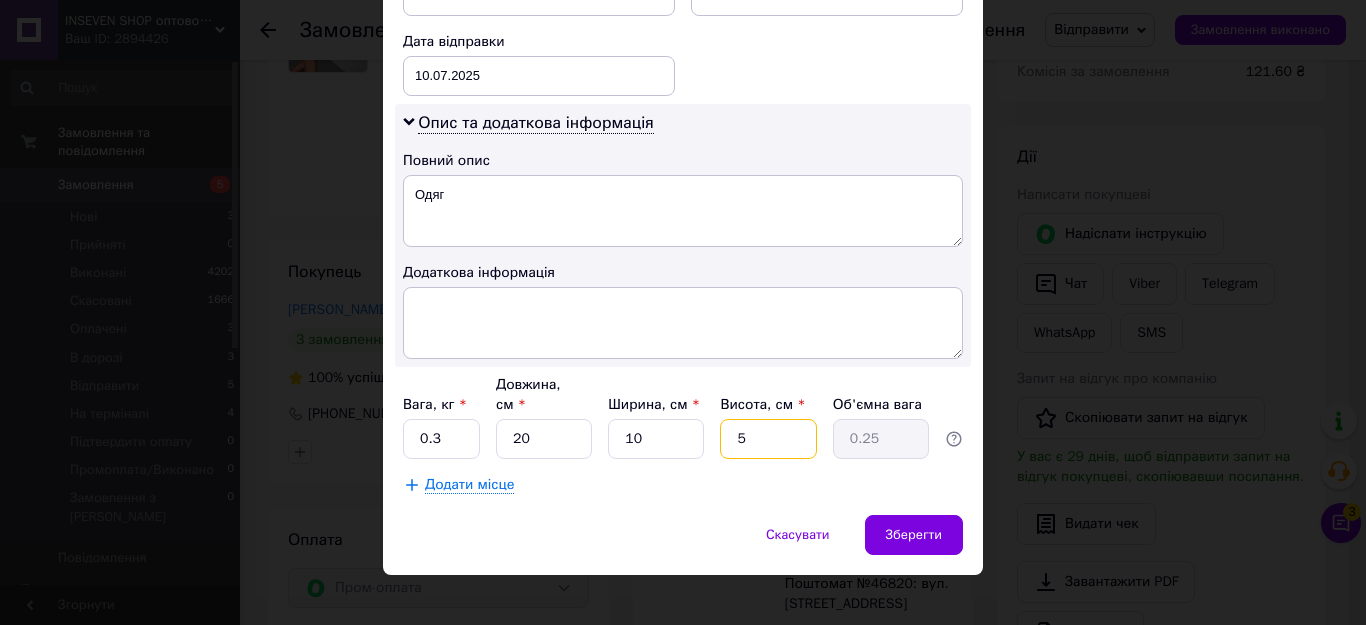 type on "5" 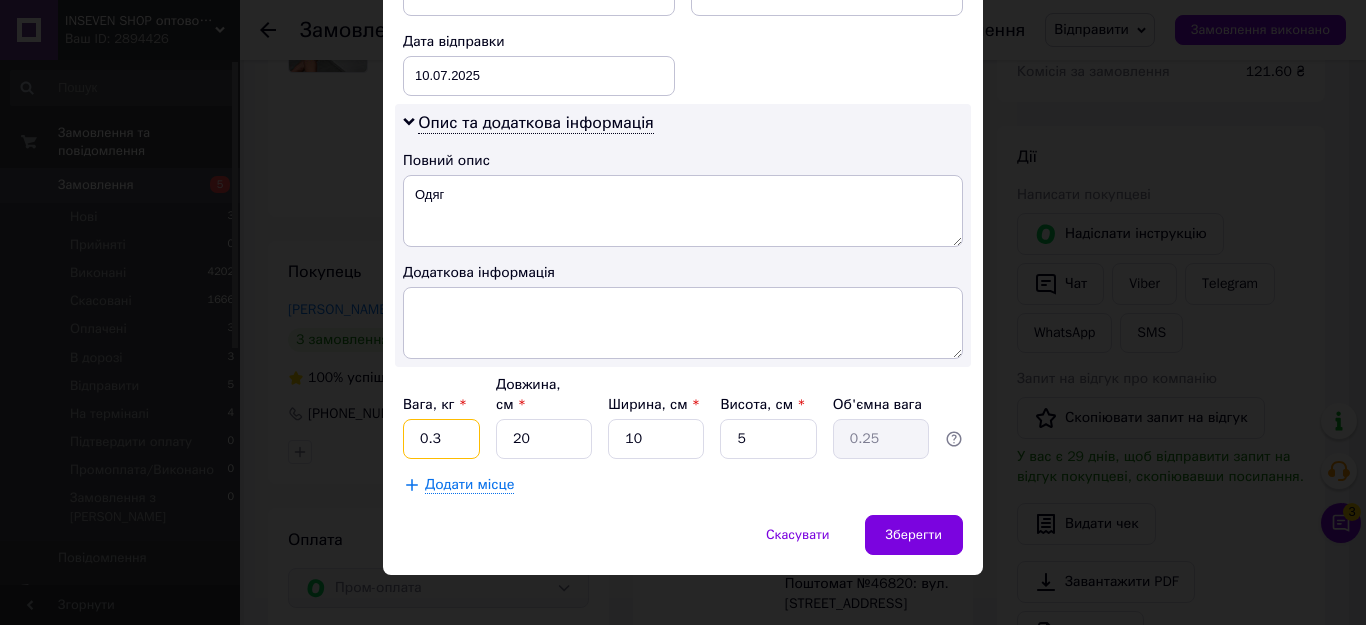 drag, startPoint x: 441, startPoint y: 425, endPoint x: 430, endPoint y: 425, distance: 11 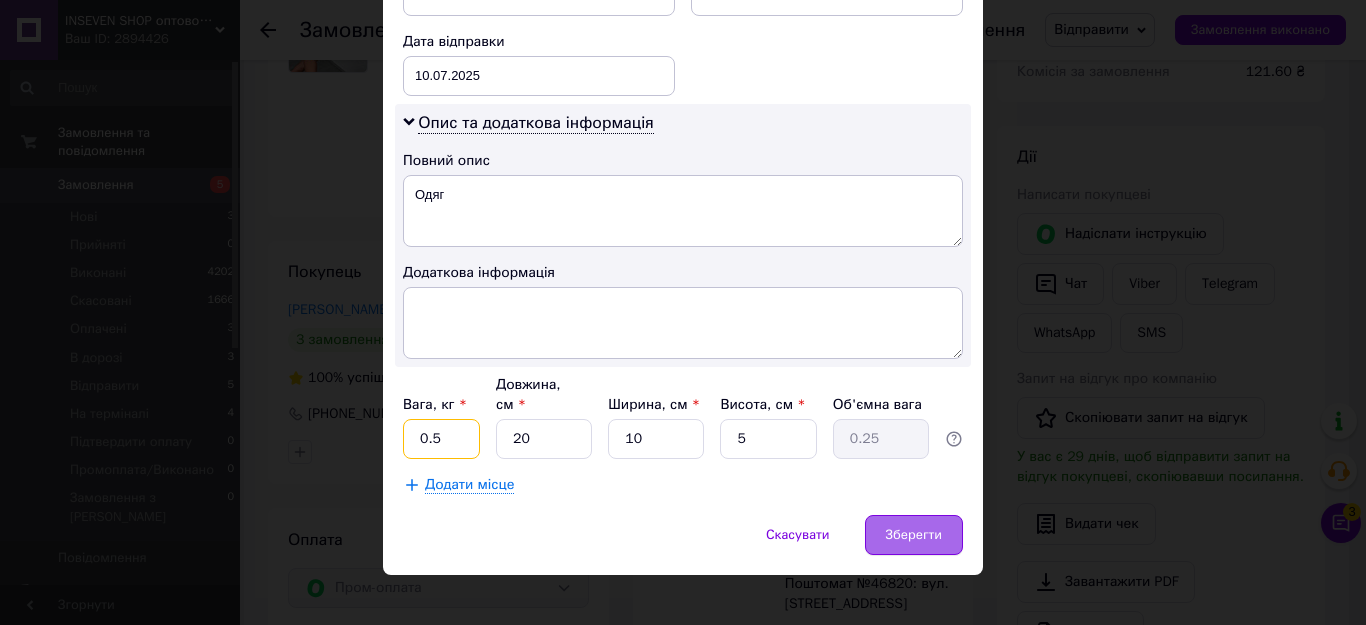 type on "0.5" 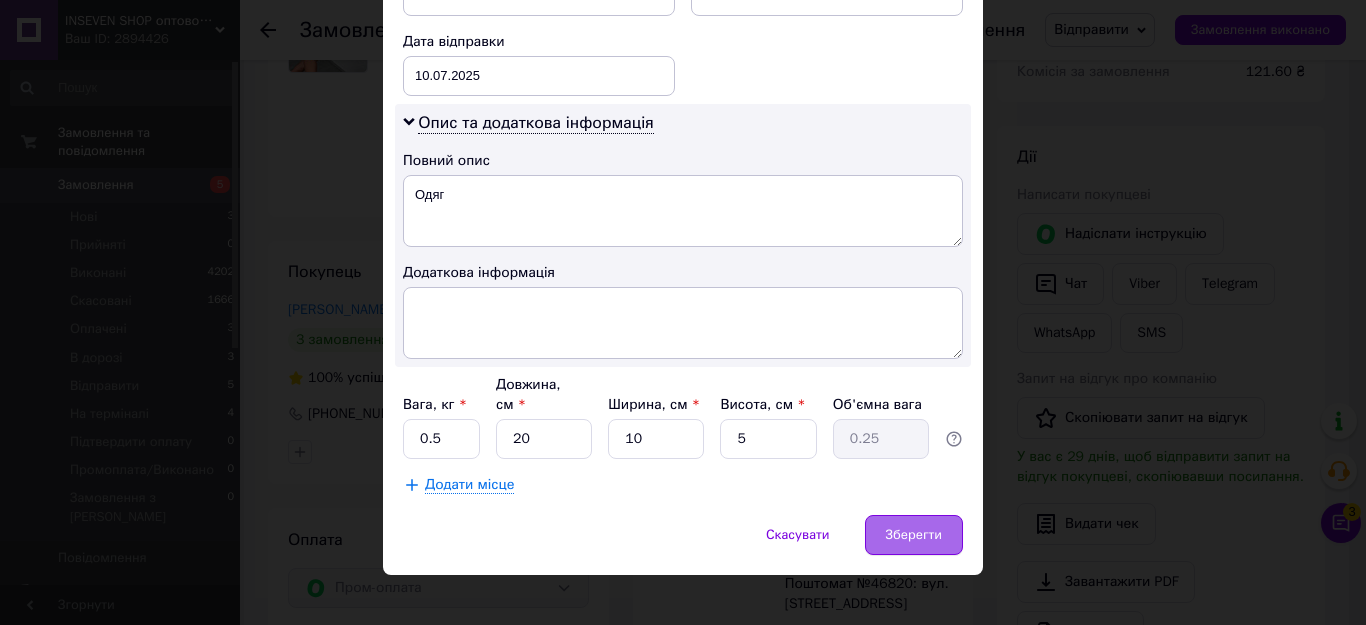 click on "Зберегти" at bounding box center [914, 535] 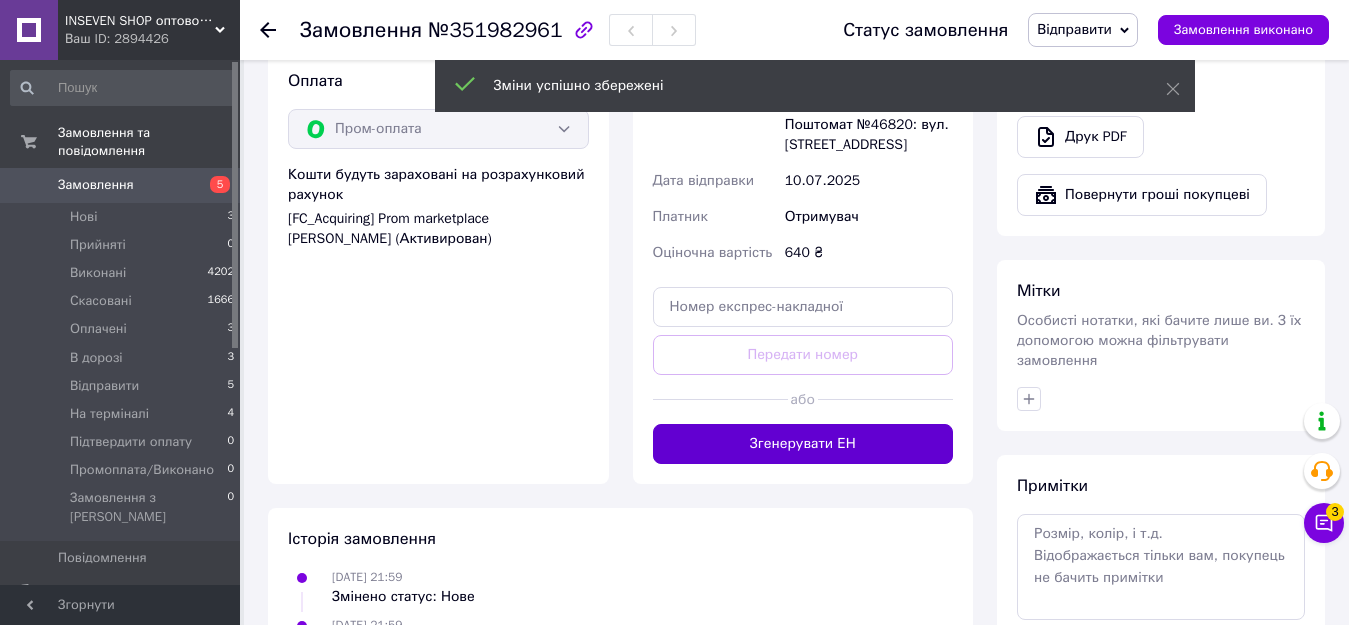 scroll, scrollTop: 800, scrollLeft: 0, axis: vertical 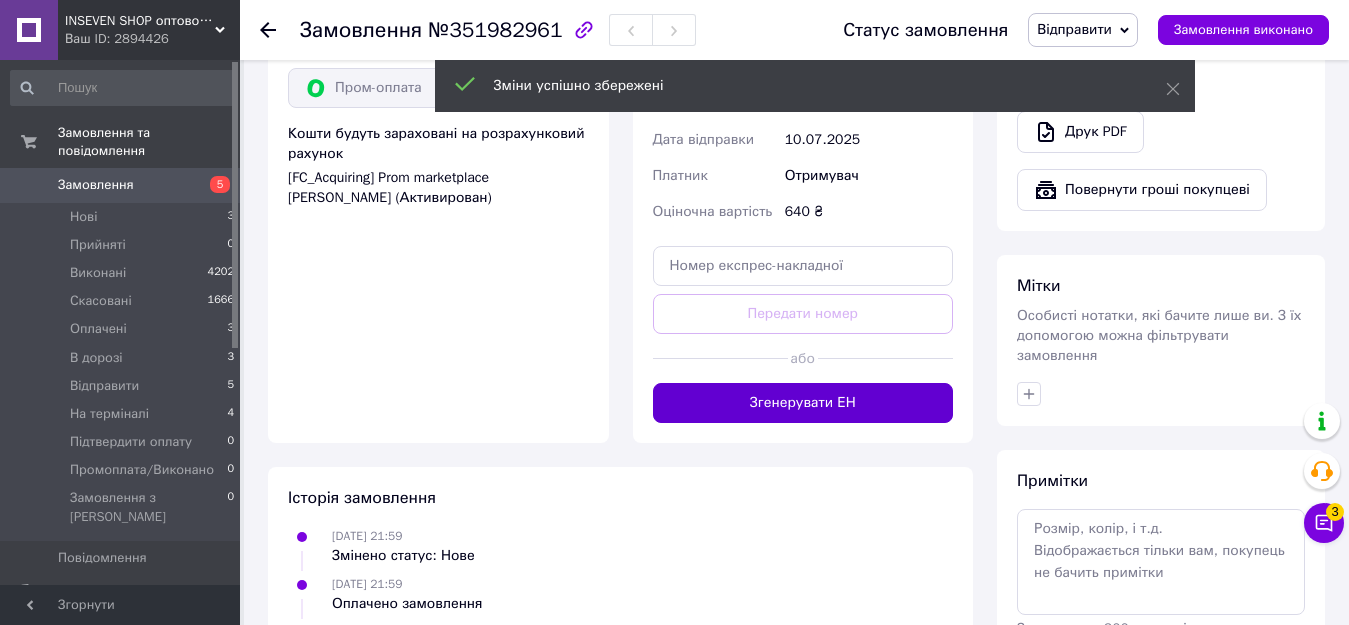 click on "Згенерувати ЕН" at bounding box center (803, 403) 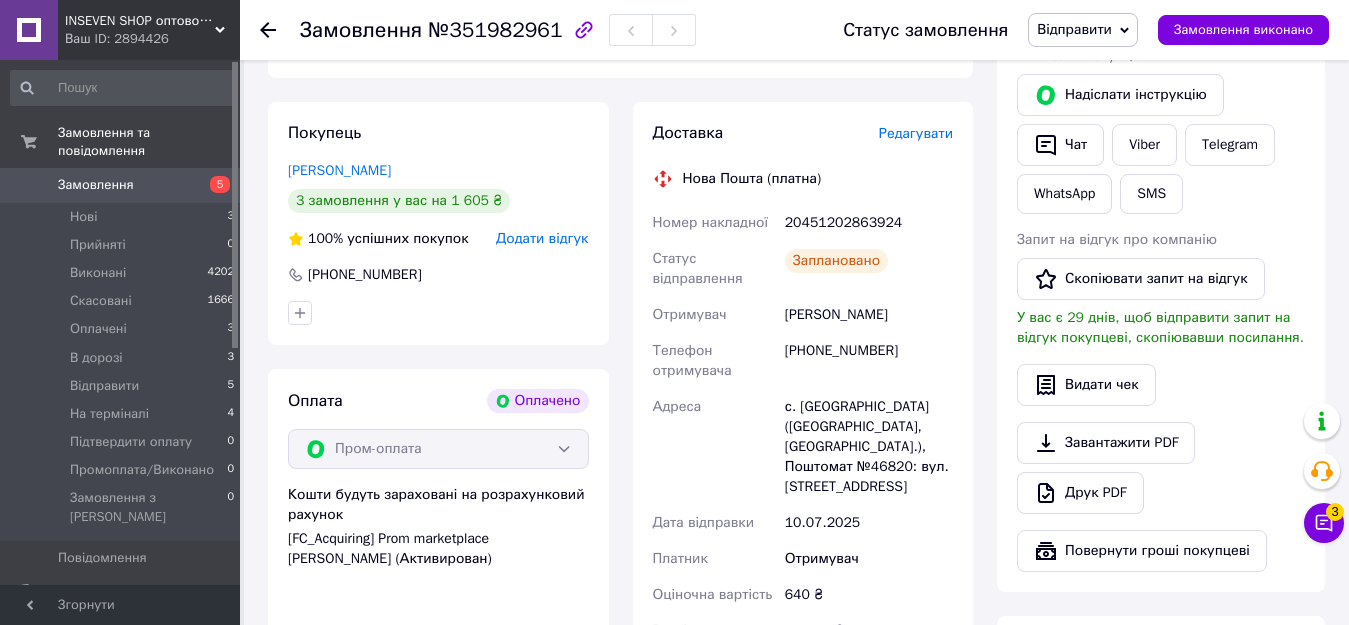 scroll, scrollTop: 400, scrollLeft: 0, axis: vertical 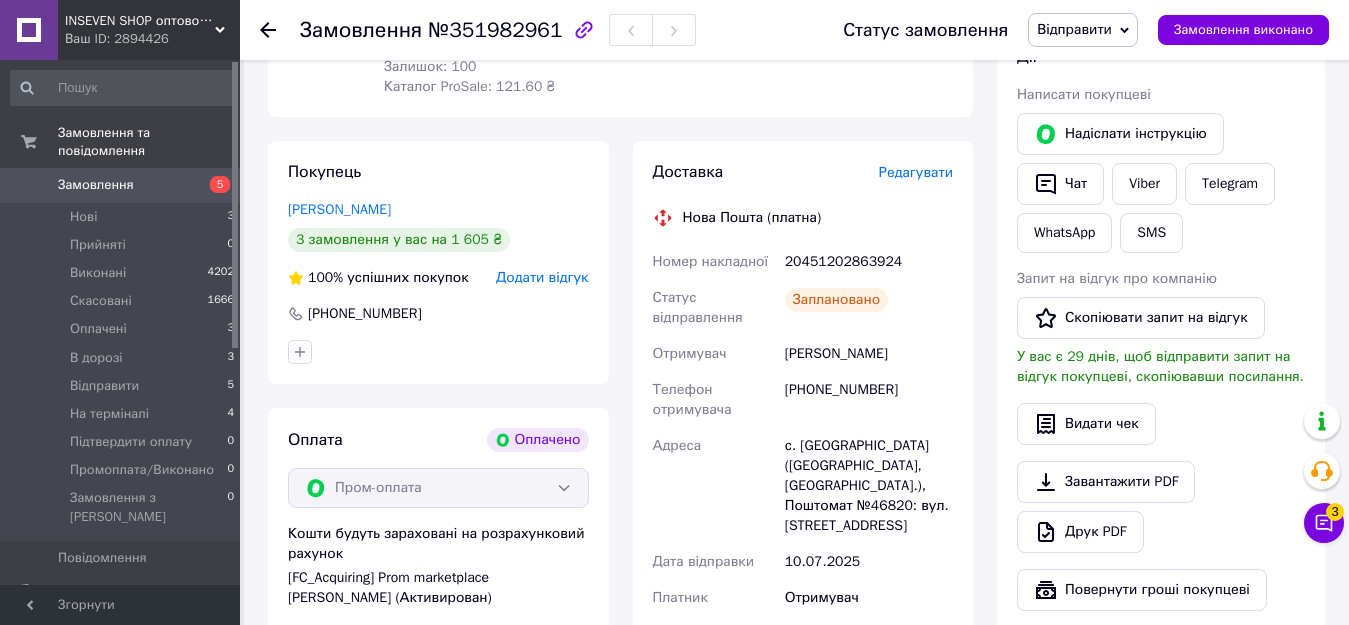 click on "20451202863924" at bounding box center [869, 262] 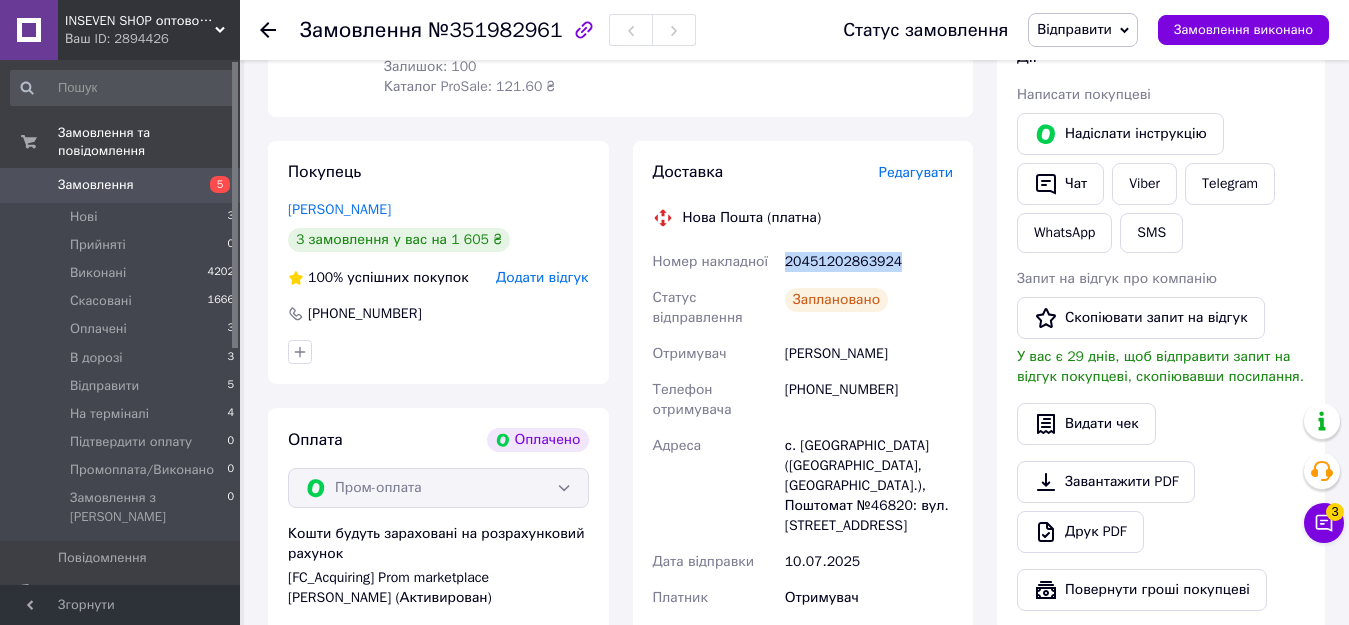 click on "20451202863924" at bounding box center (869, 262) 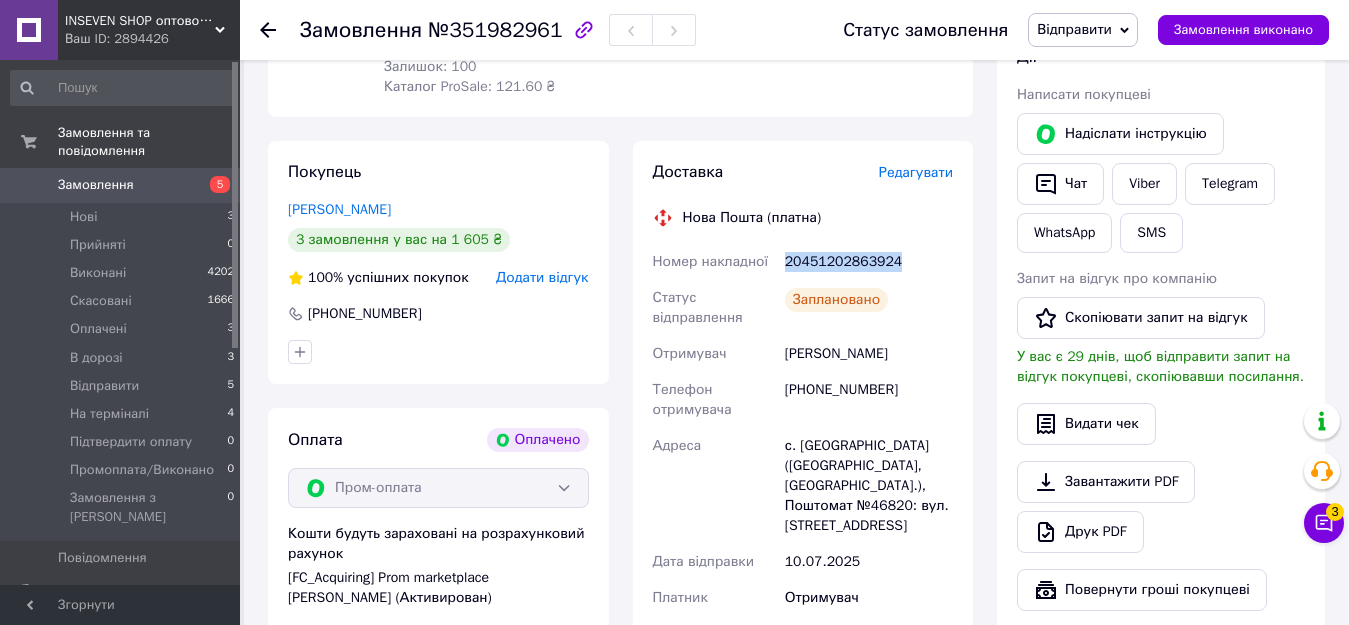 scroll, scrollTop: 0, scrollLeft: 0, axis: both 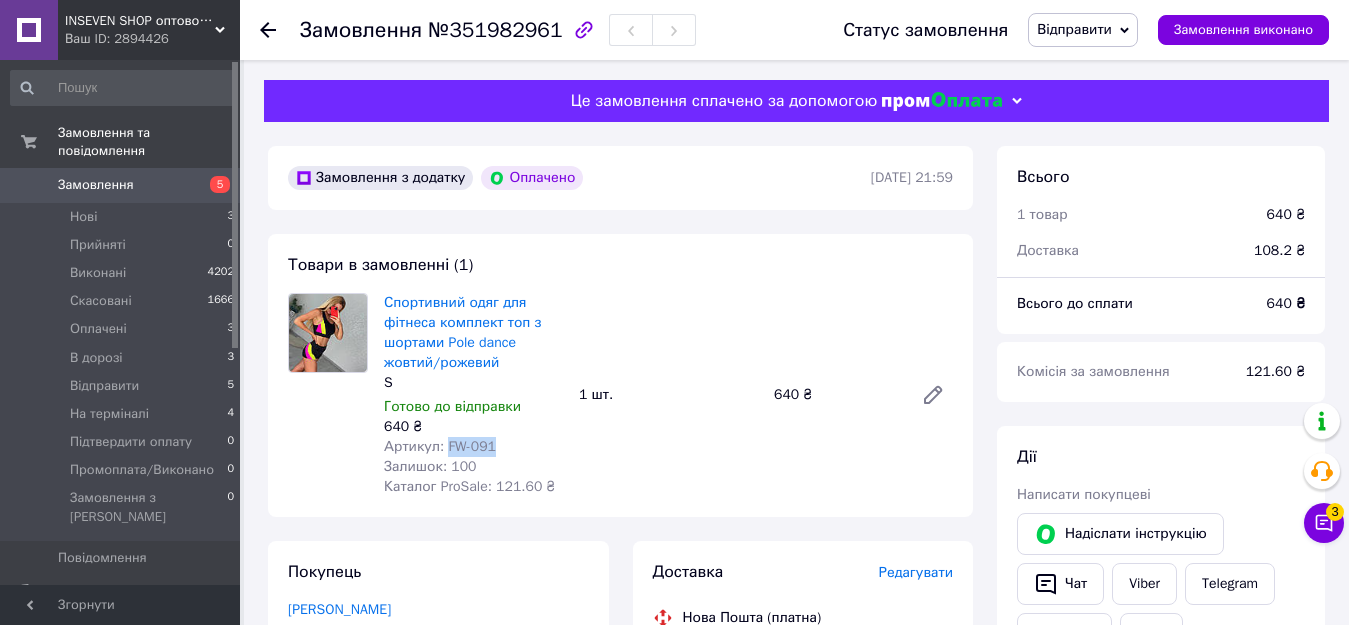 drag, startPoint x: 444, startPoint y: 448, endPoint x: 510, endPoint y: 448, distance: 66 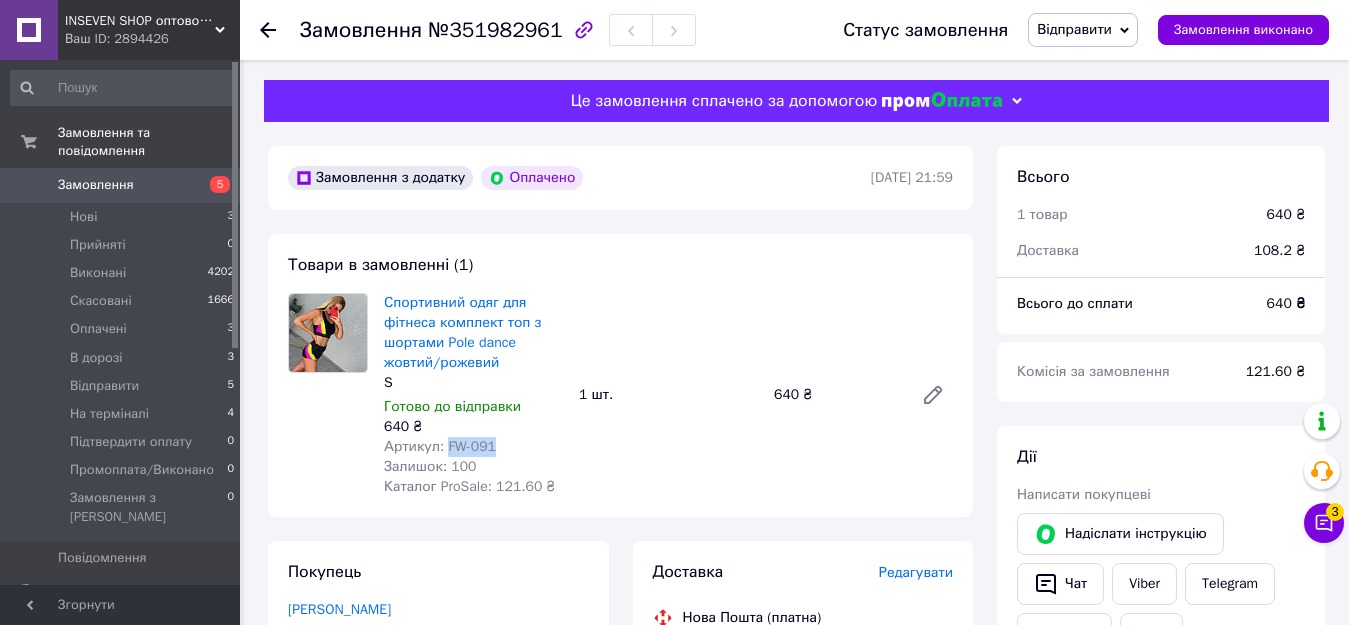 click on "Артикул: FW-091" at bounding box center [473, 447] 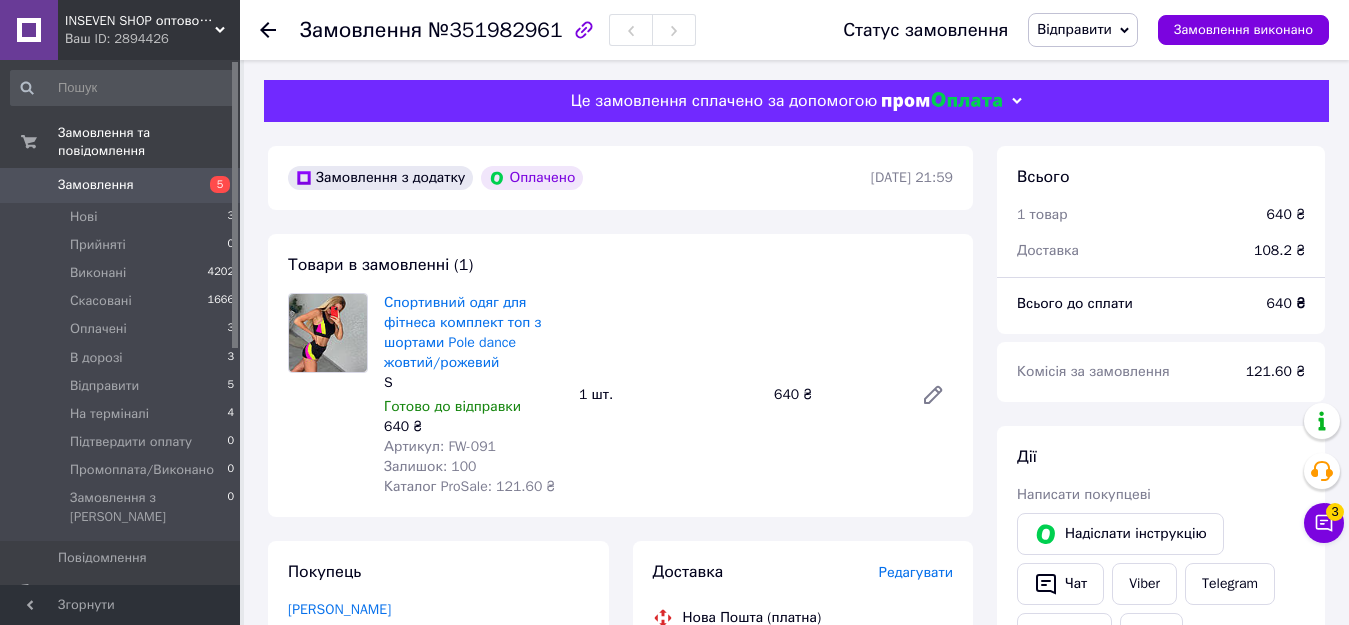 click 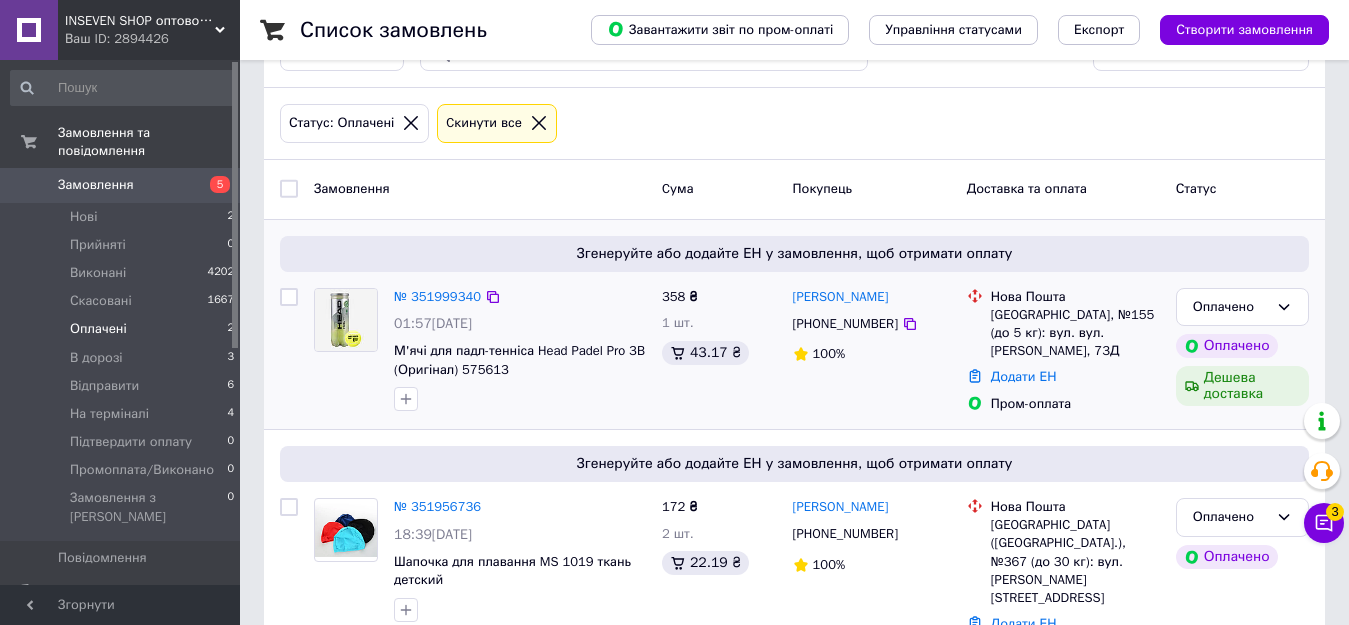 scroll, scrollTop: 265, scrollLeft: 0, axis: vertical 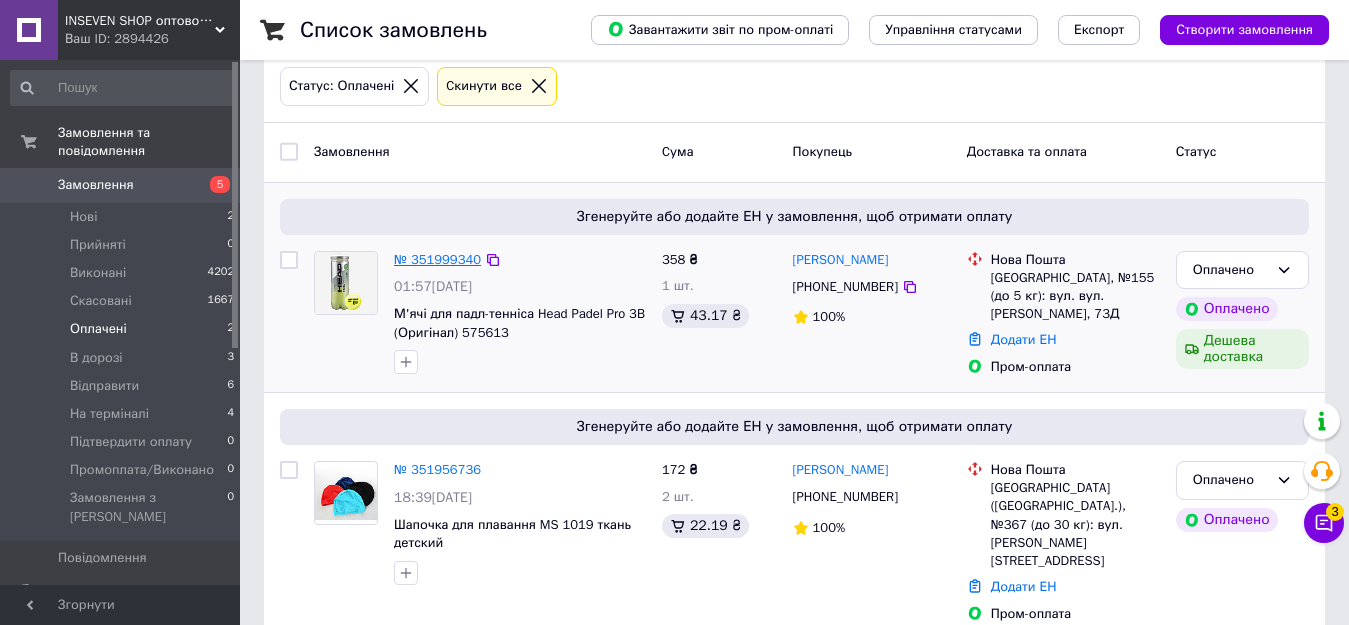 click on "№ 351999340" at bounding box center [437, 259] 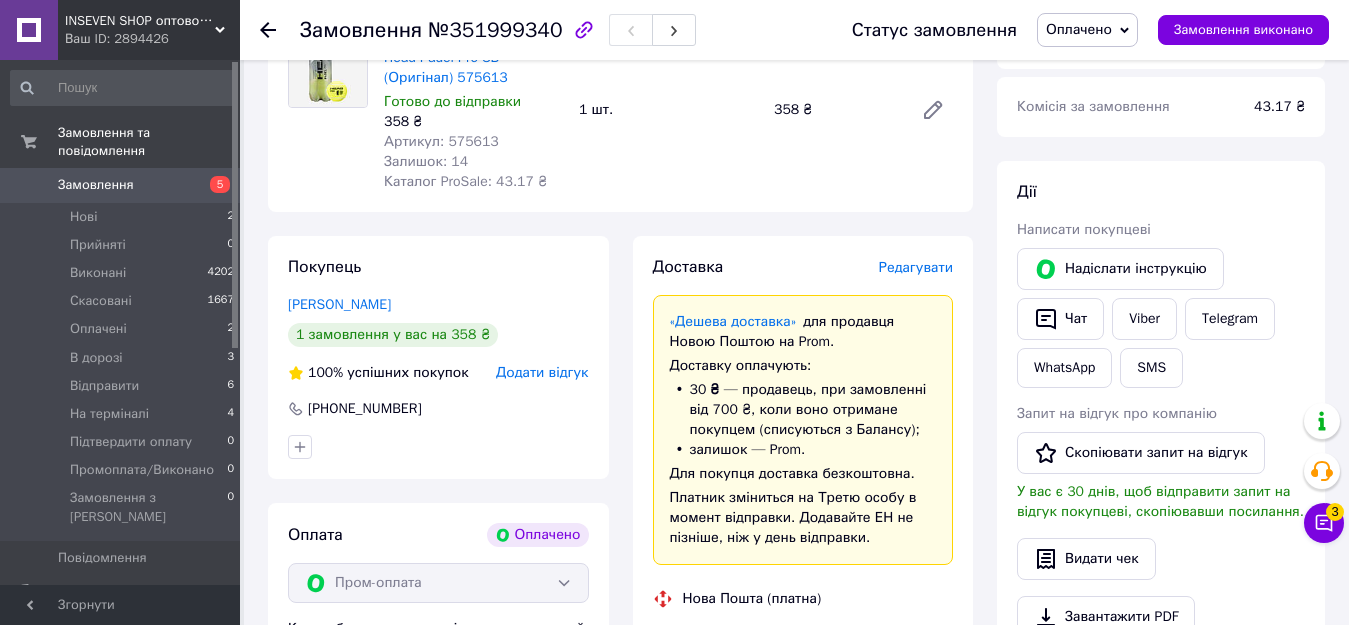 click on "Артикул: 575613" at bounding box center (441, 141) 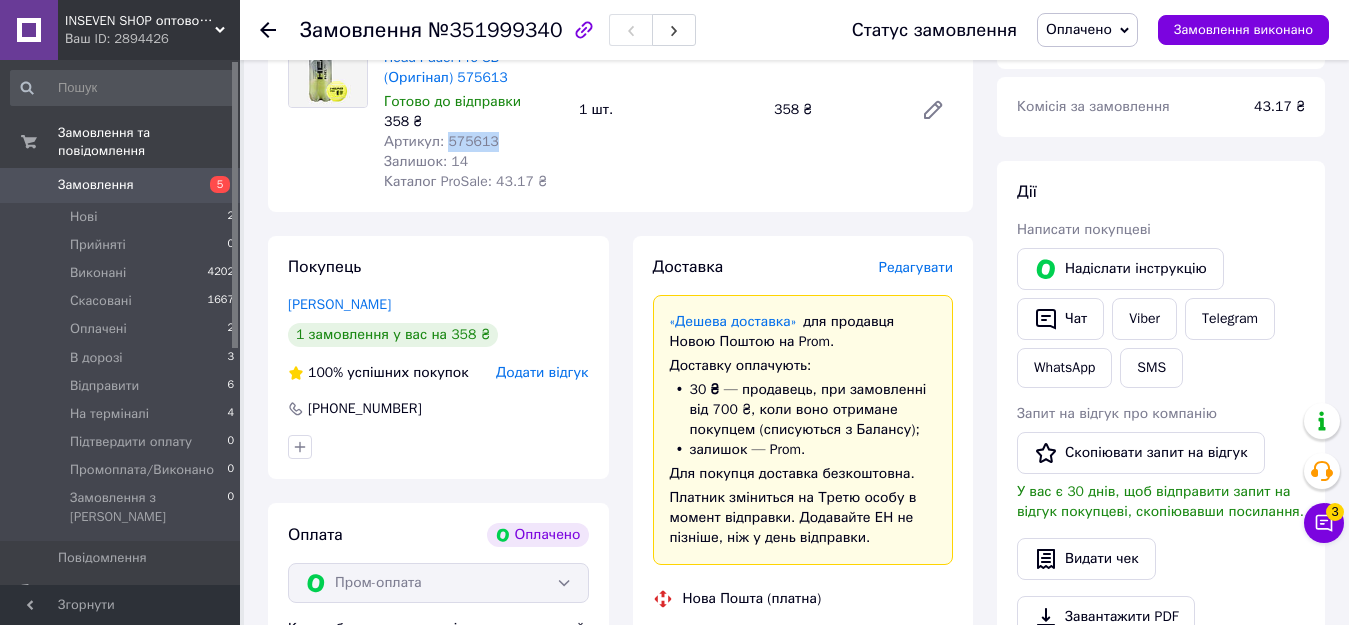 click on "Артикул: 575613" at bounding box center [441, 141] 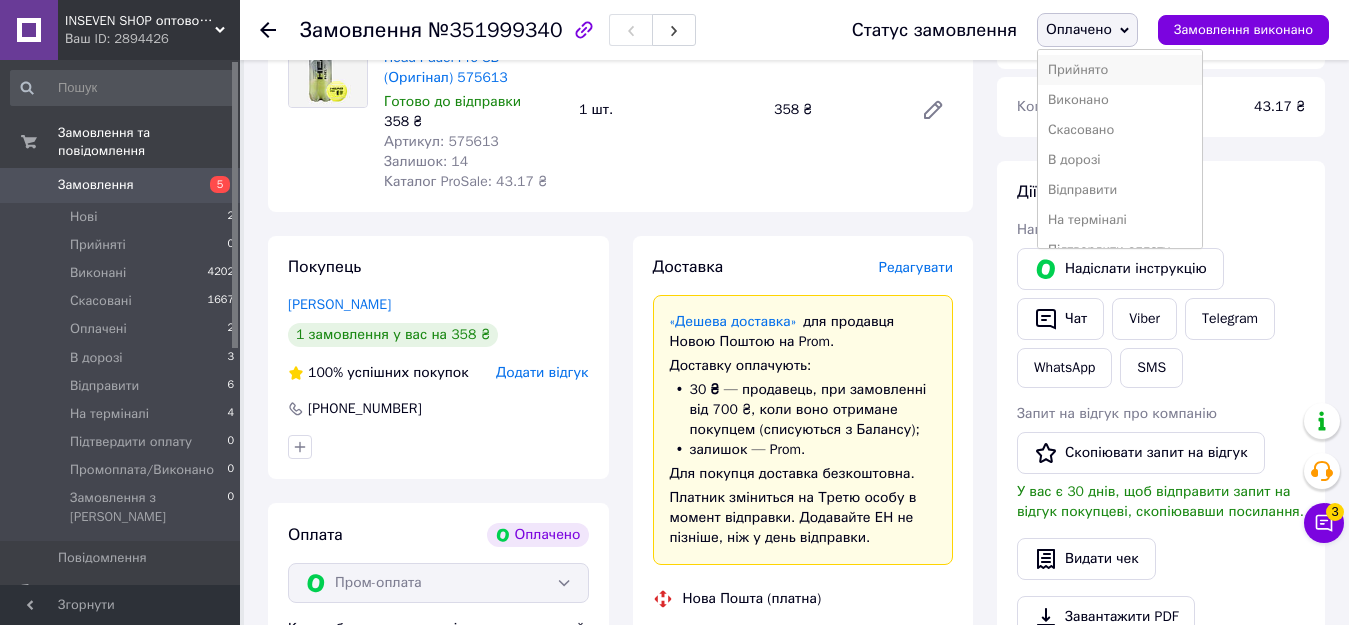 click on "Прийнято" at bounding box center (1120, 70) 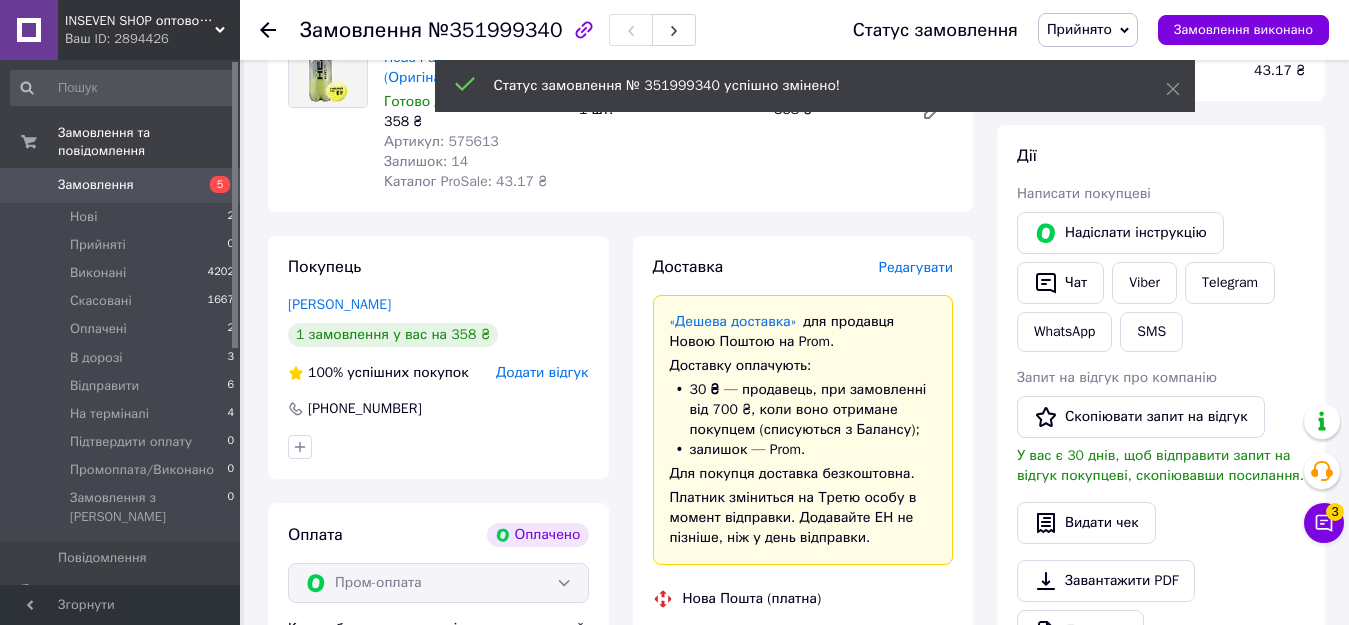 click on "Прийнято" at bounding box center [1079, 29] 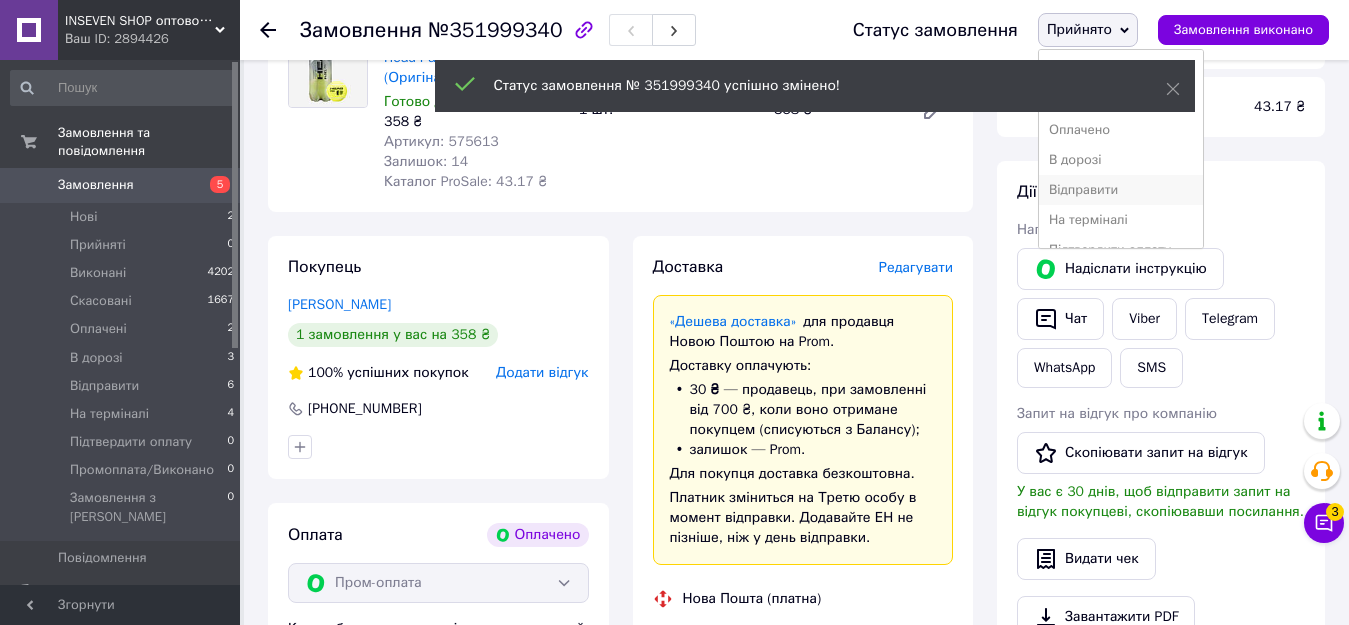 click on "Відправити" at bounding box center [1121, 190] 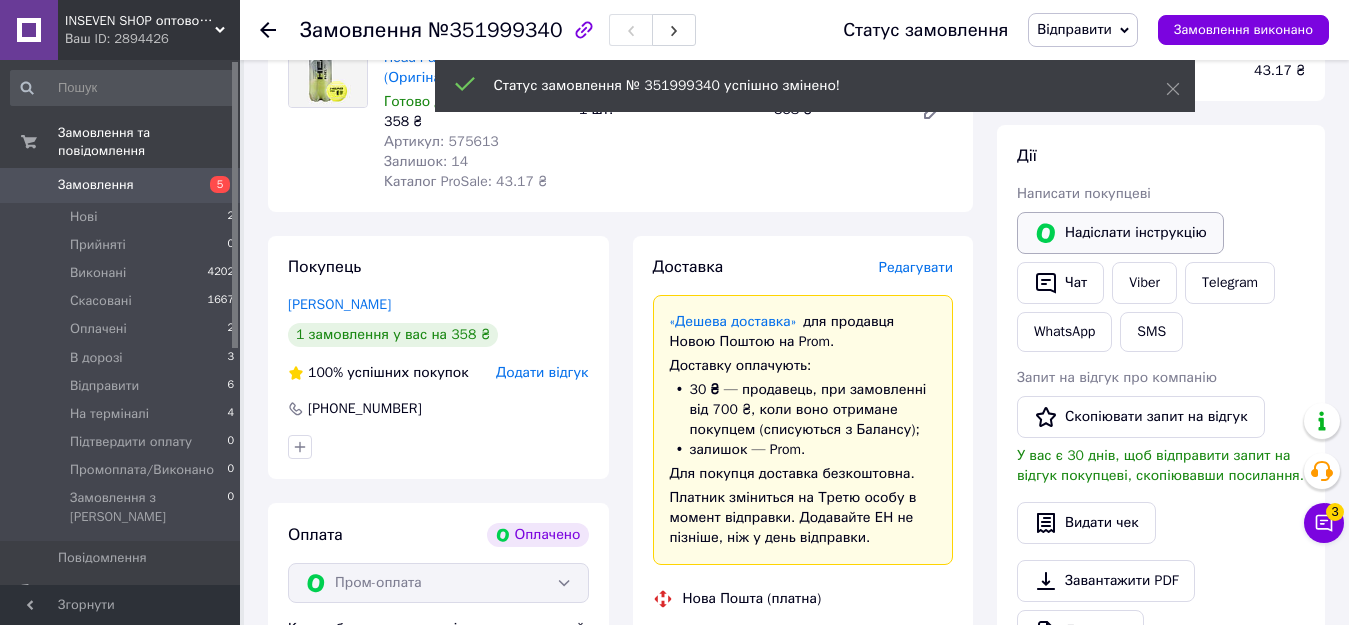 click on "Надіслати інструкцію" at bounding box center (1120, 233) 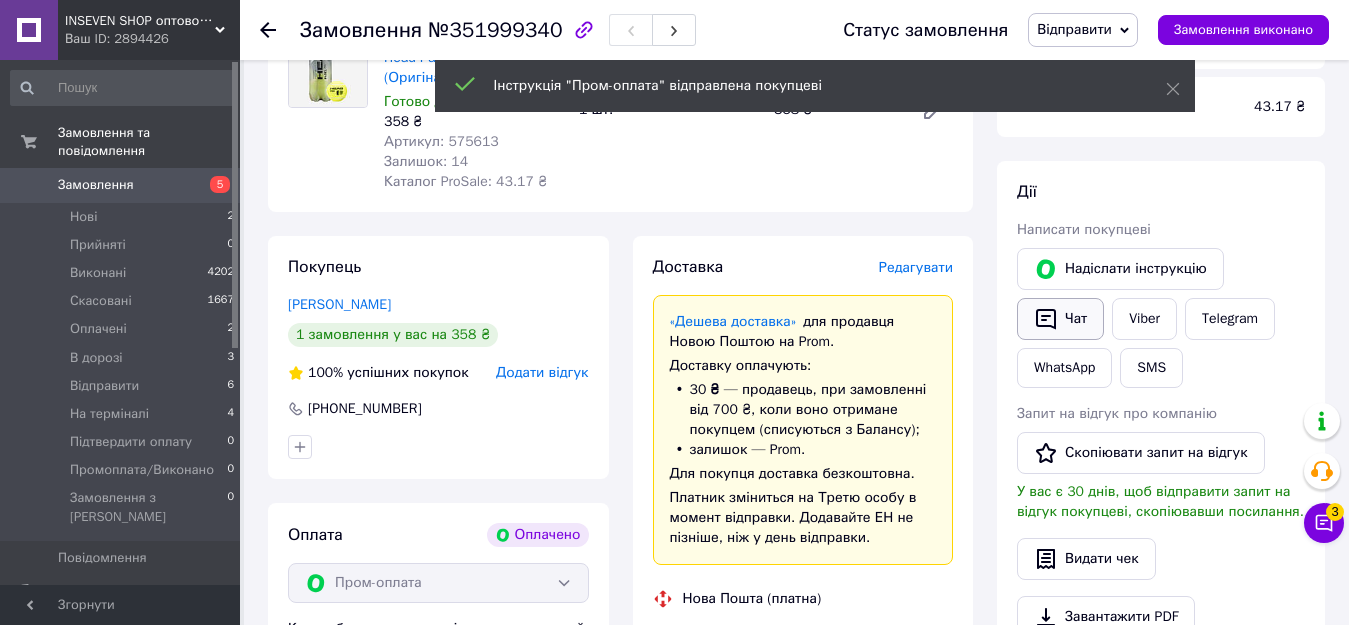 click on "Чат" at bounding box center [1060, 319] 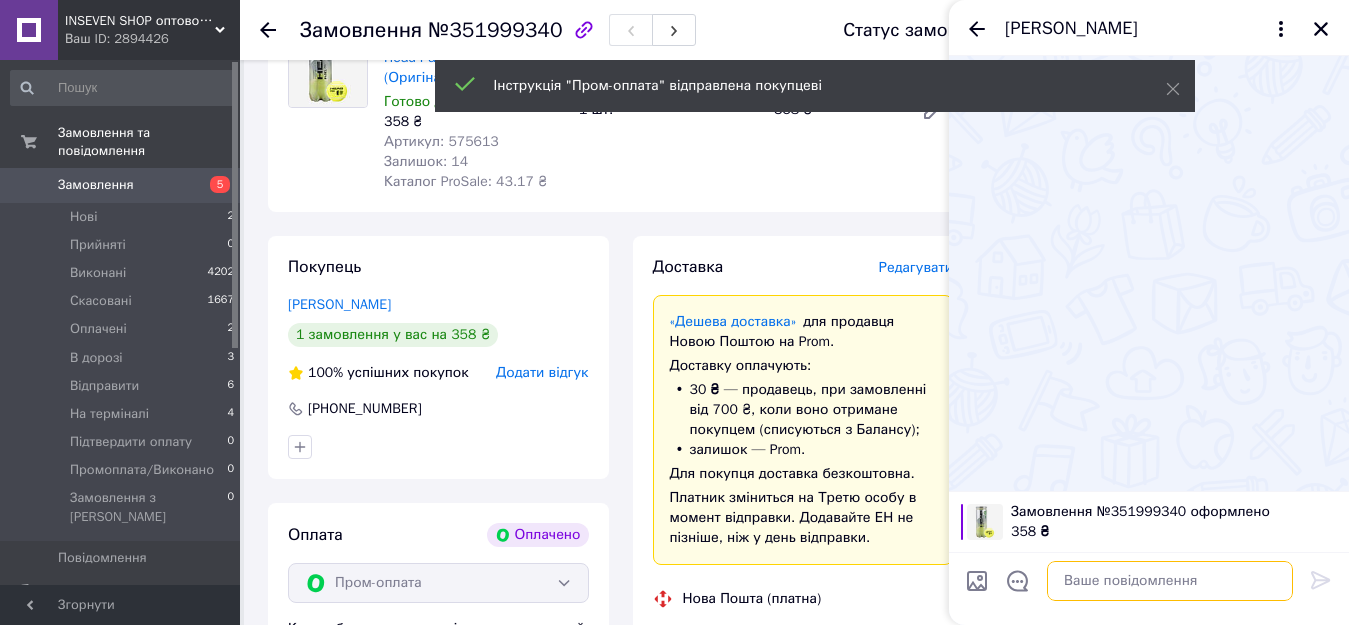 click at bounding box center (1170, 581) 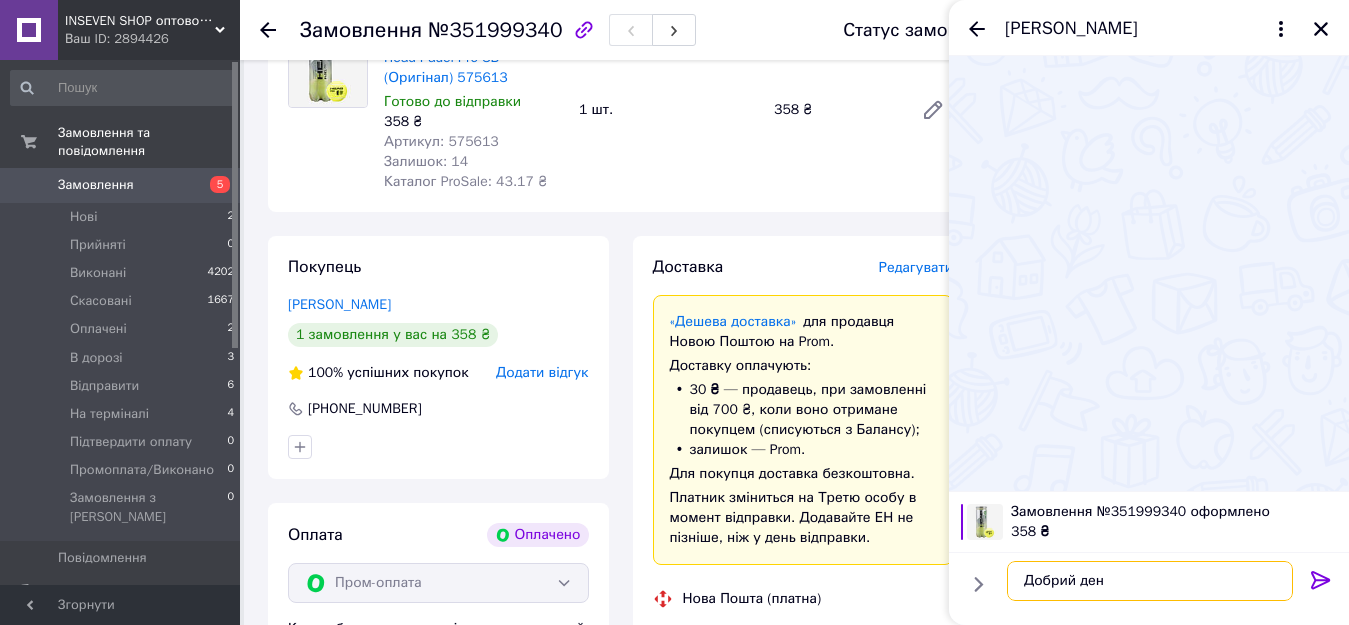 type on "Добрий день" 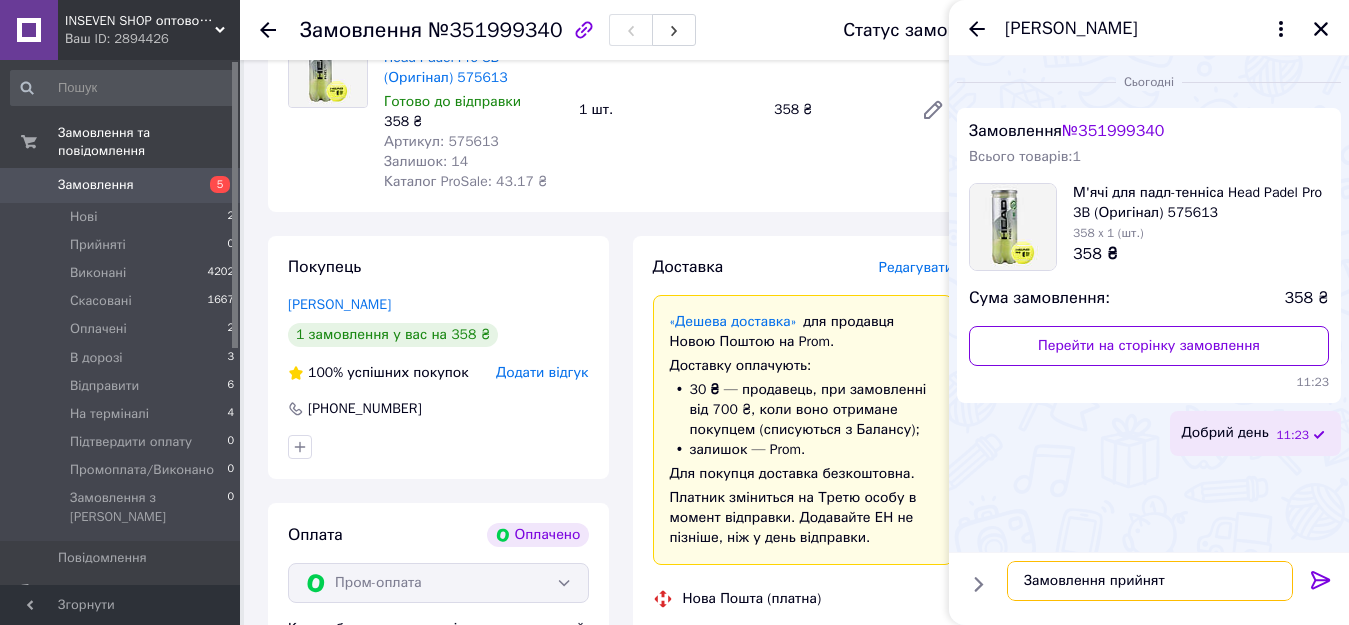 type on "Замовлення прийнято" 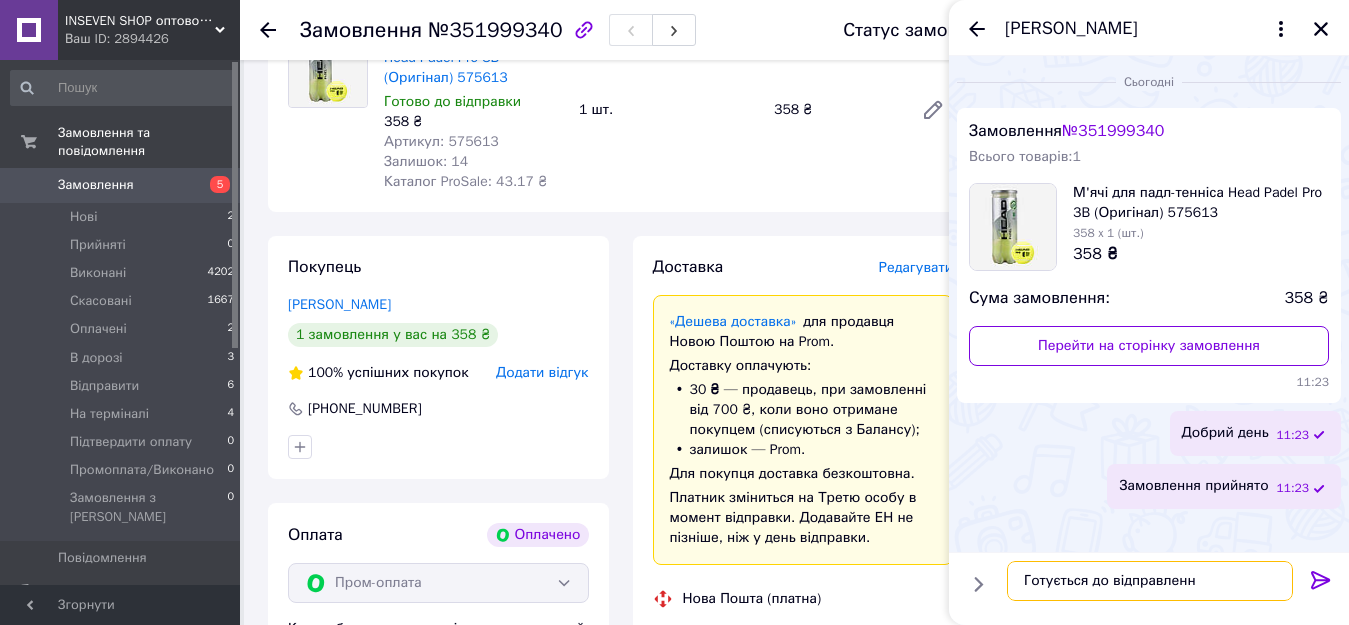 type on "Готується до відправлення" 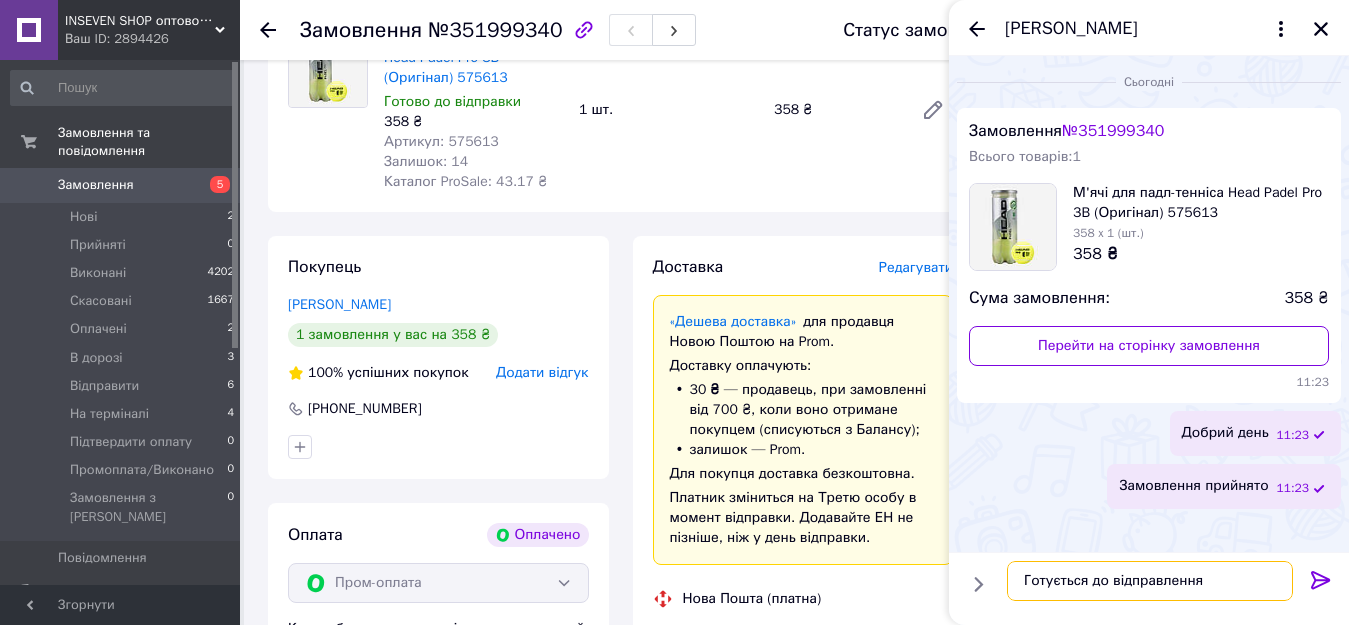 type 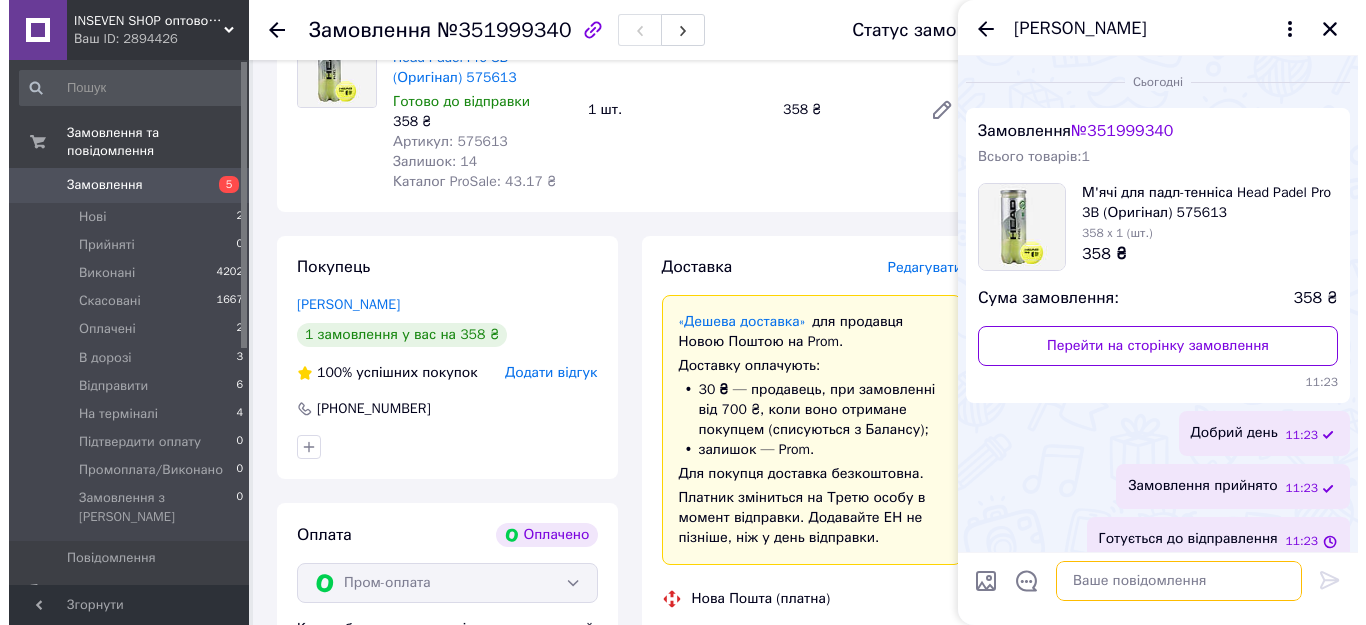 scroll, scrollTop: 18, scrollLeft: 0, axis: vertical 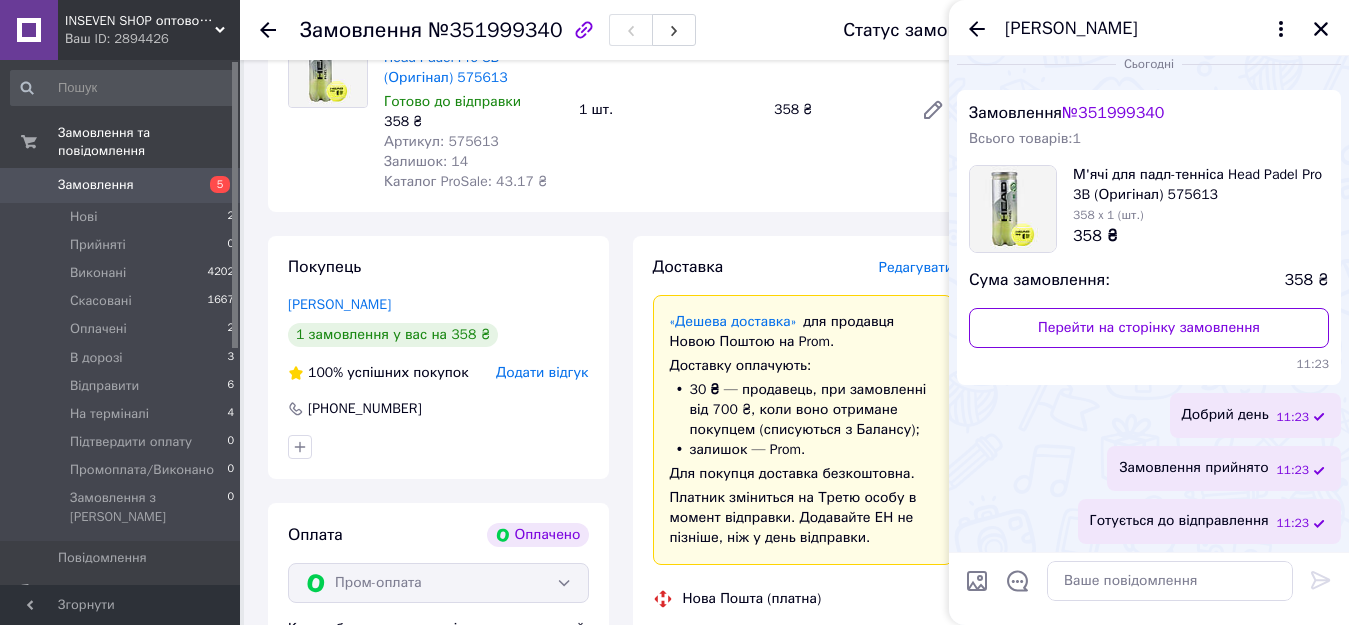 click on "Редагувати" at bounding box center [916, 267] 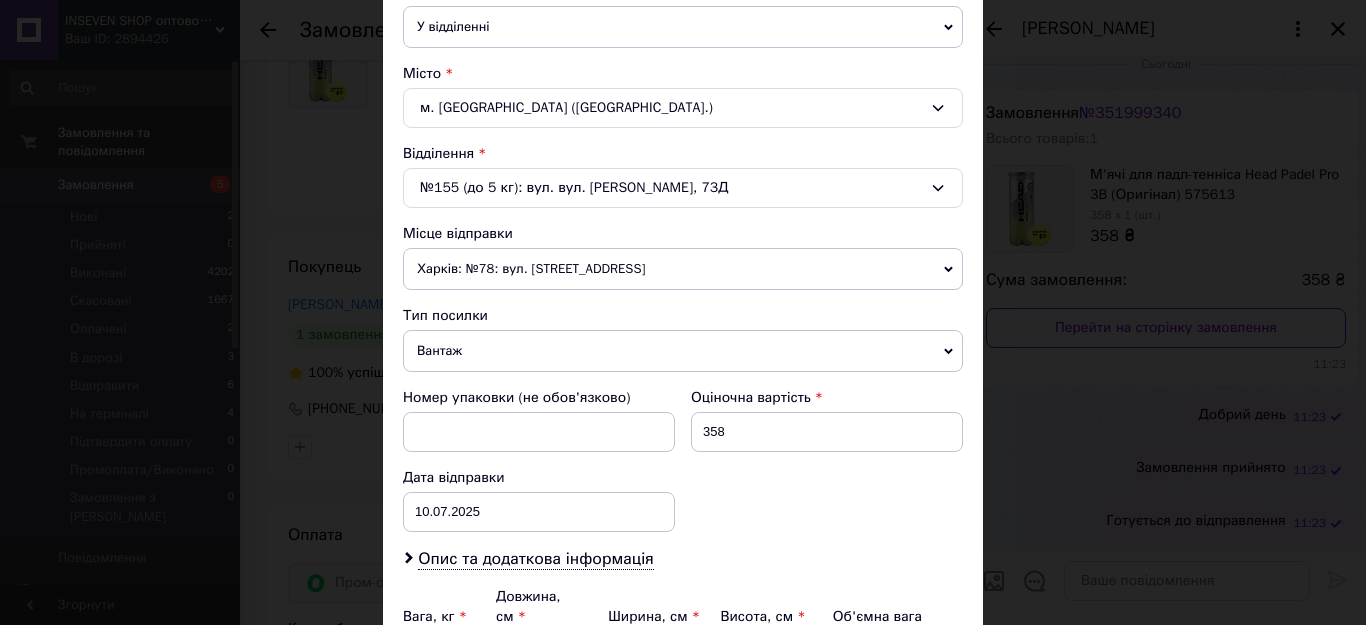 scroll, scrollTop: 500, scrollLeft: 0, axis: vertical 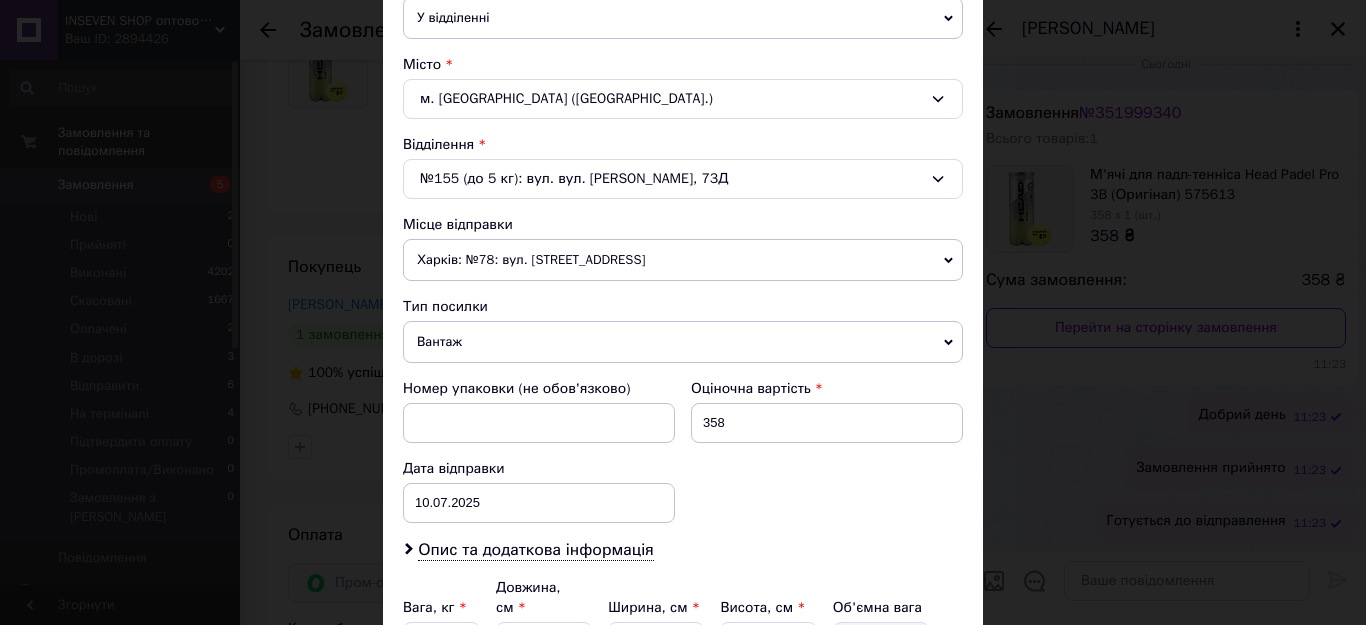 click on "Харків: №78: вул. [STREET_ADDRESS]" at bounding box center [683, 260] 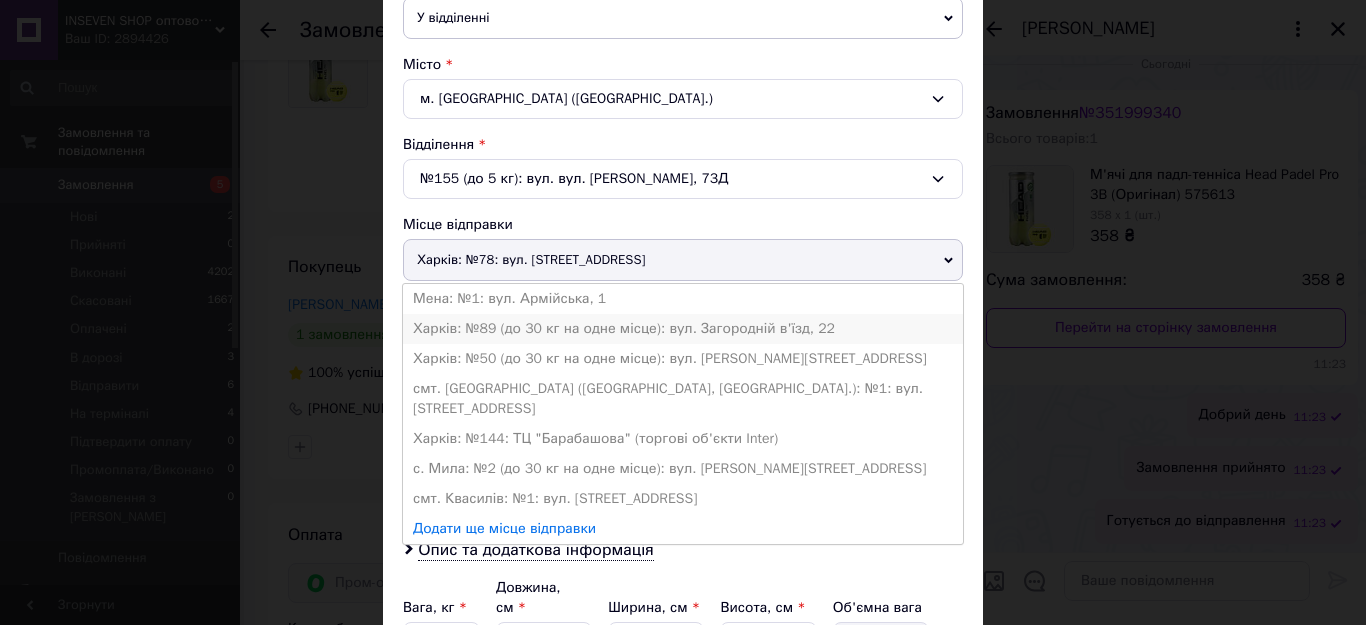 click on "Харків: №89 (до 30 кг на одне місце): вул. Загородній в'їзд, 22" at bounding box center (683, 329) 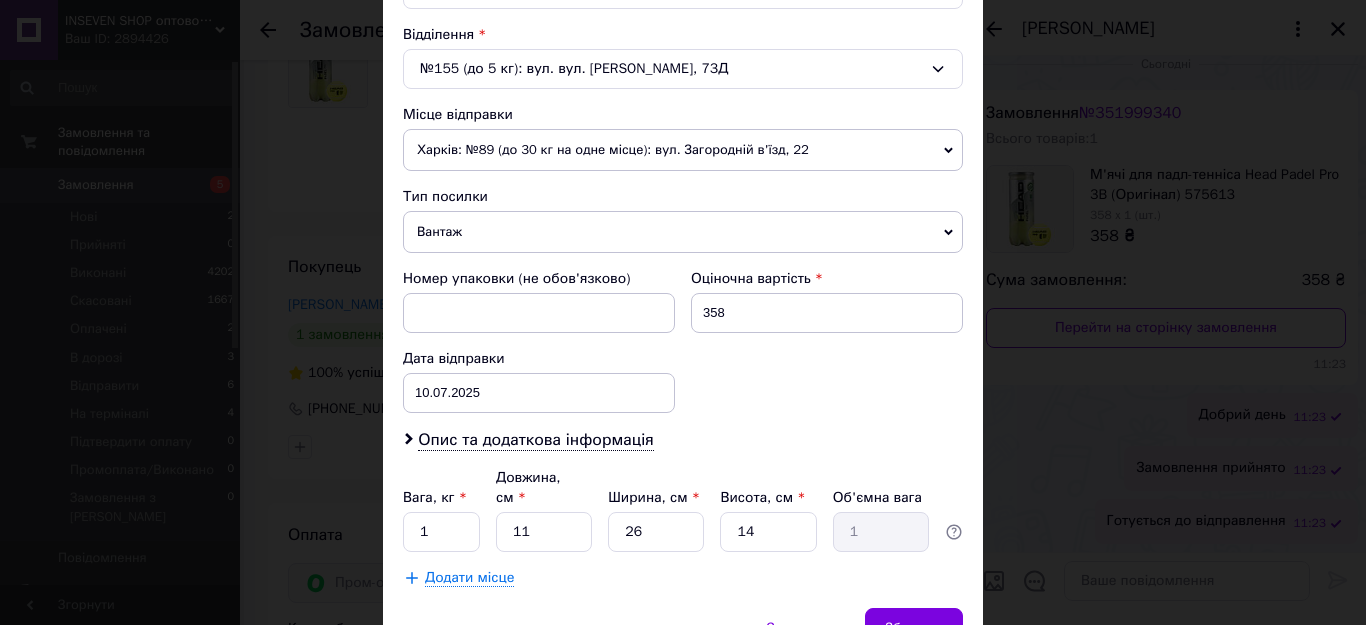 scroll, scrollTop: 703, scrollLeft: 0, axis: vertical 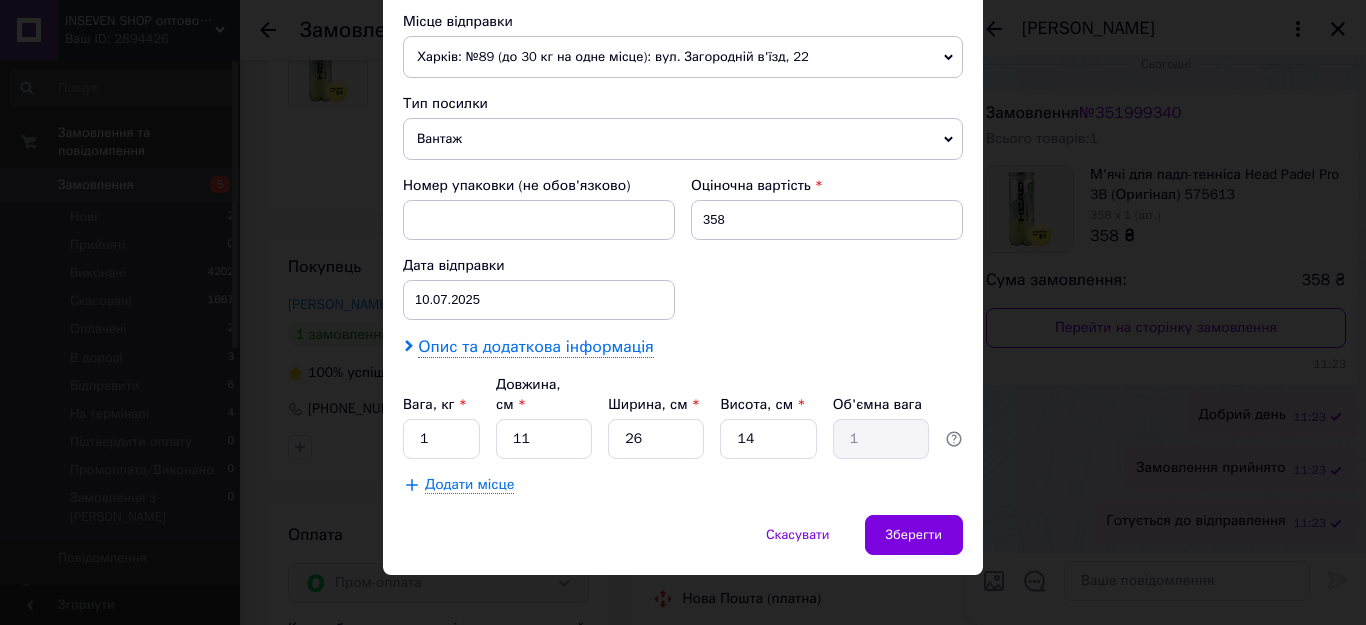 click on "Опис та додаткова інформація" at bounding box center (535, 347) 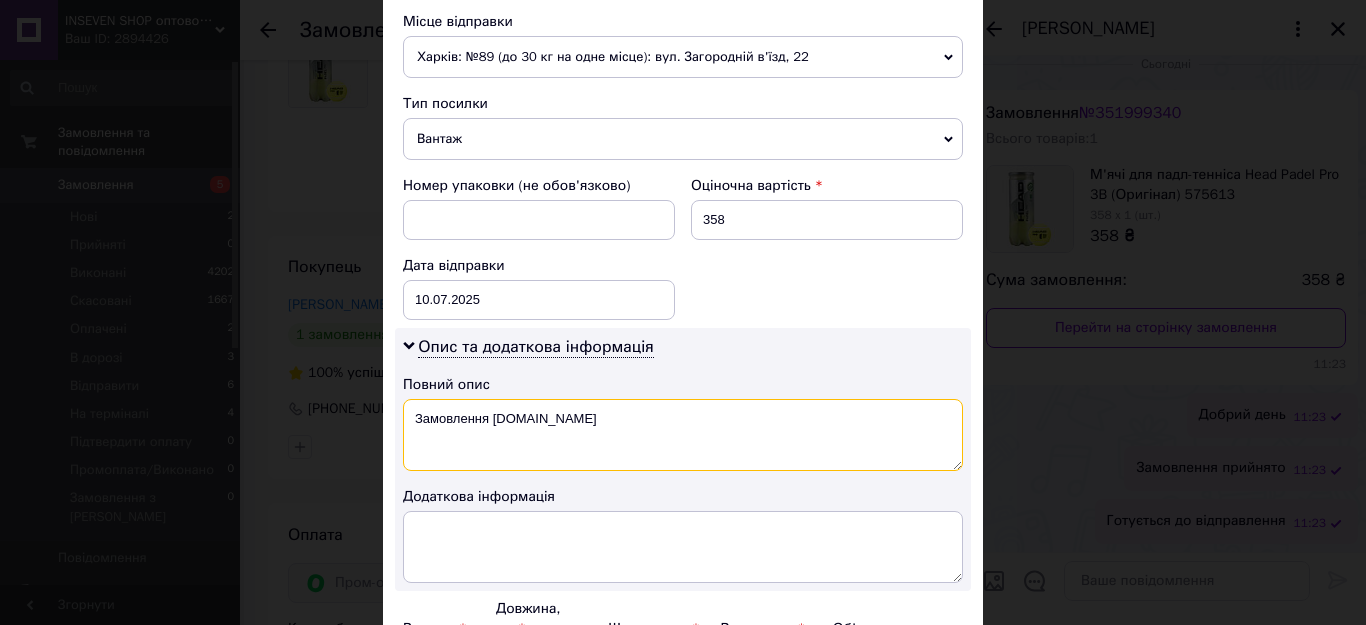 drag, startPoint x: 411, startPoint y: 424, endPoint x: 582, endPoint y: 424, distance: 171 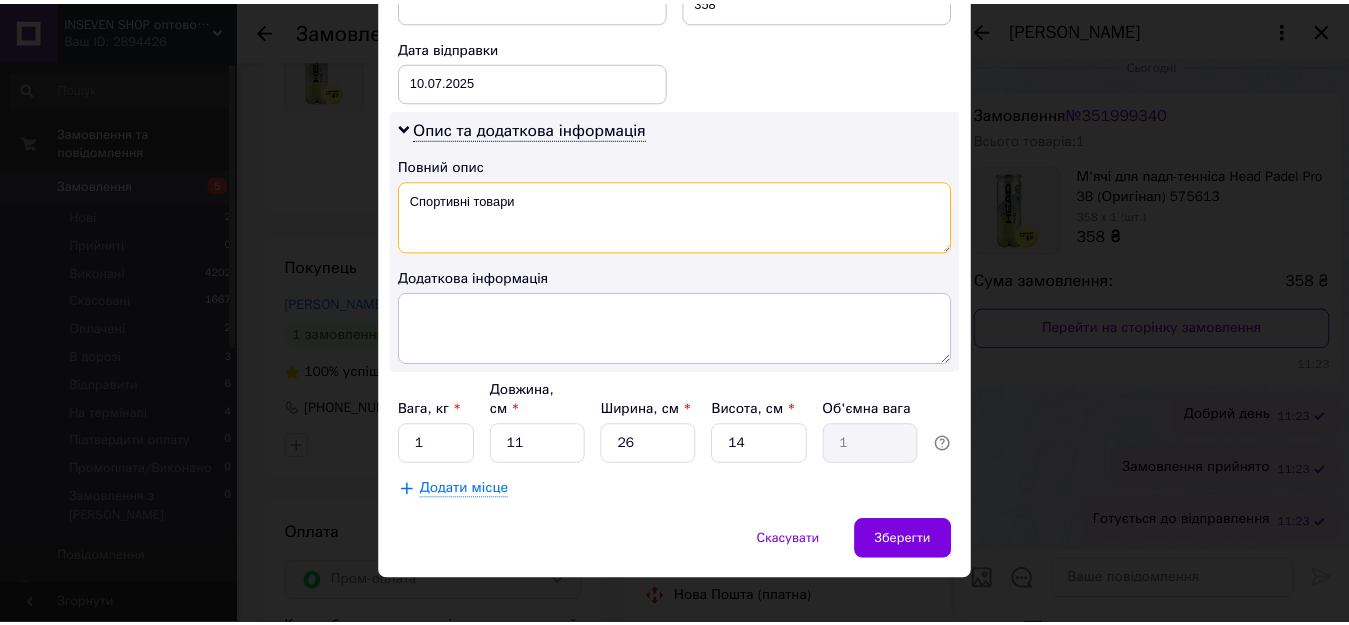 scroll, scrollTop: 927, scrollLeft: 0, axis: vertical 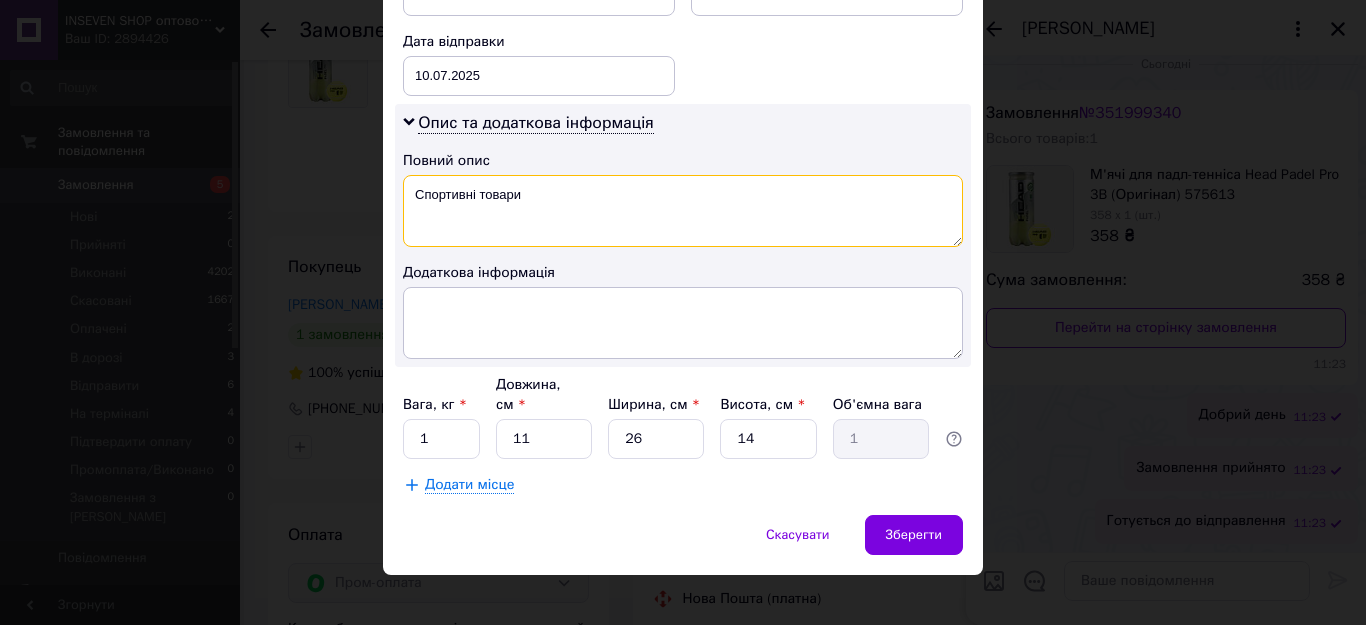 type on "Спортивні товари" 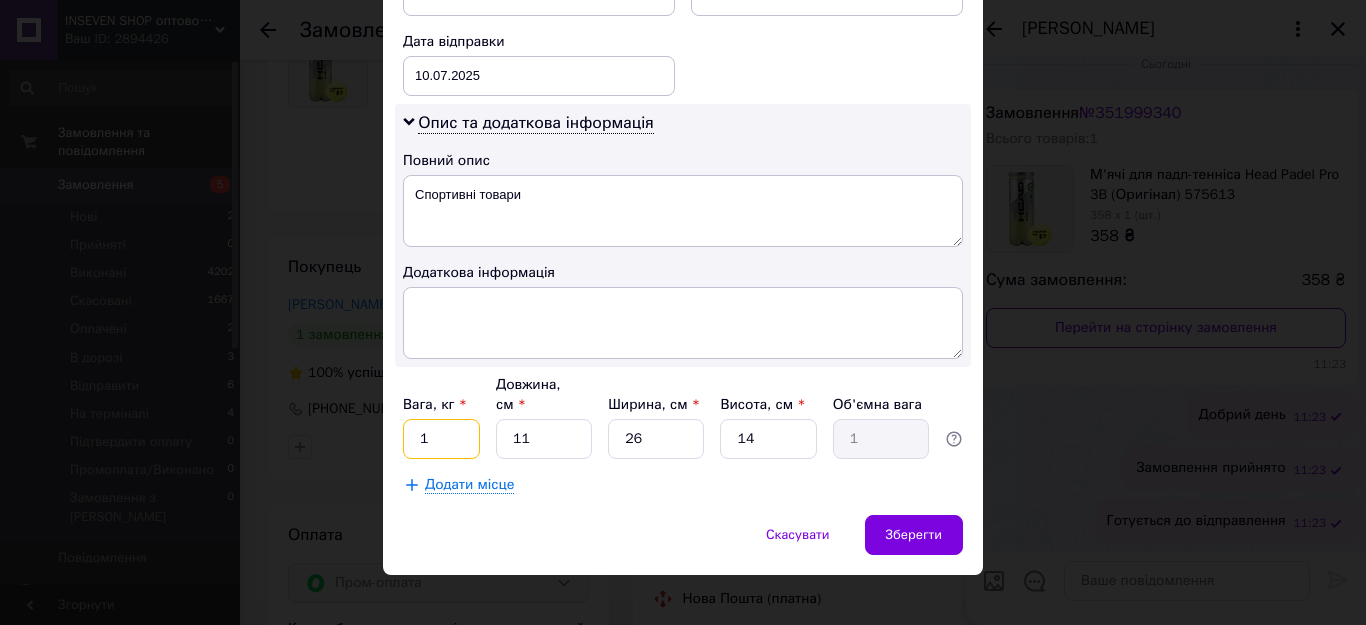 click on "1" at bounding box center (441, 439) 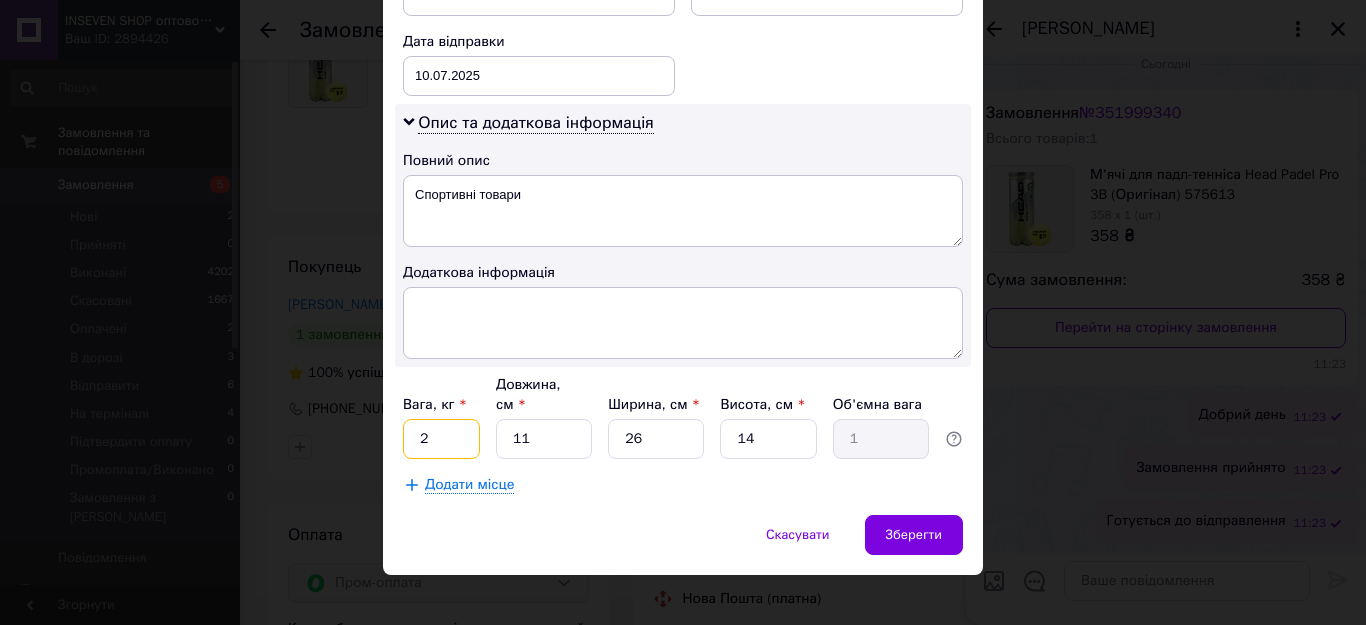 type on "2" 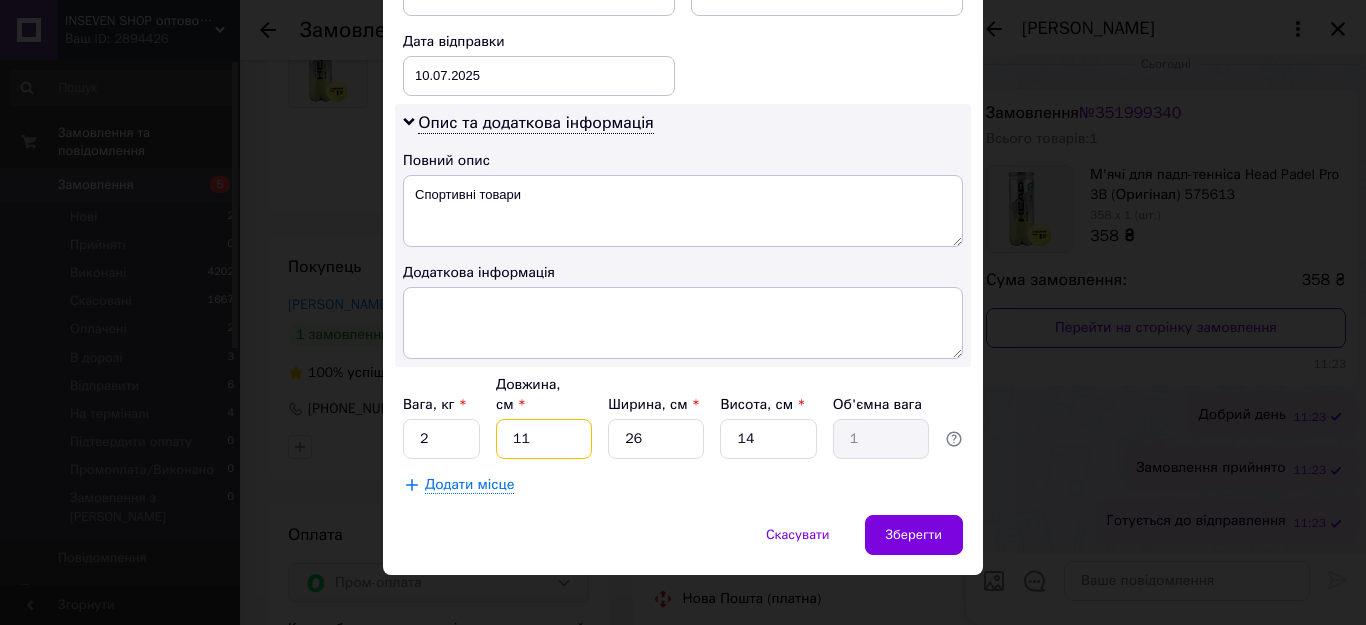 drag, startPoint x: 527, startPoint y: 419, endPoint x: 483, endPoint y: 417, distance: 44.04543 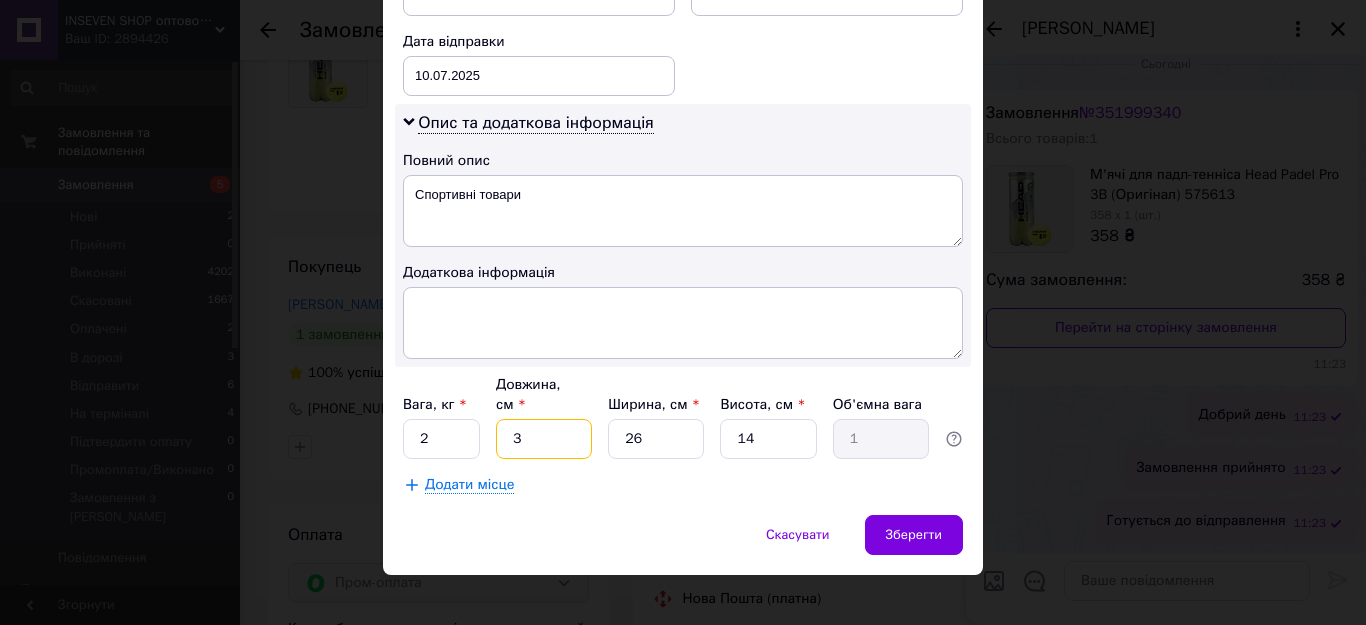 type on "0.27" 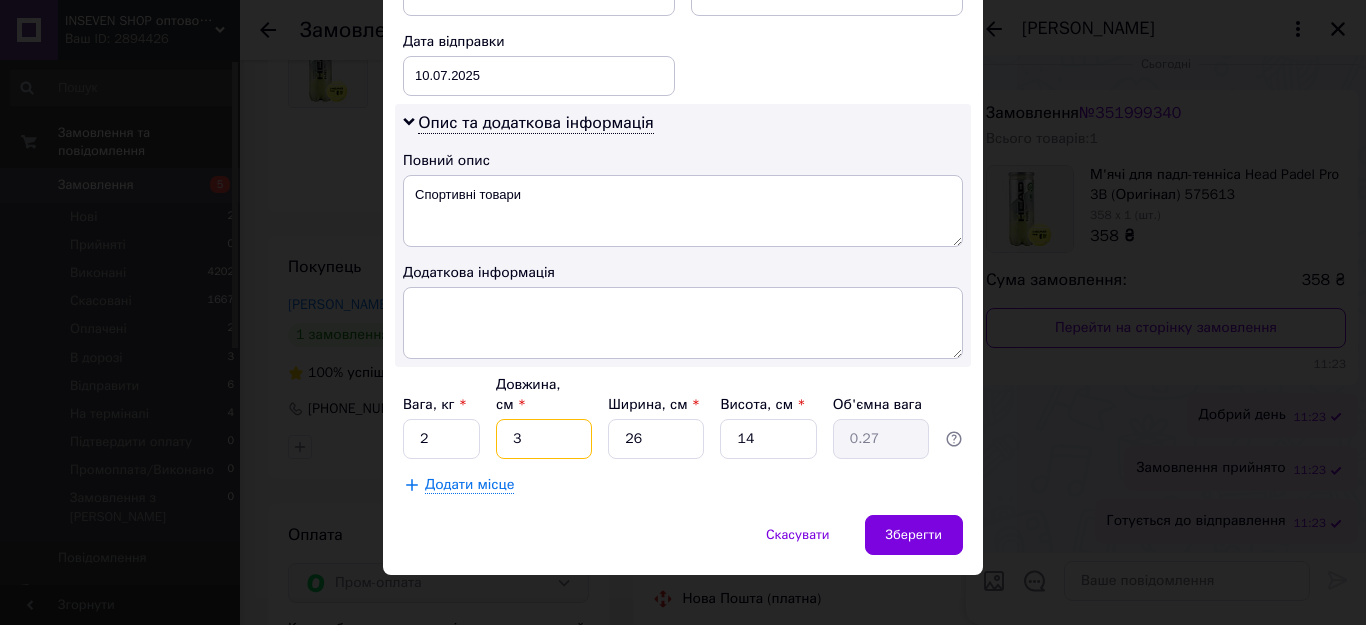 type on "30" 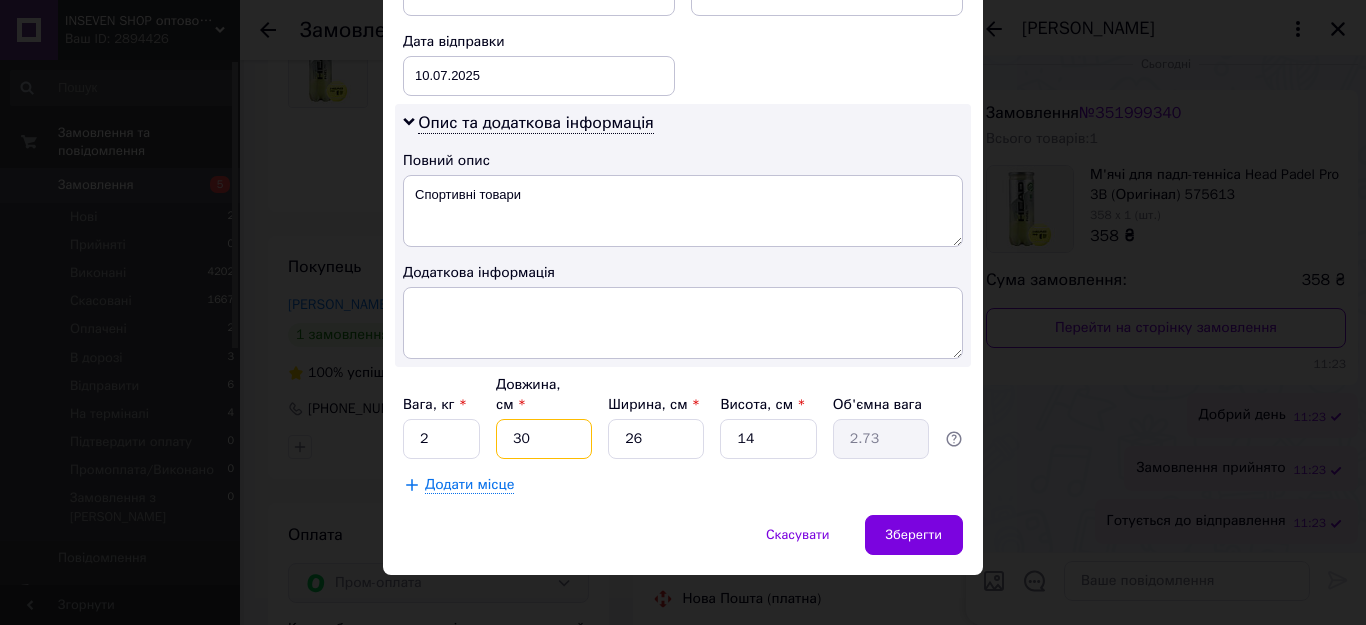 type on "30" 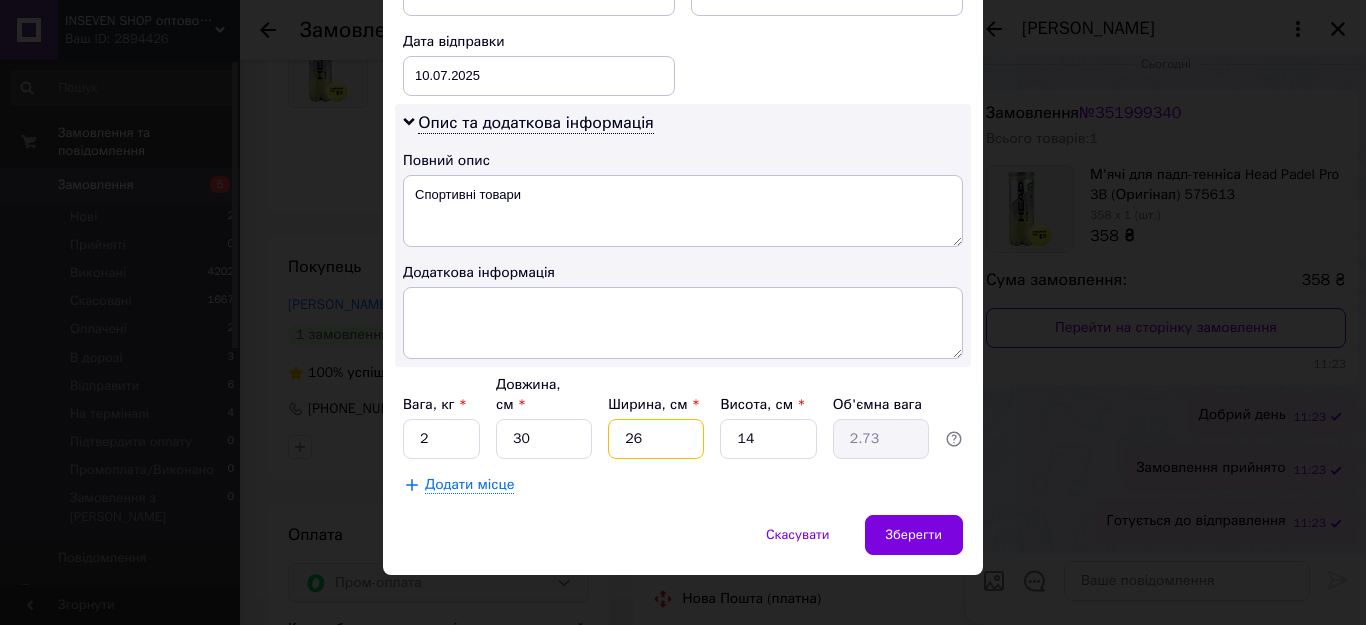 drag, startPoint x: 641, startPoint y: 426, endPoint x: 597, endPoint y: 423, distance: 44.102154 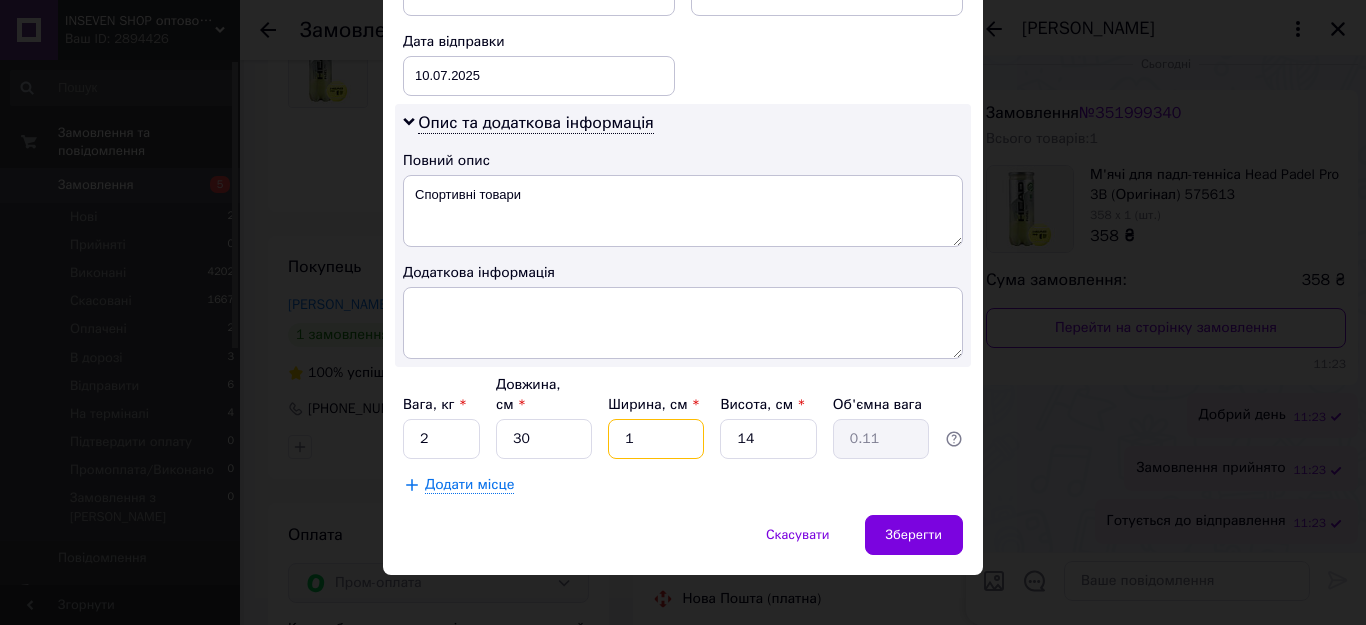 type on "15" 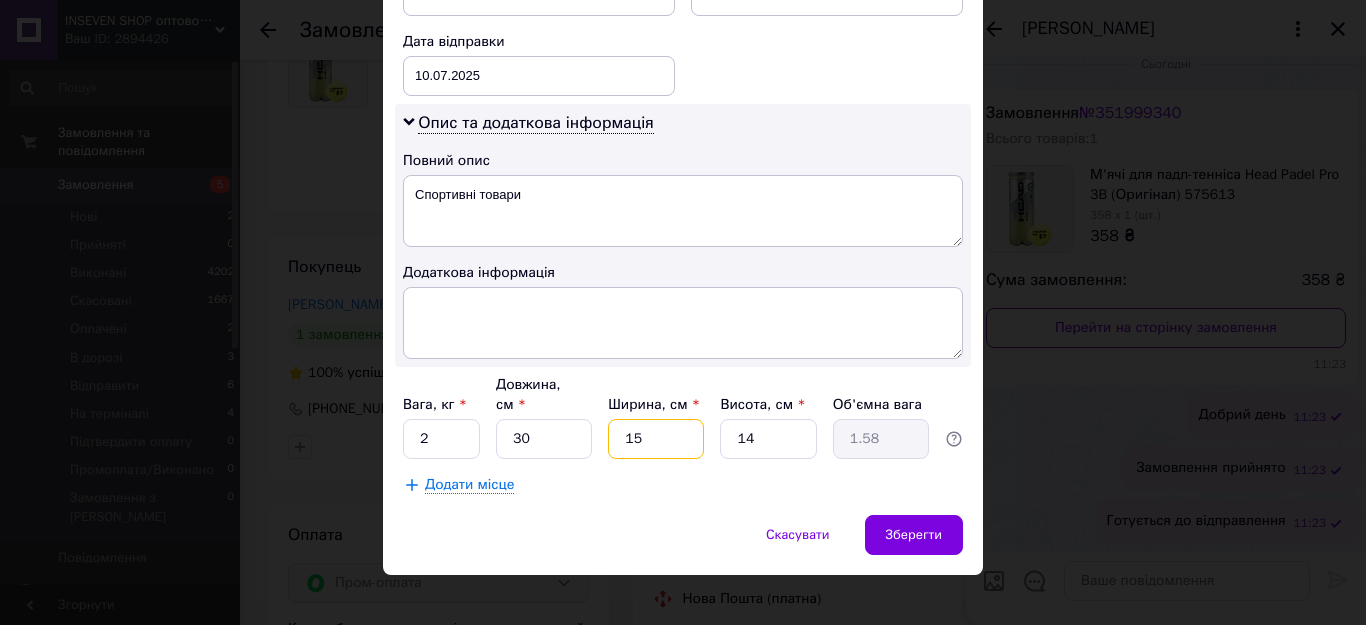 type on "15" 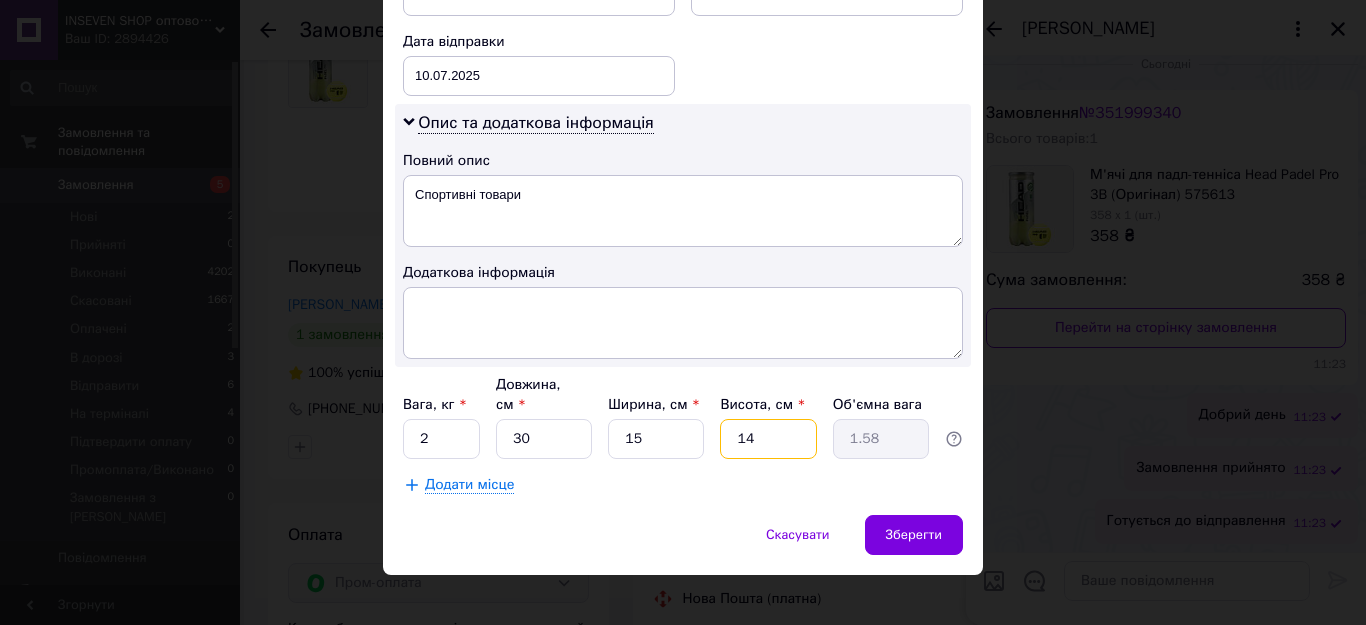 drag, startPoint x: 766, startPoint y: 422, endPoint x: 711, endPoint y: 422, distance: 55 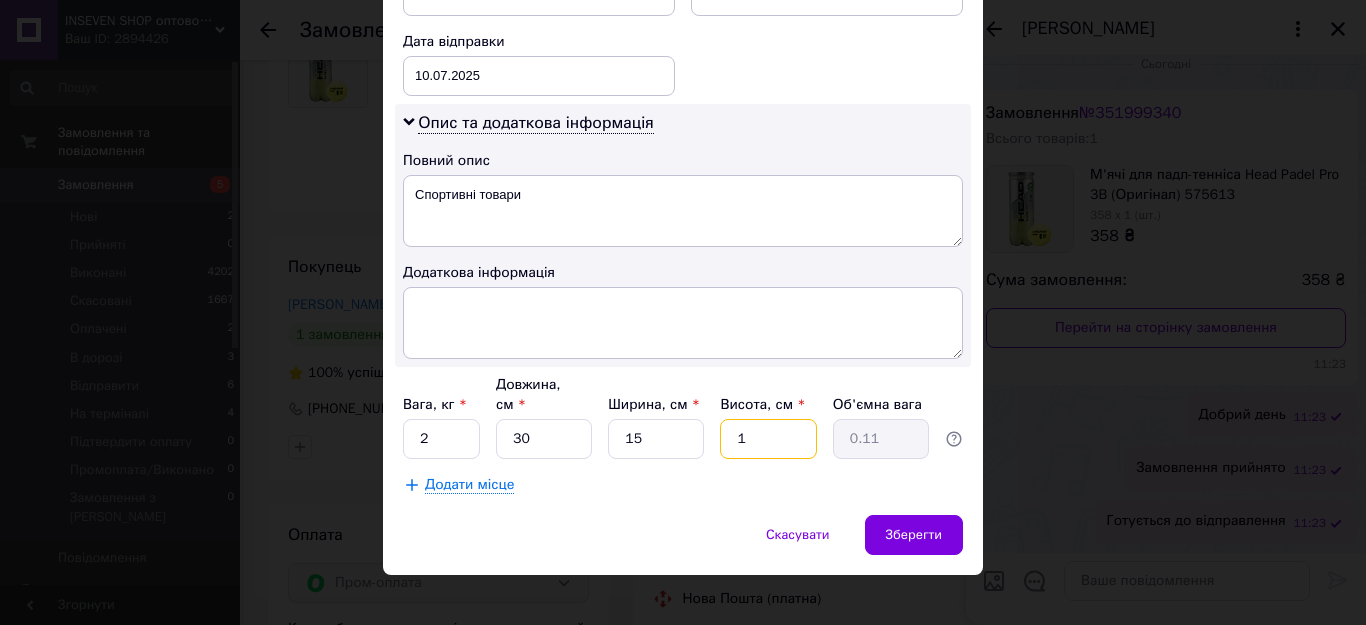 type on "10" 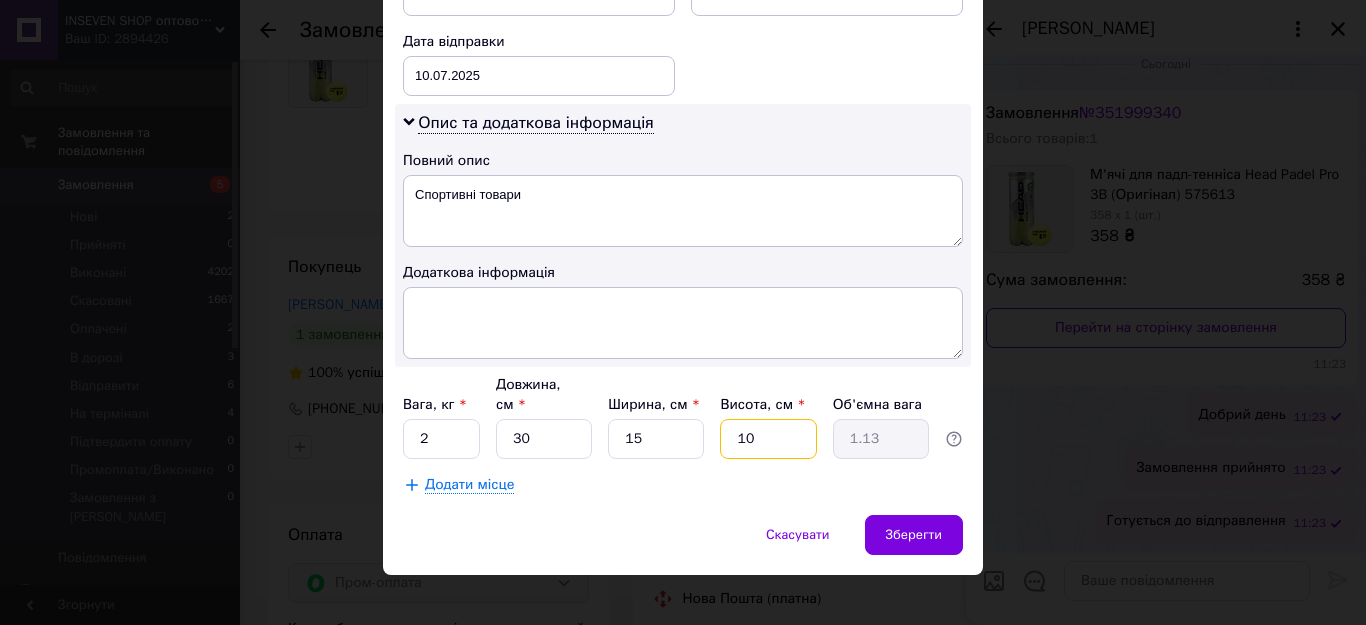 click on "10" at bounding box center (768, 439) 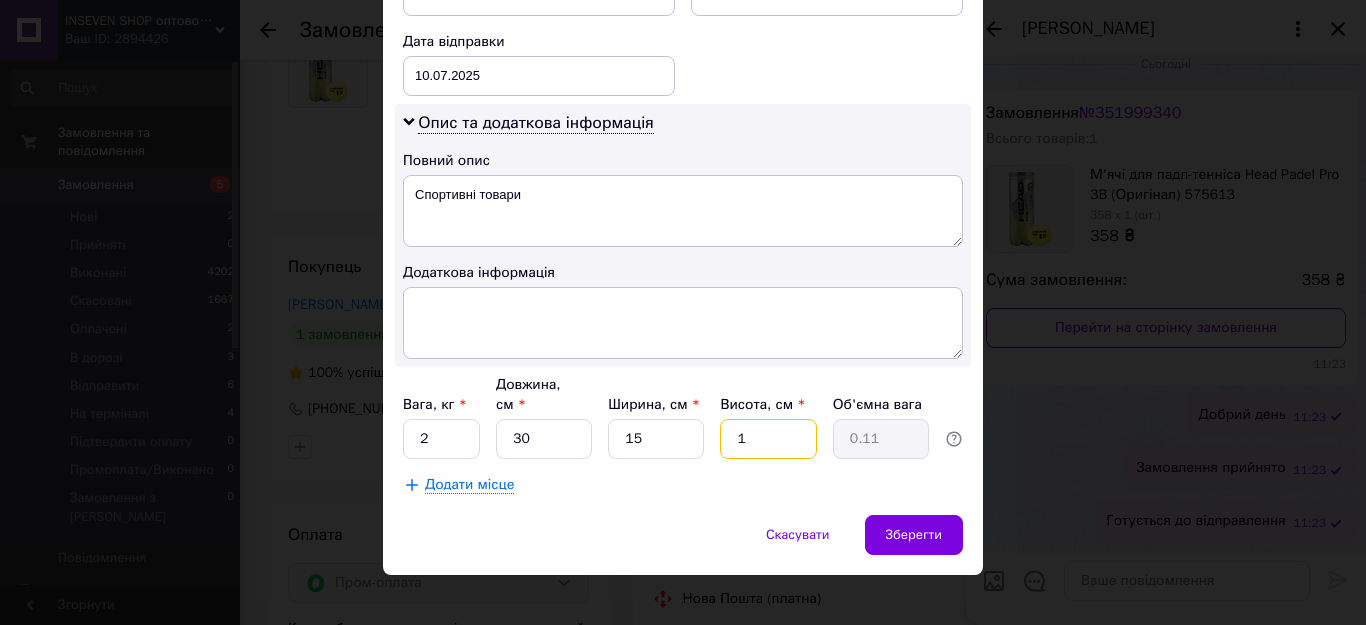 type on "15" 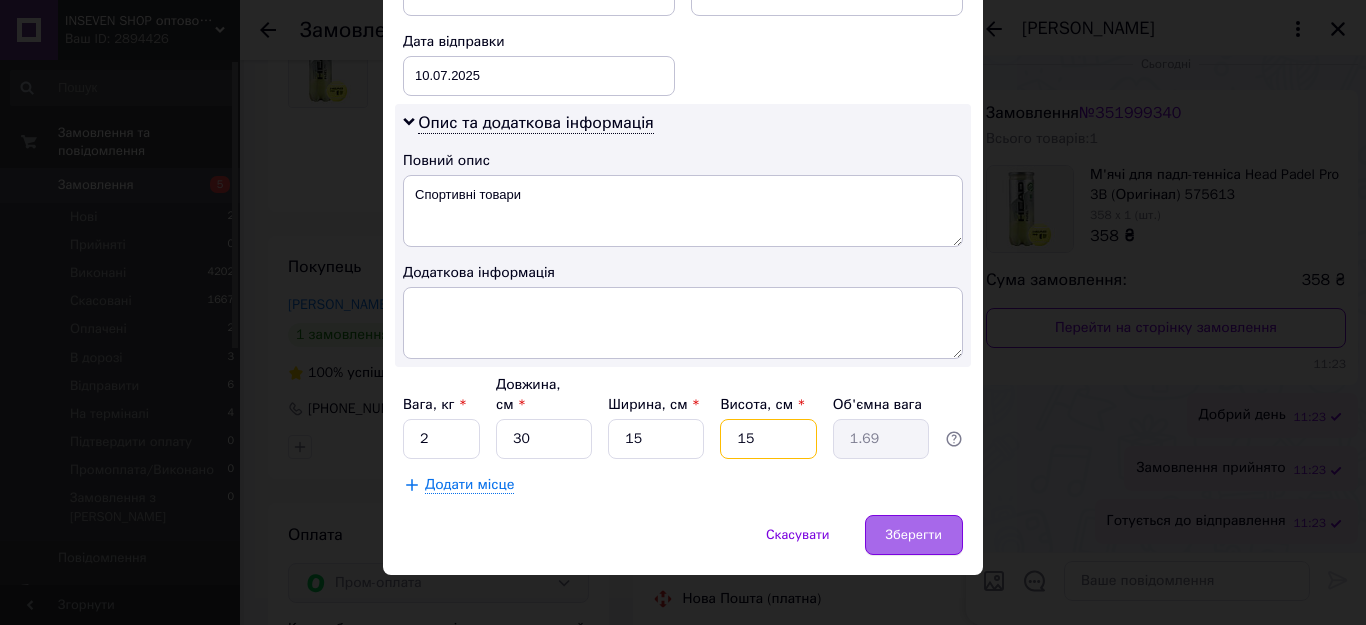 type on "15" 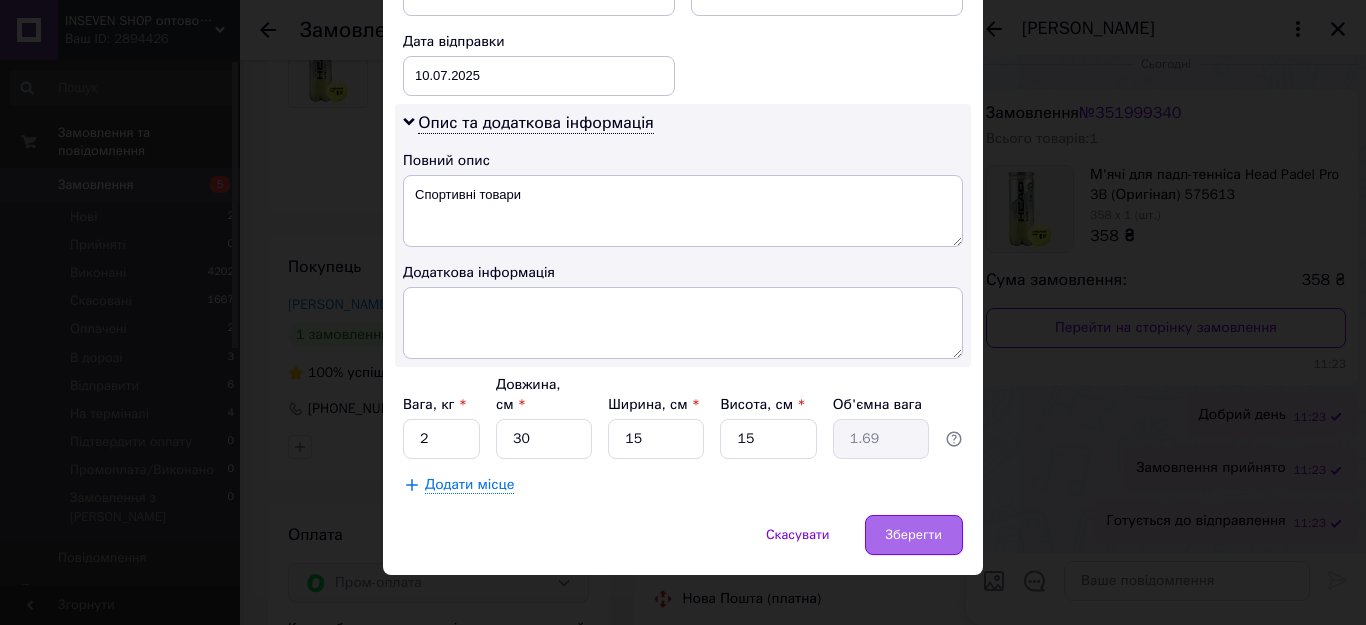 click on "Зберегти" at bounding box center [914, 535] 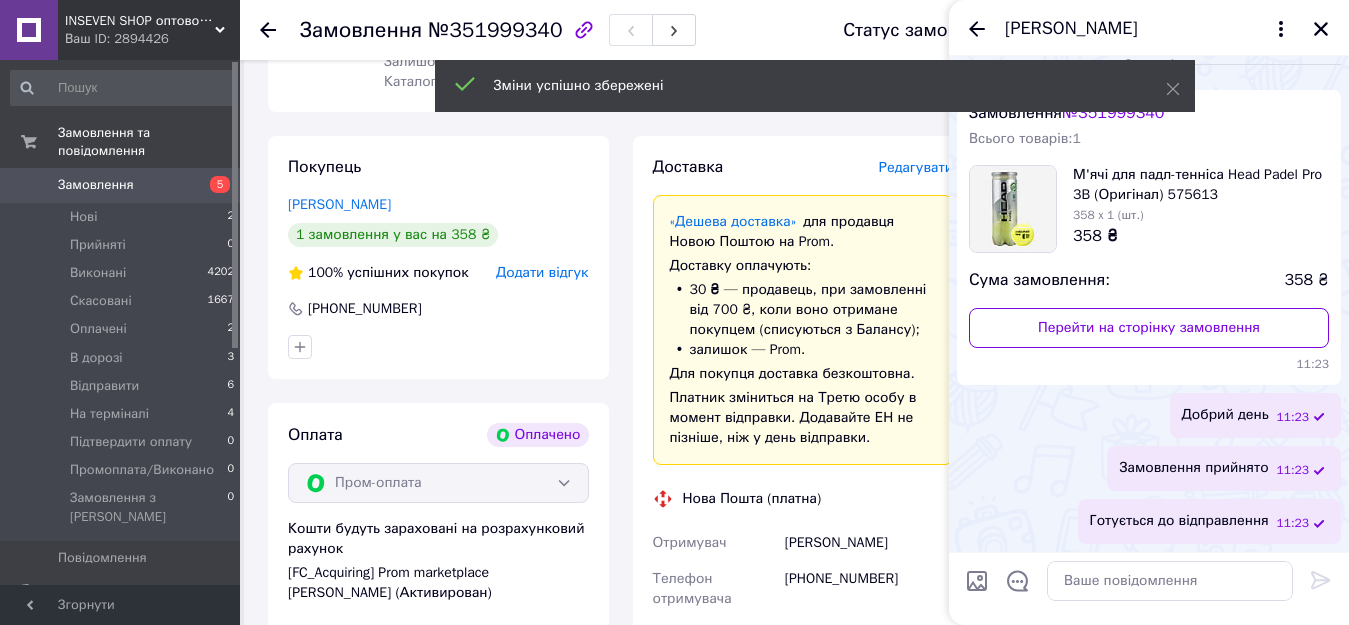 scroll, scrollTop: 665, scrollLeft: 0, axis: vertical 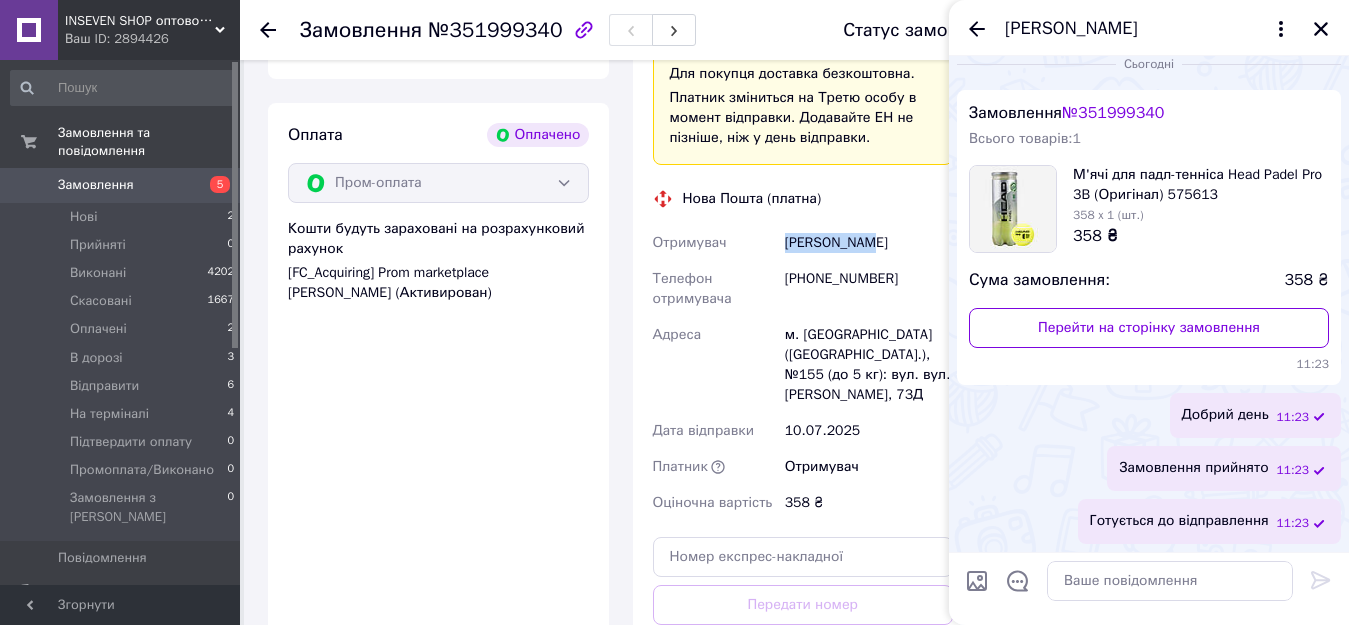 drag, startPoint x: 785, startPoint y: 243, endPoint x: 907, endPoint y: 244, distance: 122.0041 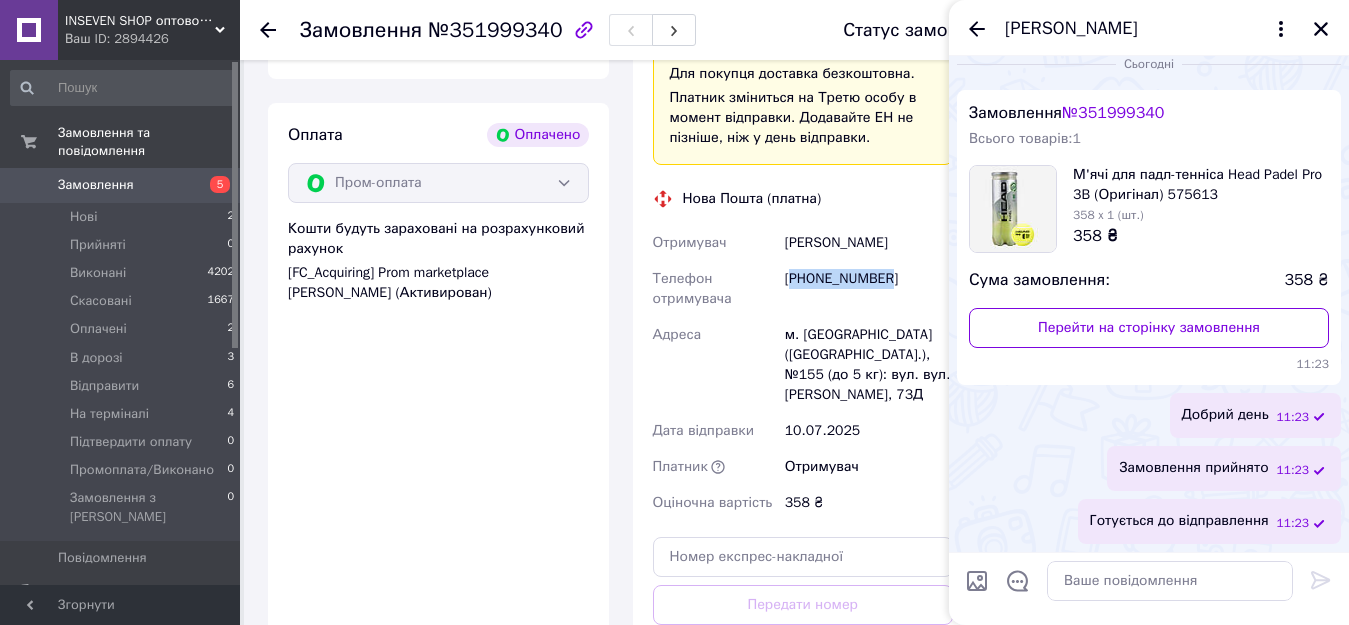 click on "[PHONE_NUMBER]" at bounding box center (869, 289) 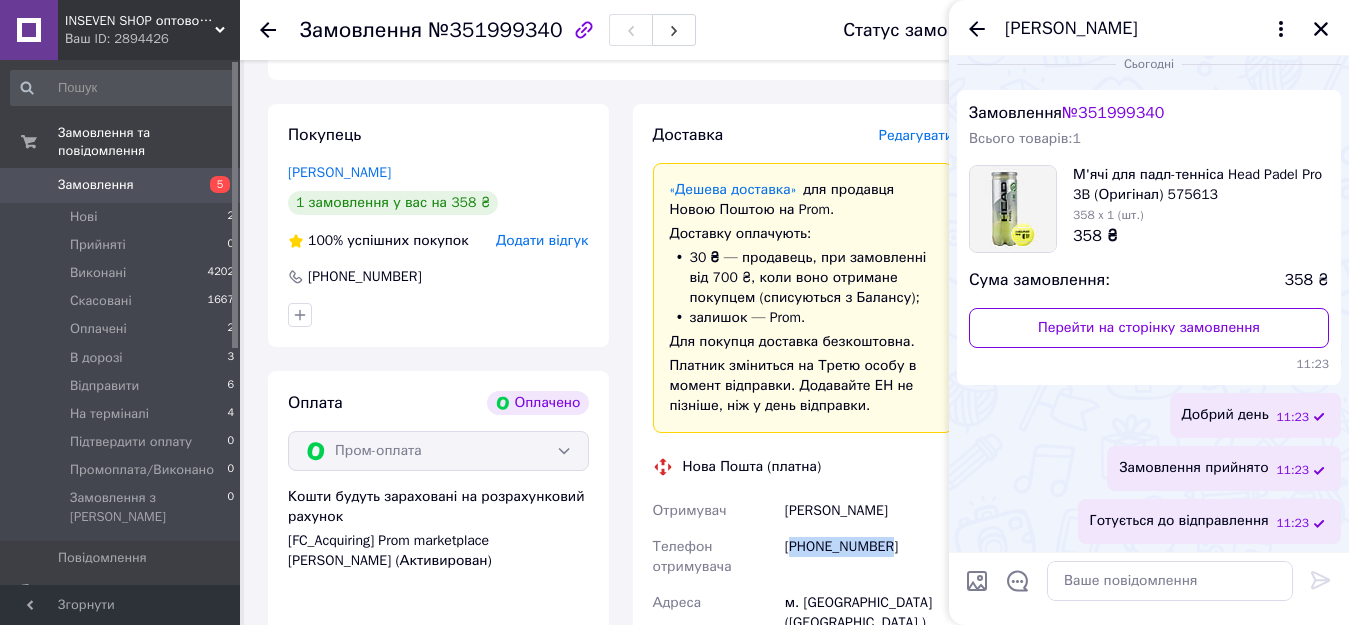 scroll, scrollTop: 65, scrollLeft: 0, axis: vertical 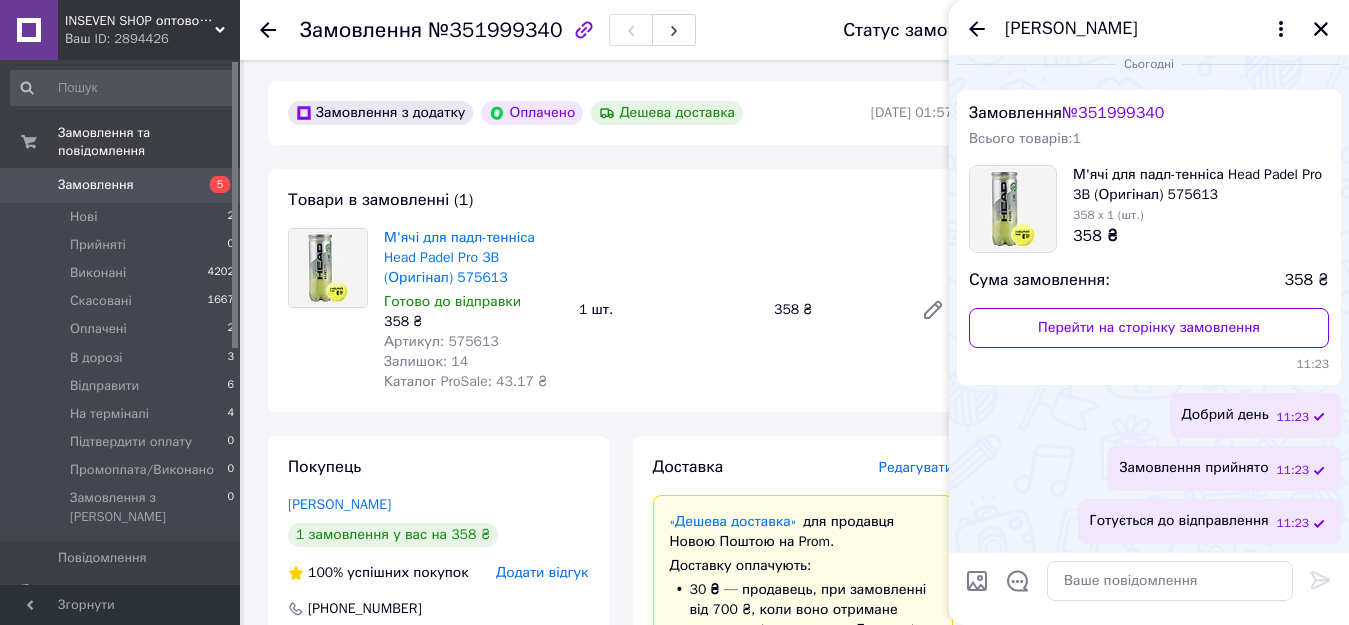 click on "Артикул: 575613" at bounding box center (441, 341) 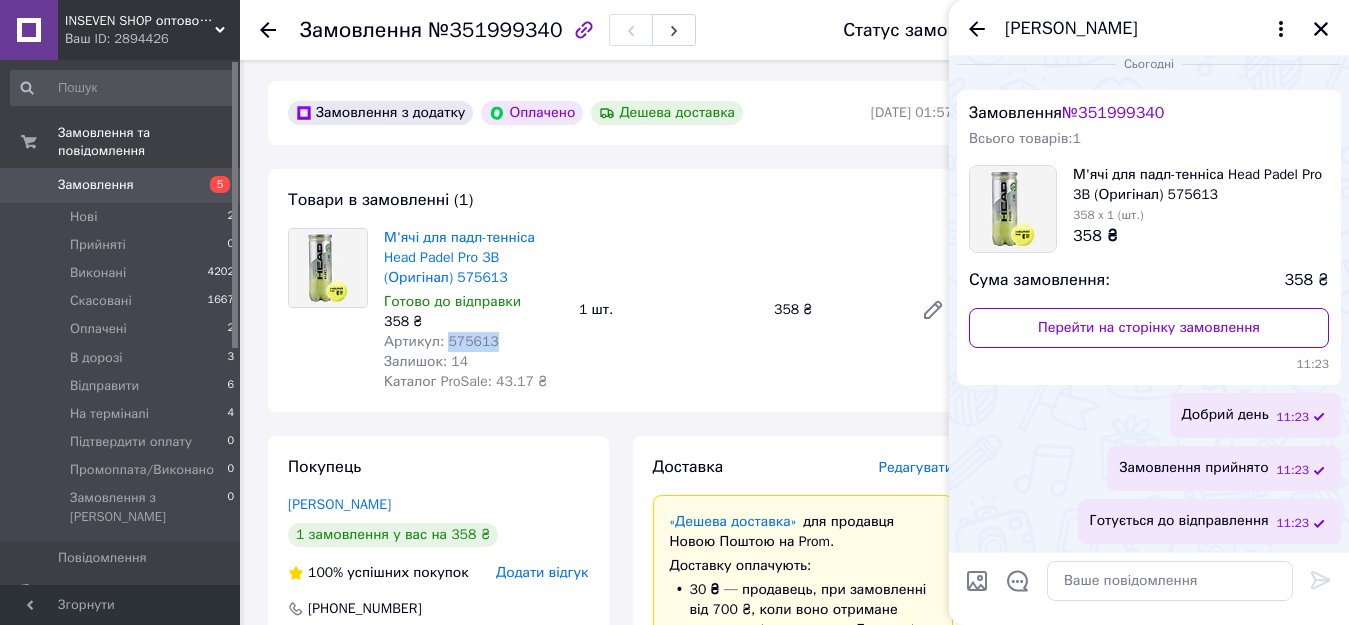 click on "Артикул: 575613" at bounding box center (441, 341) 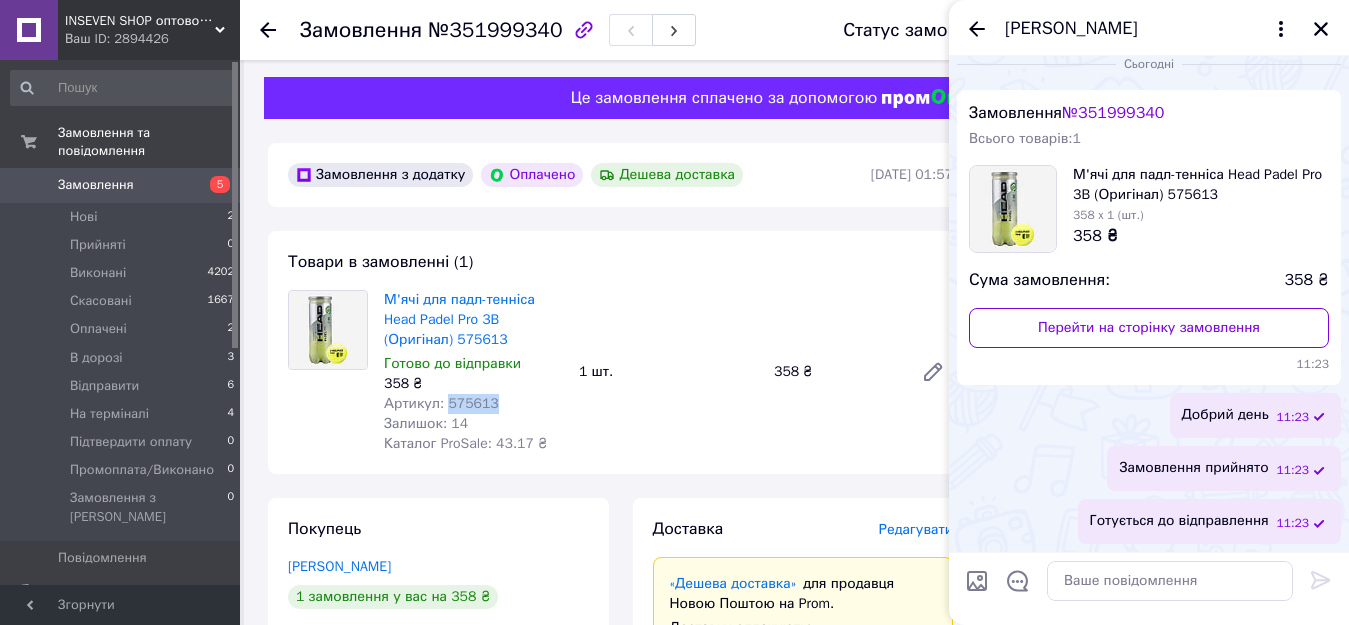 scroll, scrollTop: 0, scrollLeft: 0, axis: both 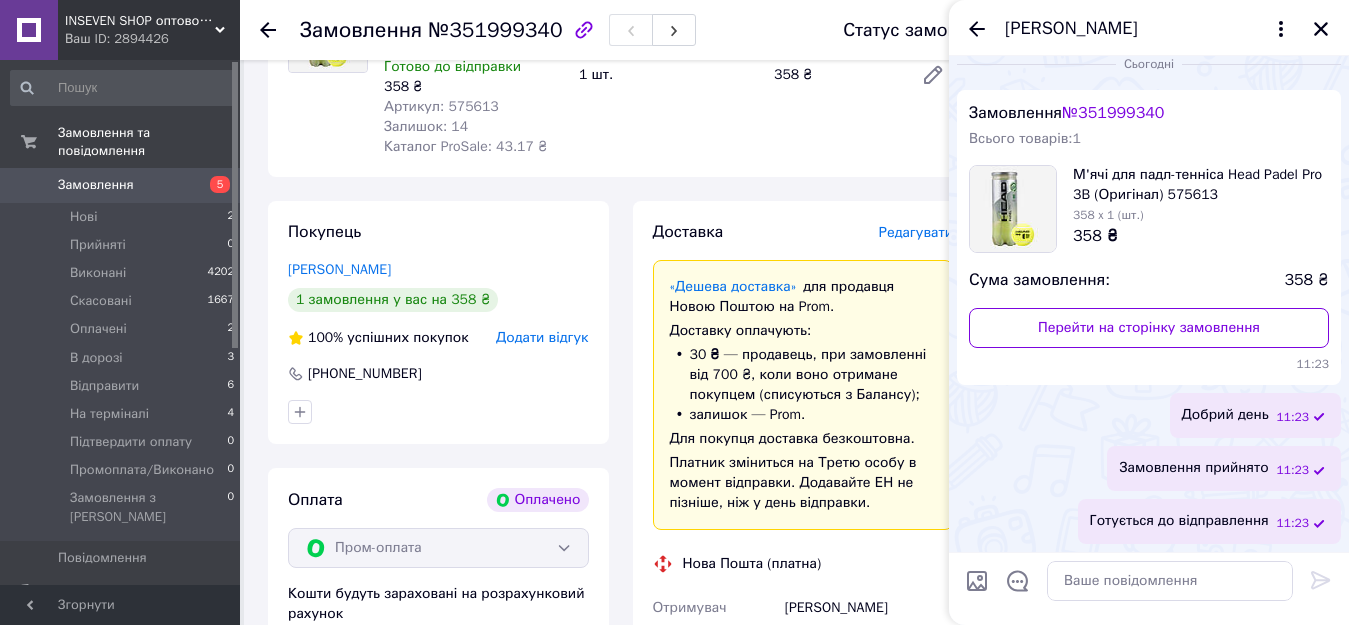 click on "Редагувати" at bounding box center (916, 232) 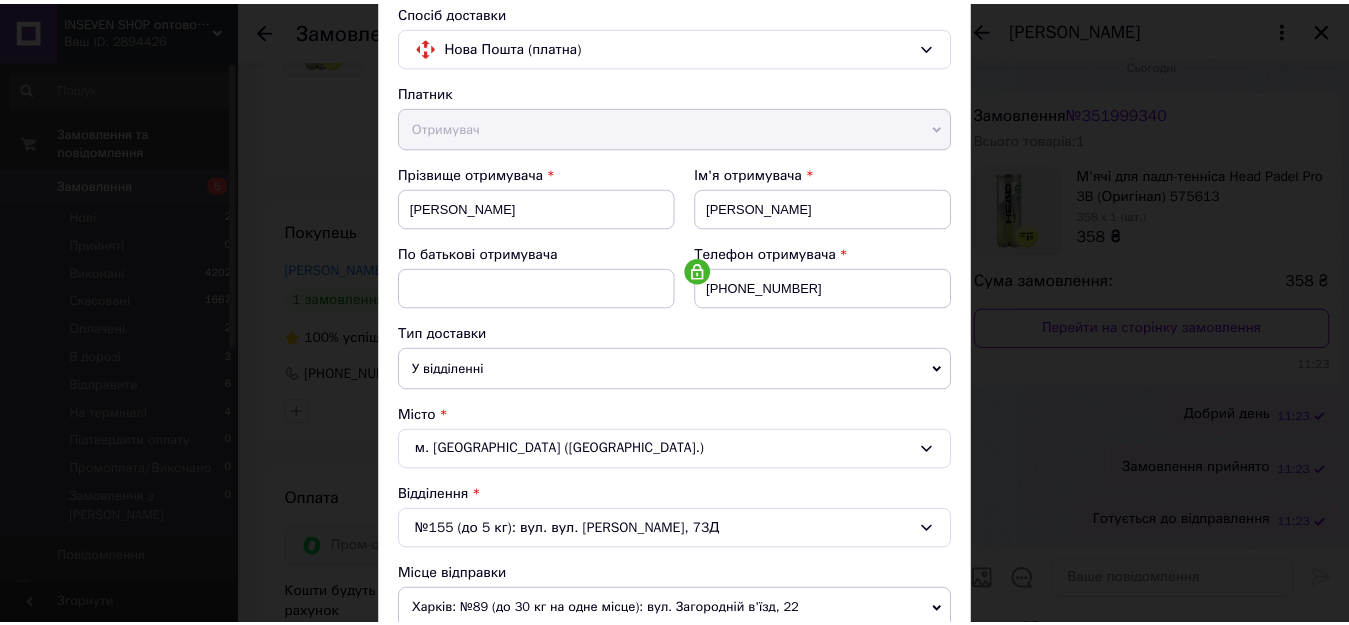 scroll, scrollTop: 0, scrollLeft: 0, axis: both 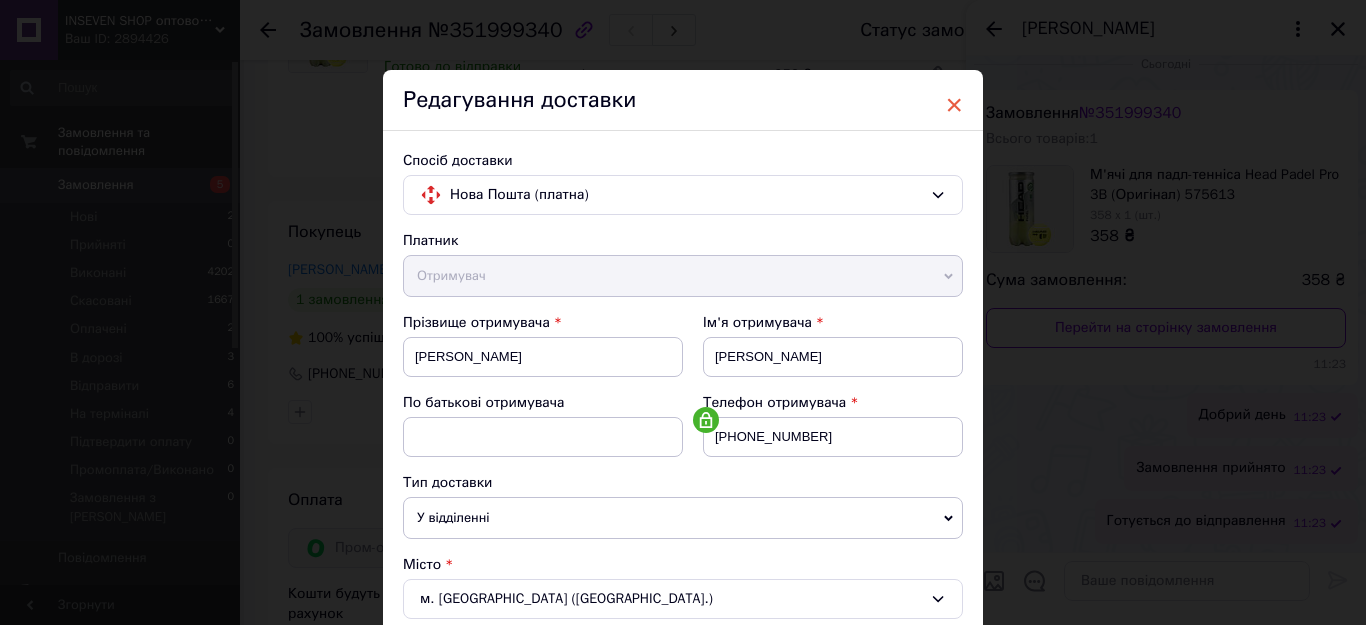 click on "×" at bounding box center (954, 105) 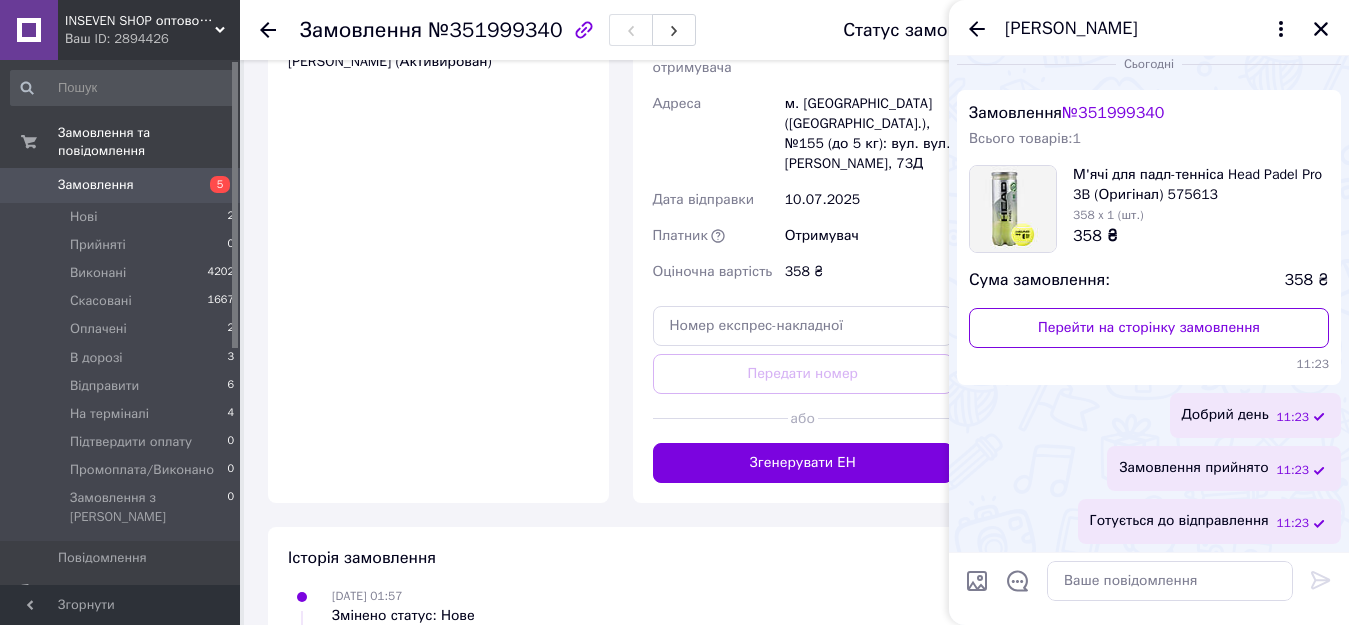 scroll, scrollTop: 1000, scrollLeft: 0, axis: vertical 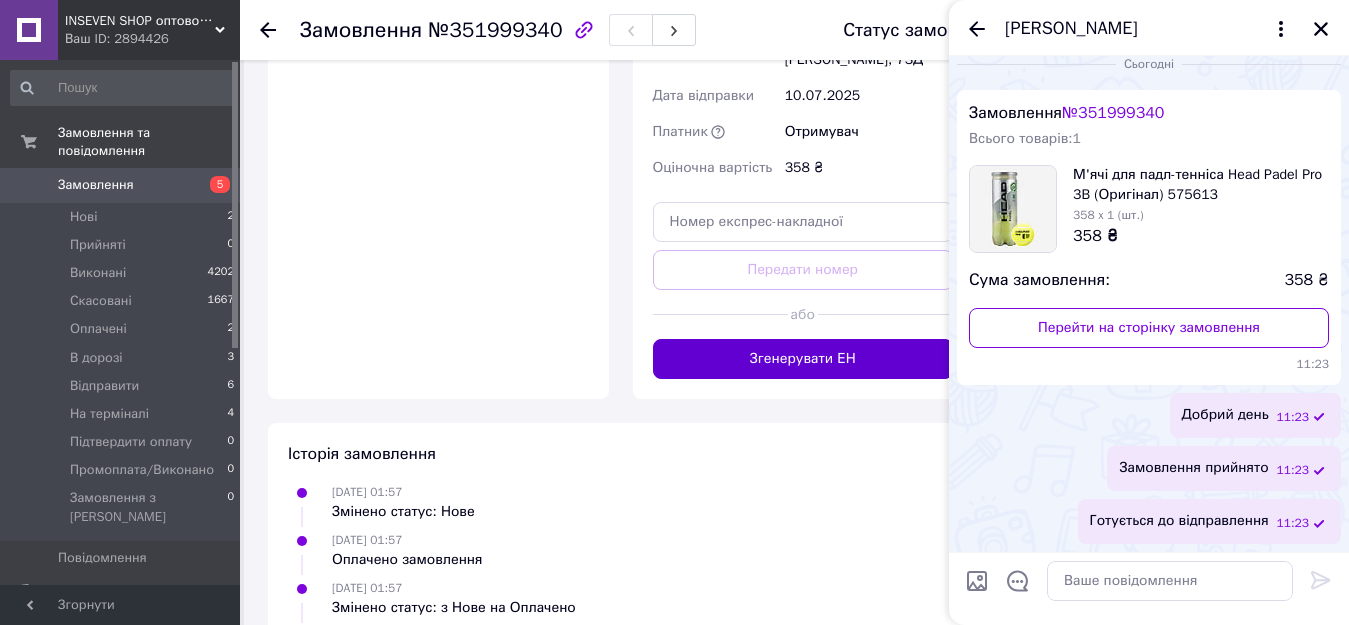 click on "Згенерувати ЕН" at bounding box center [803, 359] 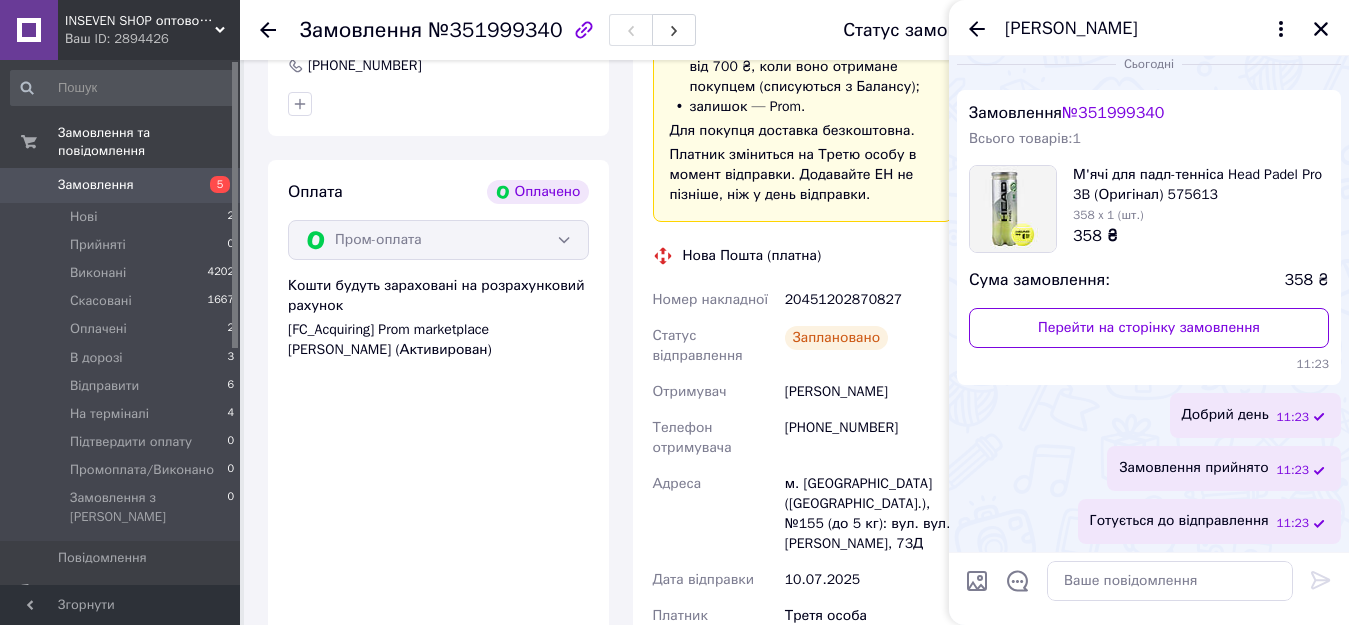 scroll, scrollTop: 600, scrollLeft: 0, axis: vertical 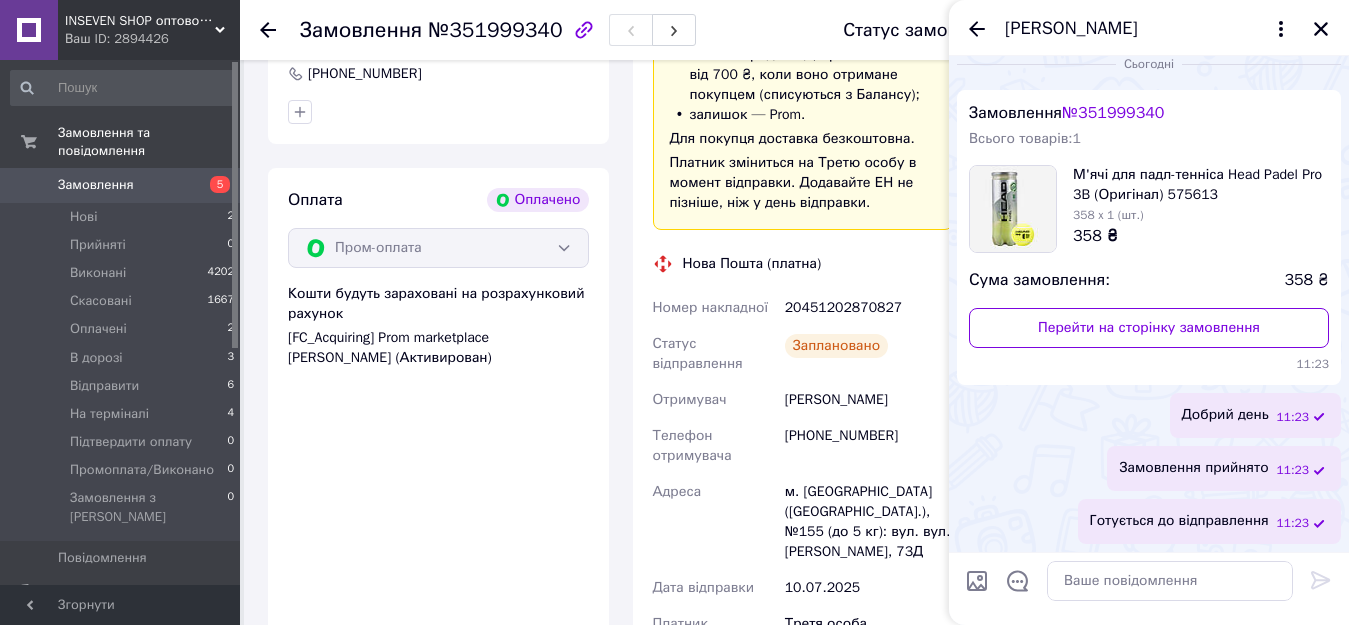 click on "20451202870827" at bounding box center [869, 308] 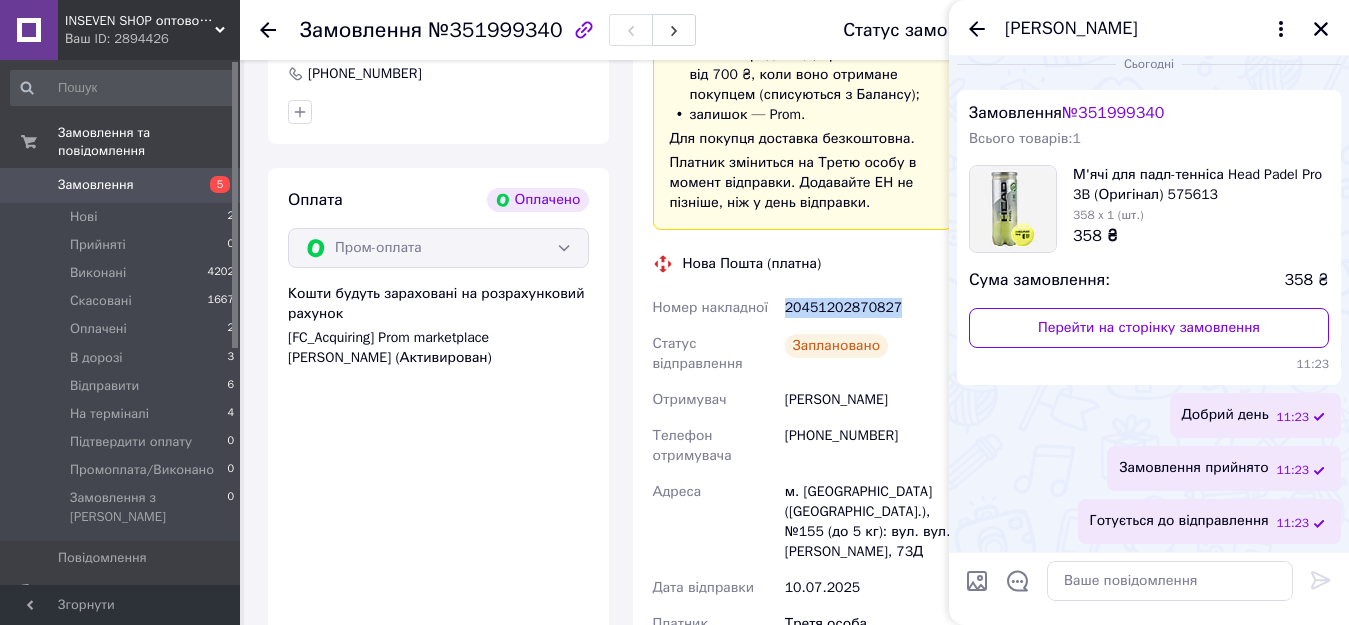 click on "20451202870827" at bounding box center (869, 308) 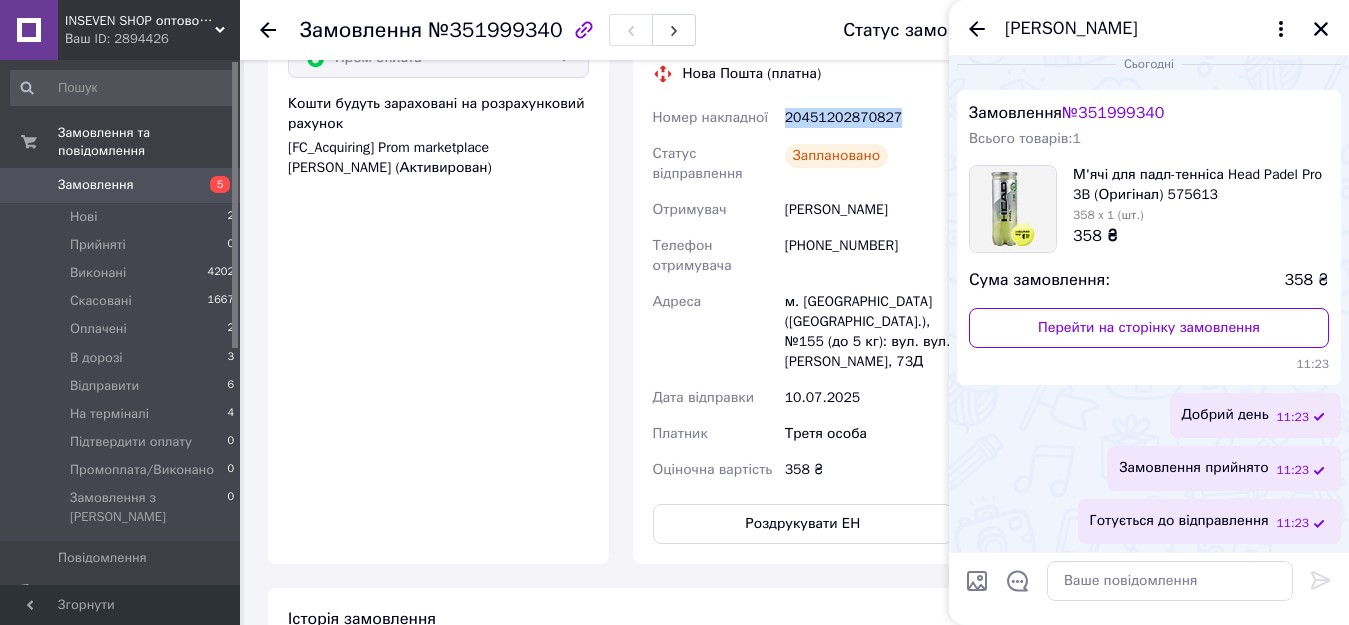 scroll, scrollTop: 800, scrollLeft: 0, axis: vertical 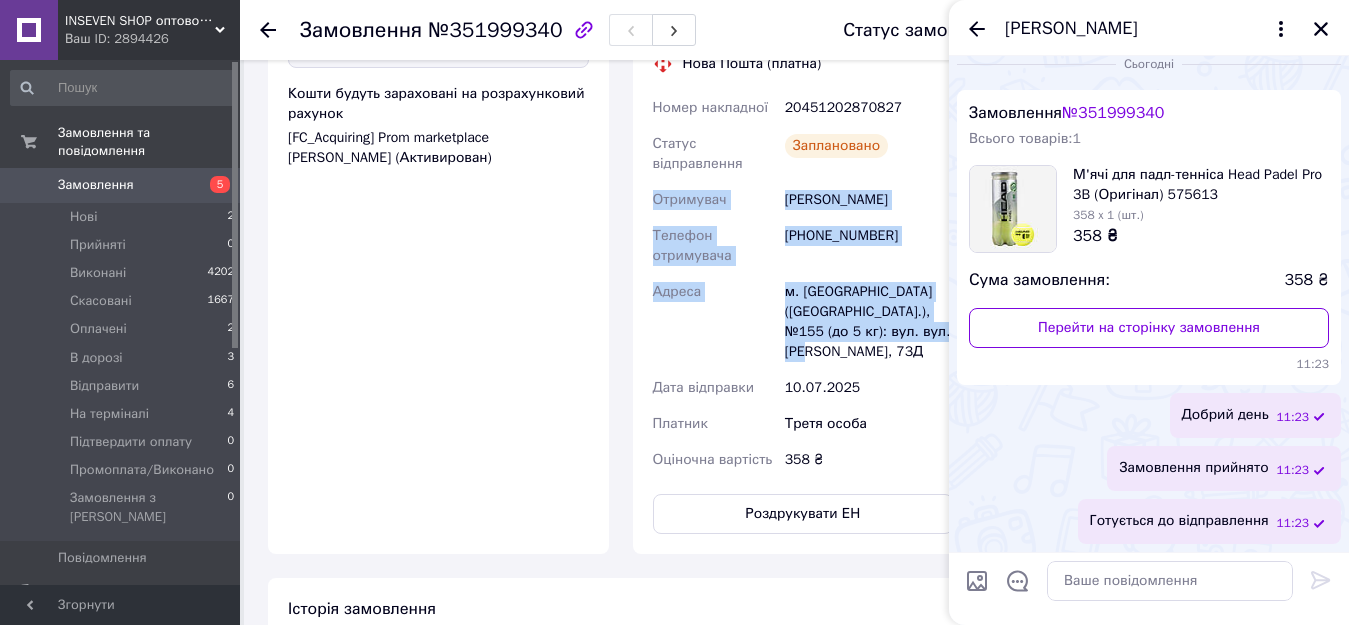 drag, startPoint x: 654, startPoint y: 204, endPoint x: 924, endPoint y: 340, distance: 302.31772 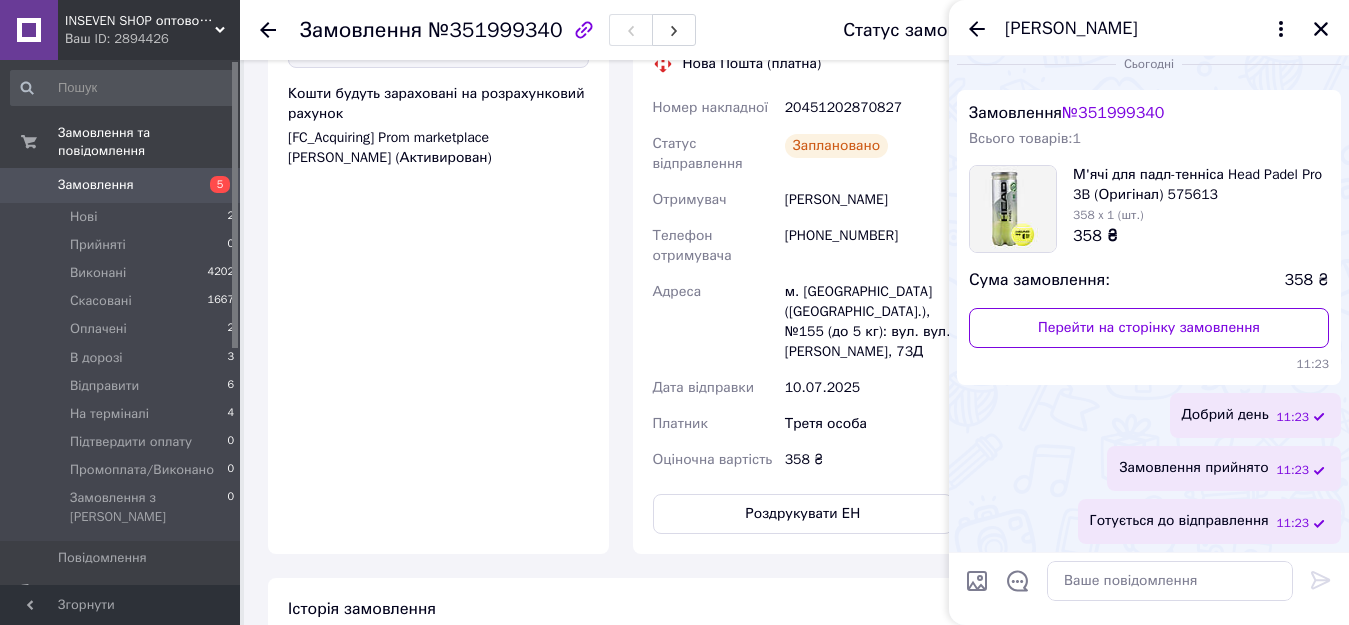 click on "20451202870827" at bounding box center (869, 108) 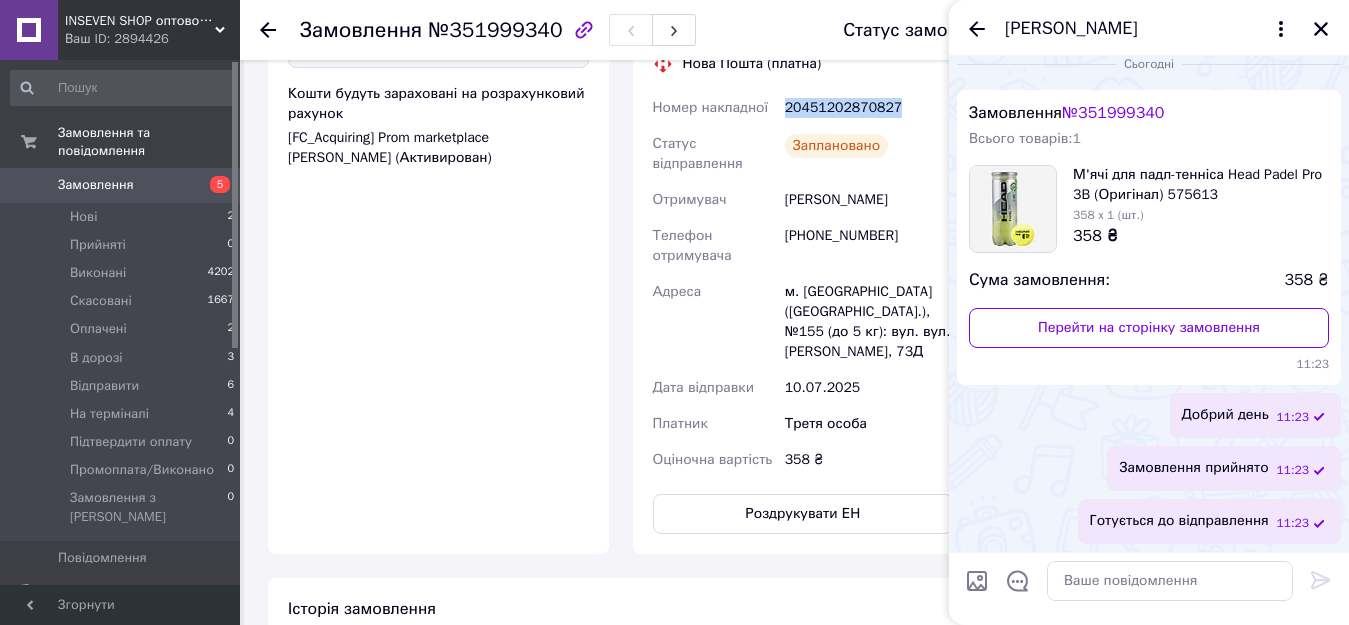 click on "20451202870827" at bounding box center (869, 108) 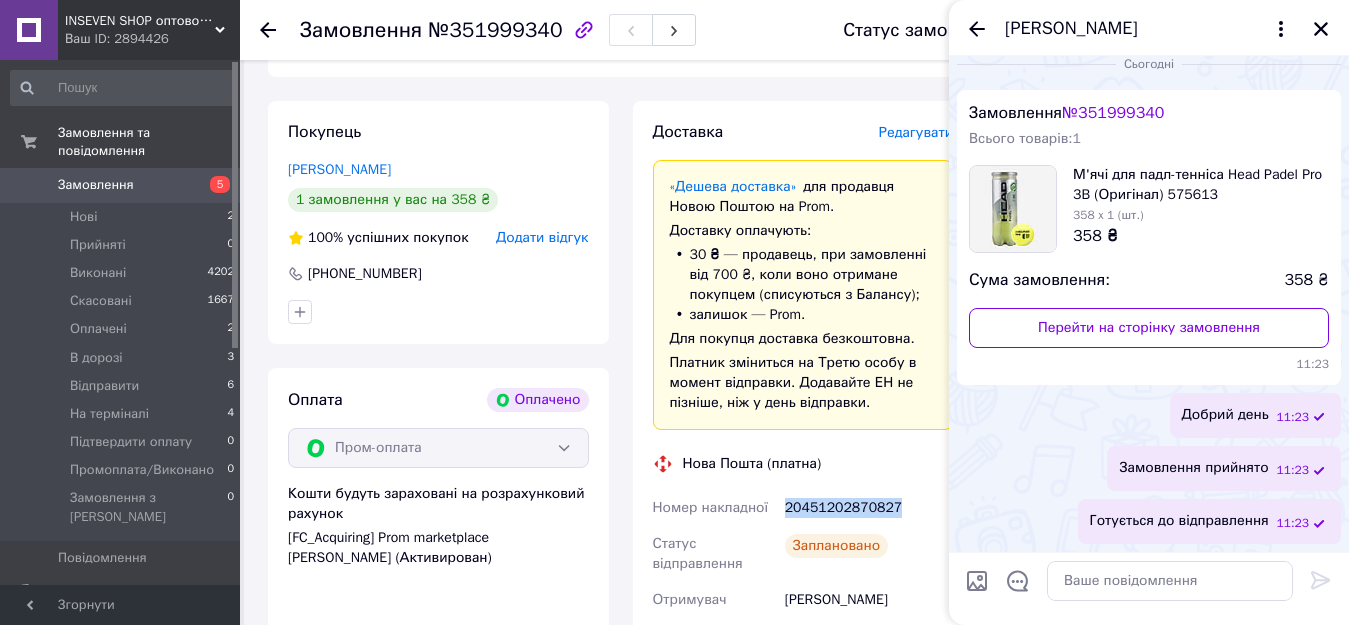 scroll, scrollTop: 100, scrollLeft: 0, axis: vertical 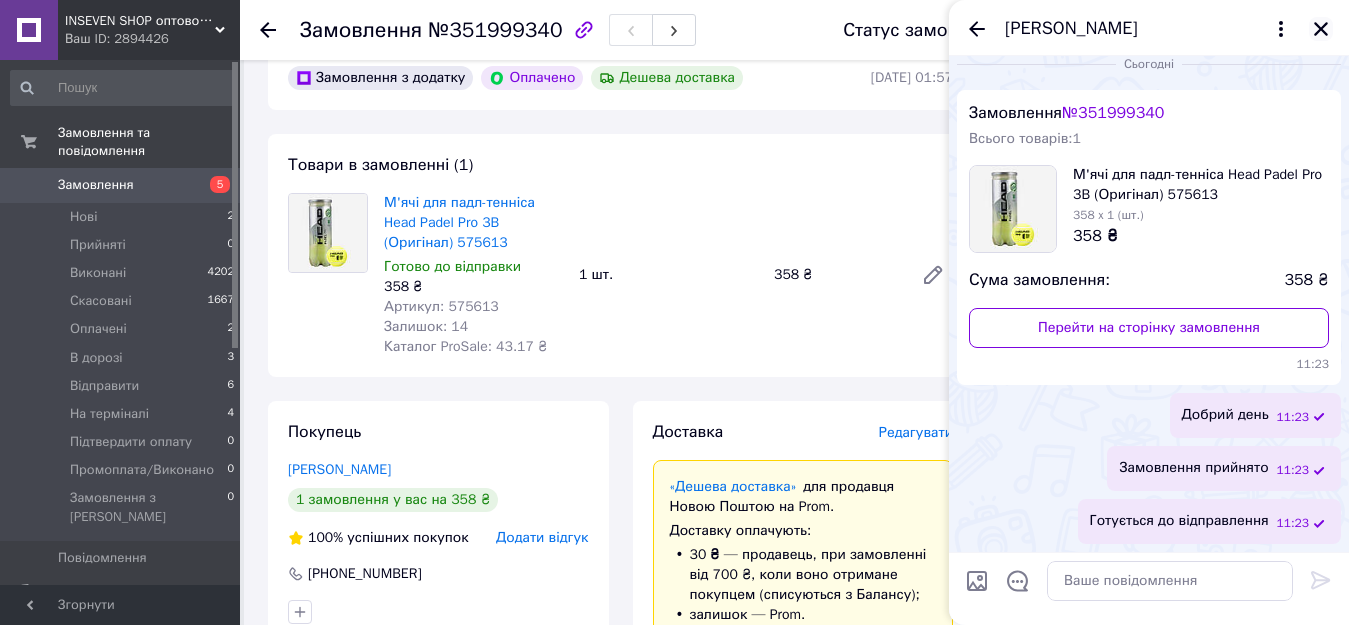 click 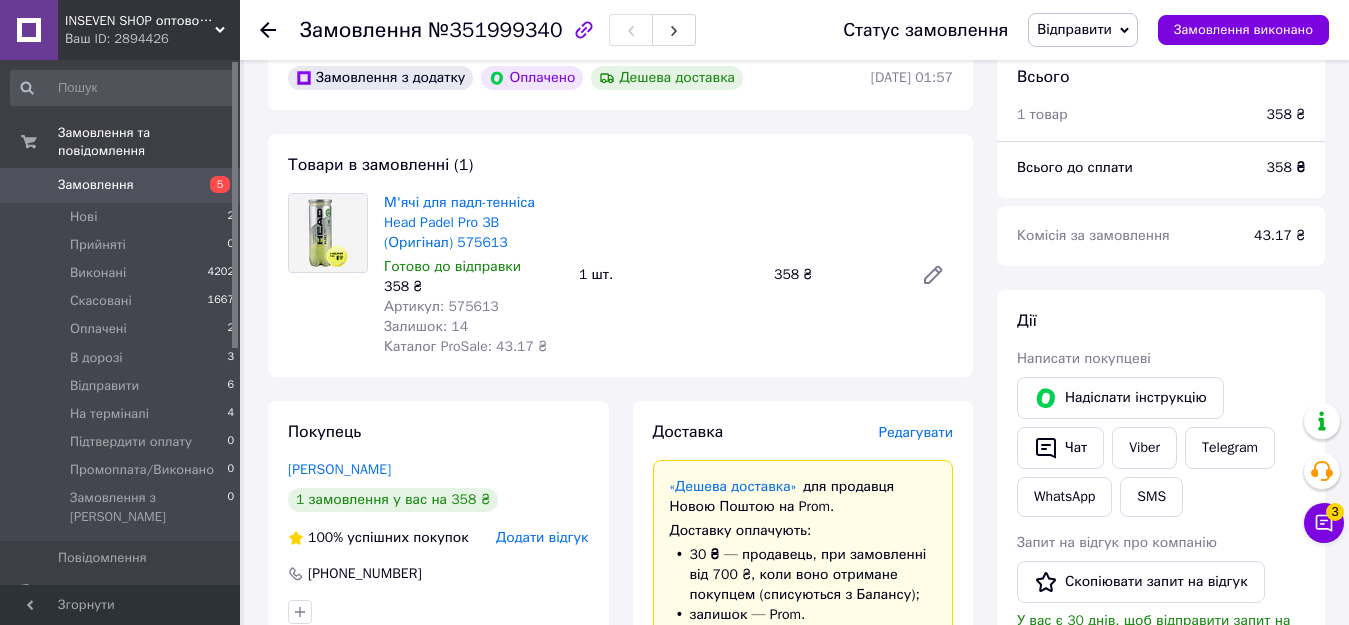 click on "Артикул: 575613" at bounding box center [441, 306] 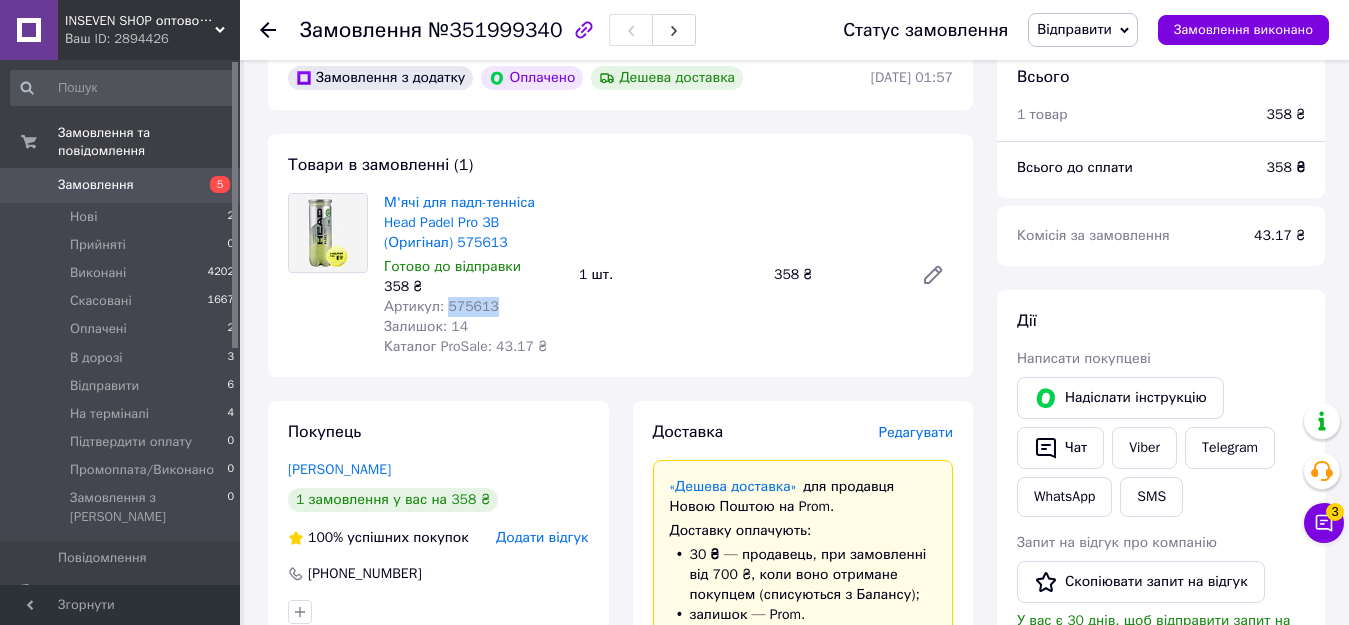 click on "Артикул: 575613" at bounding box center [441, 306] 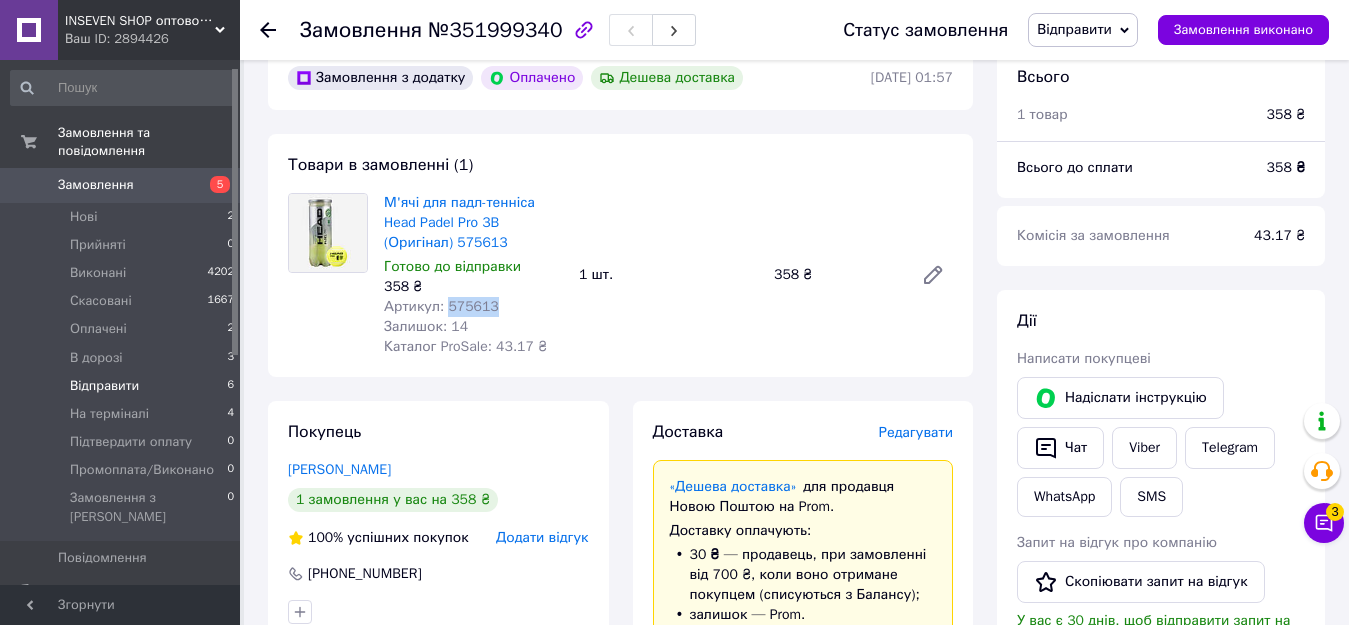 scroll, scrollTop: 100, scrollLeft: 0, axis: vertical 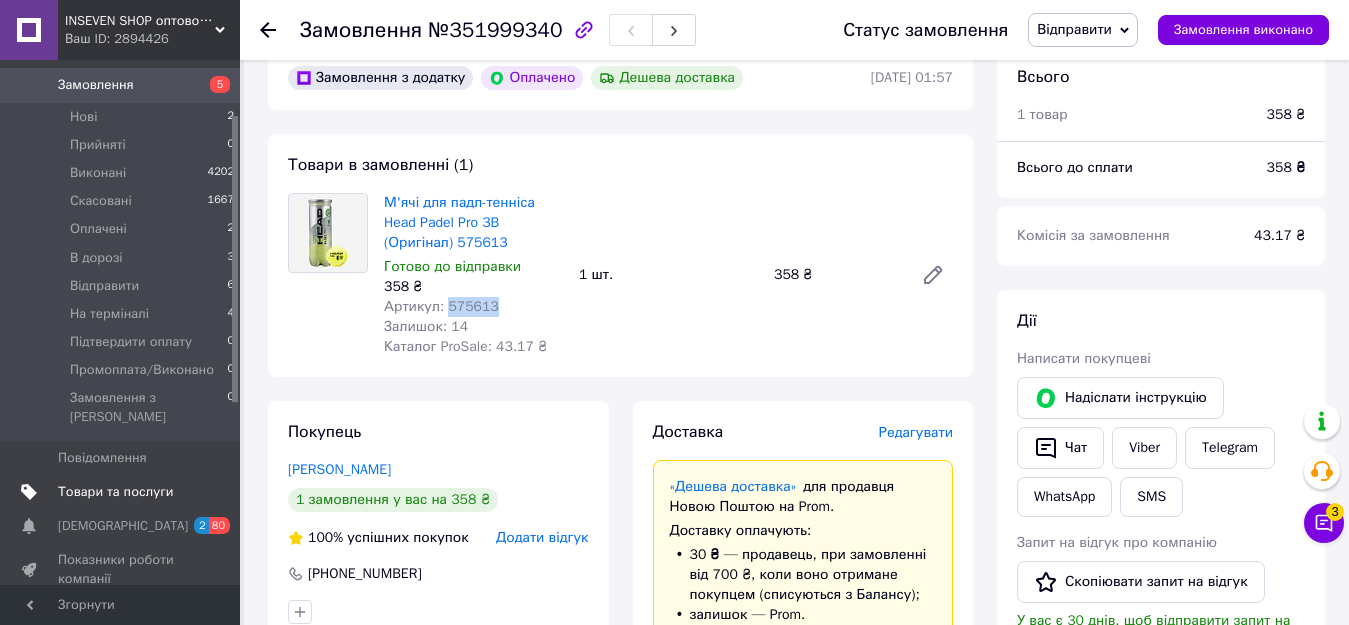click on "Товари та послуги" at bounding box center (115, 492) 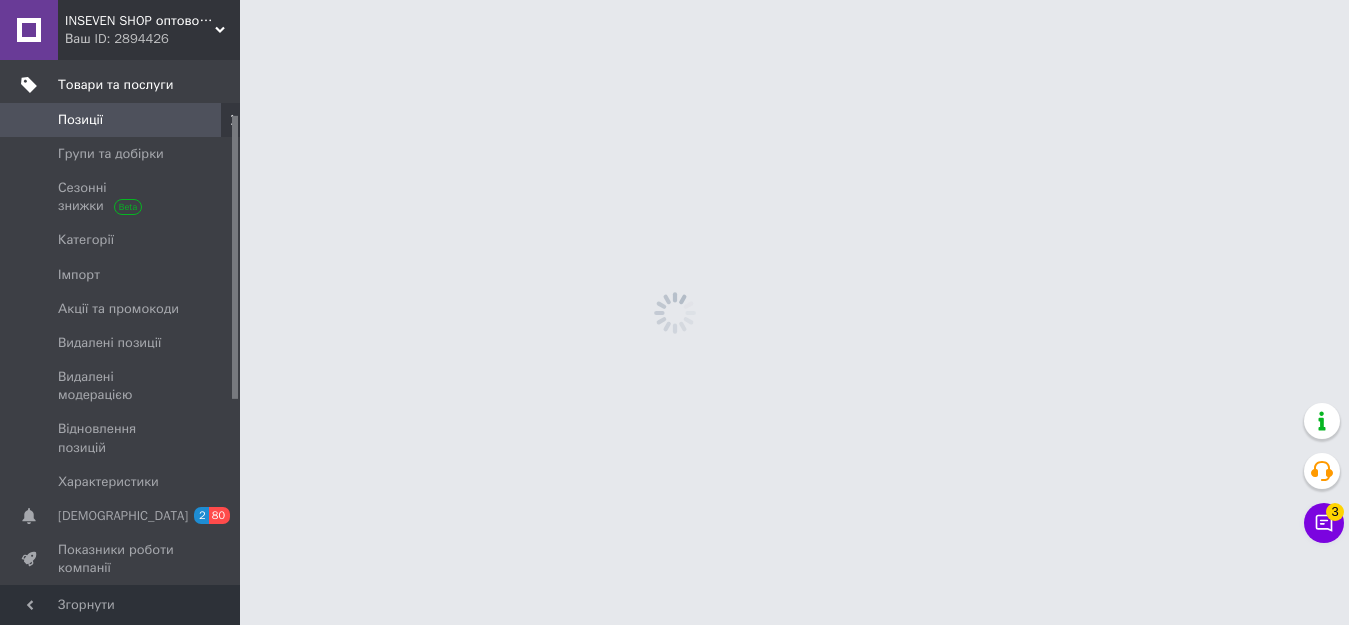 scroll, scrollTop: 0, scrollLeft: 0, axis: both 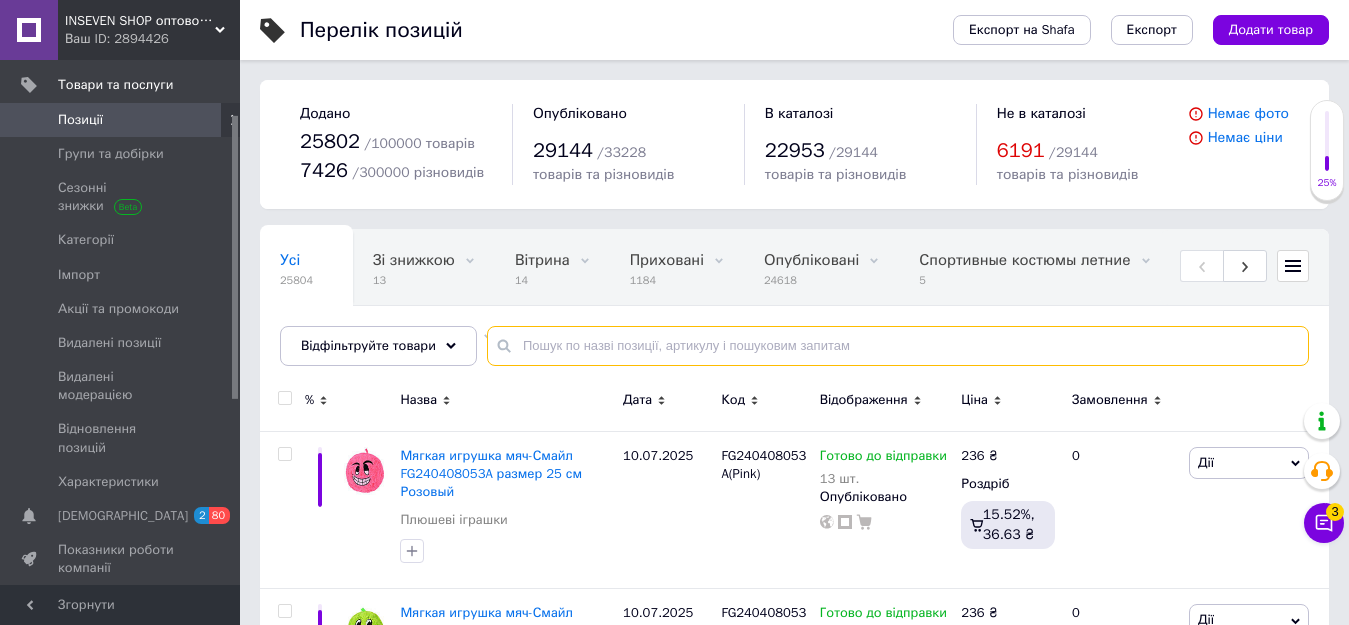 click at bounding box center (898, 346) 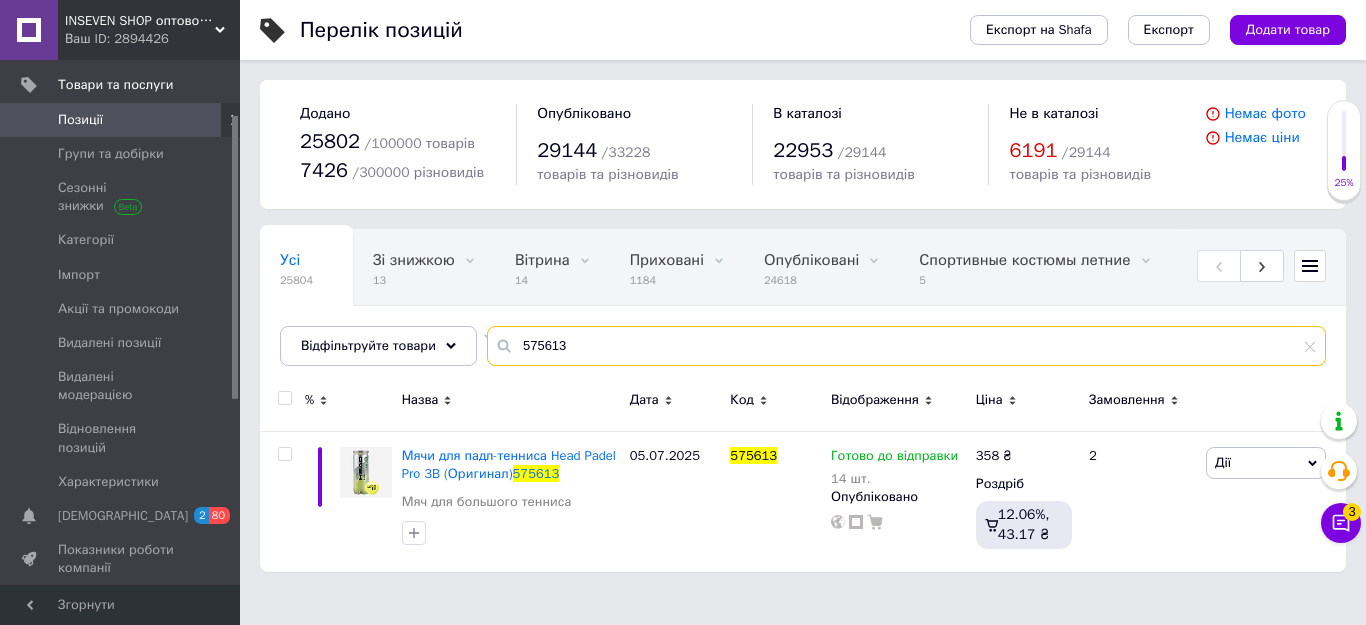 type on "575613" 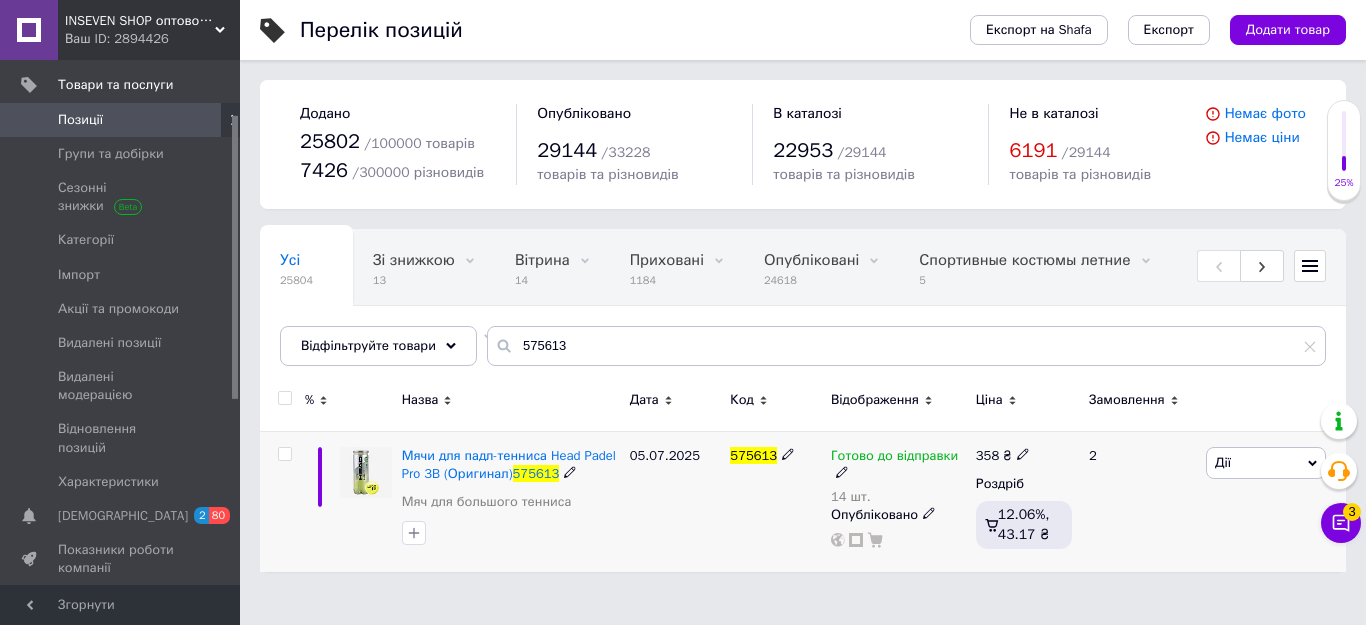 click 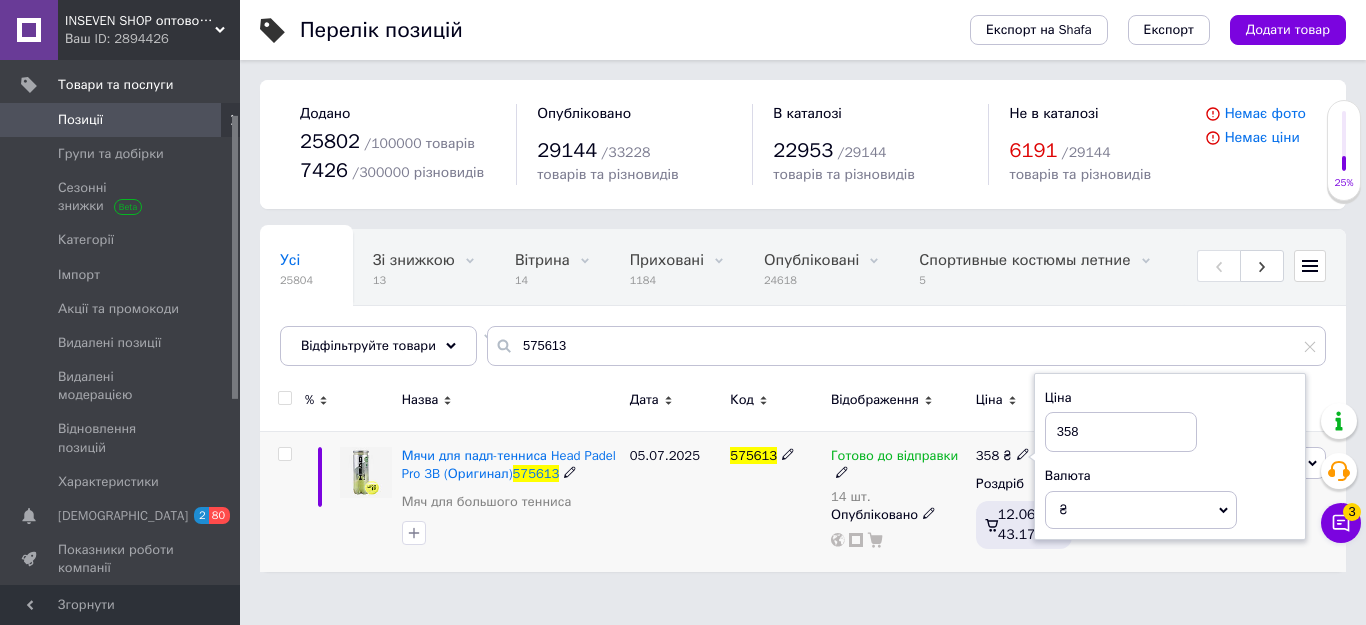 drag, startPoint x: 1100, startPoint y: 429, endPoint x: 1044, endPoint y: 429, distance: 56 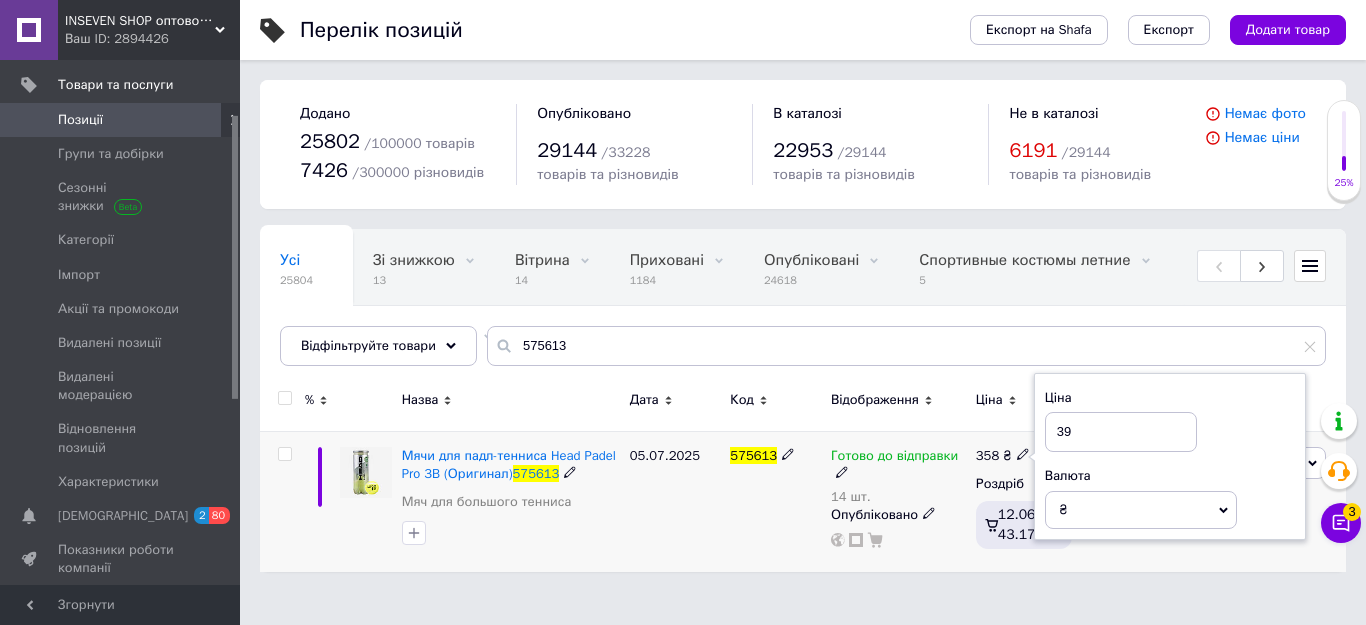 type on "395" 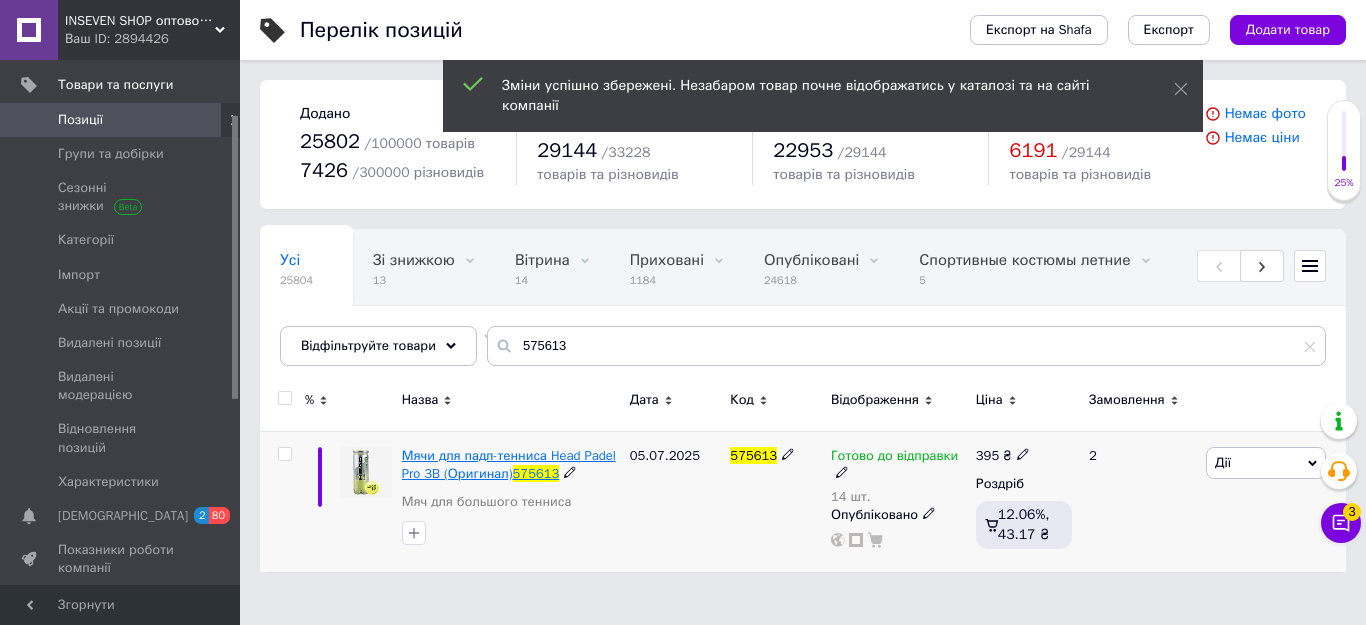 click on "Мячи для падл-тенниса Head Padel Pro 3B (Оригинал)" at bounding box center (509, 464) 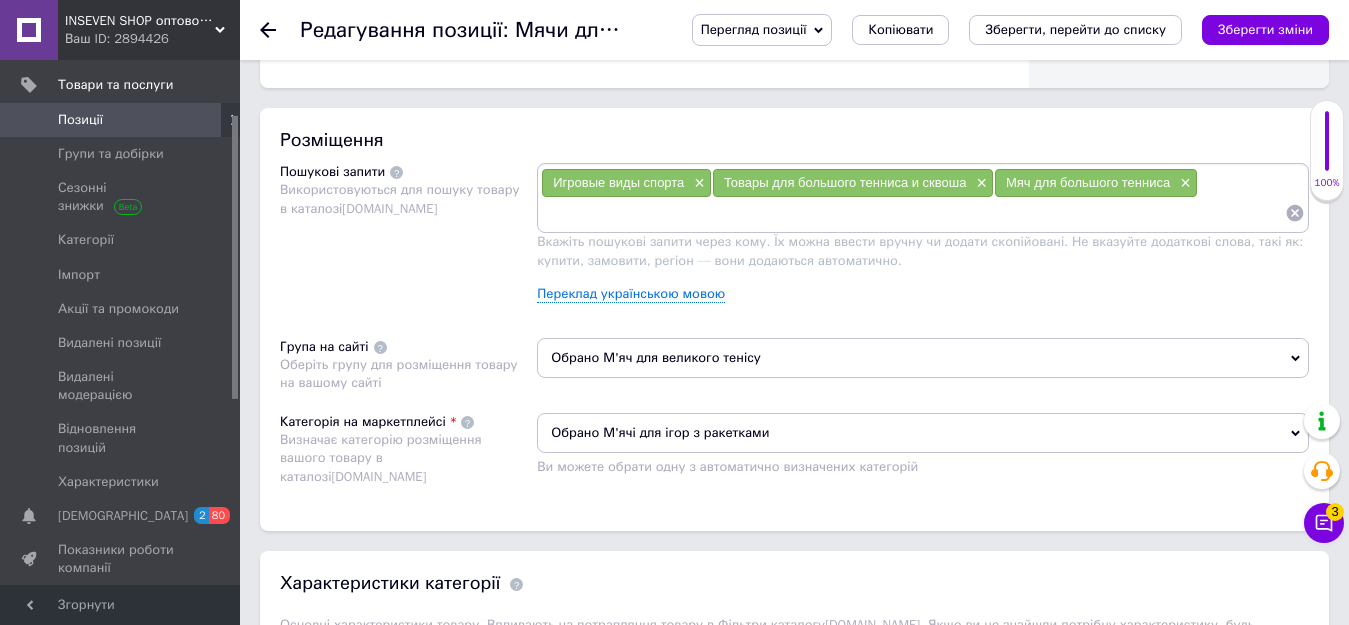 scroll, scrollTop: 1100, scrollLeft: 0, axis: vertical 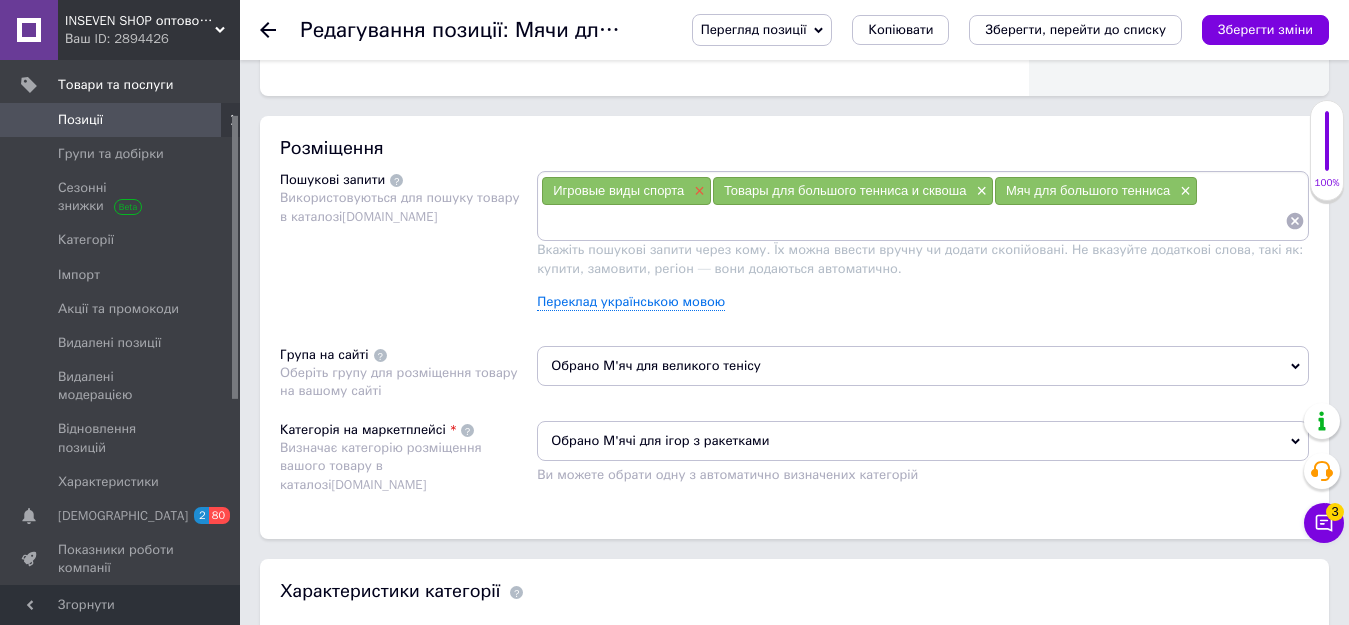 click on "×" at bounding box center [697, 191] 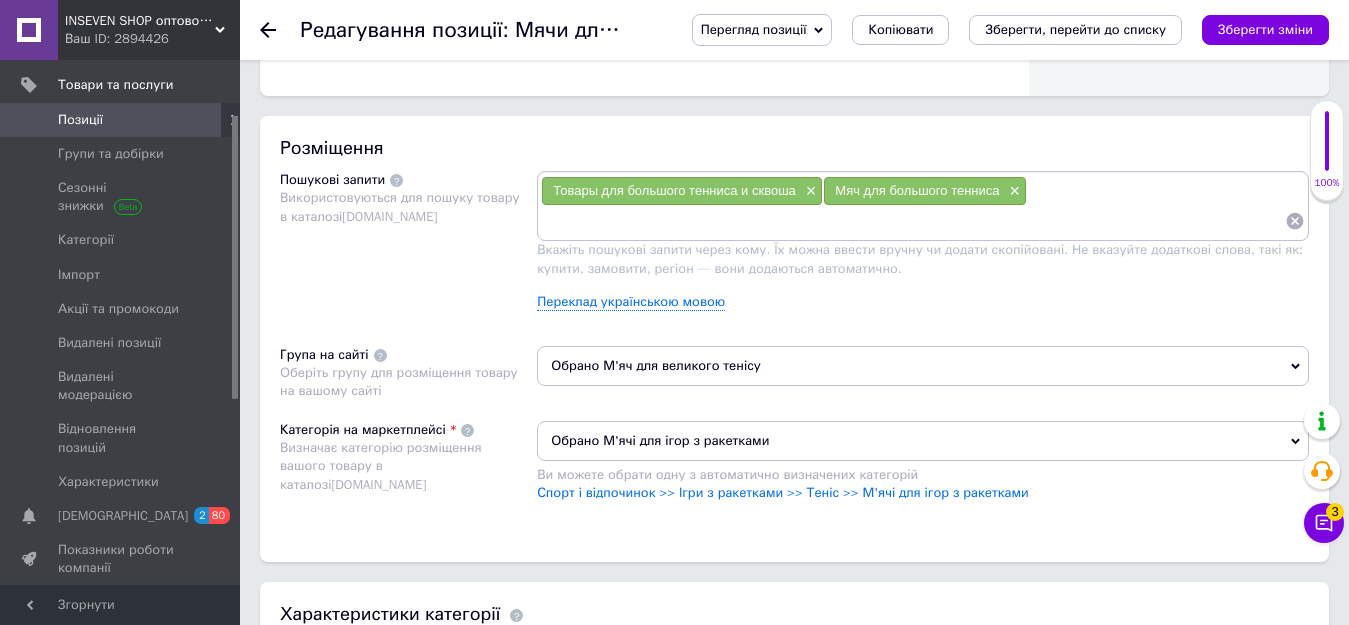 click at bounding box center (913, 221) 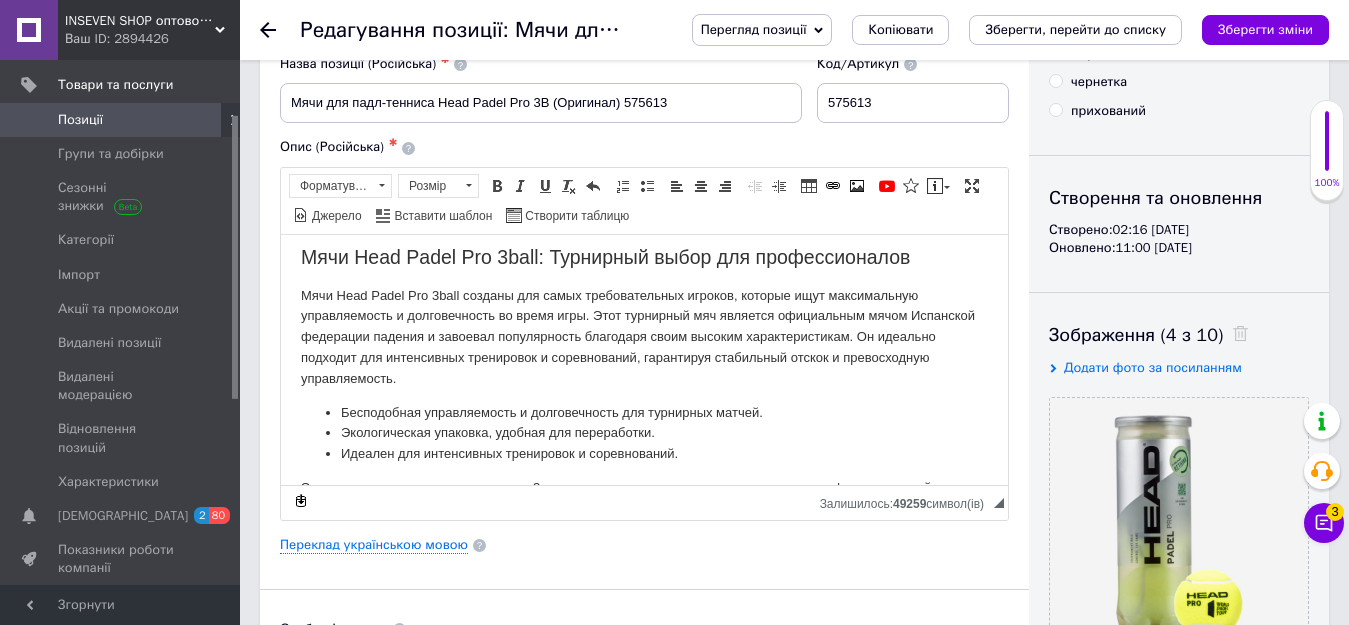 scroll, scrollTop: 64, scrollLeft: 0, axis: vertical 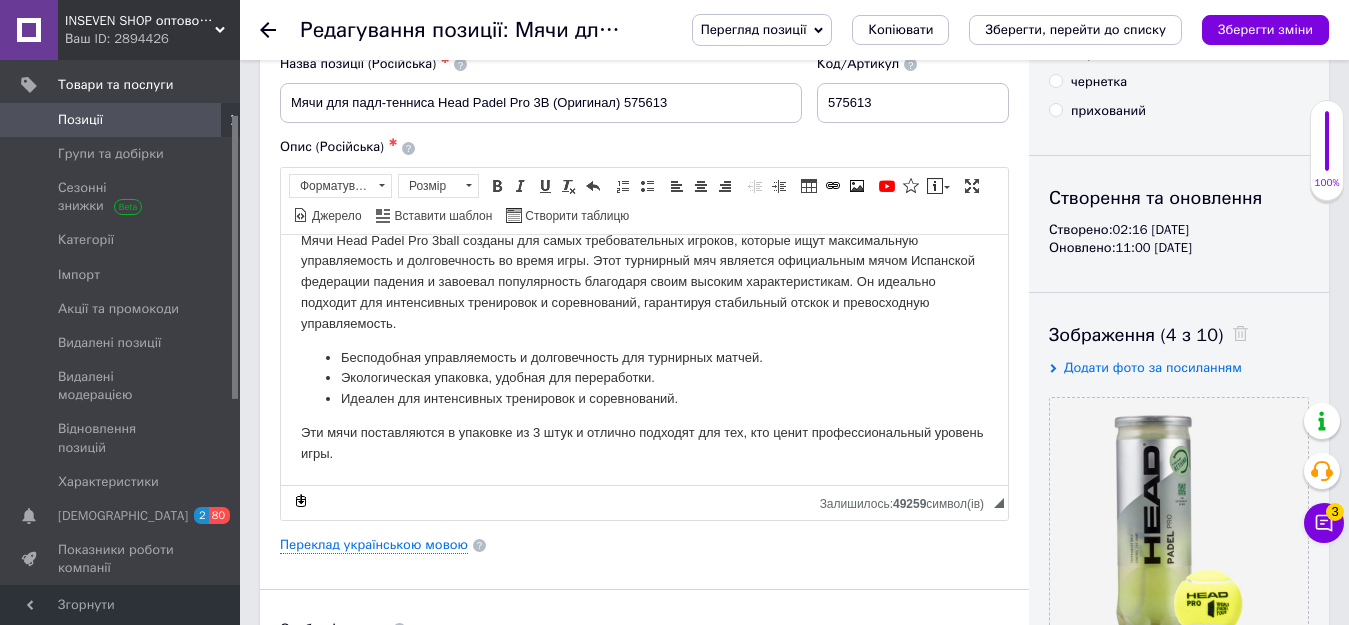 click on "Особисті нотатки" at bounding box center (644, 629) 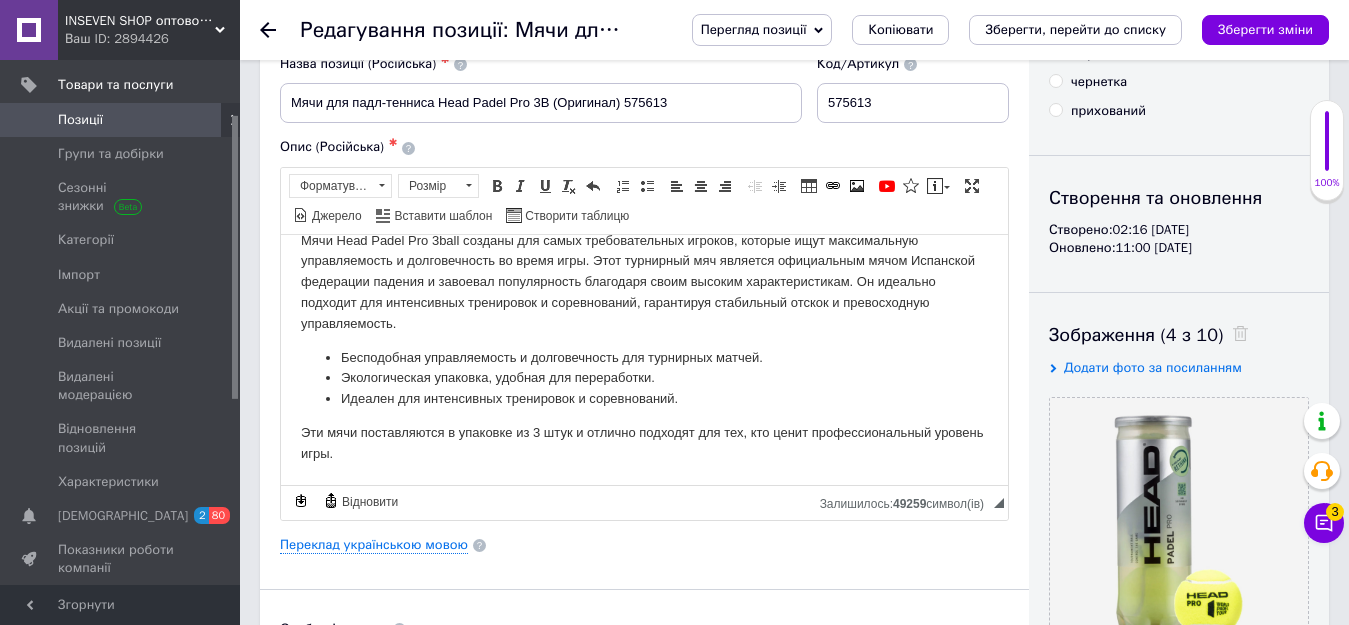 click on "Идеален для интенсивных тренировок и соревнований." at bounding box center [644, 398] 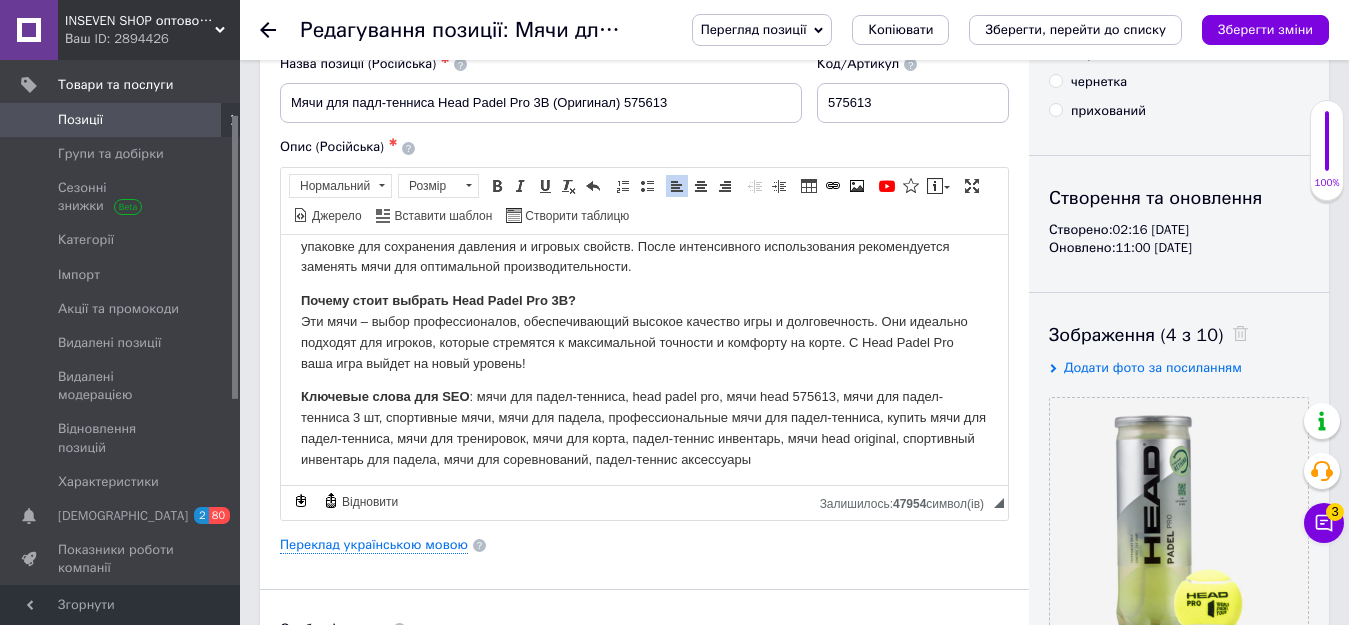 scroll, scrollTop: 586, scrollLeft: 0, axis: vertical 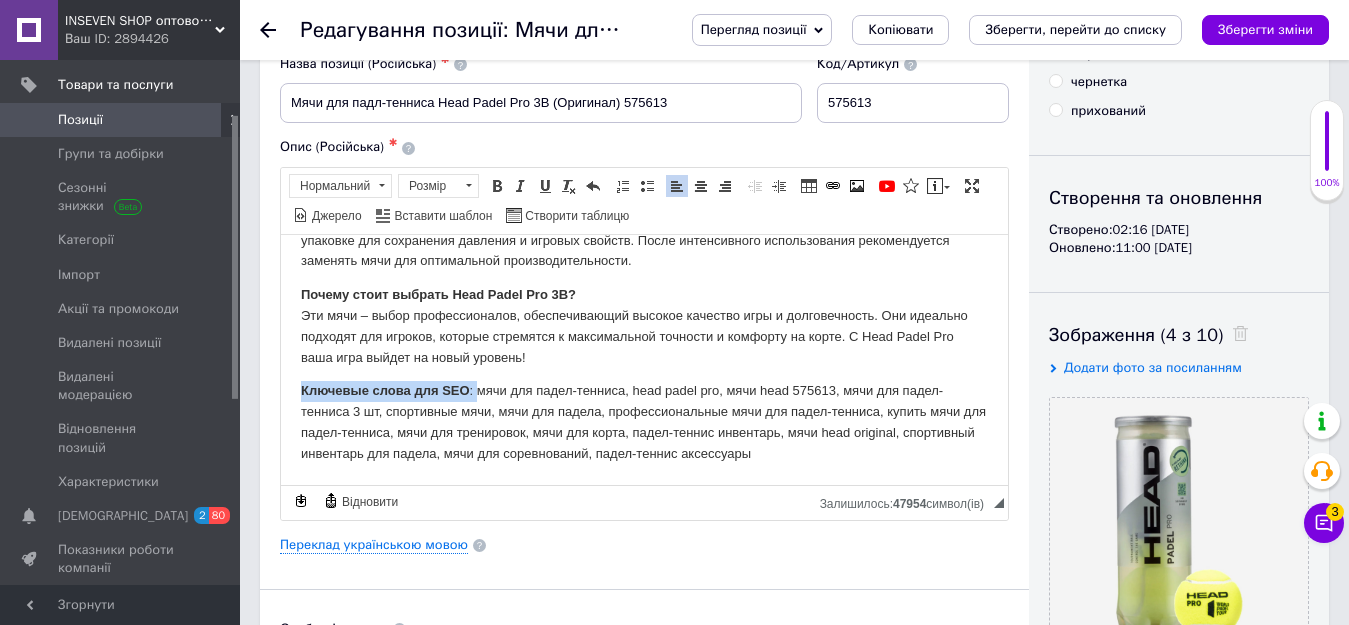 drag, startPoint x: 478, startPoint y: 388, endPoint x: 269, endPoint y: 387, distance: 209.0024 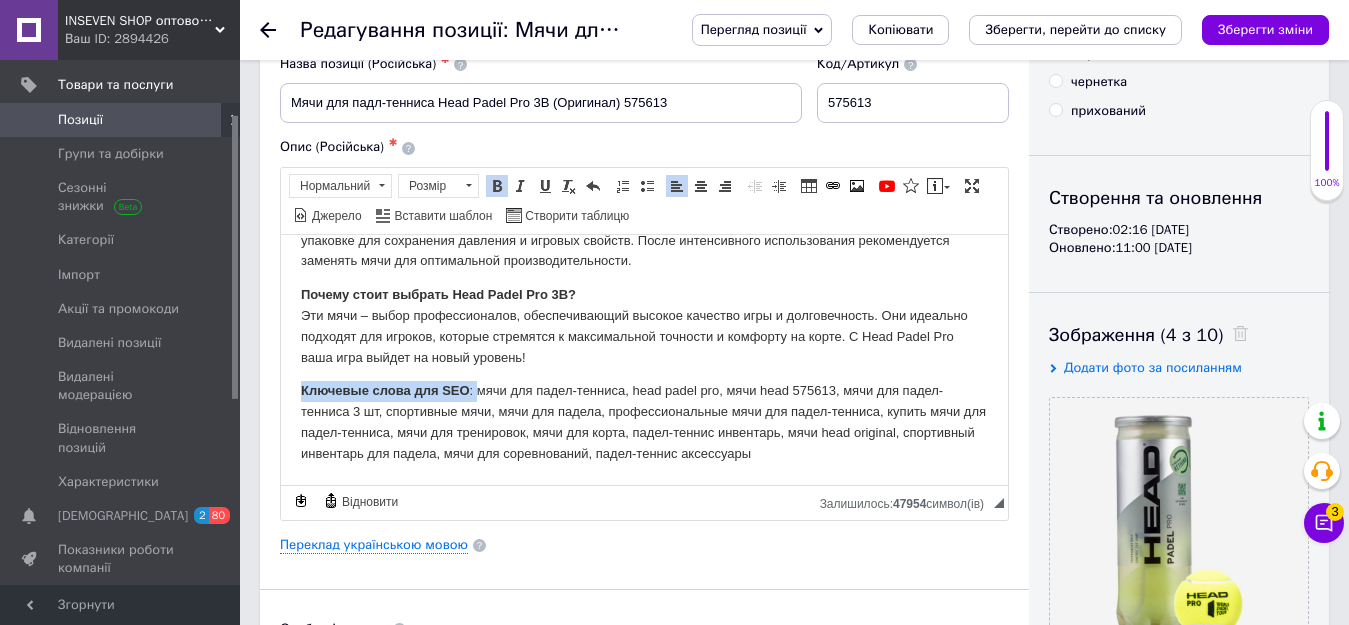 type 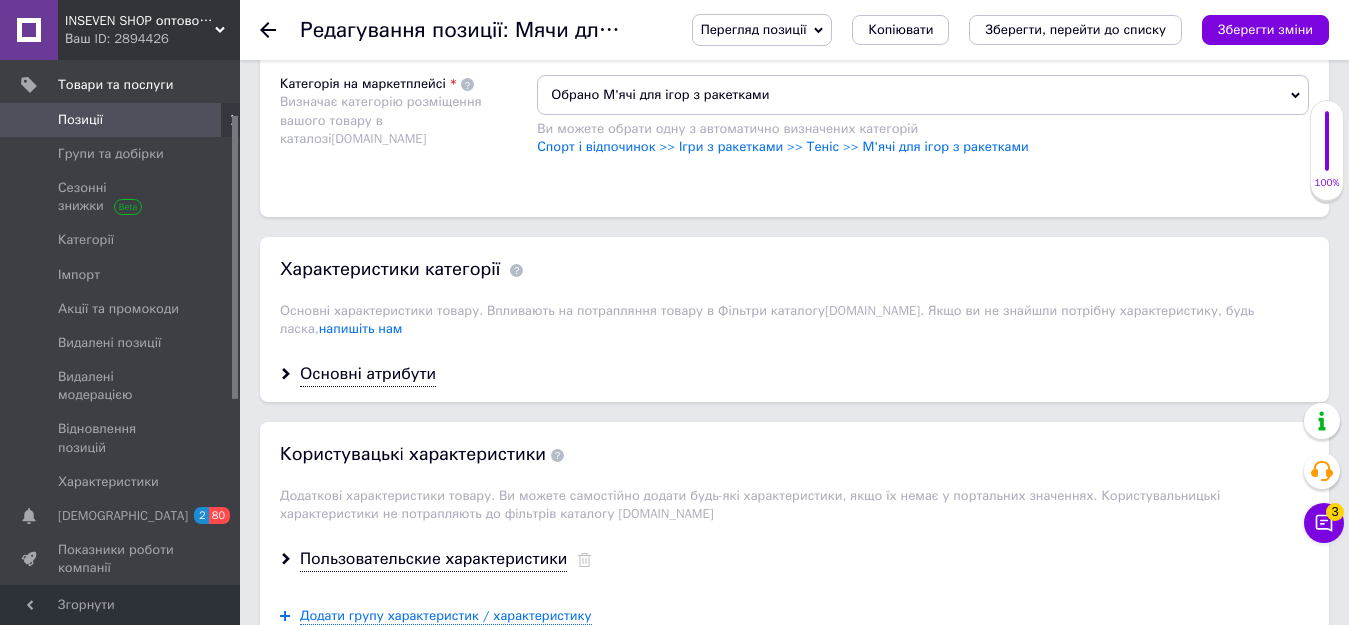 scroll, scrollTop: 1600, scrollLeft: 0, axis: vertical 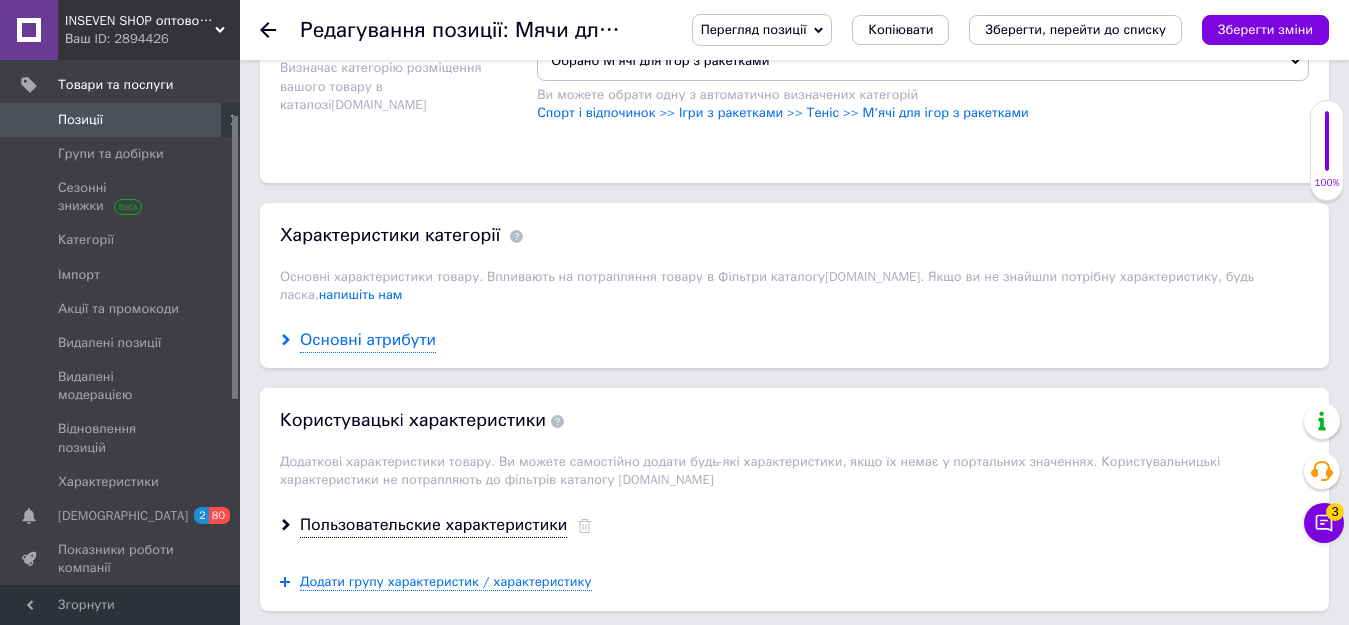 click on "Основні атрибути" at bounding box center [368, 340] 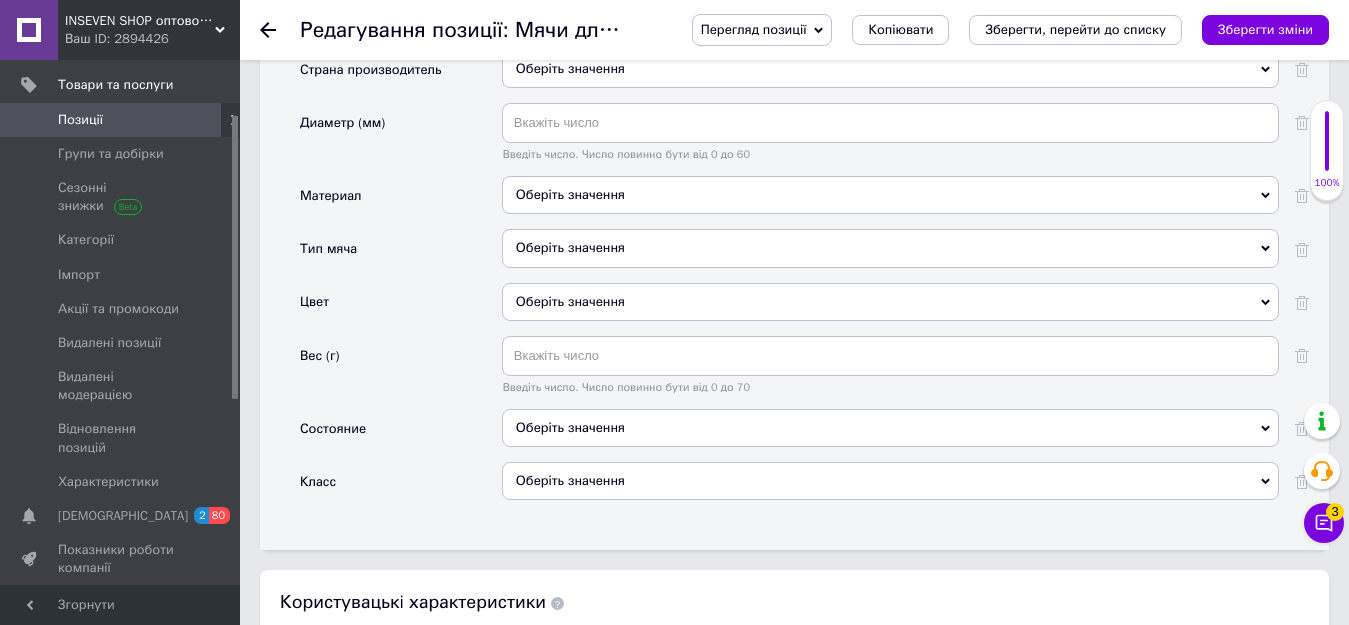 scroll, scrollTop: 2000, scrollLeft: 0, axis: vertical 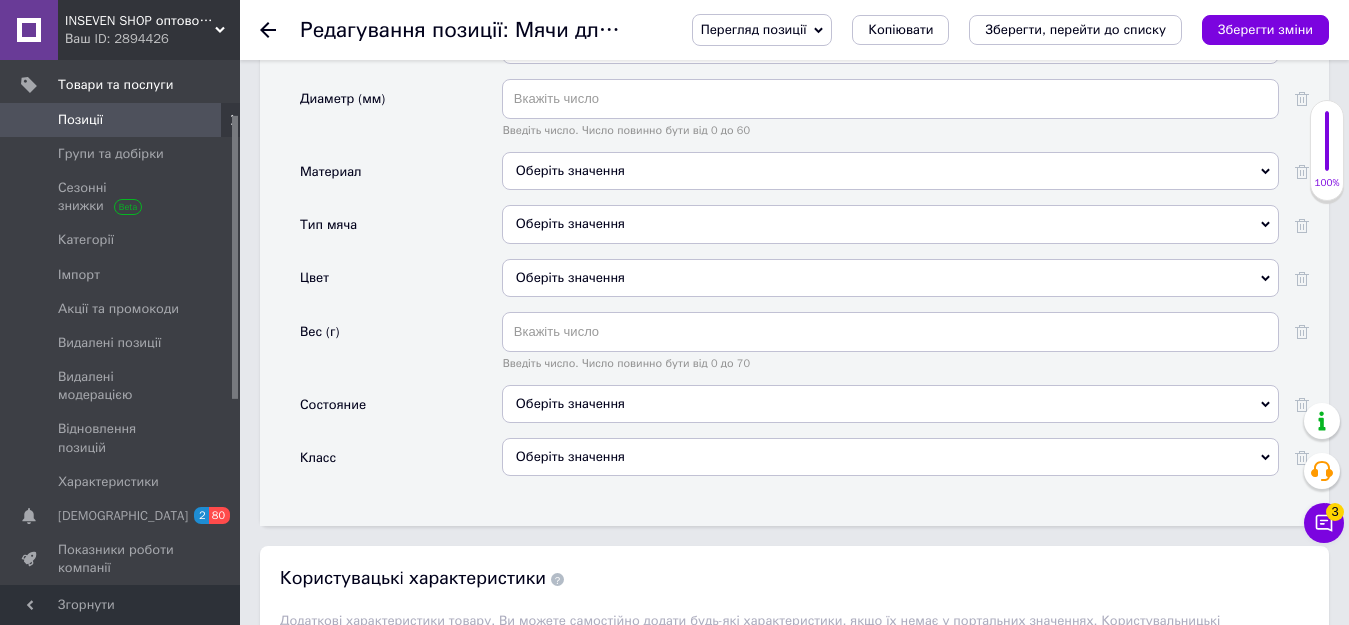 click on "Оберіть значення" at bounding box center [890, 224] 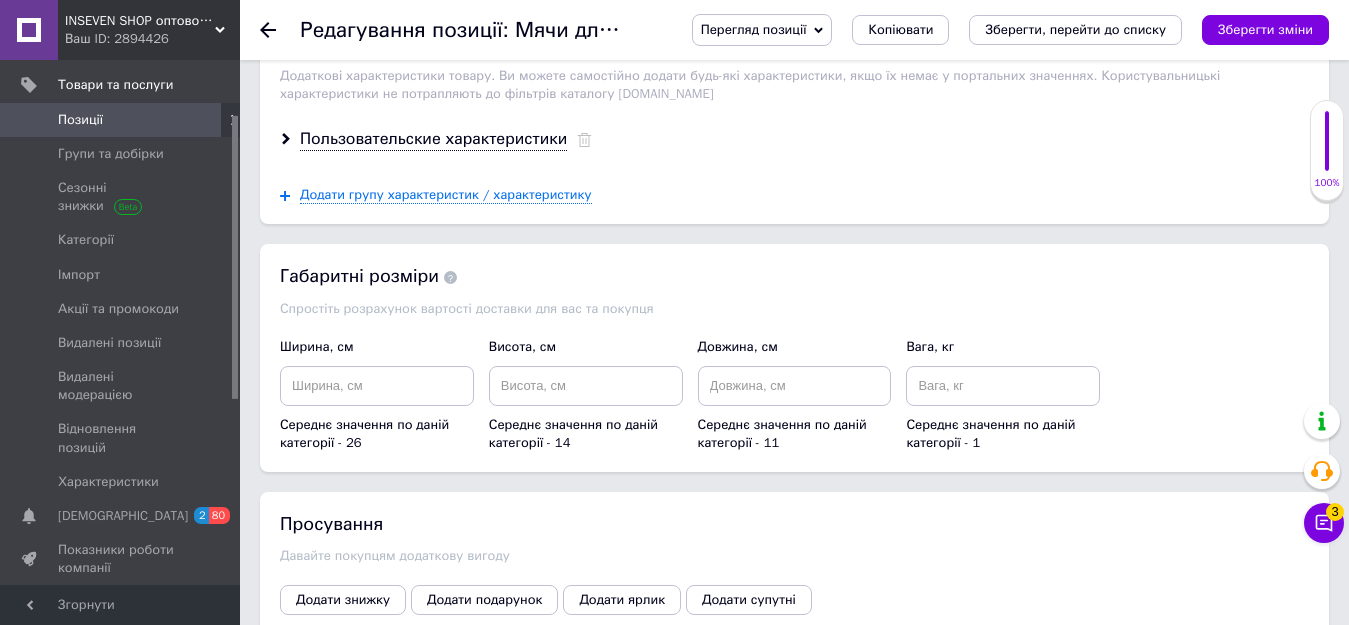 scroll, scrollTop: 2600, scrollLeft: 0, axis: vertical 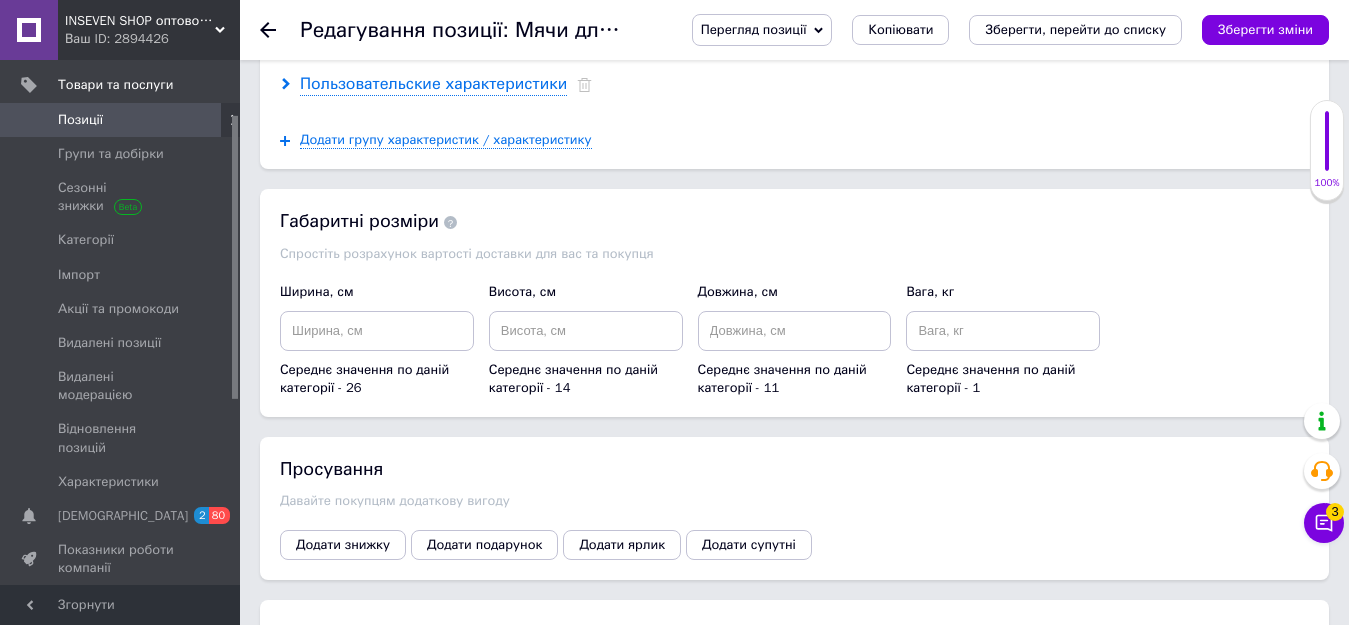 click on "Пользовательские характеристики" at bounding box center [433, 84] 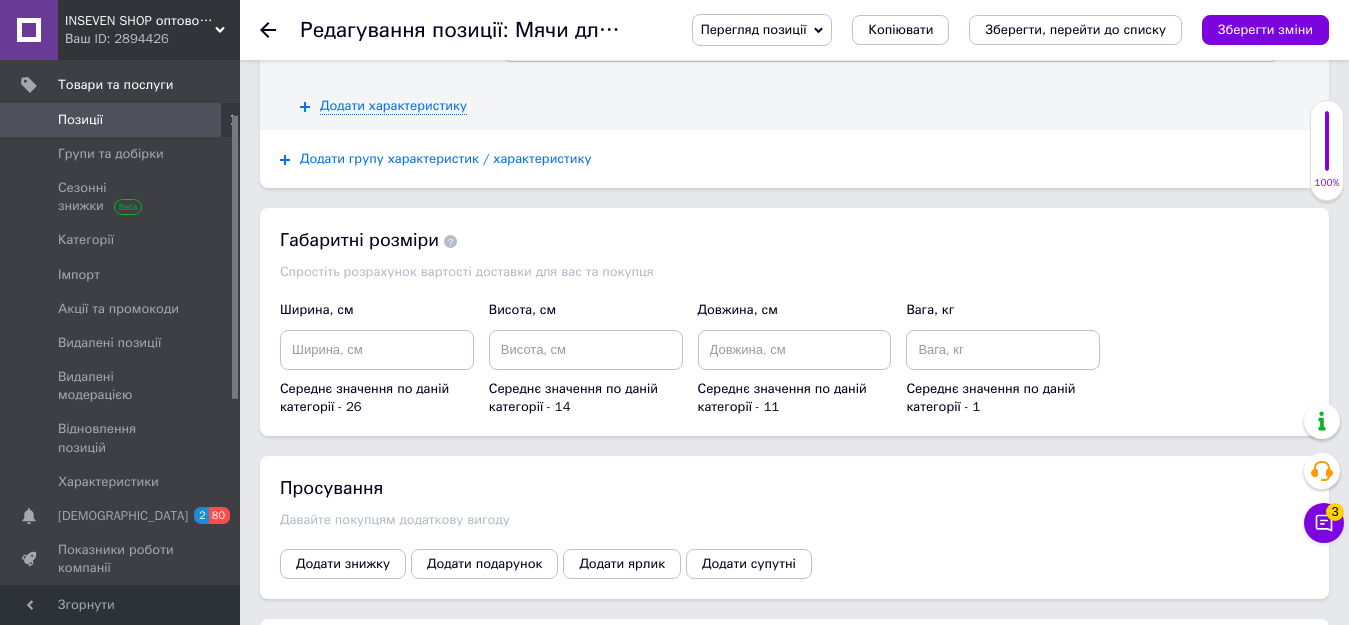 scroll, scrollTop: 2800, scrollLeft: 0, axis: vertical 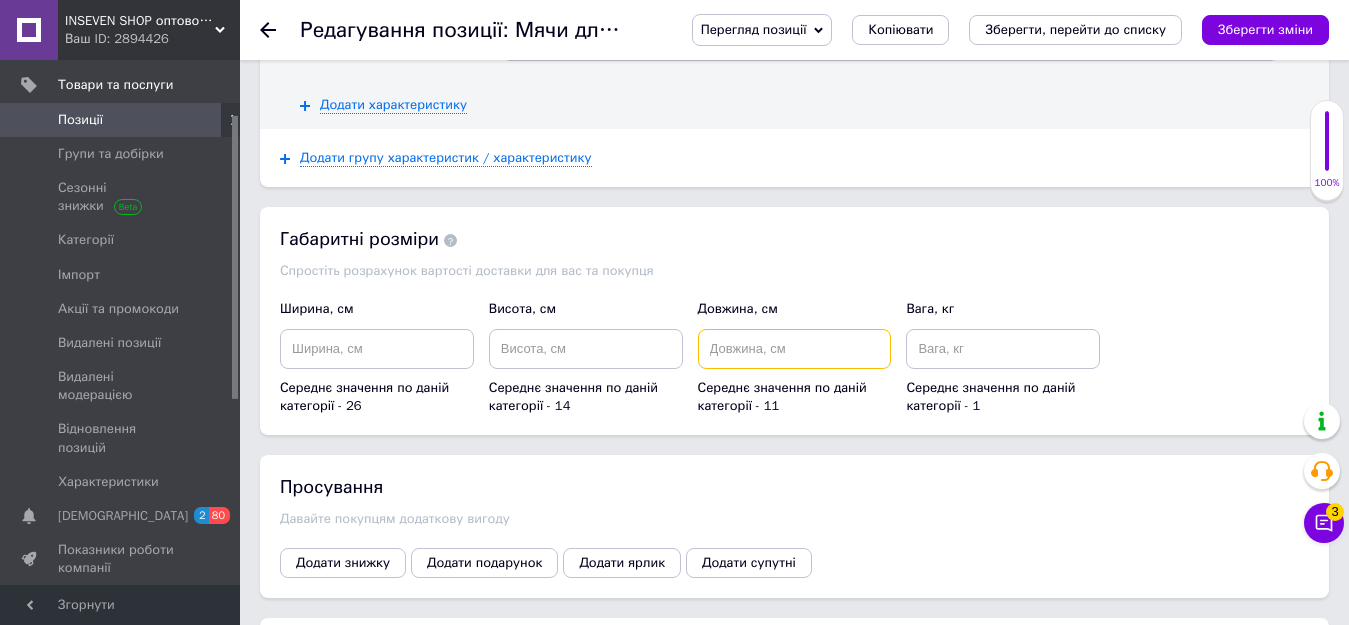 click at bounding box center [795, 349] 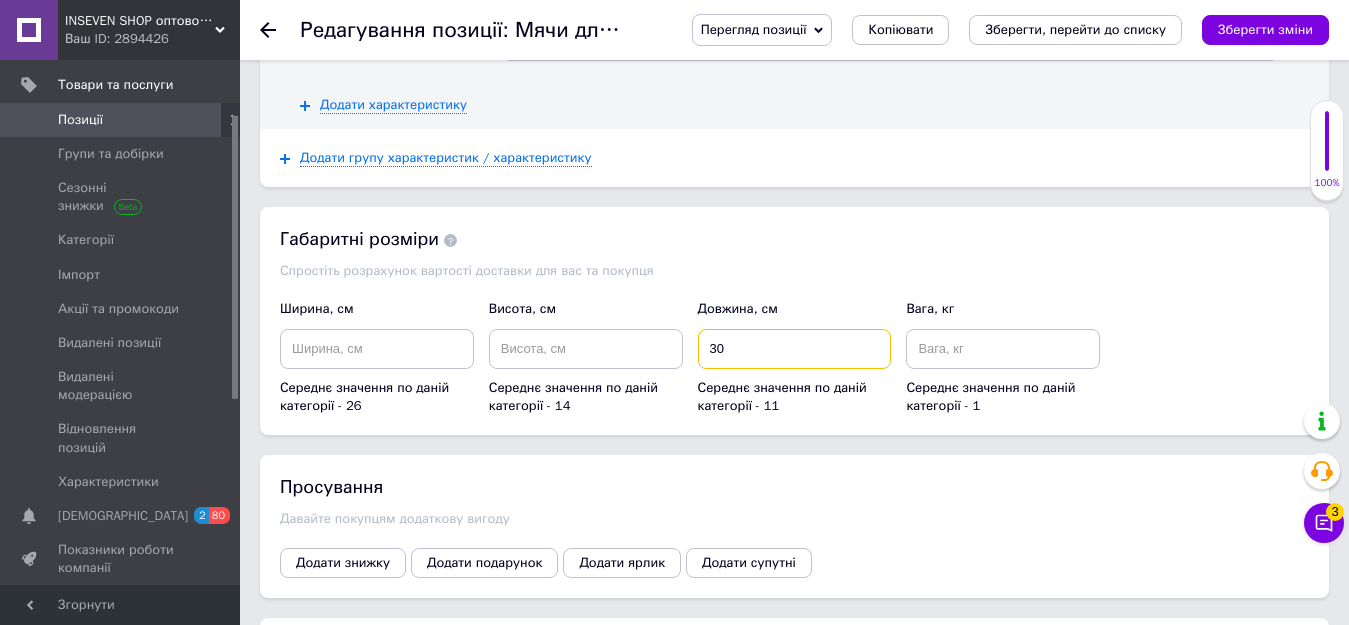 type on "30" 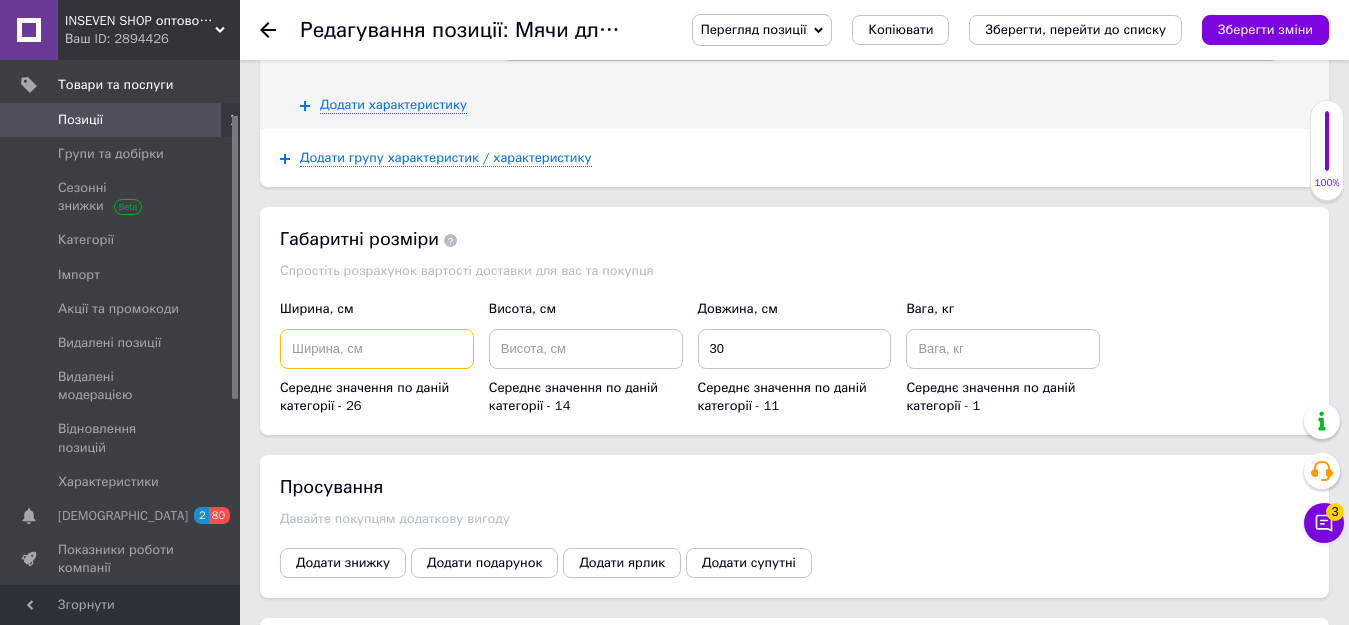 click at bounding box center [377, 349] 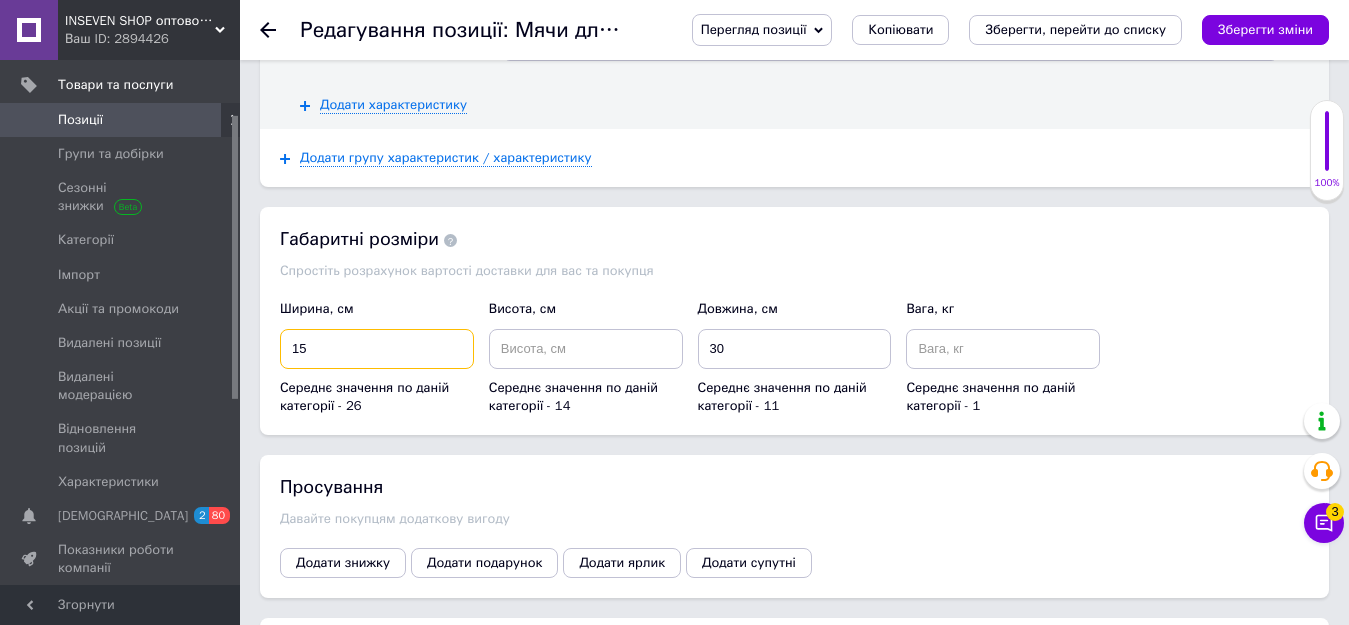 type on "15" 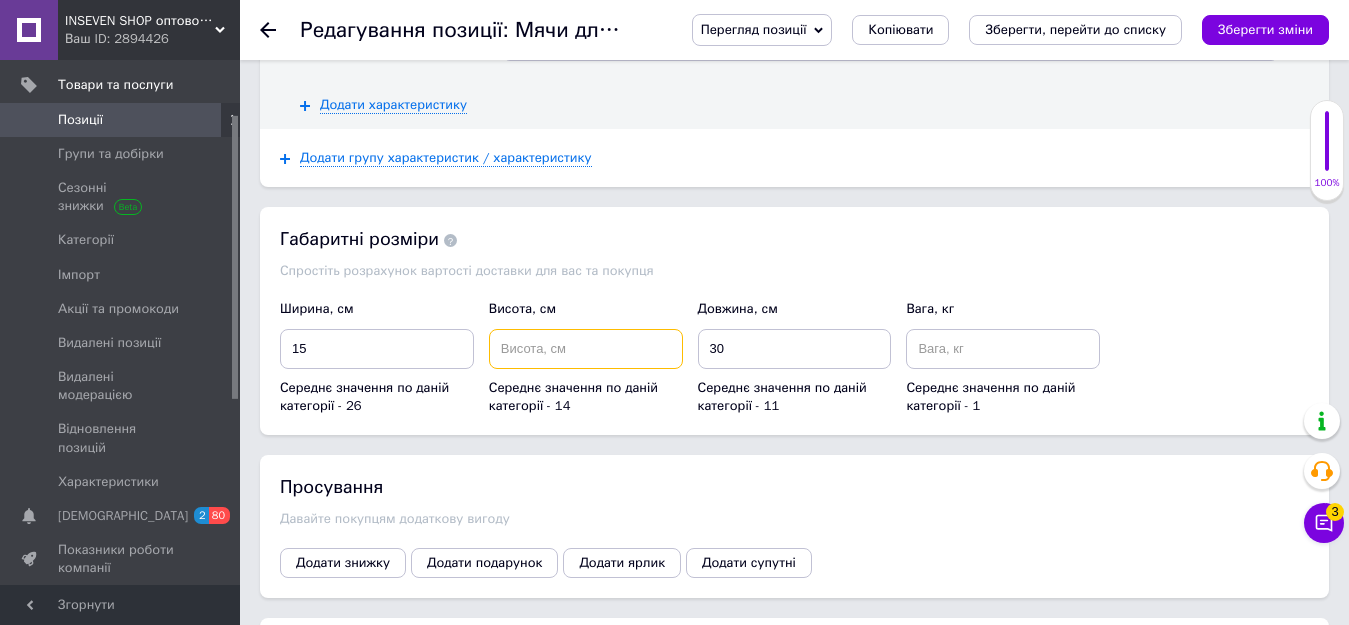 click at bounding box center [586, 349] 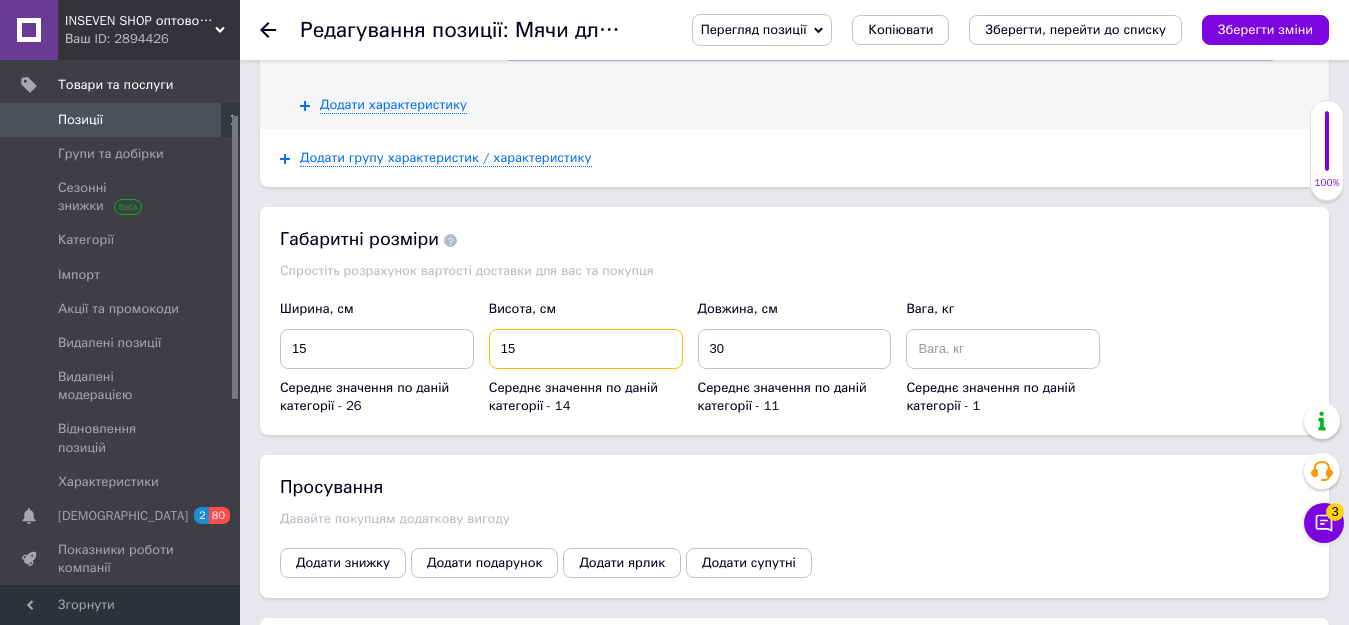 type on "15" 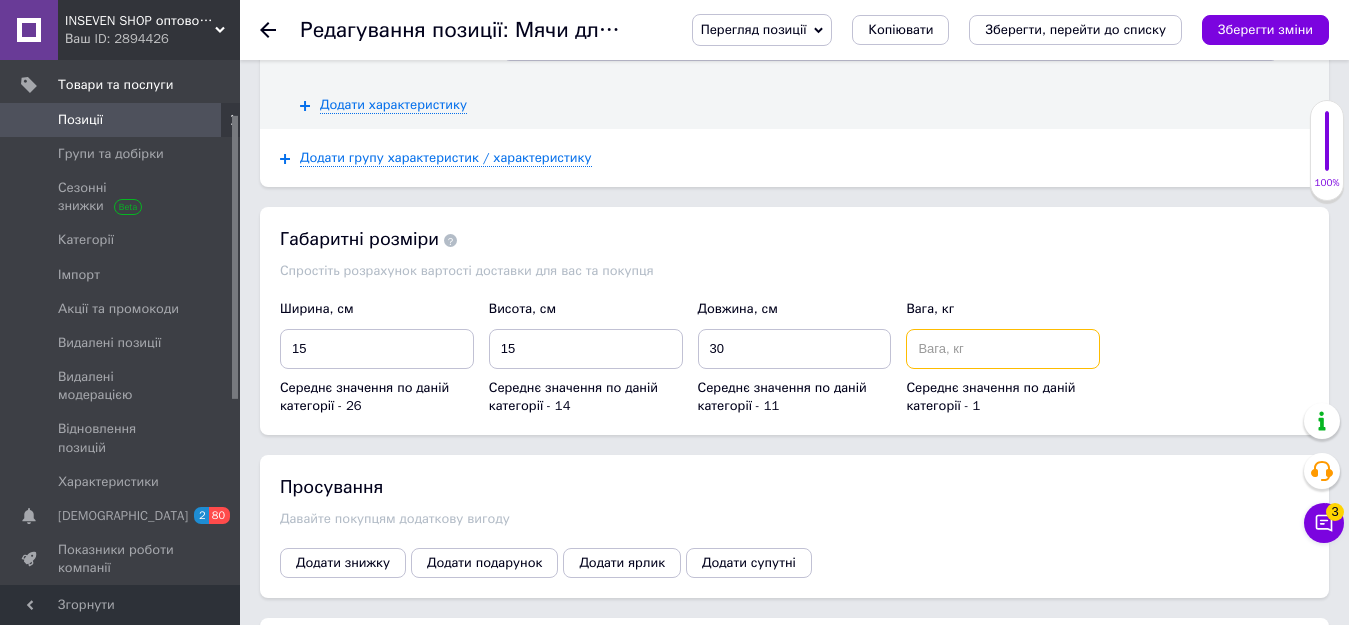click at bounding box center [1003, 349] 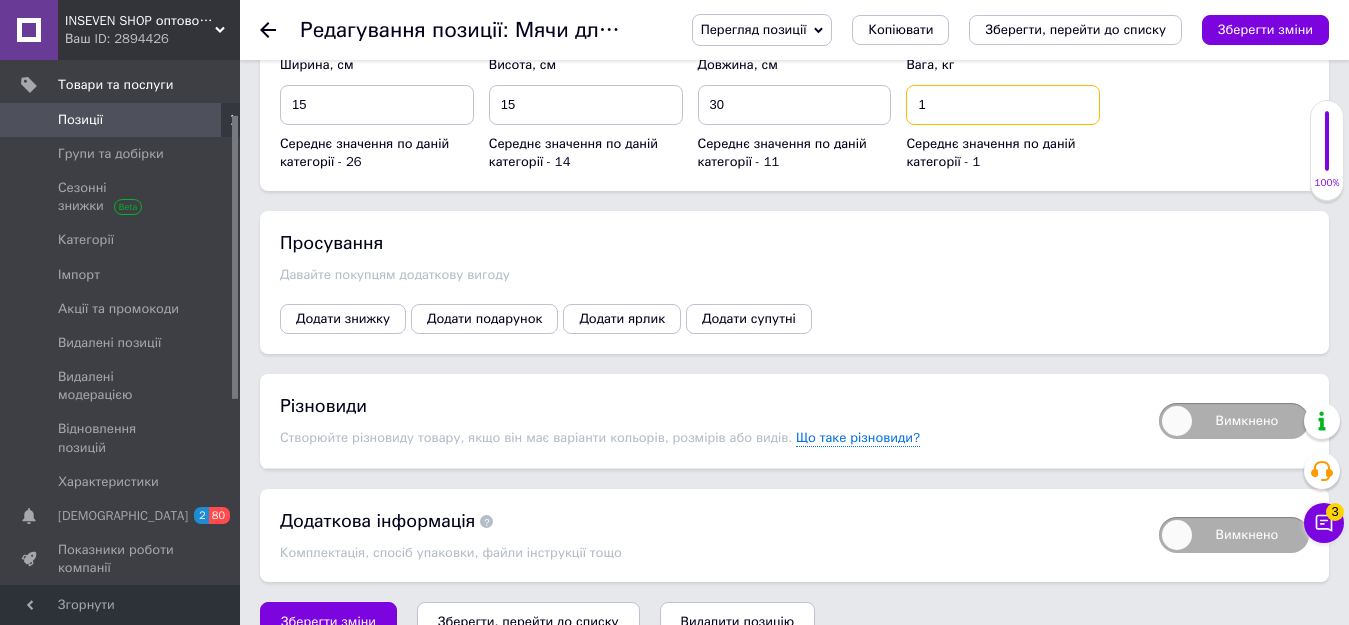 scroll, scrollTop: 3060, scrollLeft: 0, axis: vertical 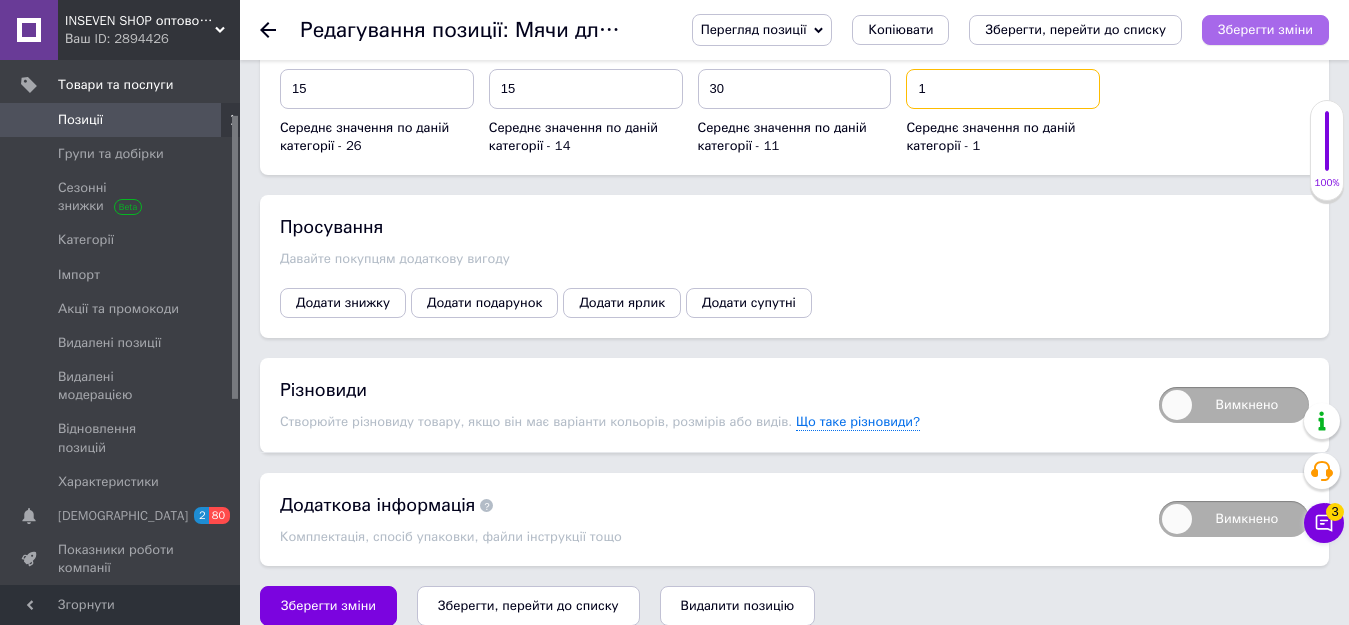type on "1" 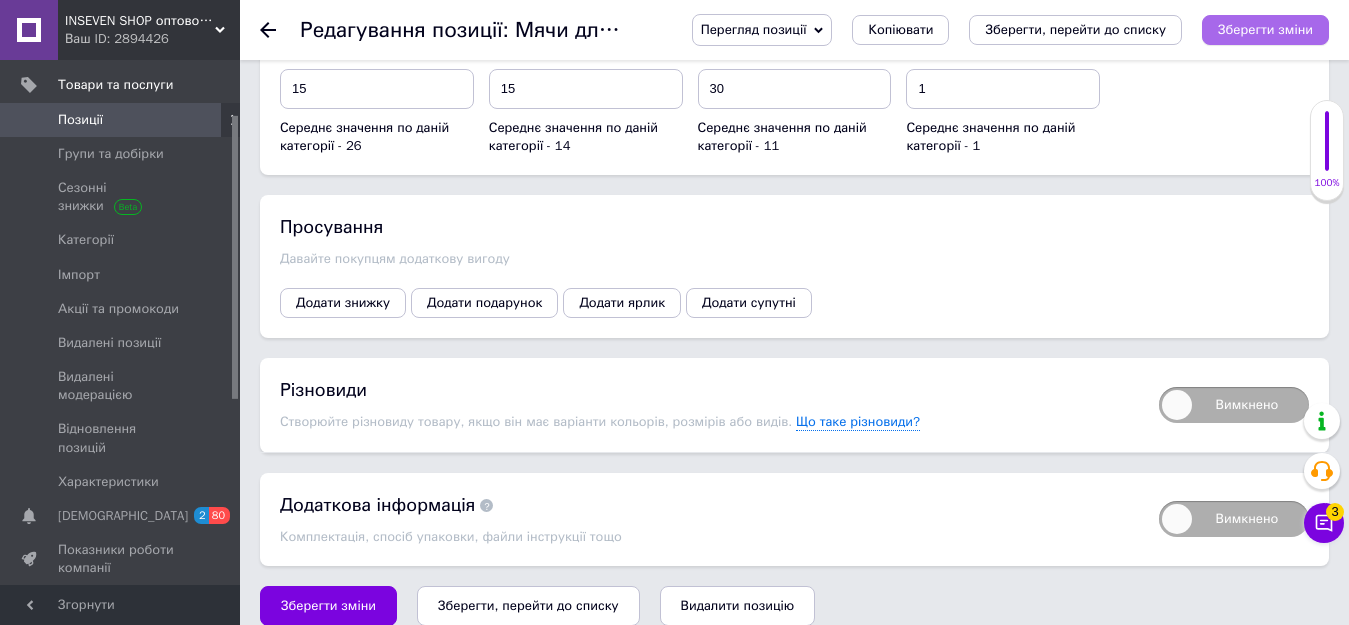 click on "Зберегти зміни" at bounding box center (1265, 29) 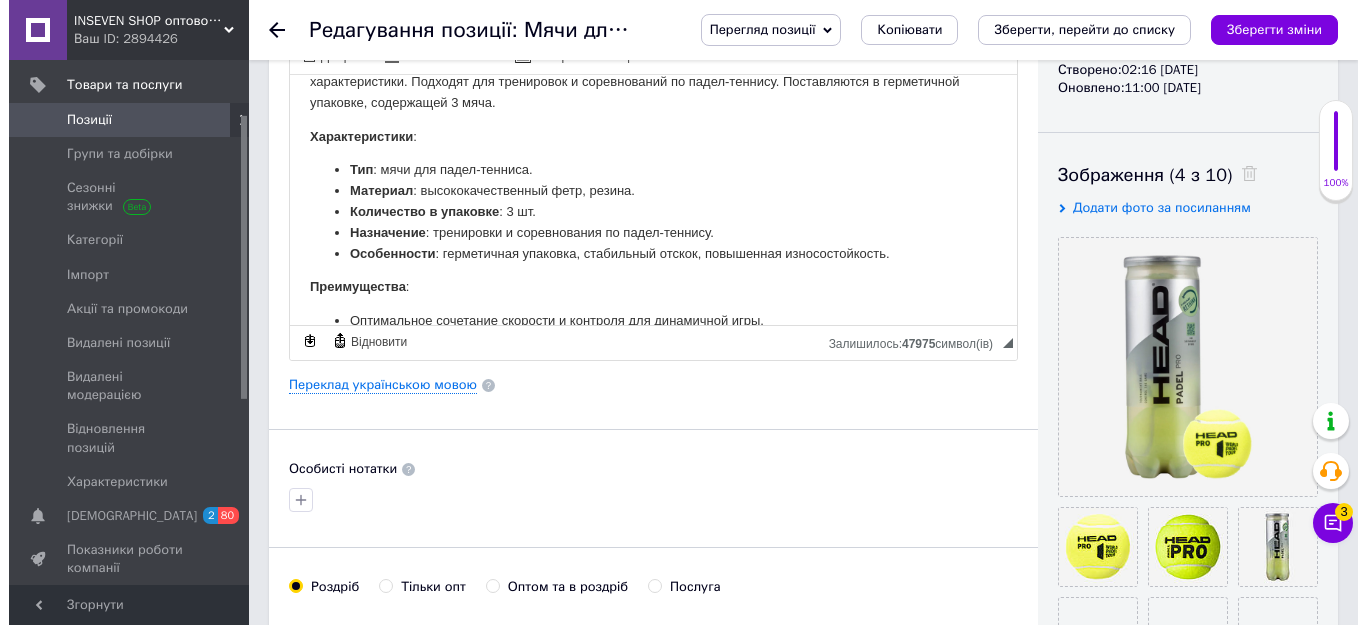 scroll, scrollTop: 119, scrollLeft: 0, axis: vertical 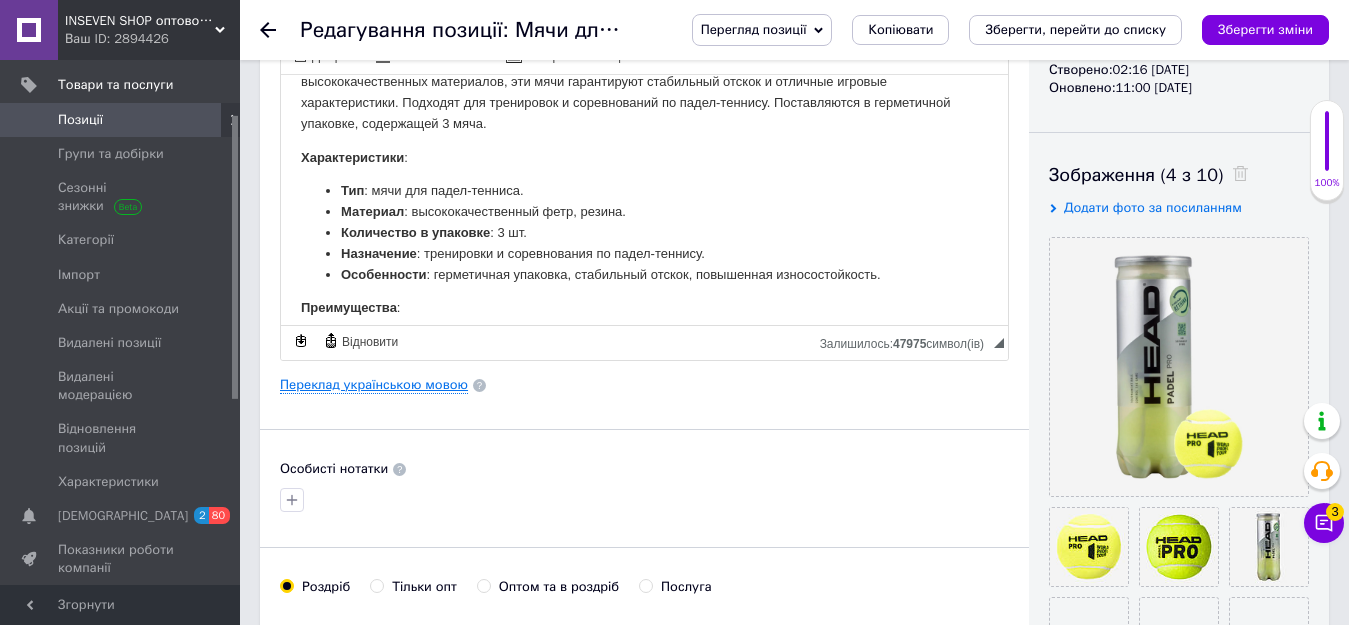 click on "Переклад українською мовою" at bounding box center [374, 385] 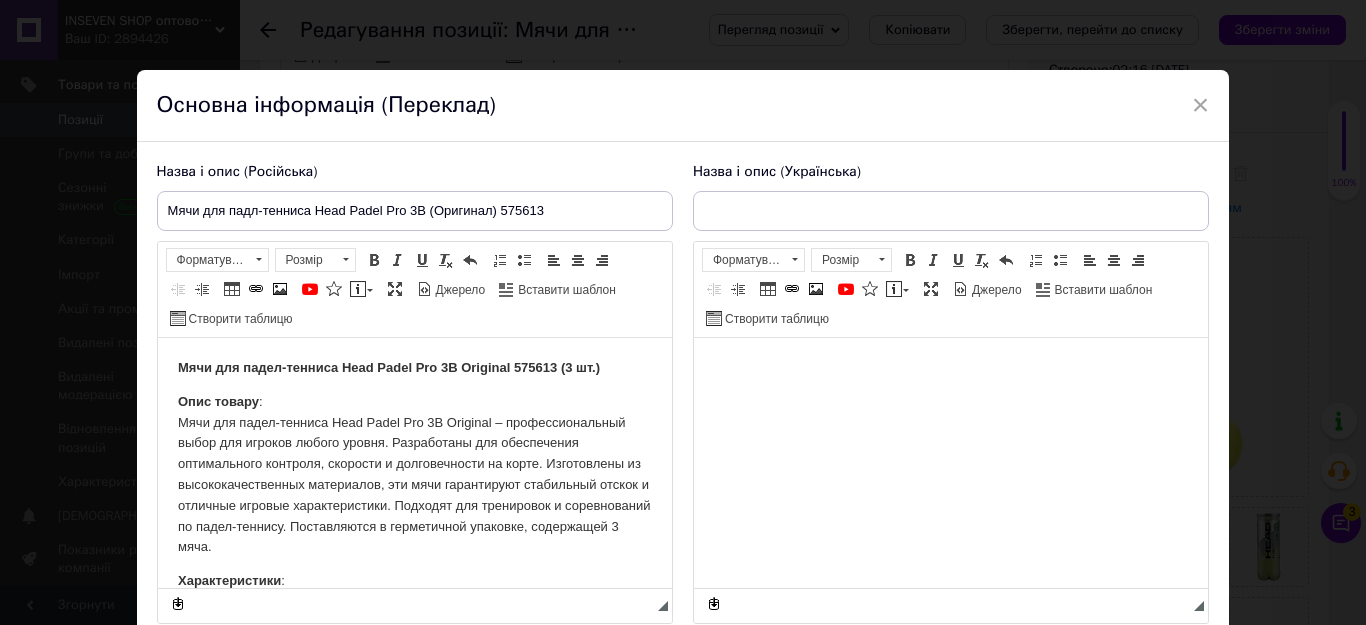 scroll, scrollTop: 0, scrollLeft: 0, axis: both 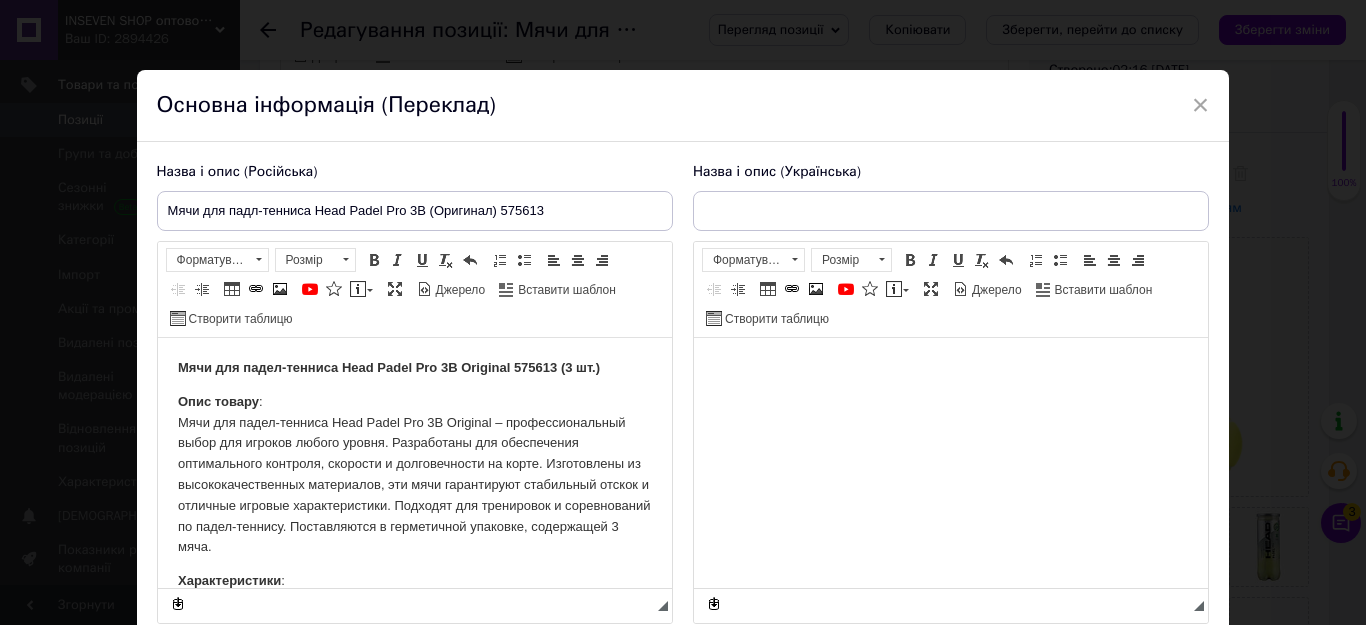 type on "М'ячі для падл-тенніса Head Padel Pro 3B (Оригінал) 575613" 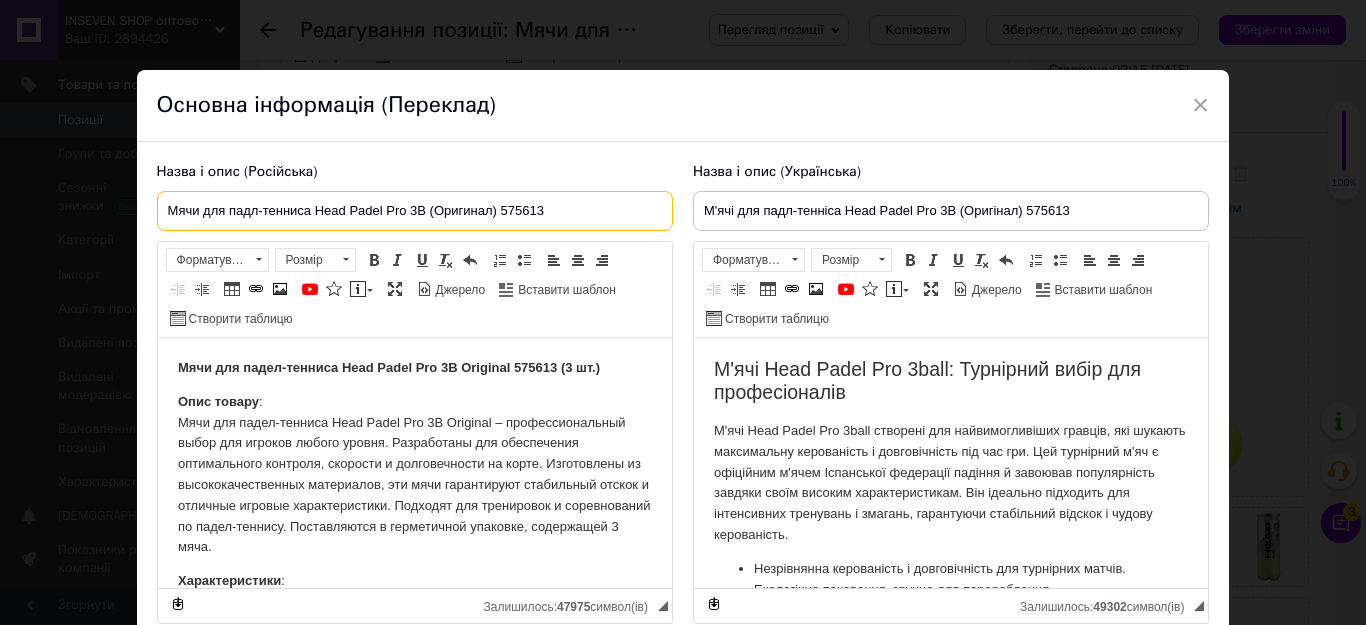 drag, startPoint x: 497, startPoint y: 210, endPoint x: 587, endPoint y: 210, distance: 90 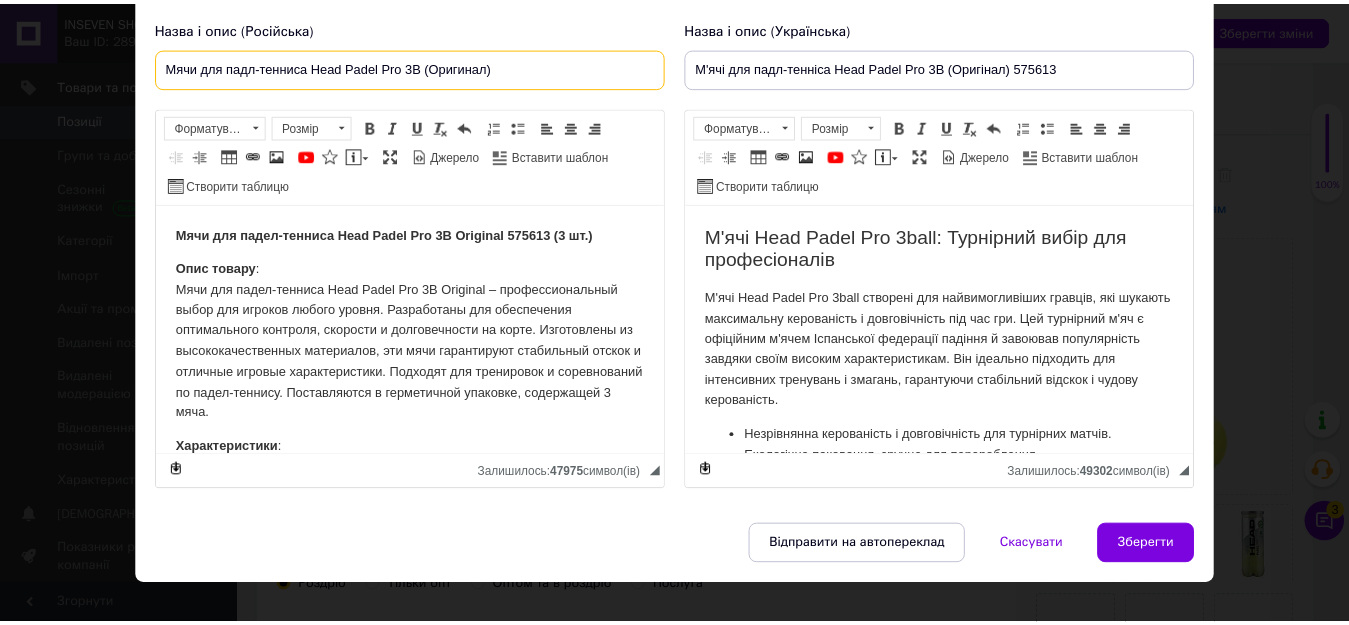 scroll, scrollTop: 174, scrollLeft: 0, axis: vertical 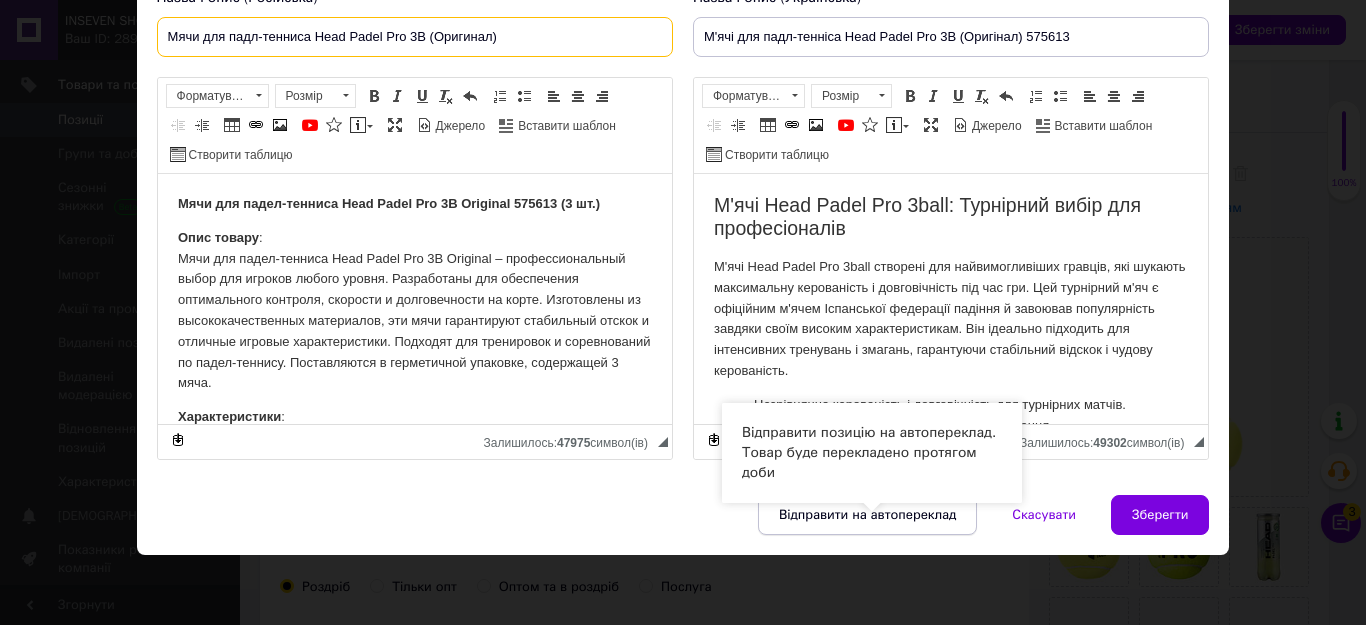 type on "Мячи для падл-тенниса Head Padel Pro 3B (Оригинал)" 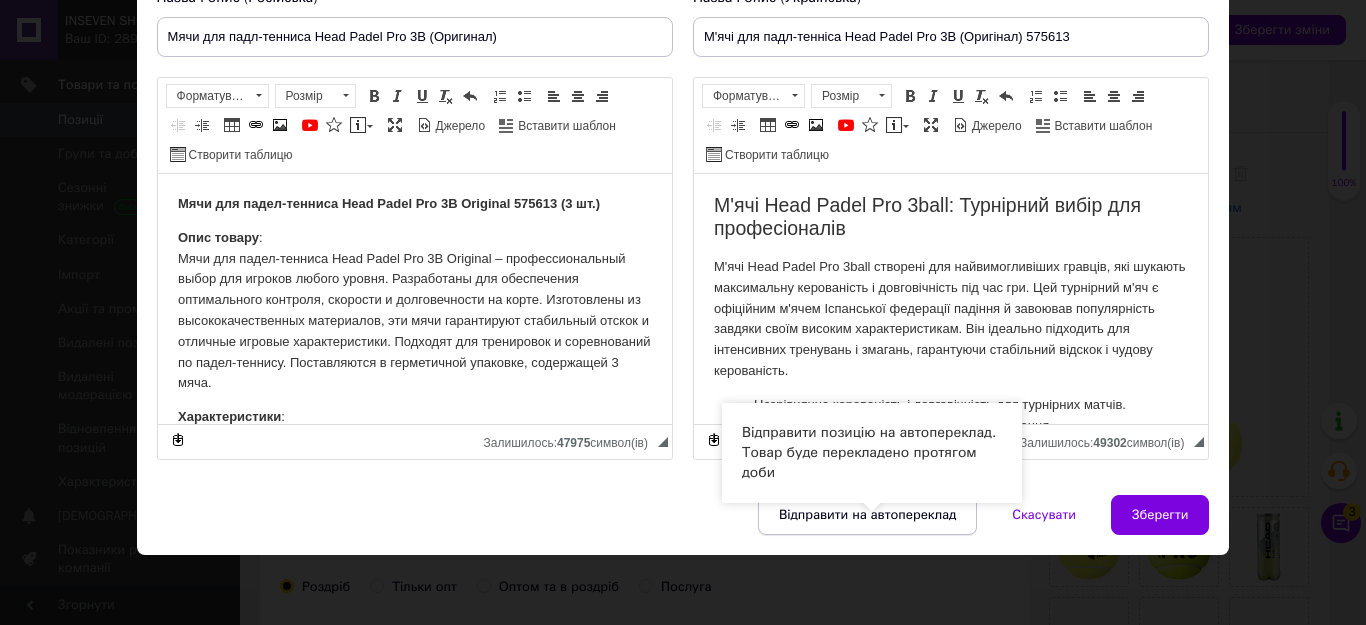 click on "Відправити на автопереклад" at bounding box center (867, 515) 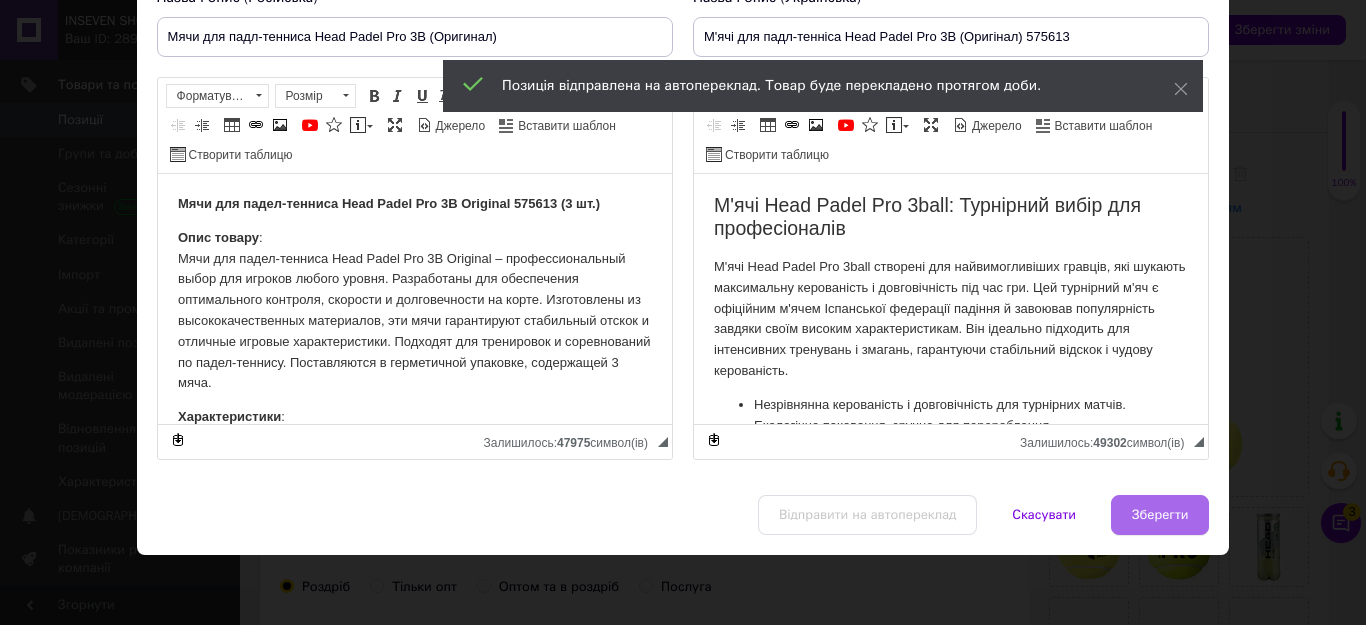 click on "Зберегти" at bounding box center (1160, 515) 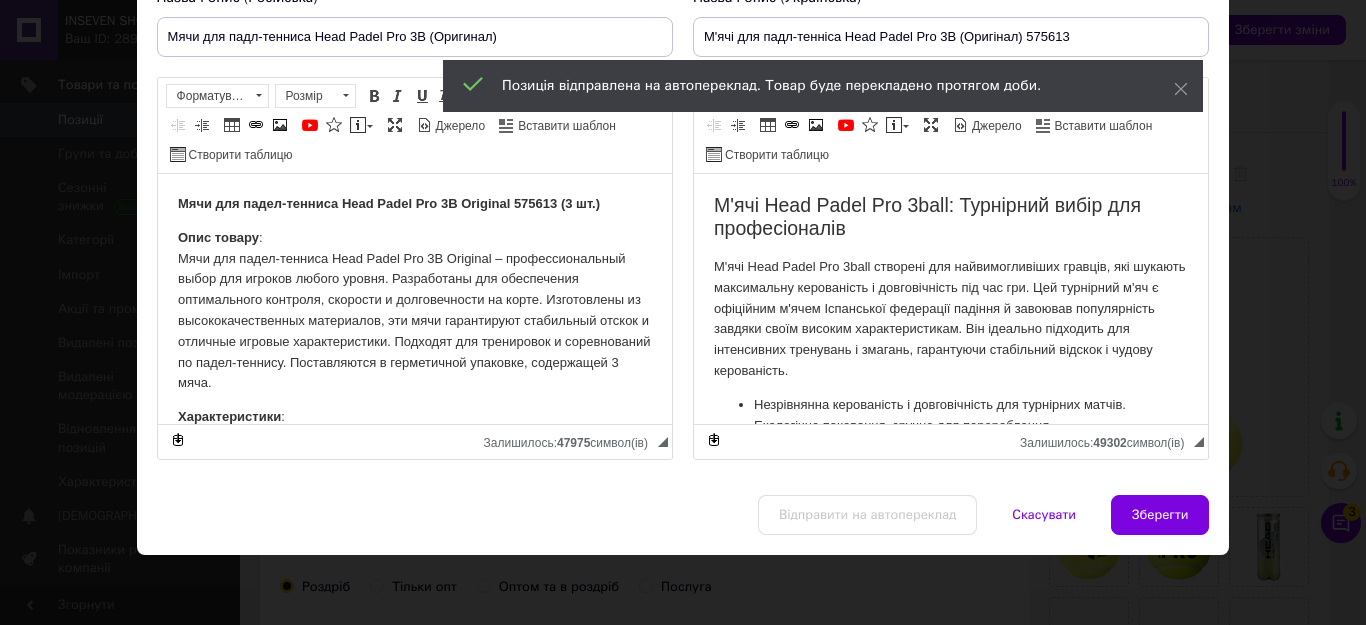 type on "Мячи для падл-тенниса Head Padel Pro 3B (Оригинал)" 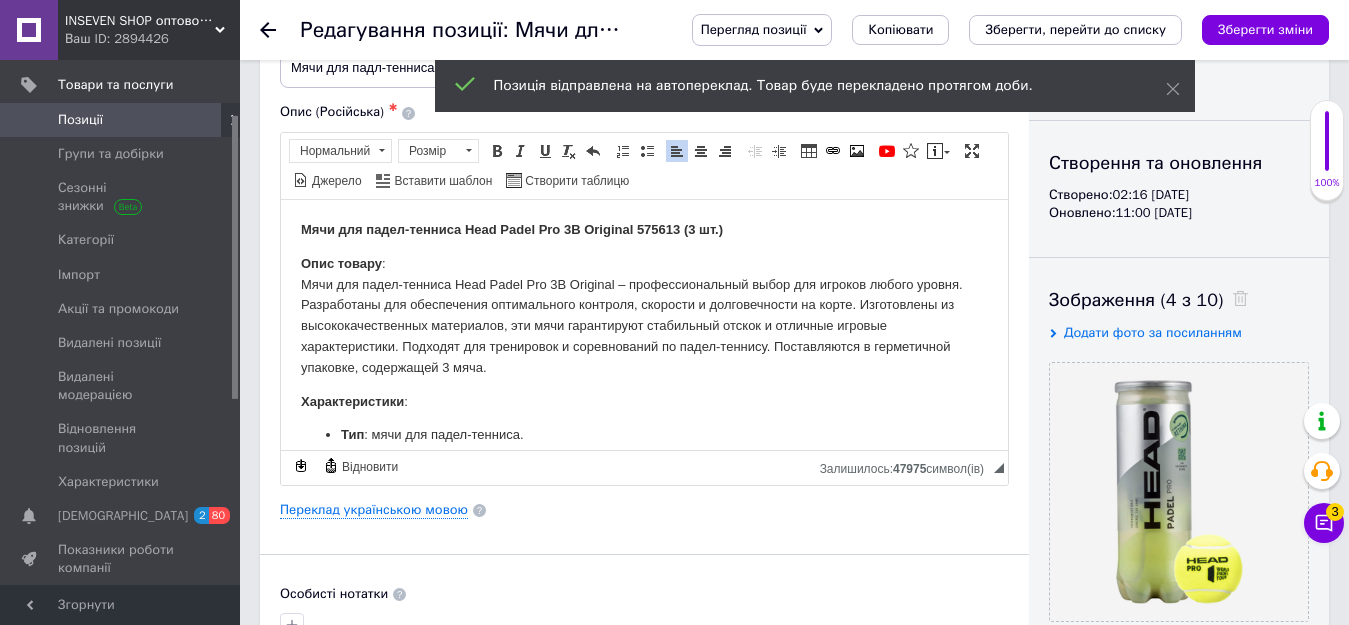 scroll, scrollTop: 0, scrollLeft: 0, axis: both 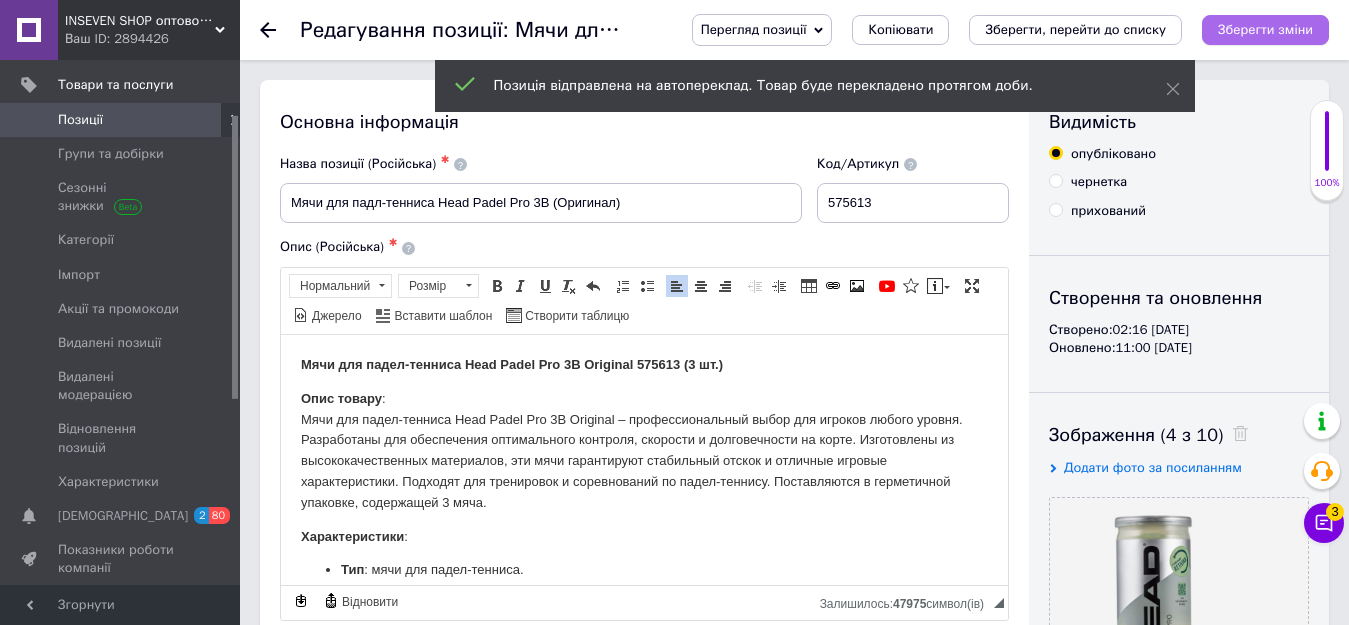 click on "Зберегти зміни" at bounding box center [1265, 29] 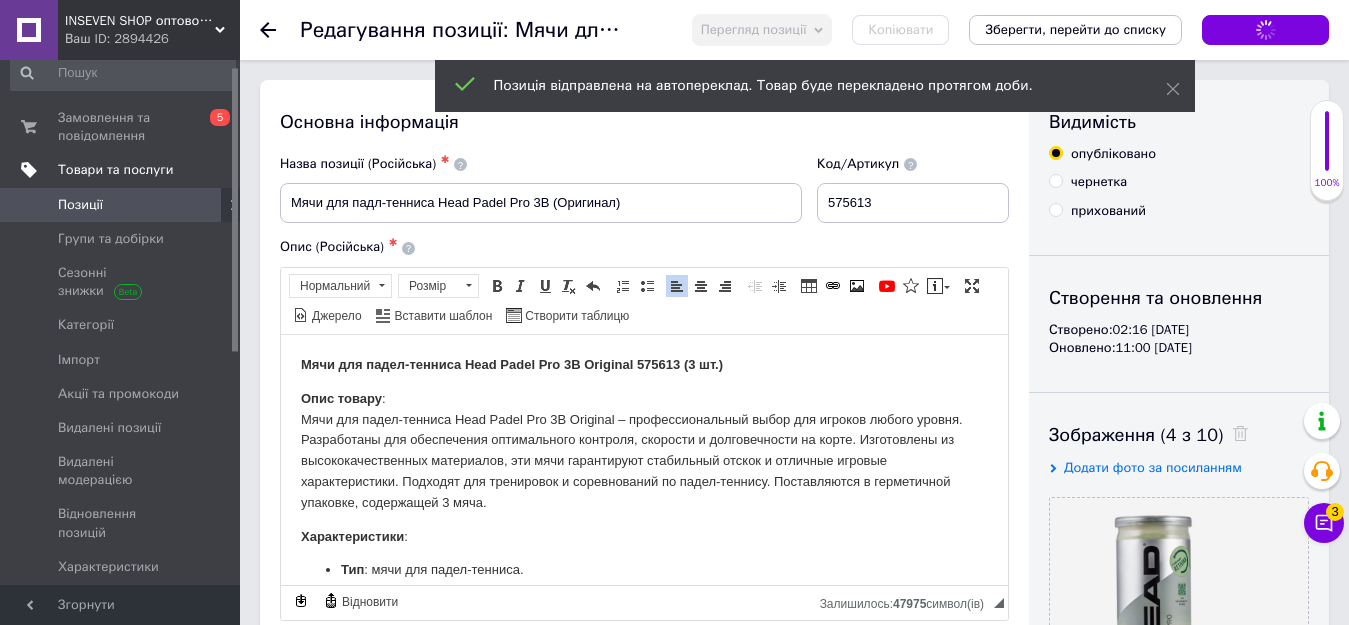 scroll, scrollTop: 0, scrollLeft: 0, axis: both 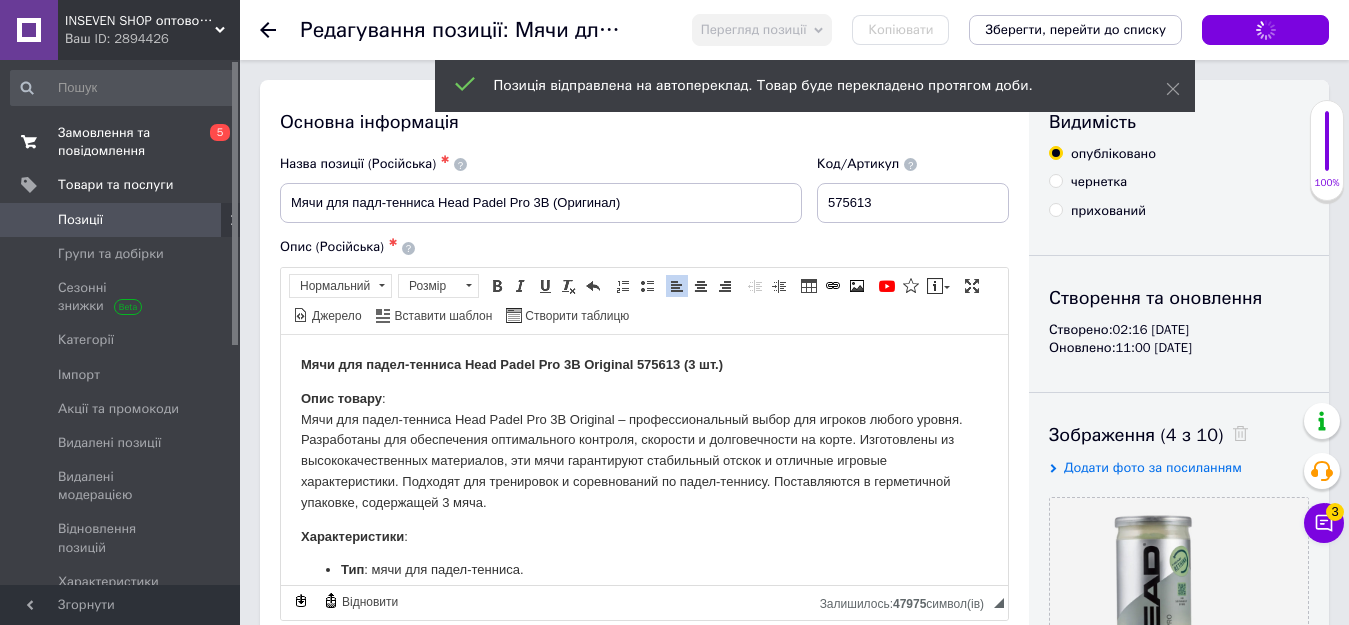 click on "Замовлення та повідомлення" at bounding box center (121, 142) 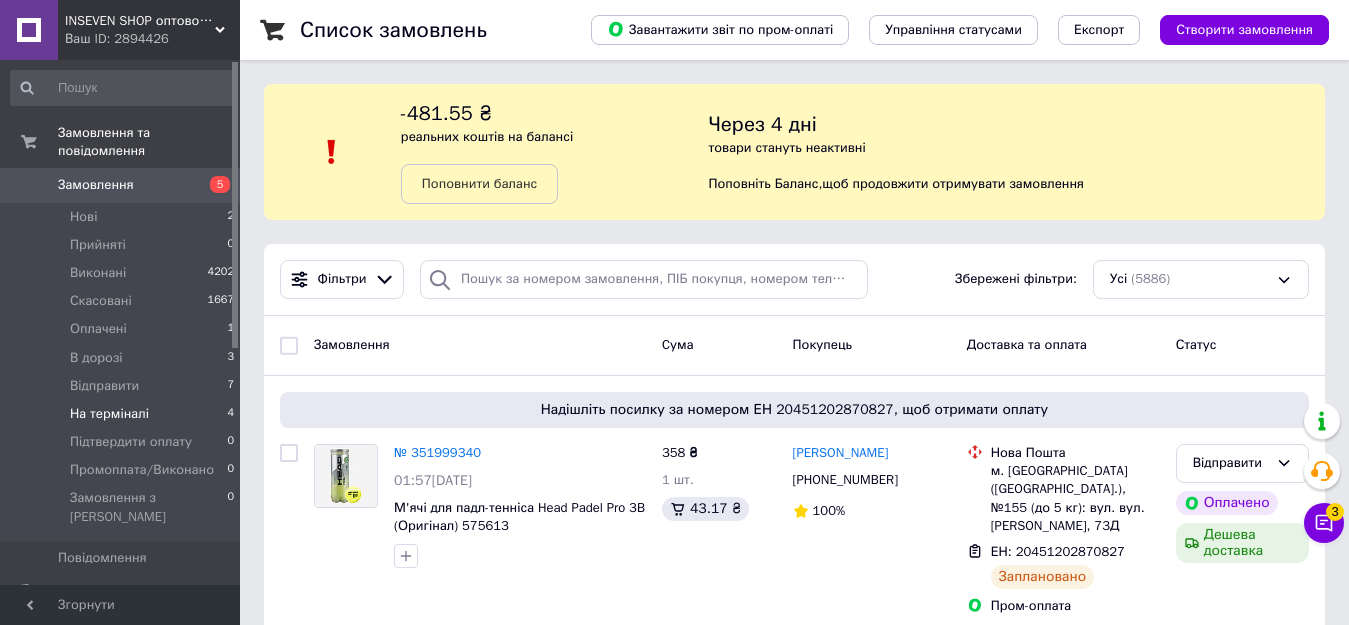 click on "На терміналі" at bounding box center [109, 414] 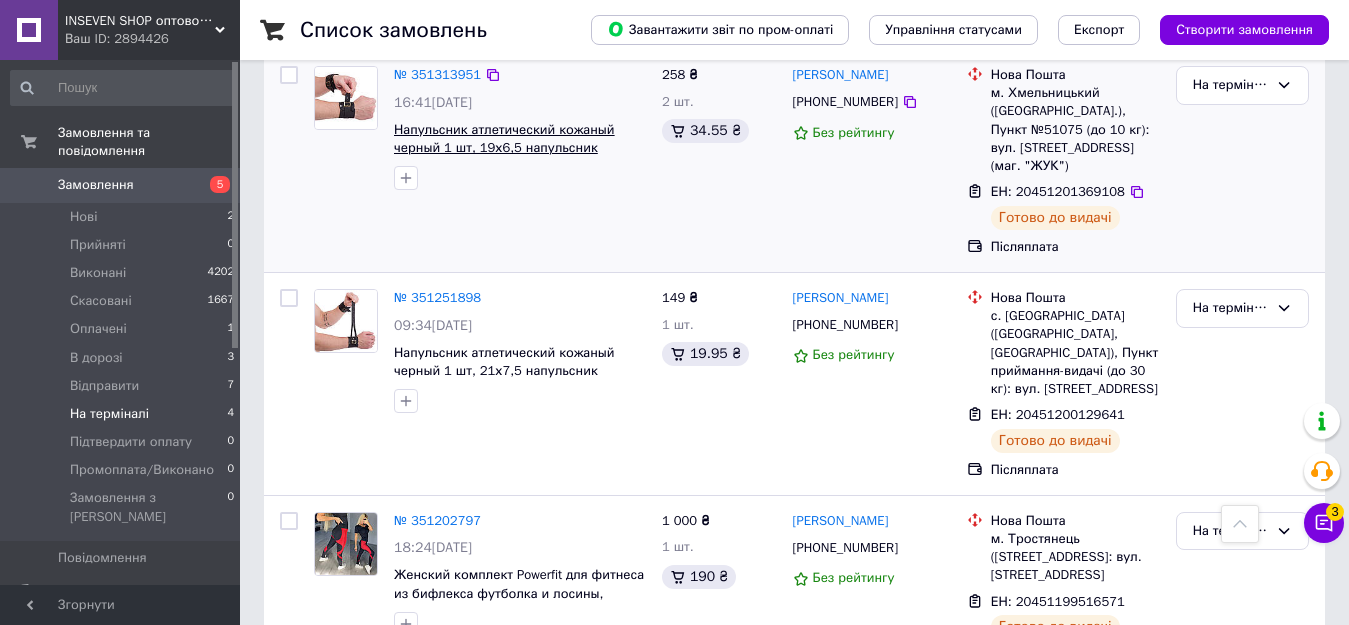 scroll, scrollTop: 646, scrollLeft: 0, axis: vertical 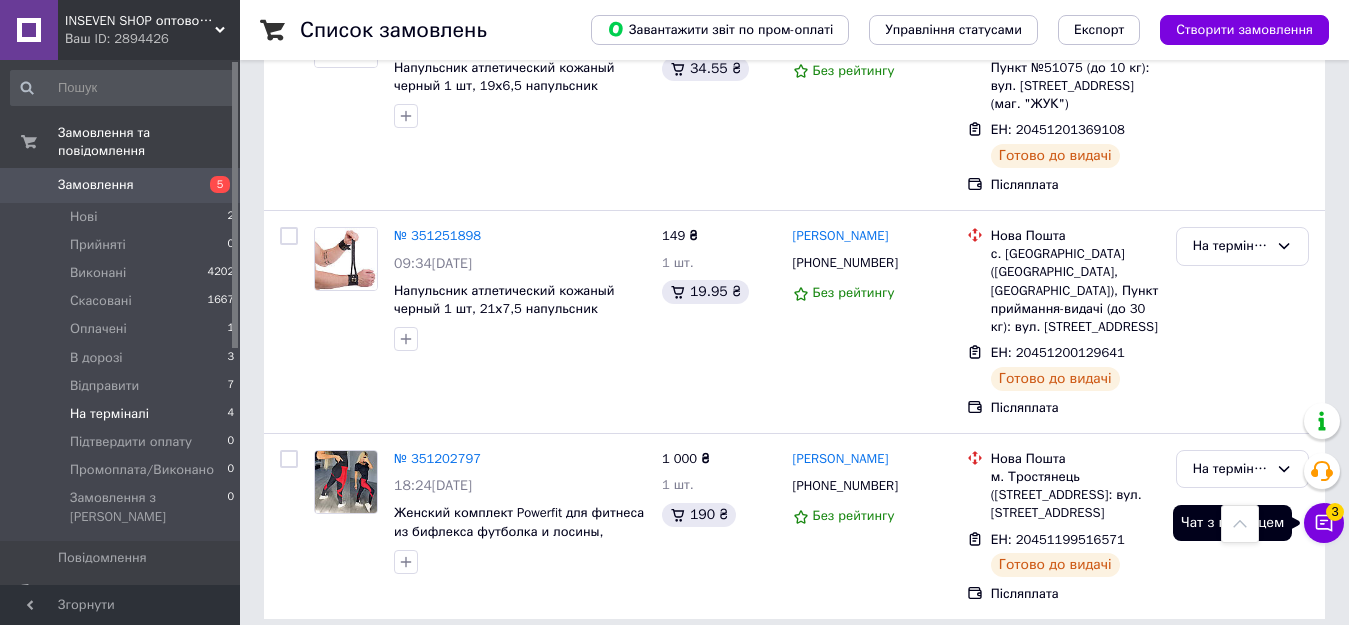 click 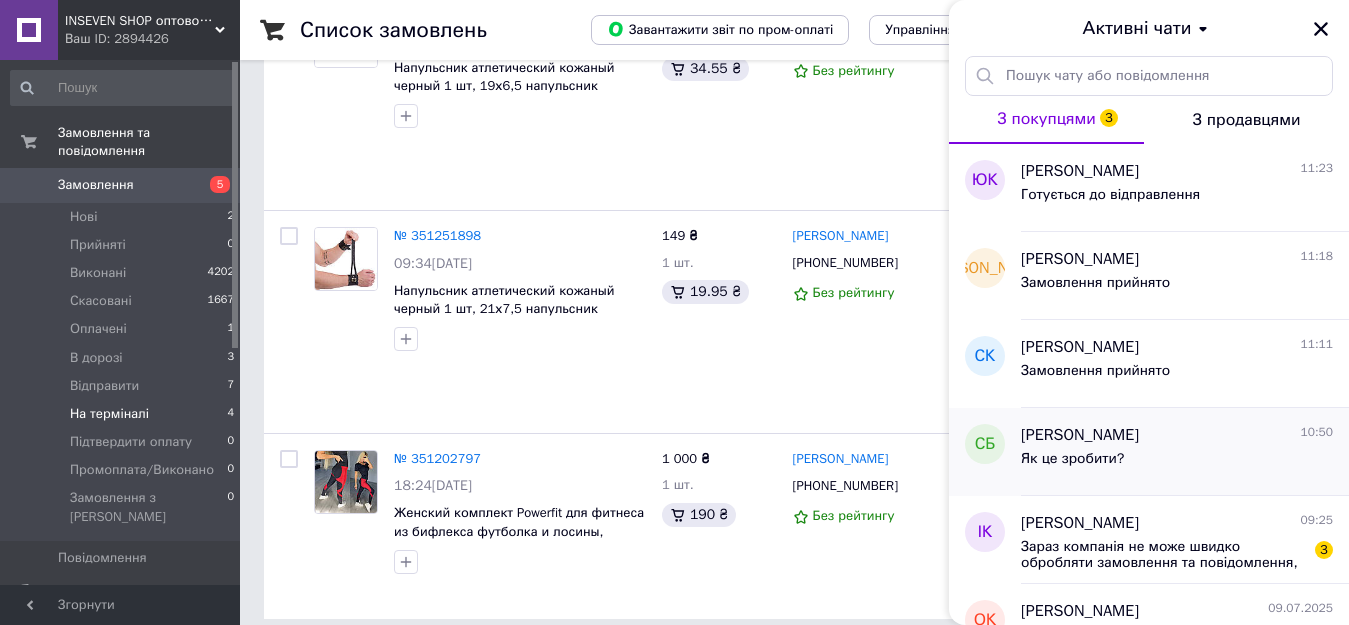 click on "[PERSON_NAME]" at bounding box center [1080, 435] 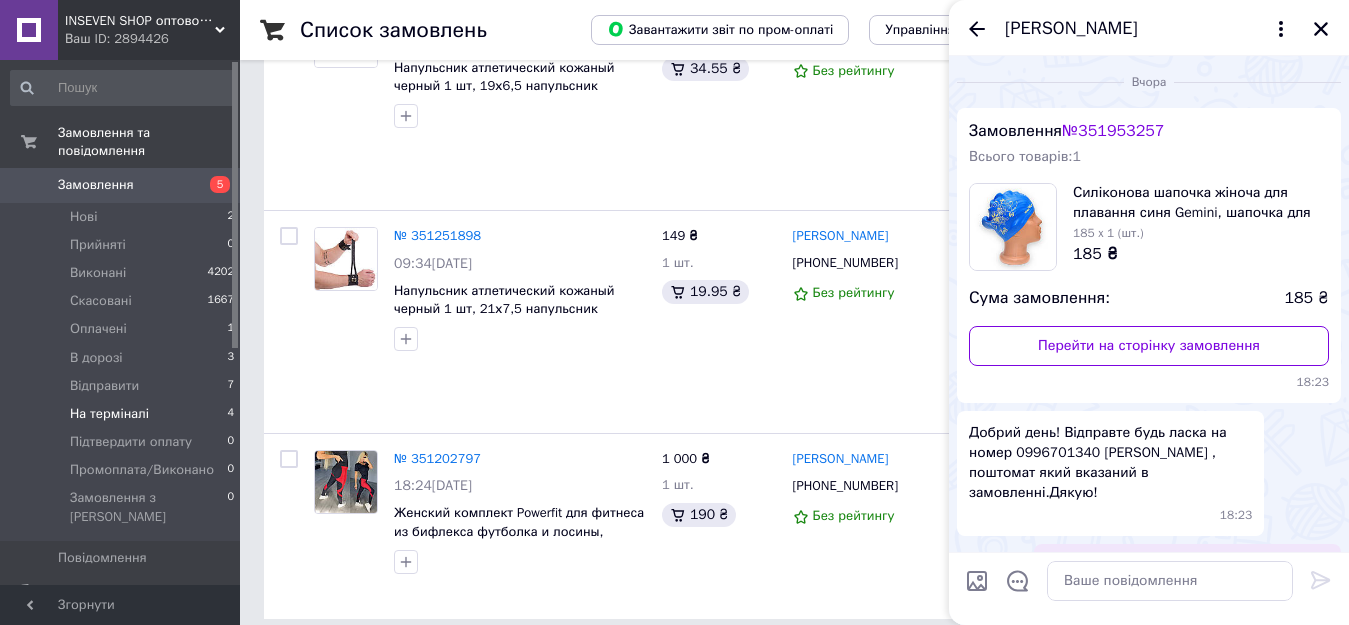 scroll, scrollTop: 523, scrollLeft: 0, axis: vertical 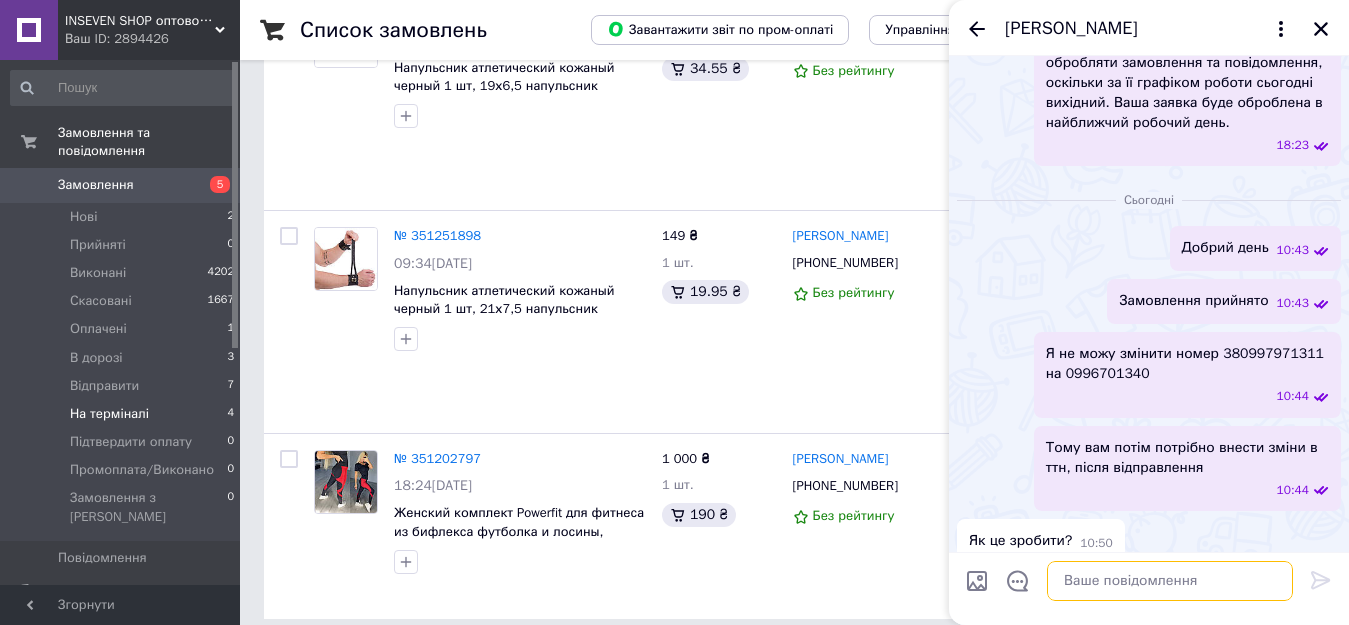 click at bounding box center [1170, 581] 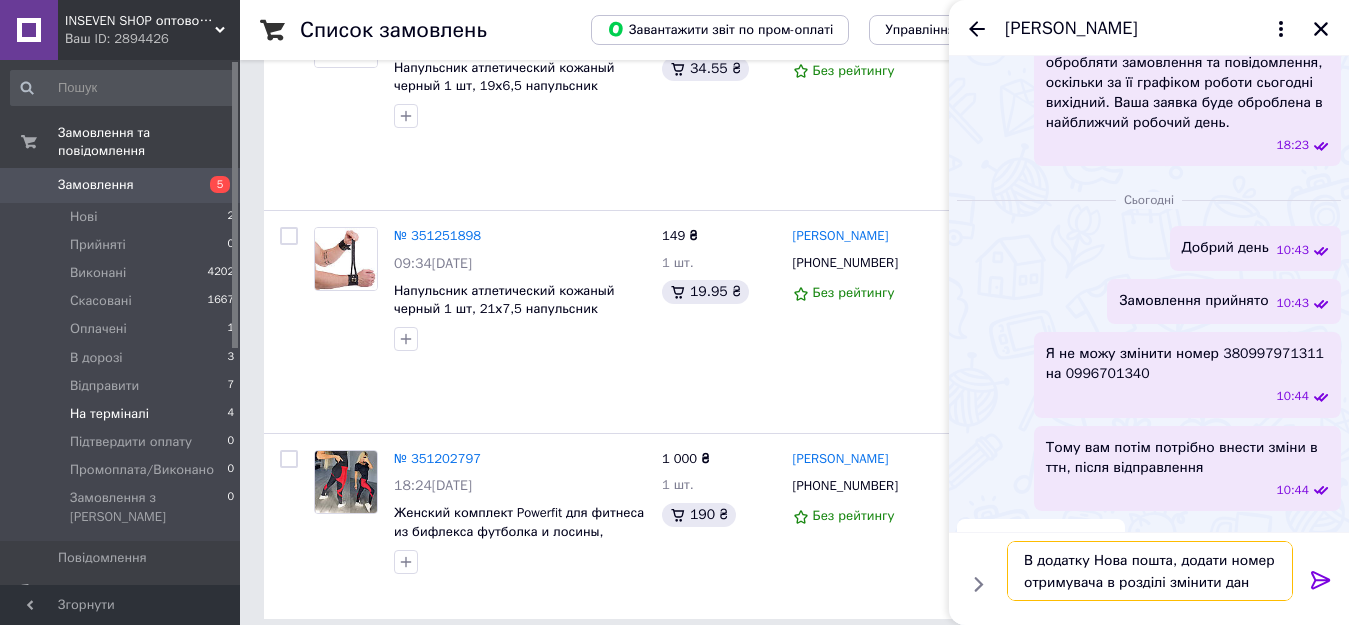 type on "В додатку Нова пошта, додати номер отримувача в розділі змінити дані" 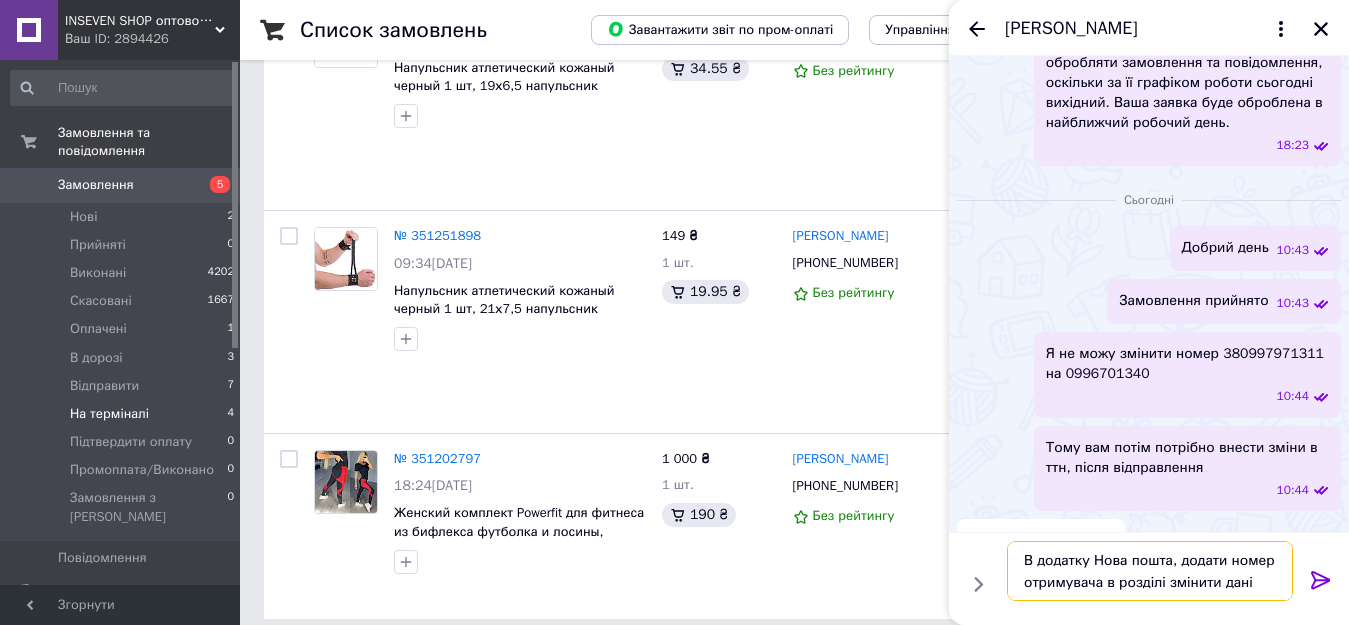 type 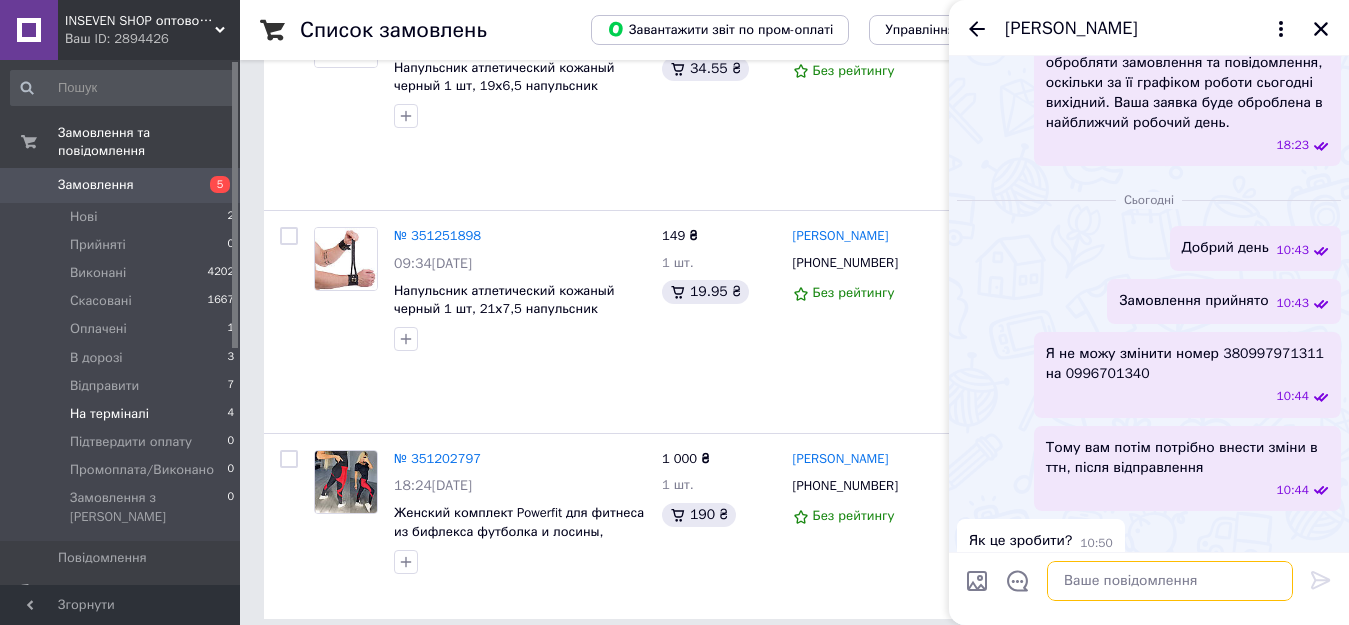 scroll, scrollTop: 616, scrollLeft: 0, axis: vertical 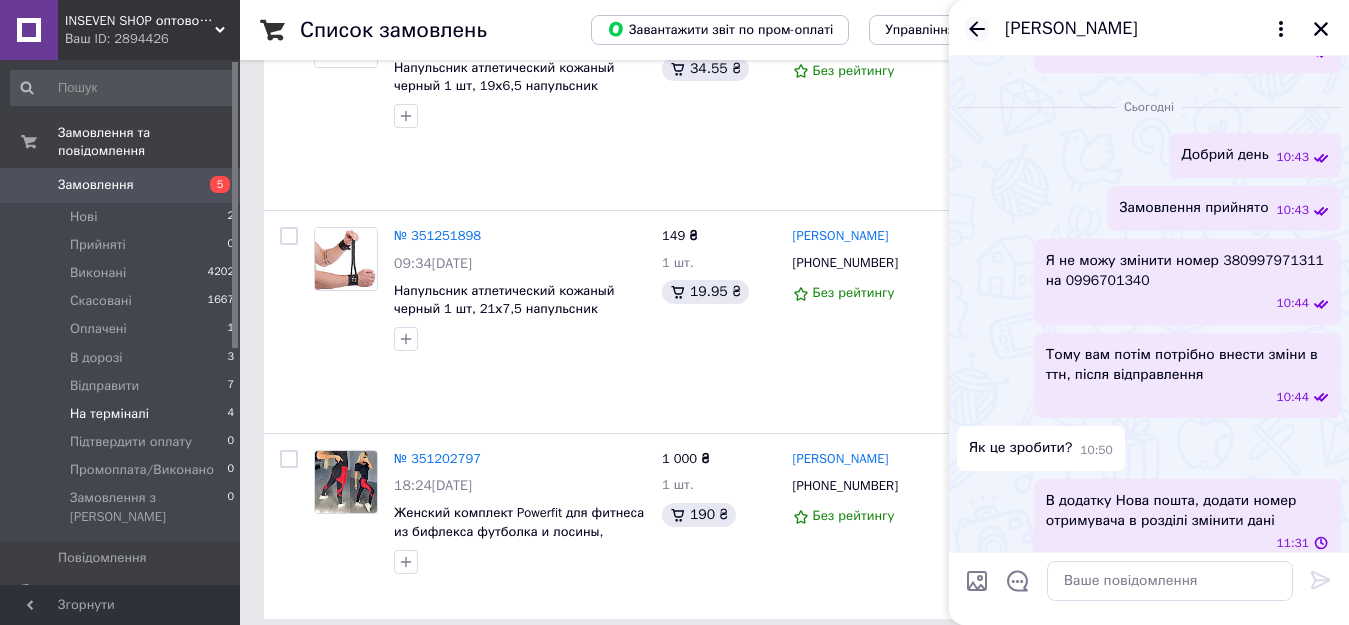 click 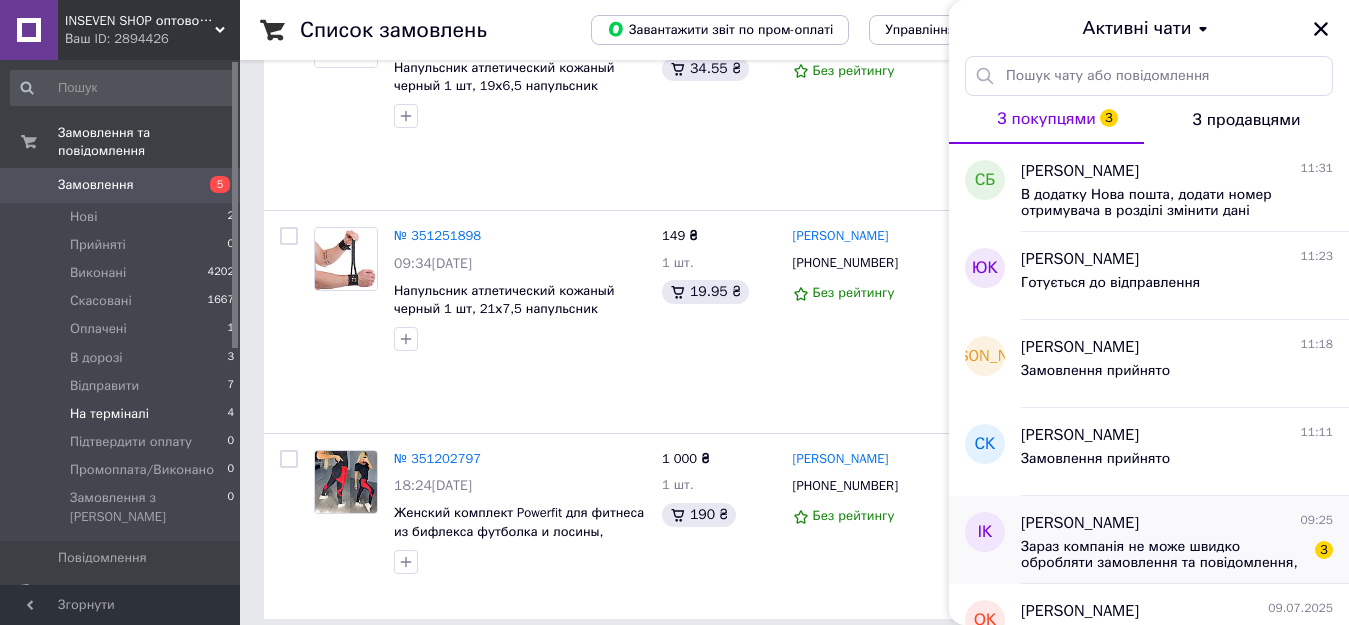 click on "Зараз компанія не може швидко обробляти замовлення та повідомлення,
оскільки за її графіком роботи сьогодні вихідний. Ваша заявка буде оброблена в найближчий робочий день." at bounding box center [1163, 555] 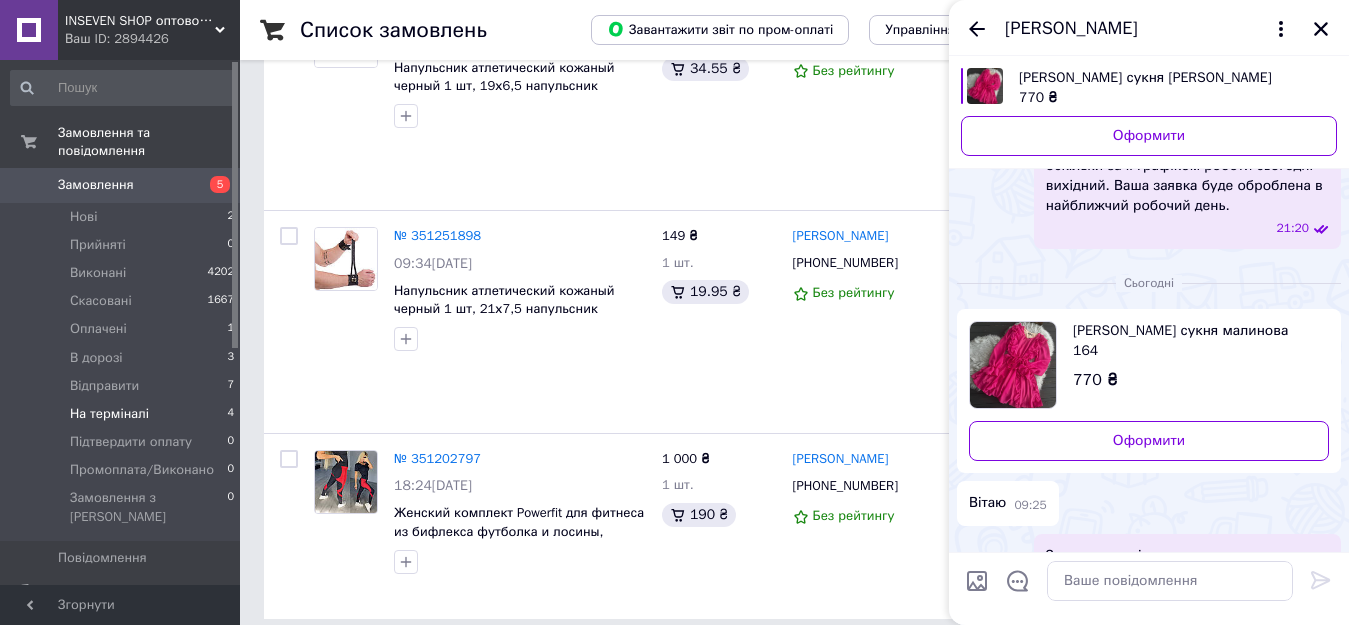 scroll, scrollTop: 187, scrollLeft: 0, axis: vertical 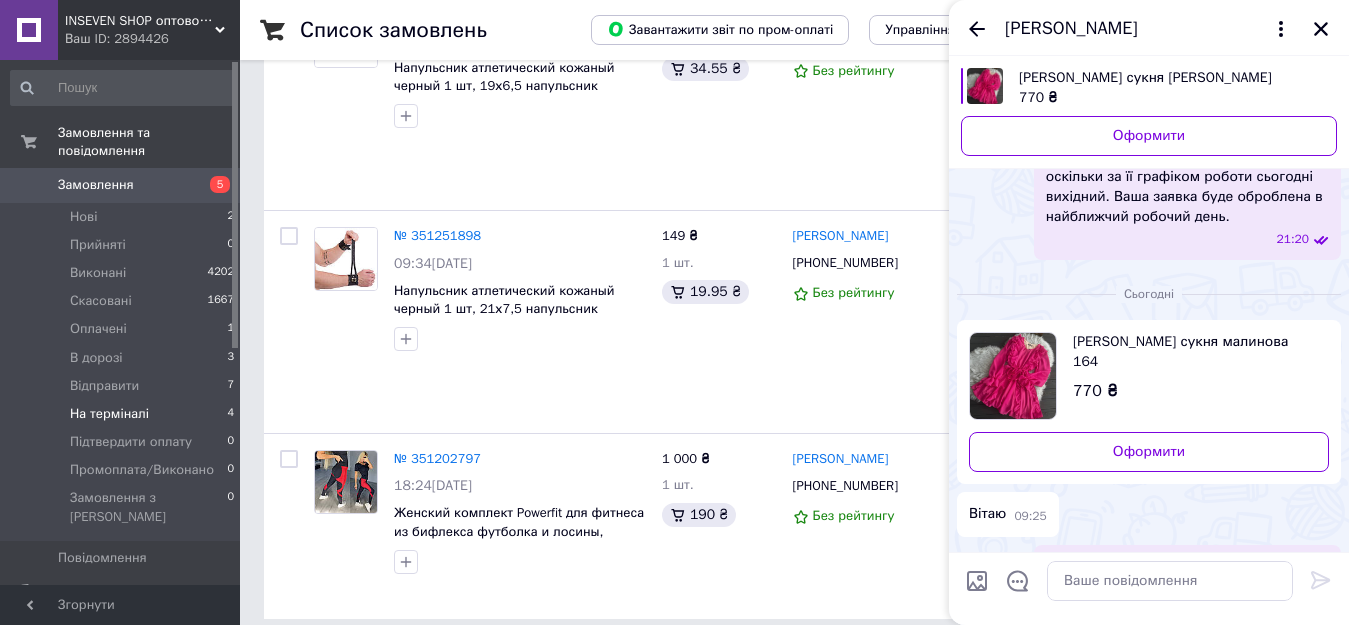 click on "[PERSON_NAME] сукня малинова 164" at bounding box center [1193, 352] 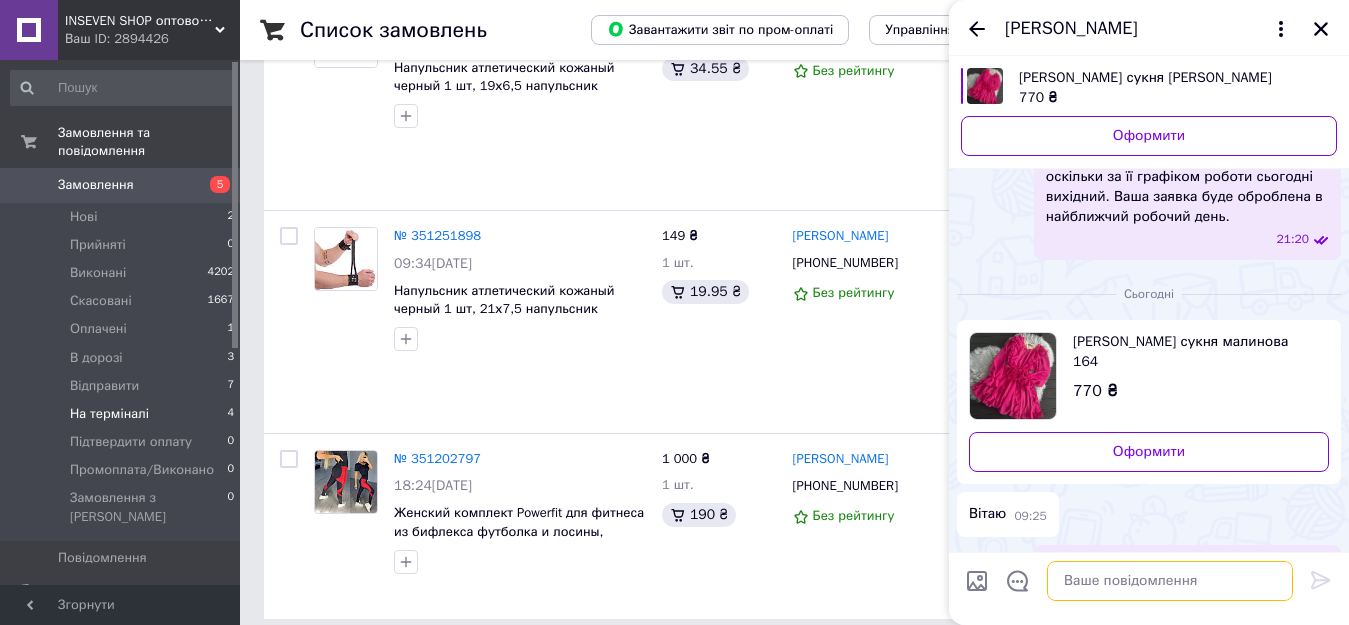 click at bounding box center [1170, 581] 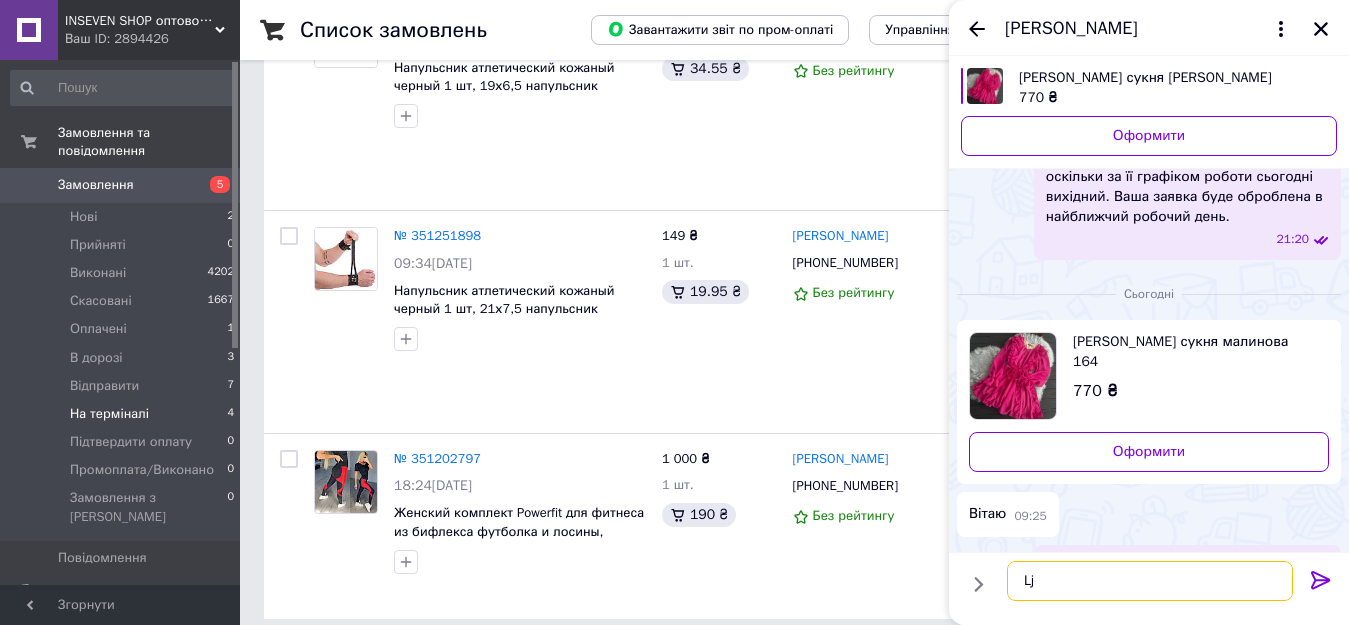 type on "L" 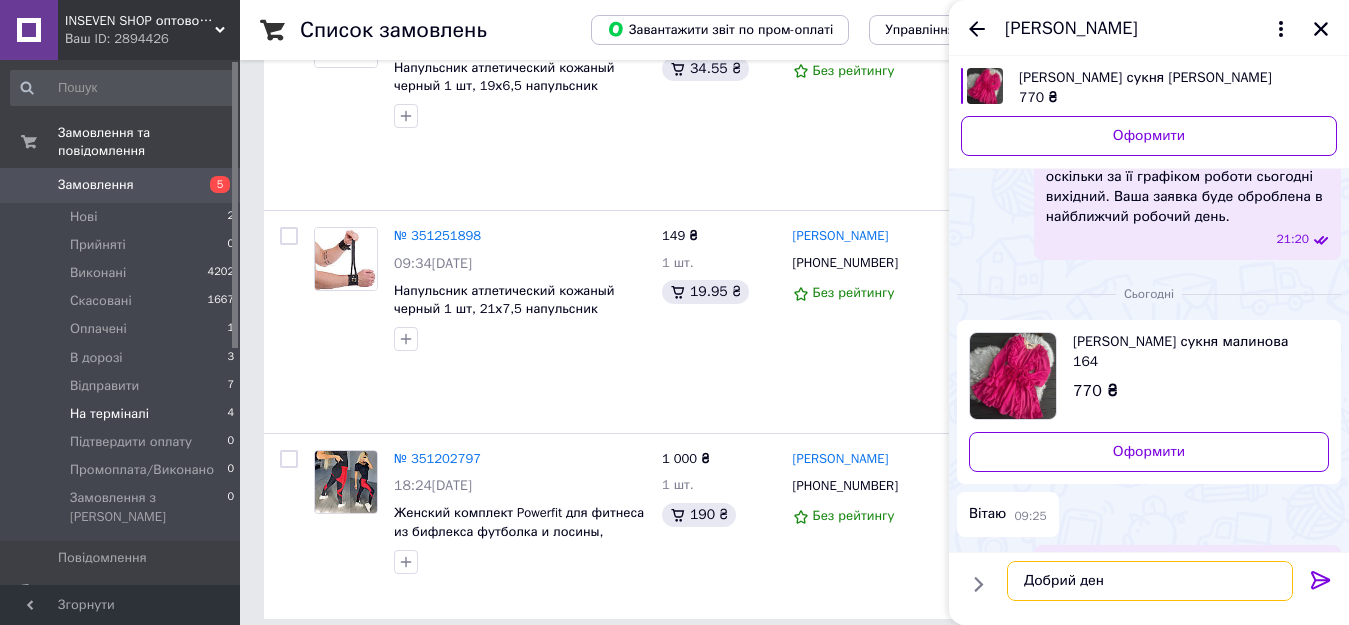 type on "Добрий день" 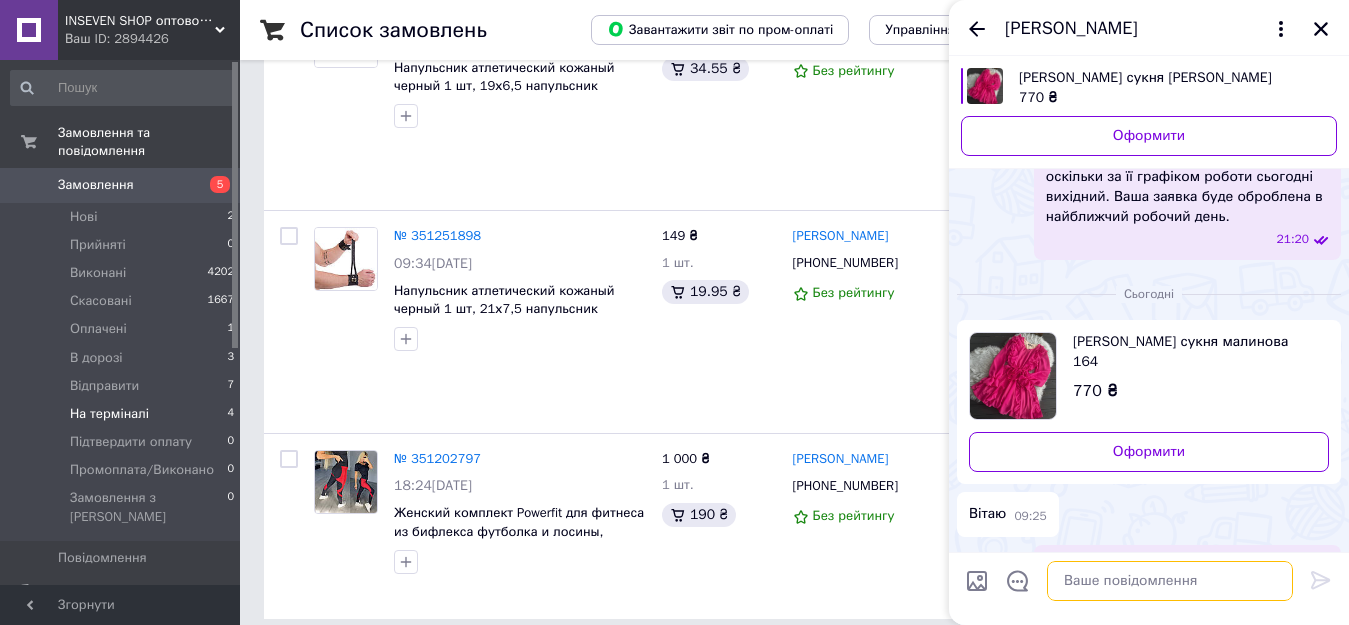 scroll, scrollTop: 367, scrollLeft: 0, axis: vertical 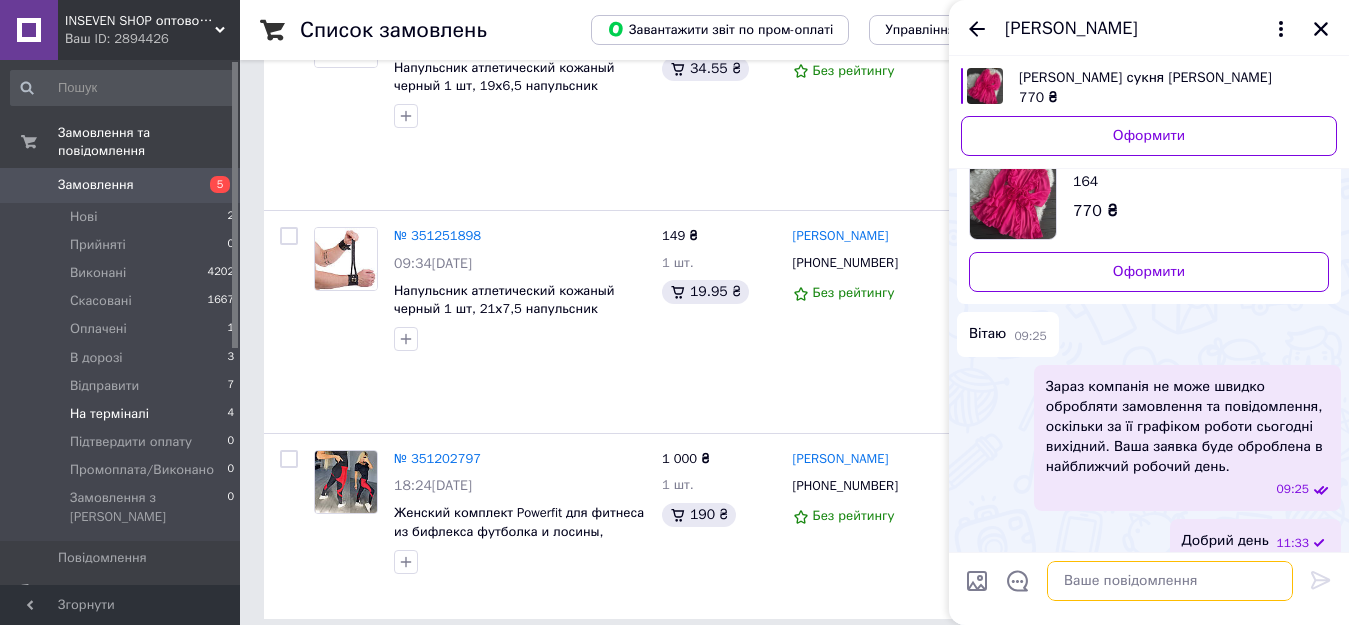 click at bounding box center (1170, 581) 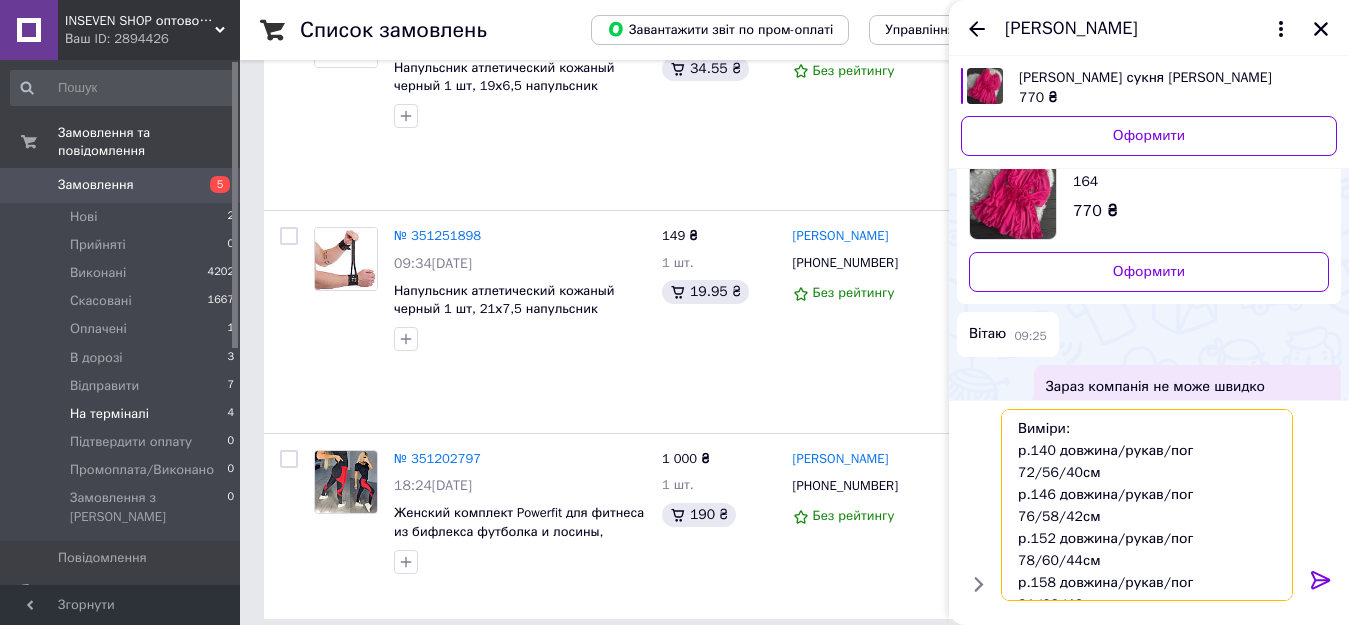 scroll, scrollTop: 0, scrollLeft: 0, axis: both 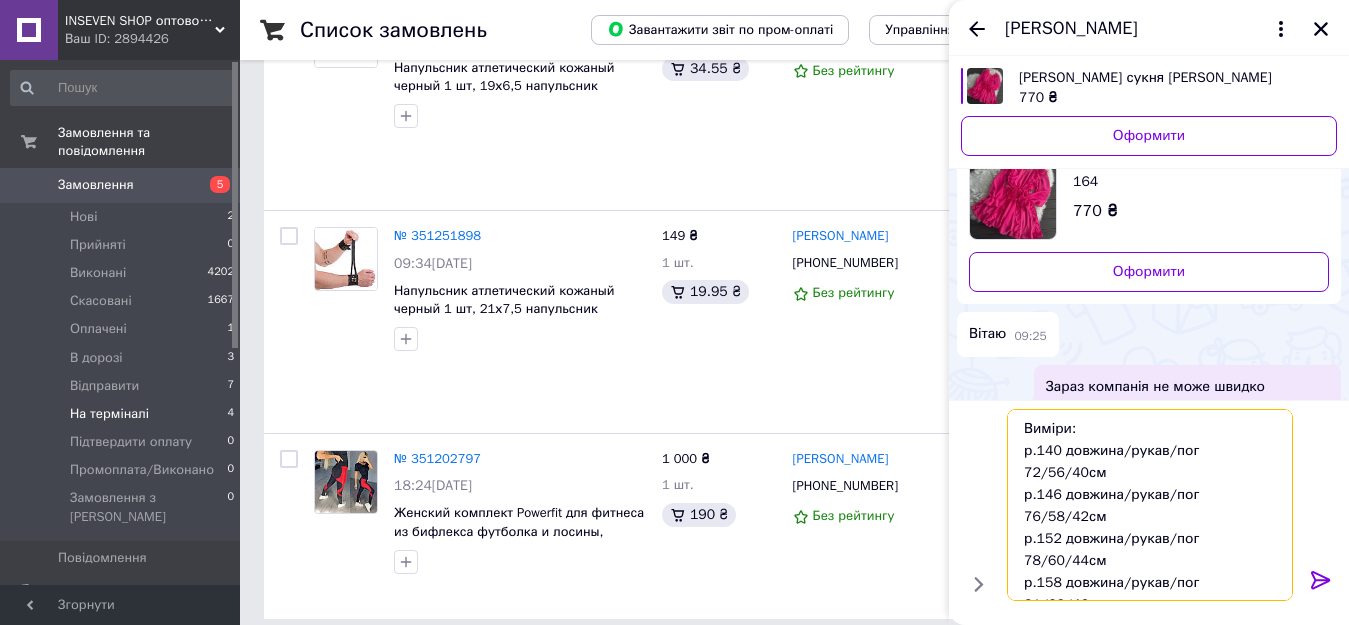 type on "Виміри:
р.140 довжина/рукав/пог 72/56/40см
р.146 довжина/рукав/пог 76/58/42см
р.152 довжина/рукав/пог 78/60/44см
р.158 довжина/рукав/пог 81/63/46см
р.164 довжина/рукав/пог 85/65/47см
Довжина рукава вказана від плеча" 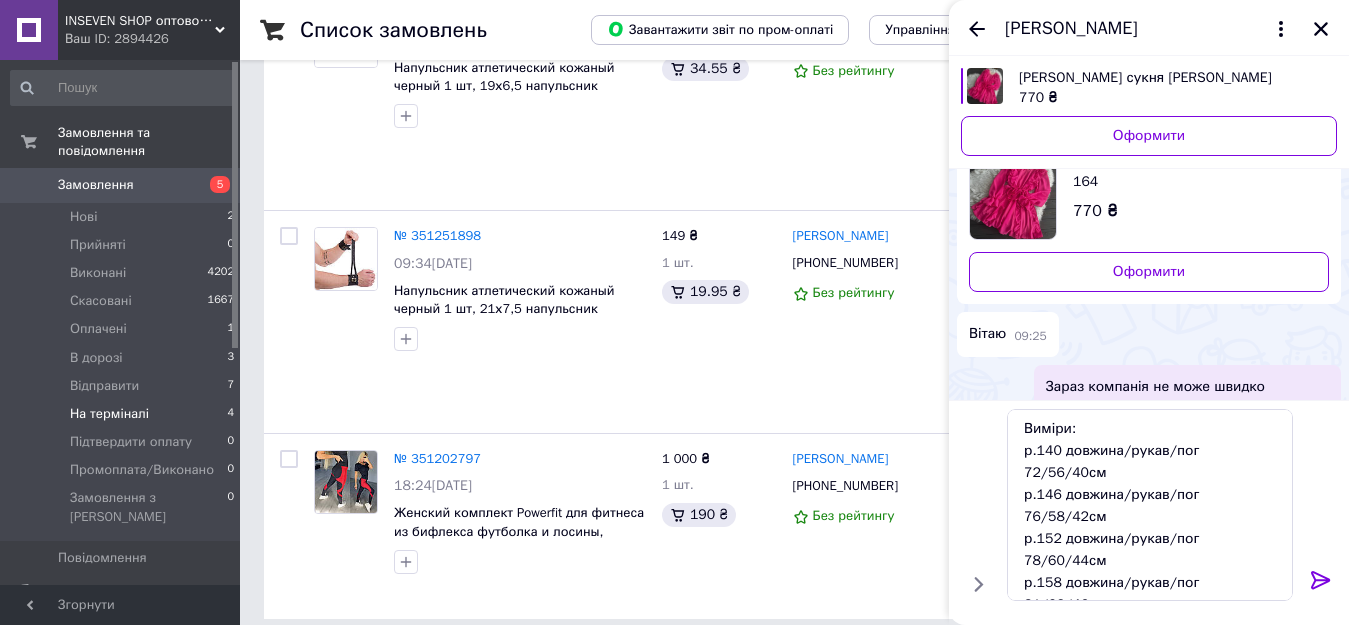 click 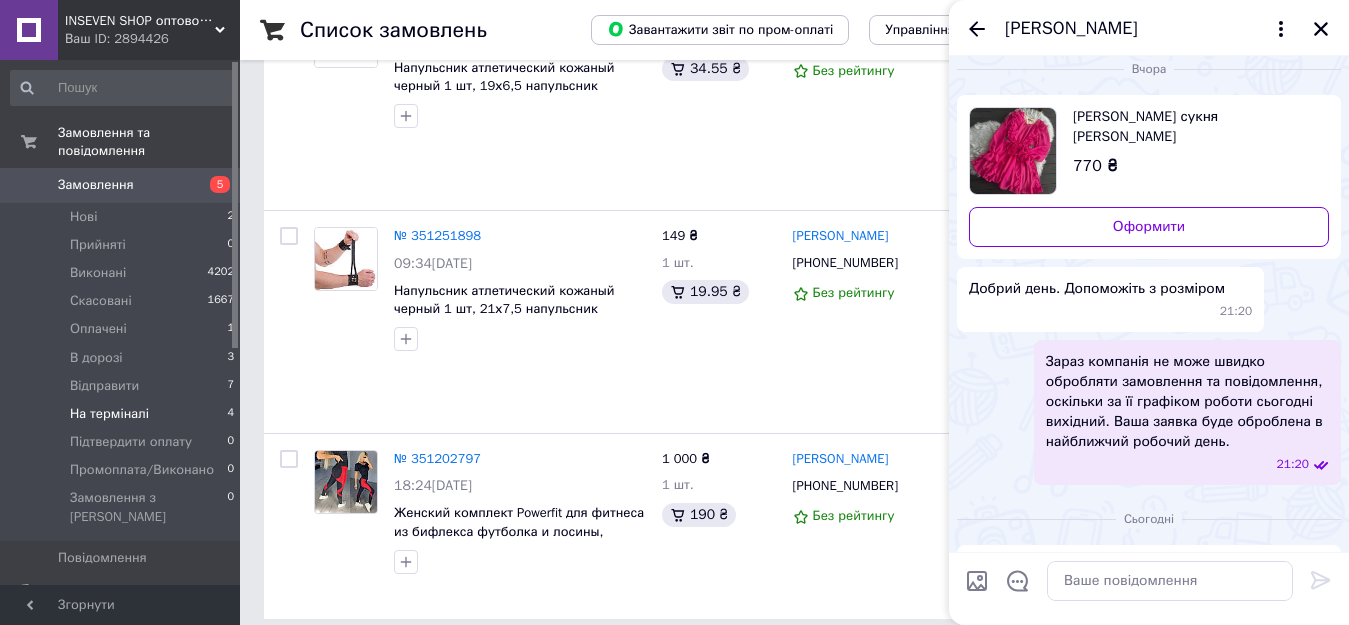 scroll, scrollTop: 0, scrollLeft: 0, axis: both 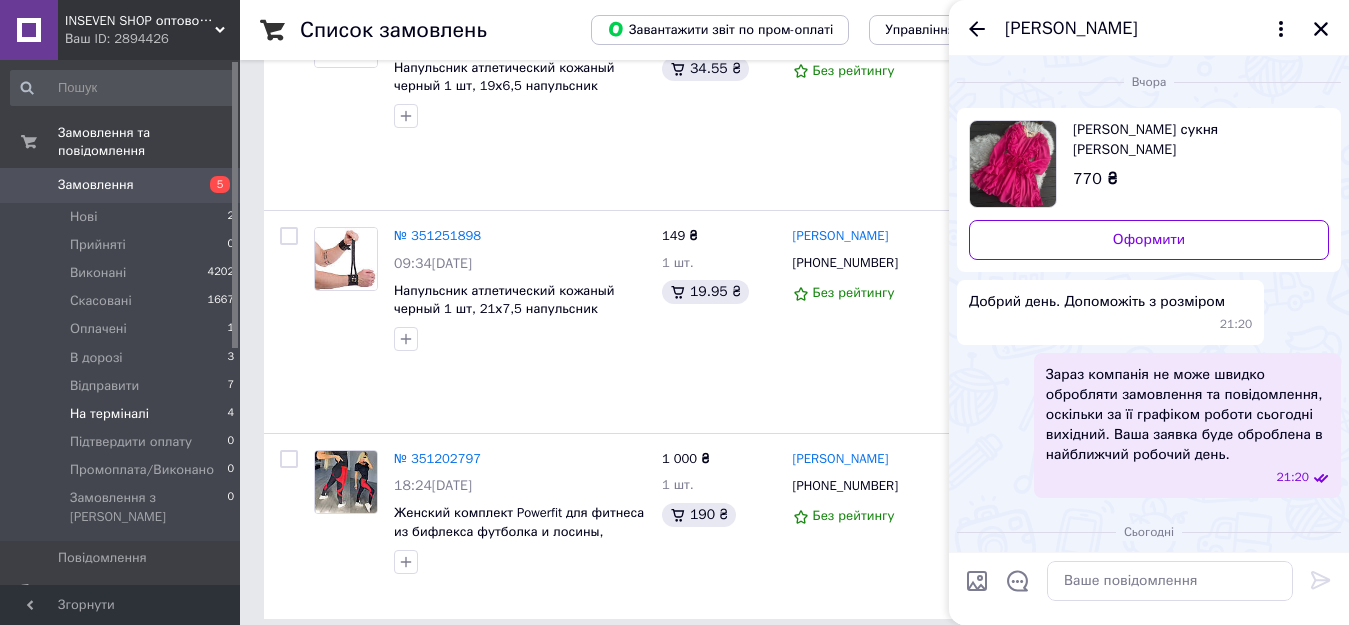 click 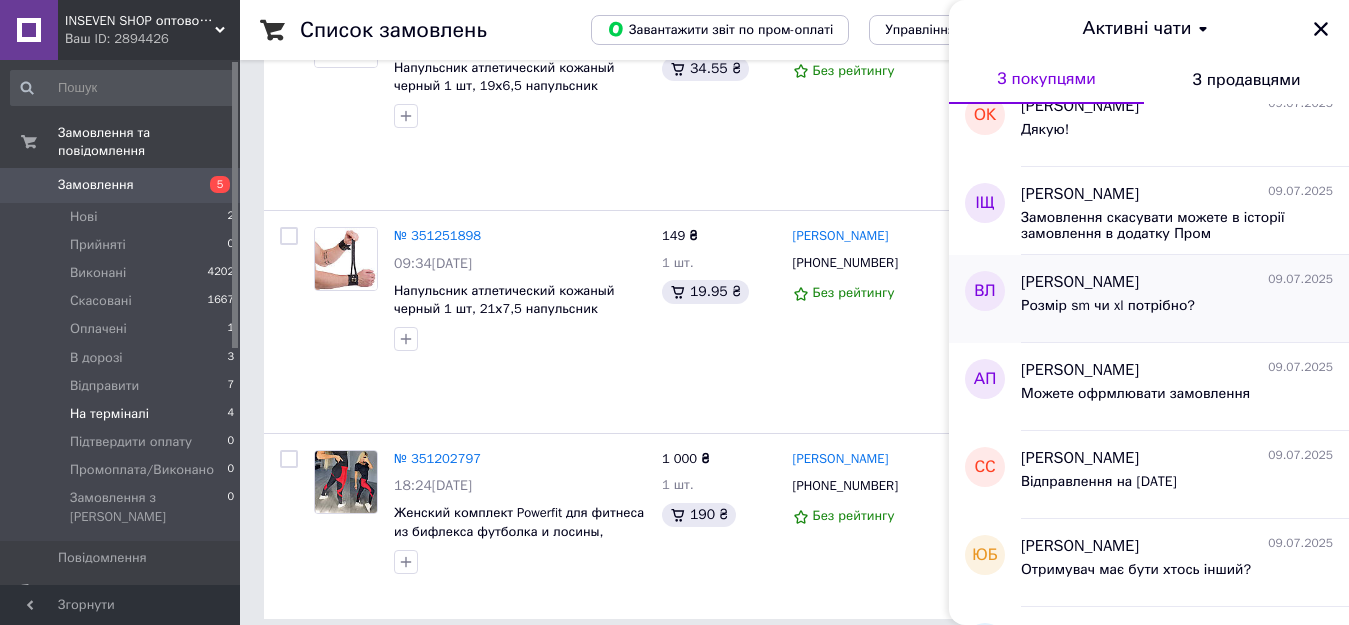 scroll, scrollTop: 500, scrollLeft: 0, axis: vertical 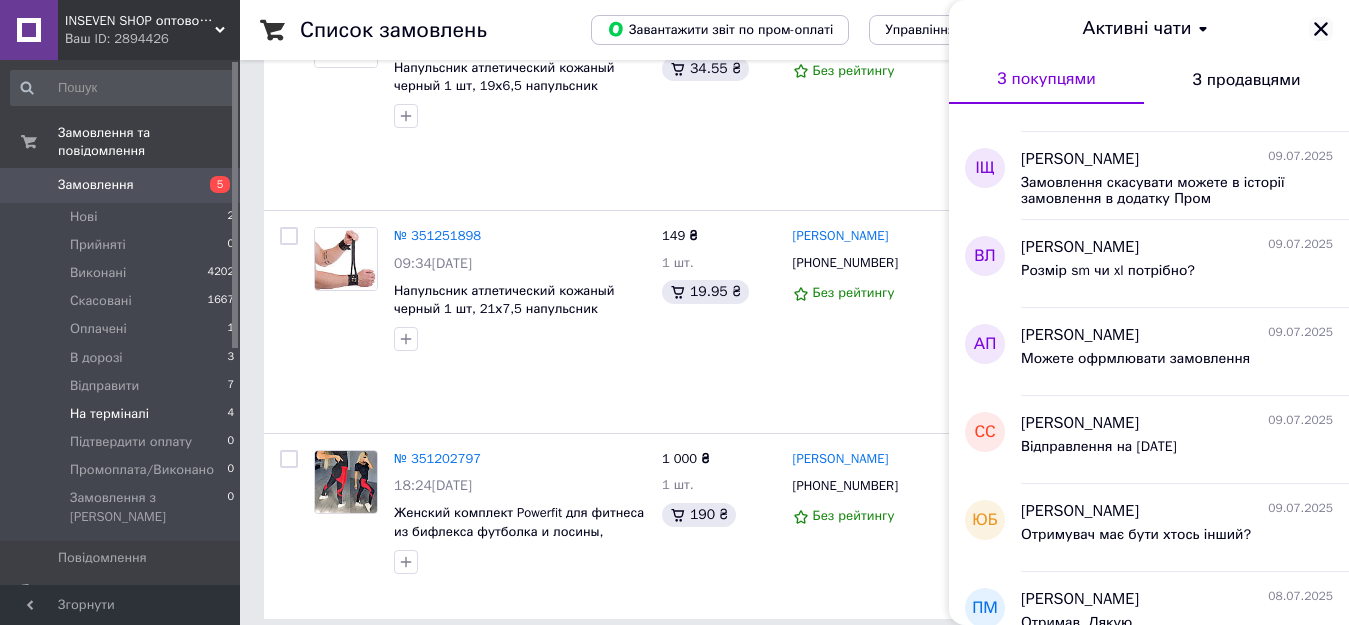 click 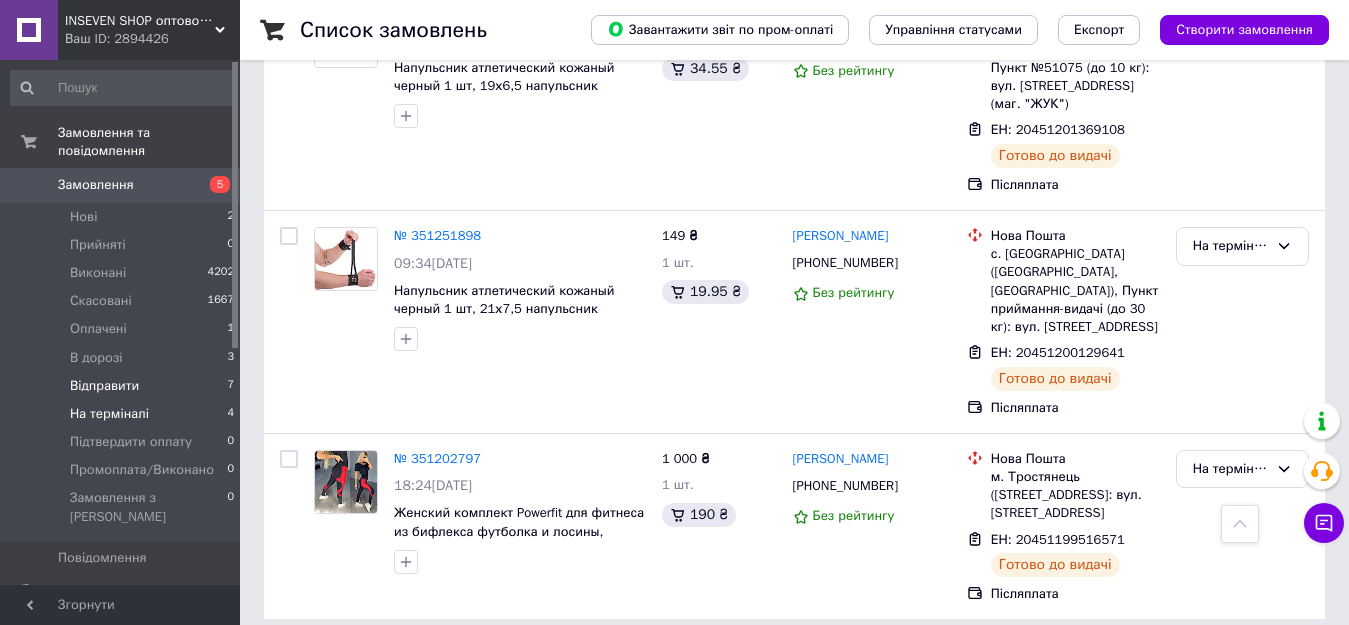 click on "Відправити" at bounding box center [104, 386] 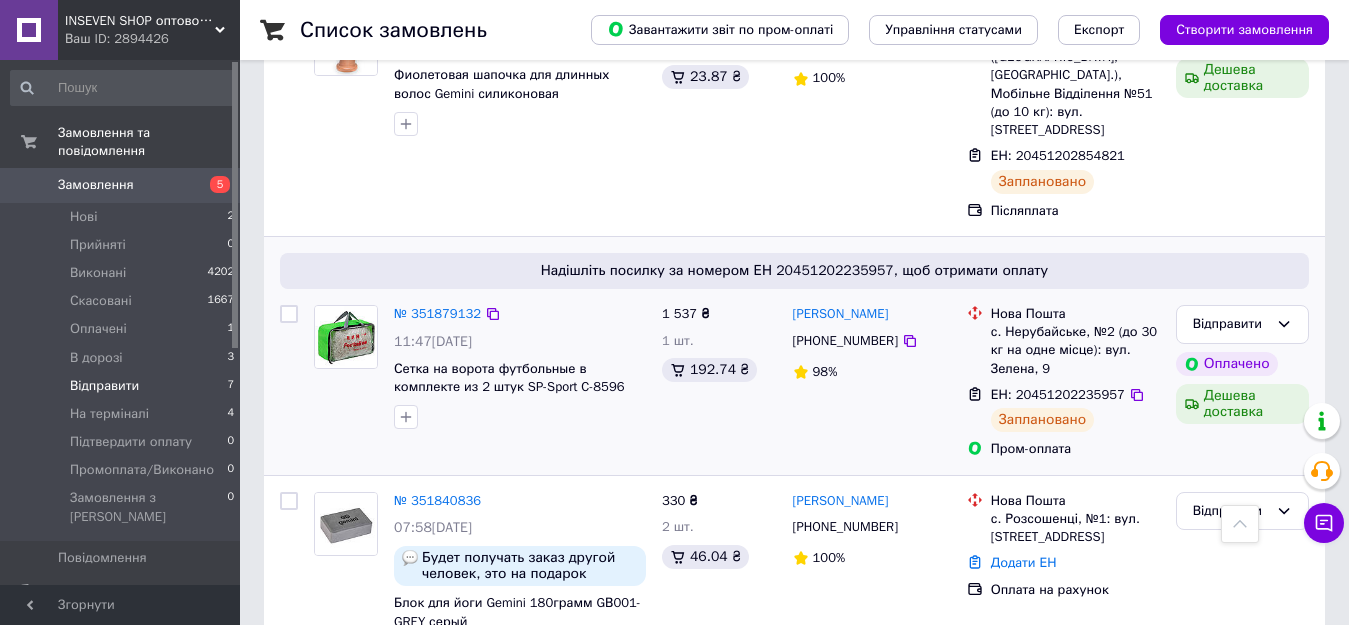 scroll, scrollTop: 1538, scrollLeft: 0, axis: vertical 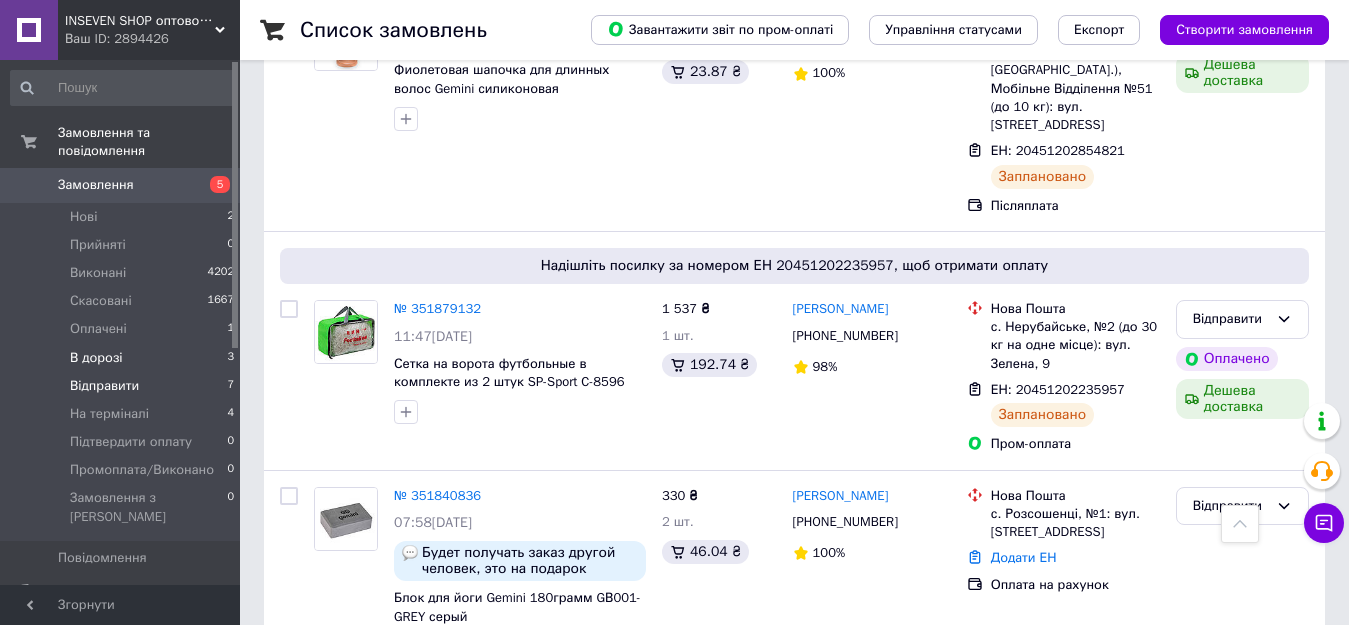 click on "В дорозі" at bounding box center (96, 358) 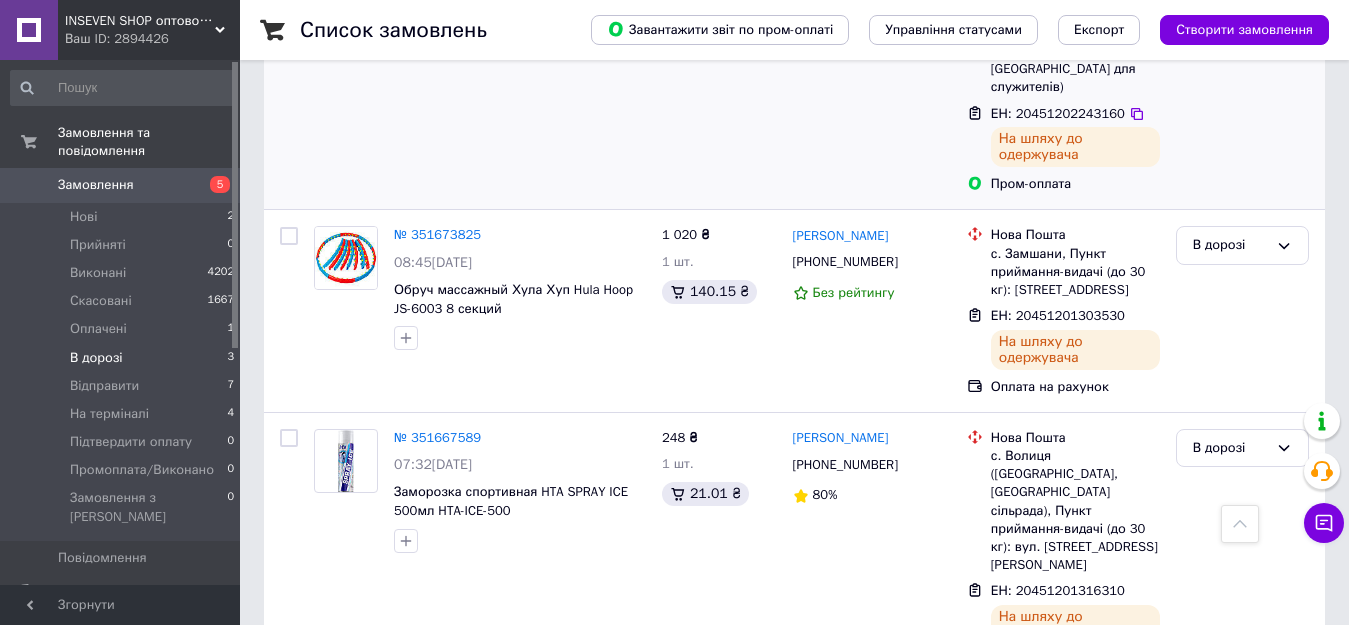 scroll, scrollTop: 580, scrollLeft: 0, axis: vertical 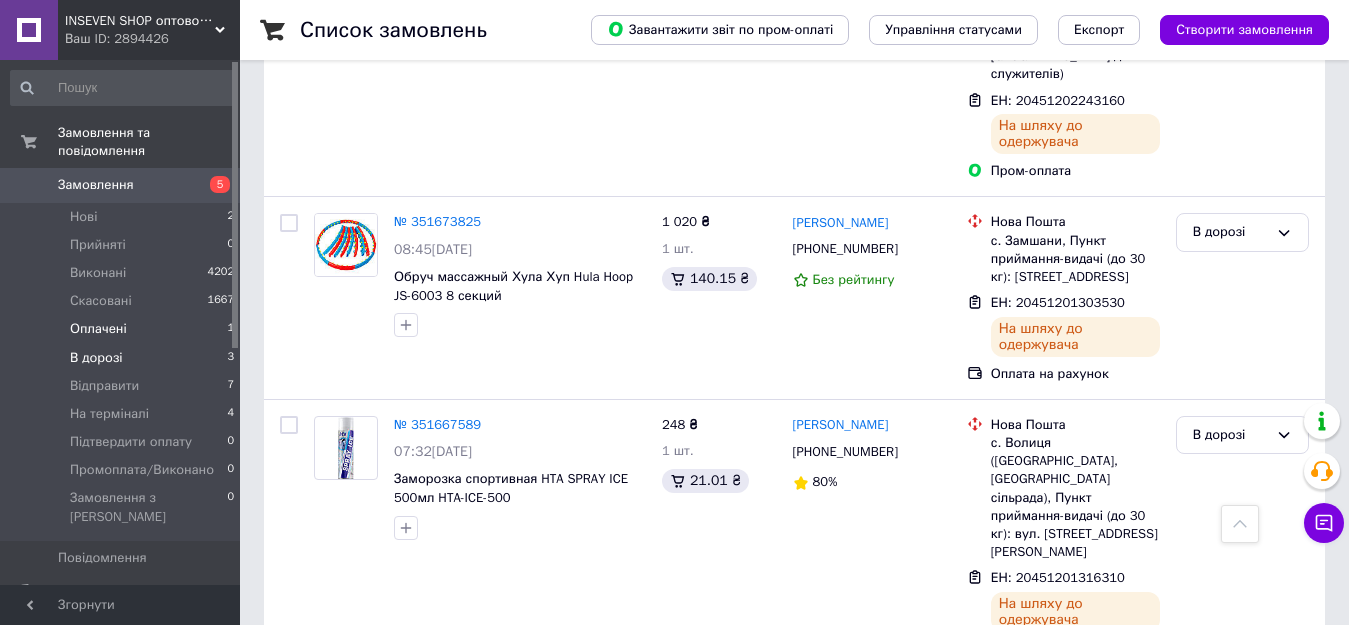 click on "Оплачені" at bounding box center (98, 329) 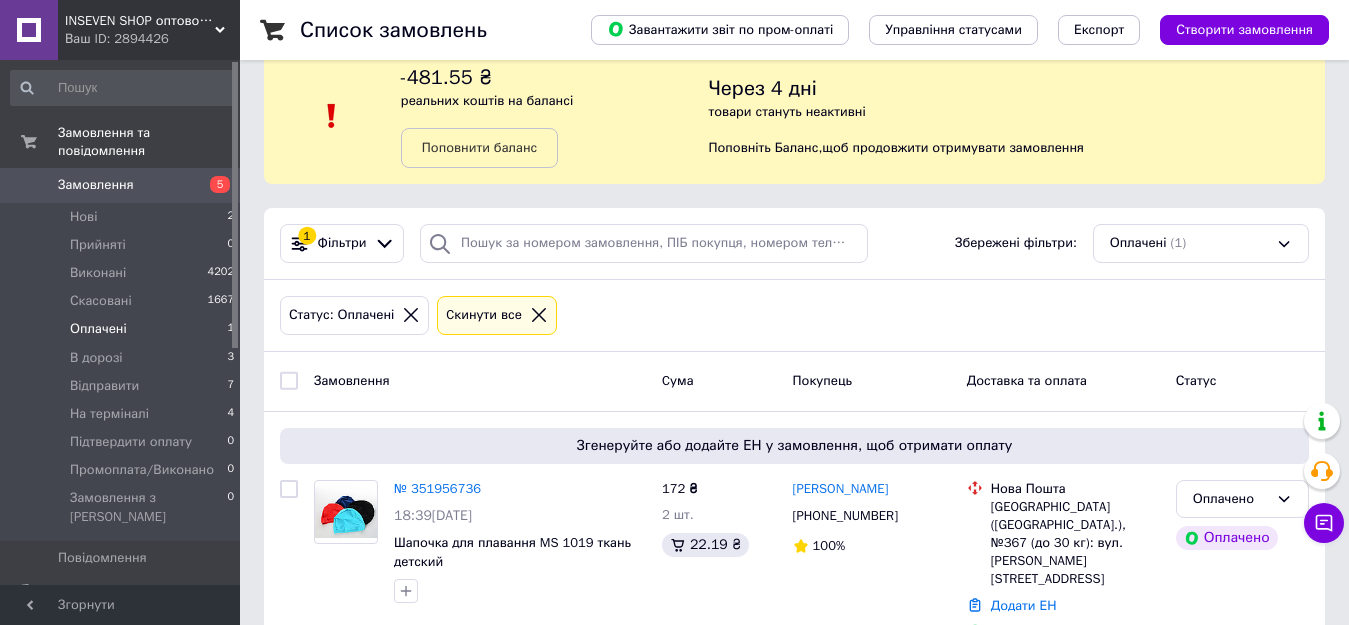 scroll, scrollTop: 56, scrollLeft: 0, axis: vertical 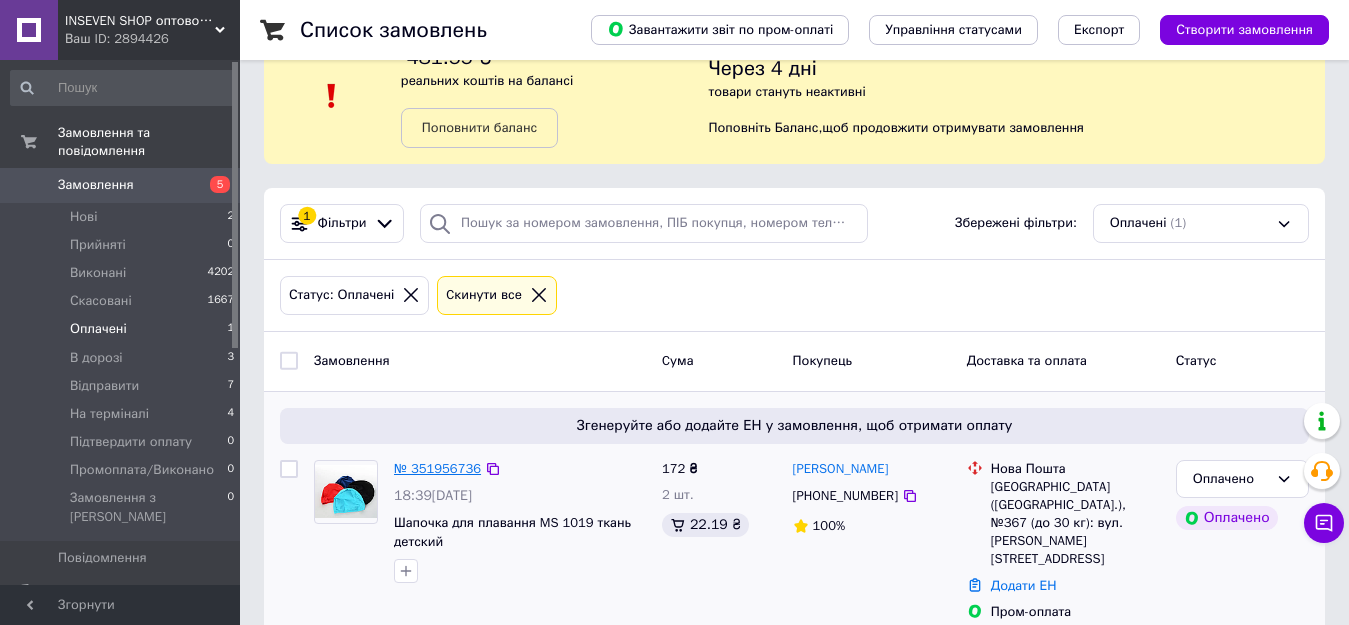 click on "№ 351956736" at bounding box center [437, 468] 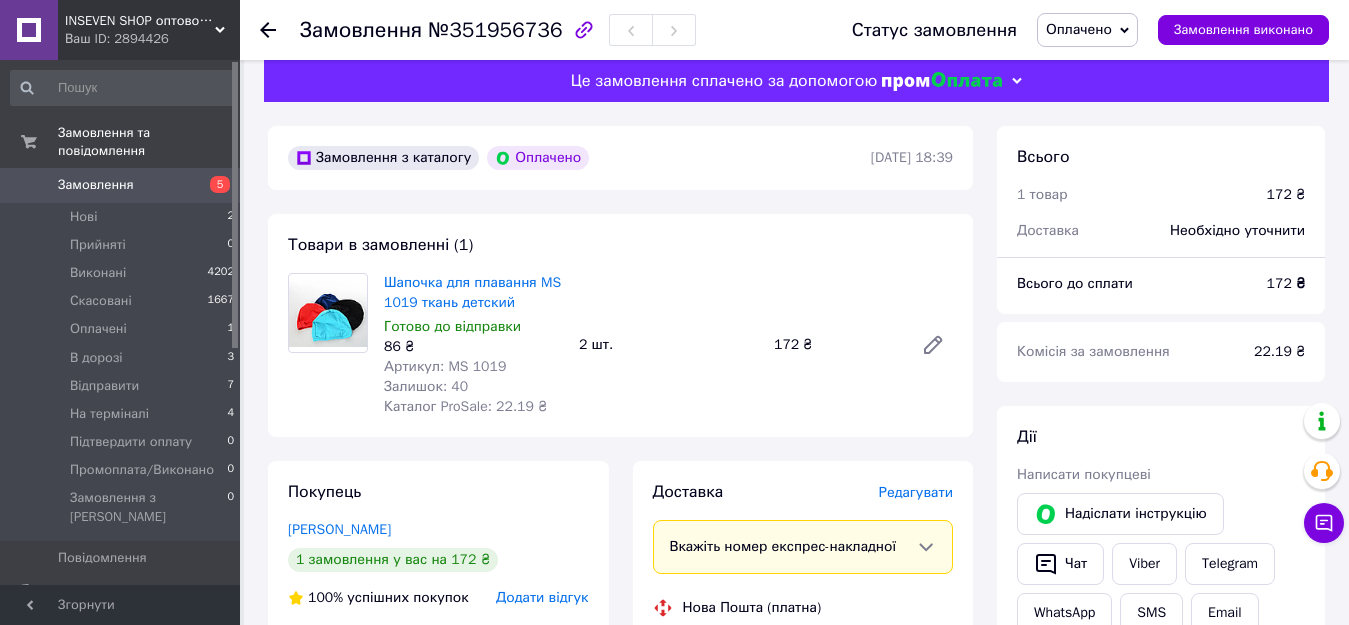 scroll, scrollTop: 0, scrollLeft: 0, axis: both 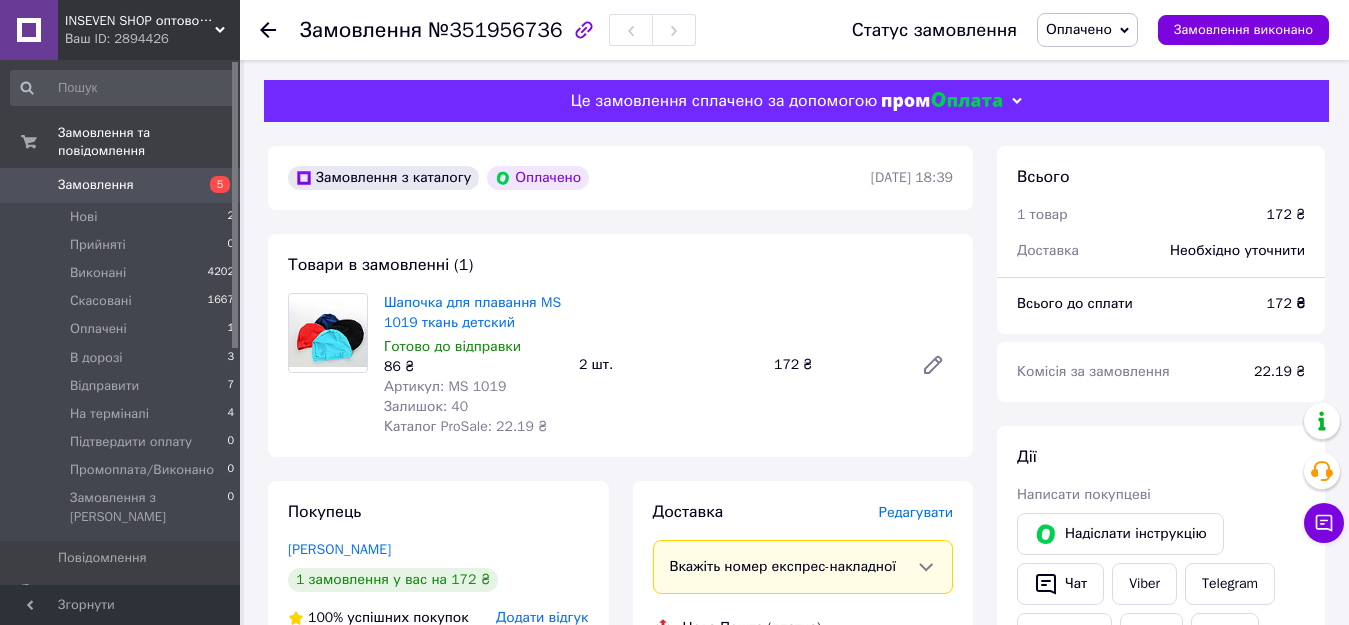 click 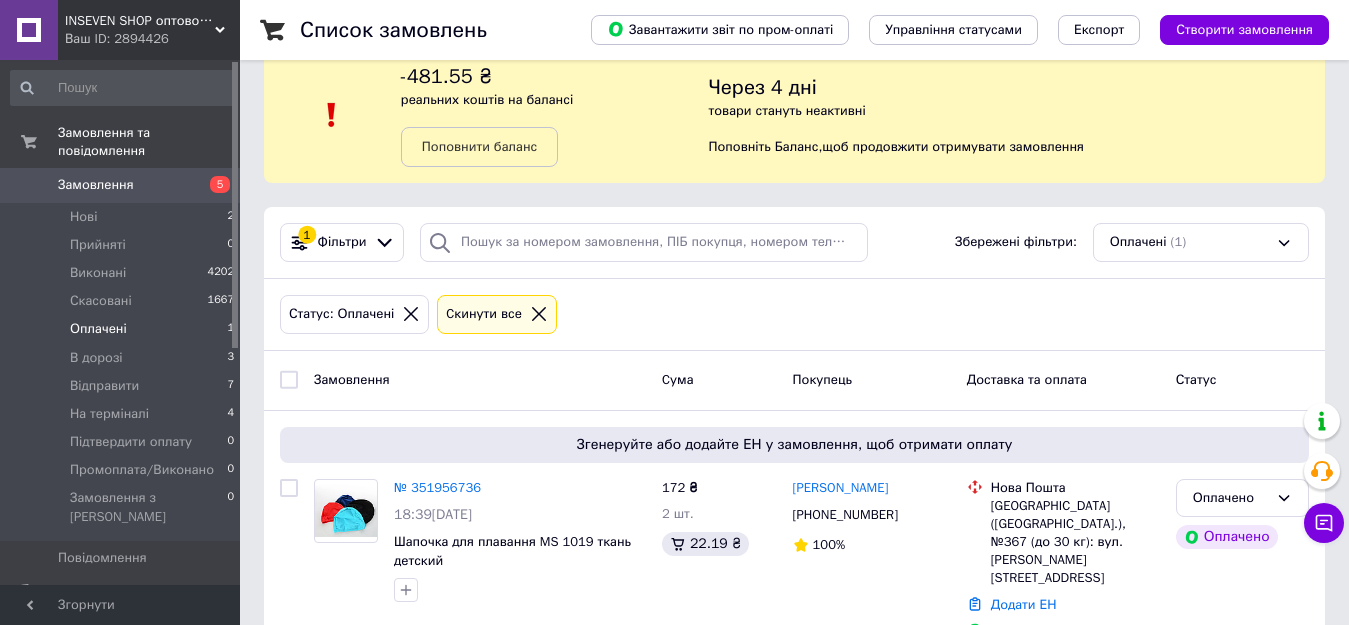 scroll, scrollTop: 56, scrollLeft: 0, axis: vertical 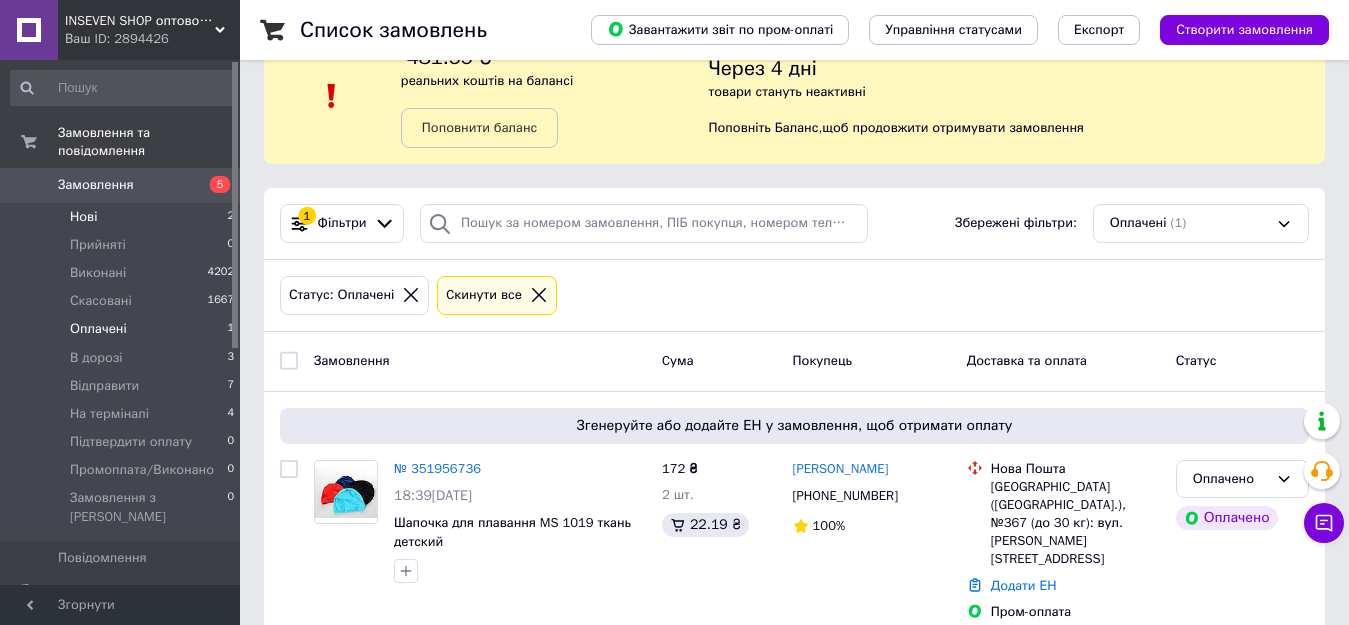 click on "Нові 2" at bounding box center [123, 217] 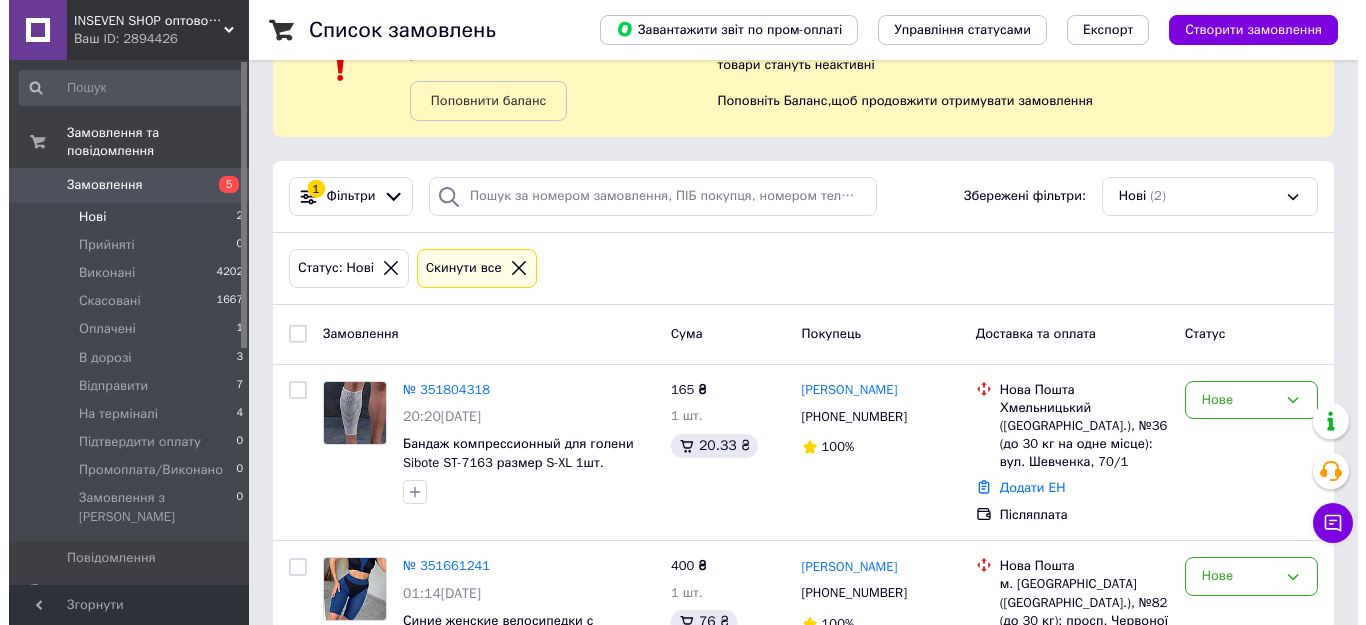 scroll, scrollTop: 199, scrollLeft: 0, axis: vertical 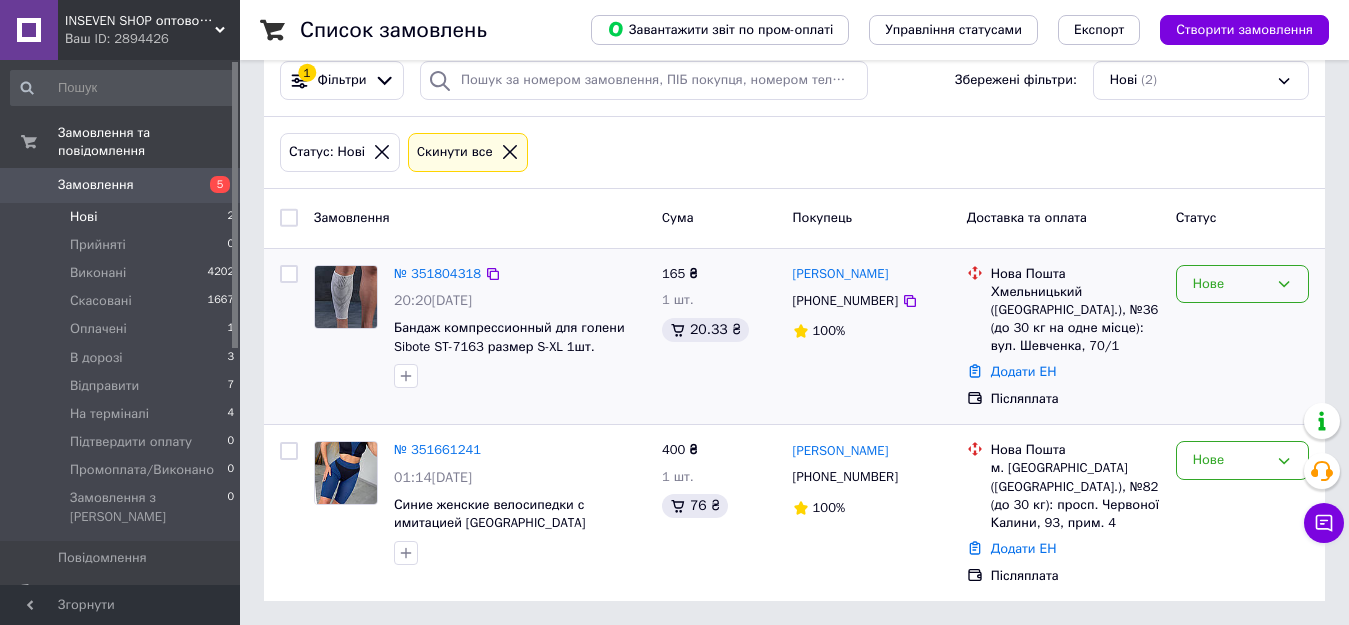click on "Нове" at bounding box center [1242, 284] 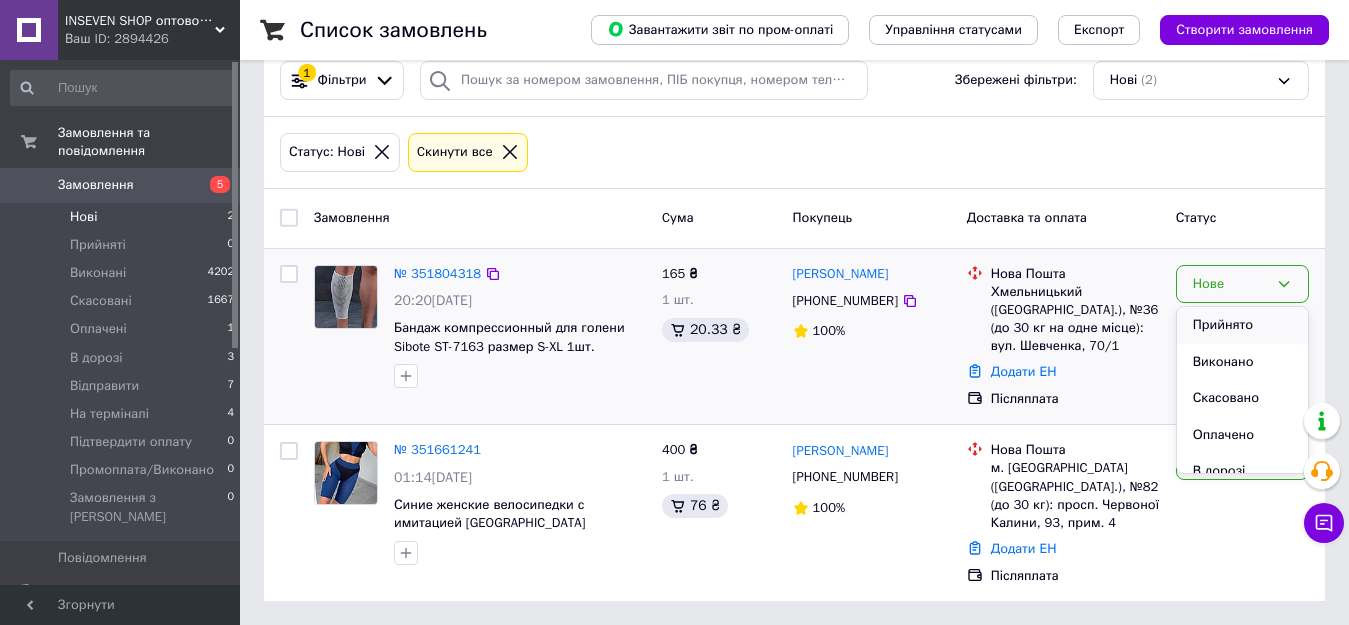 click on "Прийнято" at bounding box center (1242, 325) 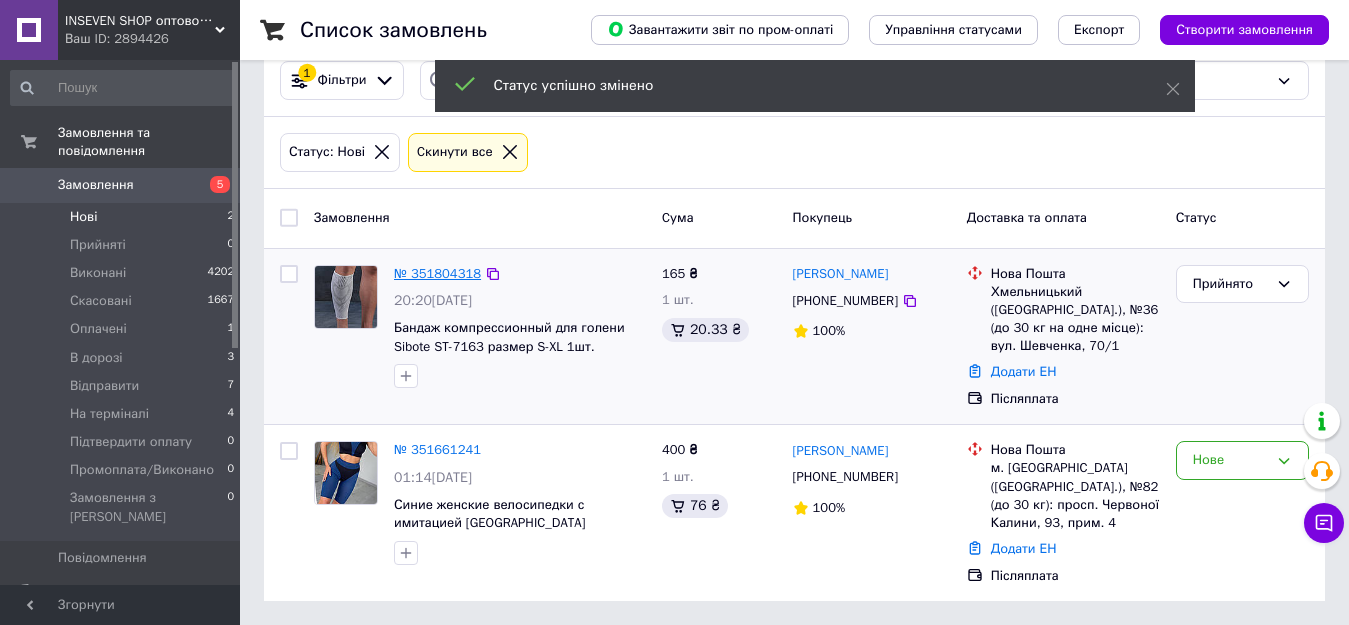 click on "№ 351804318" at bounding box center (437, 273) 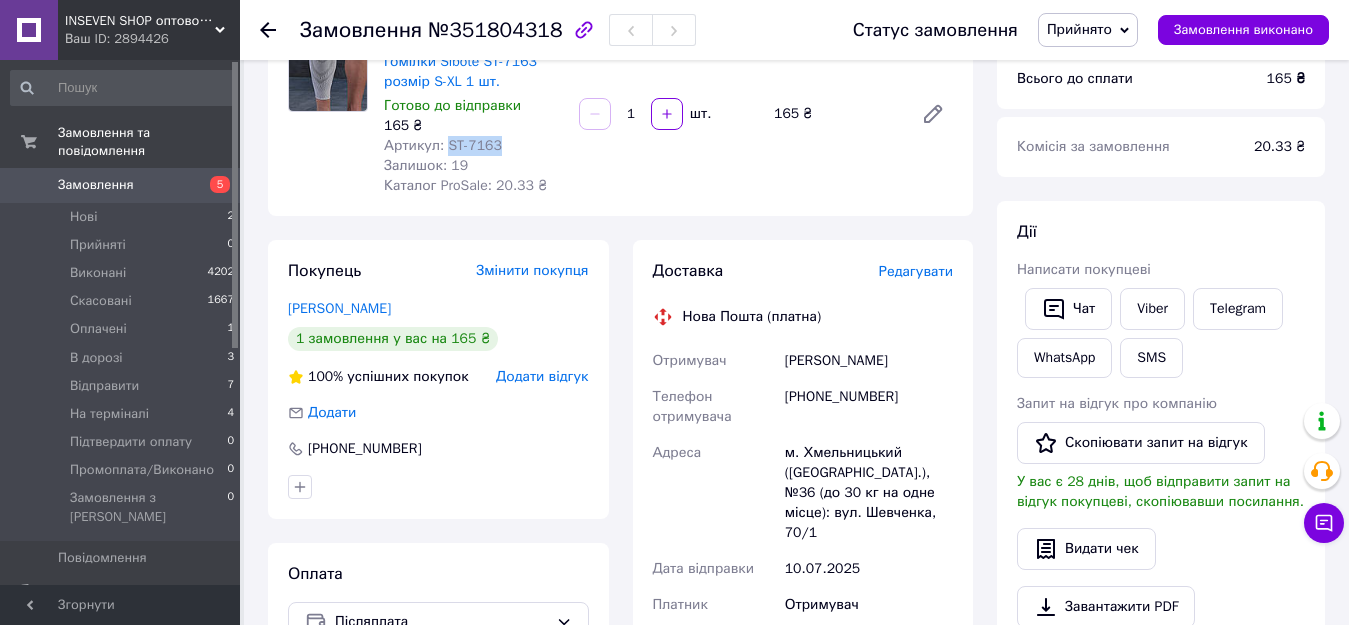 drag, startPoint x: 442, startPoint y: 144, endPoint x: 494, endPoint y: 144, distance: 52 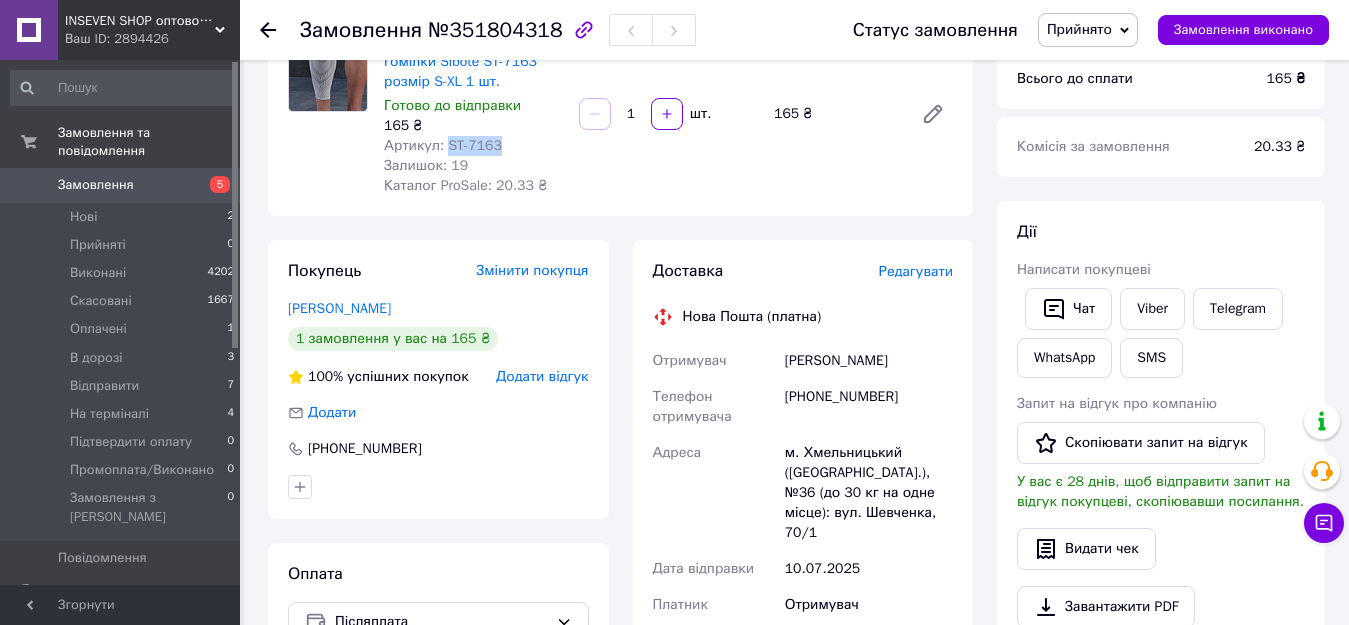 click on "Прийнято" at bounding box center (1079, 29) 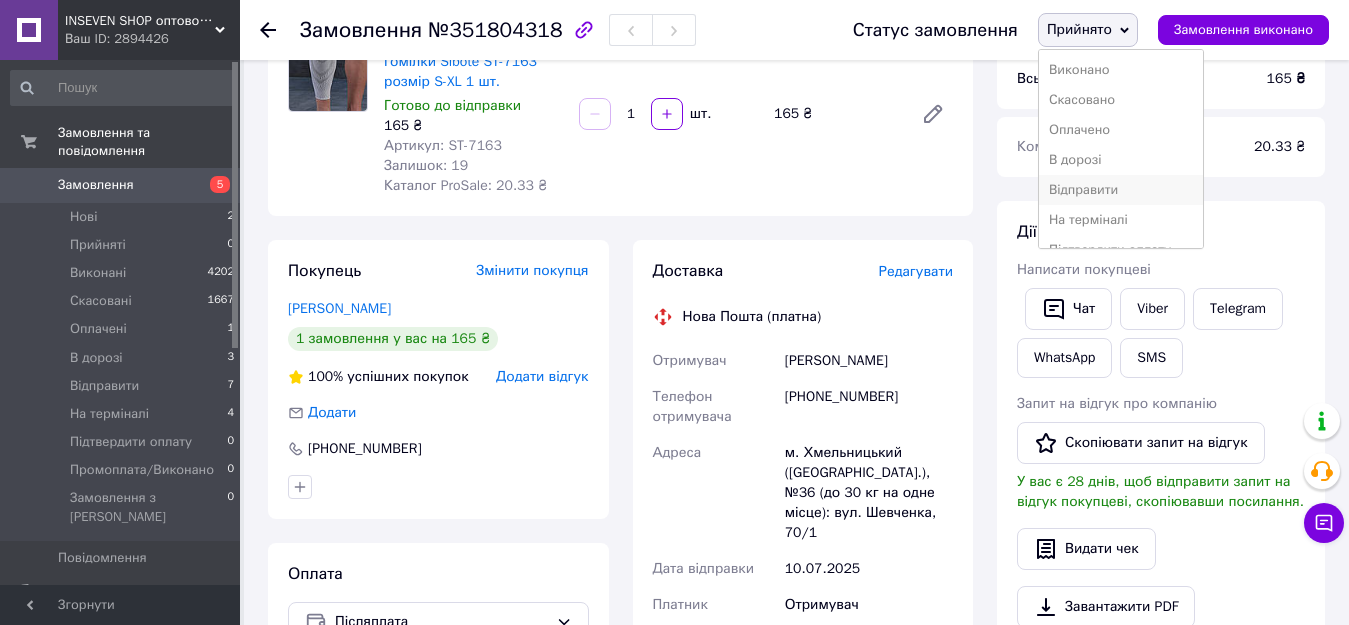 click on "Відправити" at bounding box center (1121, 190) 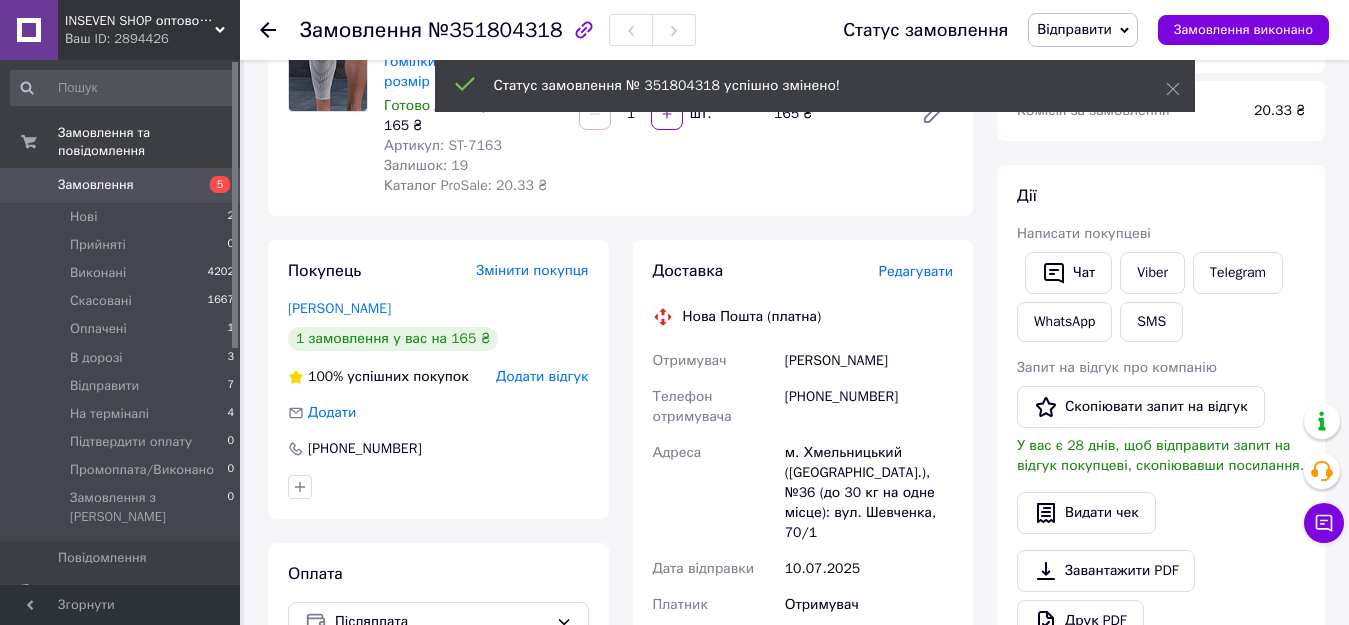 click on "Редагувати" at bounding box center (916, 271) 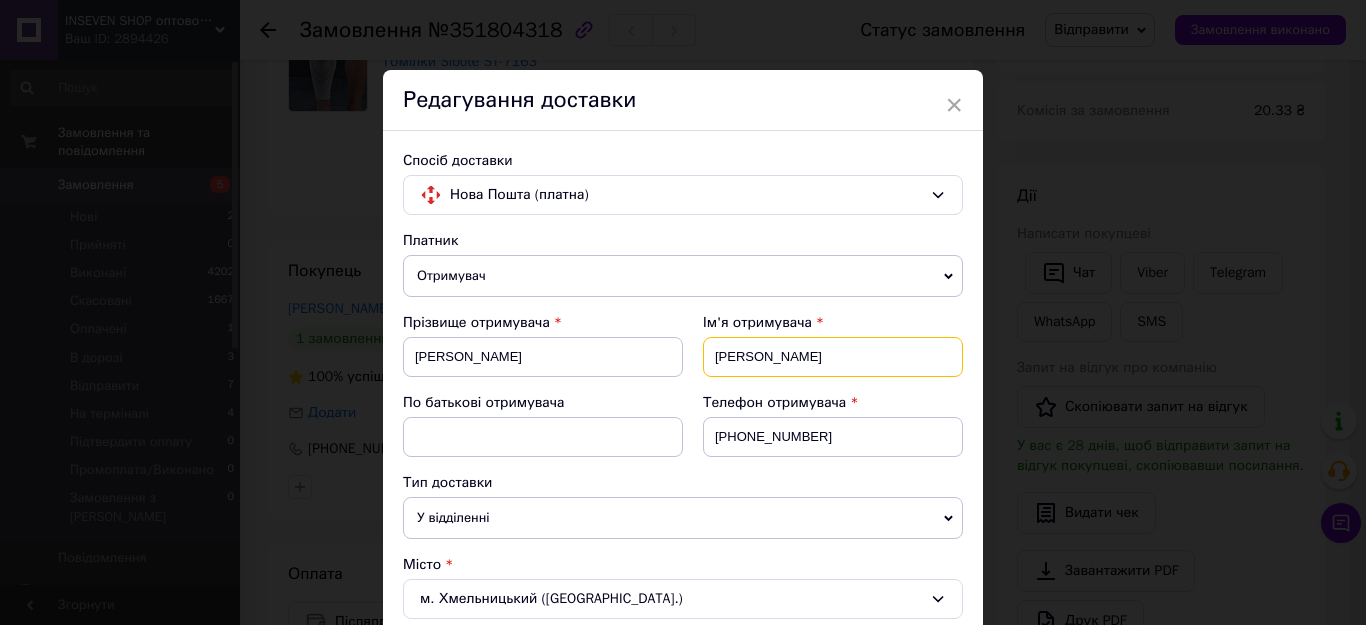 click on "[PERSON_NAME]" at bounding box center (833, 357) 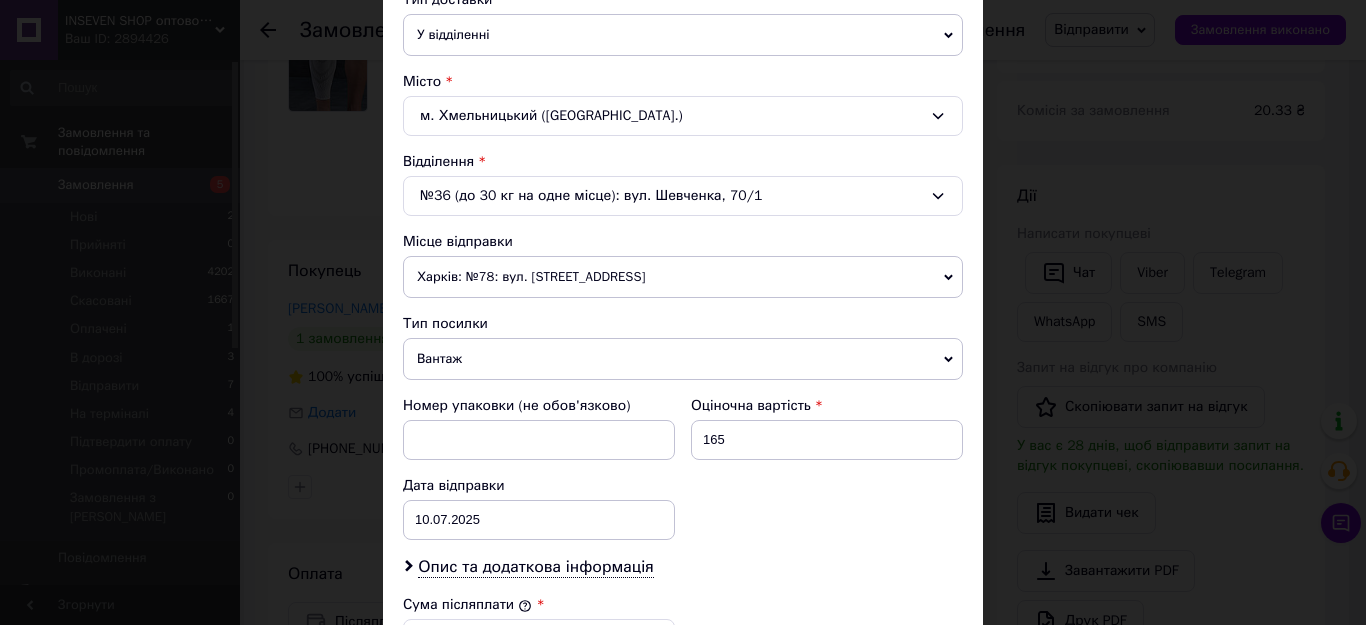 scroll, scrollTop: 500, scrollLeft: 0, axis: vertical 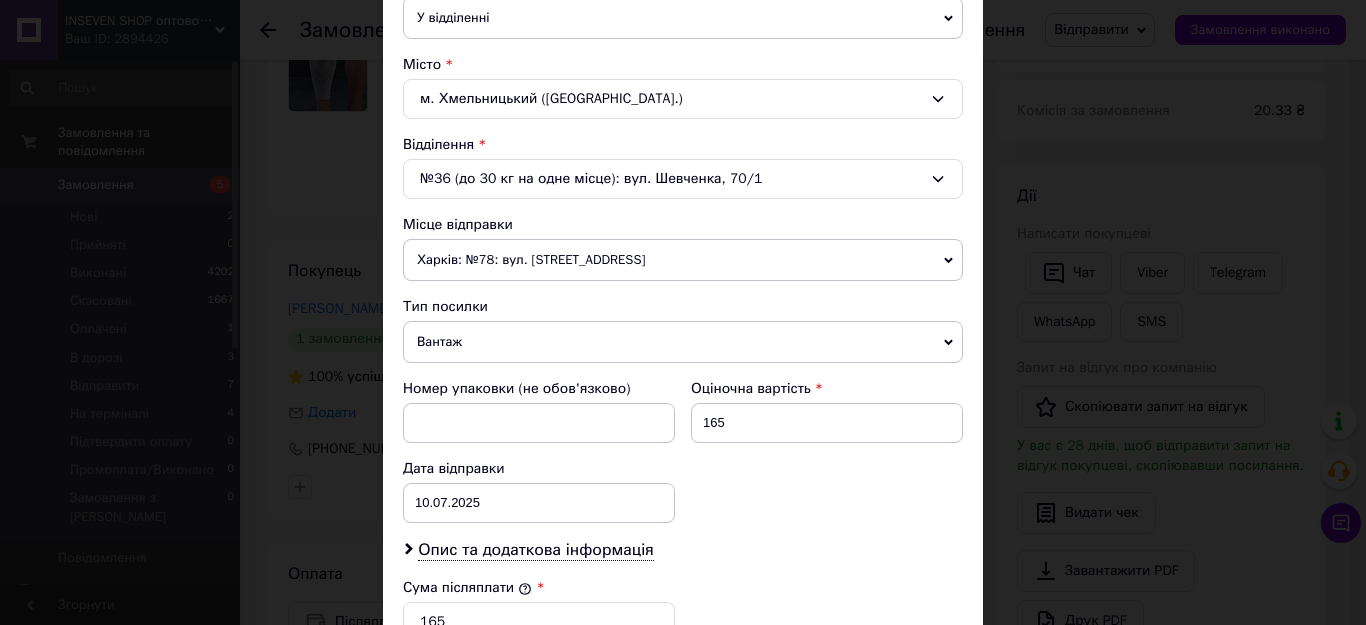 type on "[PERSON_NAME]" 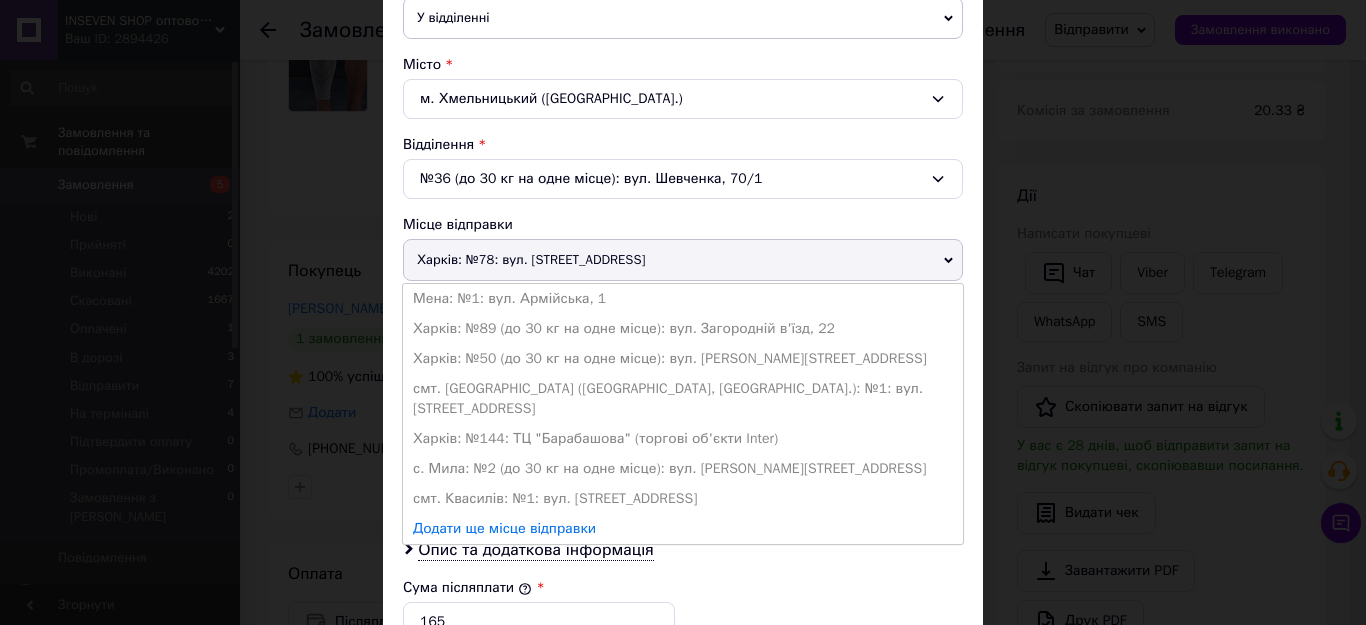 click on "Харків: №89 (до 30 кг на одне місце): вул. Загородній в'їзд, 22" at bounding box center (683, 329) 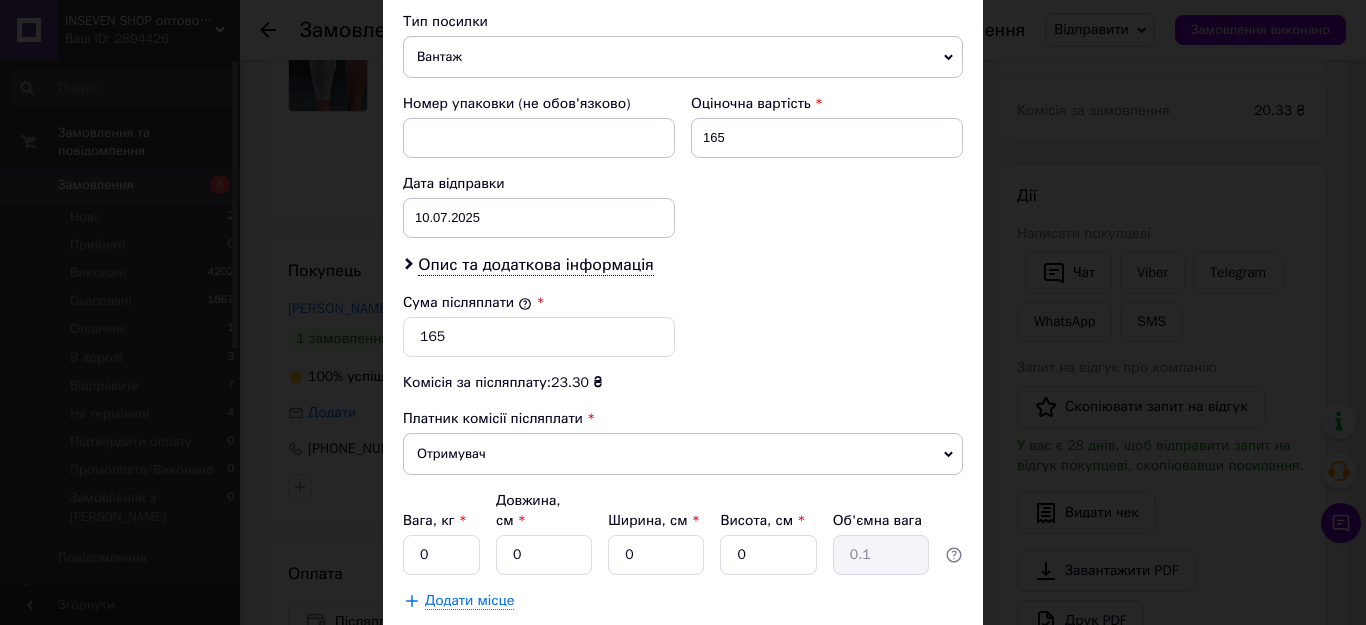 scroll, scrollTop: 800, scrollLeft: 0, axis: vertical 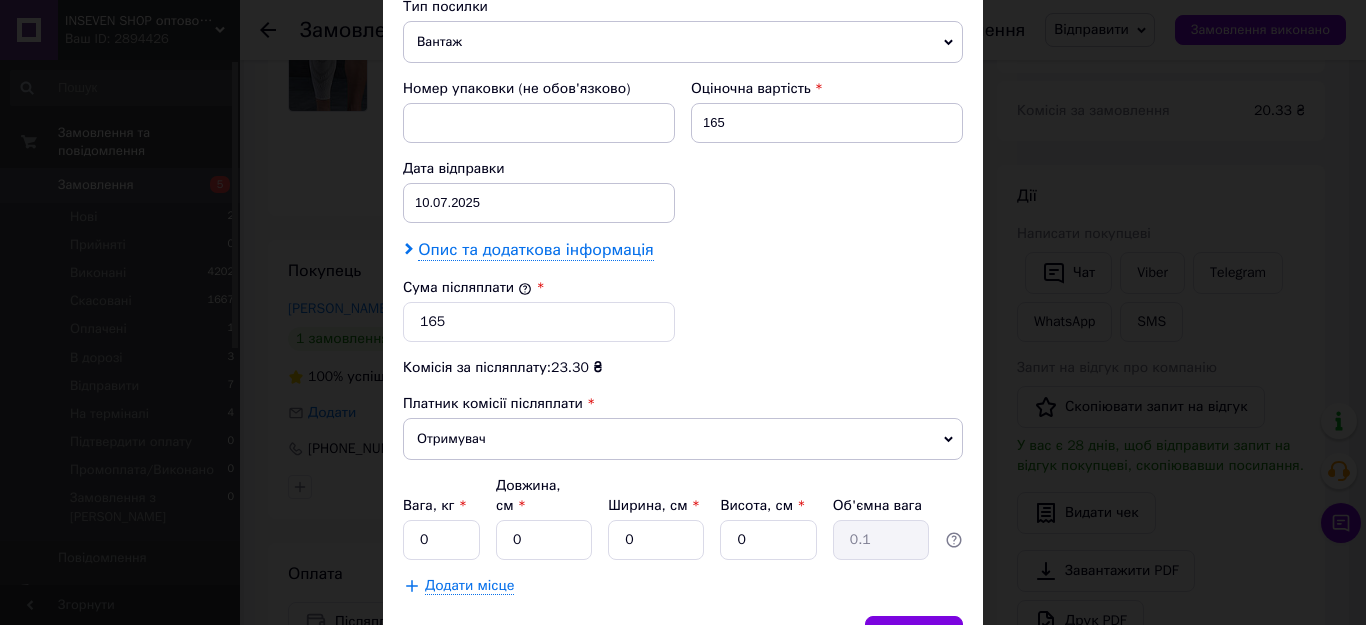 click on "Опис та додаткова інформація" at bounding box center [535, 250] 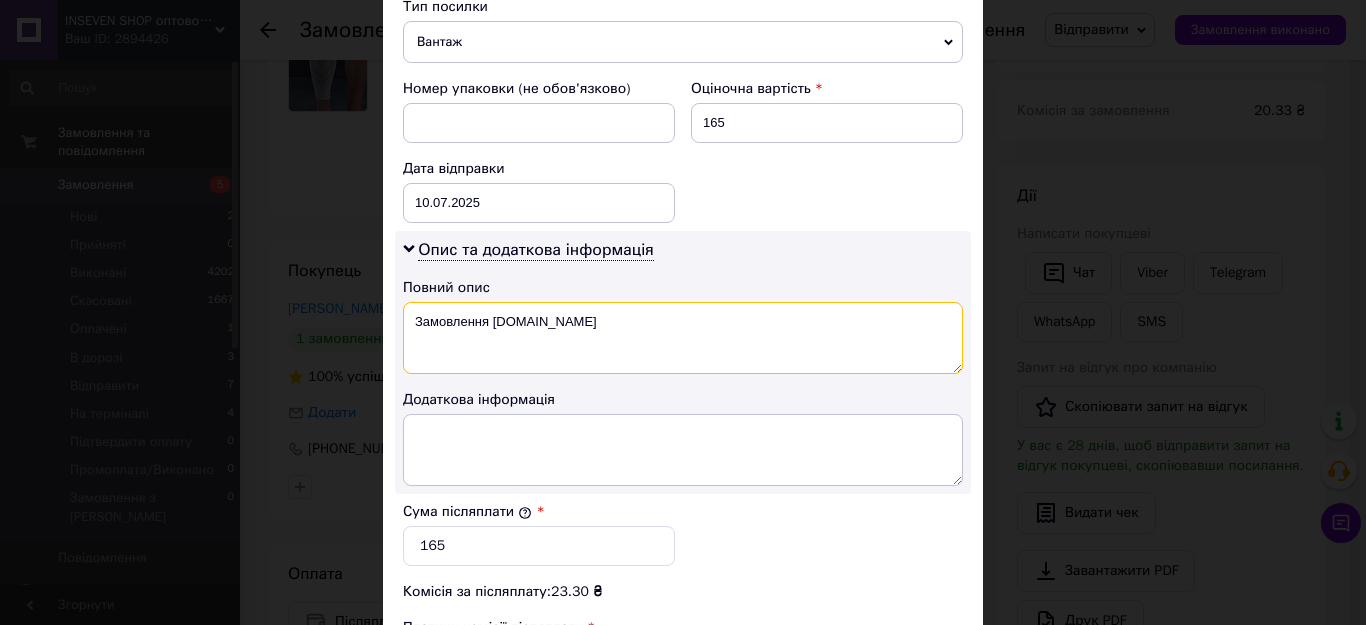 drag, startPoint x: 409, startPoint y: 326, endPoint x: 587, endPoint y: 320, distance: 178.10109 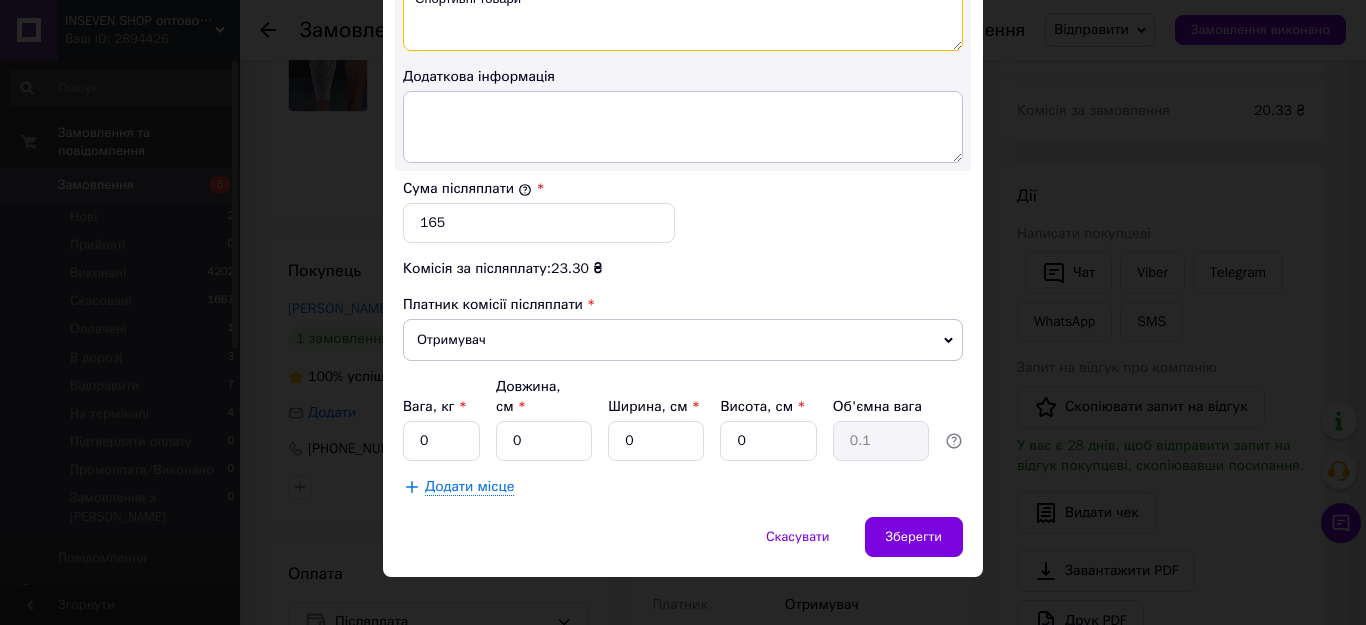 scroll, scrollTop: 1125, scrollLeft: 0, axis: vertical 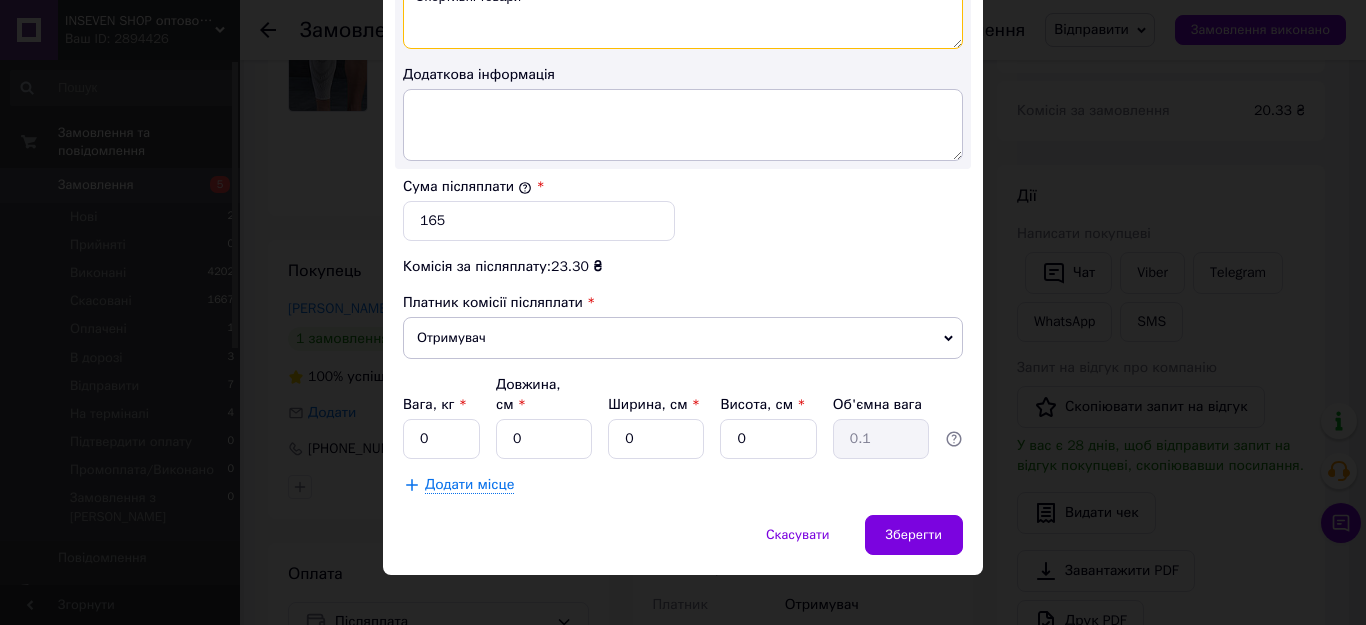 type on "Спортивні товари" 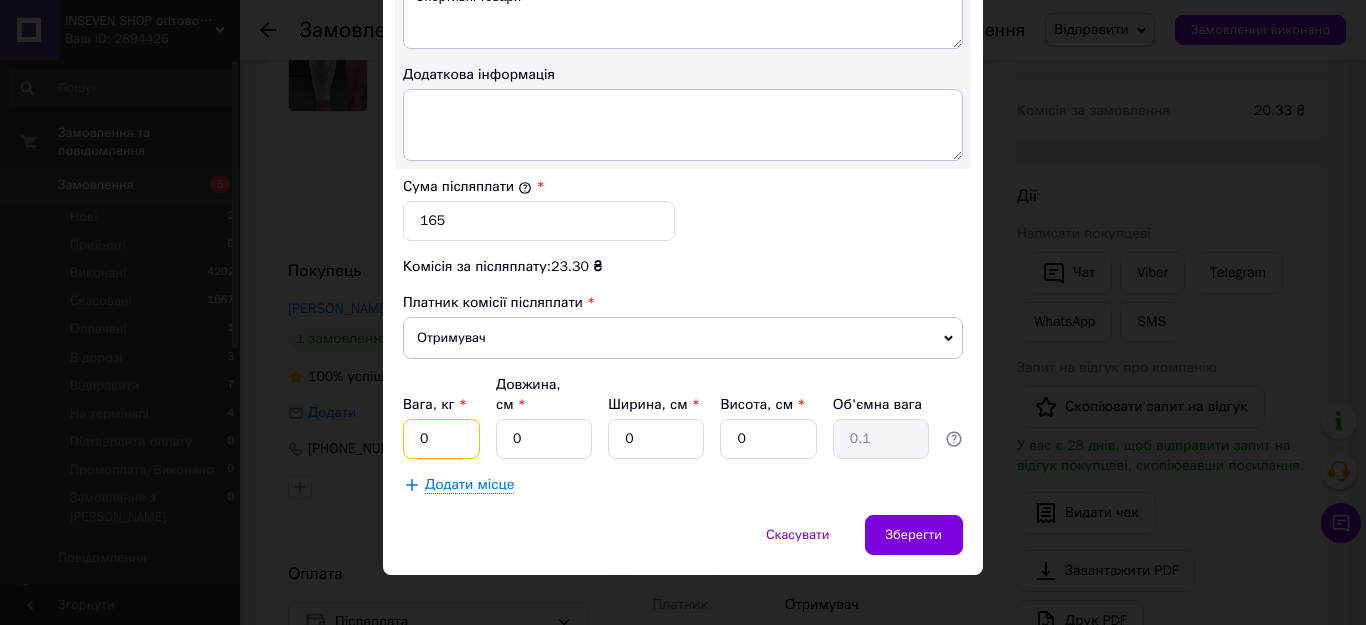 drag, startPoint x: 426, startPoint y: 407, endPoint x: 408, endPoint y: 407, distance: 18 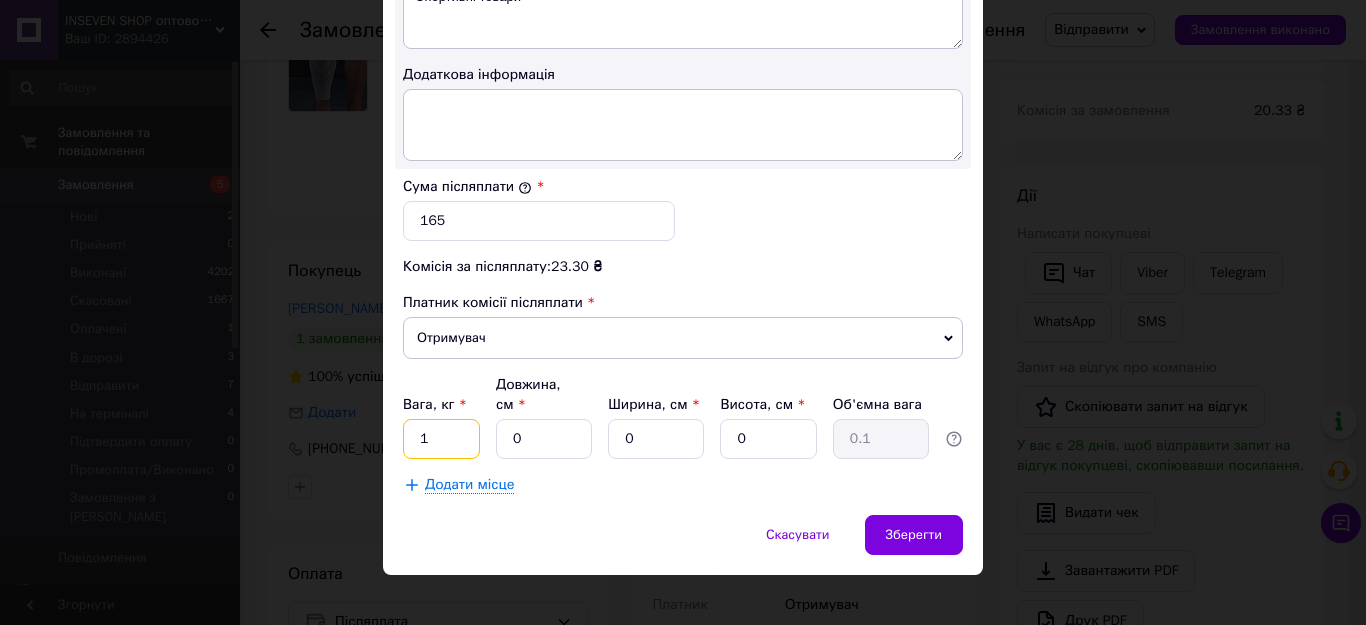 type on "1" 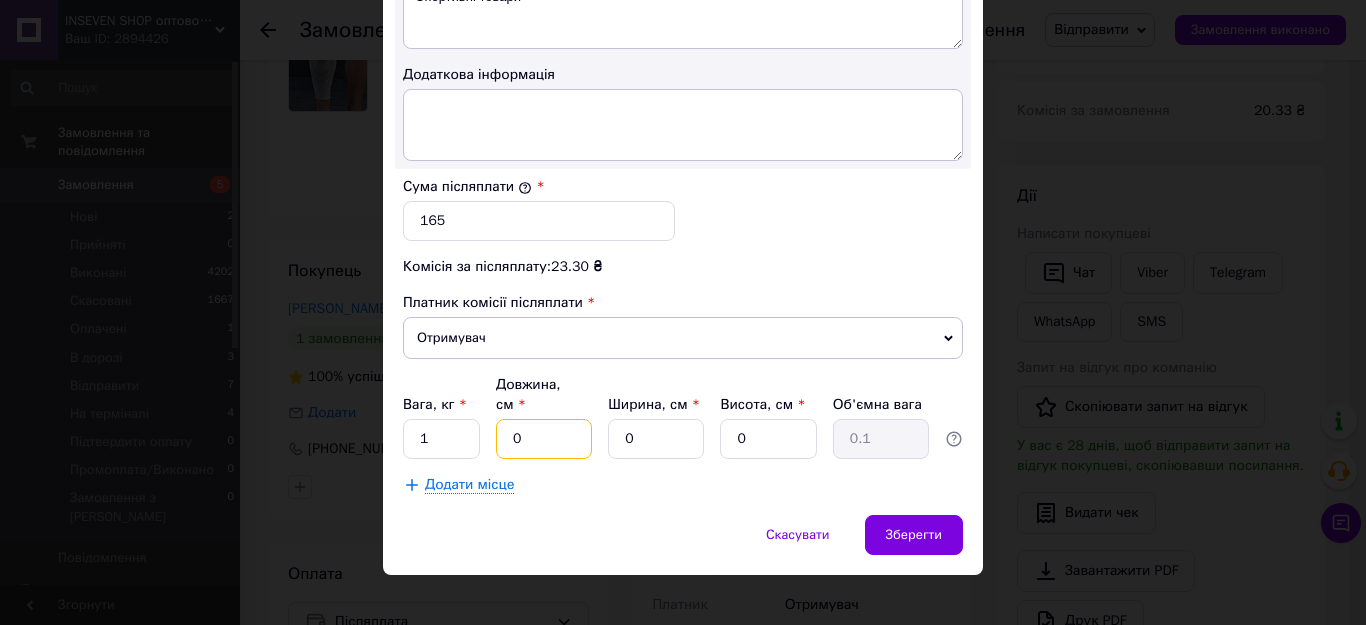 drag, startPoint x: 502, startPoint y: 427, endPoint x: 486, endPoint y: 427, distance: 16 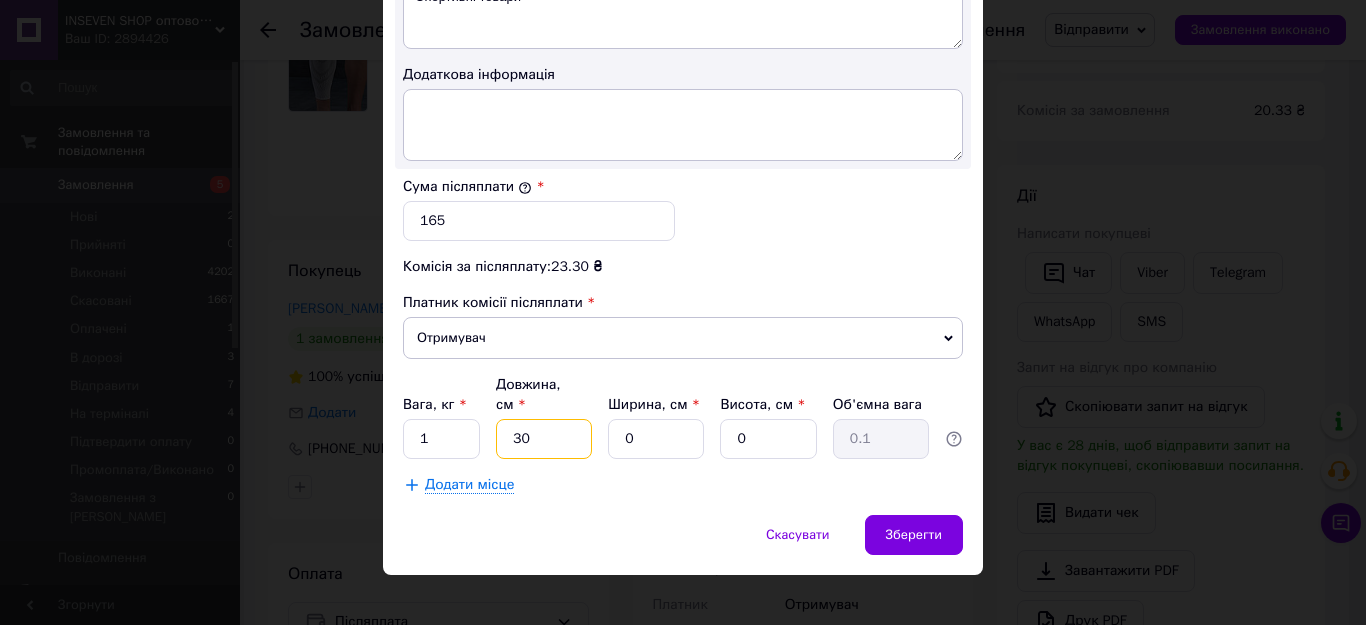 type on "30" 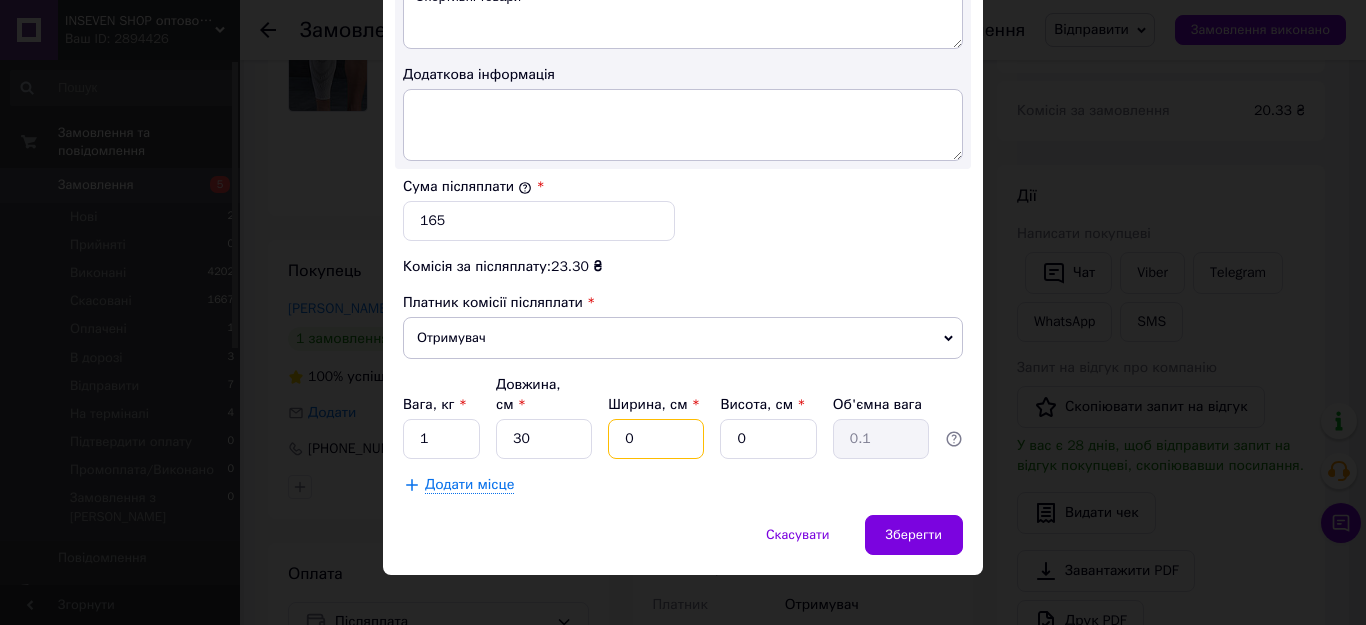 drag, startPoint x: 623, startPoint y: 424, endPoint x: 593, endPoint y: 424, distance: 30 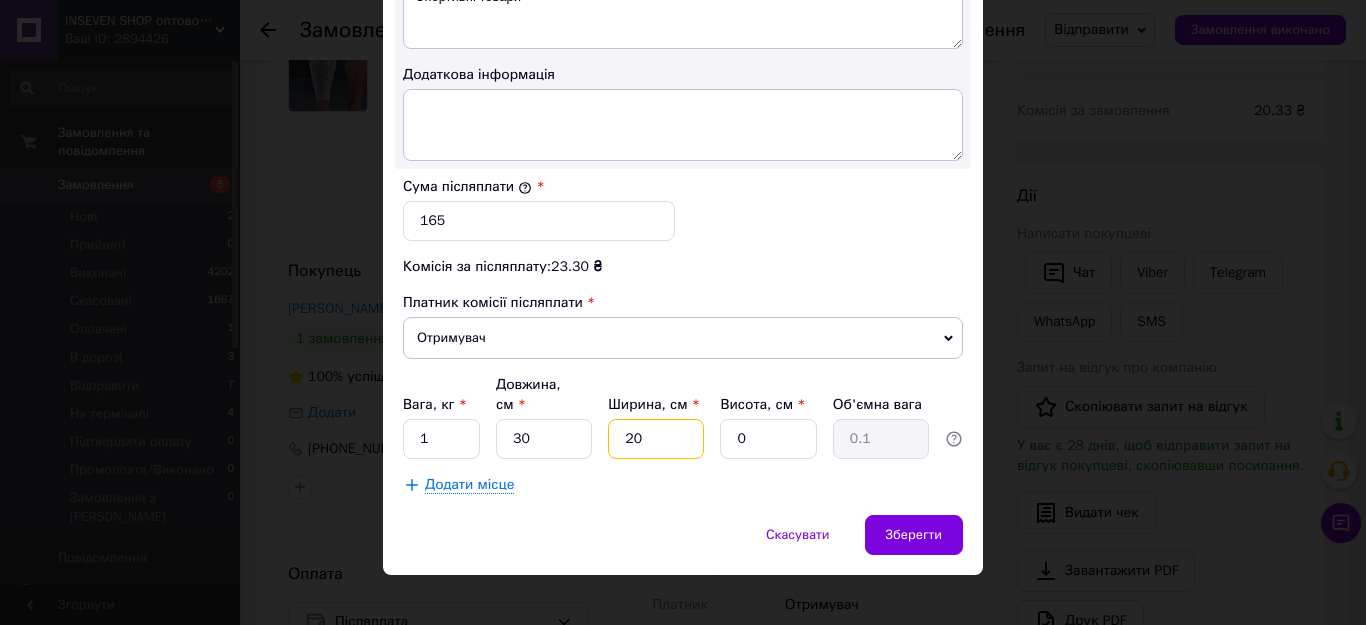 type on "20" 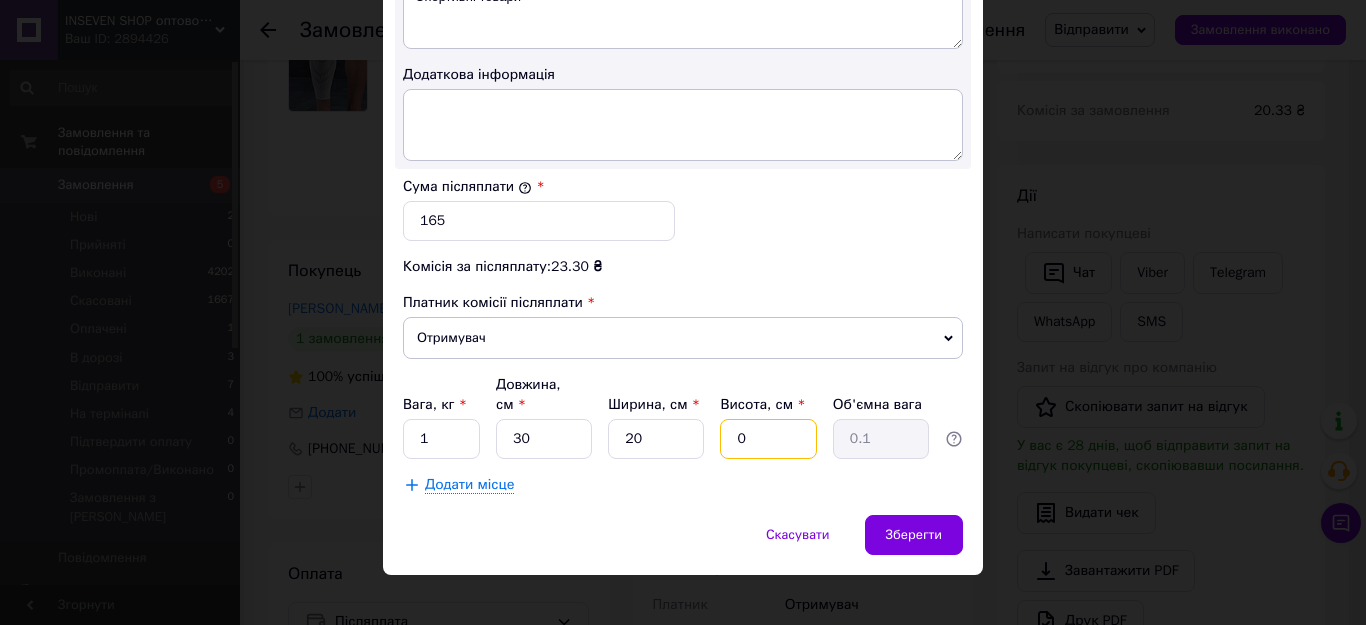 drag, startPoint x: 740, startPoint y: 418, endPoint x: 696, endPoint y: 418, distance: 44 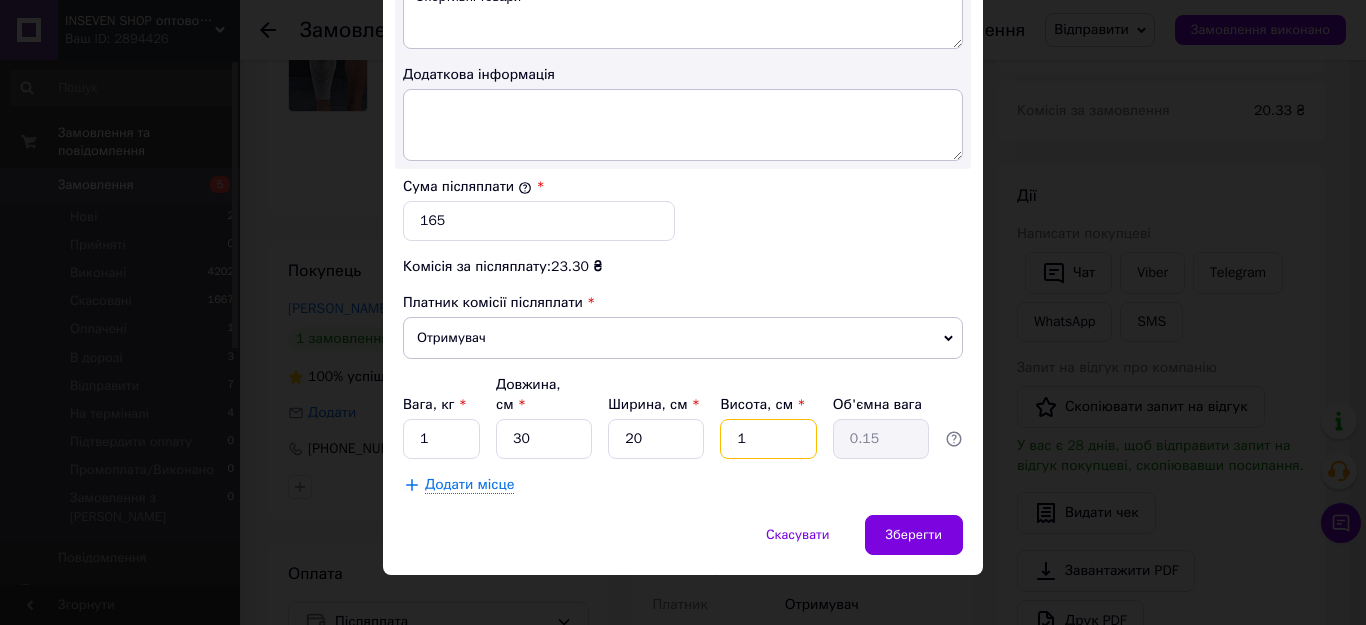 type on "10" 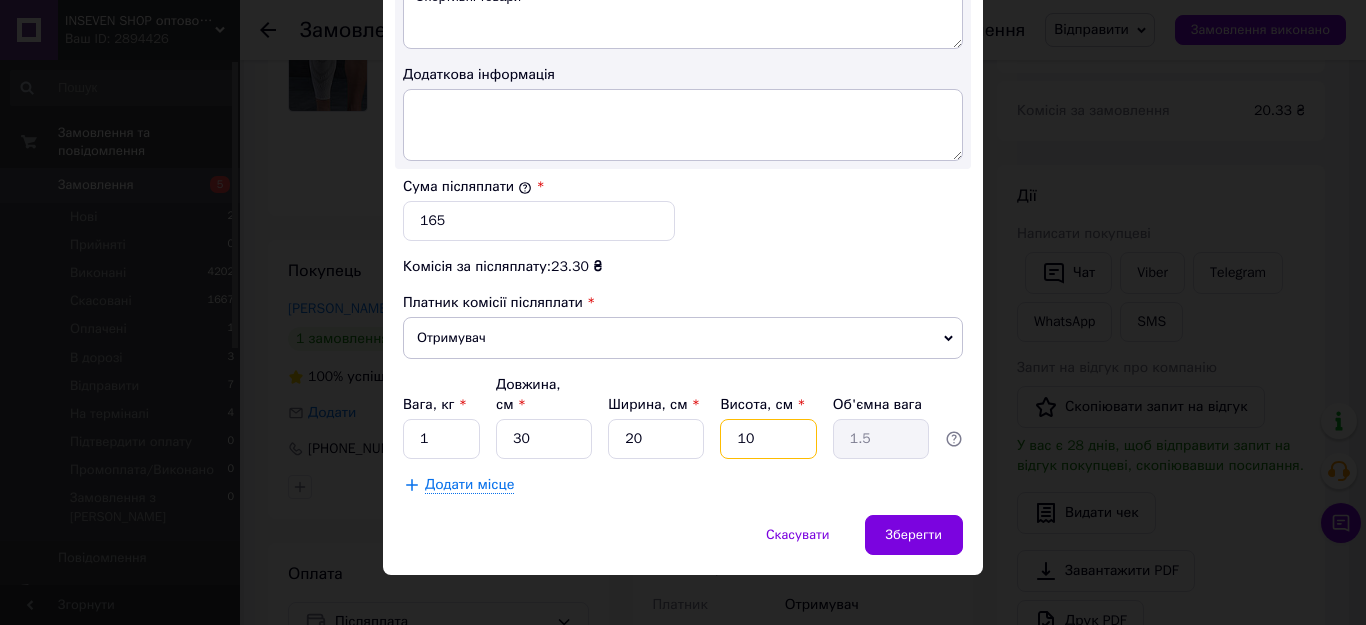 type on "10" 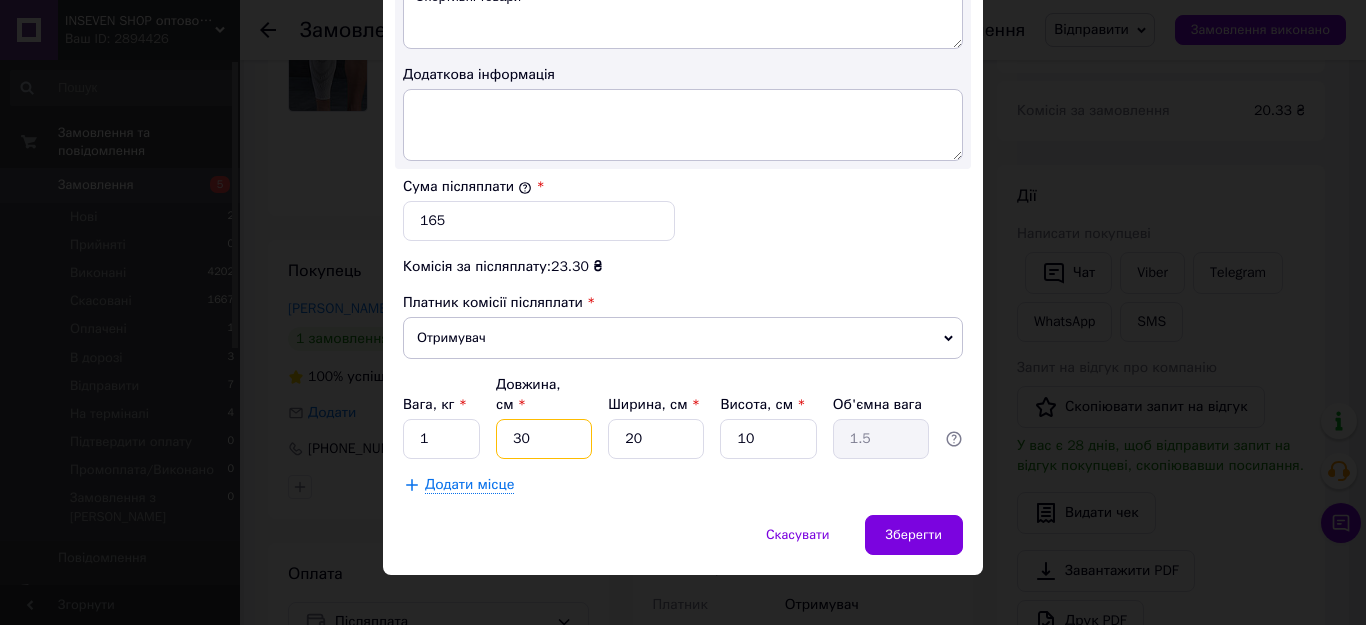 drag, startPoint x: 513, startPoint y: 422, endPoint x: 501, endPoint y: 422, distance: 12 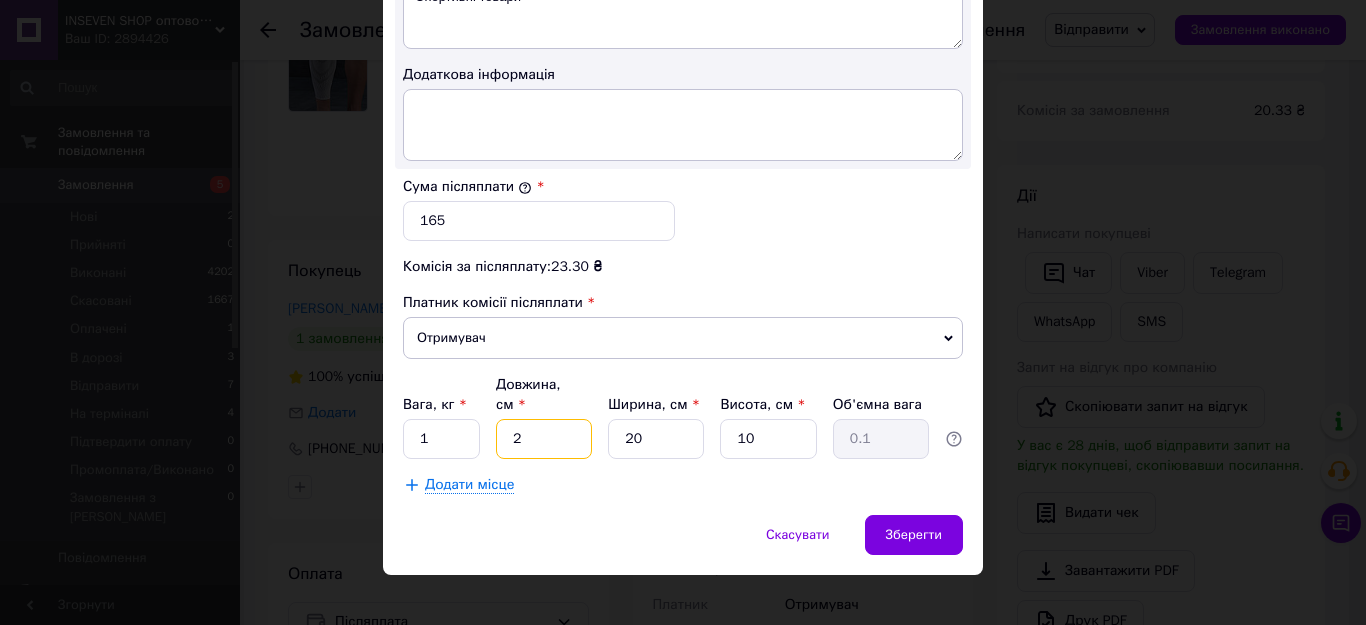 type on "20" 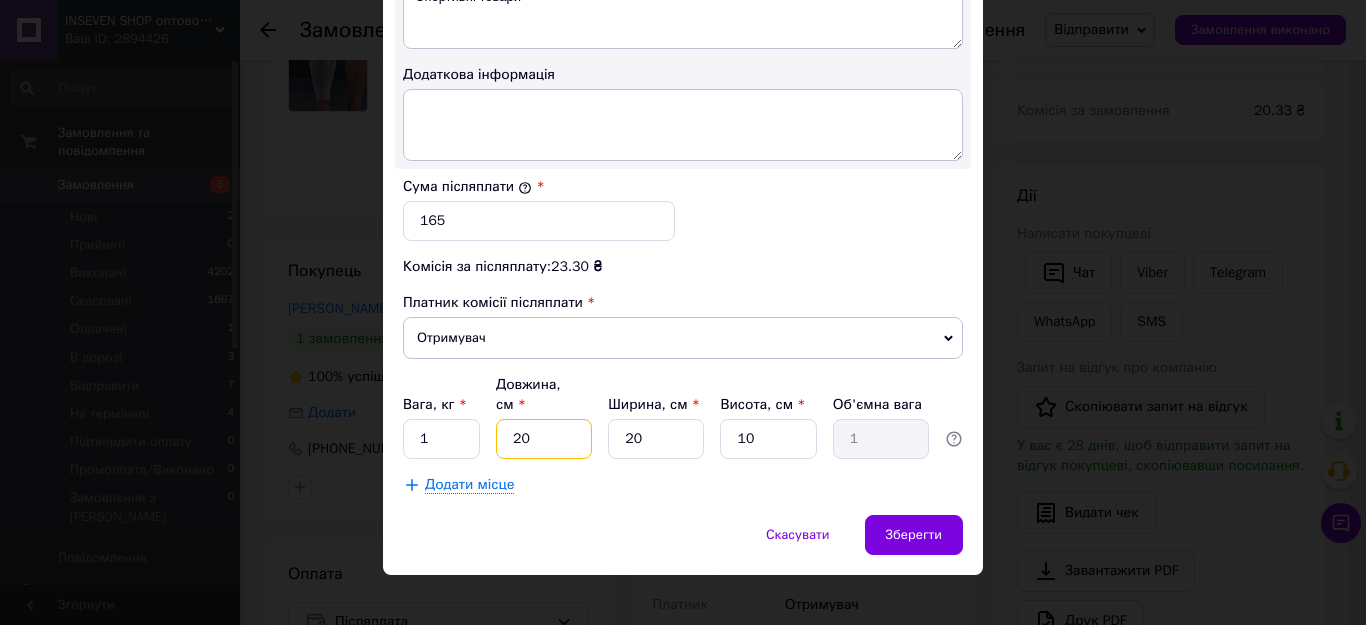 type on "20" 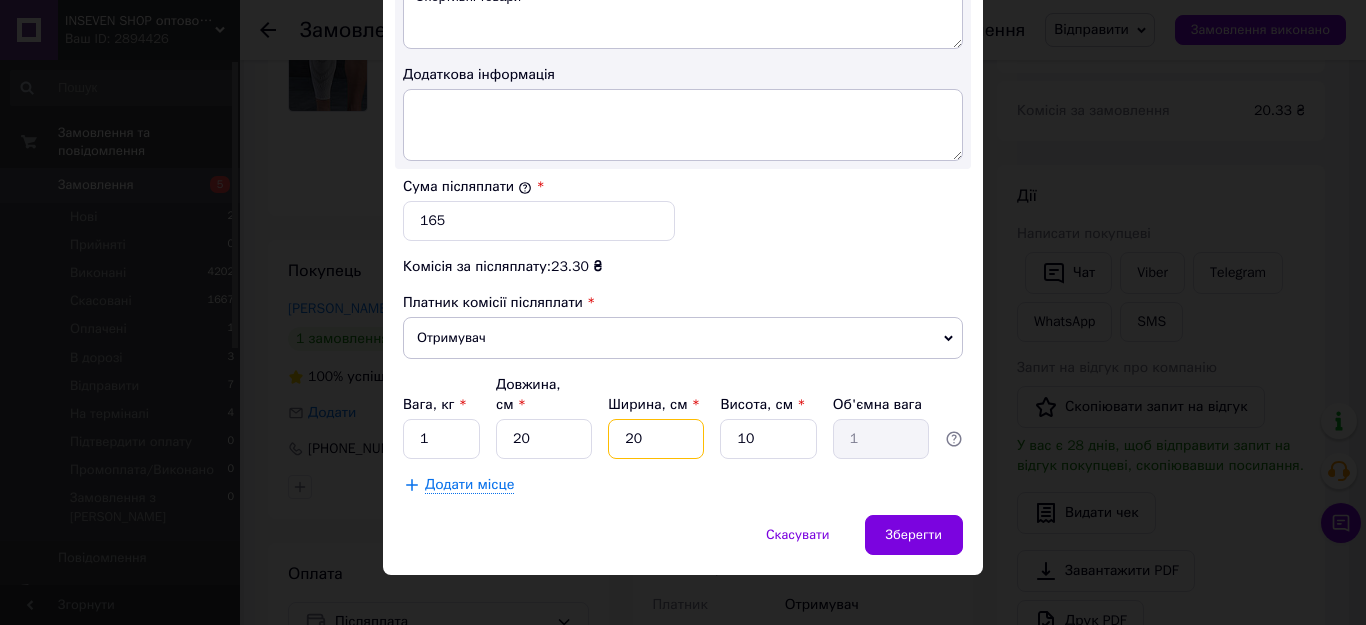 drag, startPoint x: 599, startPoint y: 421, endPoint x: 581, endPoint y: 422, distance: 18.027756 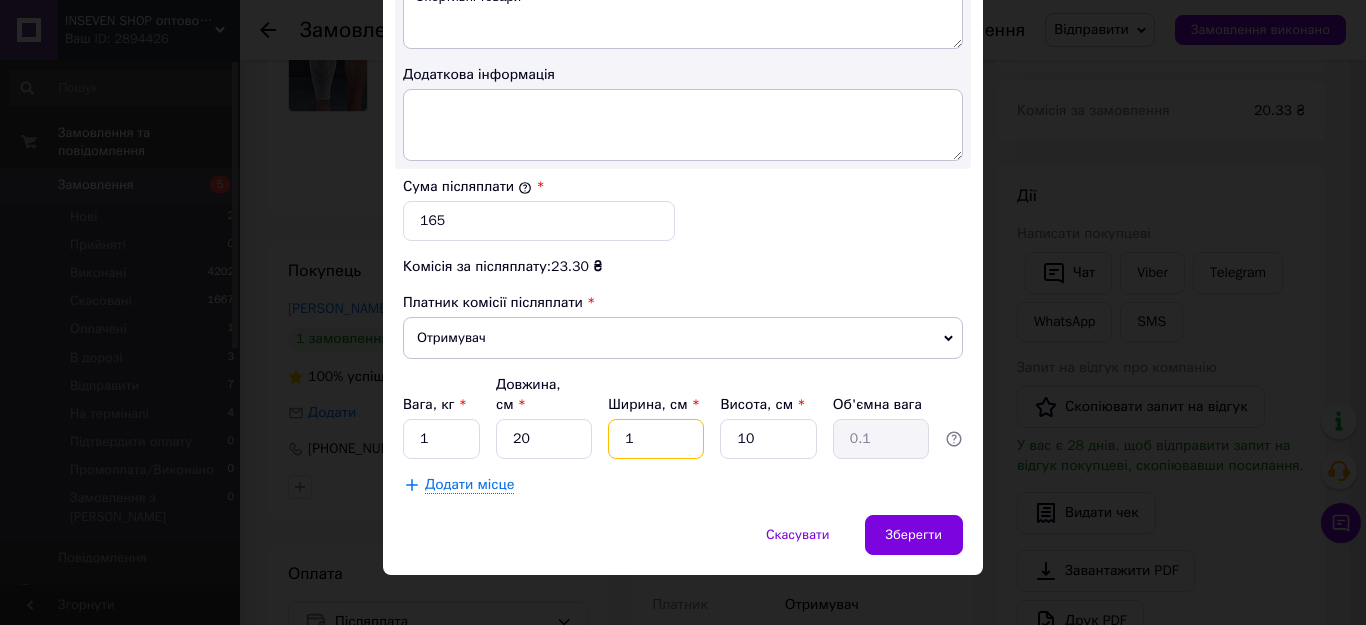 type on "10" 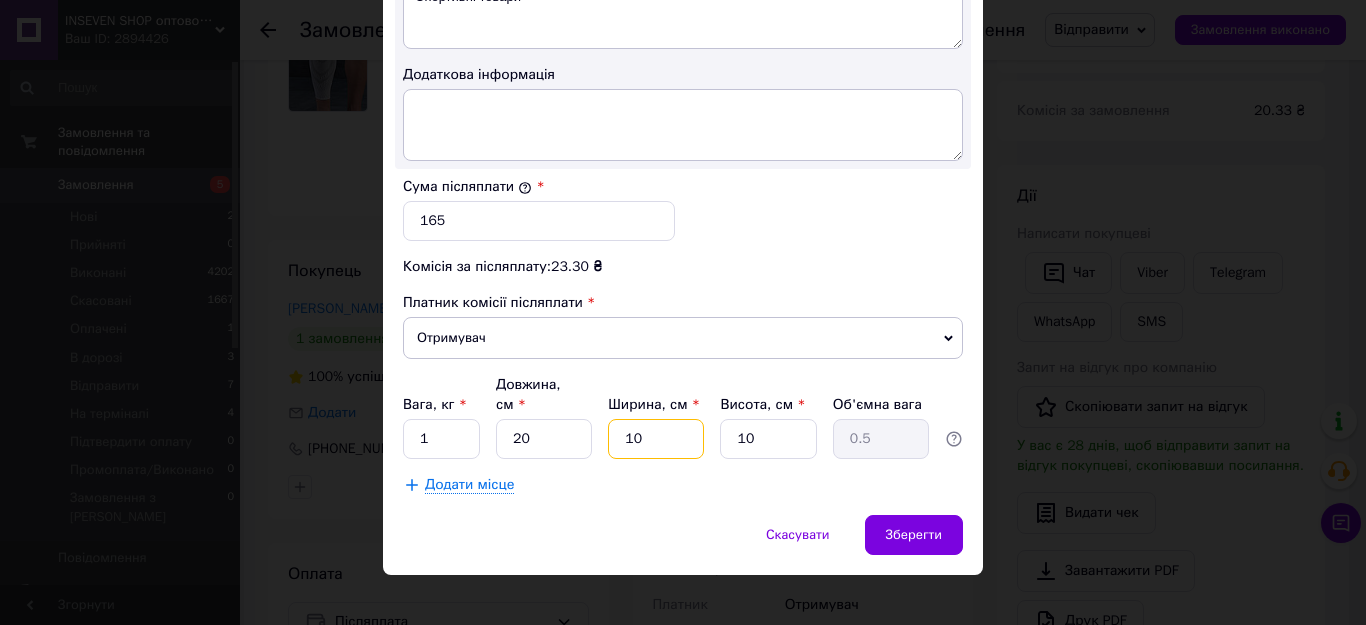 type on "10" 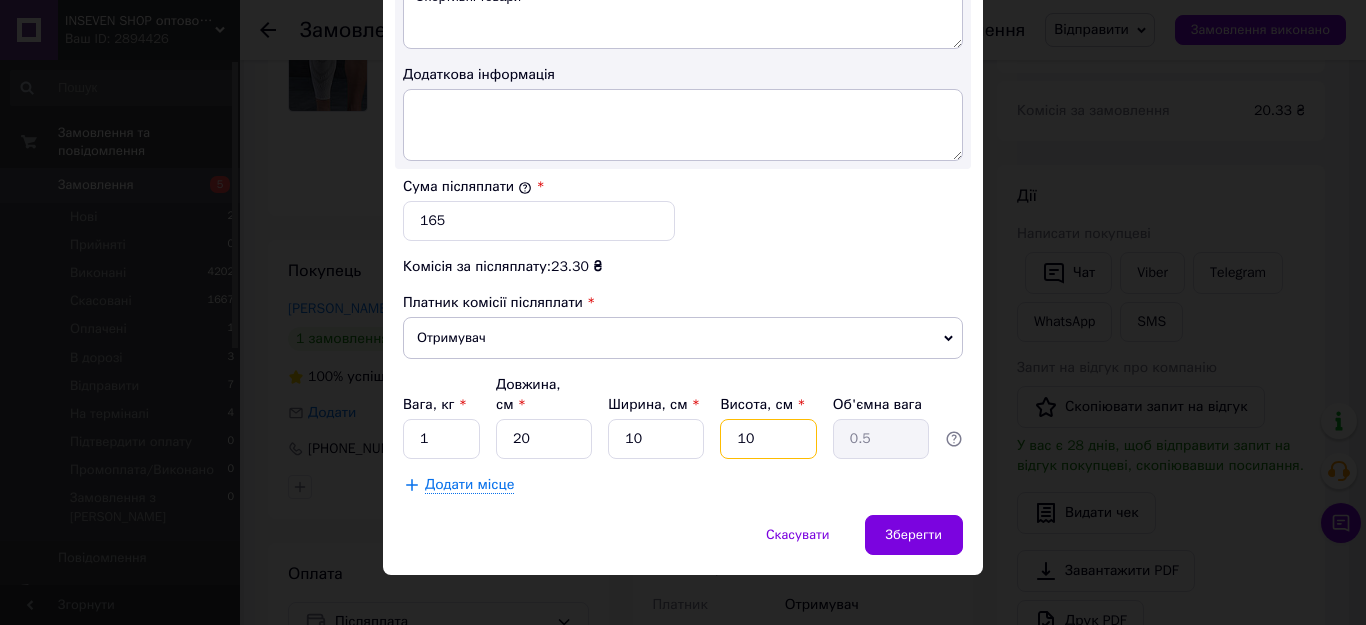 drag, startPoint x: 754, startPoint y: 419, endPoint x: 682, endPoint y: 419, distance: 72 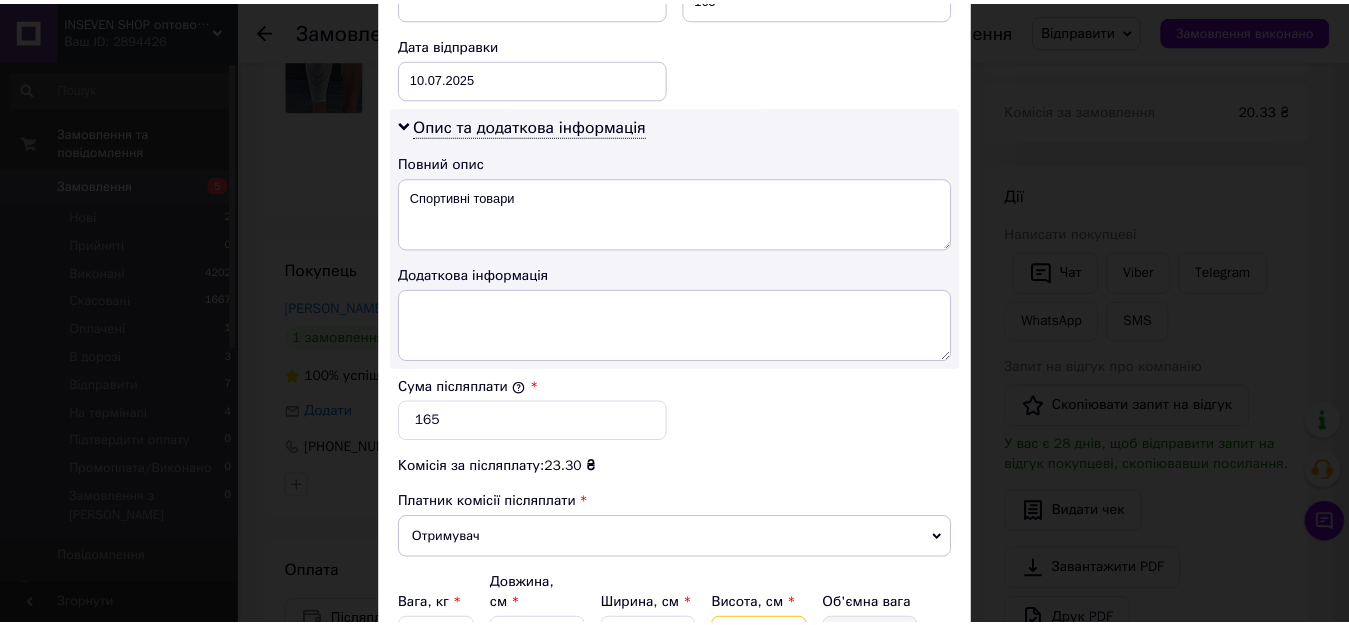 scroll, scrollTop: 1125, scrollLeft: 0, axis: vertical 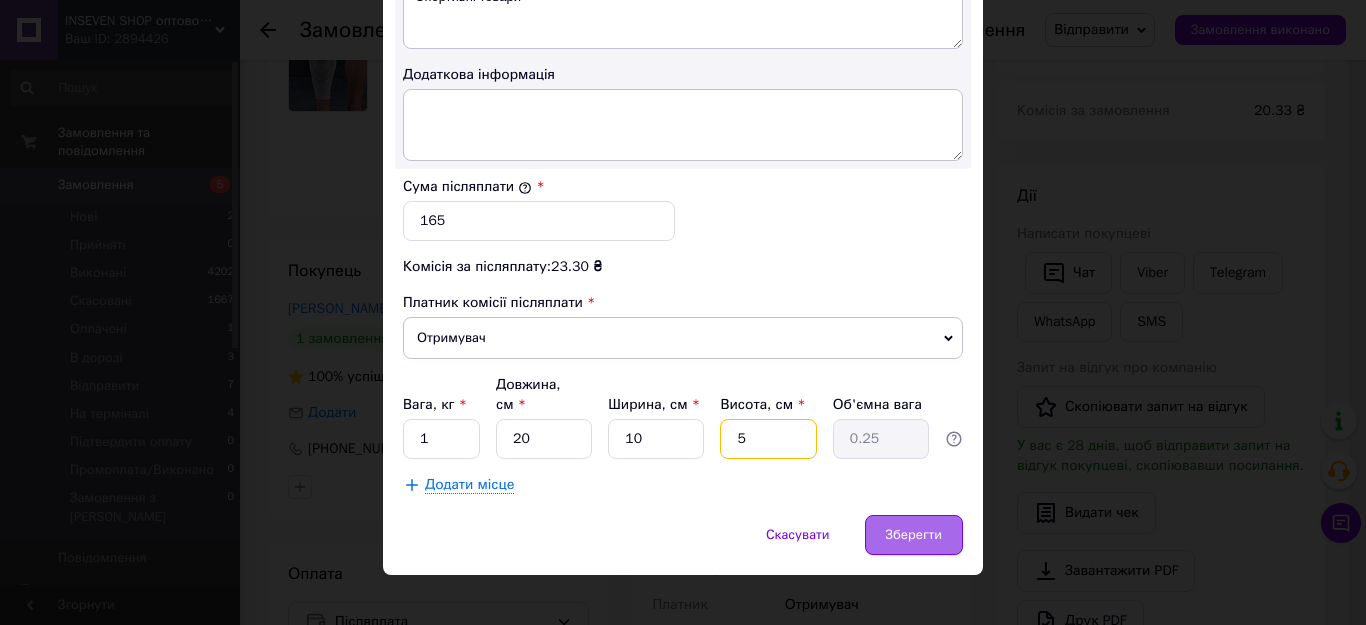 type on "5" 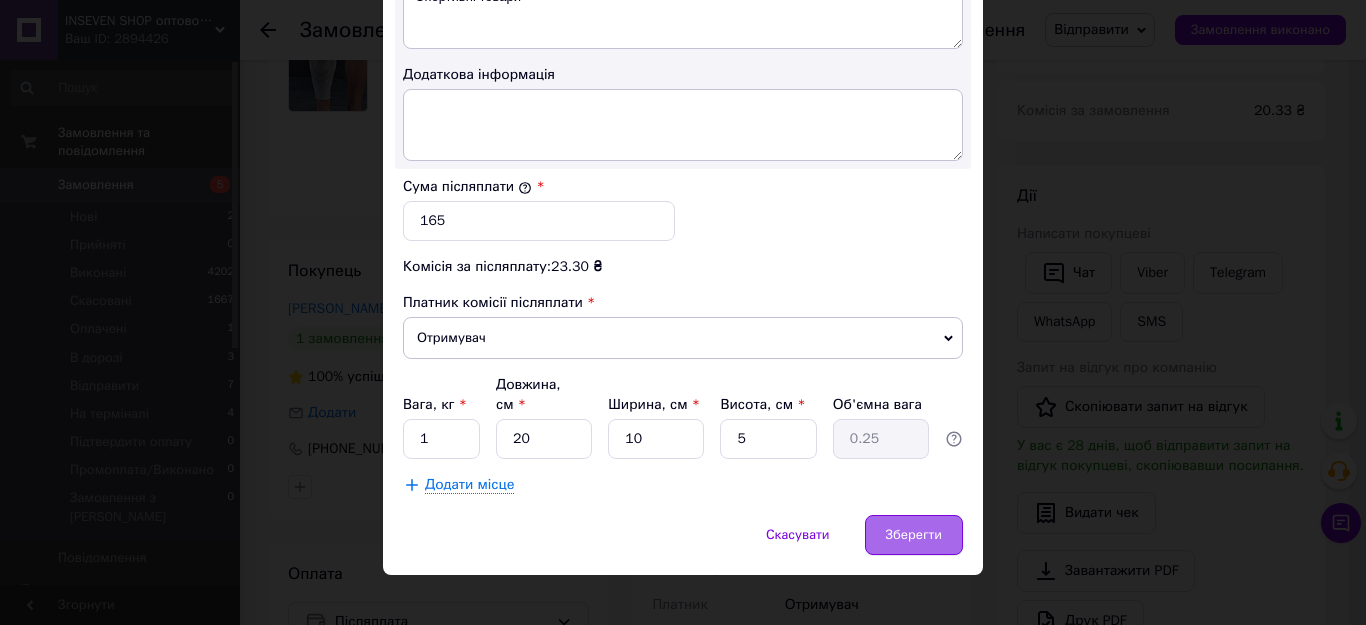 click on "Зберегти" at bounding box center (914, 535) 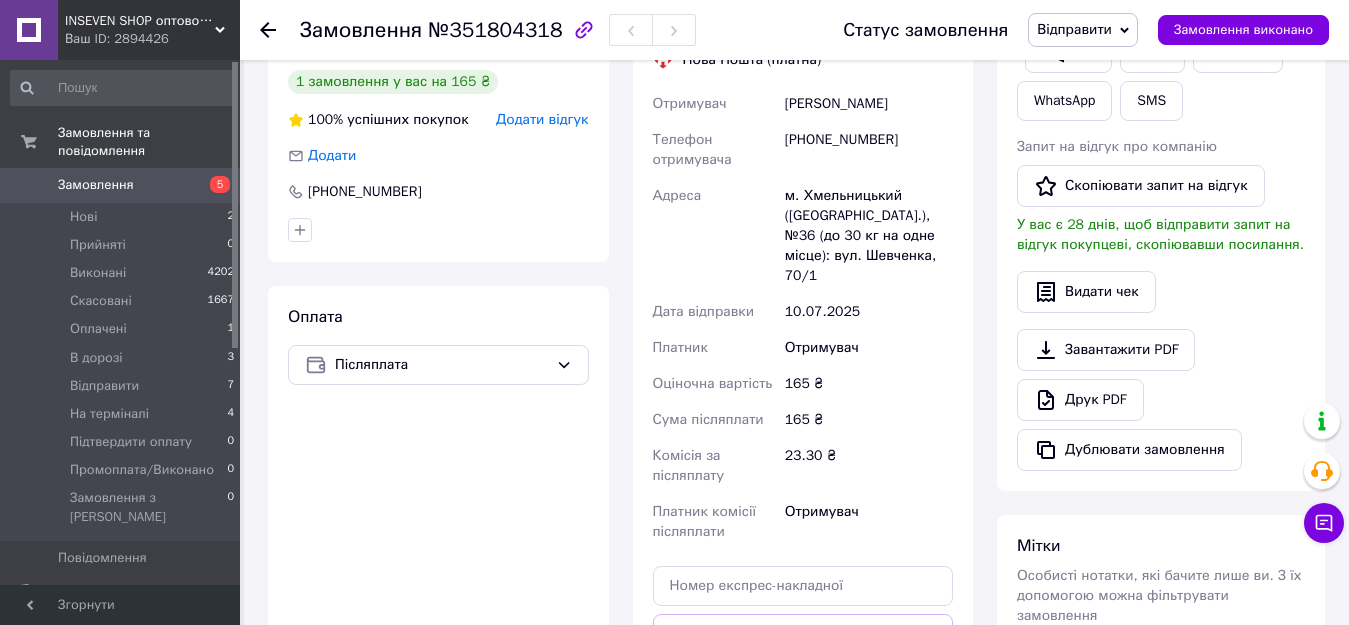 scroll, scrollTop: 700, scrollLeft: 0, axis: vertical 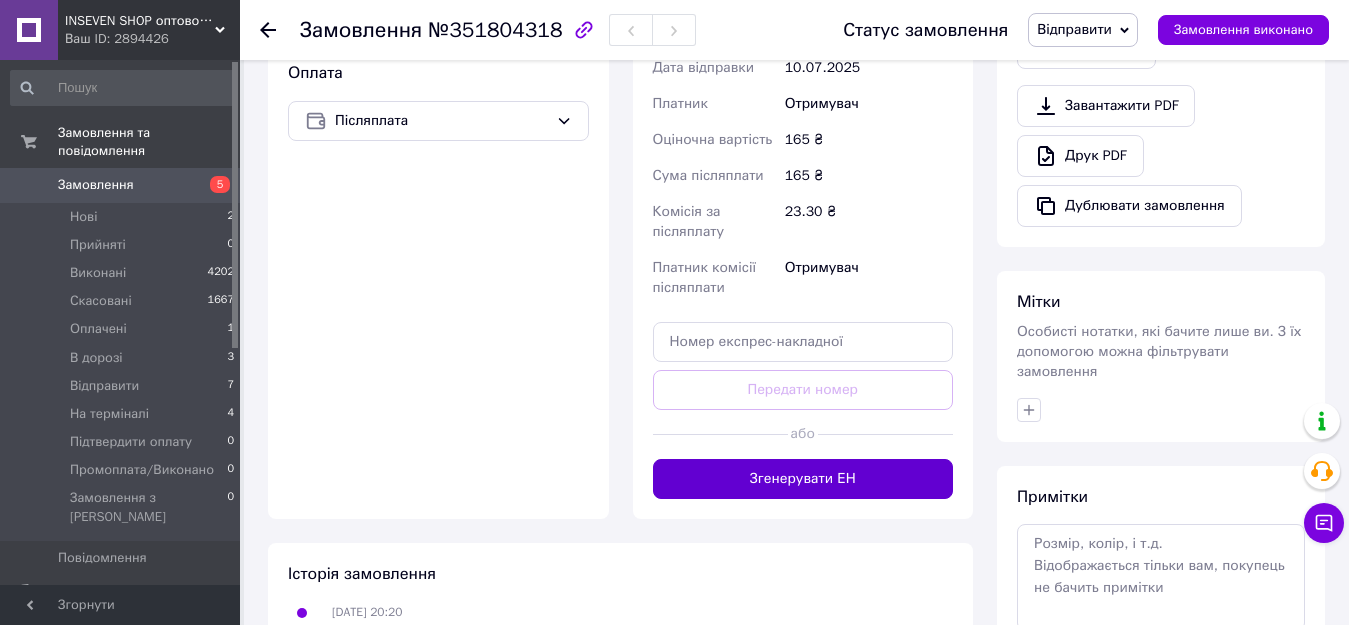 click on "Згенерувати ЕН" at bounding box center (803, 479) 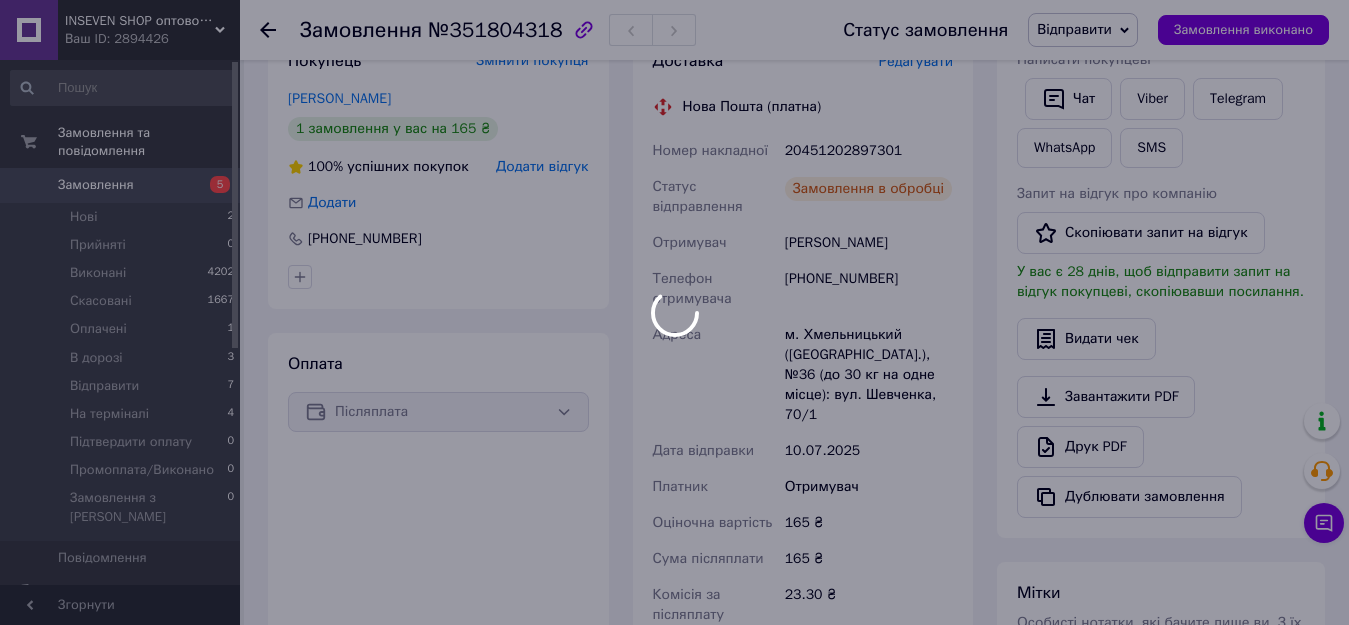 scroll, scrollTop: 400, scrollLeft: 0, axis: vertical 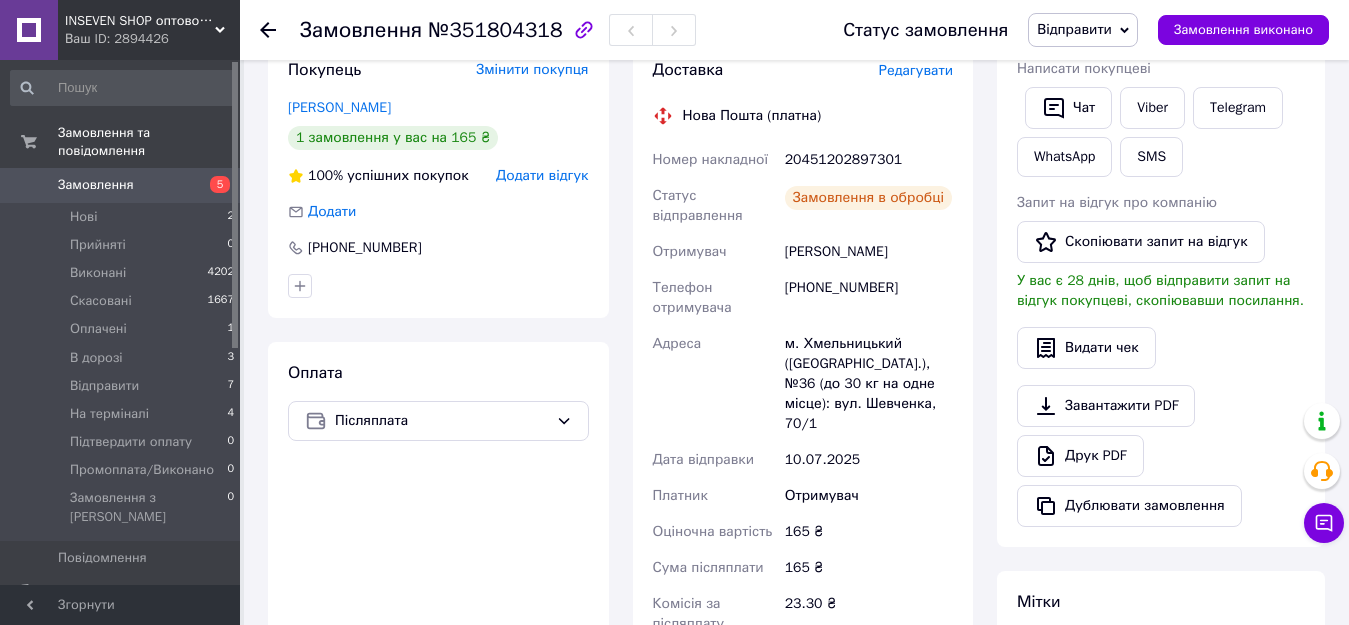 click on "20451202897301" at bounding box center (869, 160) 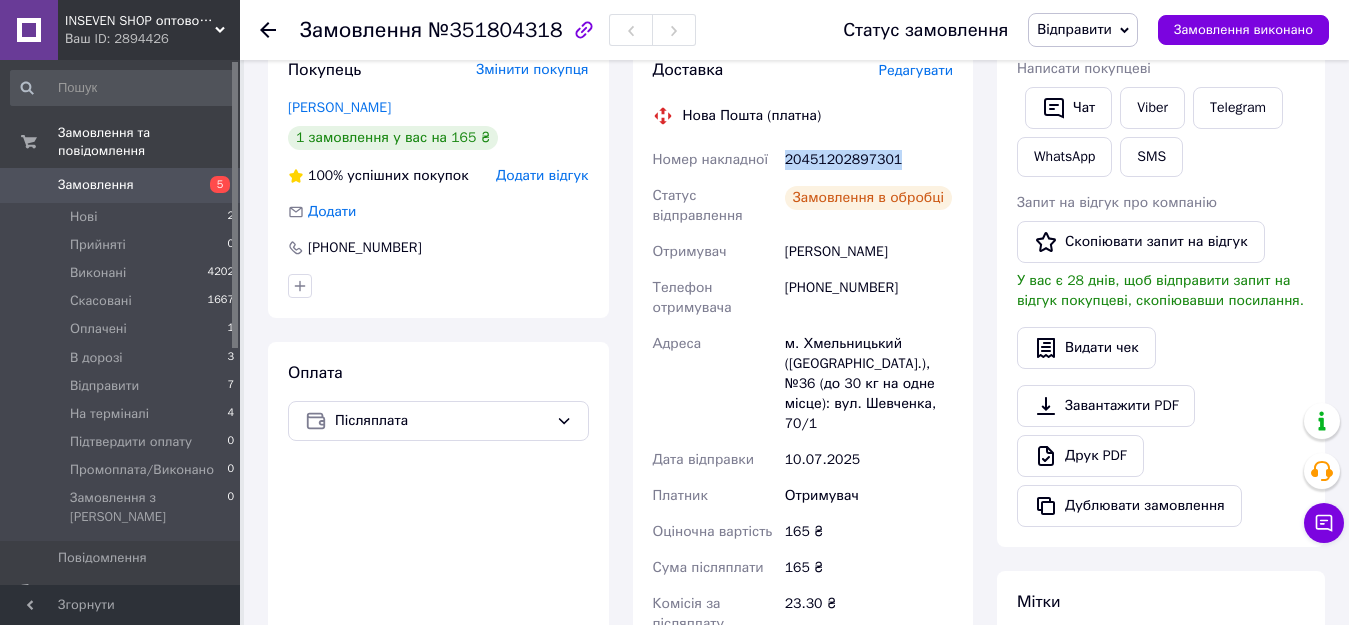 click on "20451202897301" at bounding box center (869, 160) 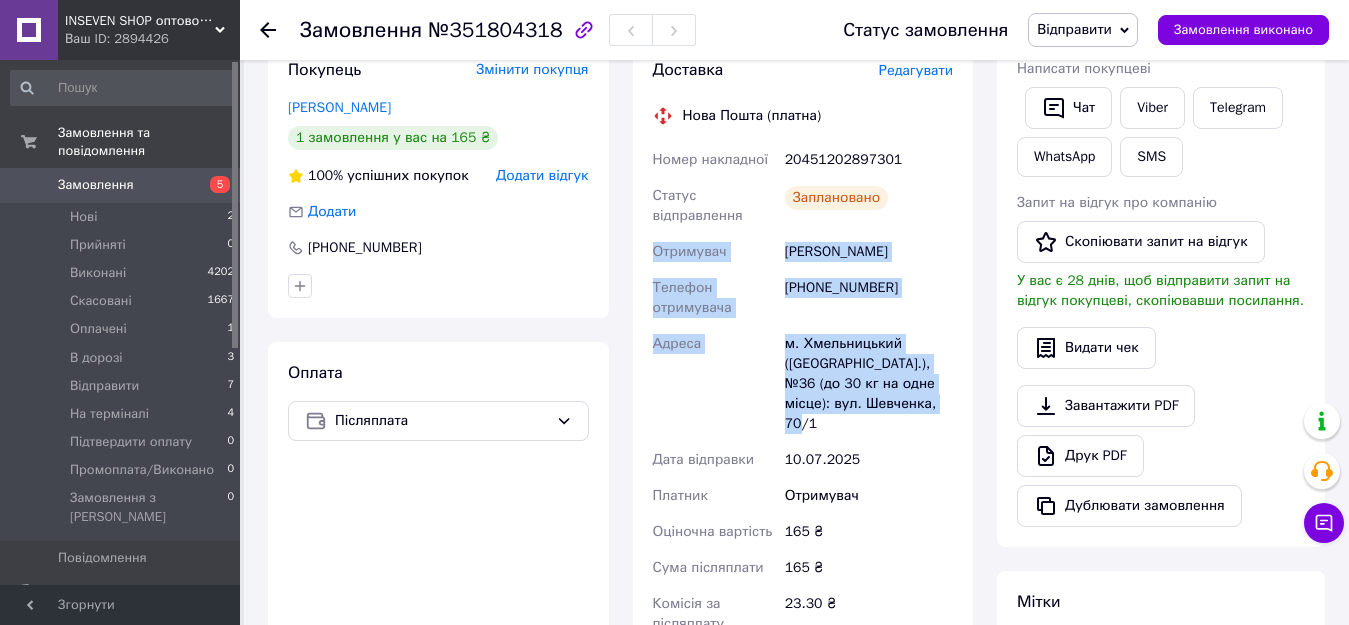 drag, startPoint x: 651, startPoint y: 250, endPoint x: 920, endPoint y: 408, distance: 311.96954 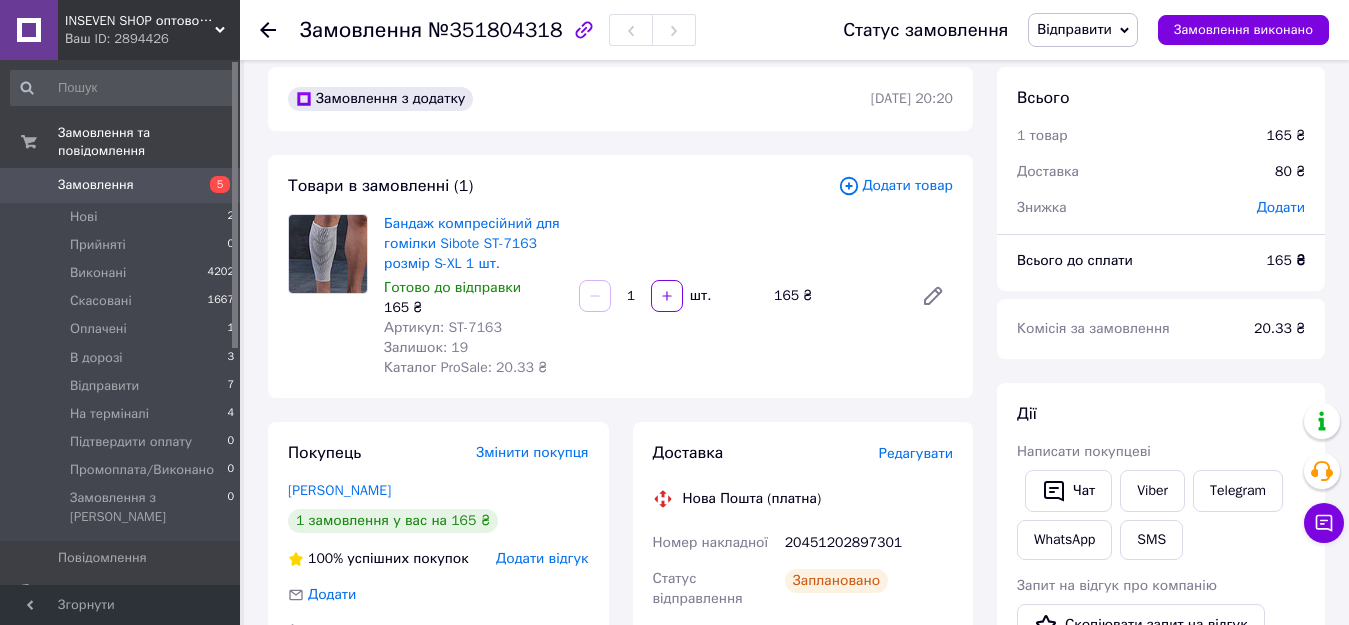 scroll, scrollTop: 0, scrollLeft: 0, axis: both 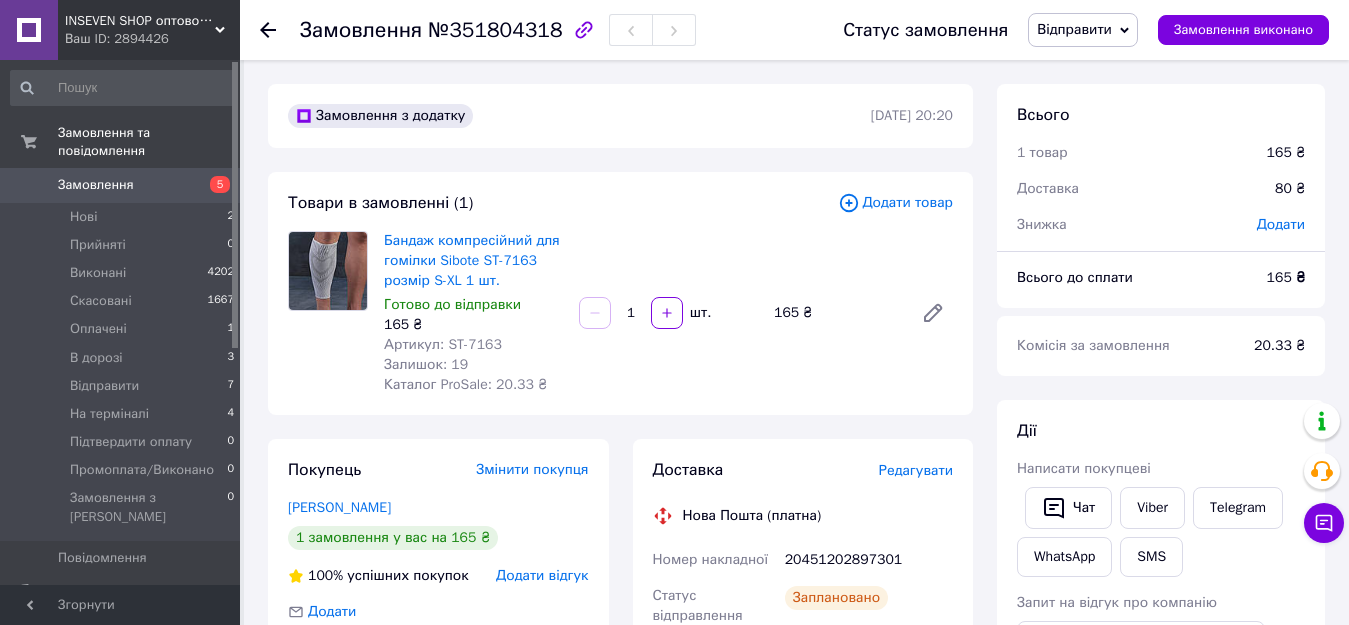 click 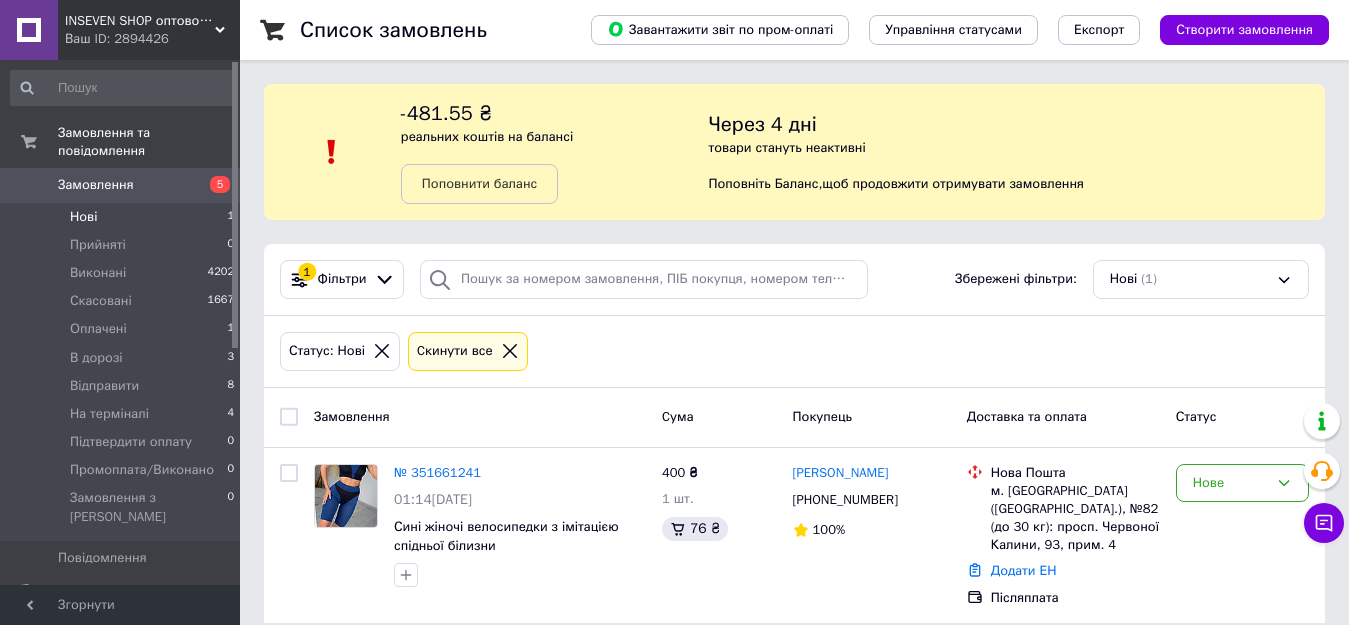 scroll, scrollTop: 22, scrollLeft: 0, axis: vertical 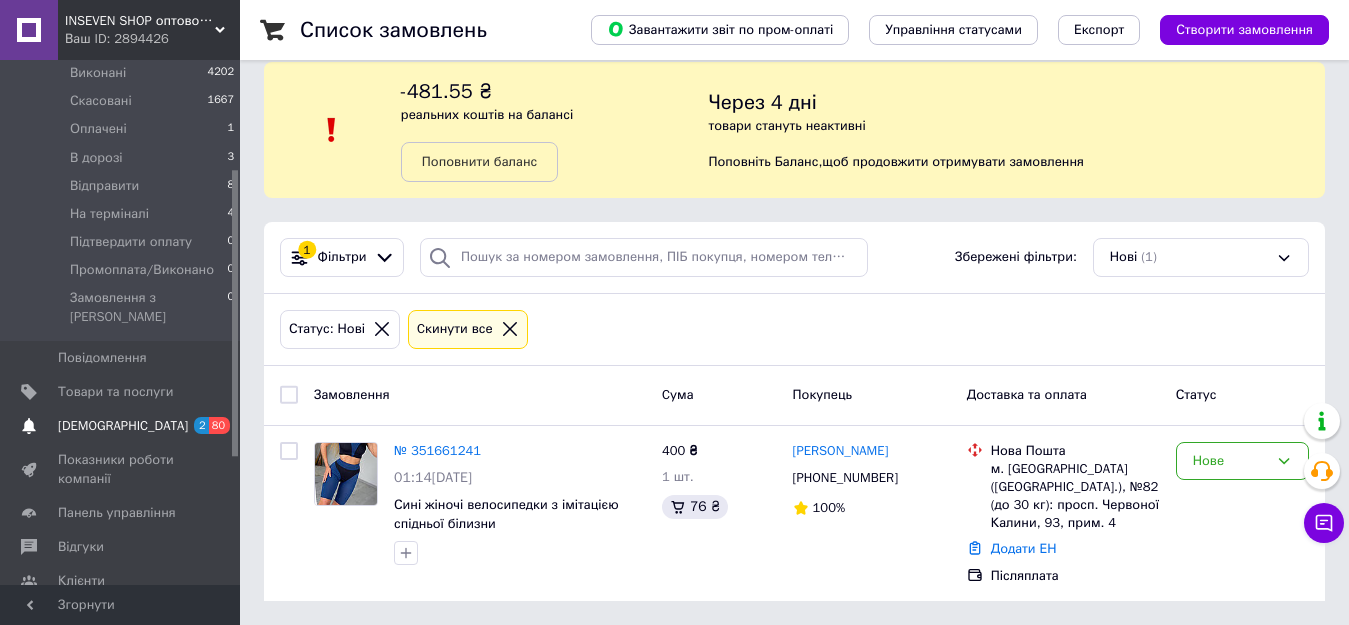 click on "[DEMOGRAPHIC_DATA]" at bounding box center (123, 426) 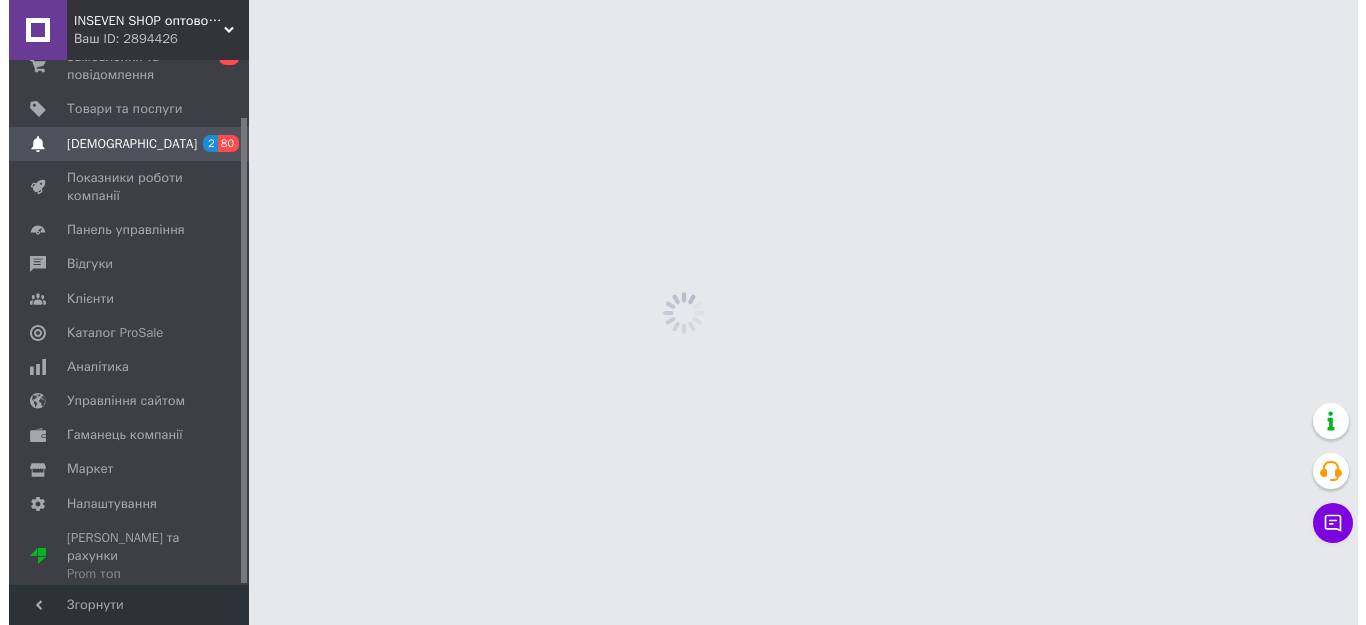scroll, scrollTop: 0, scrollLeft: 0, axis: both 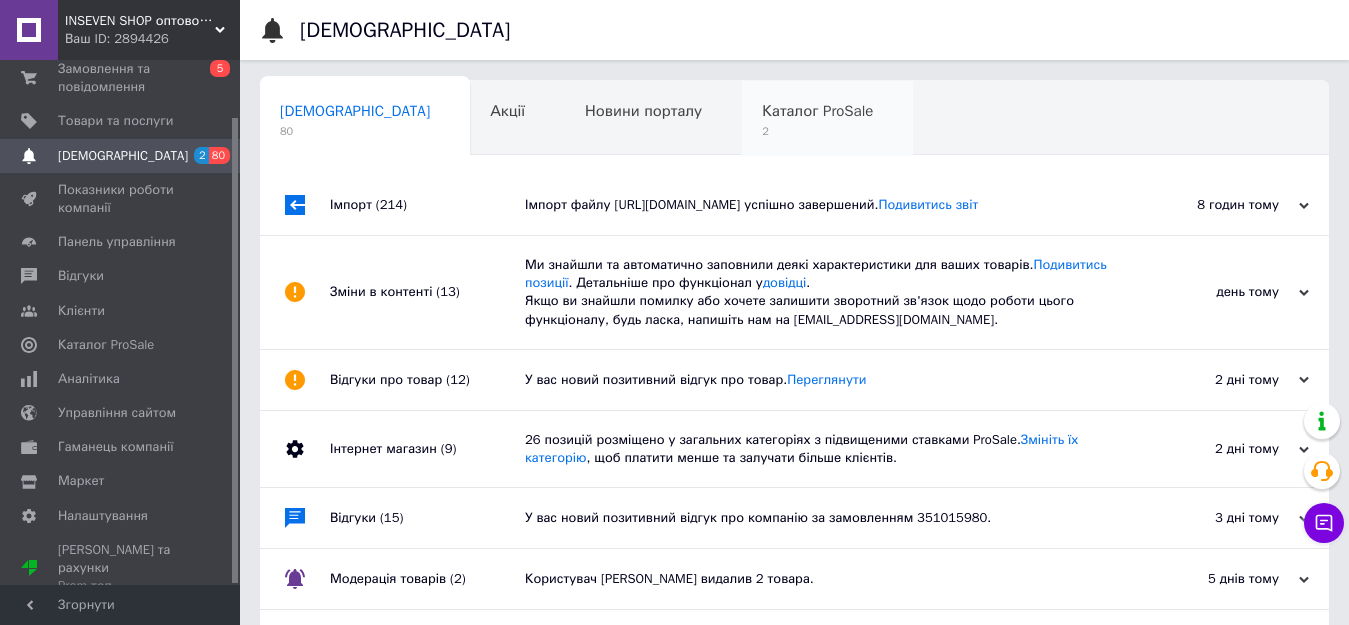 click on "Каталог ProSale" at bounding box center [817, 111] 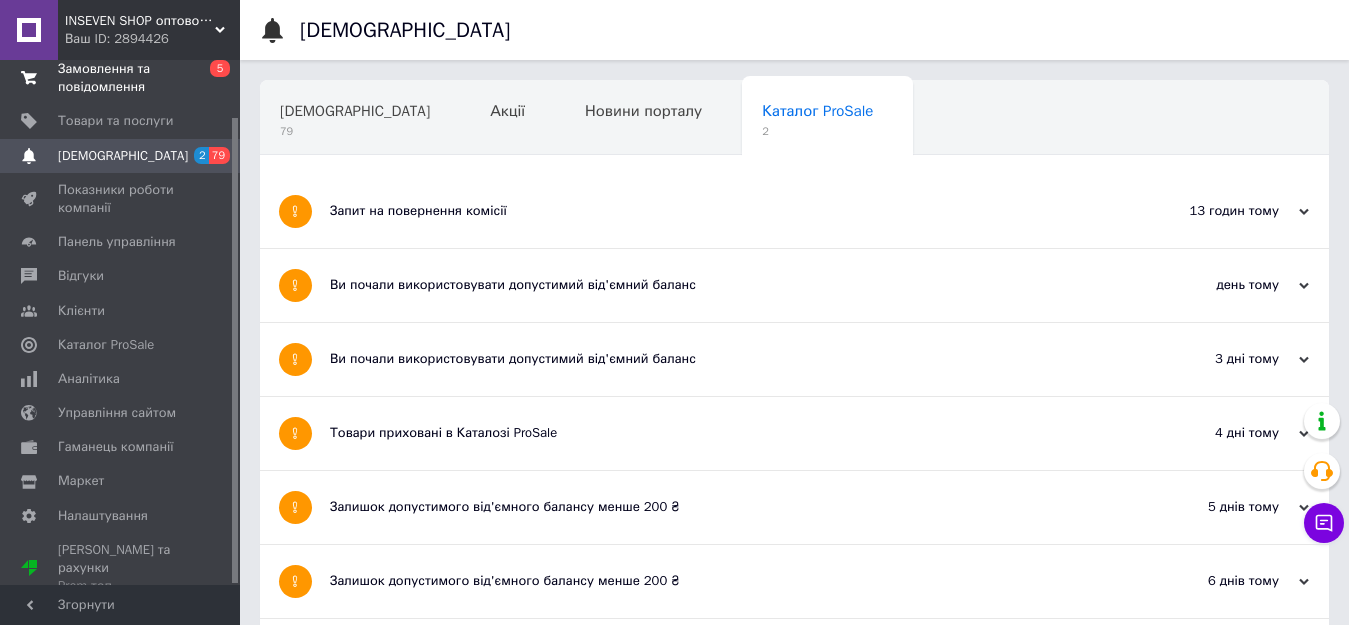 click on "Замовлення та повідомлення" at bounding box center [121, 78] 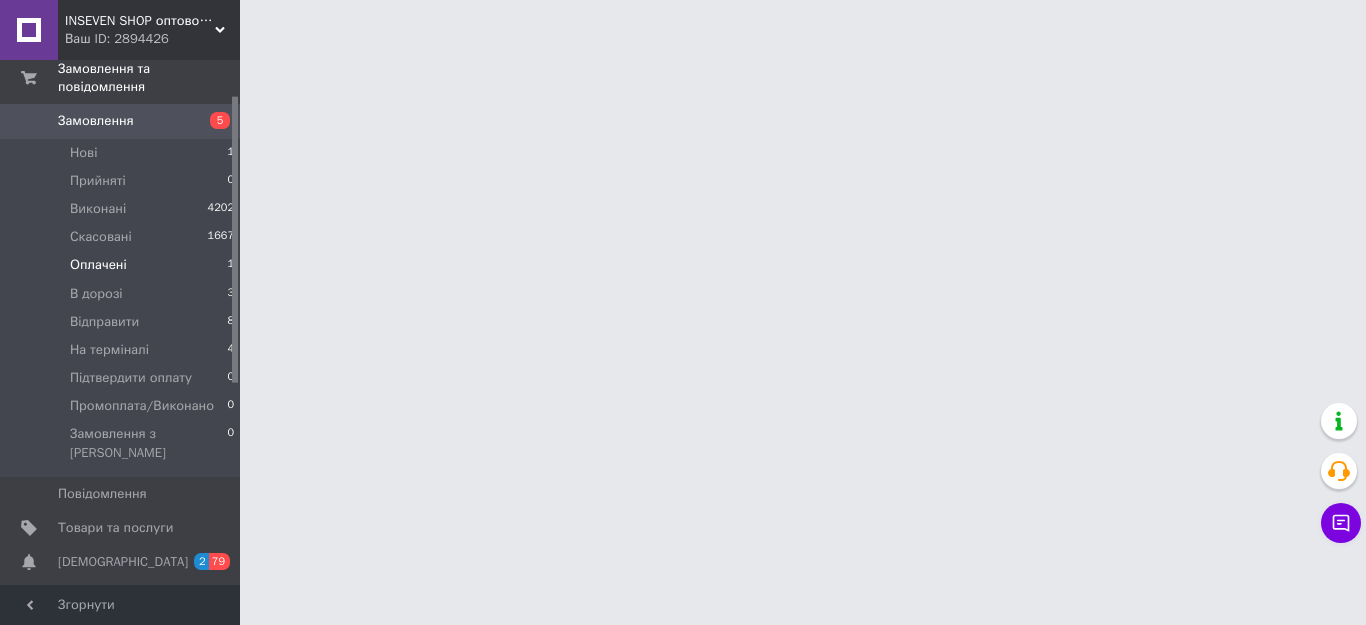 click on "Оплачені 1" at bounding box center (123, 265) 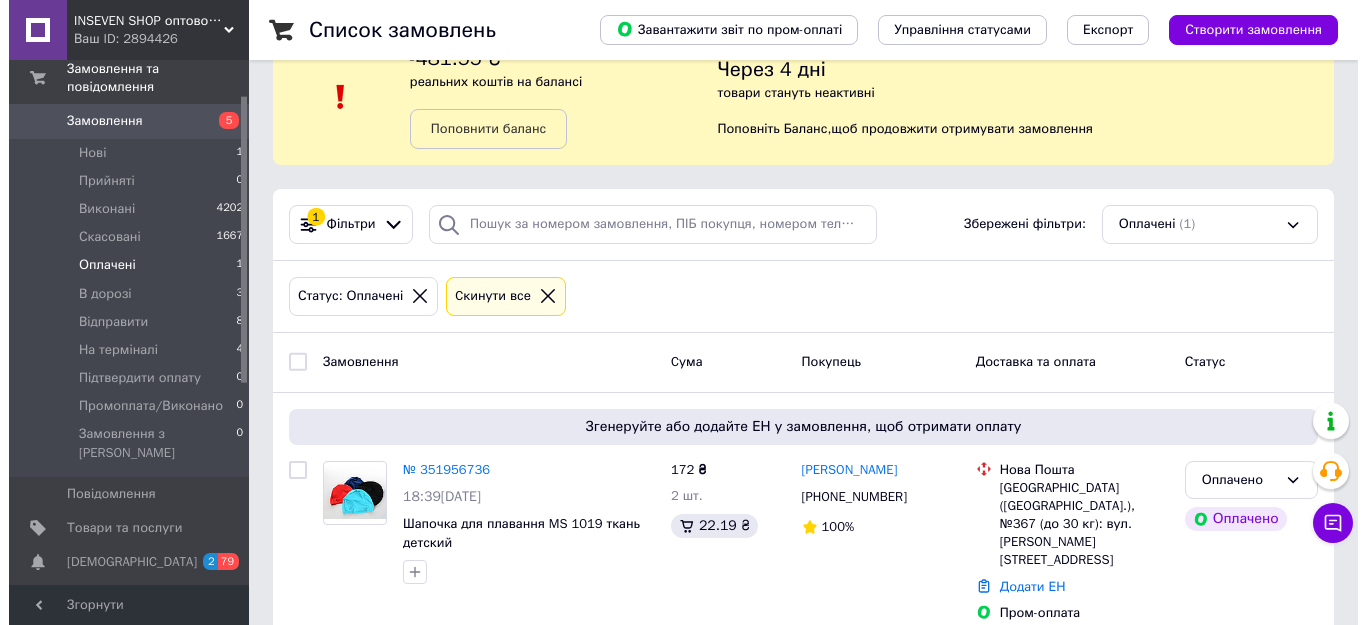 scroll, scrollTop: 56, scrollLeft: 0, axis: vertical 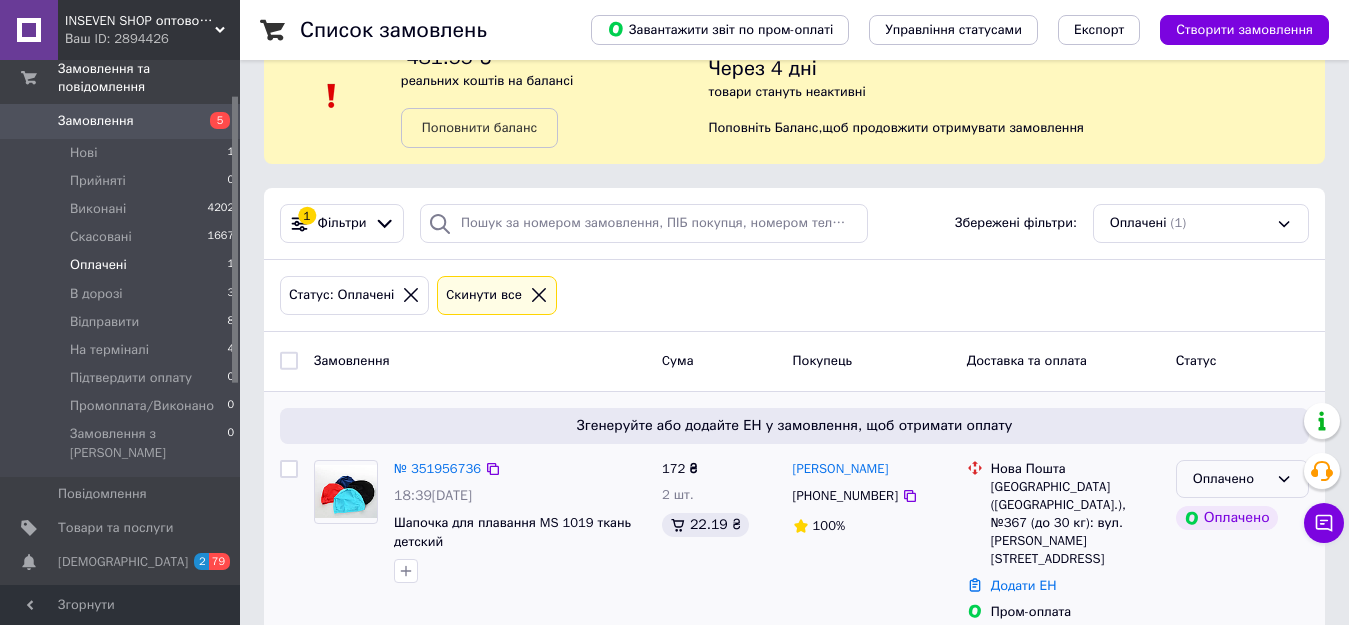 click on "Оплачено" at bounding box center (1230, 479) 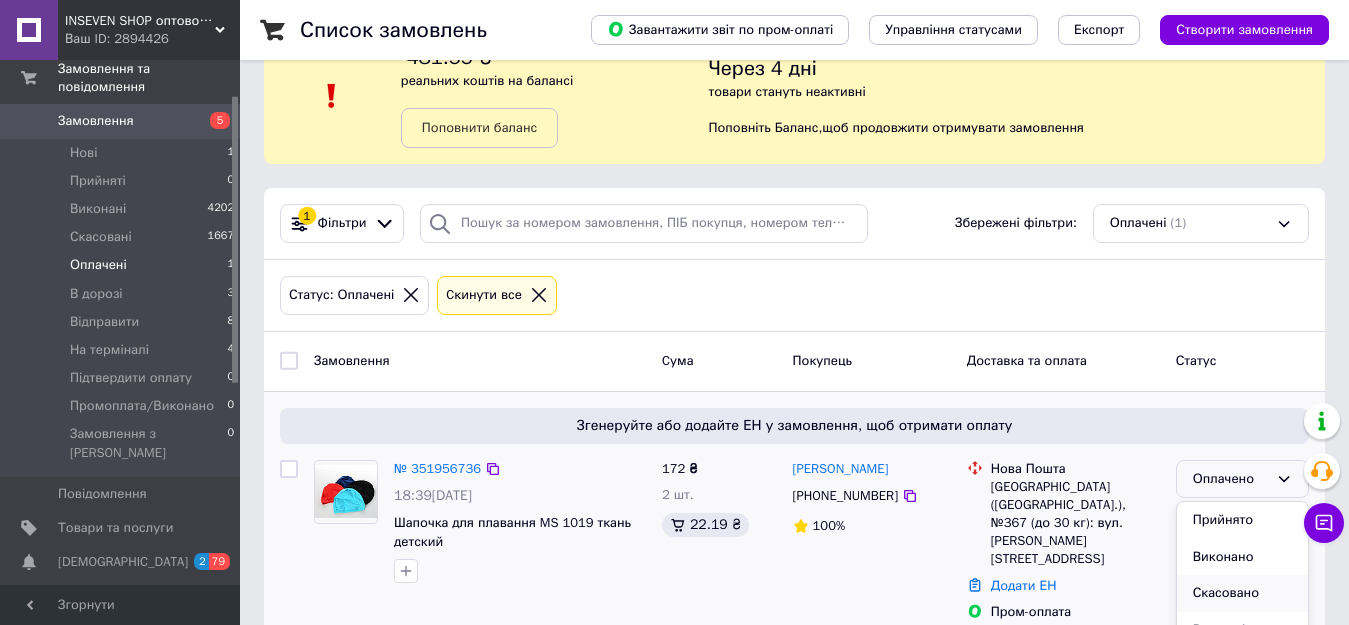 click on "Скасовано" at bounding box center [1242, 593] 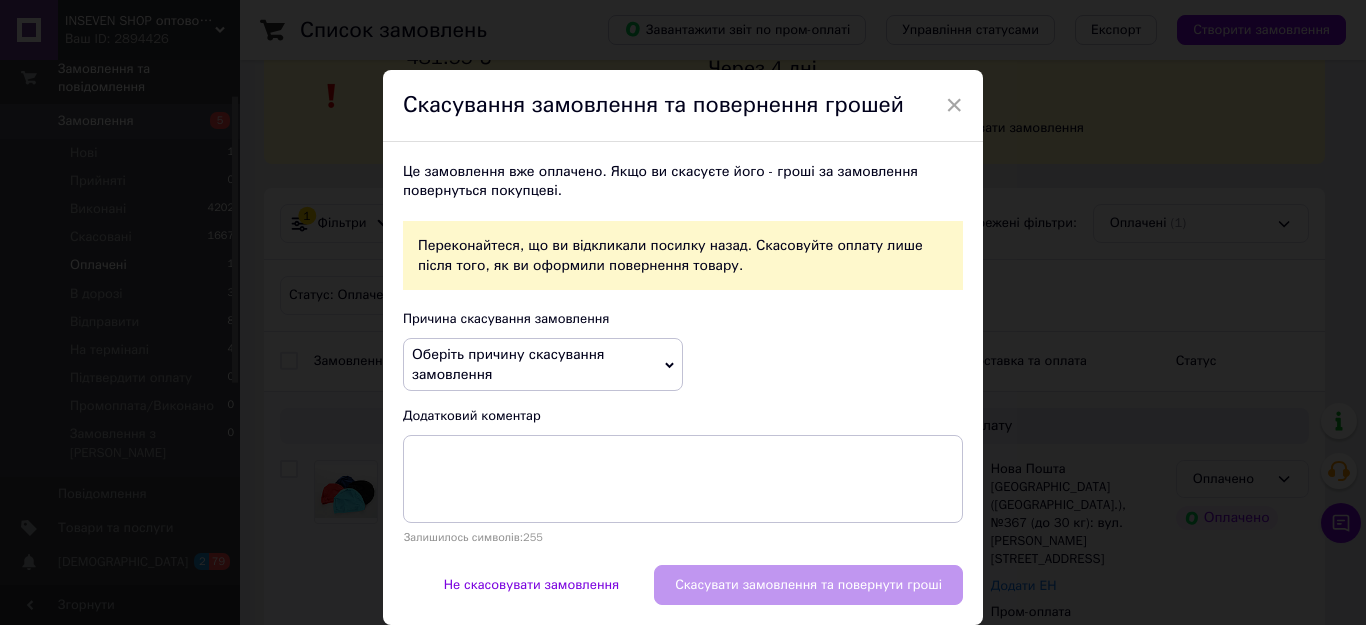 click on "Оберіть причину скасування замовлення" at bounding box center [508, 364] 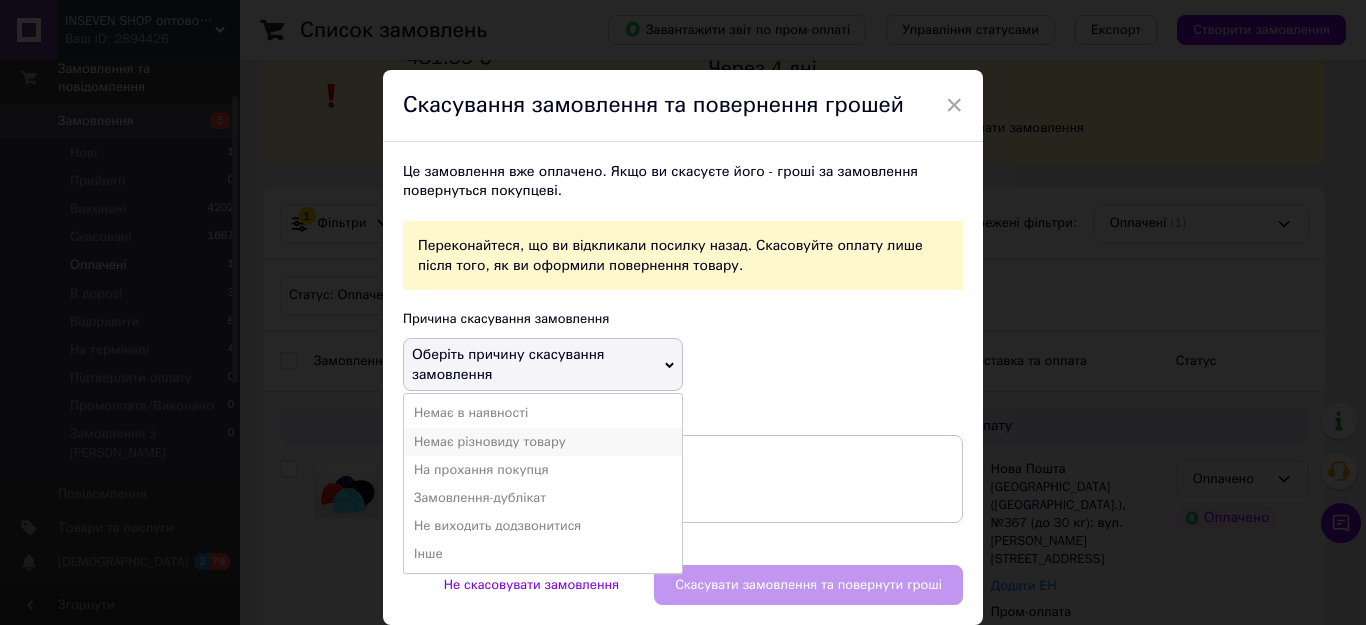 click on "Немає різновиду товару" at bounding box center (543, 442) 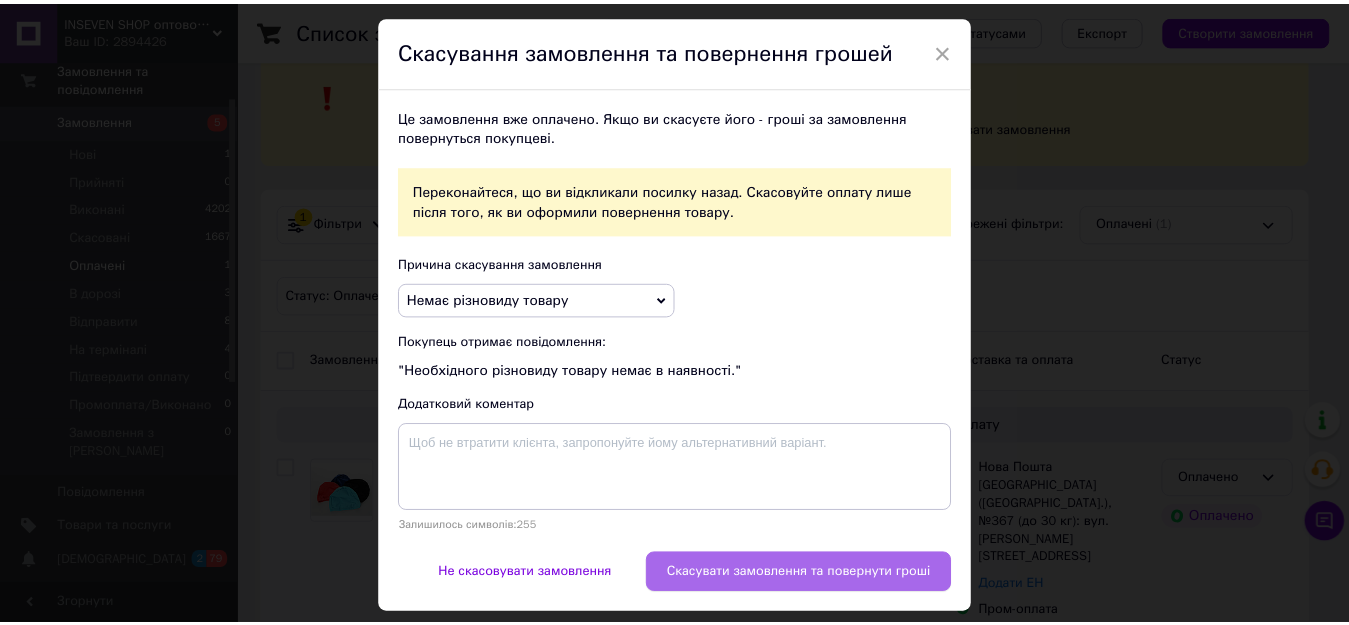 scroll, scrollTop: 110, scrollLeft: 0, axis: vertical 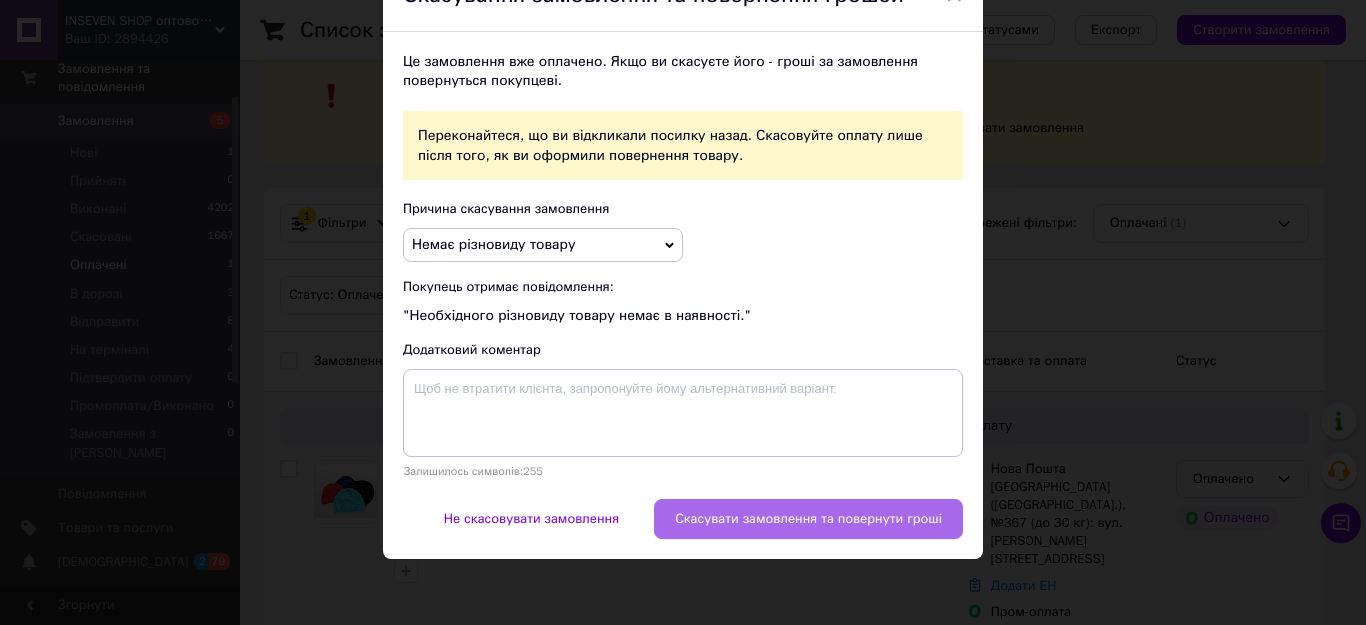 click on "Скасувати замовлення та повернути гроші" at bounding box center [808, 519] 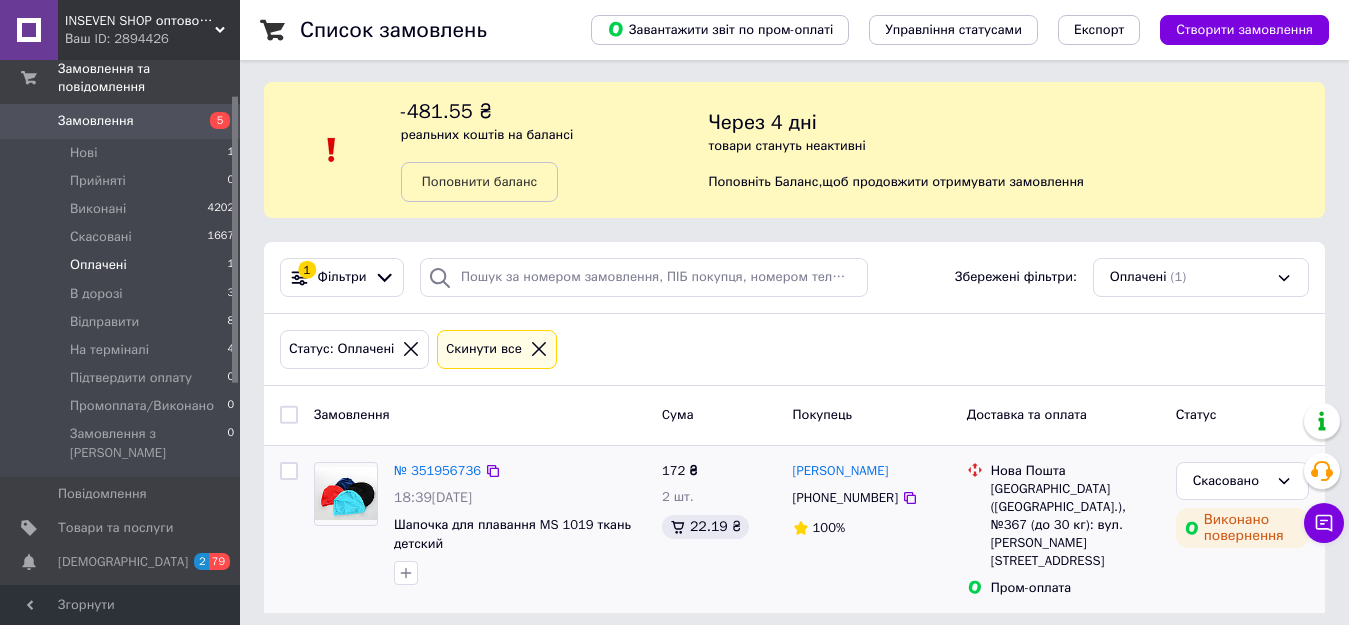 scroll, scrollTop: 0, scrollLeft: 0, axis: both 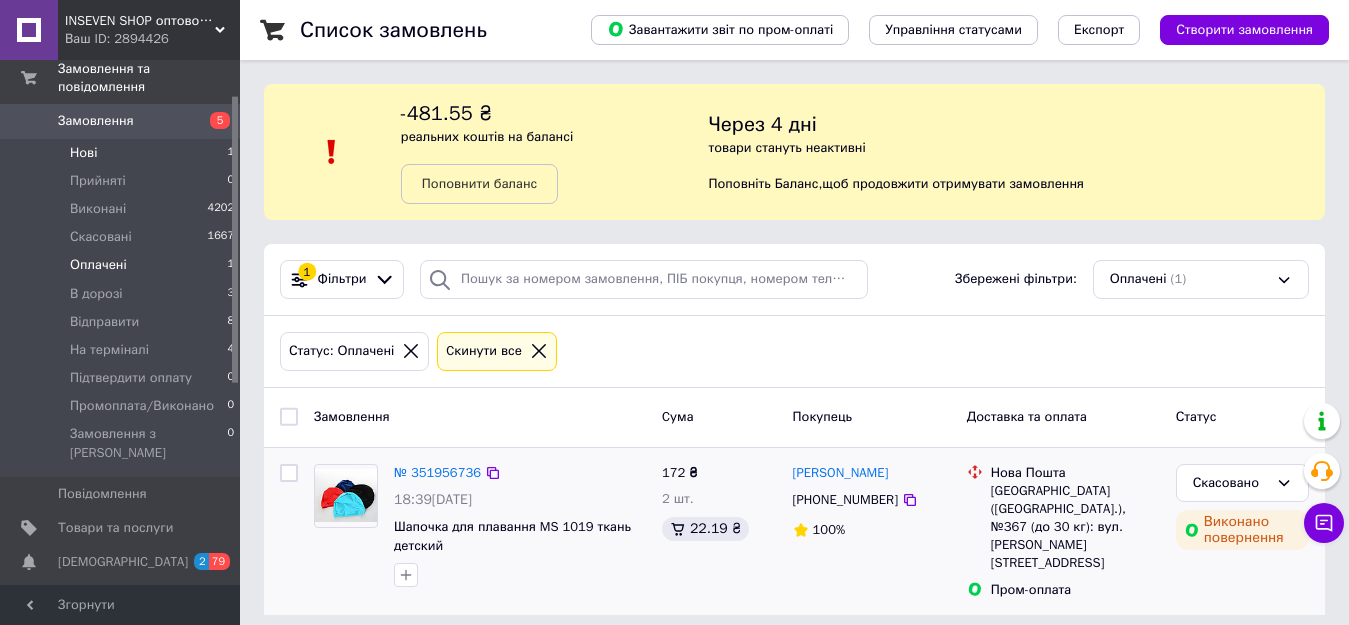 click on "Нові" at bounding box center [83, 153] 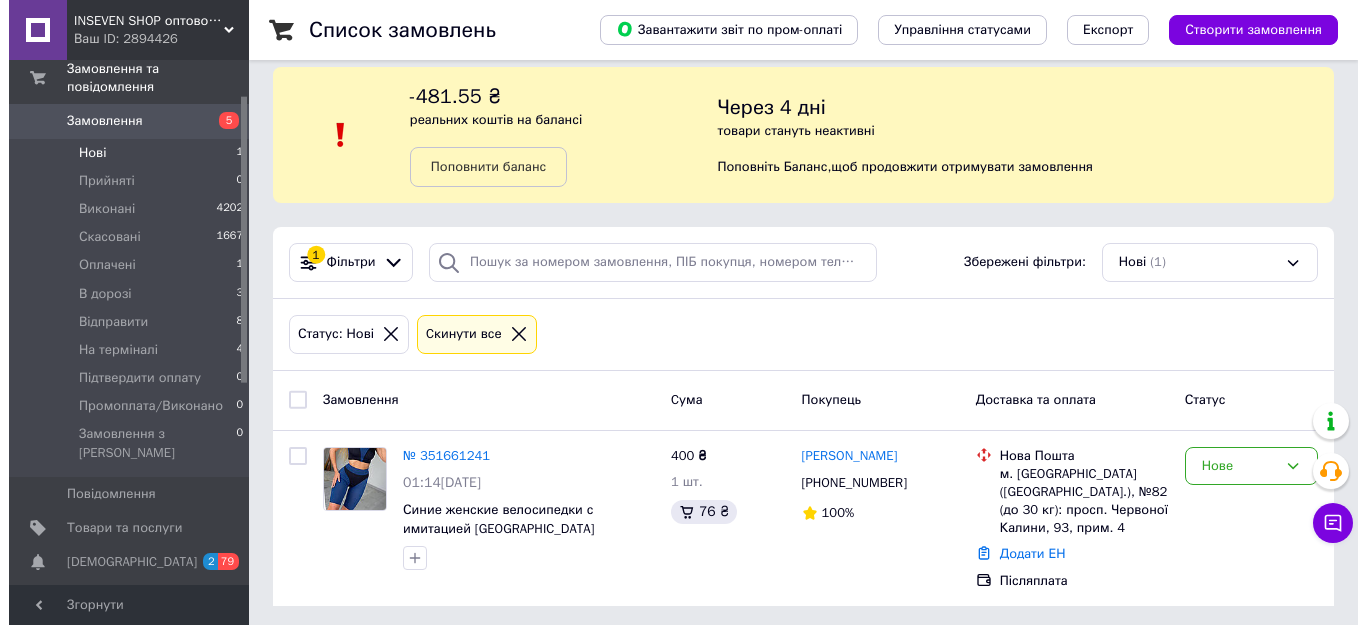 scroll, scrollTop: 22, scrollLeft: 0, axis: vertical 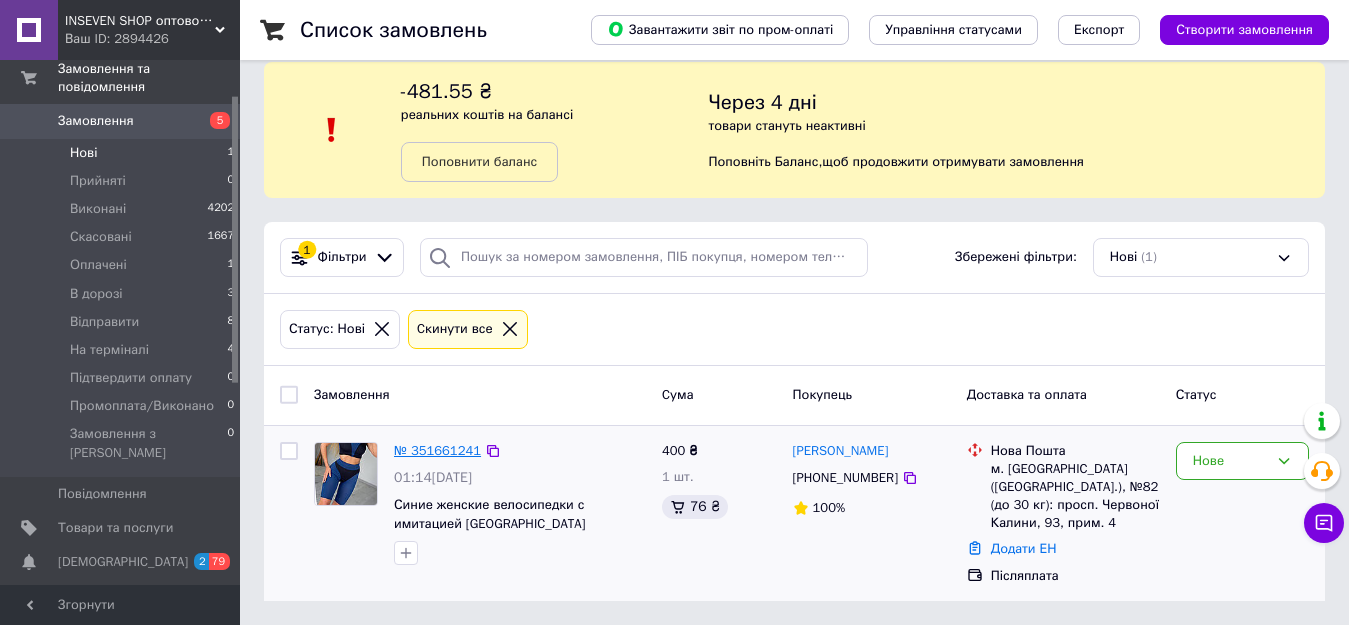 click on "№ 351661241" at bounding box center (437, 450) 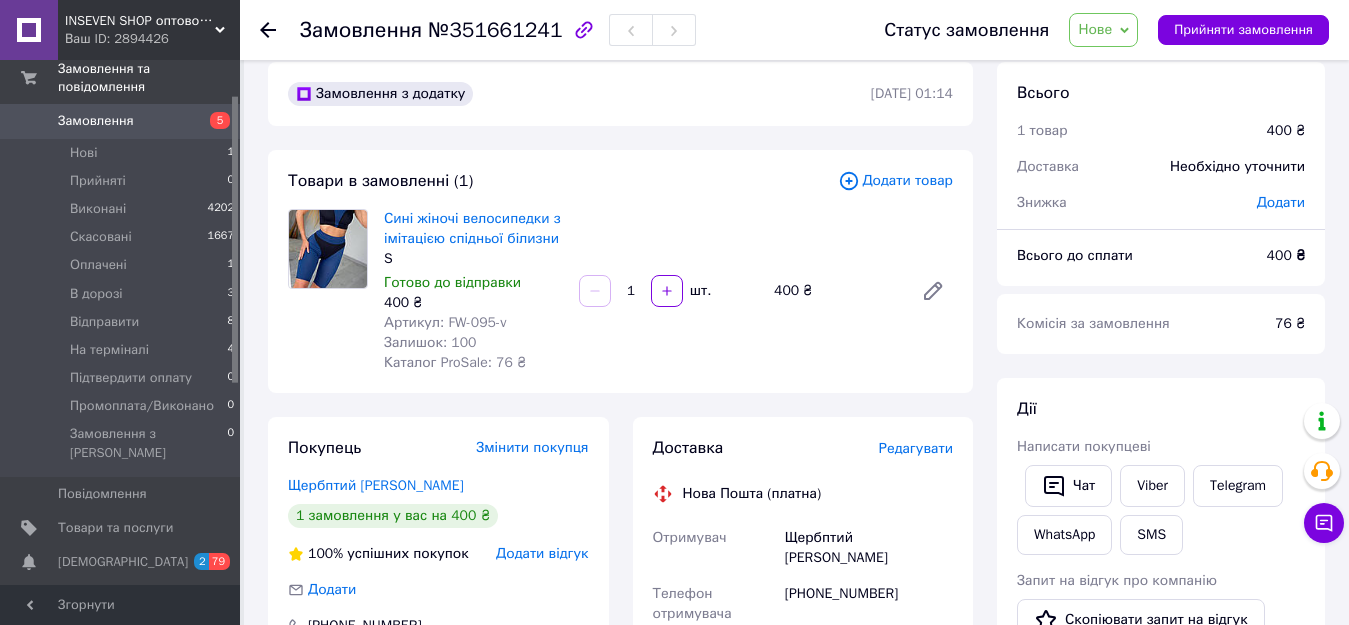 click on "Редагувати" at bounding box center [916, 449] 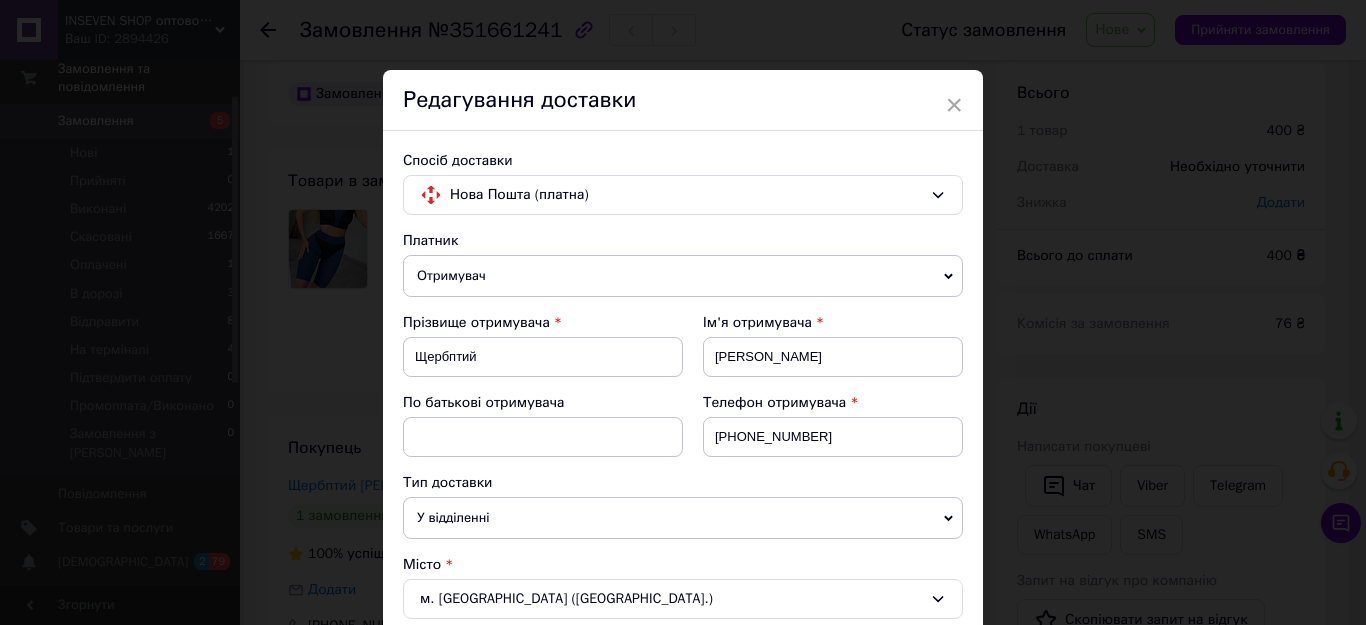 scroll, scrollTop: 200, scrollLeft: 0, axis: vertical 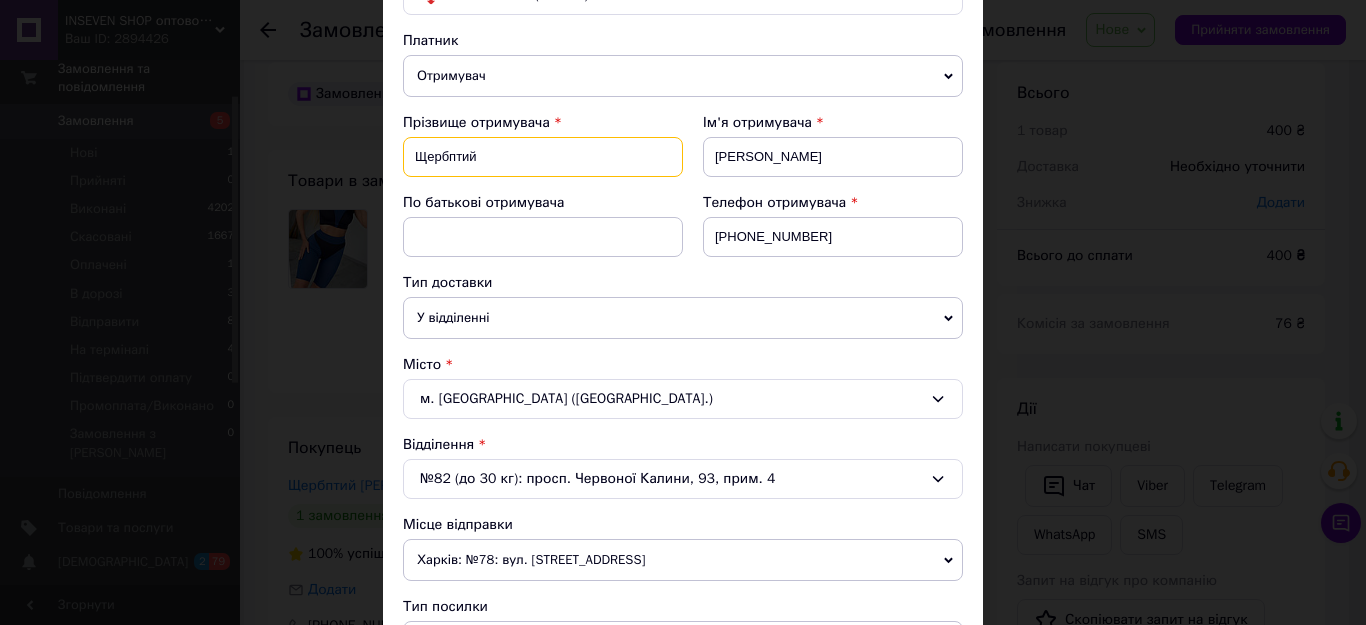 click on "Щербптий" at bounding box center (543, 157) 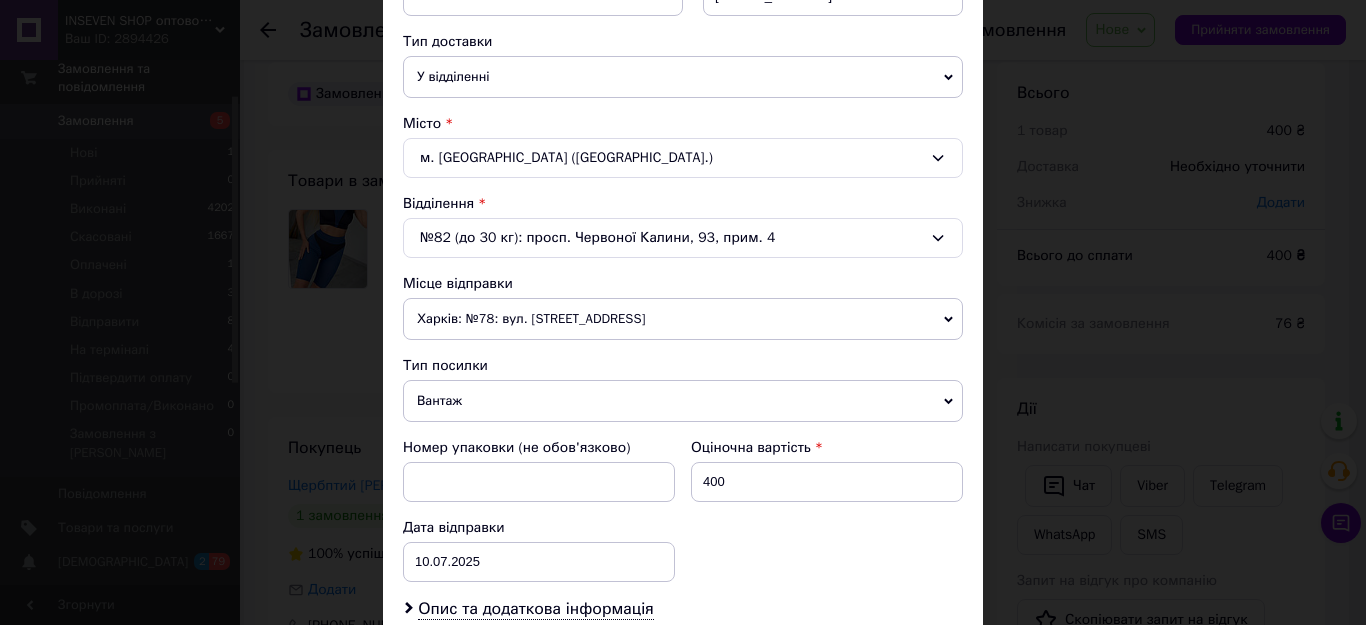scroll, scrollTop: 500, scrollLeft: 0, axis: vertical 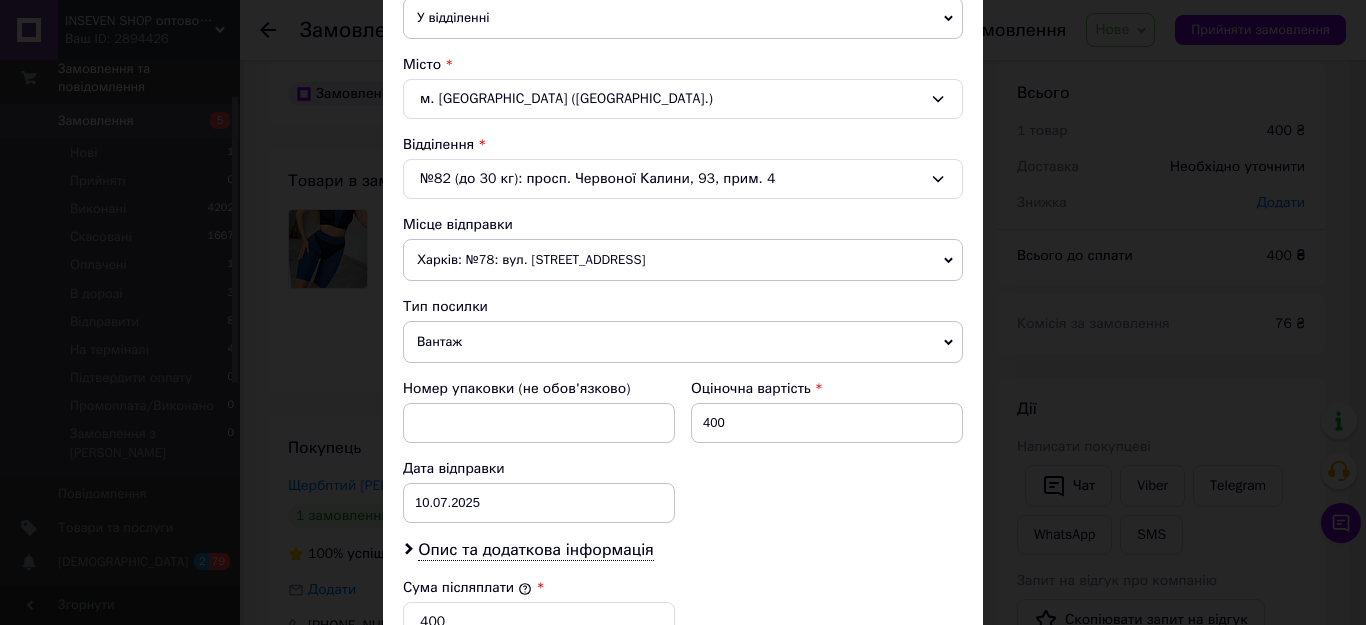 type on "[PERSON_NAME]" 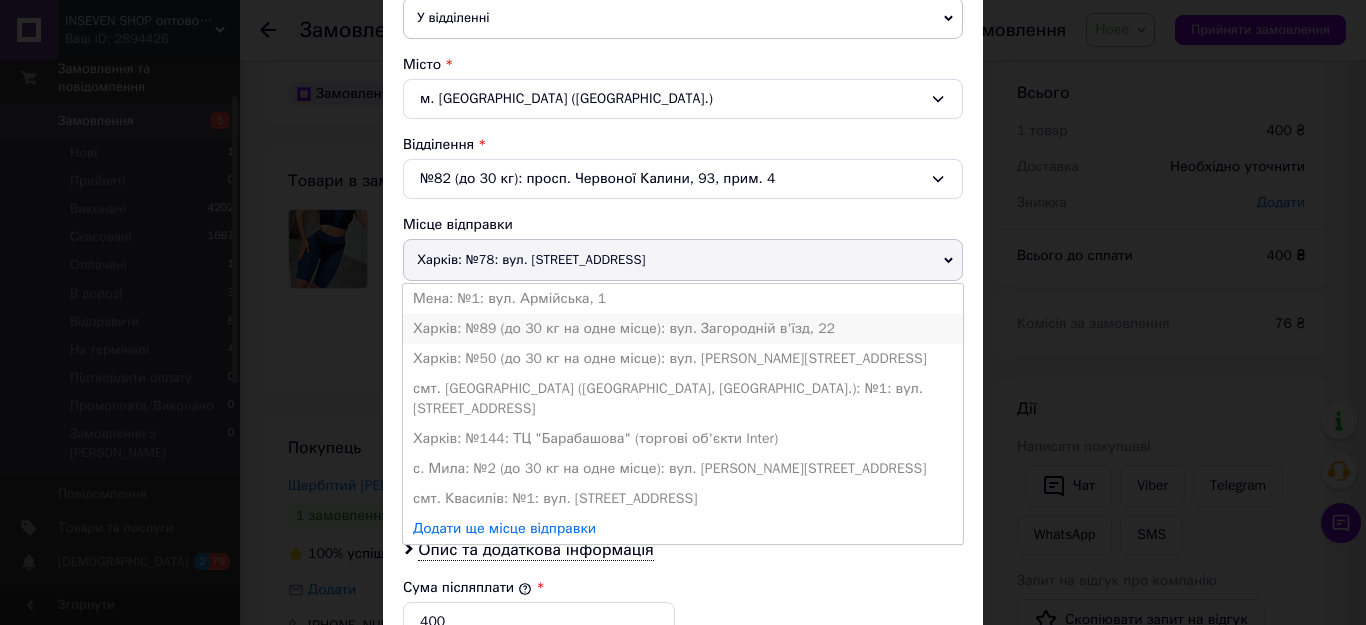 click on "Харків: №89 (до 30 кг на одне місце): вул. Загородній в'їзд, 22" at bounding box center (683, 329) 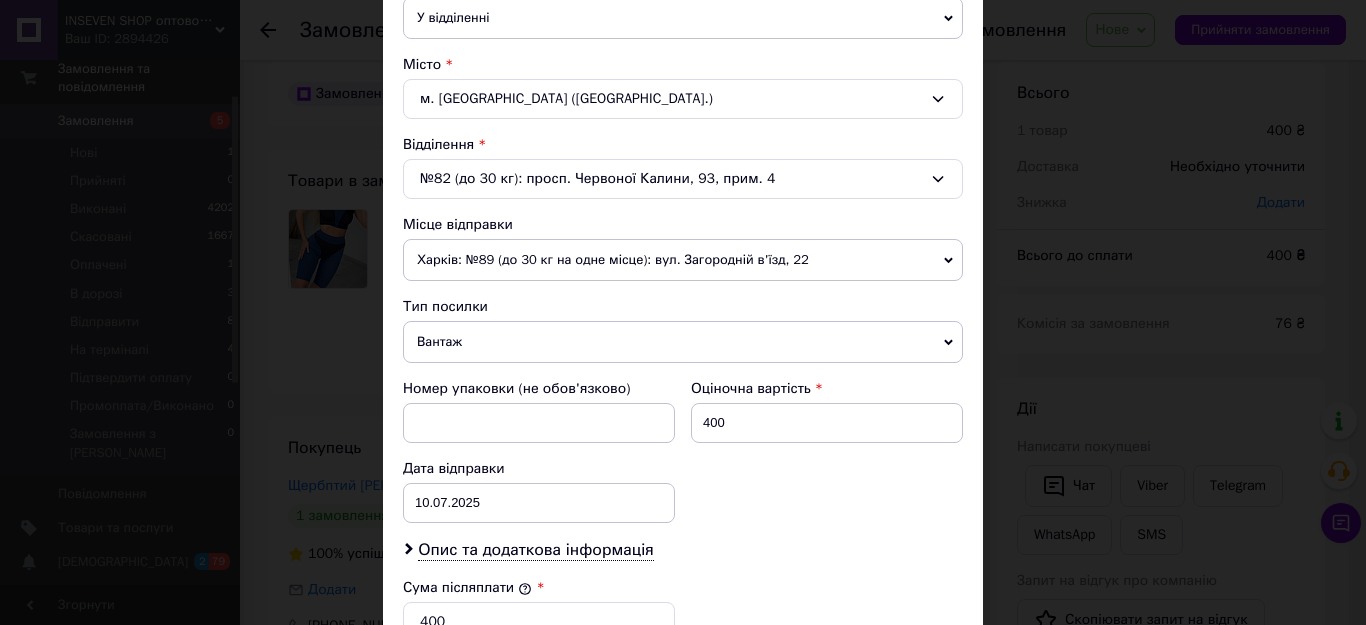 click on "Харків: №89 (до 30 кг на одне місце): вул. Загородній в'їзд, 22" at bounding box center (683, 260) 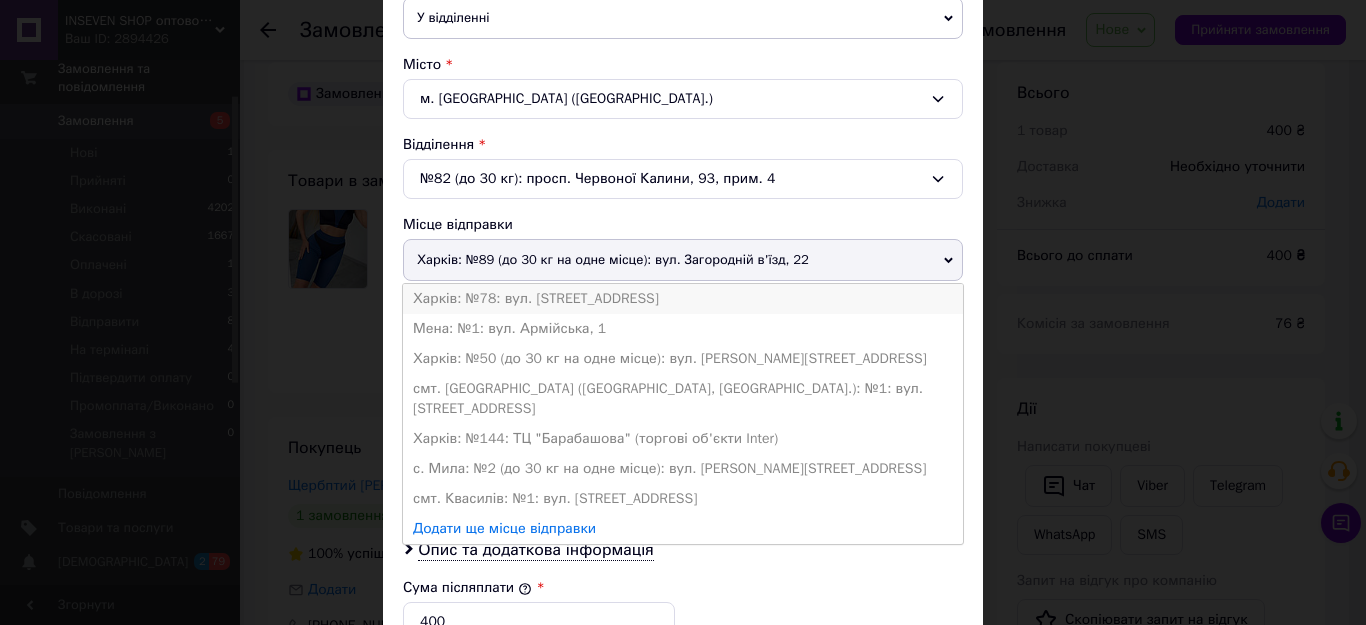 click on "Харків: №78: вул. [STREET_ADDRESS]" at bounding box center [683, 299] 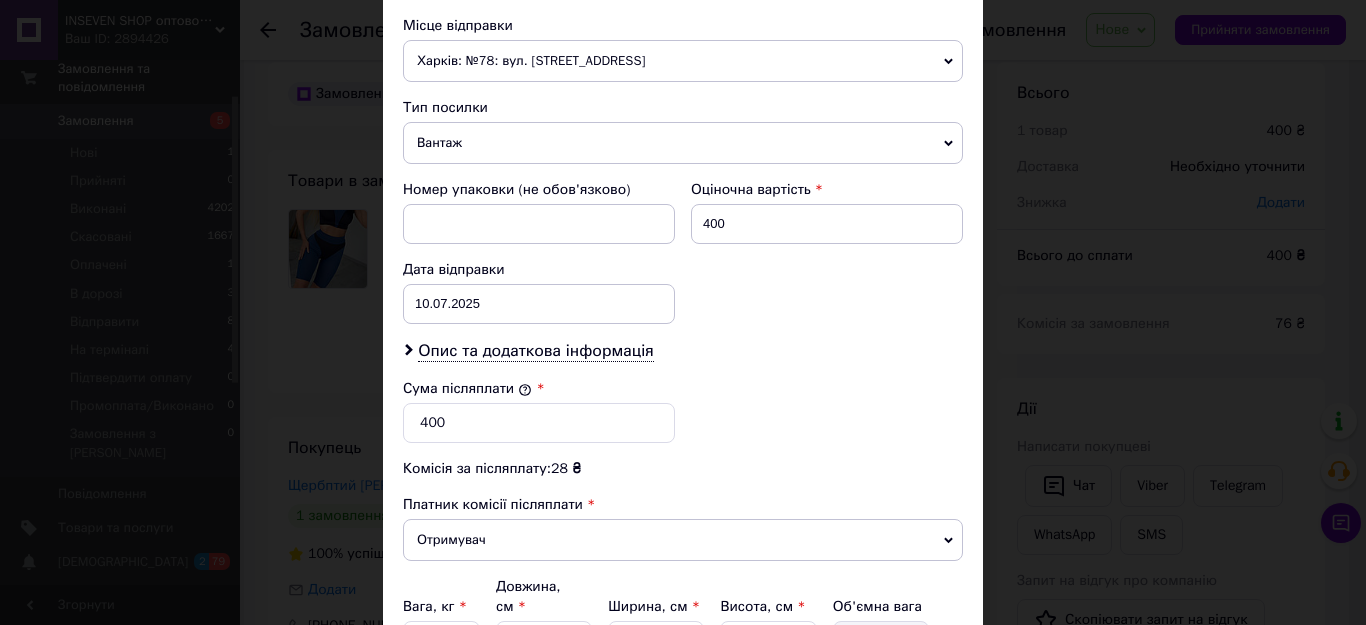 scroll, scrollTop: 700, scrollLeft: 0, axis: vertical 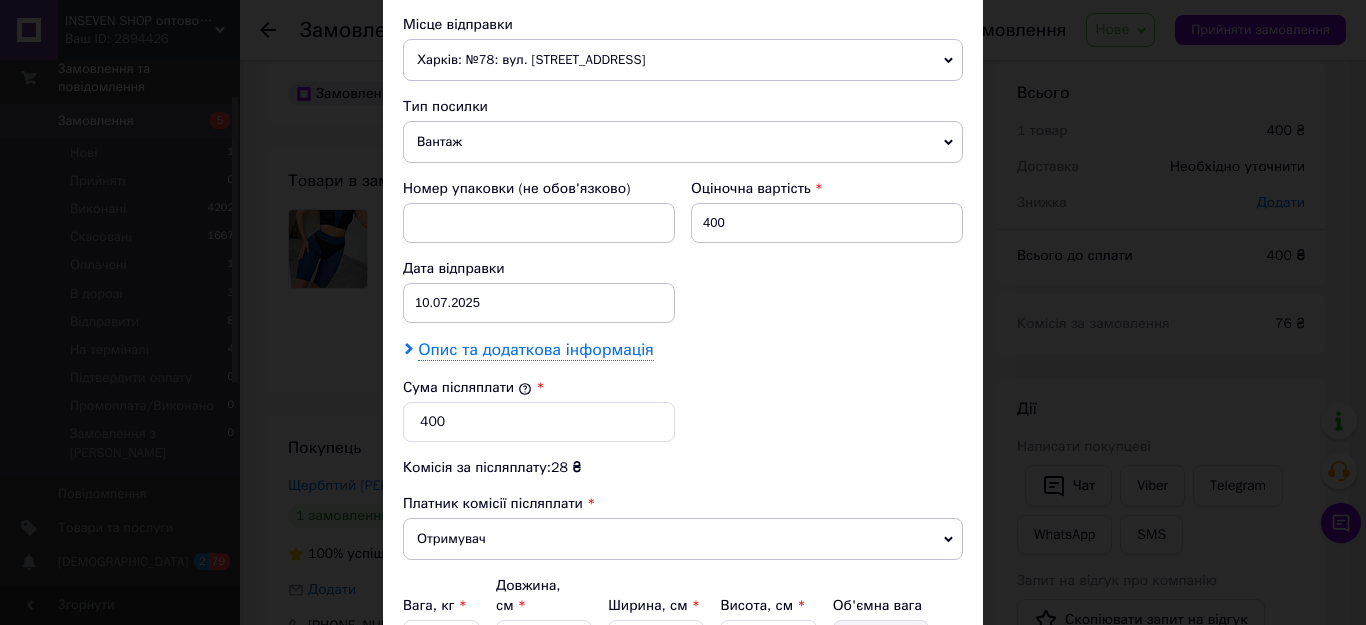 click on "Опис та додаткова інформація" at bounding box center [535, 350] 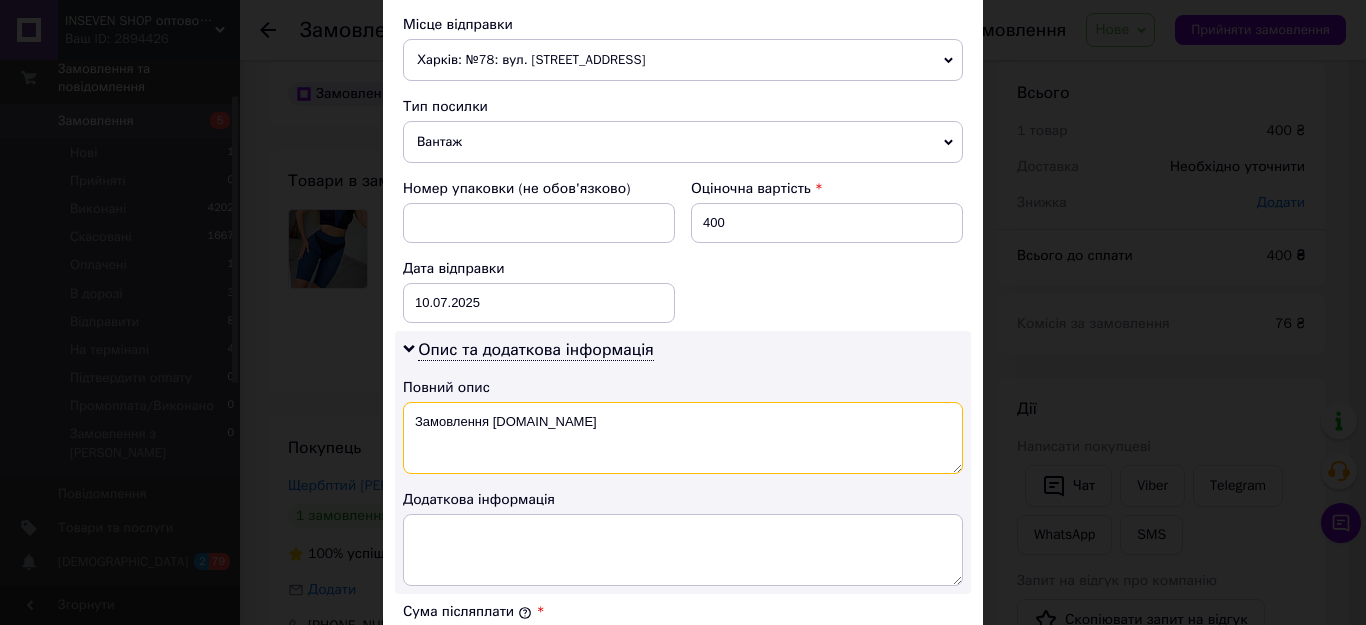 drag, startPoint x: 411, startPoint y: 419, endPoint x: 590, endPoint y: 419, distance: 179 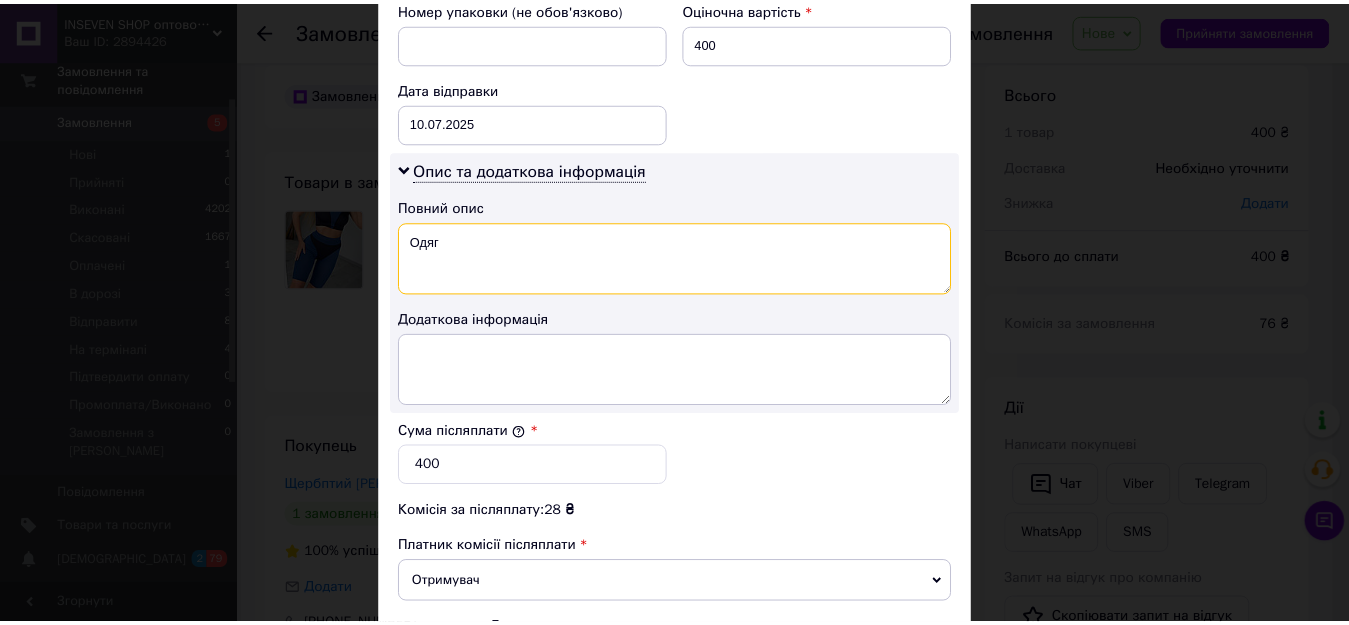 scroll, scrollTop: 1100, scrollLeft: 0, axis: vertical 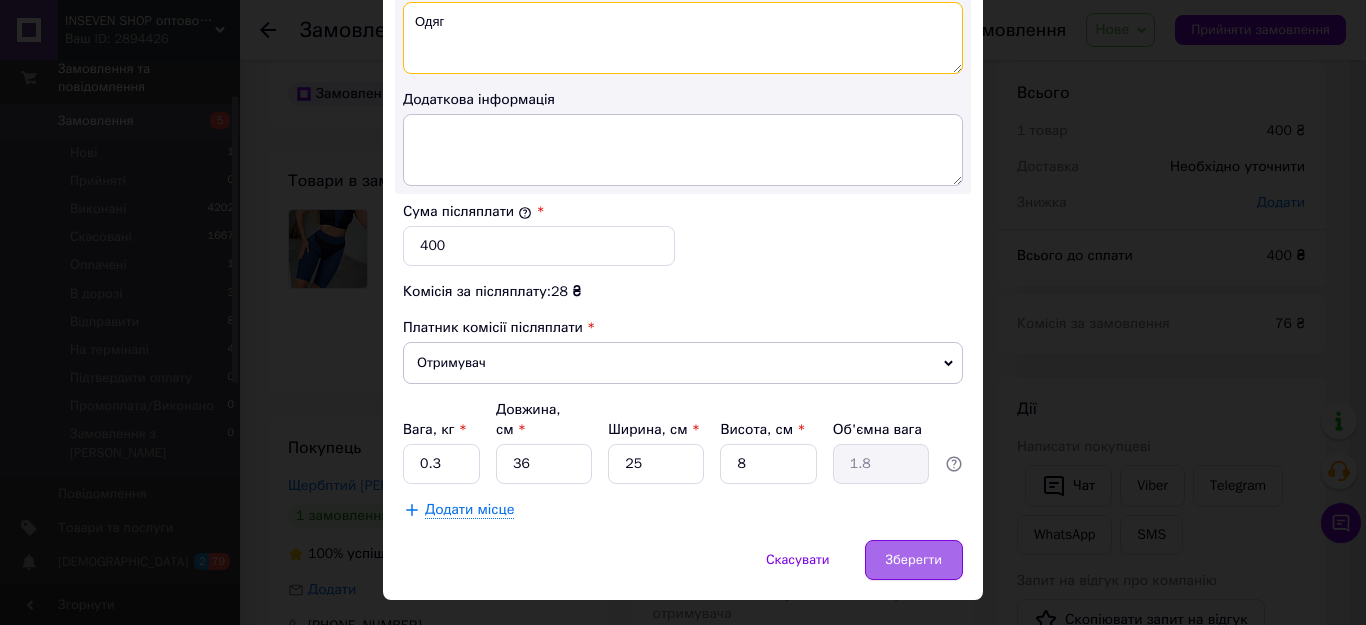 type on "Одяг" 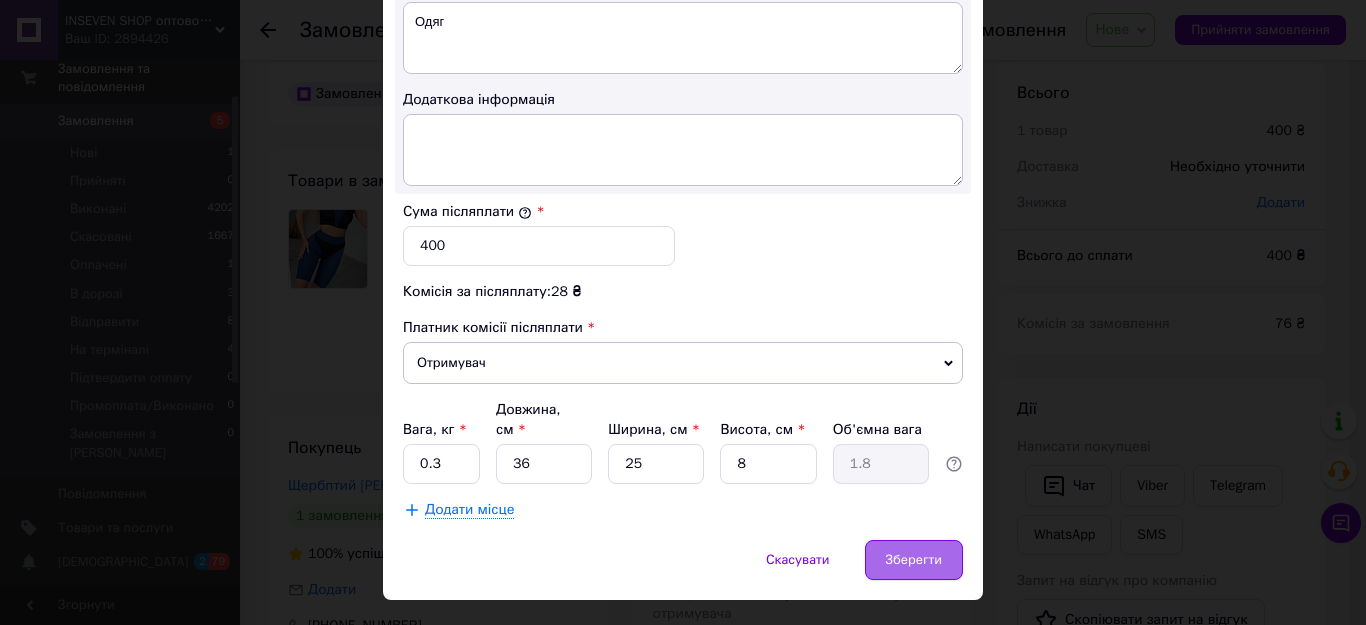 click on "Зберегти" at bounding box center (914, 560) 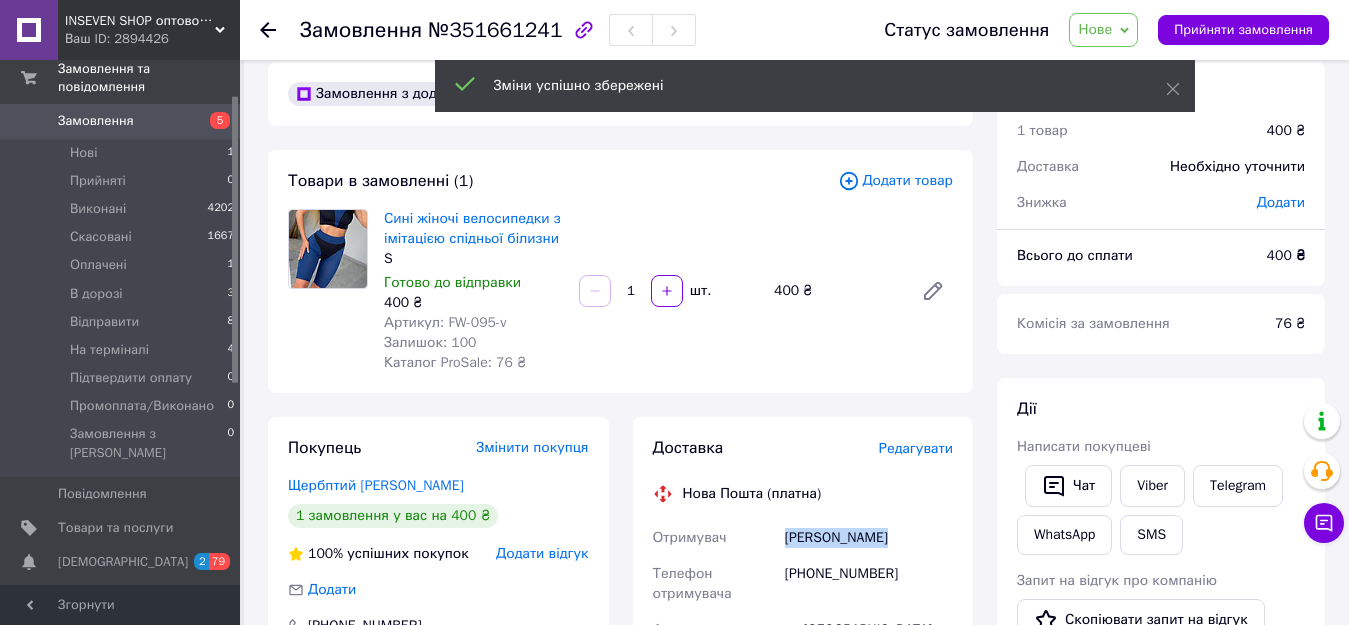 drag, startPoint x: 788, startPoint y: 536, endPoint x: 926, endPoint y: 536, distance: 138 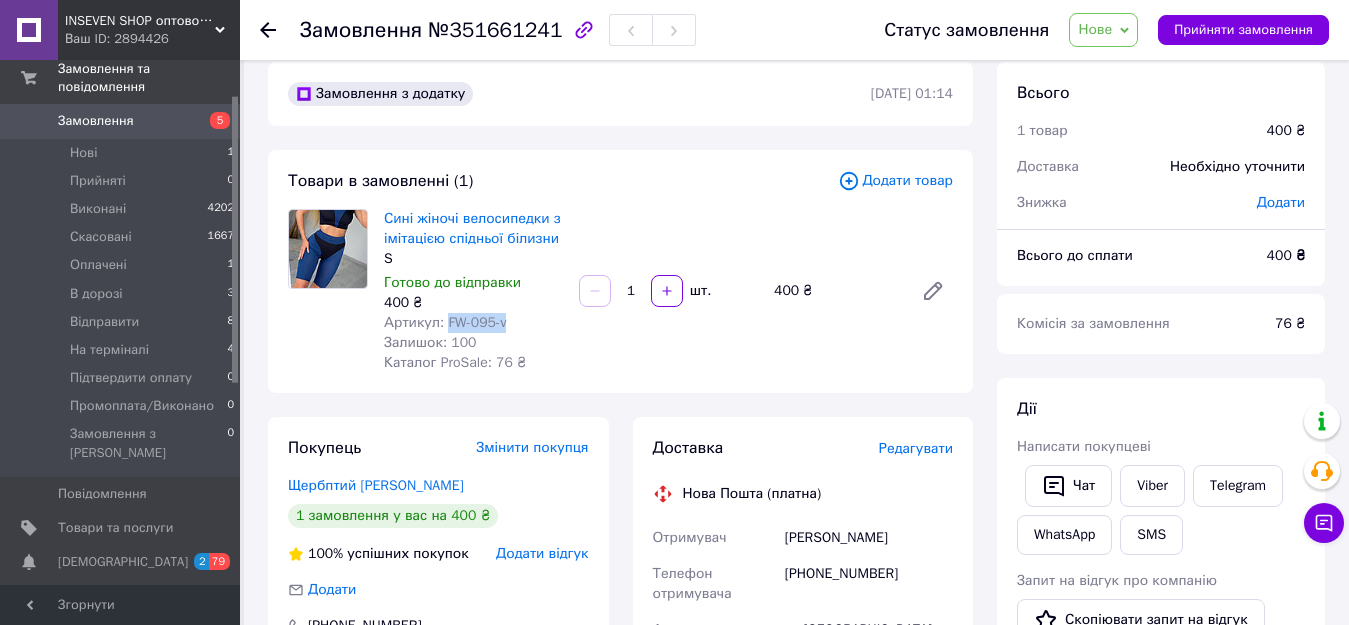 drag, startPoint x: 443, startPoint y: 324, endPoint x: 542, endPoint y: 322, distance: 99.0202 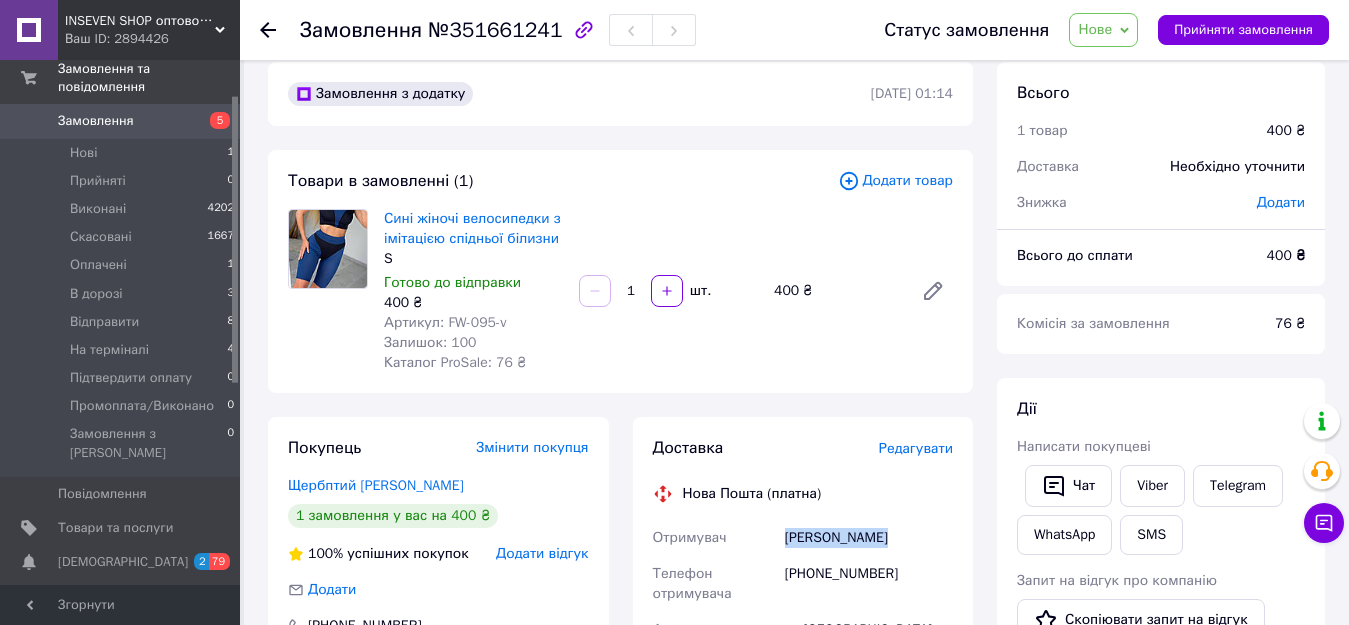 drag, startPoint x: 786, startPoint y: 536, endPoint x: 911, endPoint y: 537, distance: 125.004 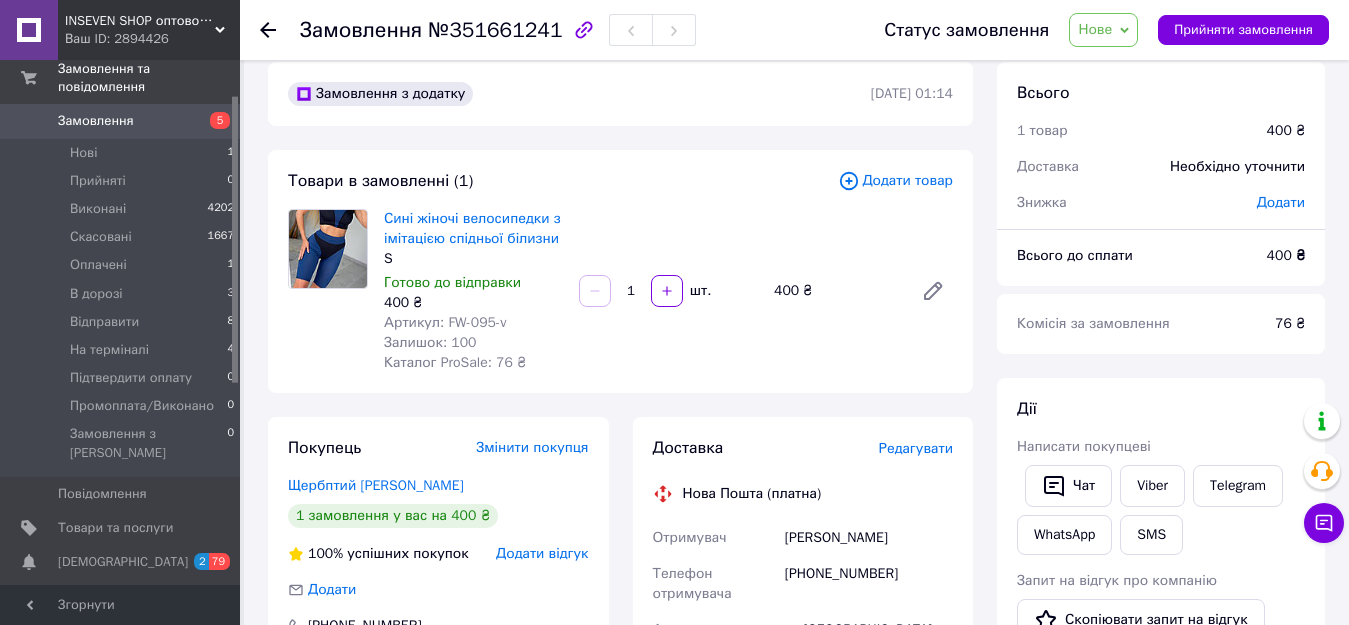 click on "[PHONE_NUMBER]" at bounding box center (869, 584) 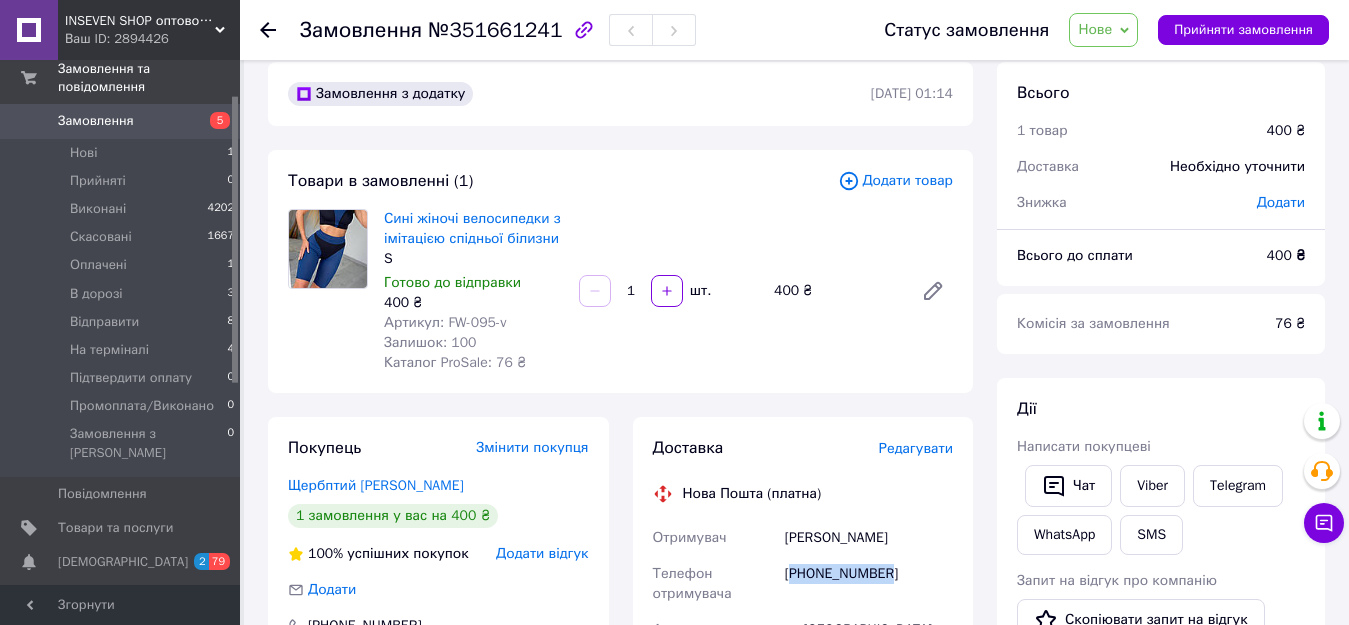 drag, startPoint x: 813, startPoint y: 572, endPoint x: 796, endPoint y: 575, distance: 17.262676 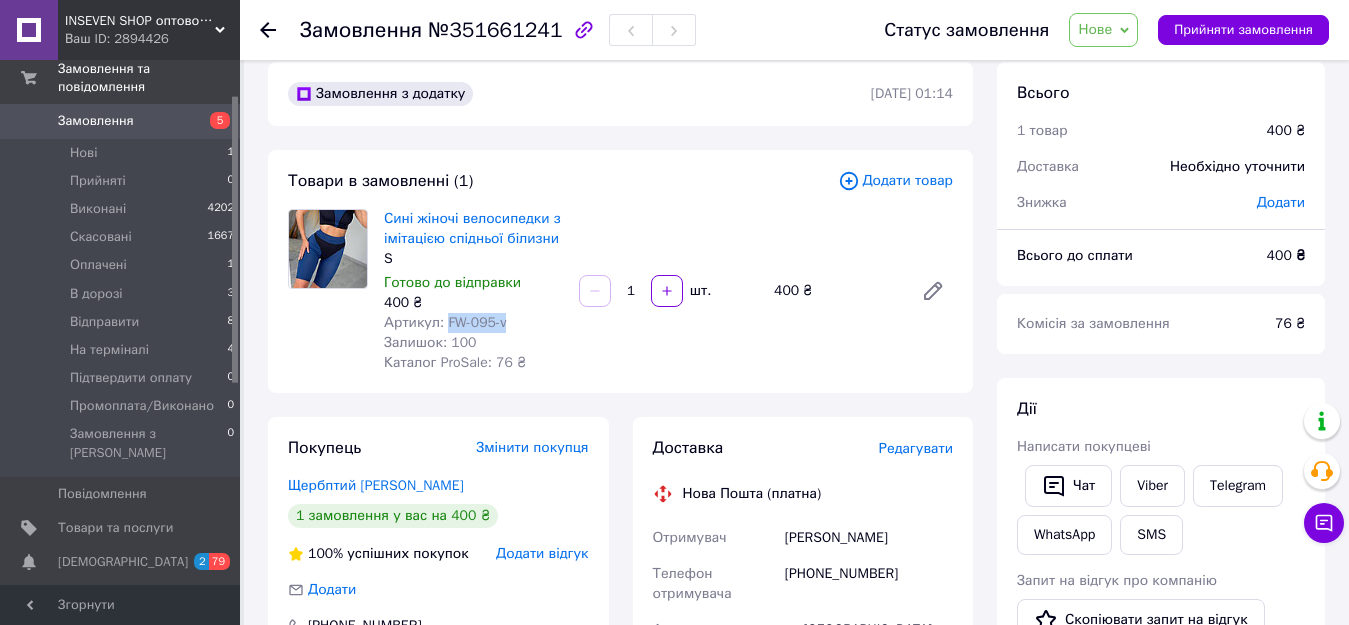 drag, startPoint x: 500, startPoint y: 325, endPoint x: 513, endPoint y: 335, distance: 16.40122 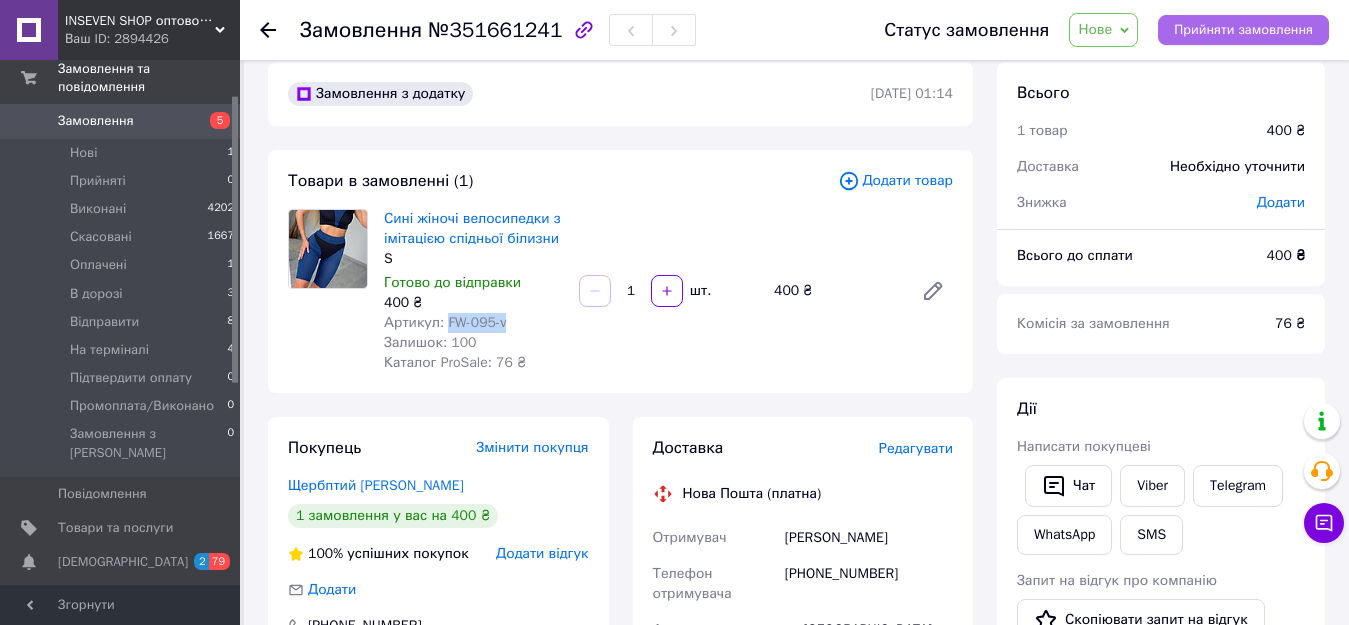 click on "Прийняти замовлення" at bounding box center (1243, 30) 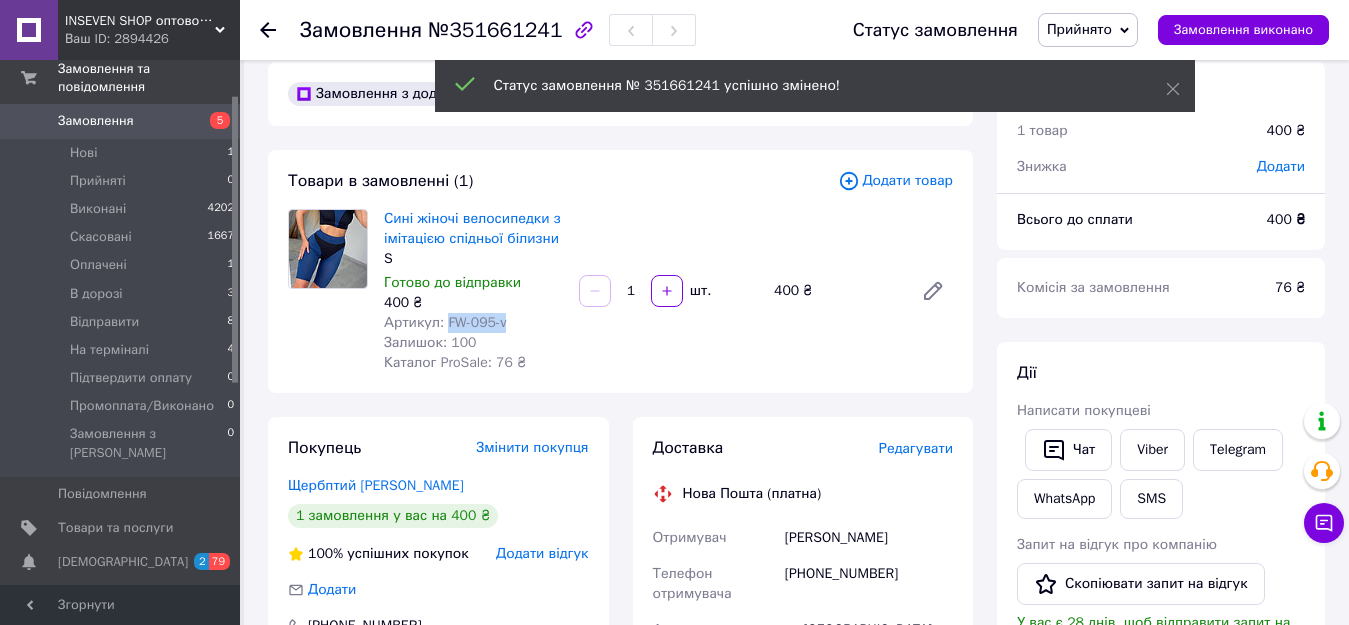 click on "Прийнято" at bounding box center [1088, 30] 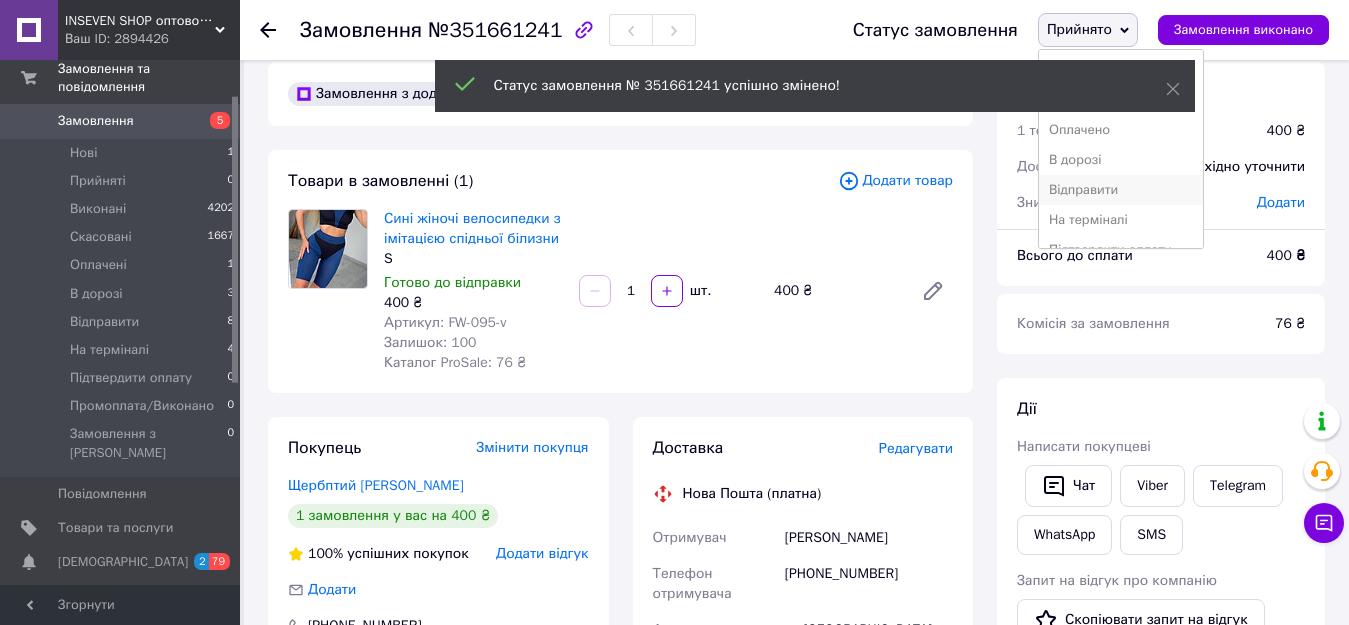 click on "Відправити" at bounding box center (1121, 190) 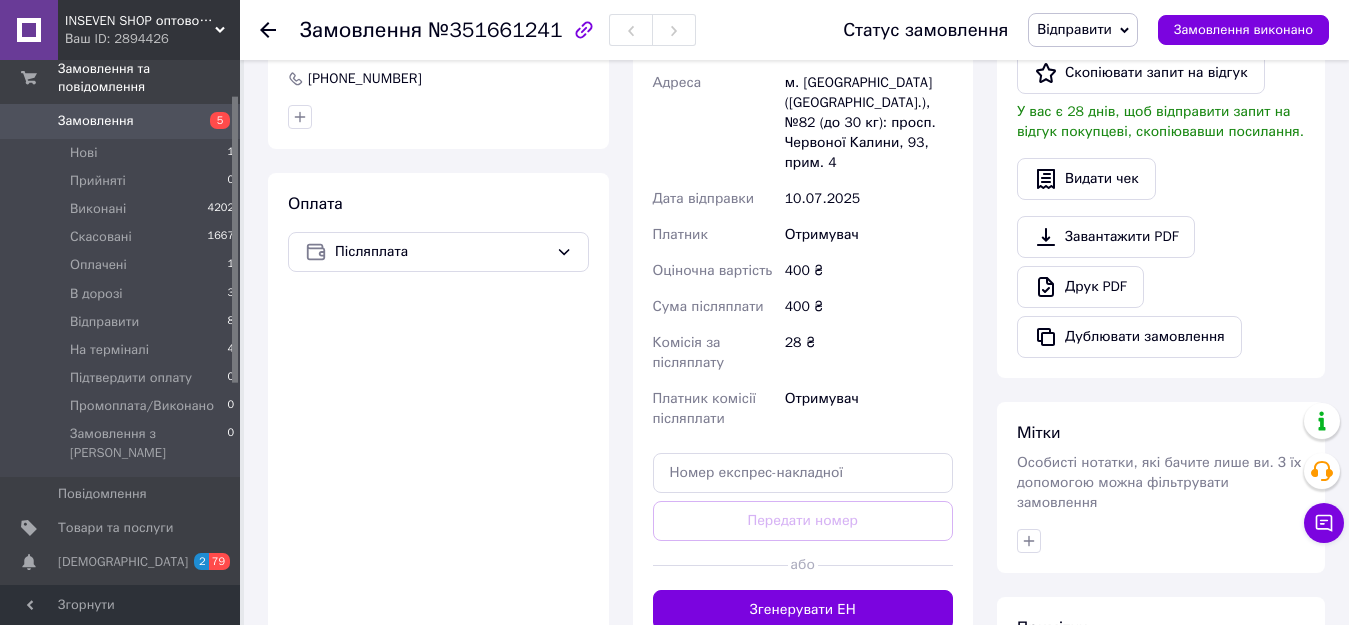scroll, scrollTop: 822, scrollLeft: 0, axis: vertical 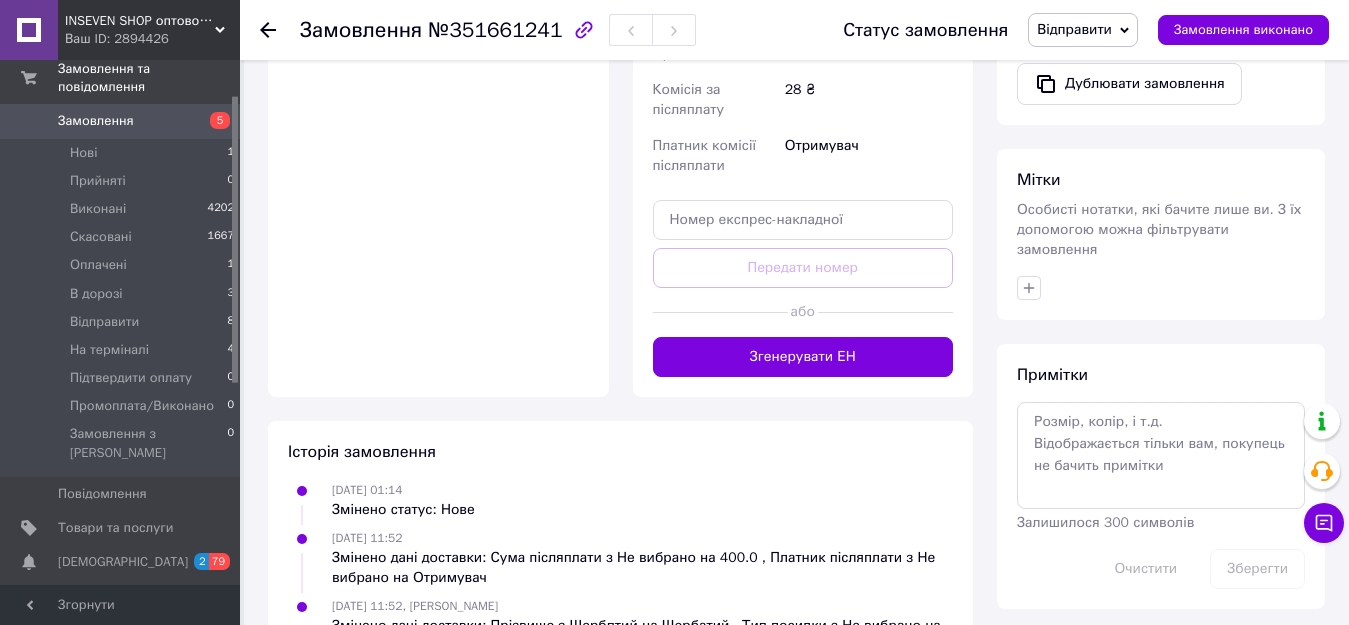 click on "Згенерувати ЕН" at bounding box center [803, 357] 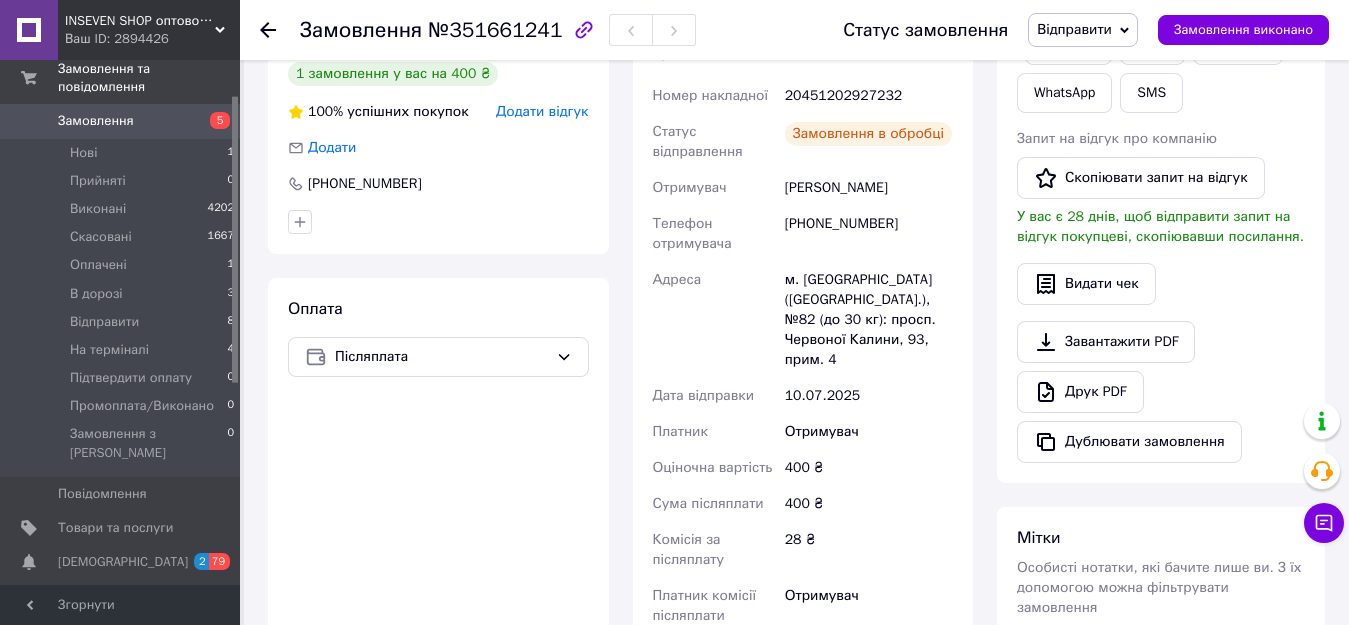 scroll, scrollTop: 422, scrollLeft: 0, axis: vertical 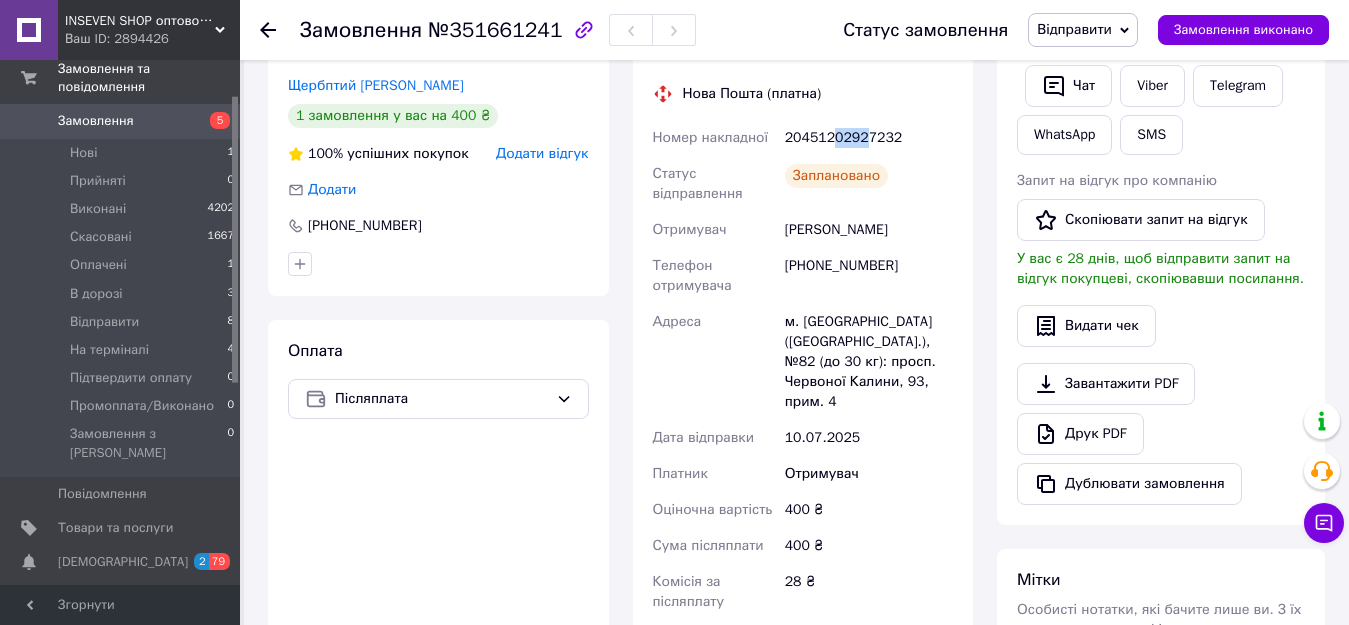 drag, startPoint x: 830, startPoint y: 136, endPoint x: 858, endPoint y: 137, distance: 28.01785 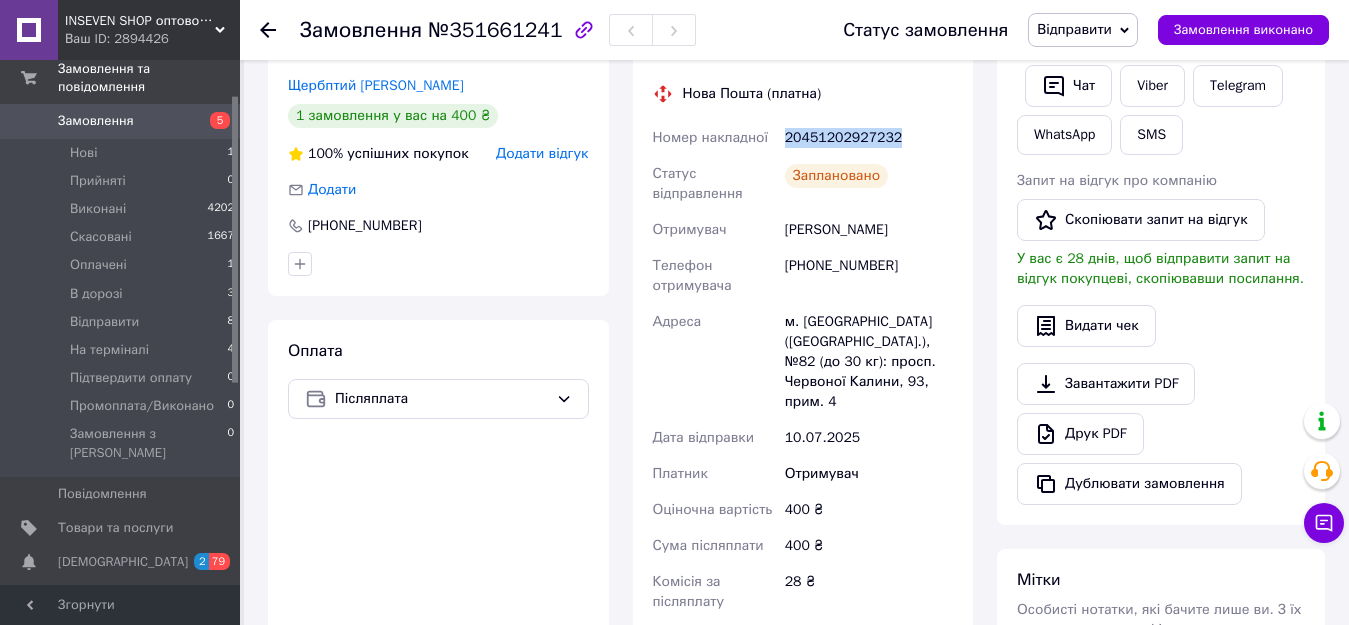 click on "20451202927232" at bounding box center (869, 138) 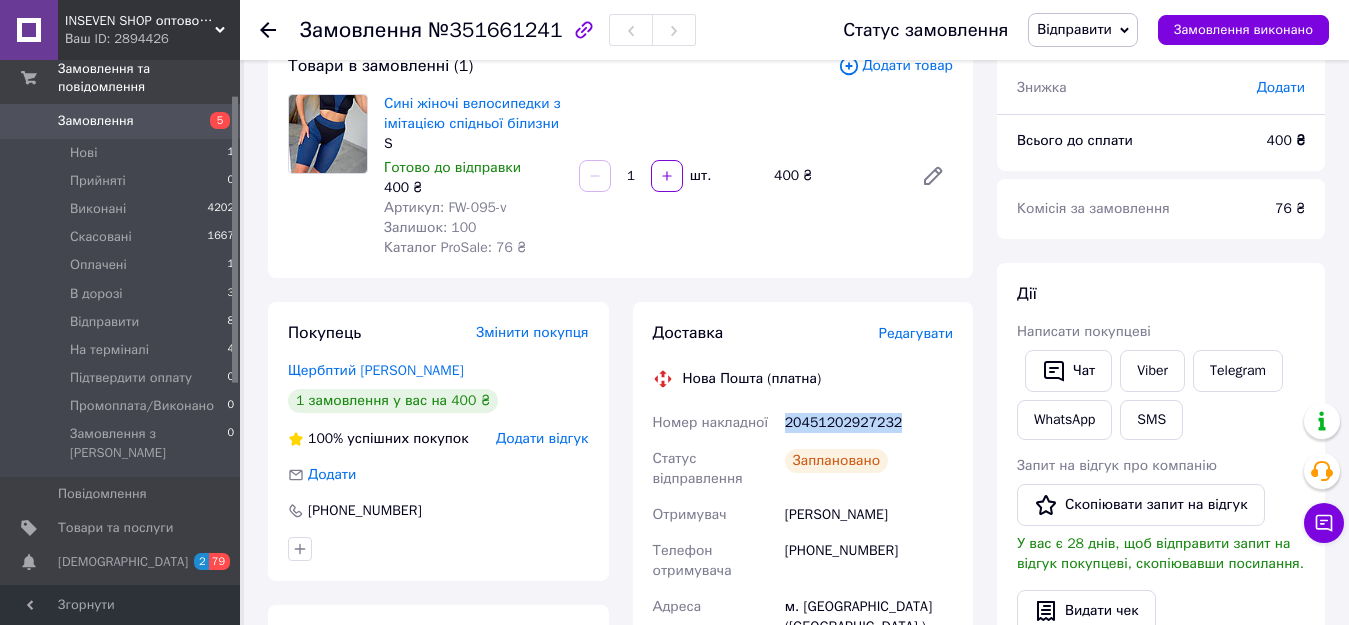 scroll, scrollTop: 0, scrollLeft: 0, axis: both 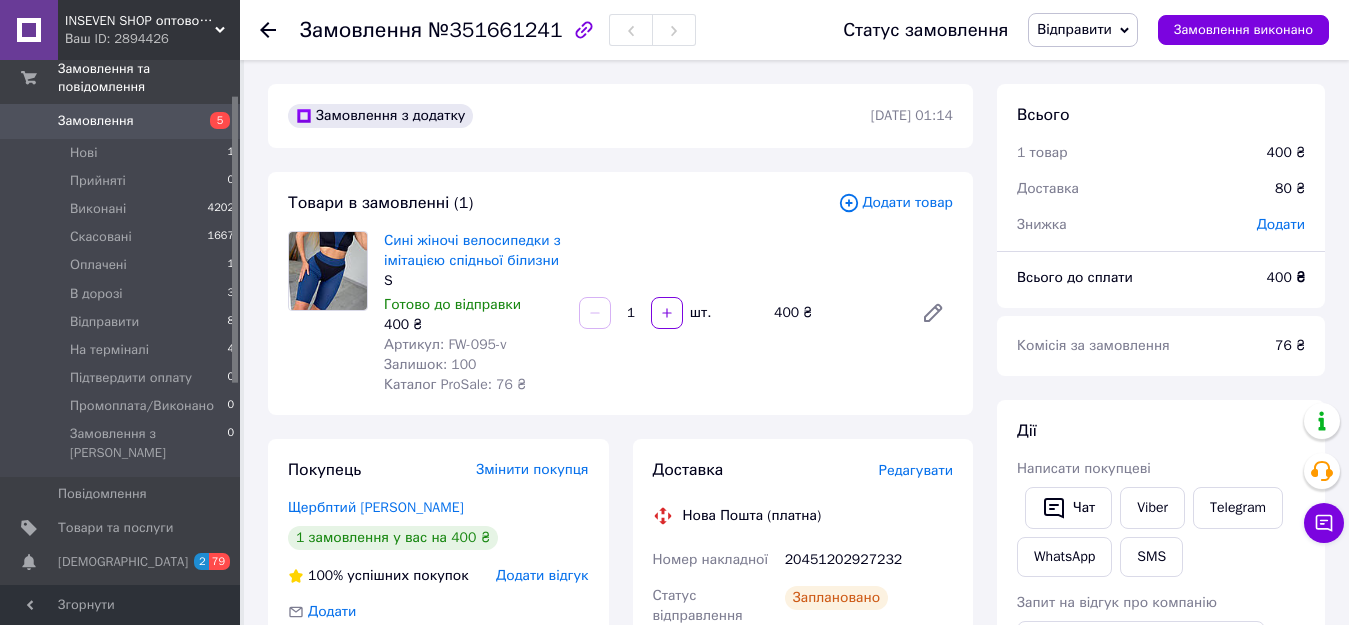 click 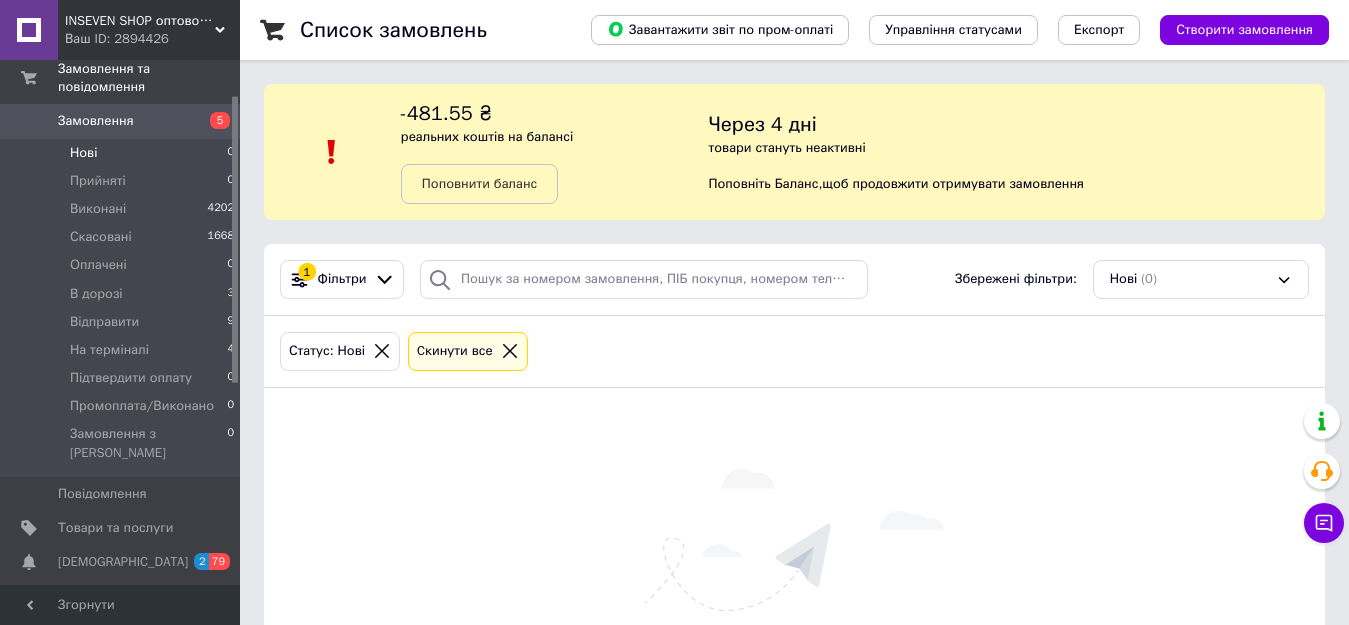 click at bounding box center (510, 351) 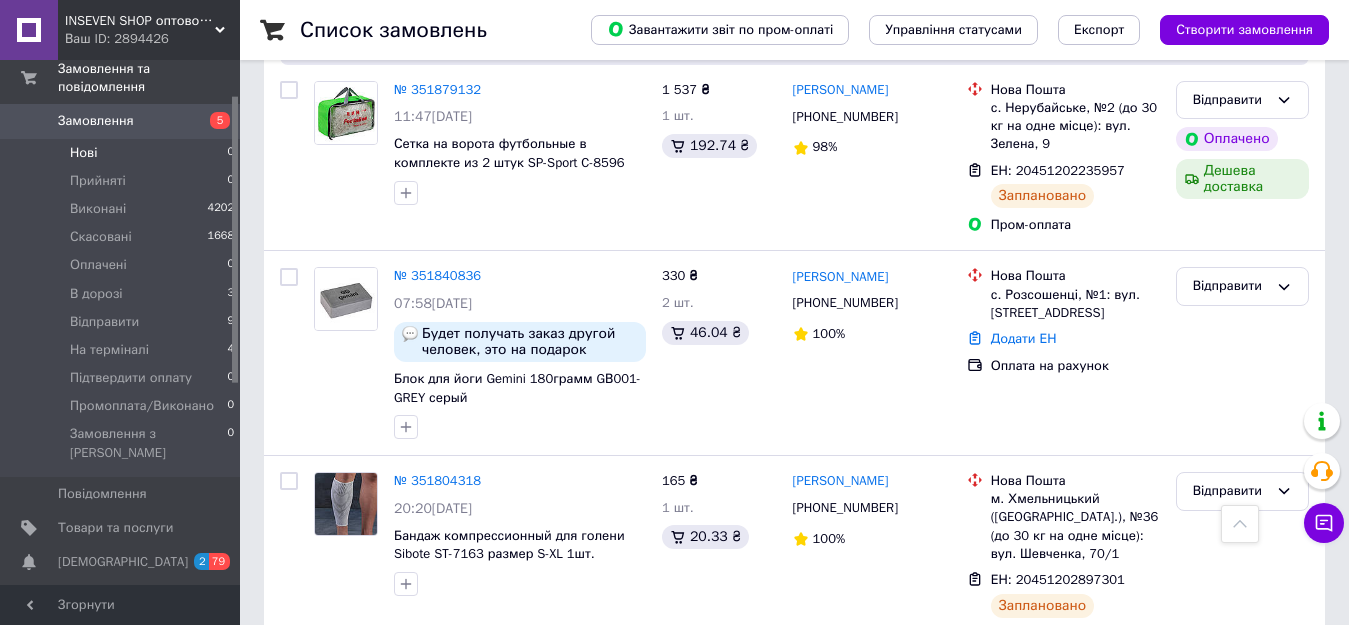 scroll, scrollTop: 2500, scrollLeft: 0, axis: vertical 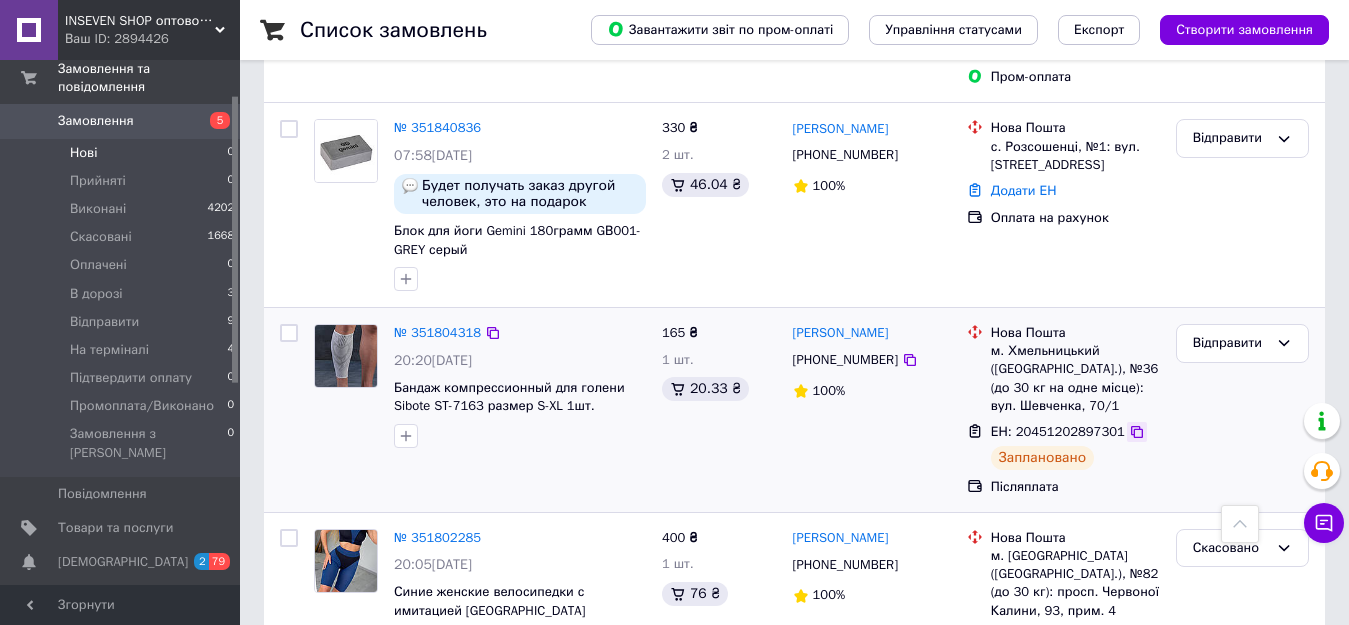 click 